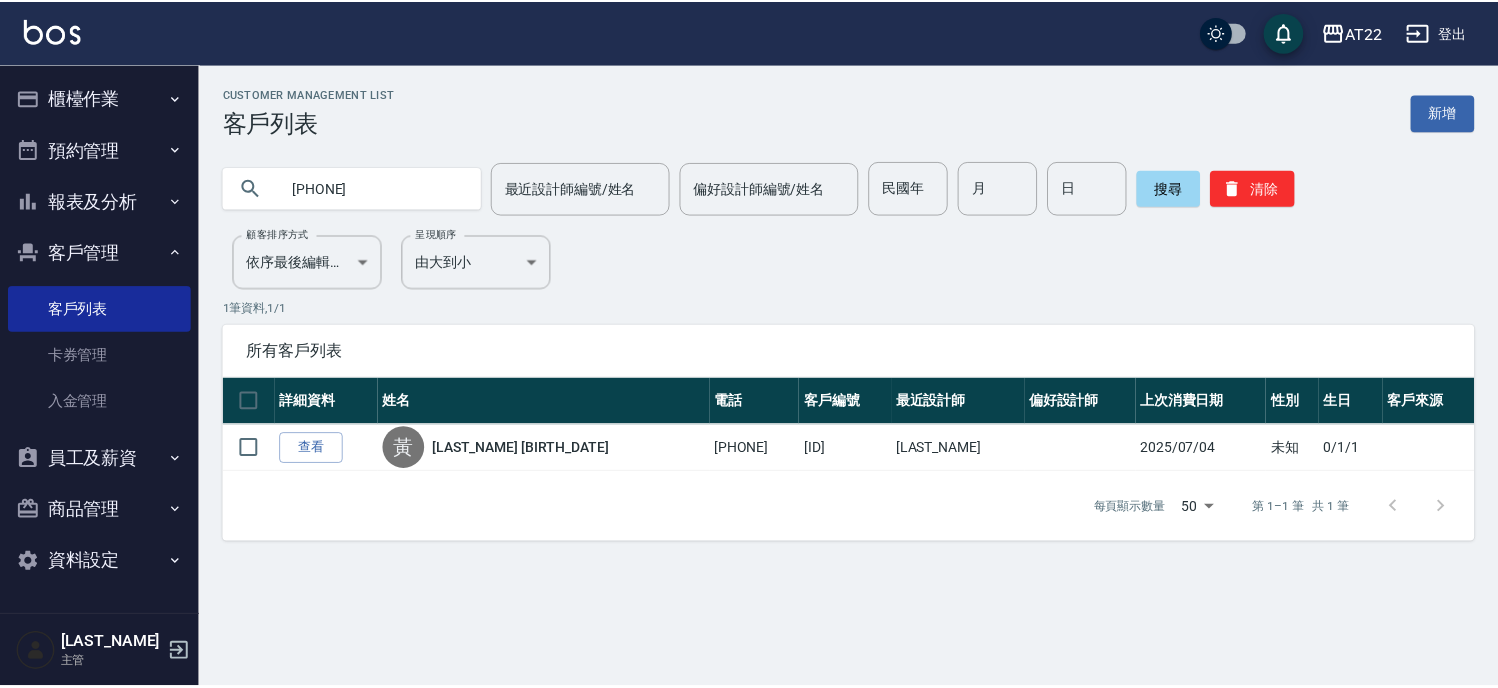 scroll, scrollTop: 0, scrollLeft: 0, axis: both 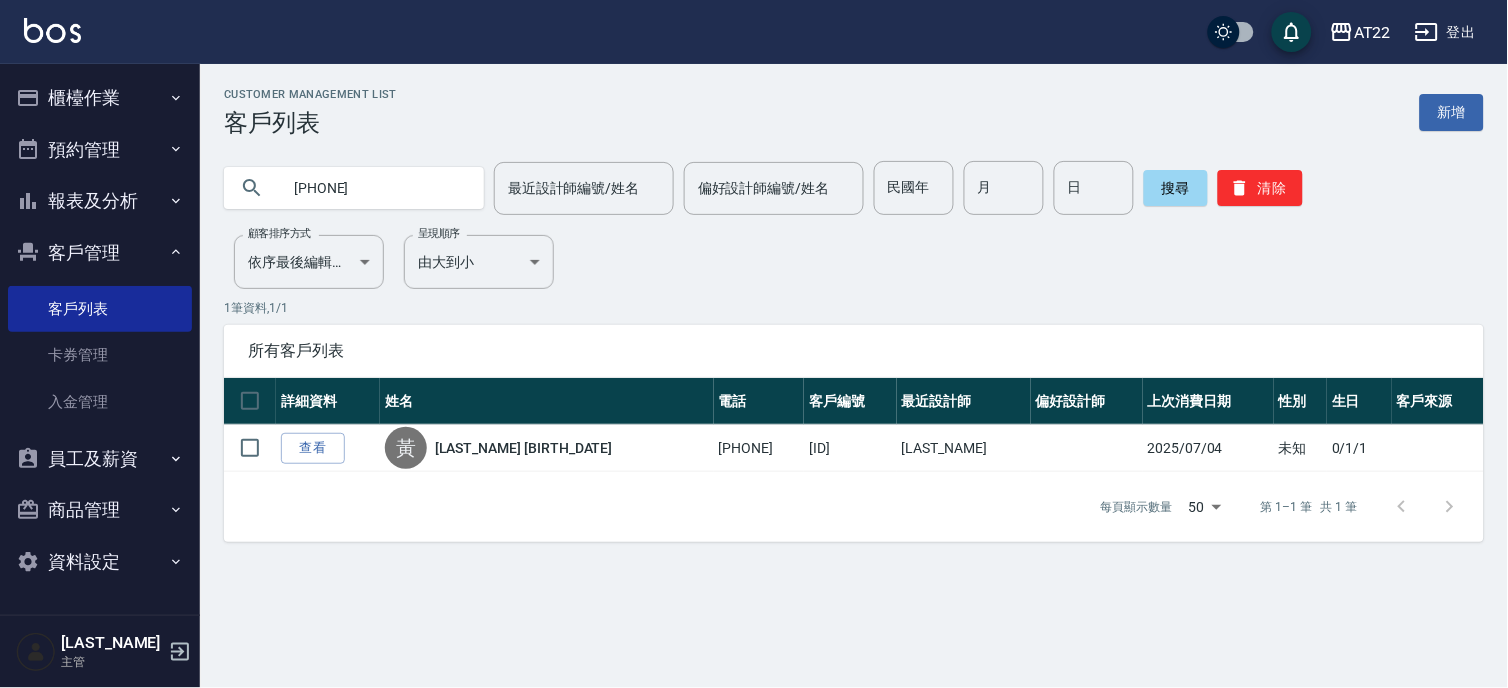 click on "[PHONE]" at bounding box center (374, 188) 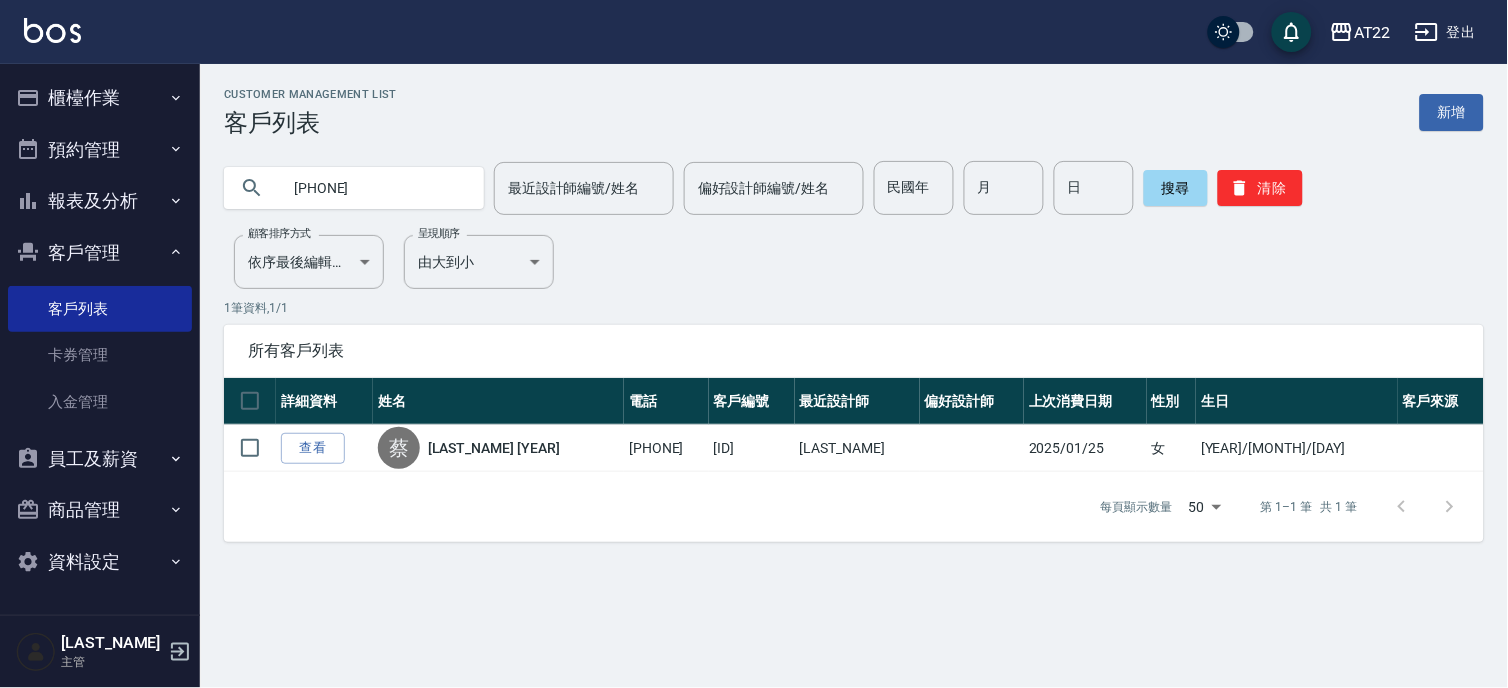 click on "[PHONE]" at bounding box center [374, 188] 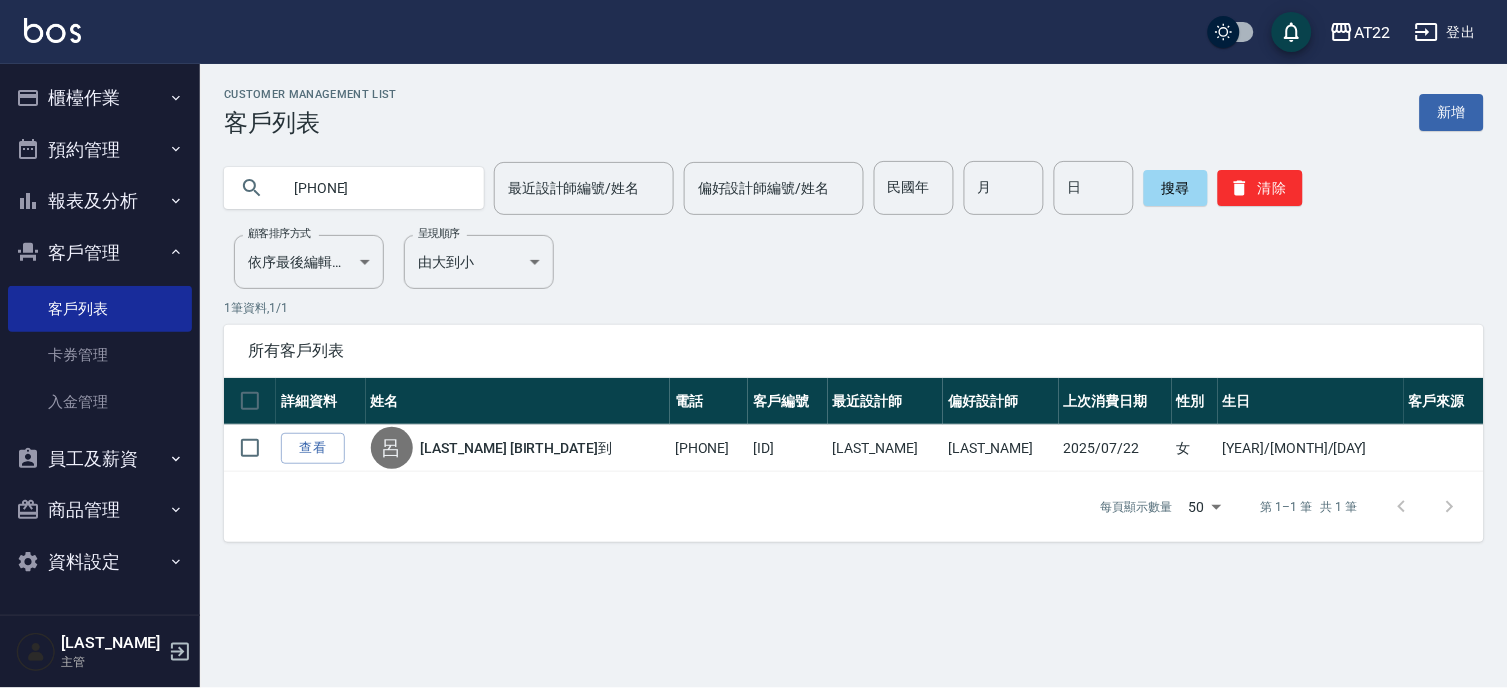 click on "[PHONE]" at bounding box center (374, 188) 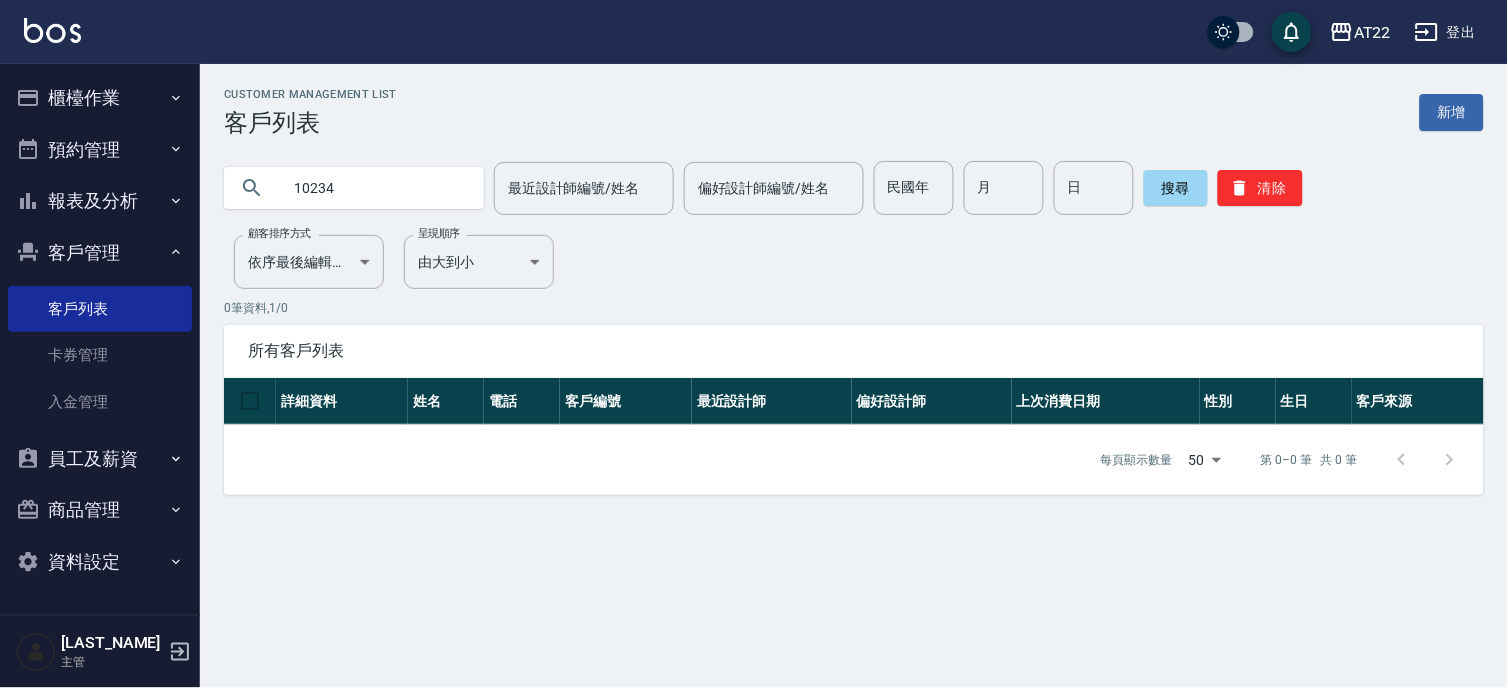 type on "10234" 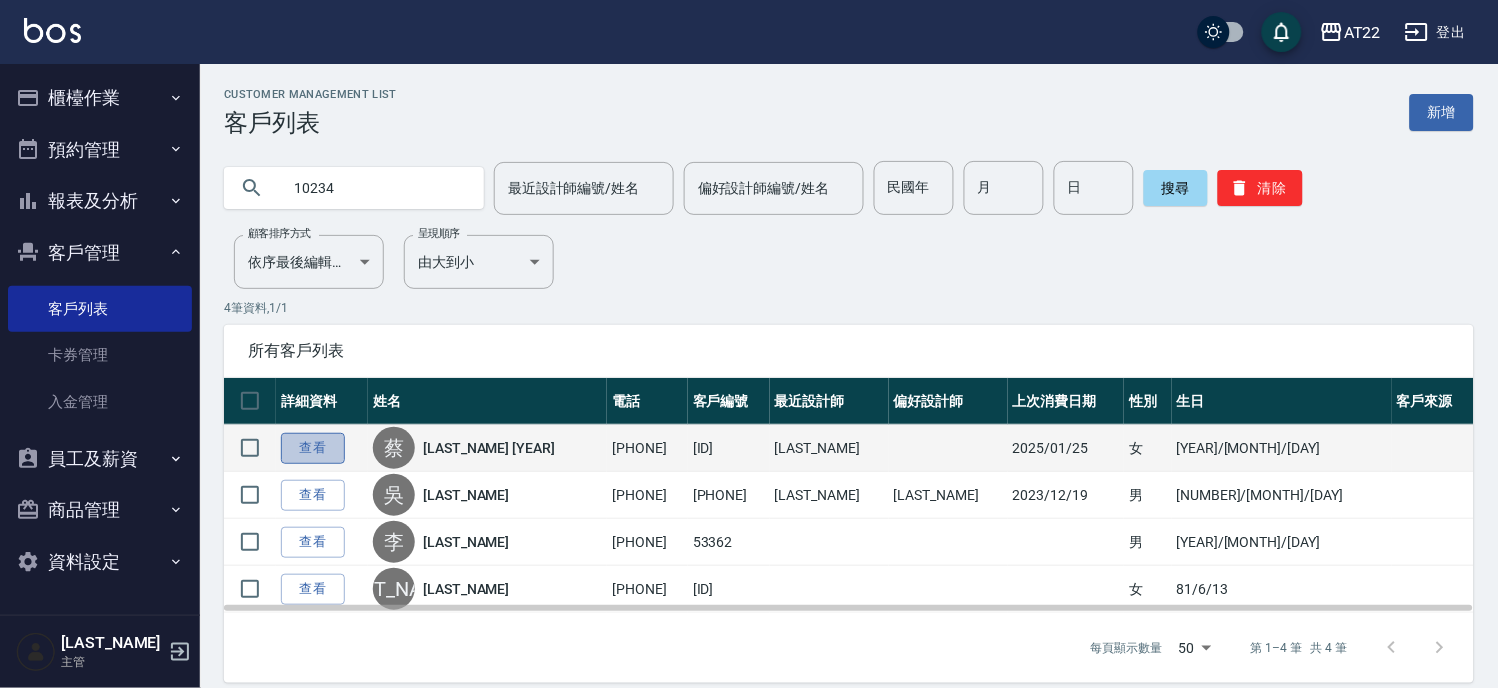 click on "查看" at bounding box center (313, 448) 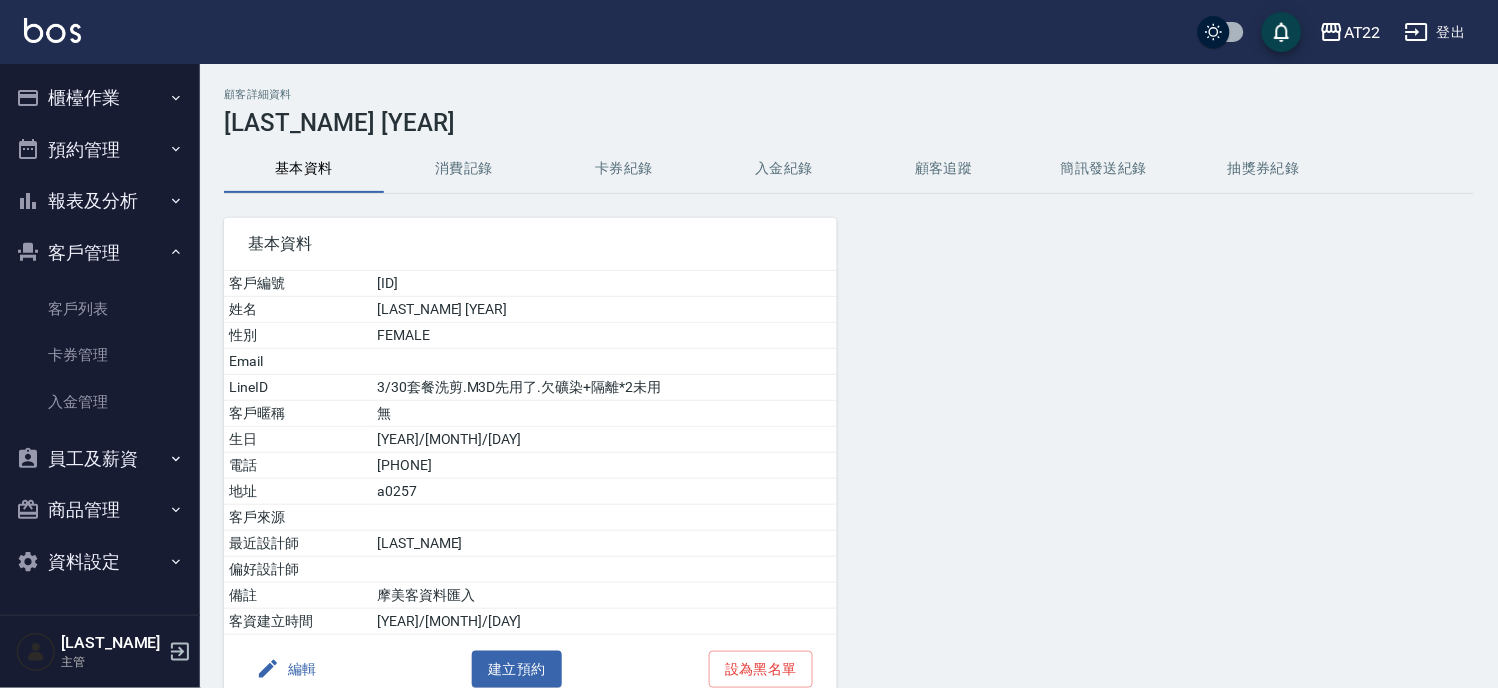 drag, startPoint x: 475, startPoint y: 182, endPoint x: 481, endPoint y: 167, distance: 16.155495 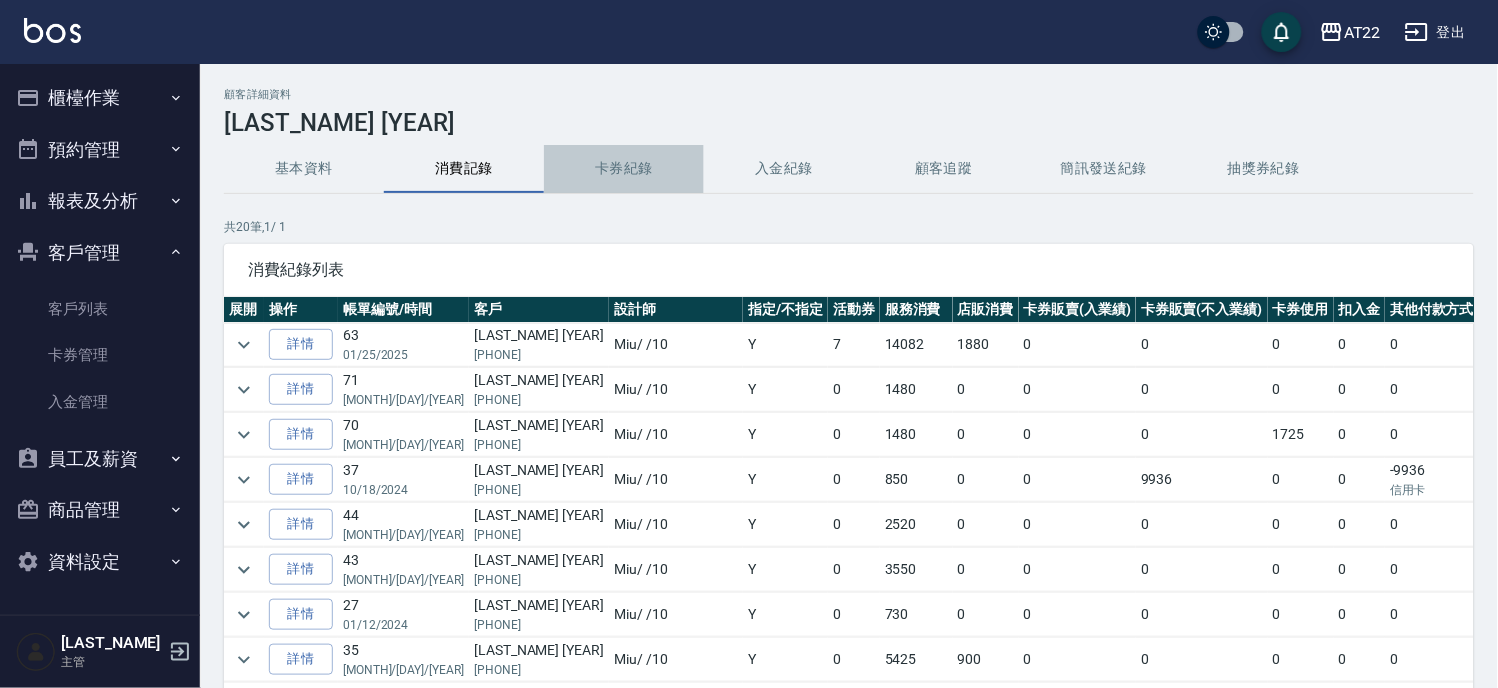 click on "卡券紀錄" at bounding box center (624, 169) 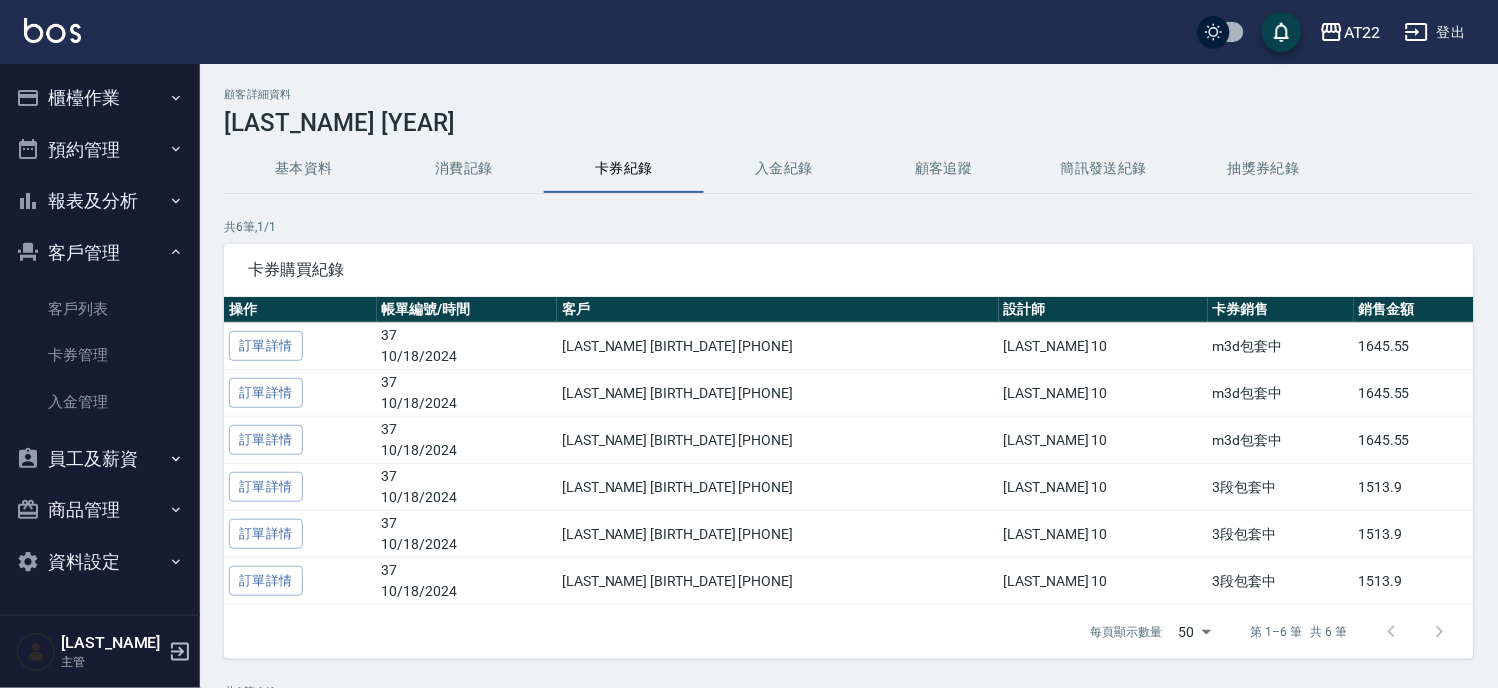 click on "消費記錄" at bounding box center [464, 169] 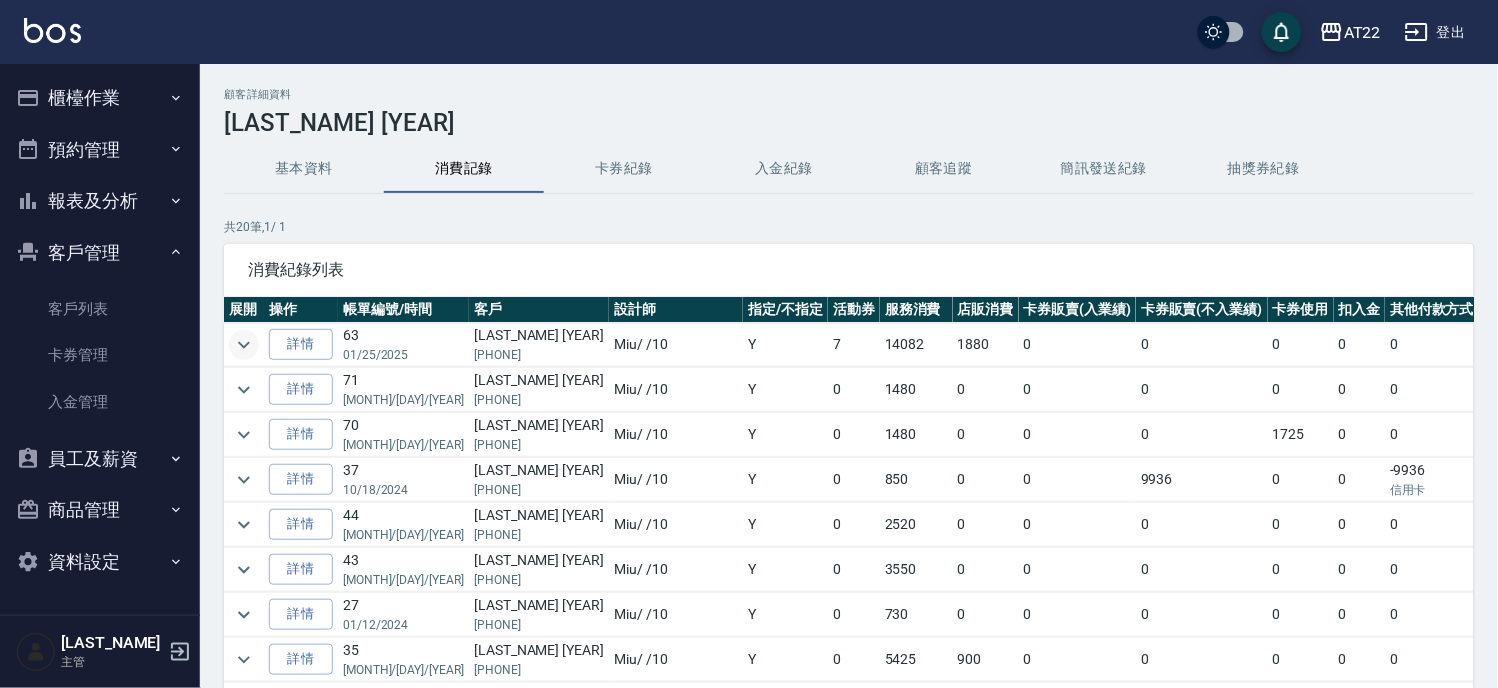 click 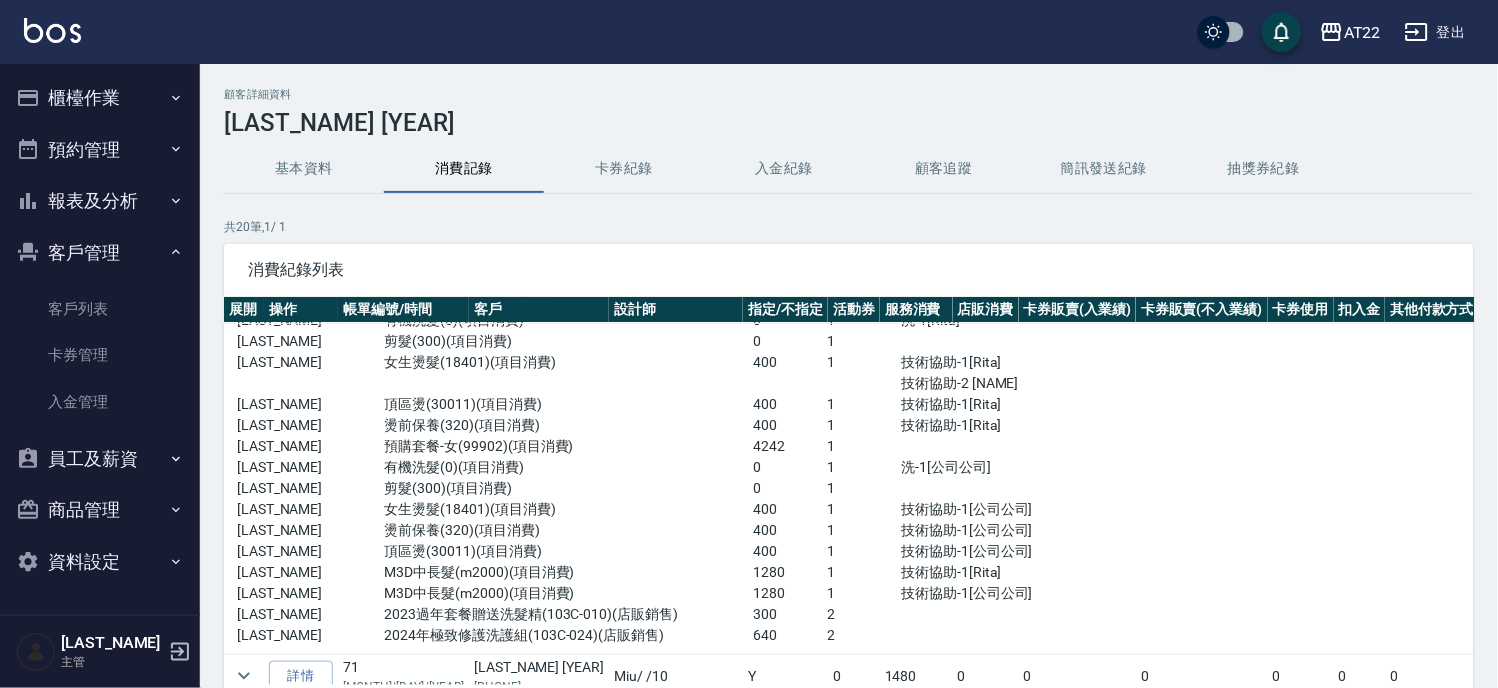 scroll, scrollTop: 0, scrollLeft: 0, axis: both 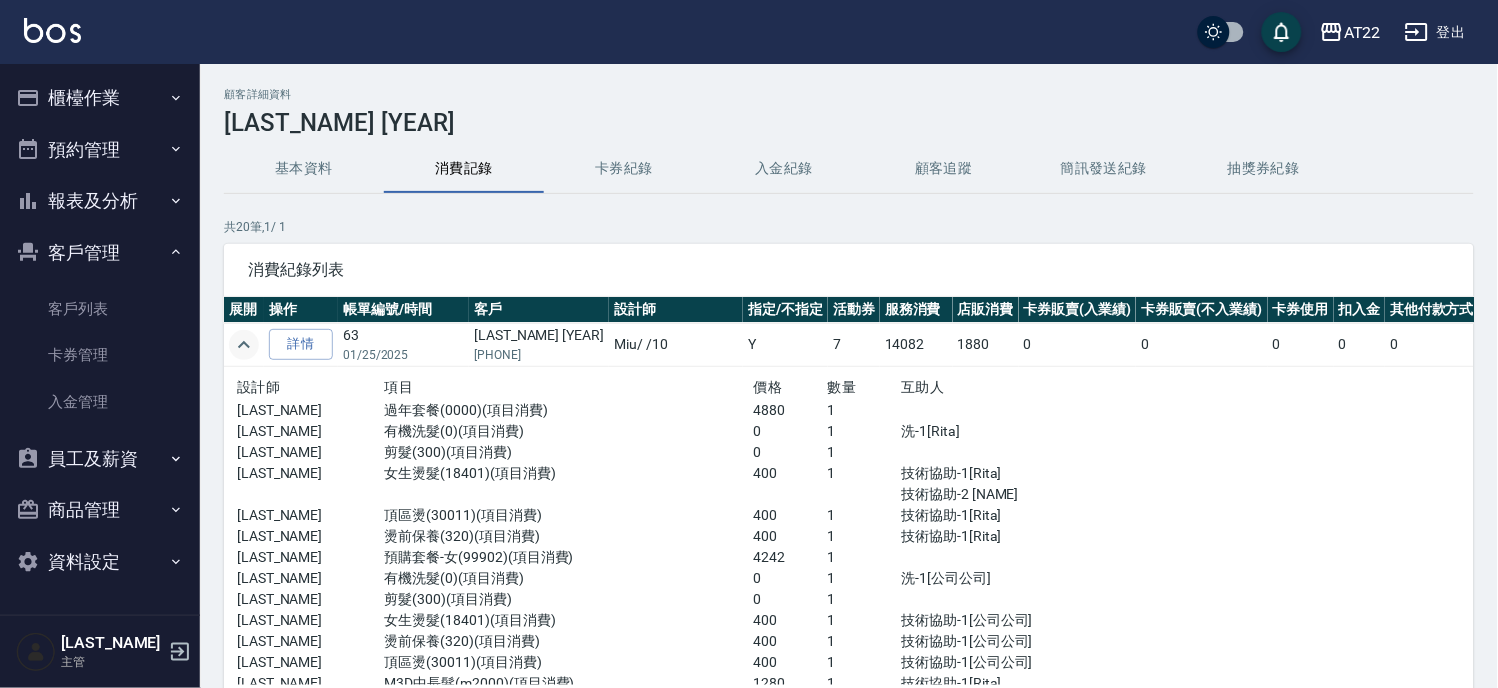 click on "櫃檯作業 打帳單 帳單列表 掛單列表 現金收支登錄 材料自購登錄 每日結帳 排班表 現場電腦打卡 預約管理 預約管理 單日預約紀錄 單週預約紀錄 報表及分析 報表目錄 店家區間累計表 店家日報表 店家排行榜 互助排行榜 互助點數明細 全店業績分析表 設計師業績表 設計師日報表 設計師業績分析表 設計師排行榜 商品銷售排行榜 商品消耗明細 服務扣項明細表 單一服務項目查詢 店販抽成明細 顧客入金餘額表 顧客卡券餘額表 每日收支明細 收支分類明細表 收支匯款表 費用分析表 多店業績統計表 客戶管理 客戶列表 卡券管理 入金管理 員工及薪資 員工列表 全店打卡記錄 商品管理 商品分類設定 商品列表 資料設定 服務分類設定 服務項目設定 預收卡設定 支付方式設定 第三方卡券設定" at bounding box center [100, 329] 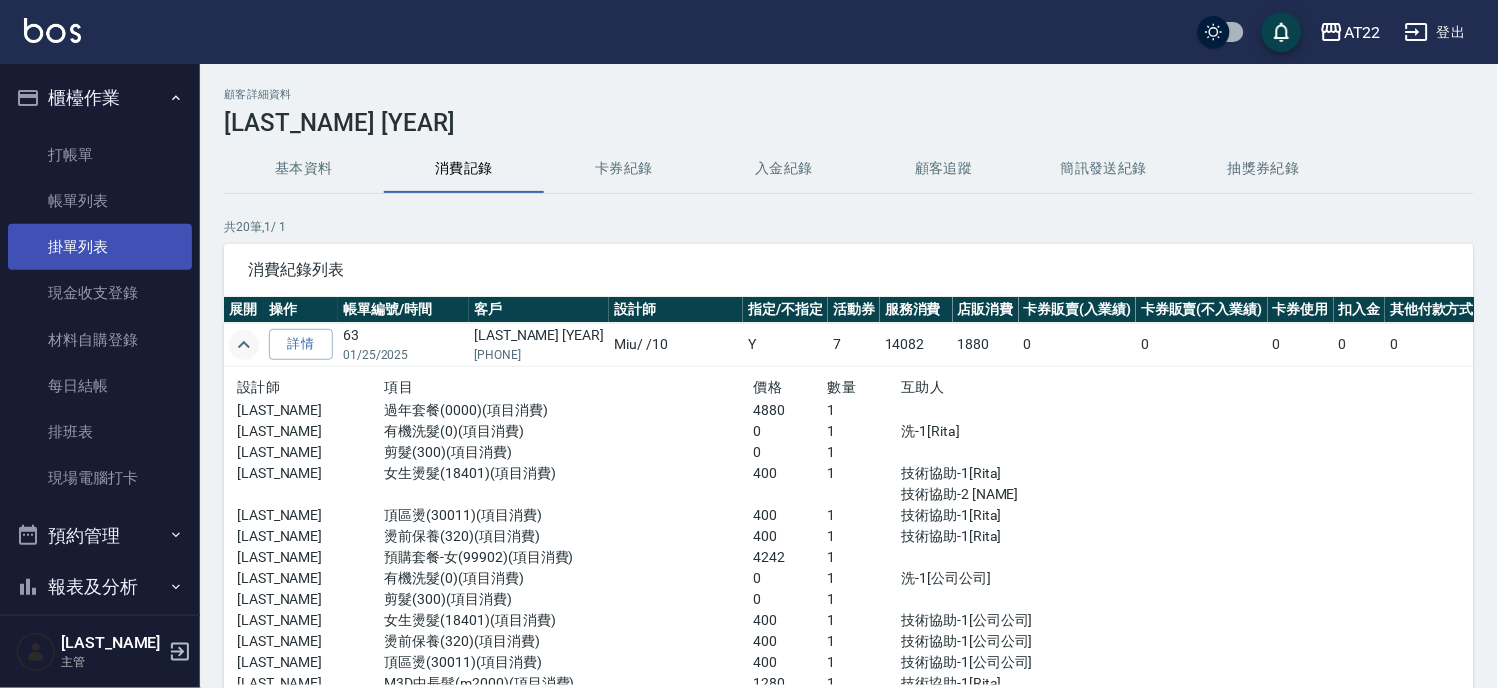 click on "掛單列表" at bounding box center (100, 247) 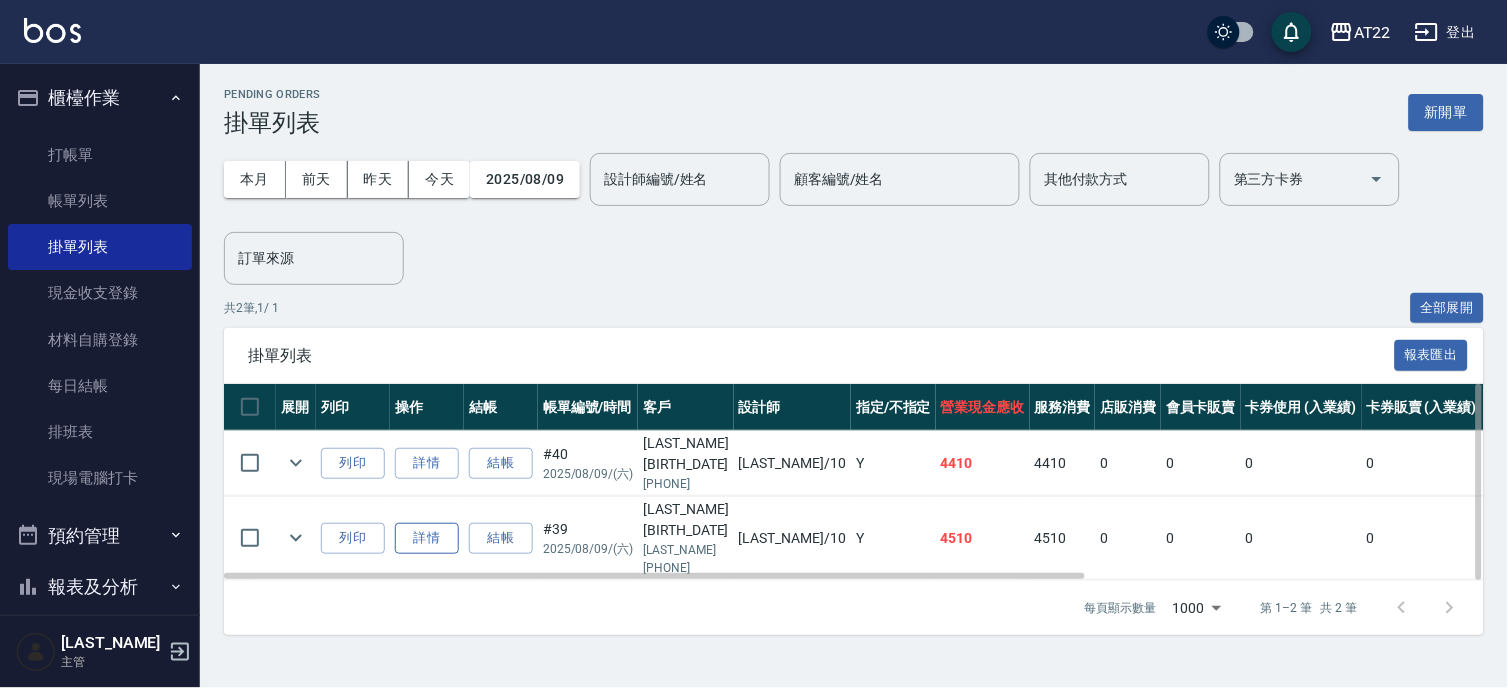 click on "詳情" at bounding box center [427, 538] 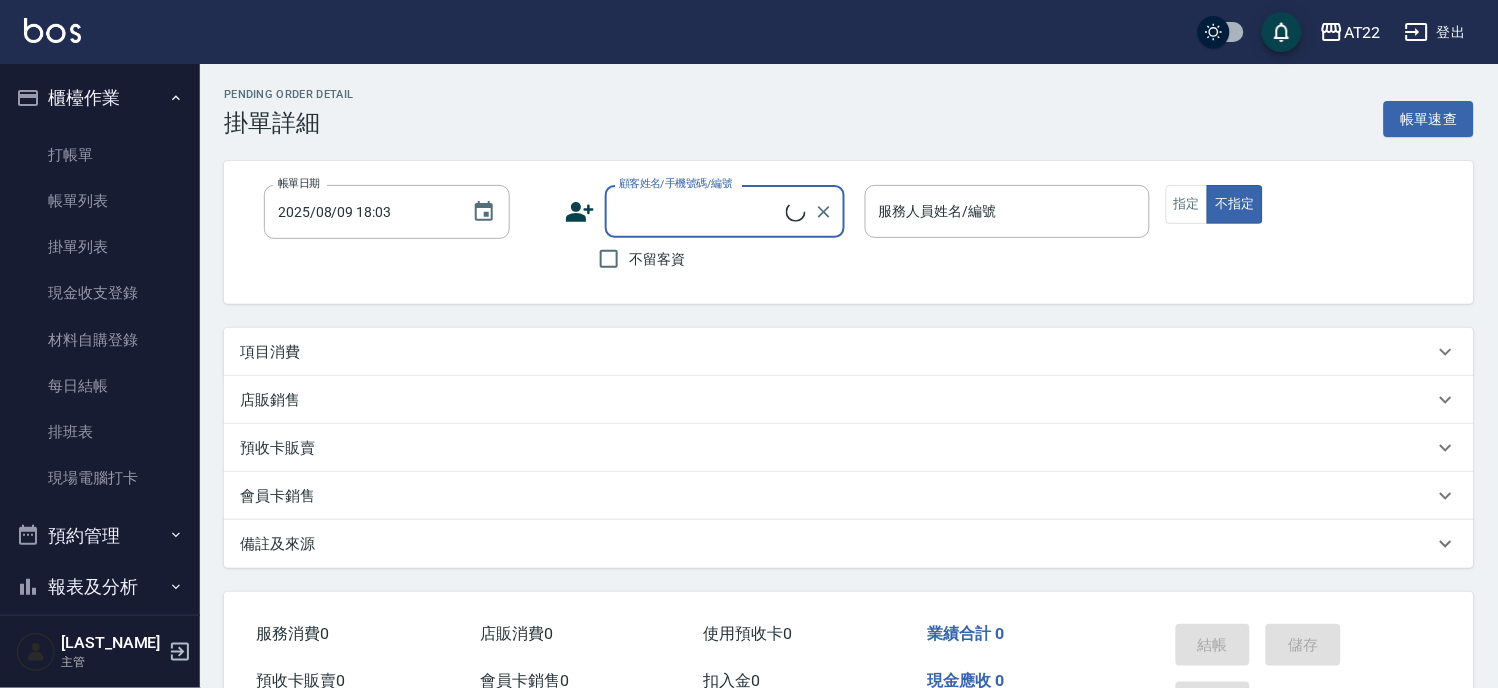 type on "2025/08/09 16:47" 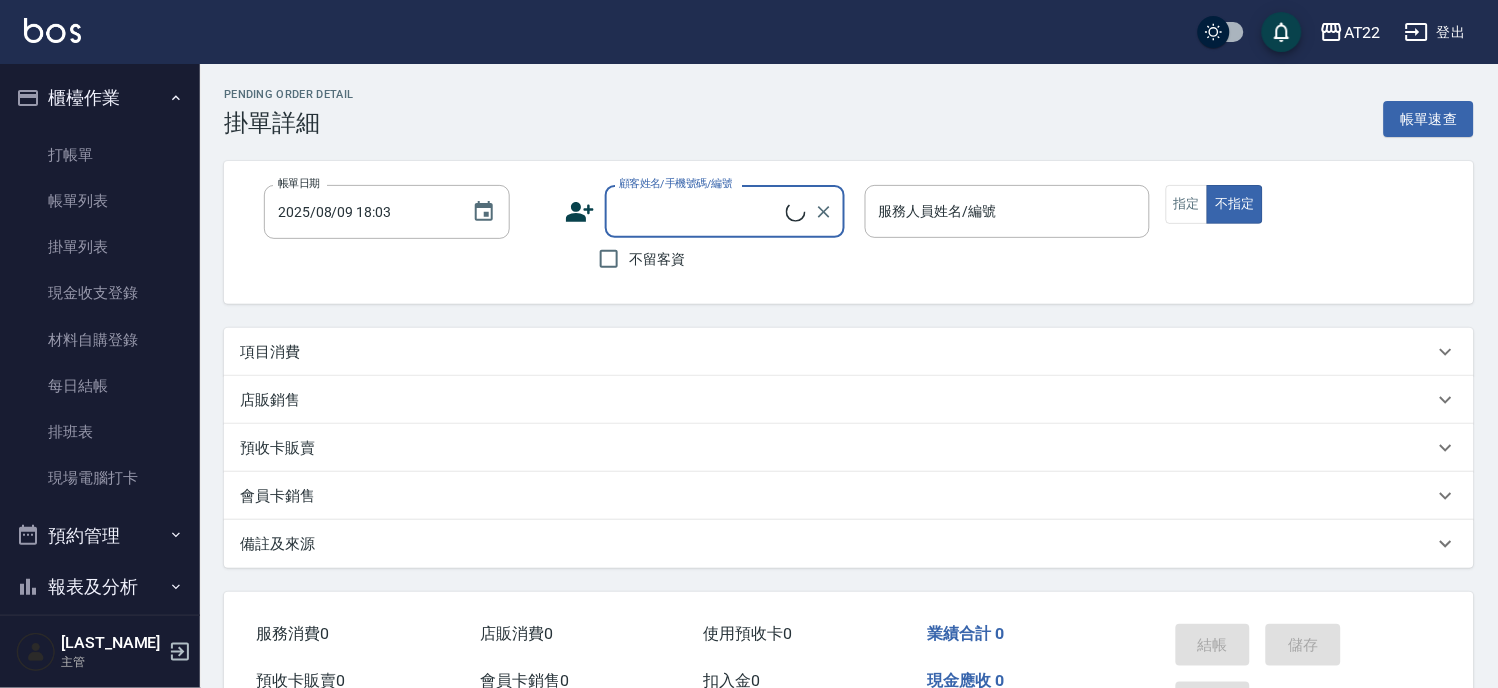type on "Miu-10" 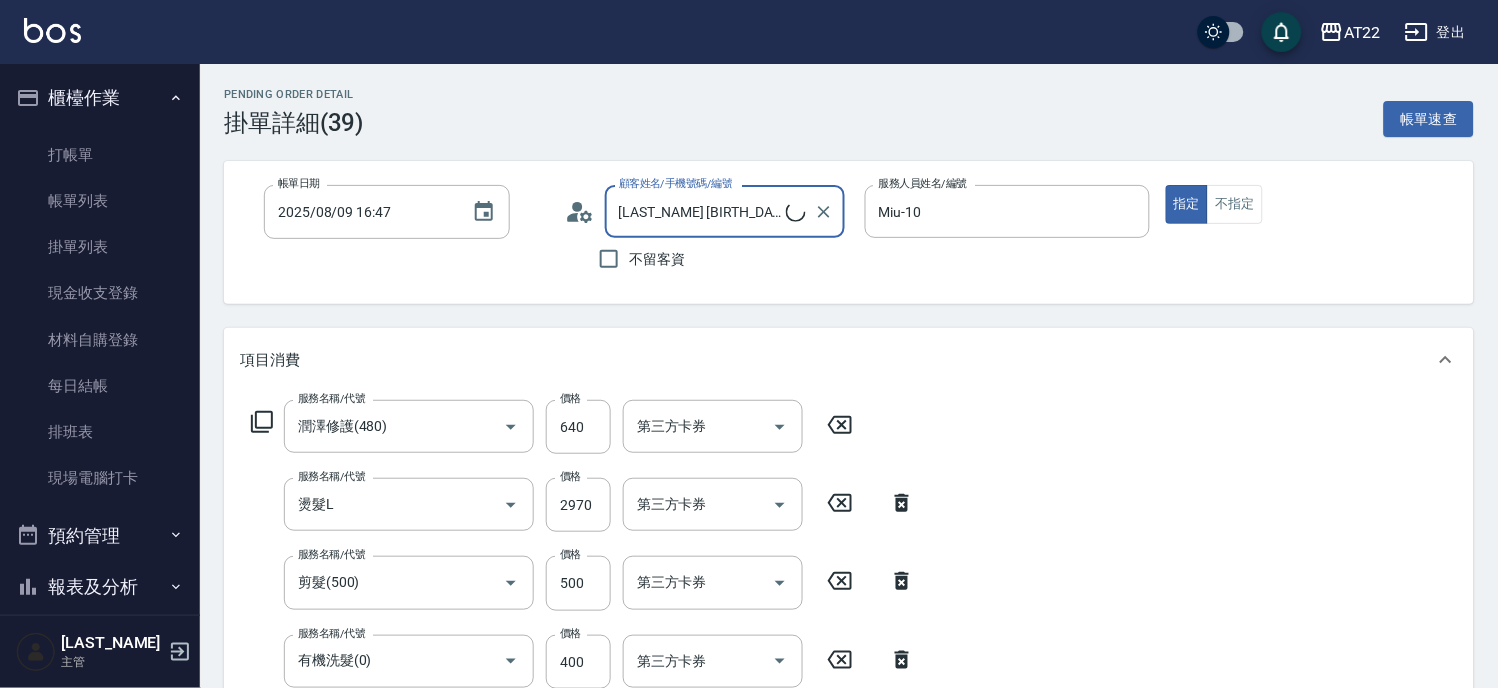 type on "[NAME][DATE]/[NAME][PHONE]/[NUMBER]" 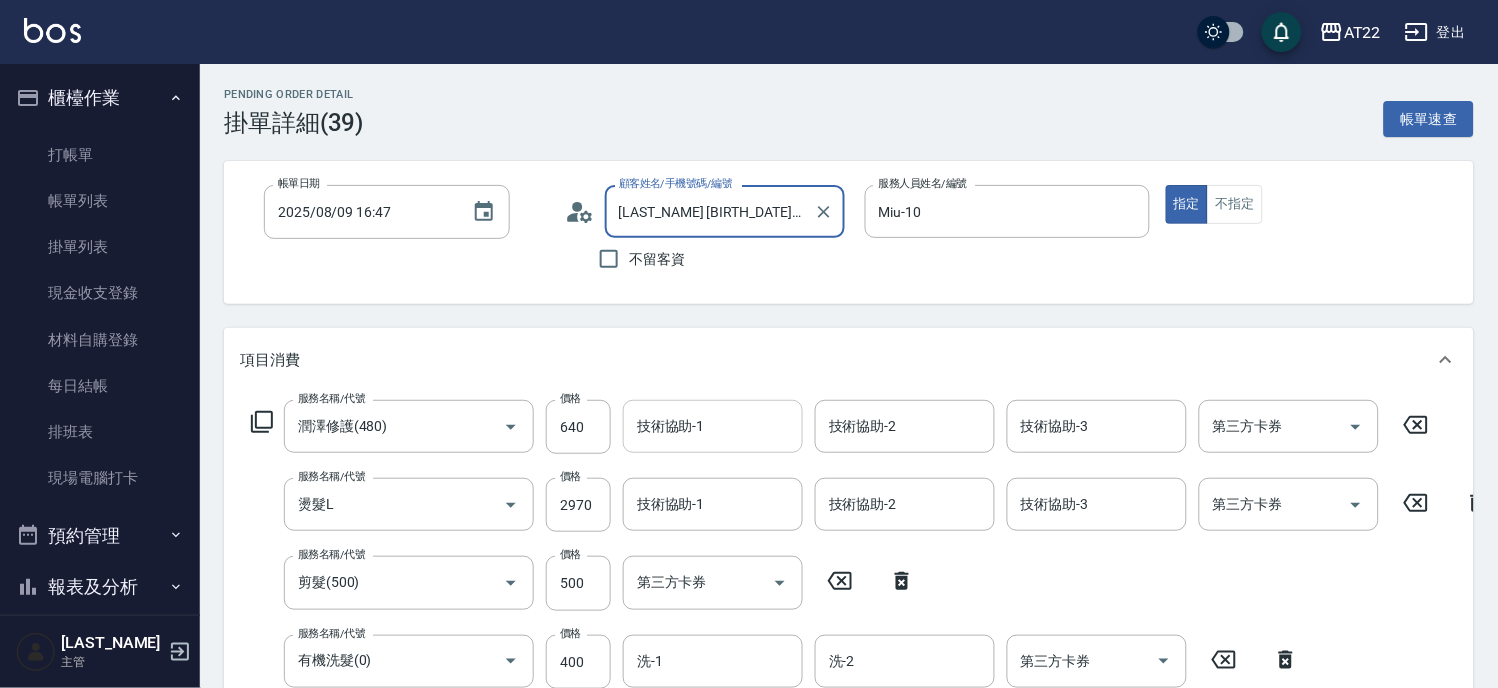 click on "技術協助-1" at bounding box center (713, 426) 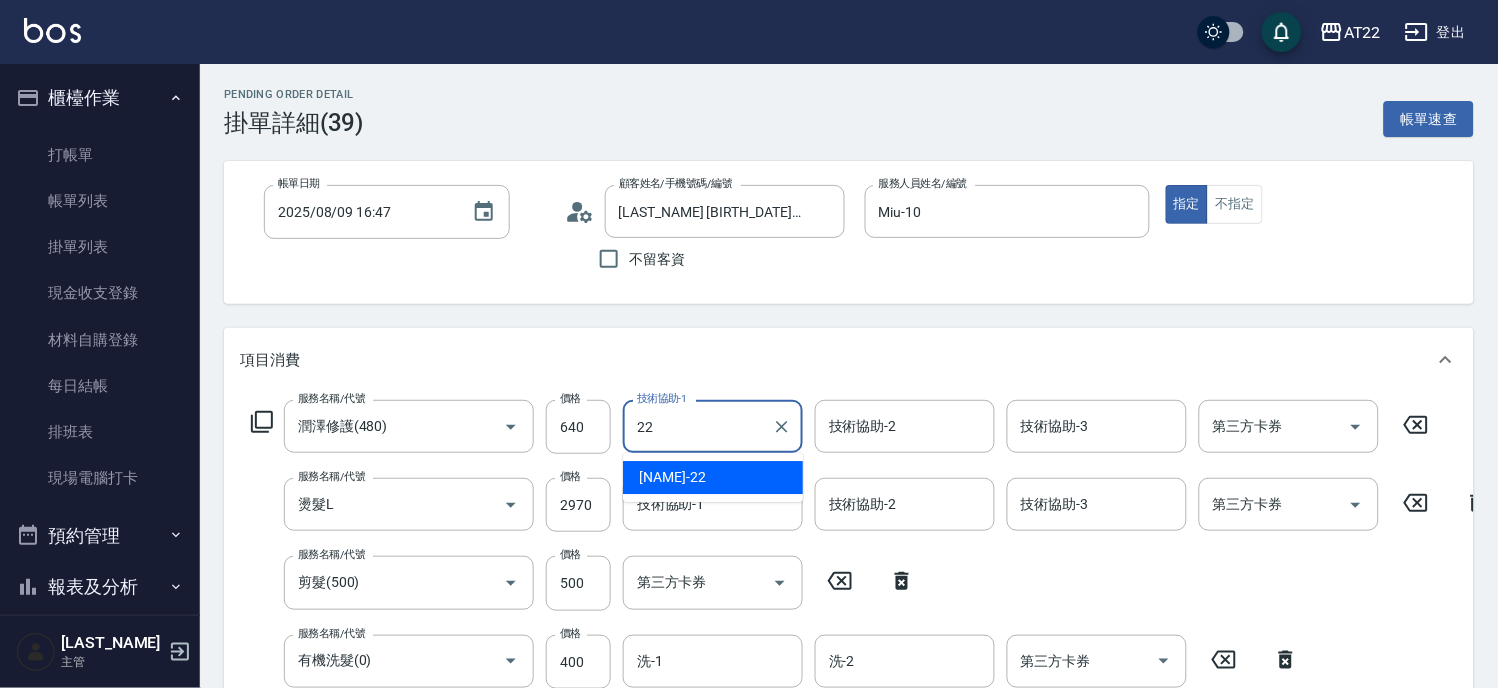 type on "Cherry-22" 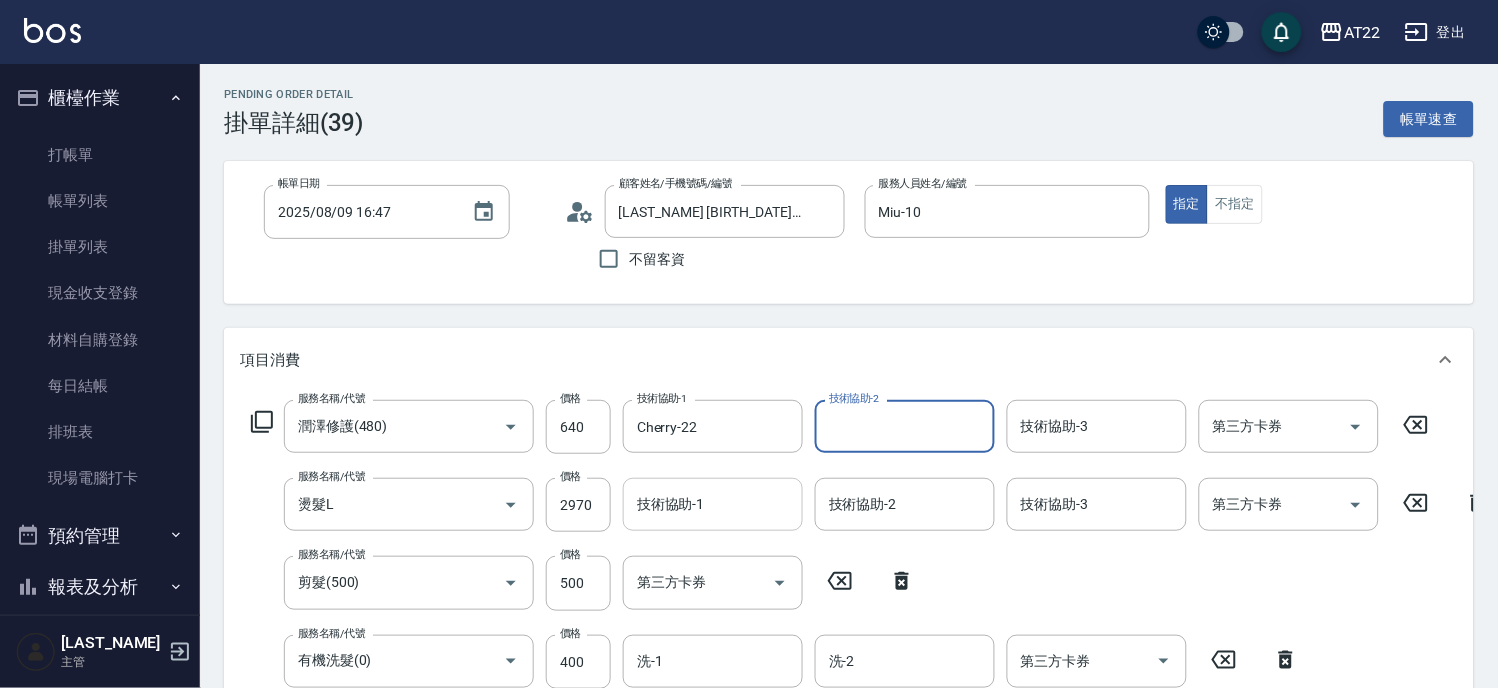 click on "技術協助-1 技術協助-1" at bounding box center [713, 504] 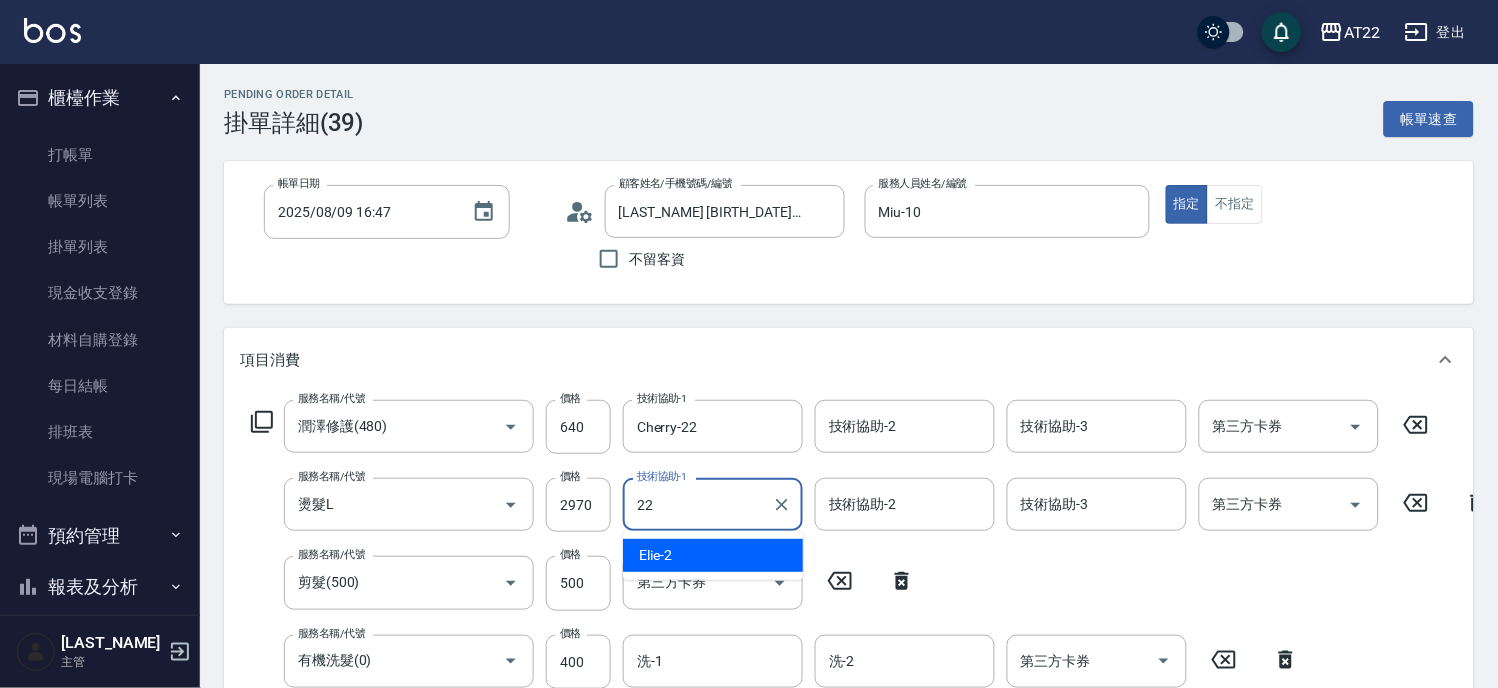type on "Cherry-22" 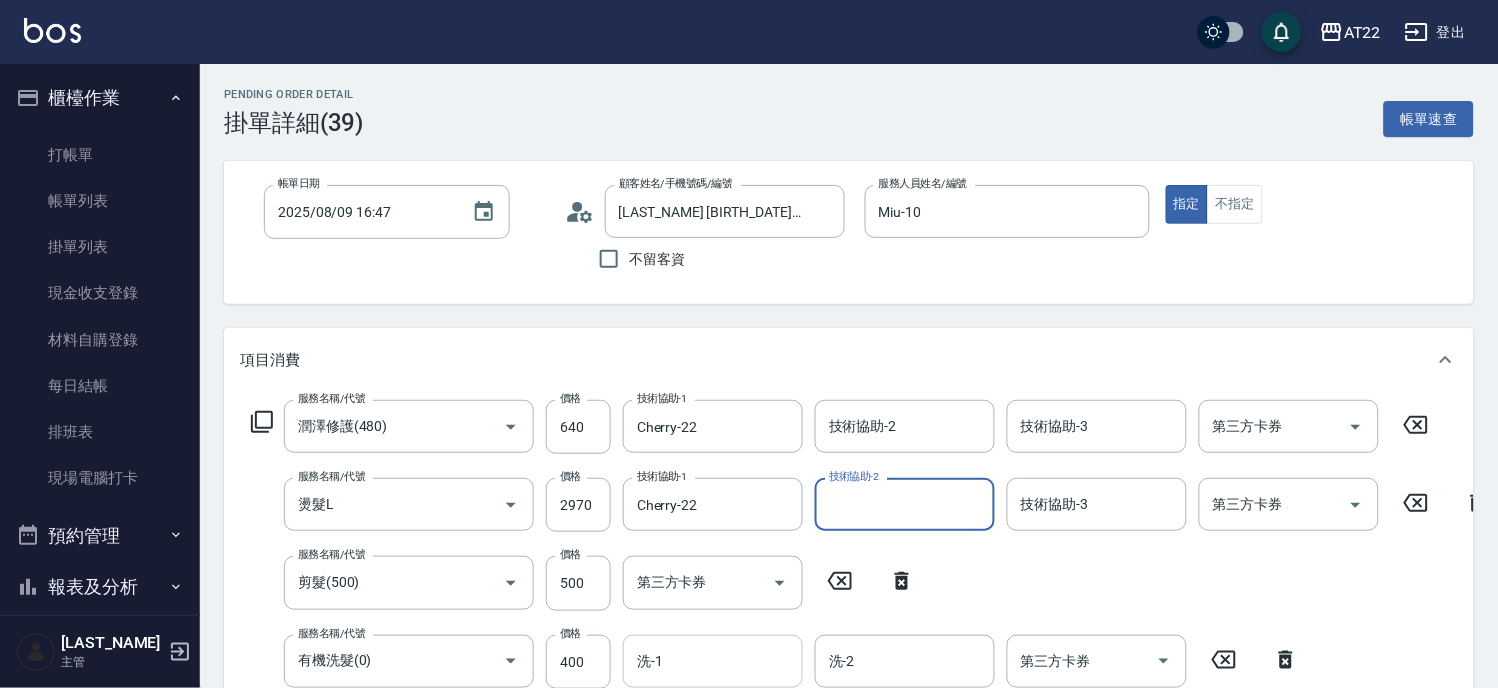 click on "洗-1" at bounding box center [713, 661] 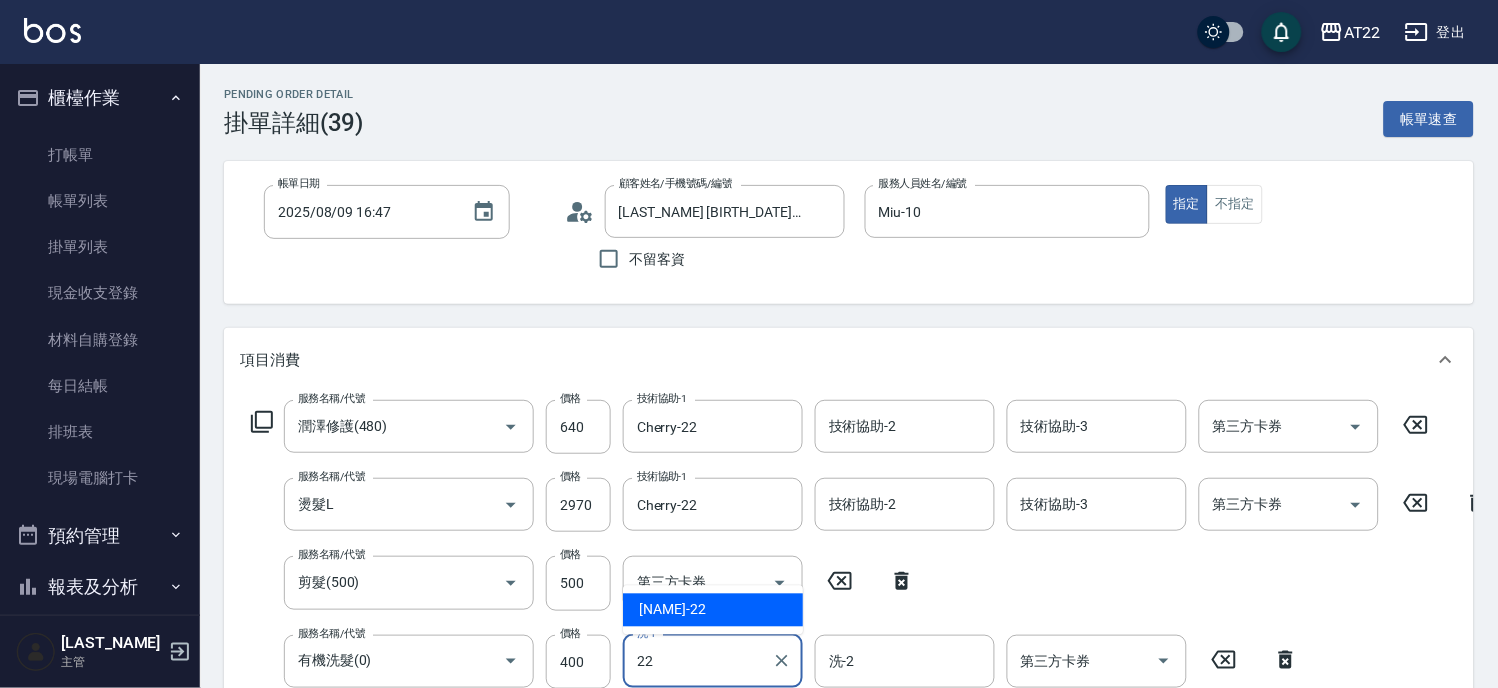 type on "Cherry-22" 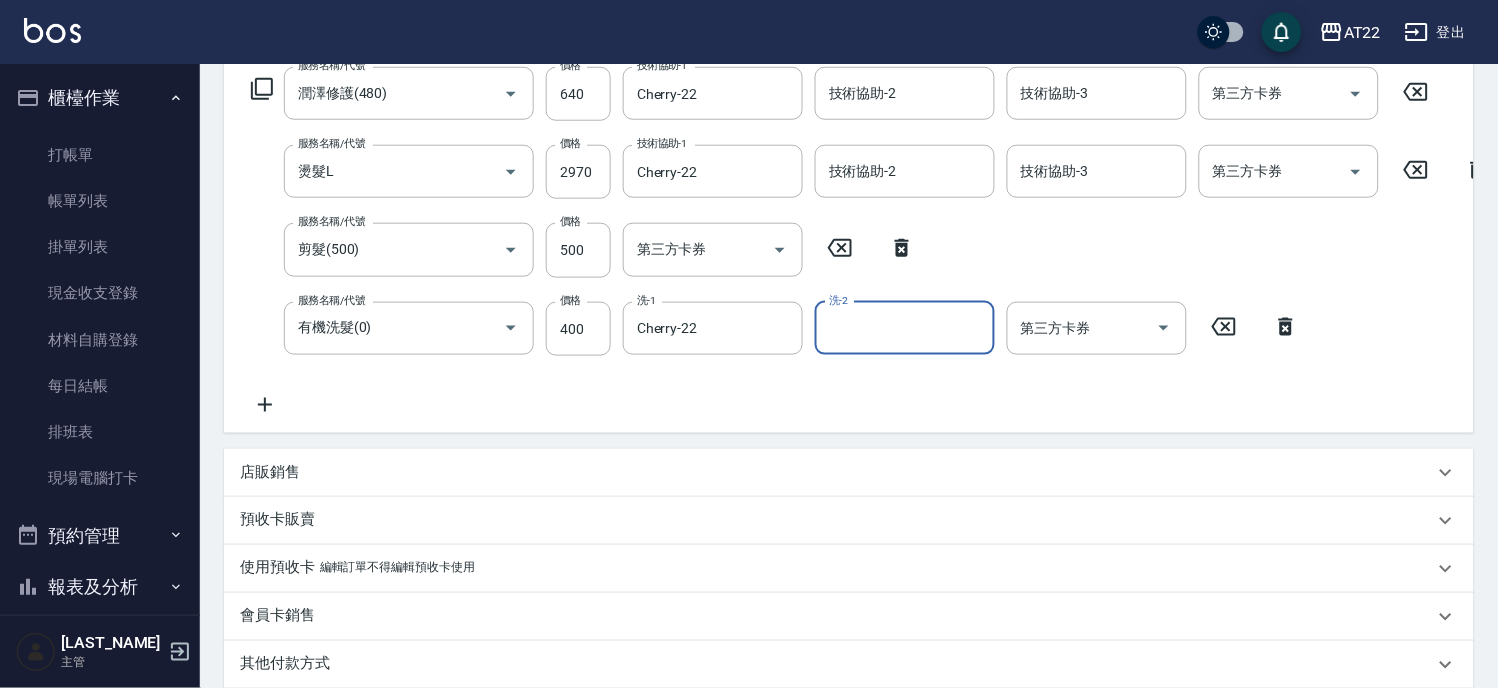 scroll, scrollTop: 633, scrollLeft: 0, axis: vertical 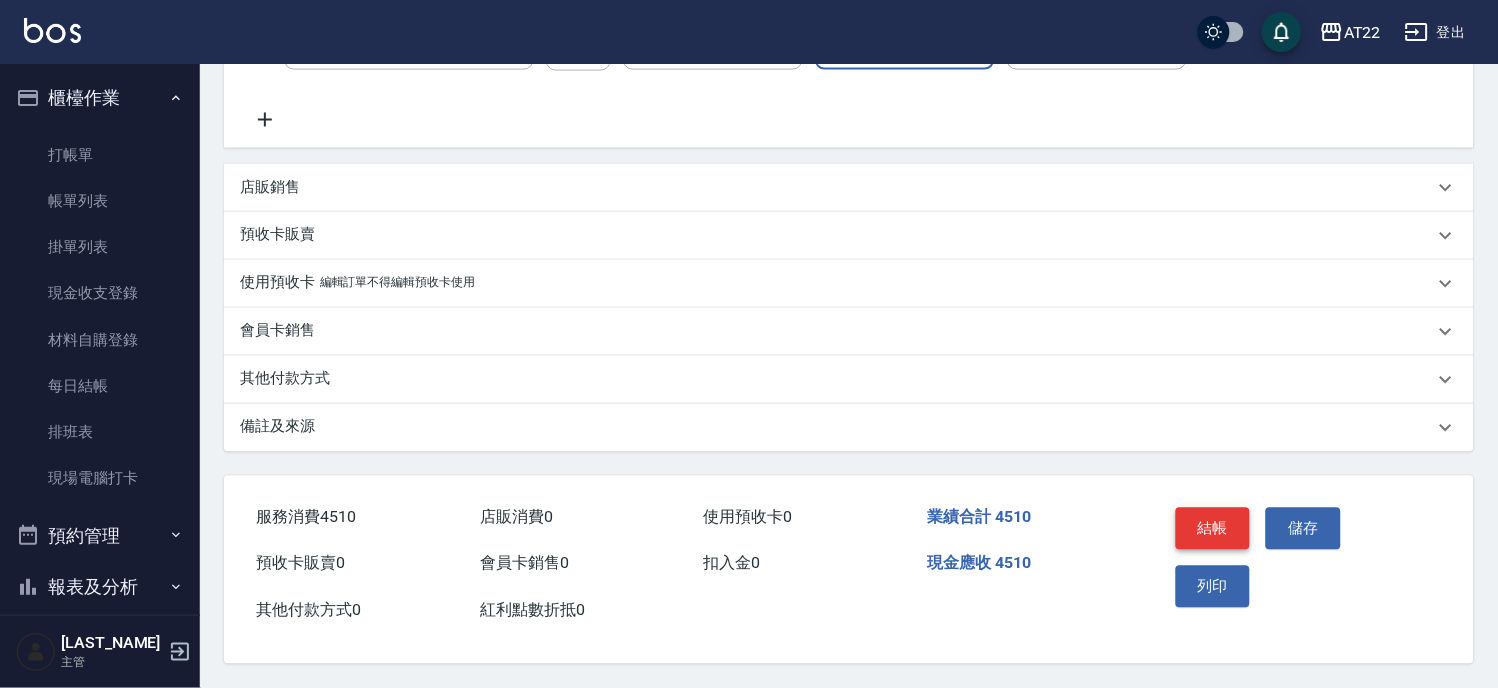 click on "結帳" at bounding box center (1213, 529) 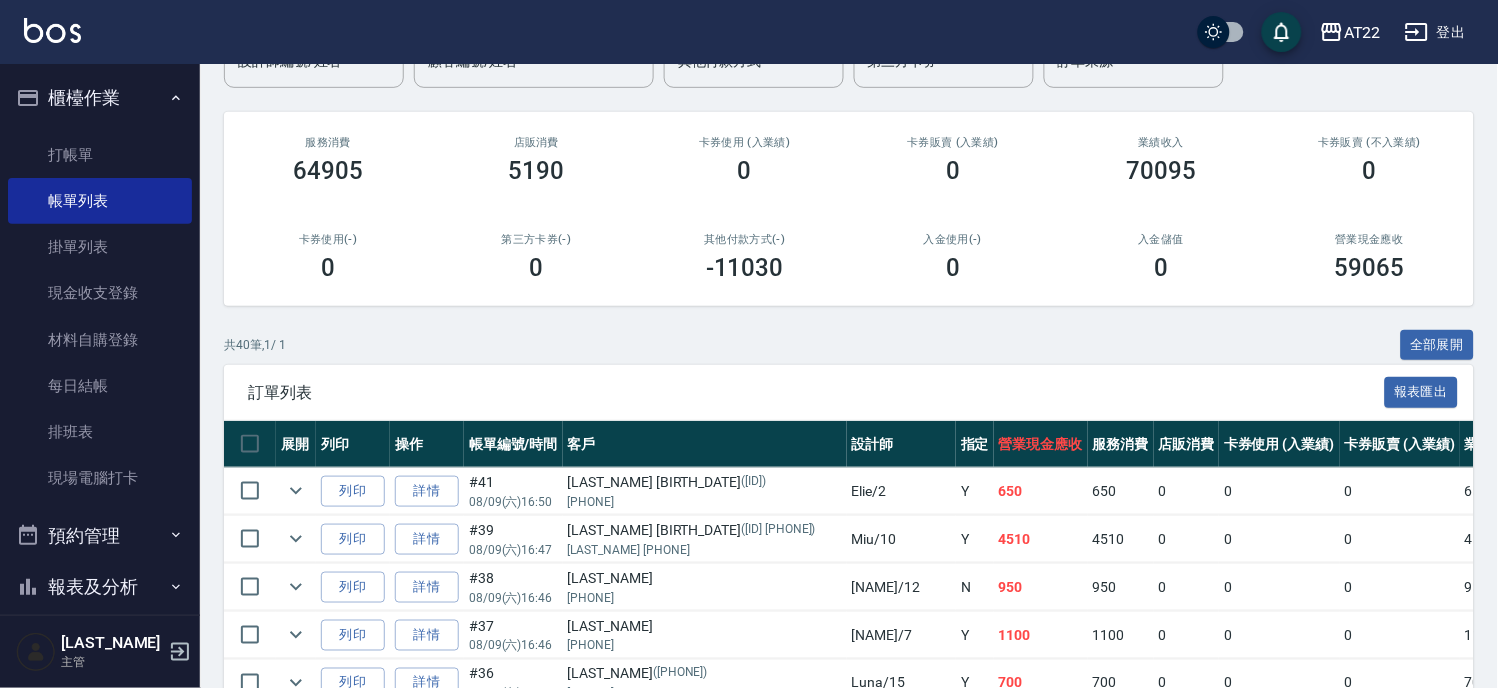 scroll, scrollTop: 0, scrollLeft: 0, axis: both 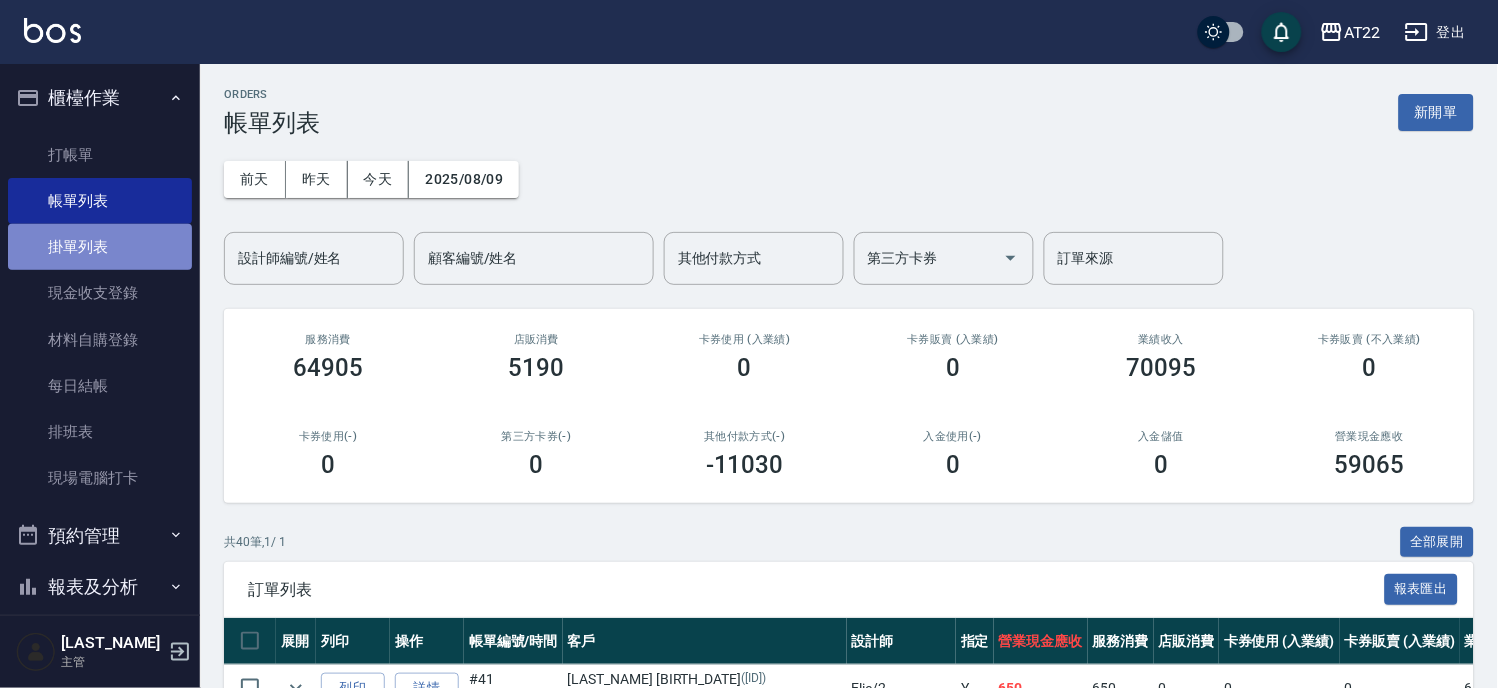 click on "掛單列表" at bounding box center (100, 247) 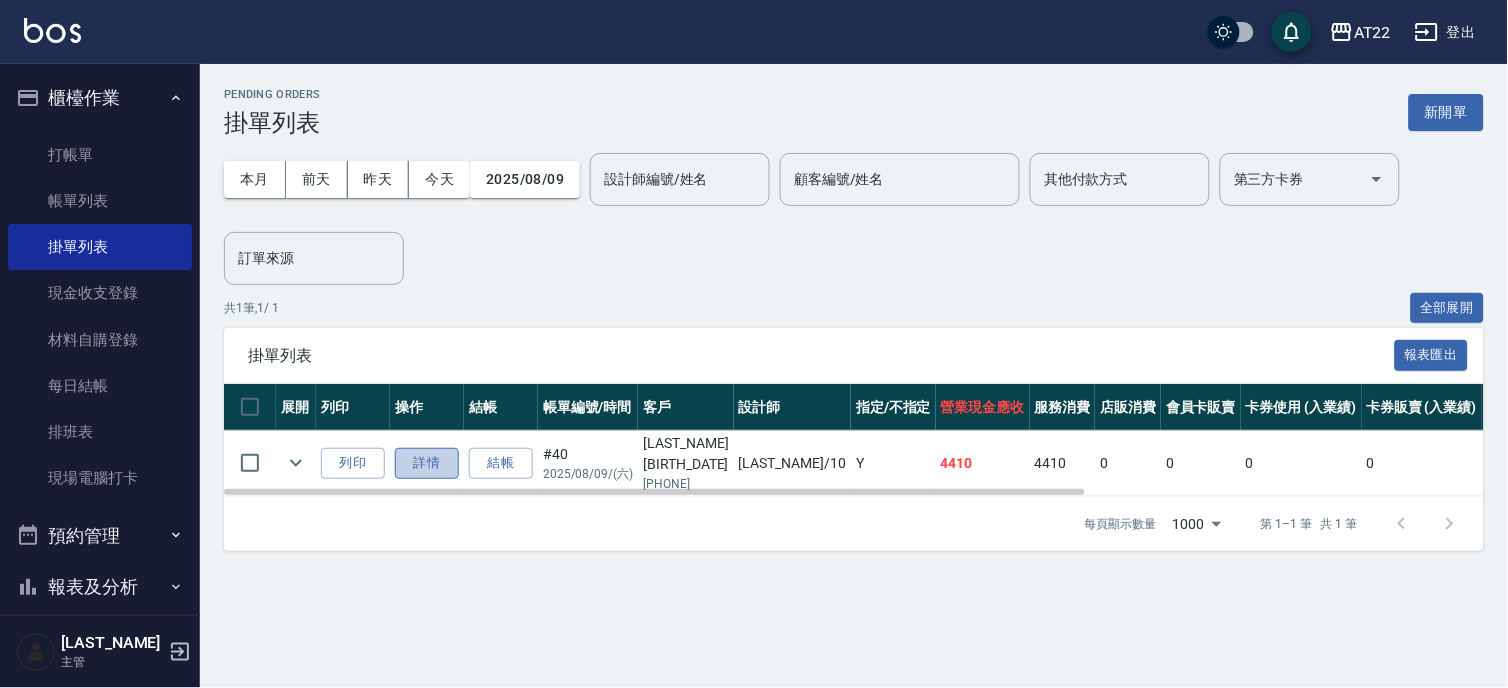 click on "詳情" at bounding box center (427, 463) 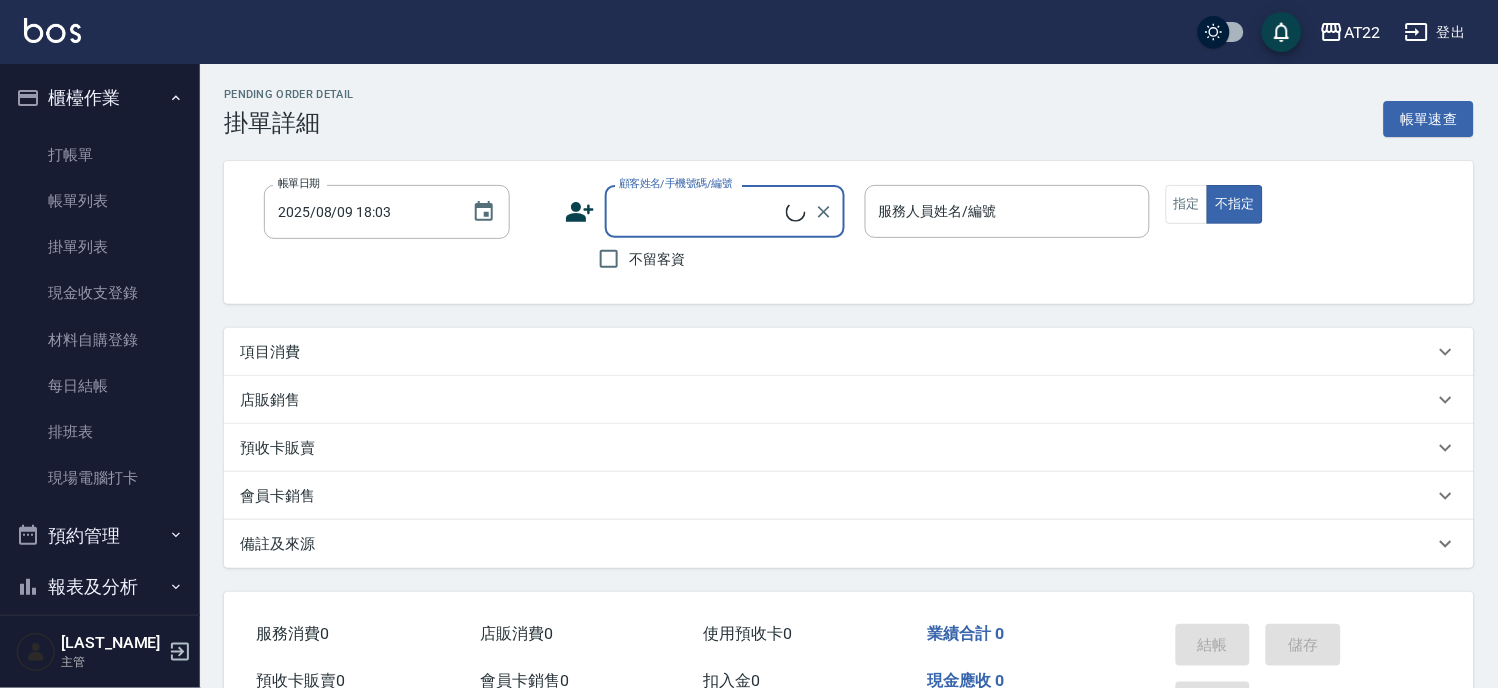type on "2025/08/09 16:49" 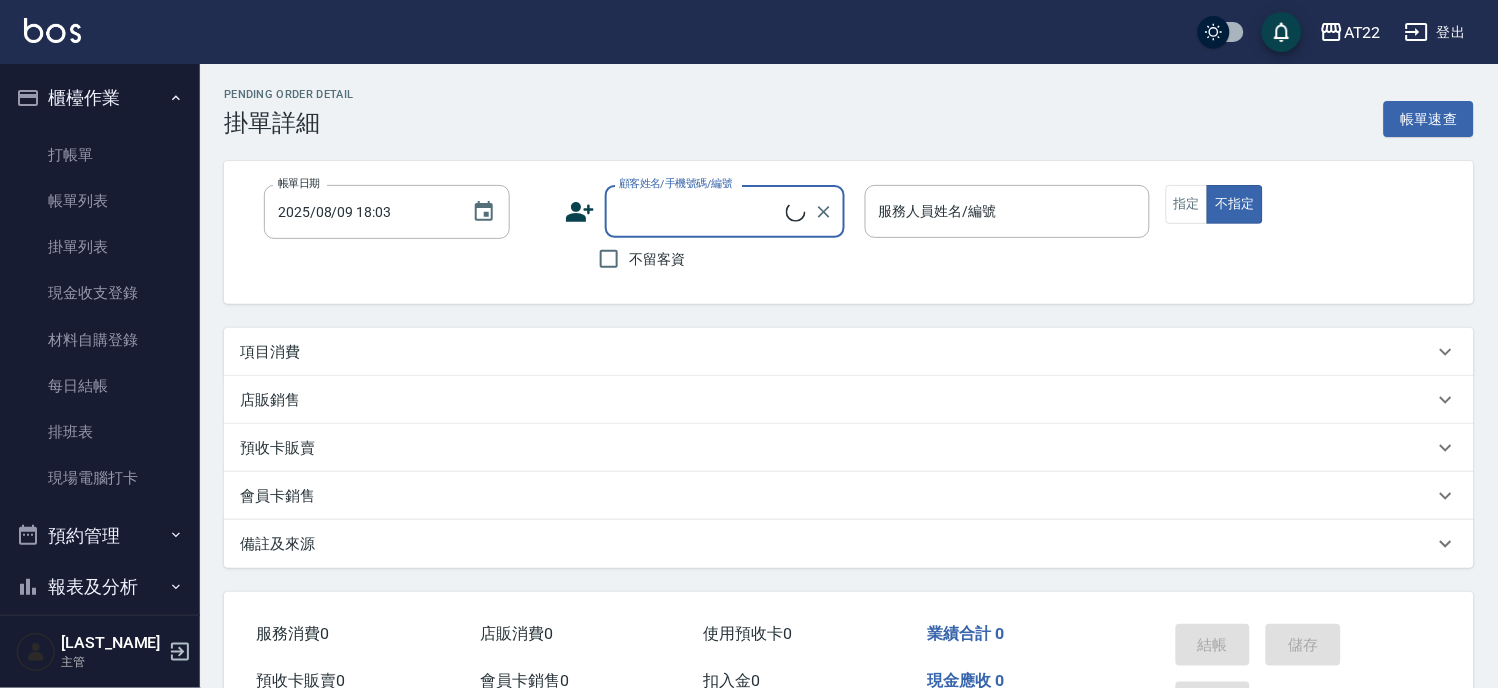 type on "Miu-10" 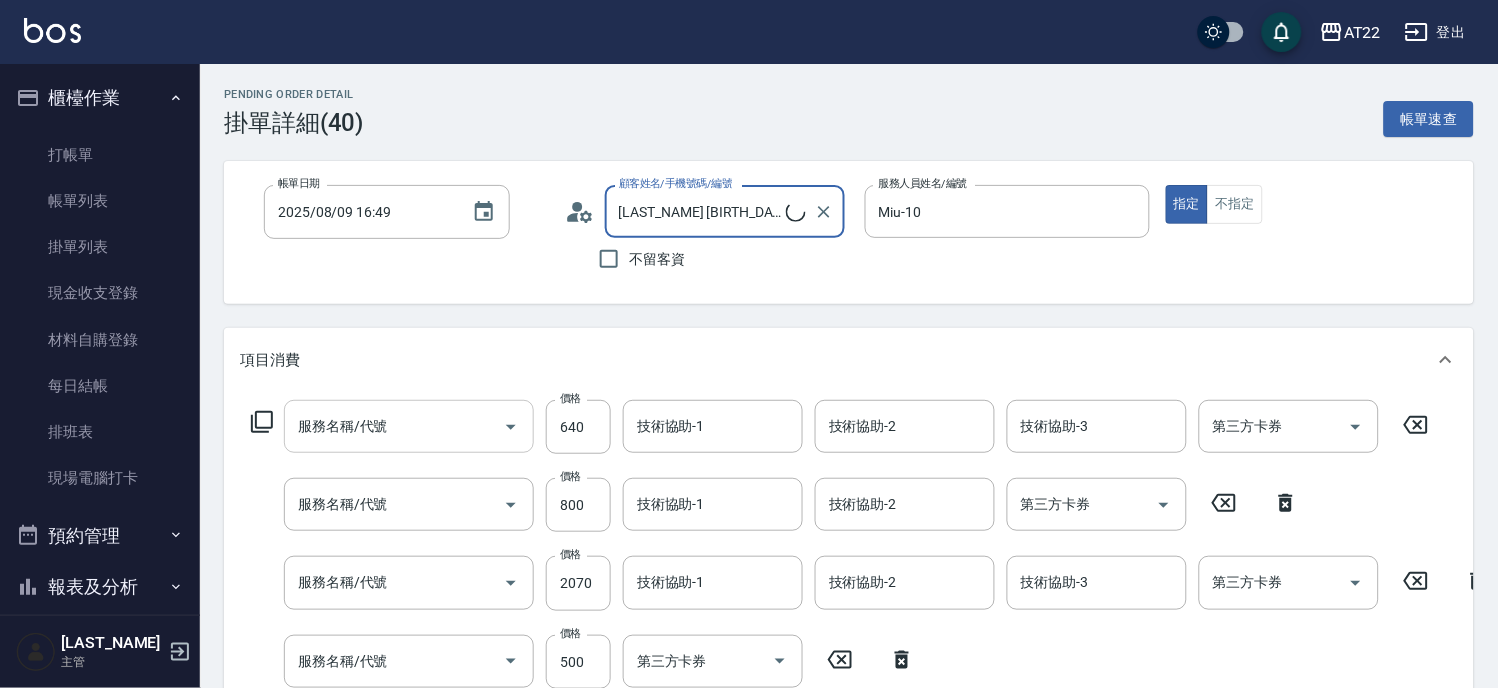 type on "[LAST]-[AGE].[MONTH].[DAY]/[PHONE]/[ID]" 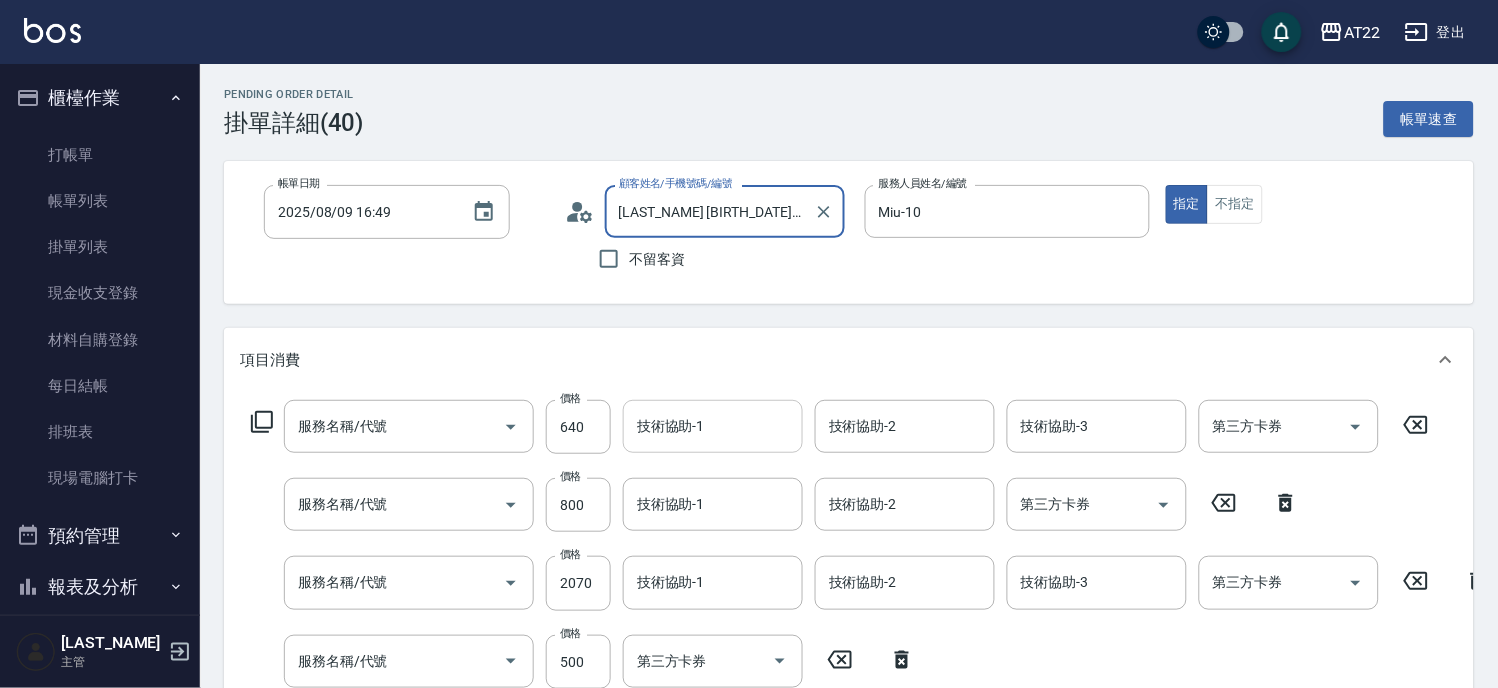 type on "潤澤修護(480)" 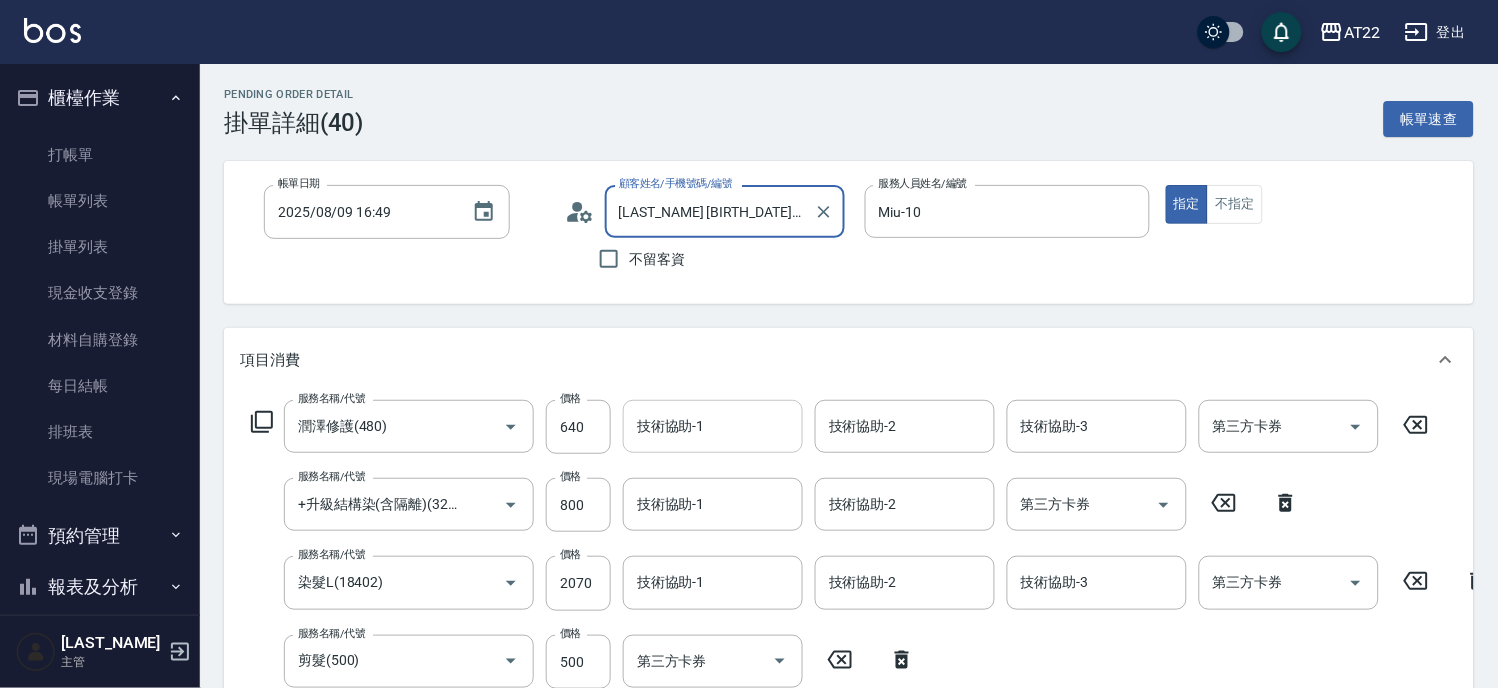 click on "技術協助-1" at bounding box center (713, 426) 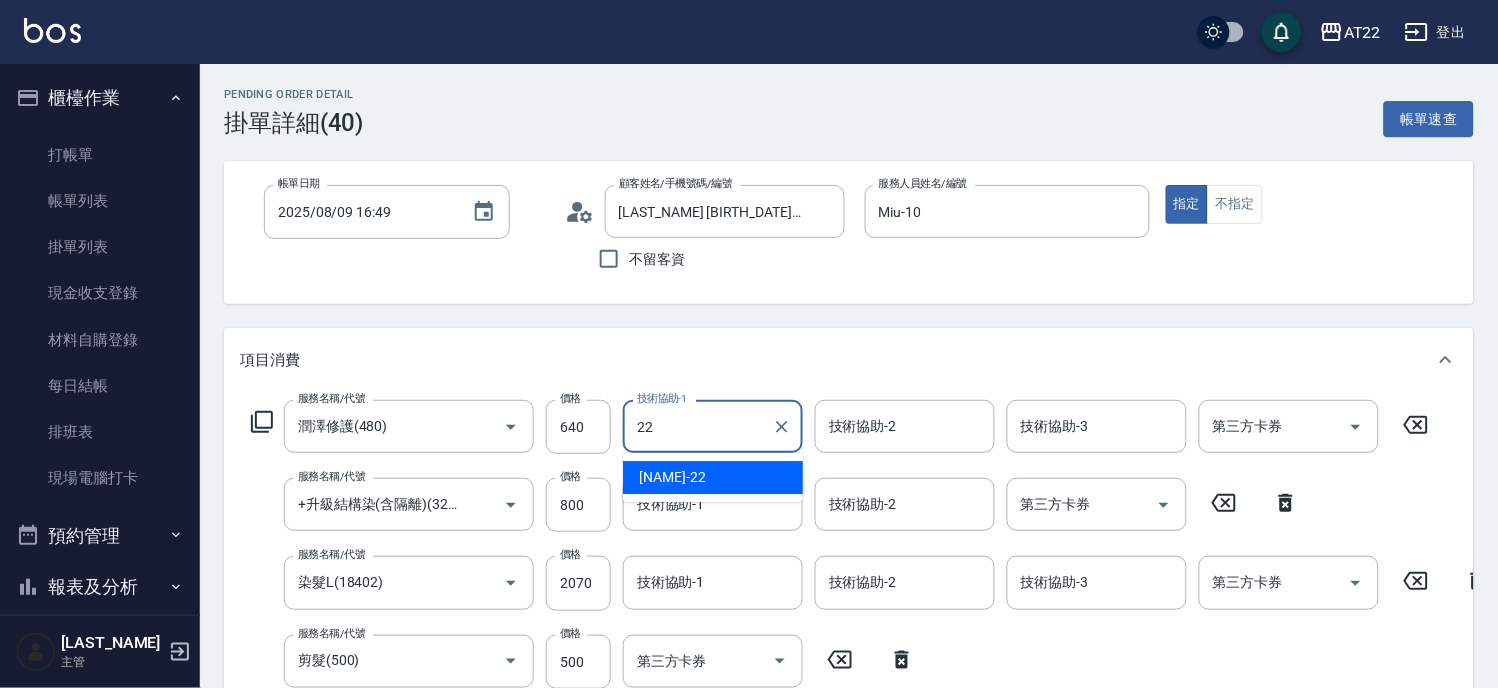 type on "Cherry-22" 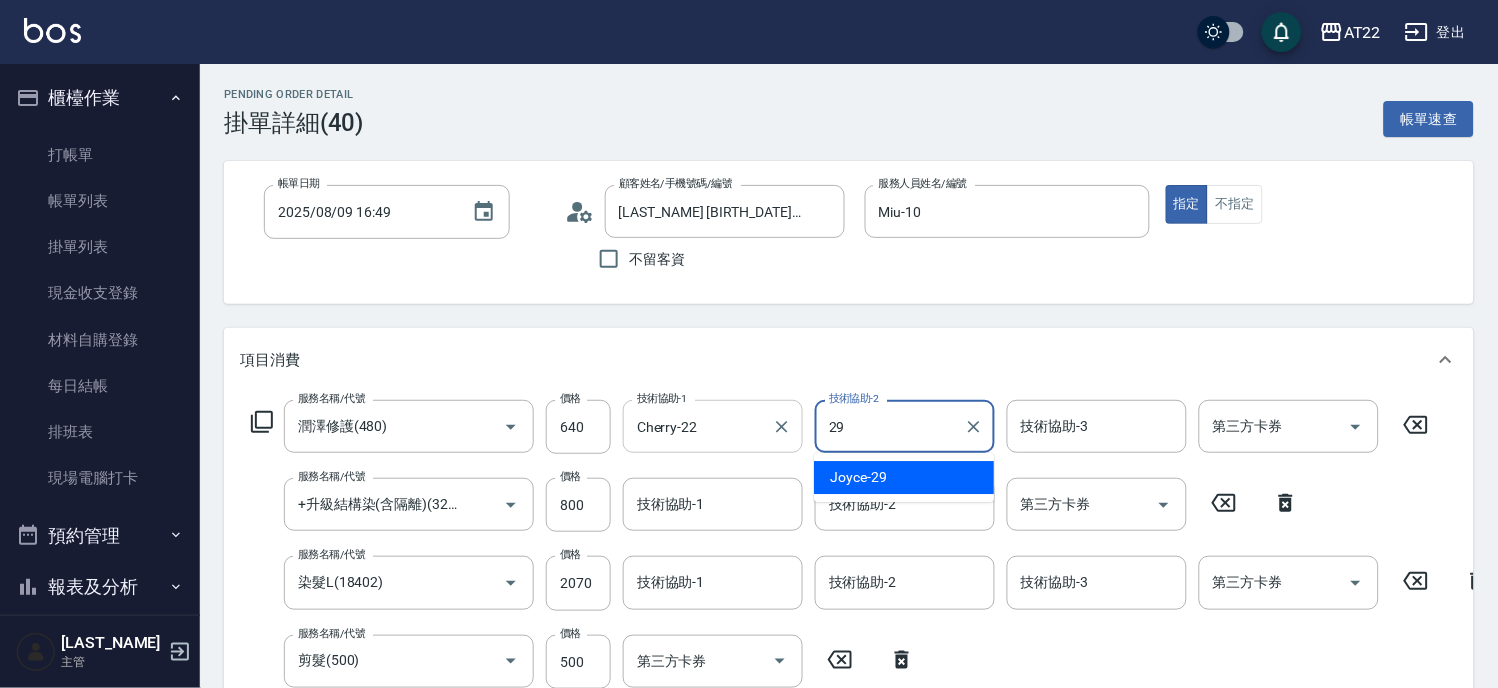 type on "[NAME]-[NUMBER]" 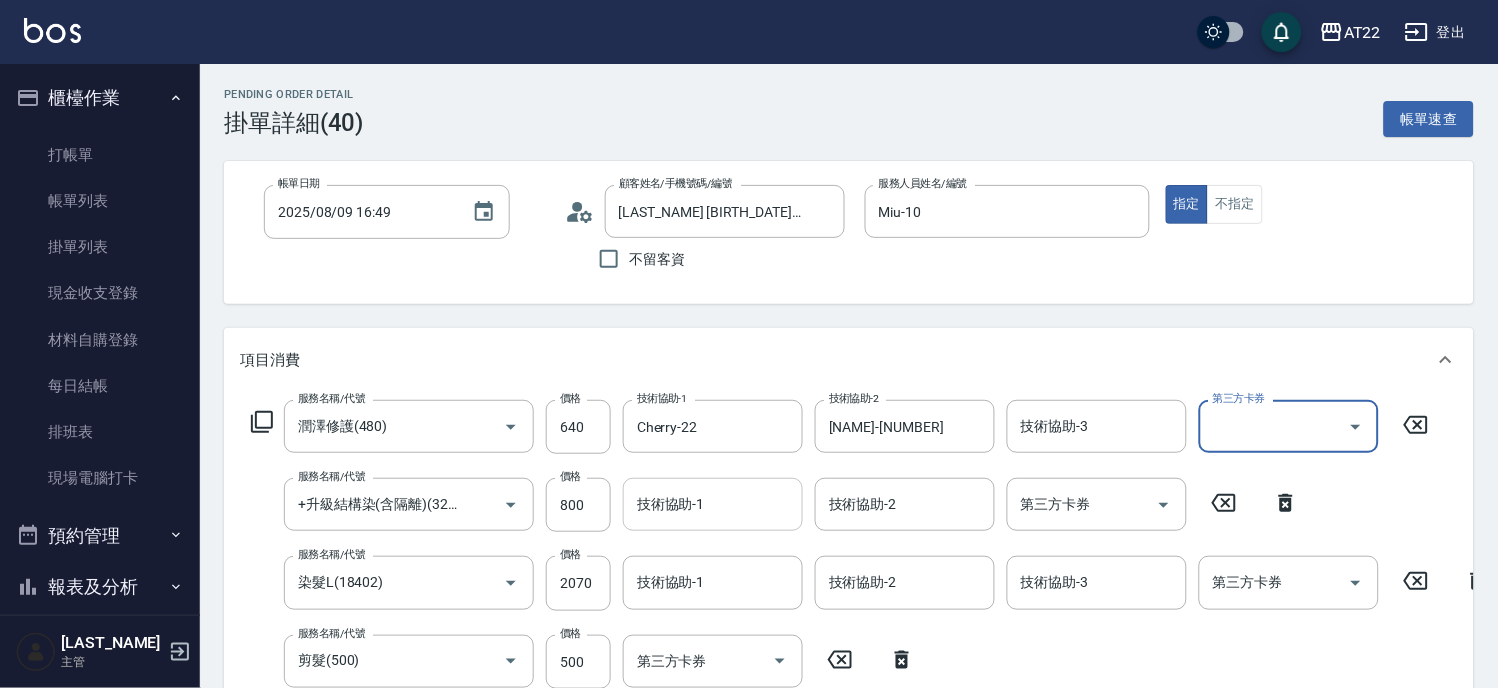 click on "技術協助-1" at bounding box center (713, 504) 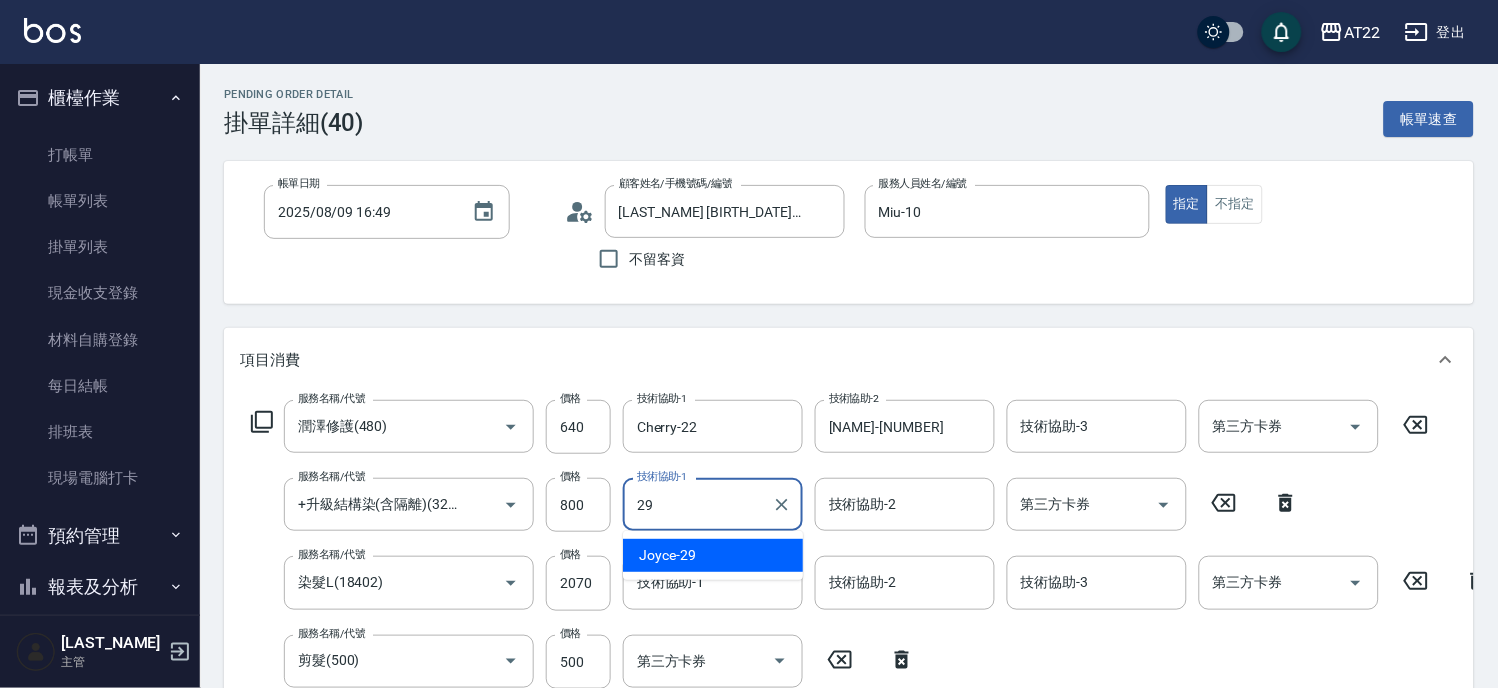 type on "[NAME]-[NUMBER]" 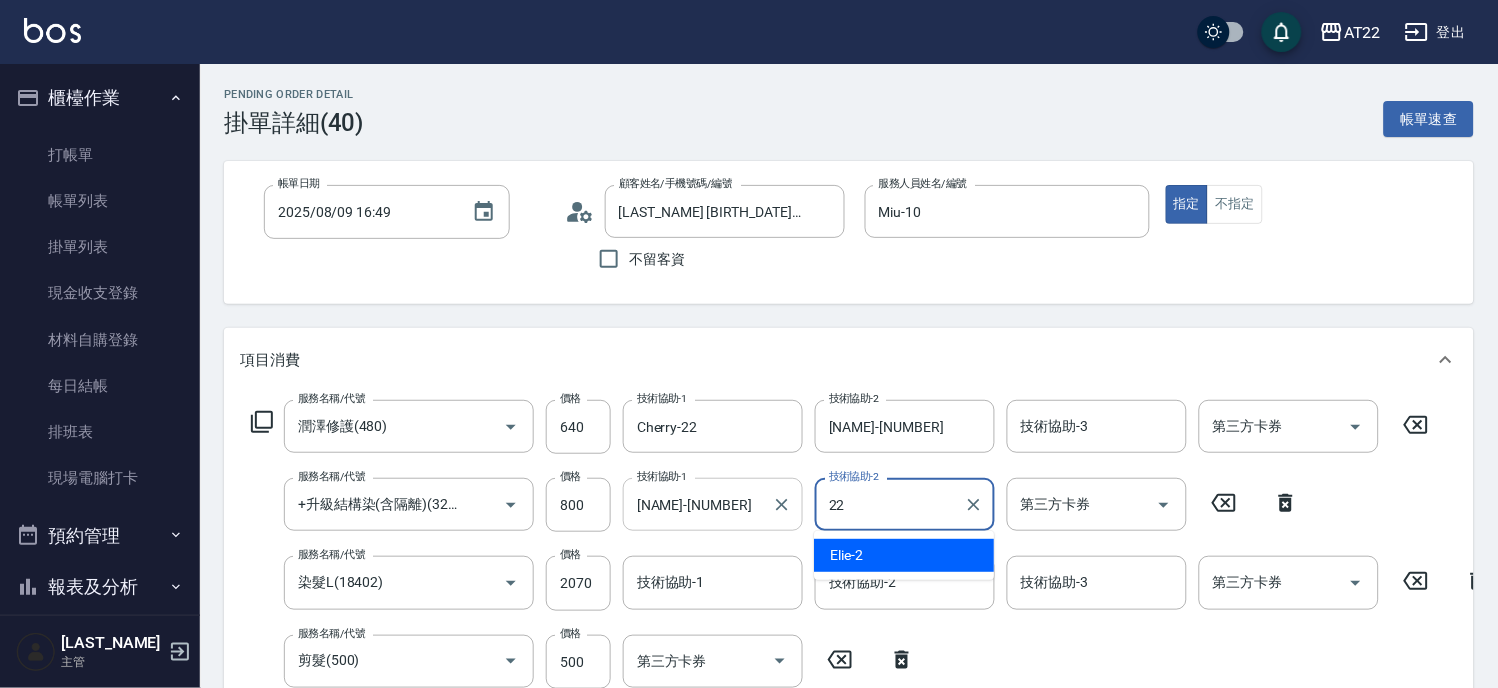 type on "Cherry-22" 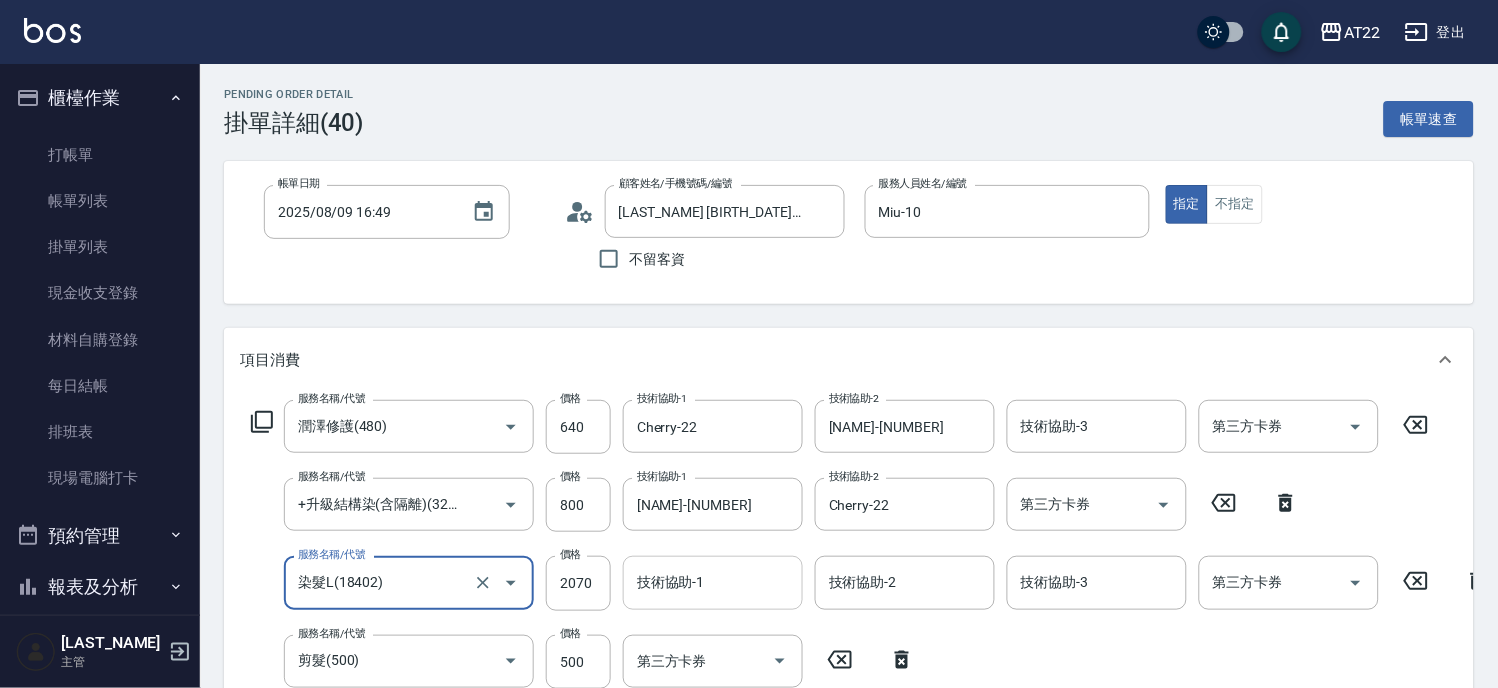 click on "技術協助-1 技術協助-1" at bounding box center [713, 582] 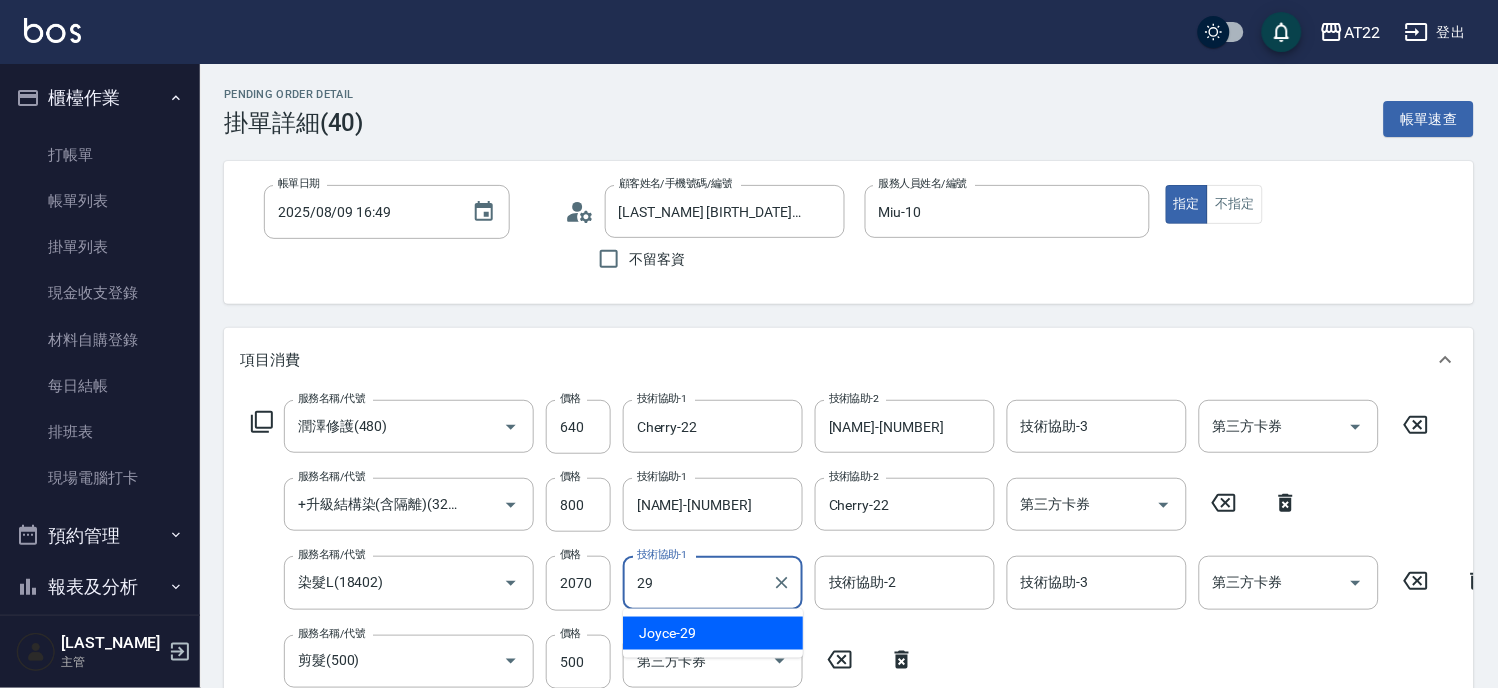 type on "[NAME]-[NUMBER]" 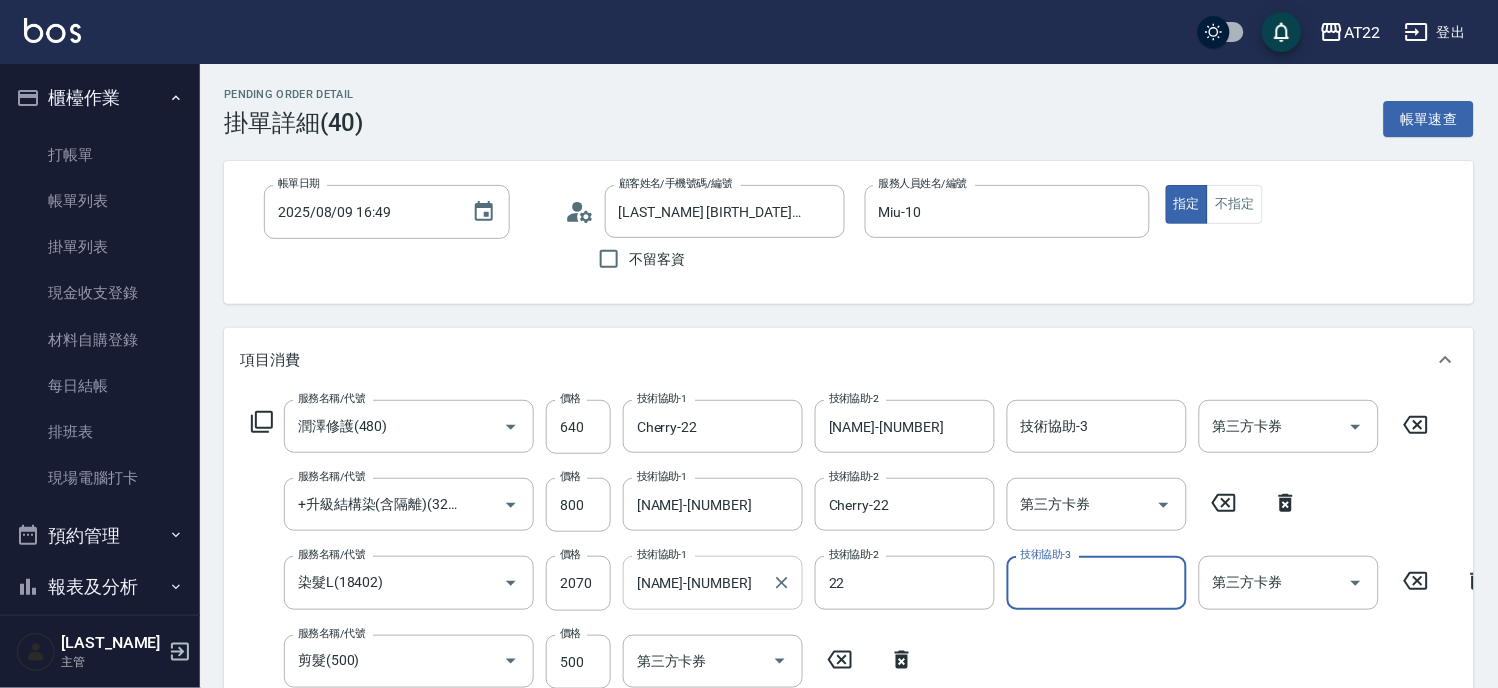 type on "Cherry-22" 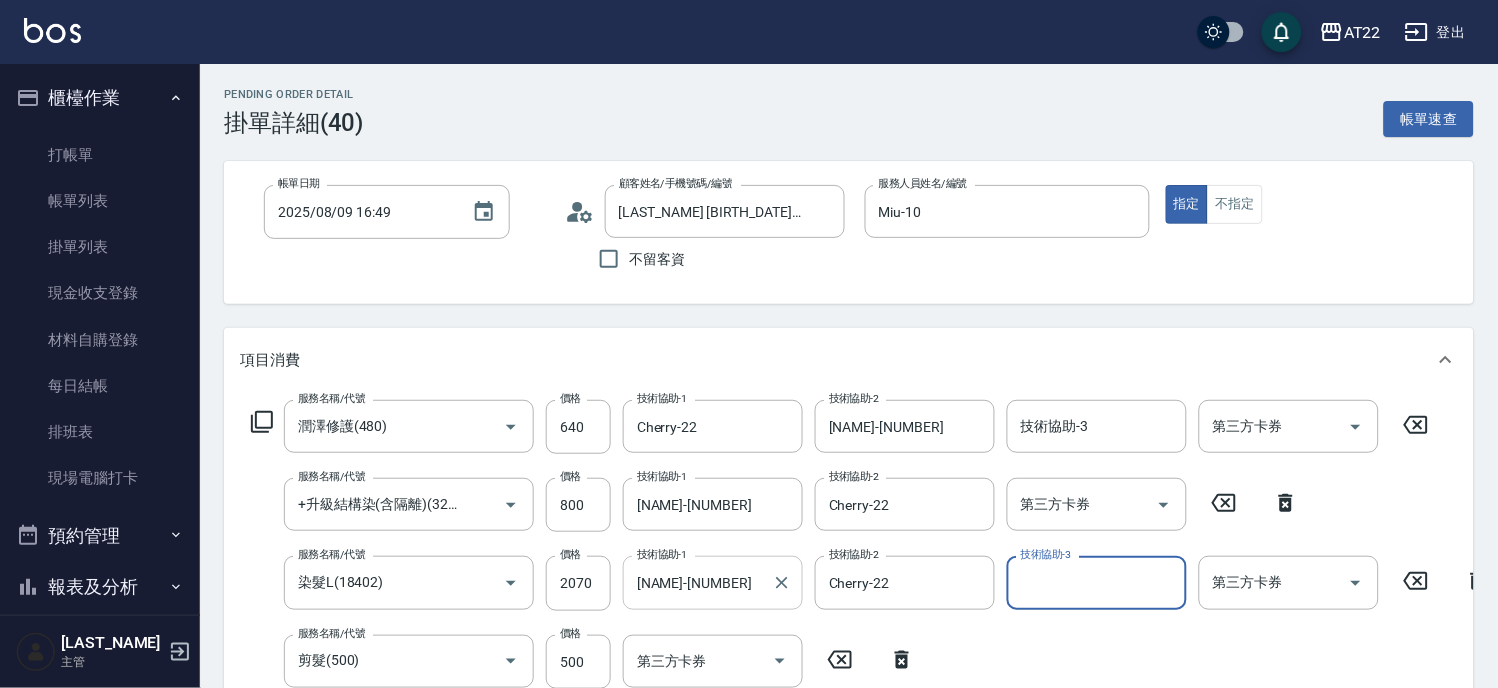 scroll, scrollTop: 333, scrollLeft: 0, axis: vertical 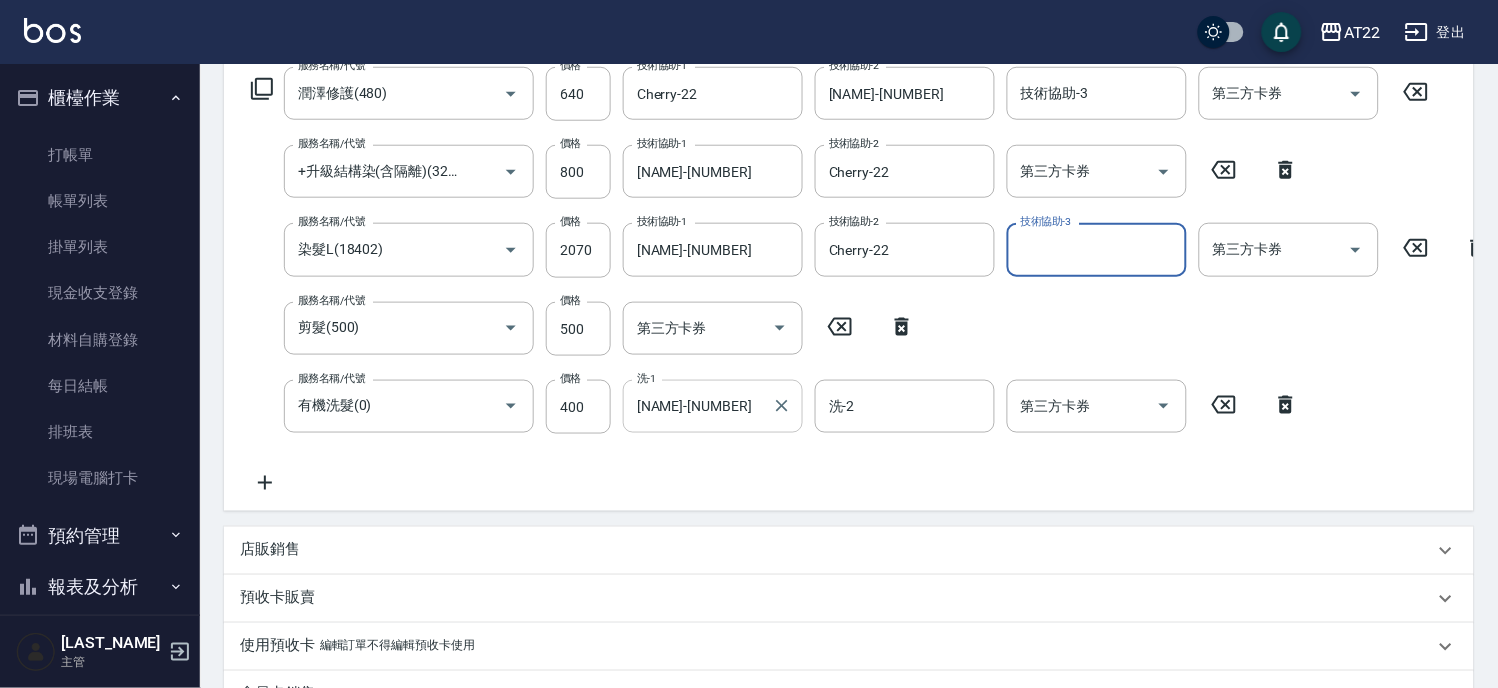 click on "[NAME]-[NUMBER]" at bounding box center [698, 406] 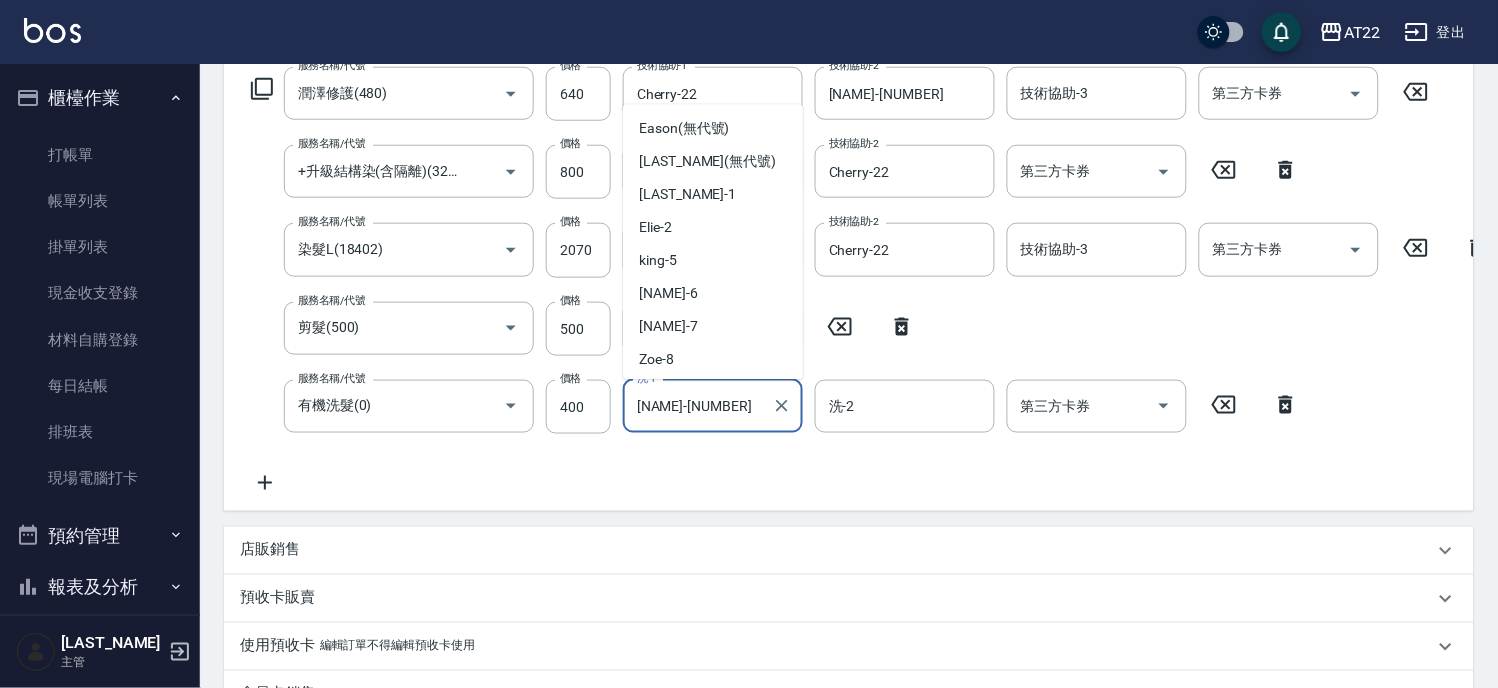 scroll, scrollTop: 325, scrollLeft: 0, axis: vertical 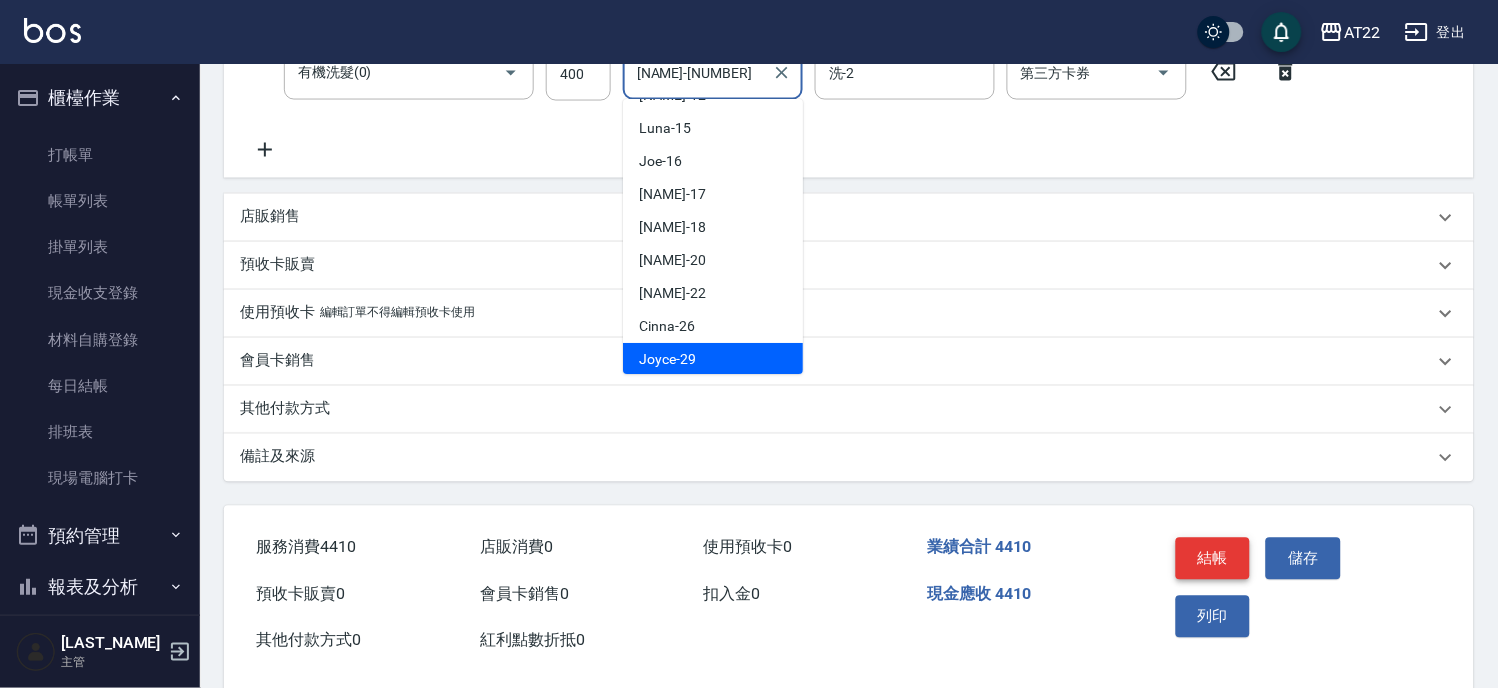 click on "結帳" at bounding box center (1213, 559) 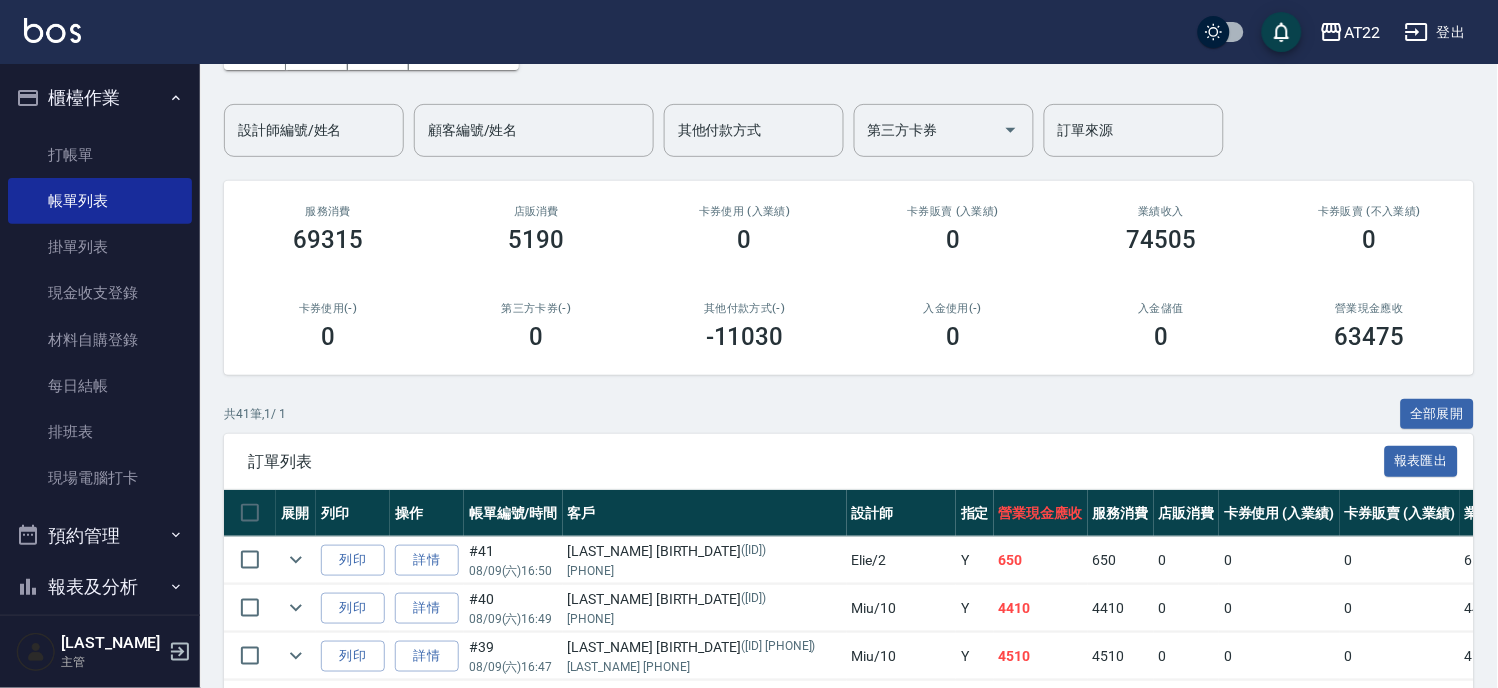 scroll, scrollTop: 0, scrollLeft: 0, axis: both 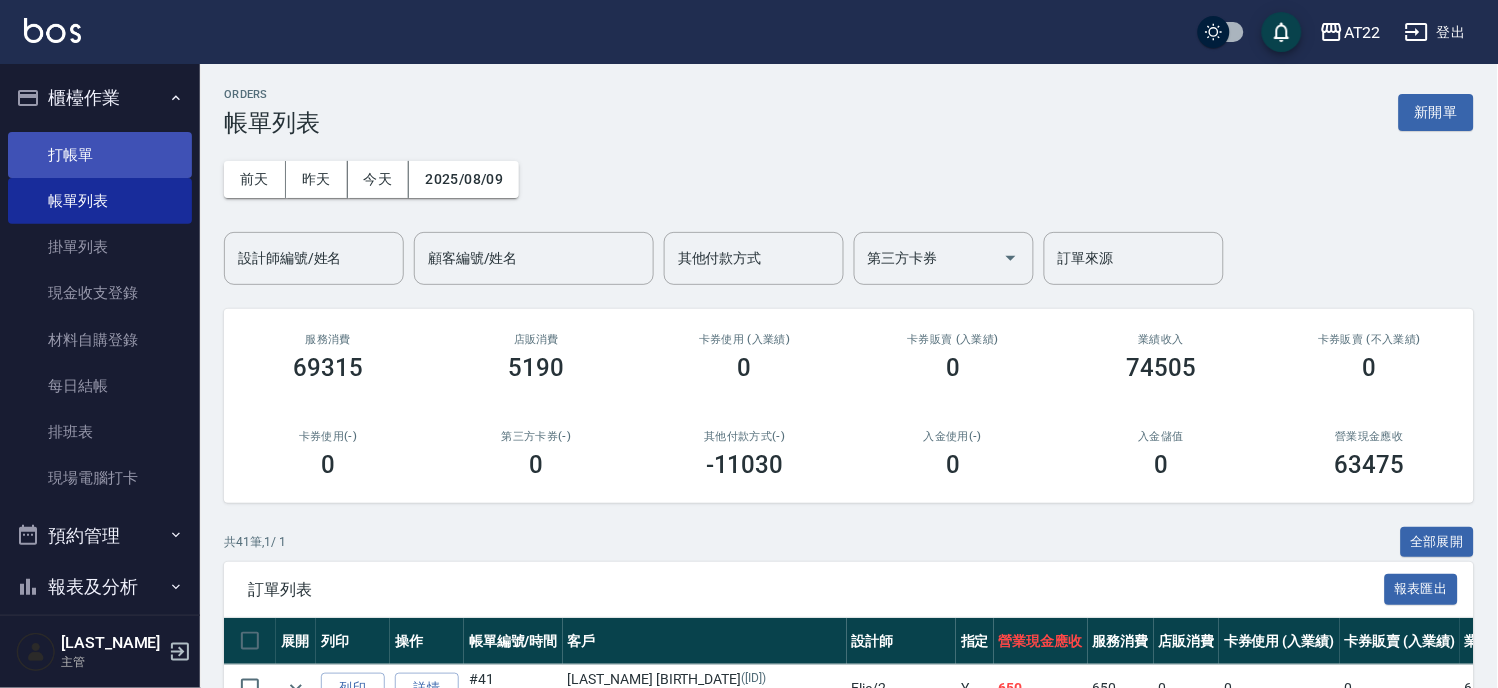 click on "打帳單" at bounding box center [100, 155] 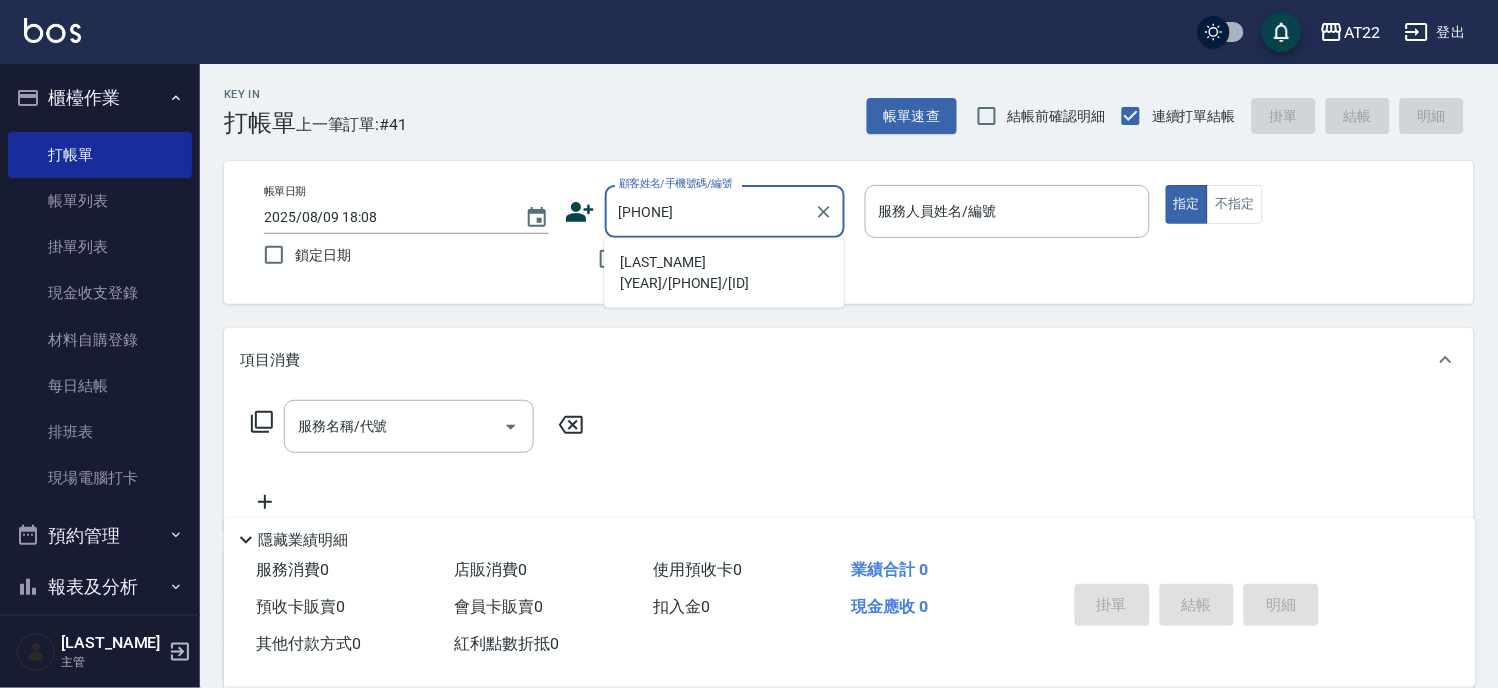 click on "[LAST]-[AGE].[MONTH].[DAY]/[PHONE]/[ID]" at bounding box center [724, 273] 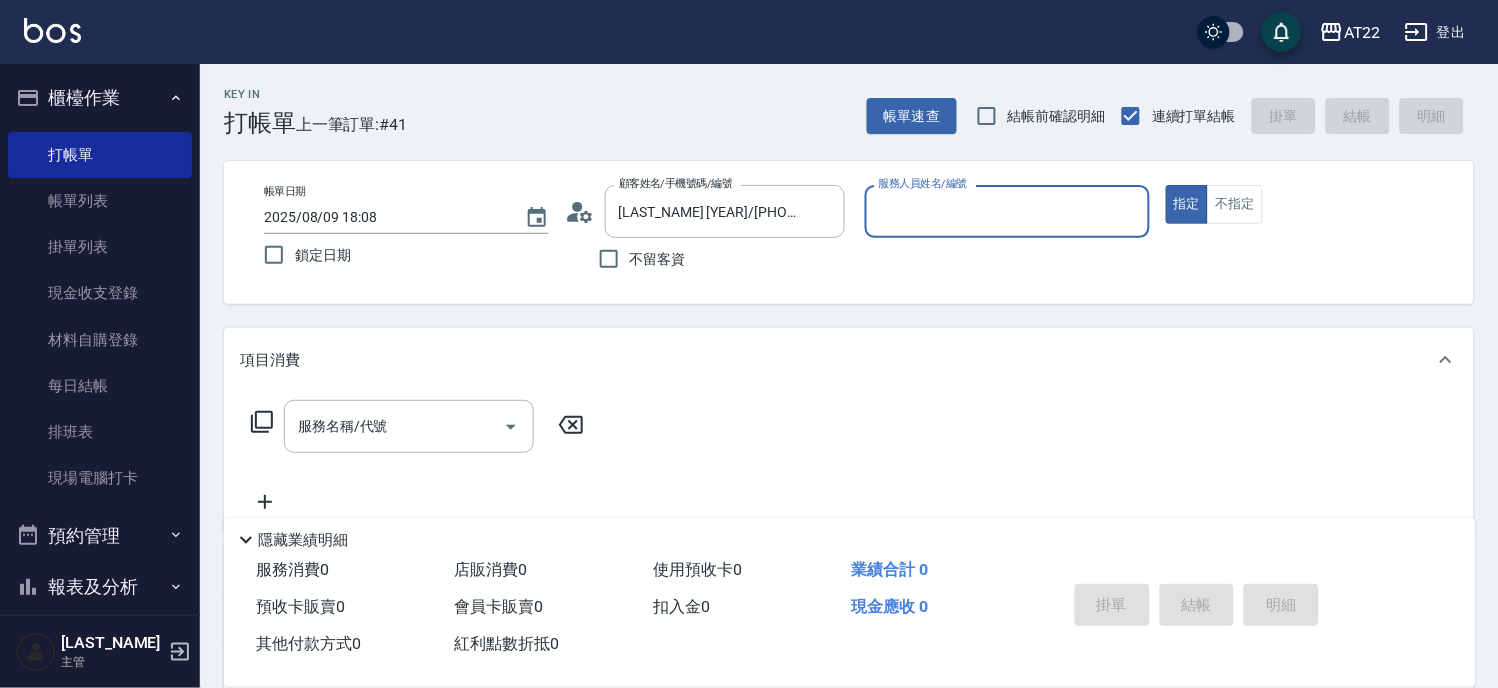 type on "king-5" 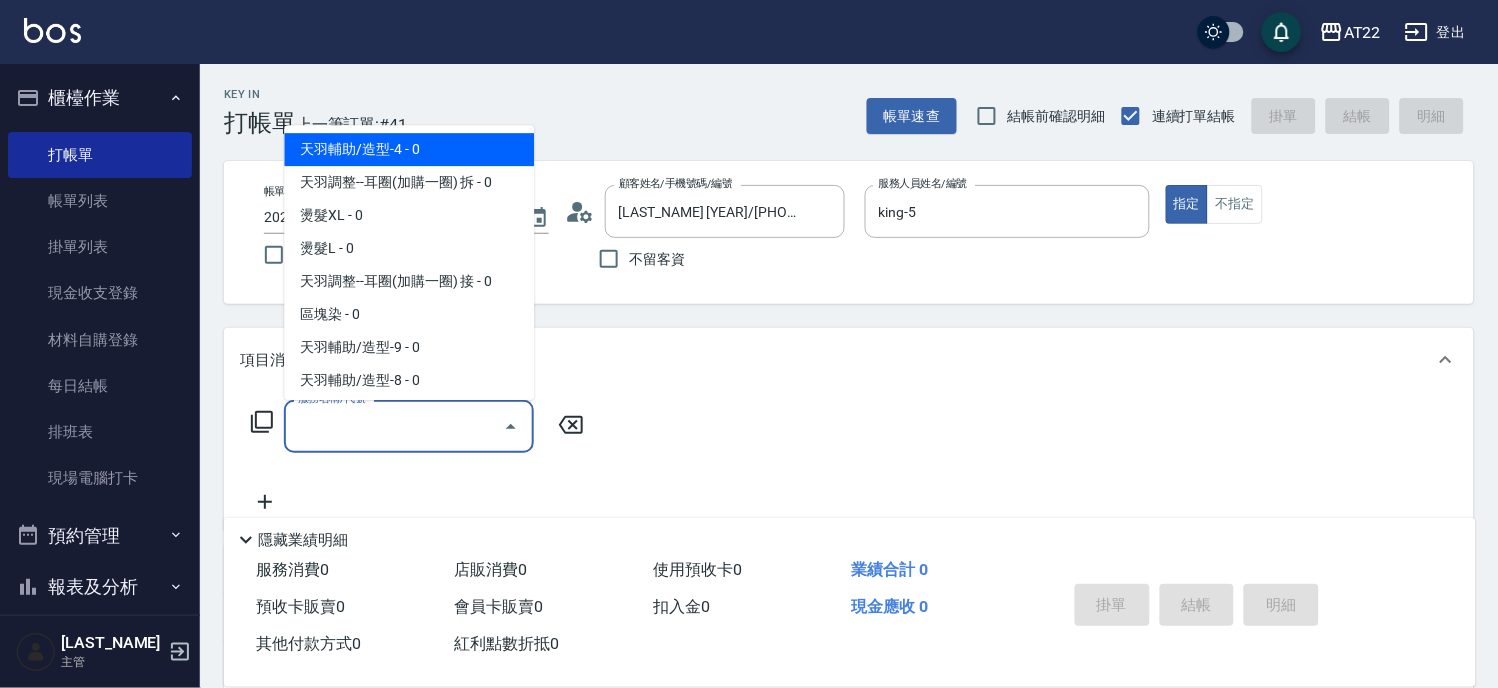 click on "服務名稱/代號" at bounding box center (394, 426) 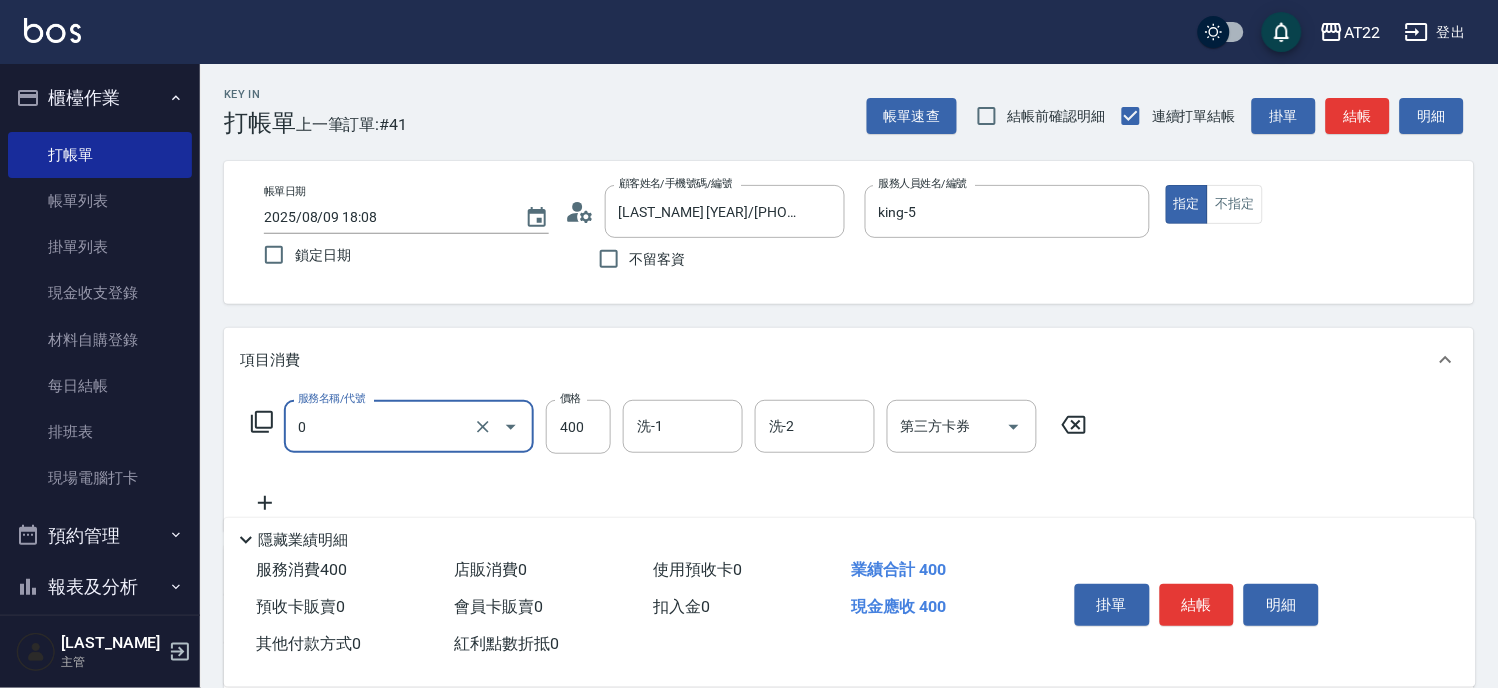 type on "有機洗髮(0)" 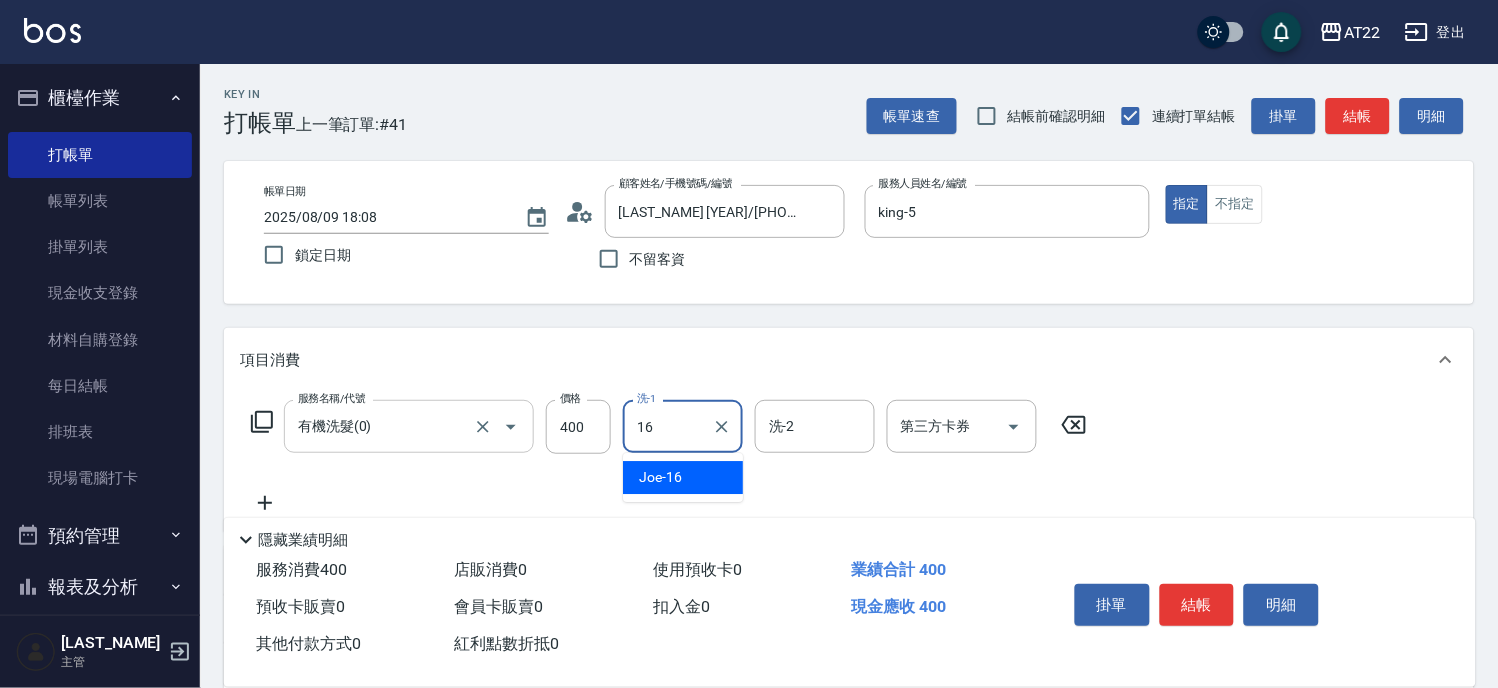type on "恩恩-16" 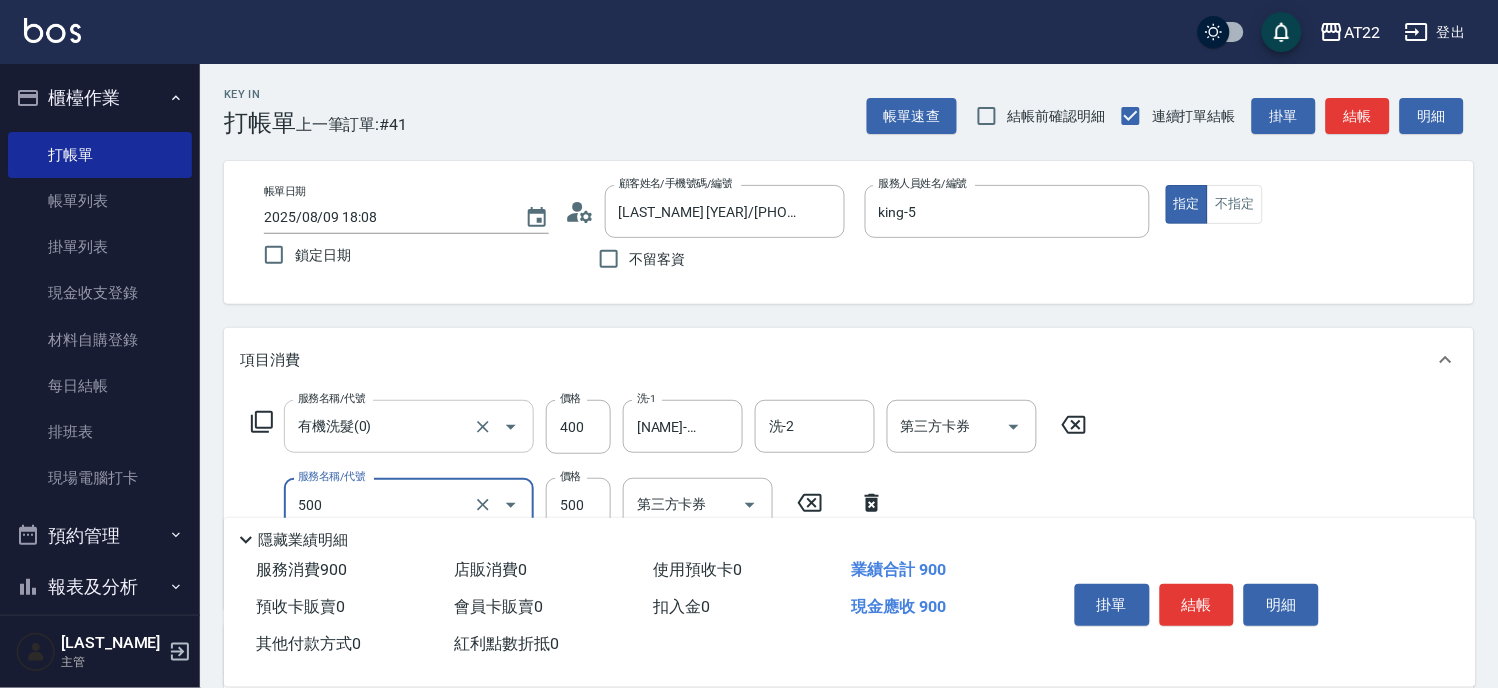 type on "剪髮(500)" 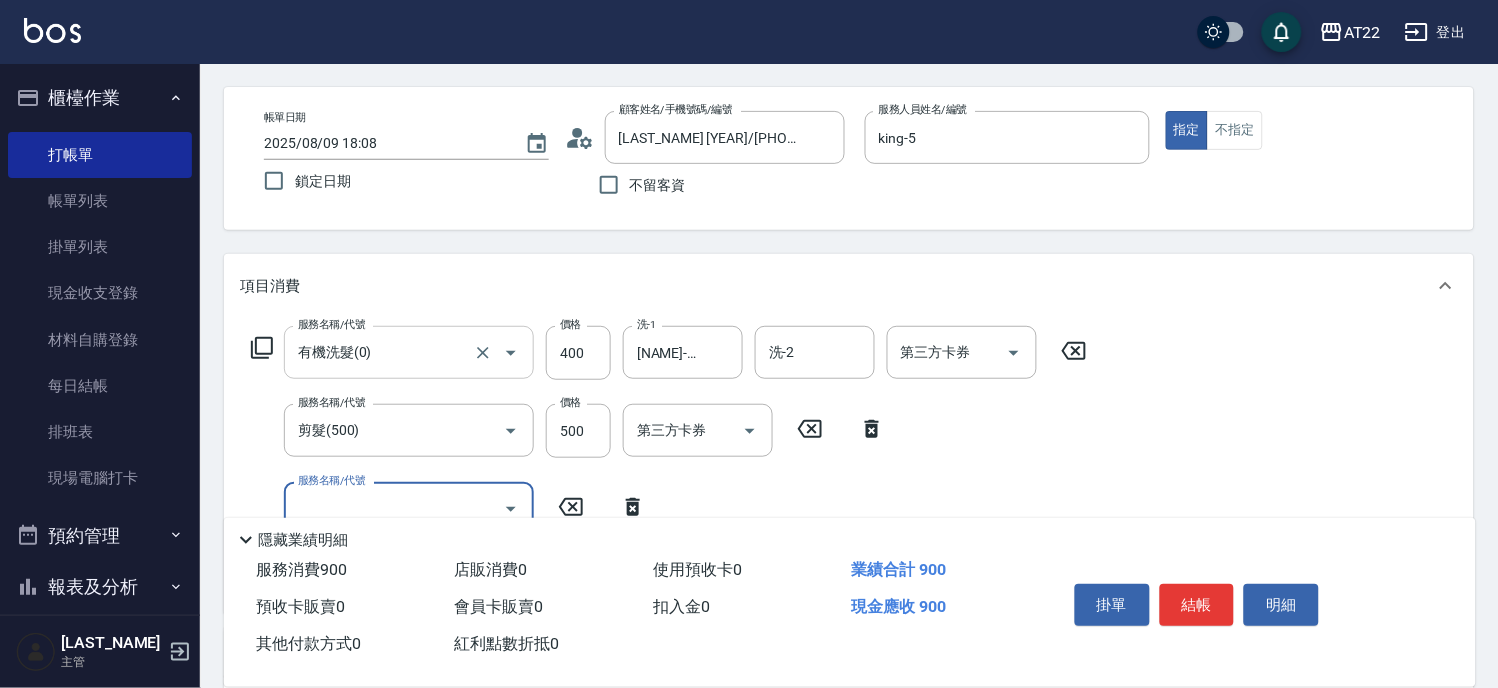 scroll, scrollTop: 111, scrollLeft: 0, axis: vertical 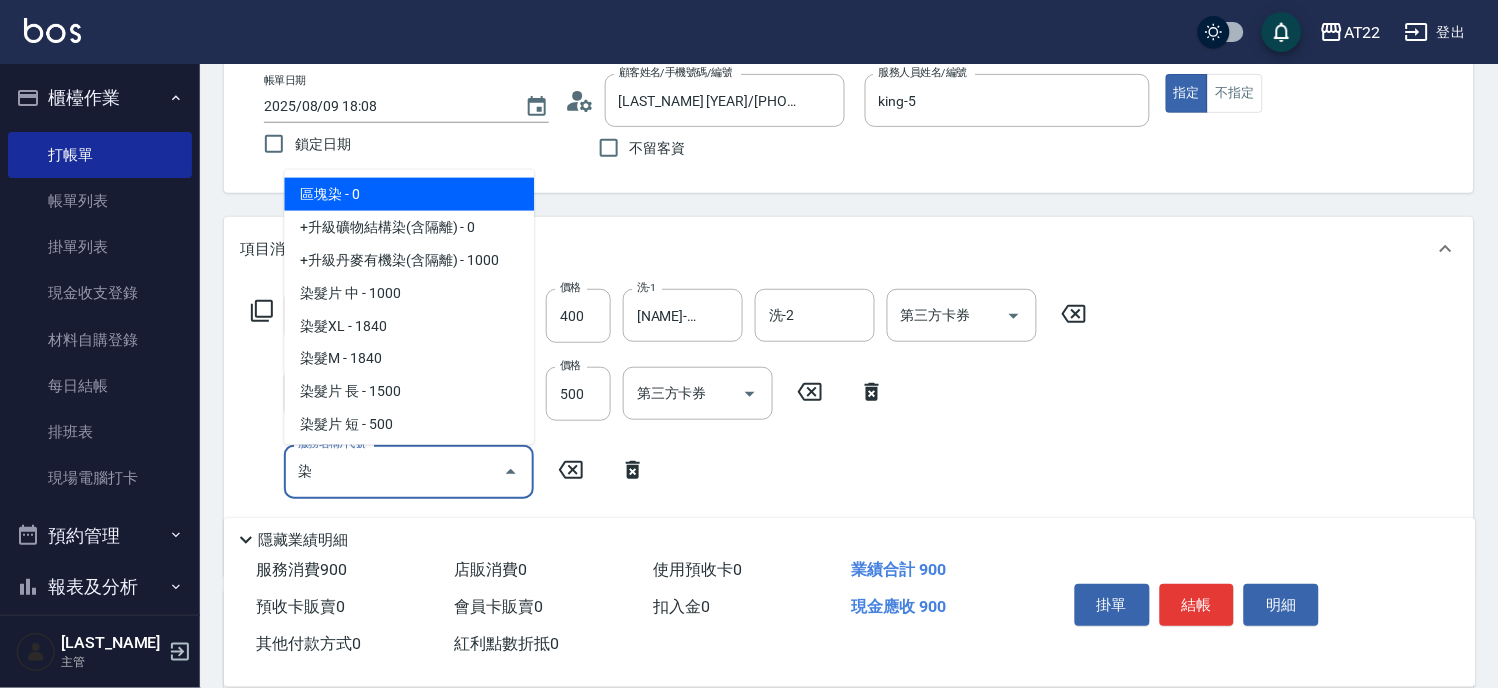 type on "區塊染" 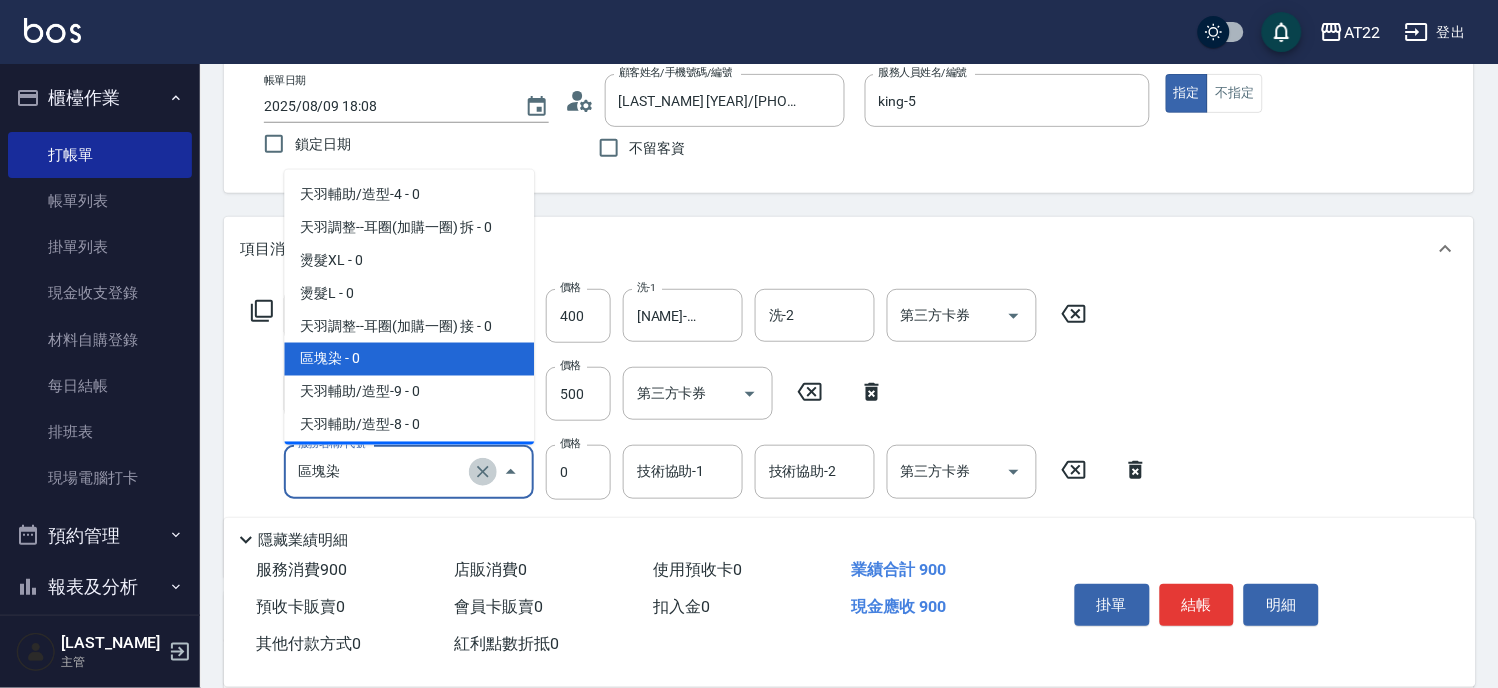 click 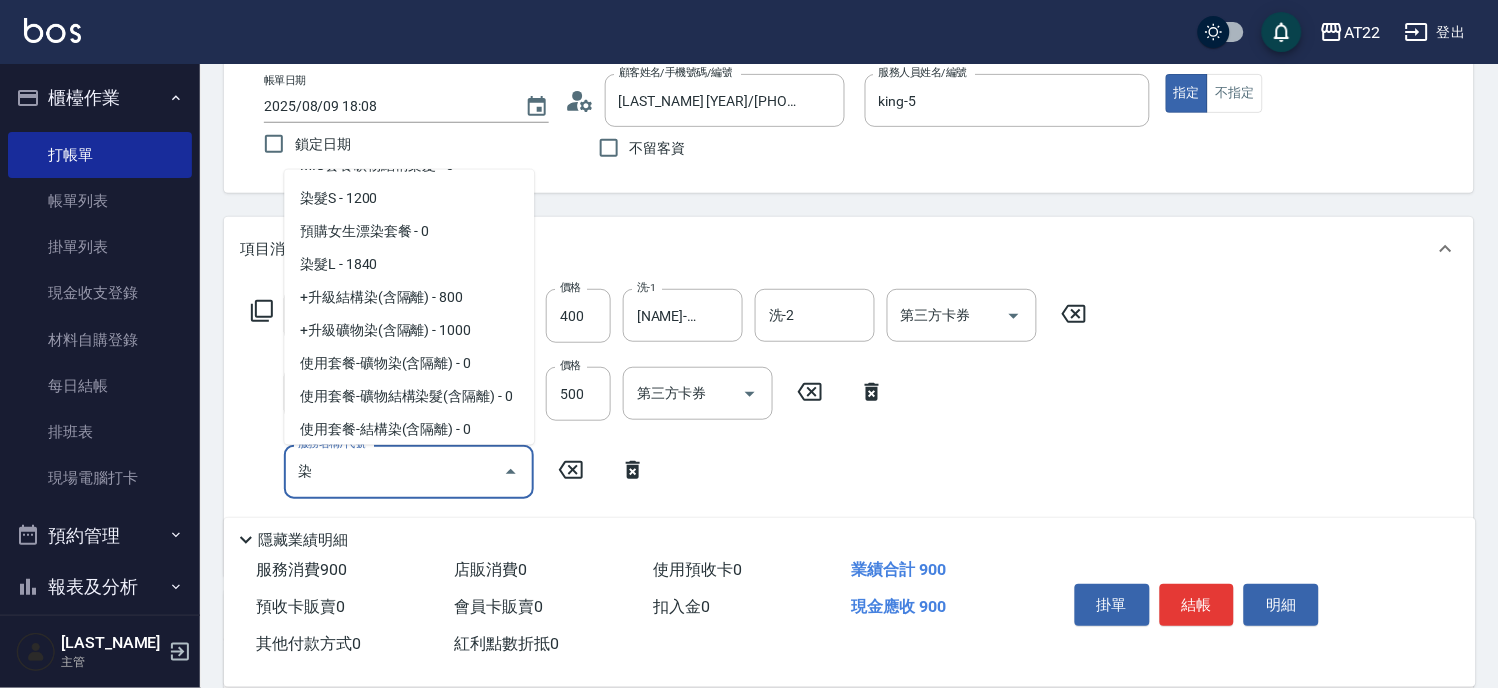 scroll, scrollTop: 421, scrollLeft: 0, axis: vertical 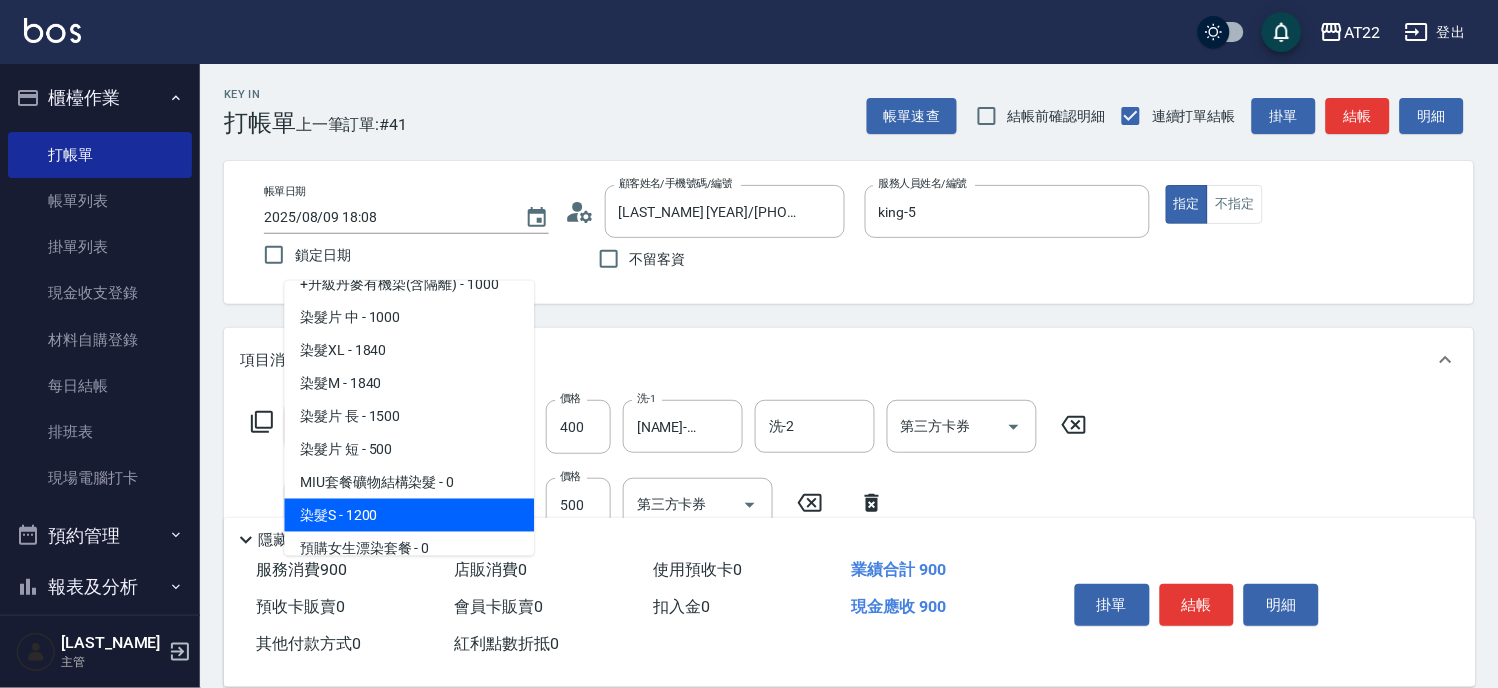 click on "染髮片 長 - 1500" at bounding box center (409, 416) 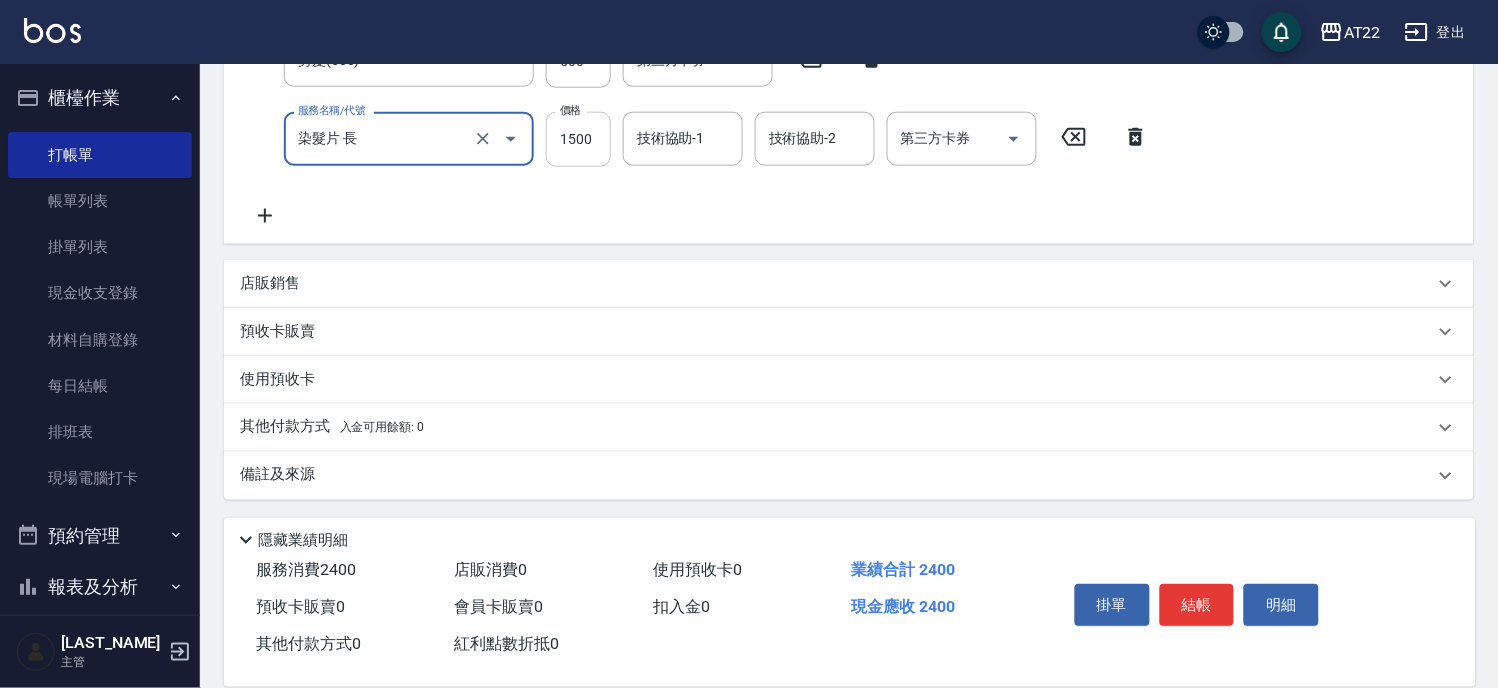 type on "染髮片 長" 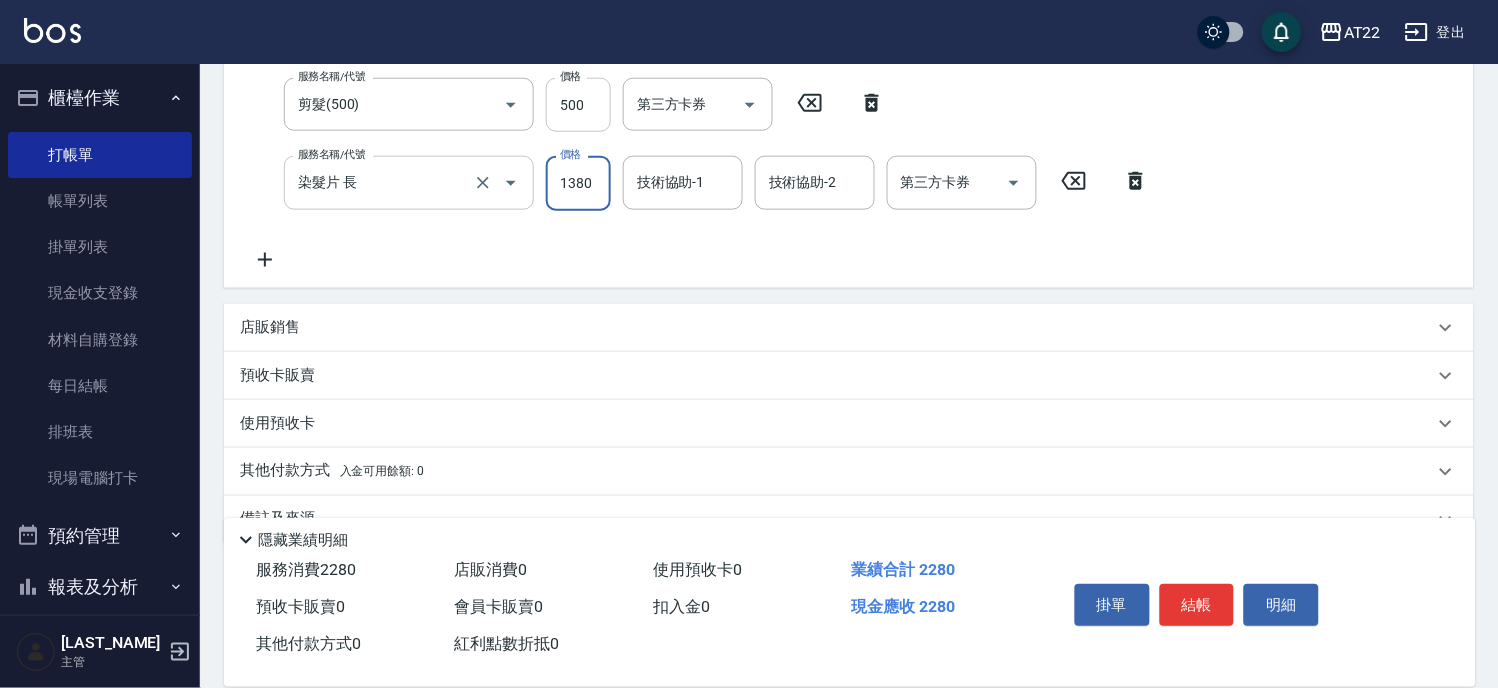 type on "1380" 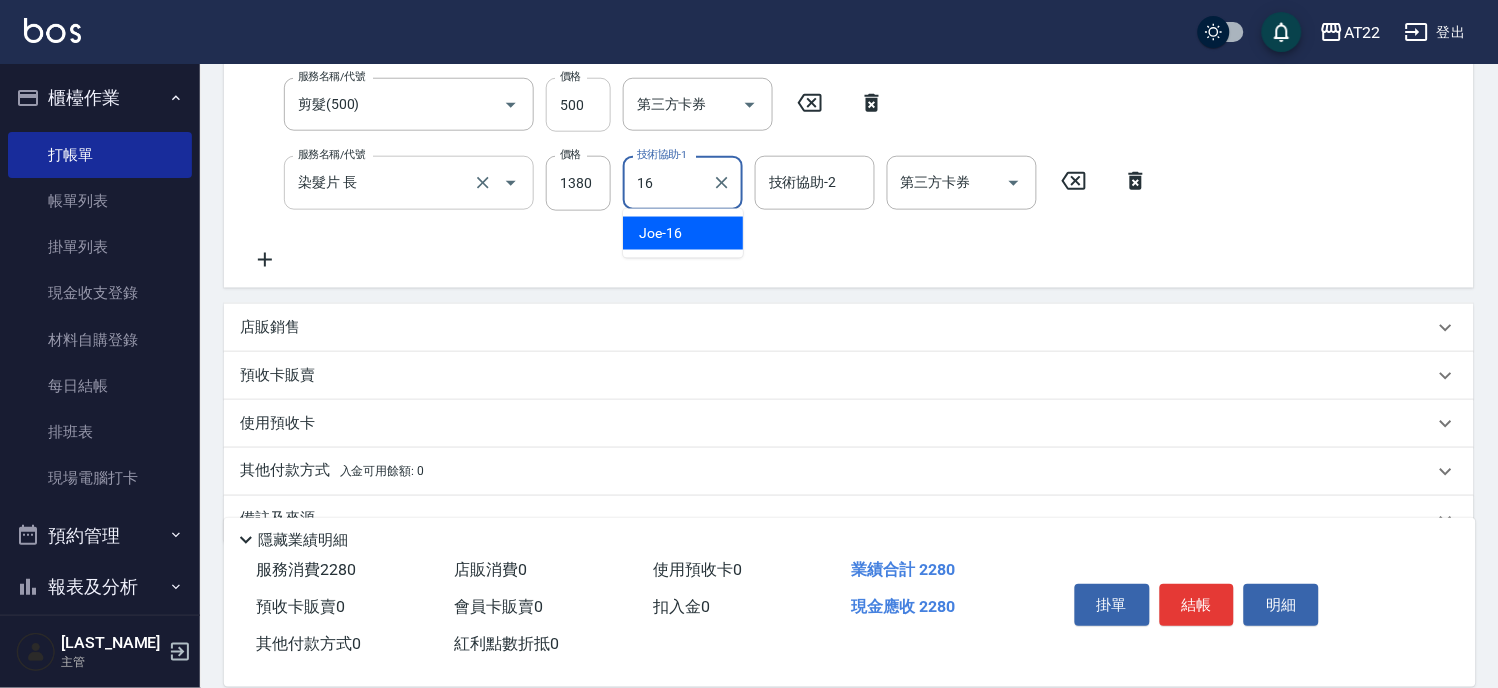 type on "恩恩-16" 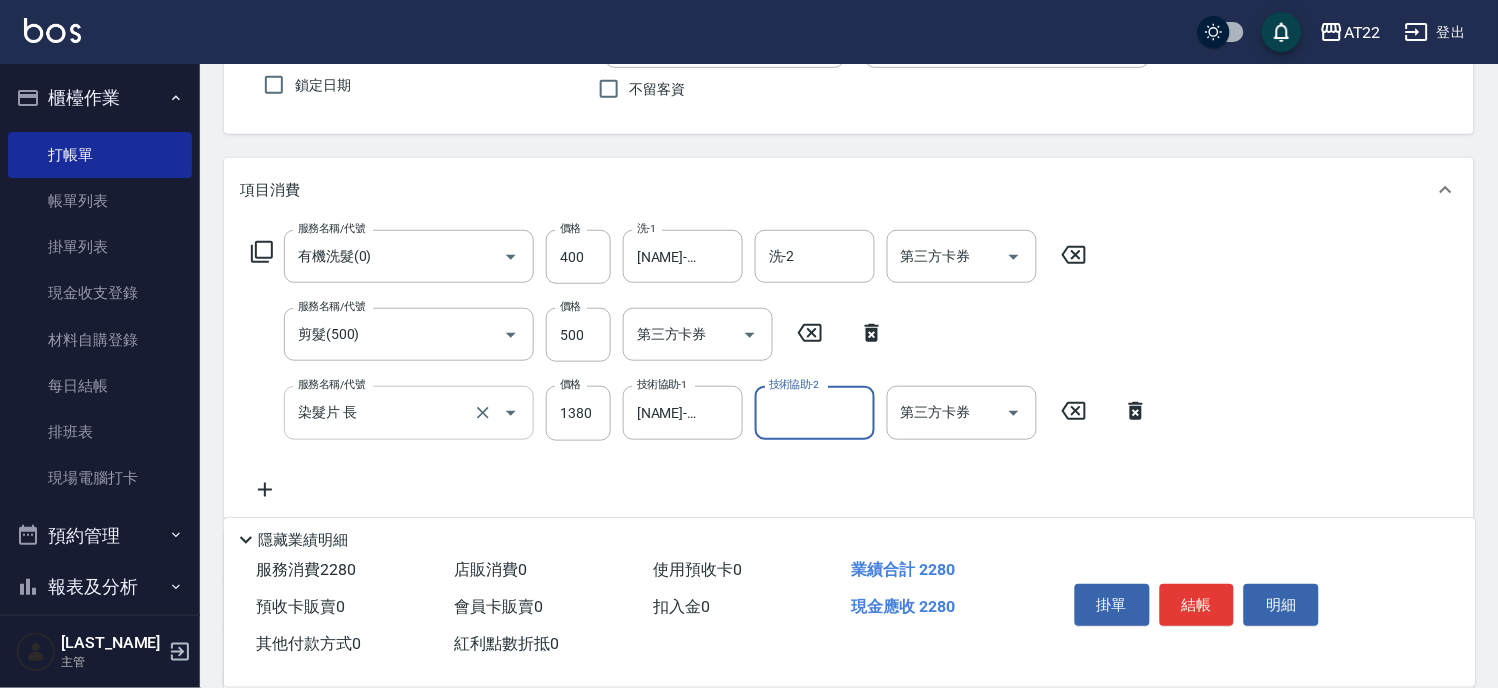 scroll, scrollTop: 0, scrollLeft: 0, axis: both 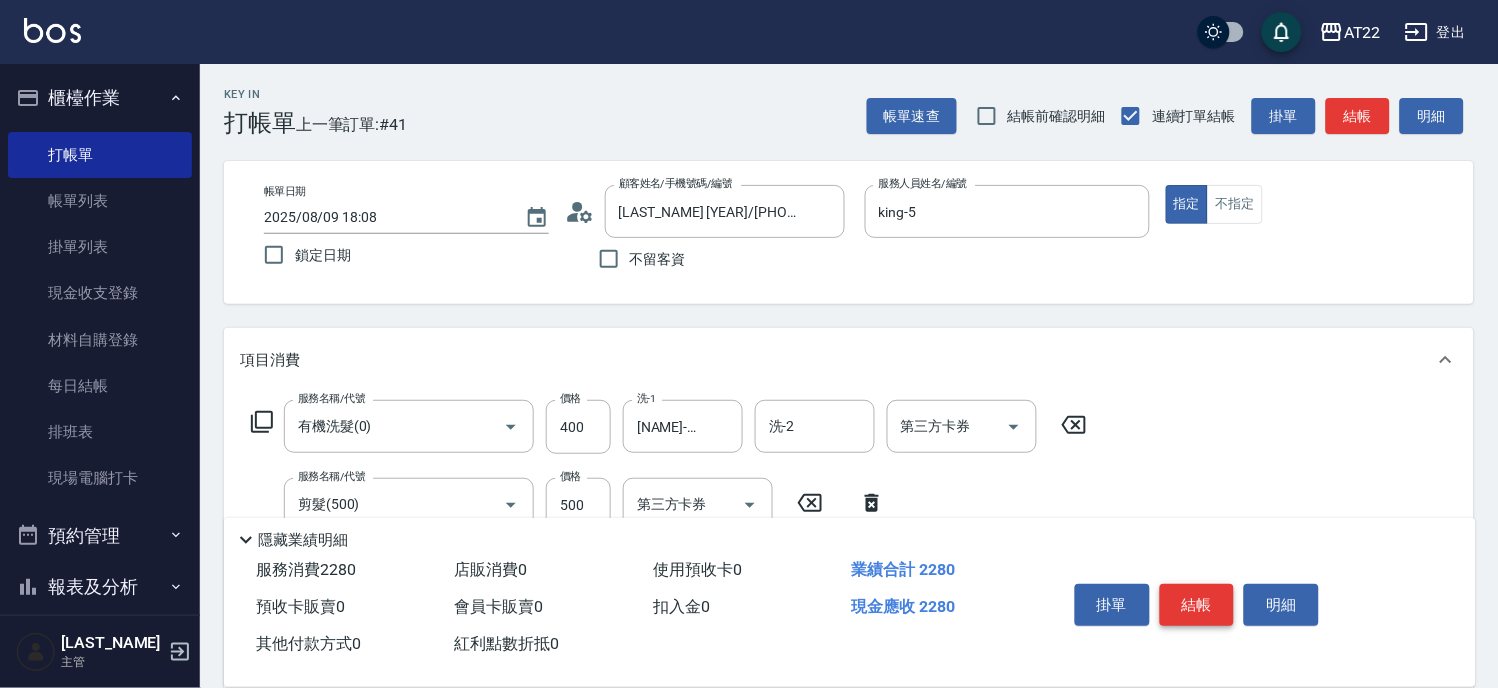 click on "結帳" at bounding box center (1197, 605) 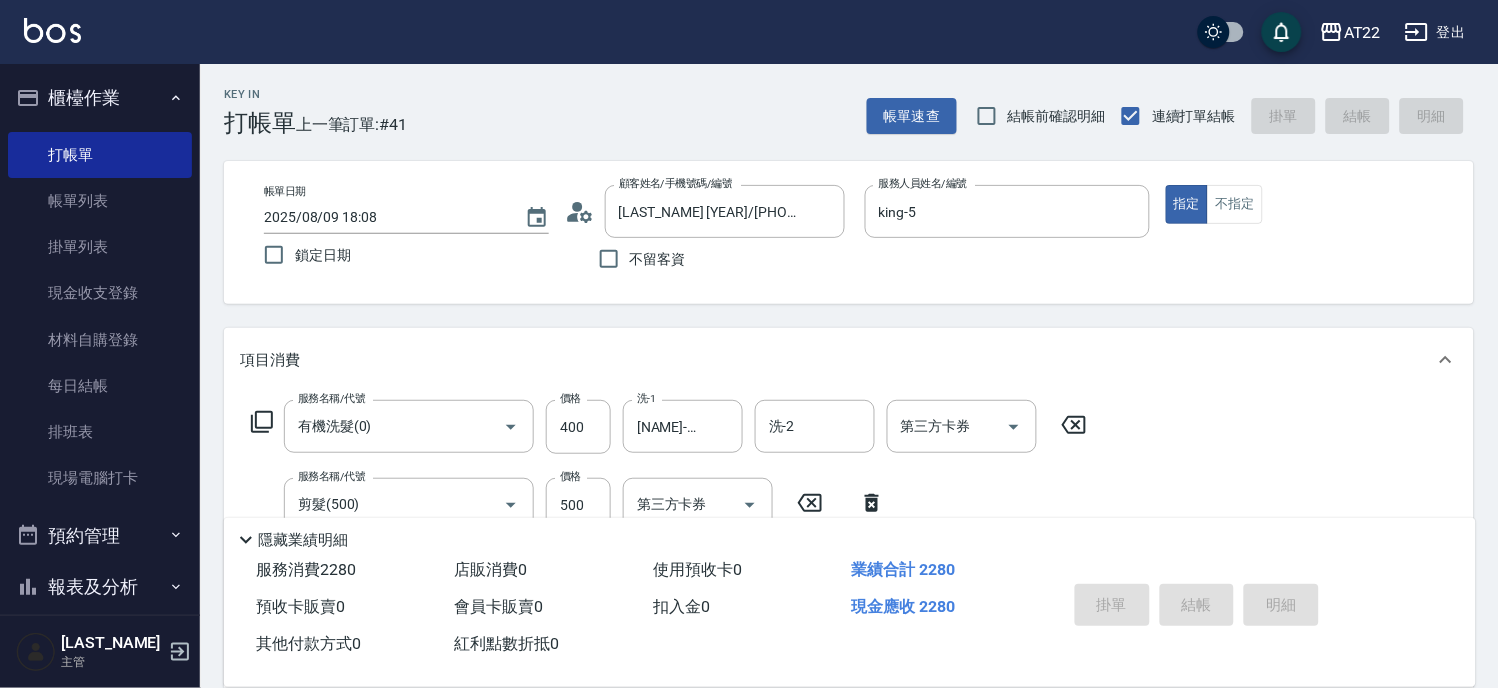 type 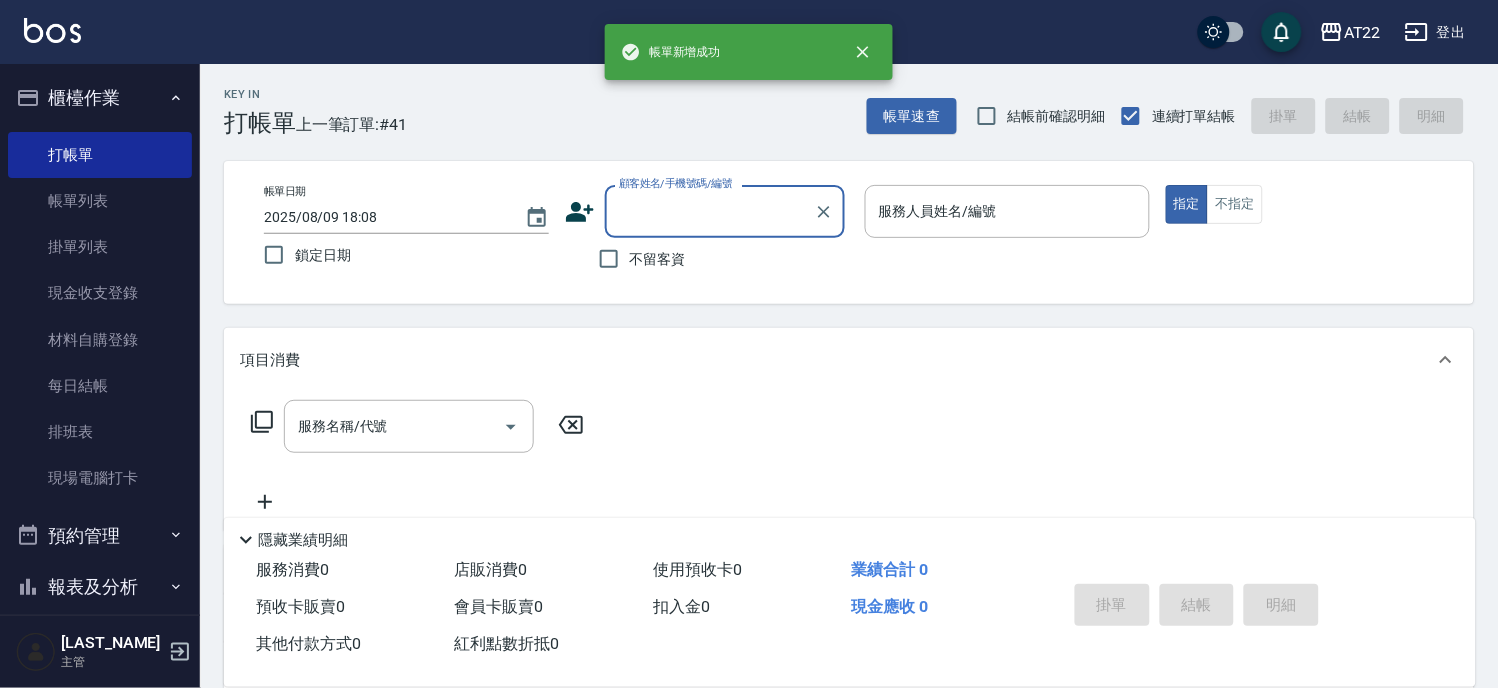 scroll, scrollTop: 0, scrollLeft: 0, axis: both 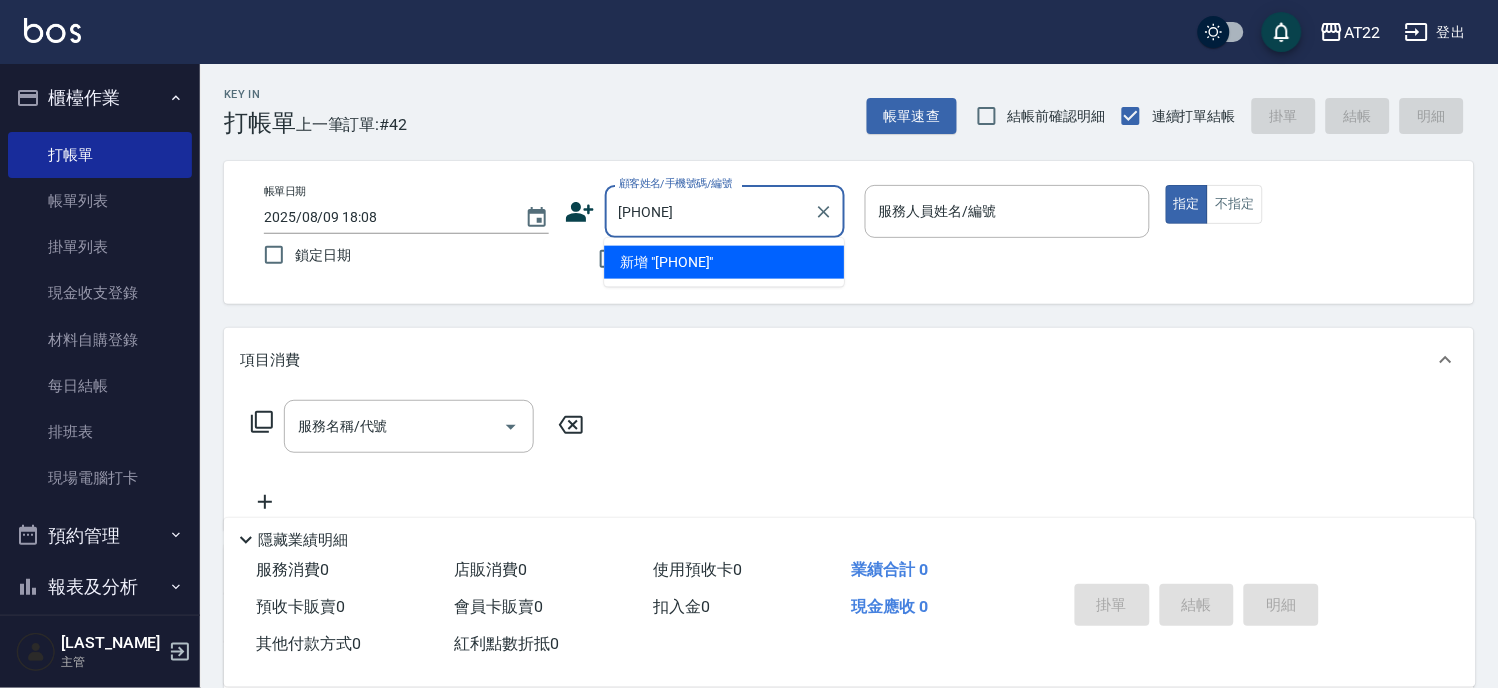 click on "新增 "0910310827"" at bounding box center (724, 262) 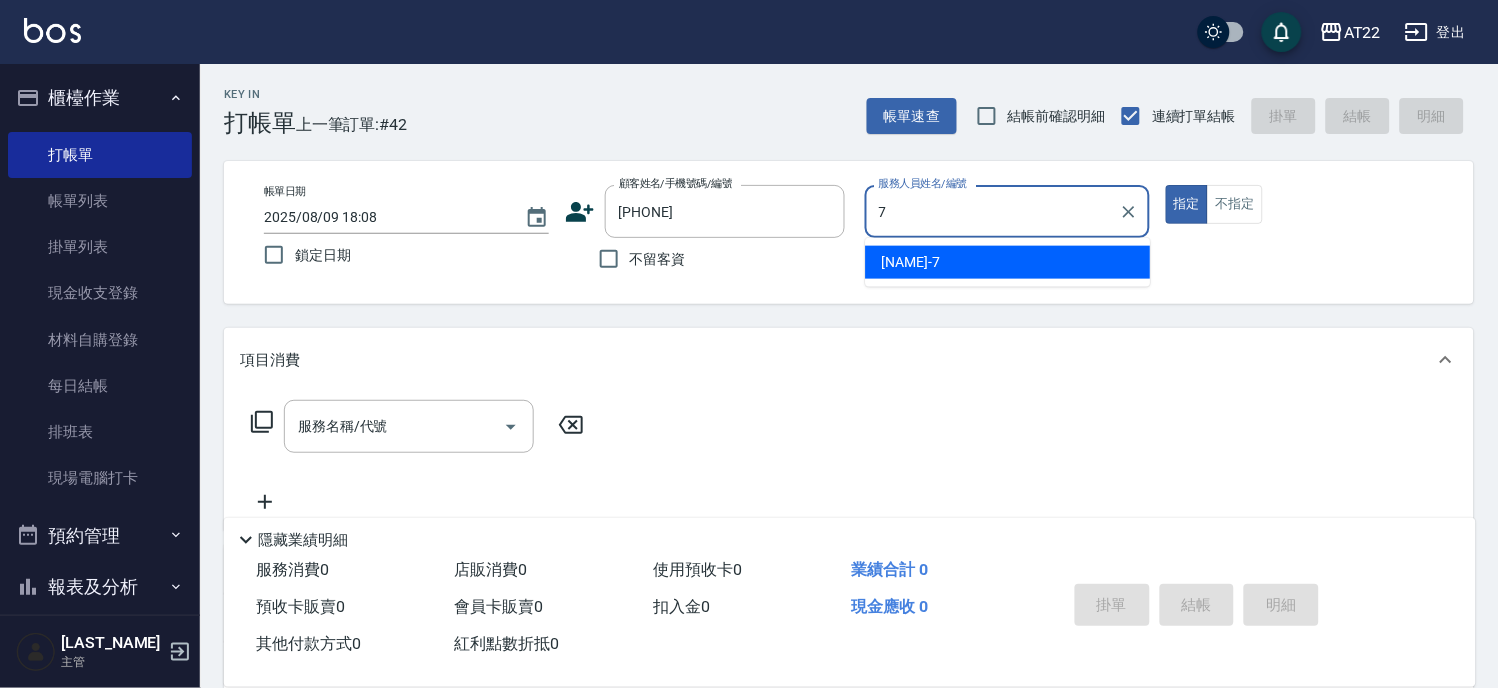 type on "Allen-7" 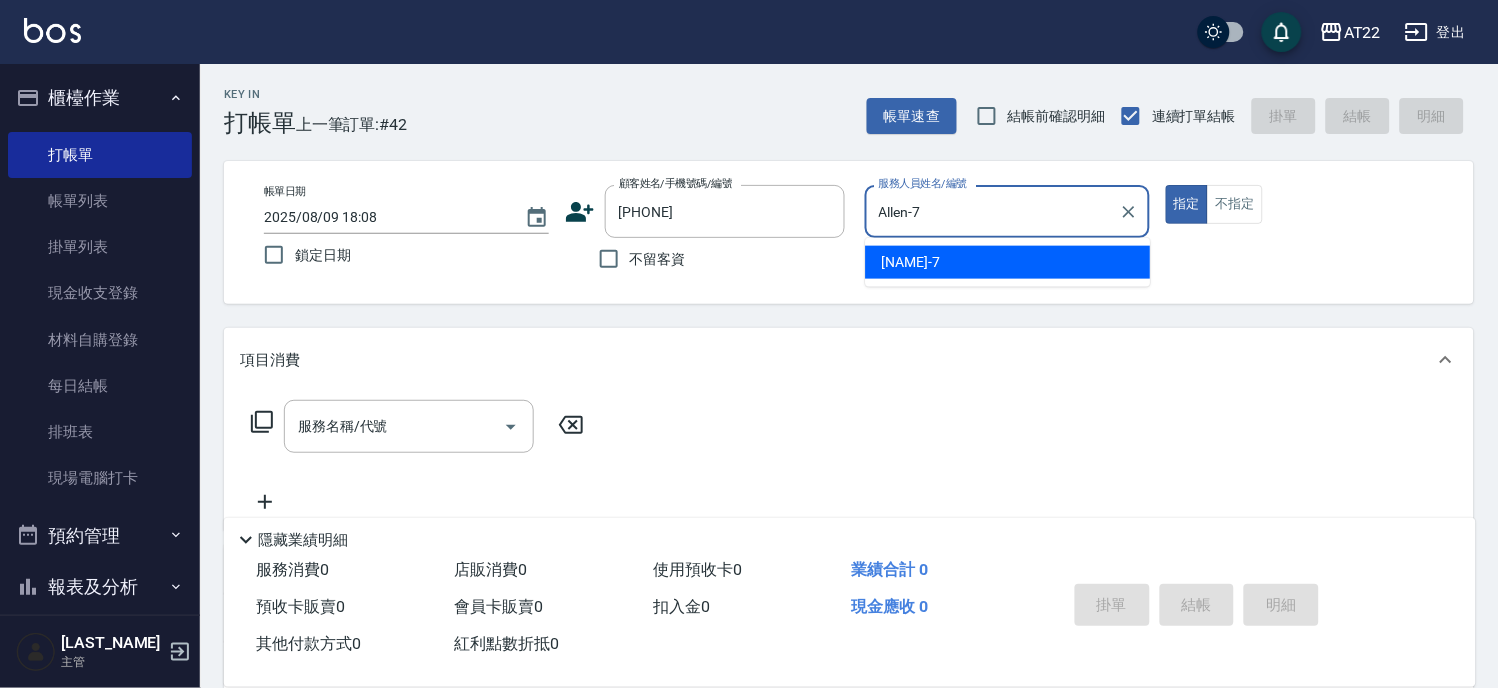 type on "true" 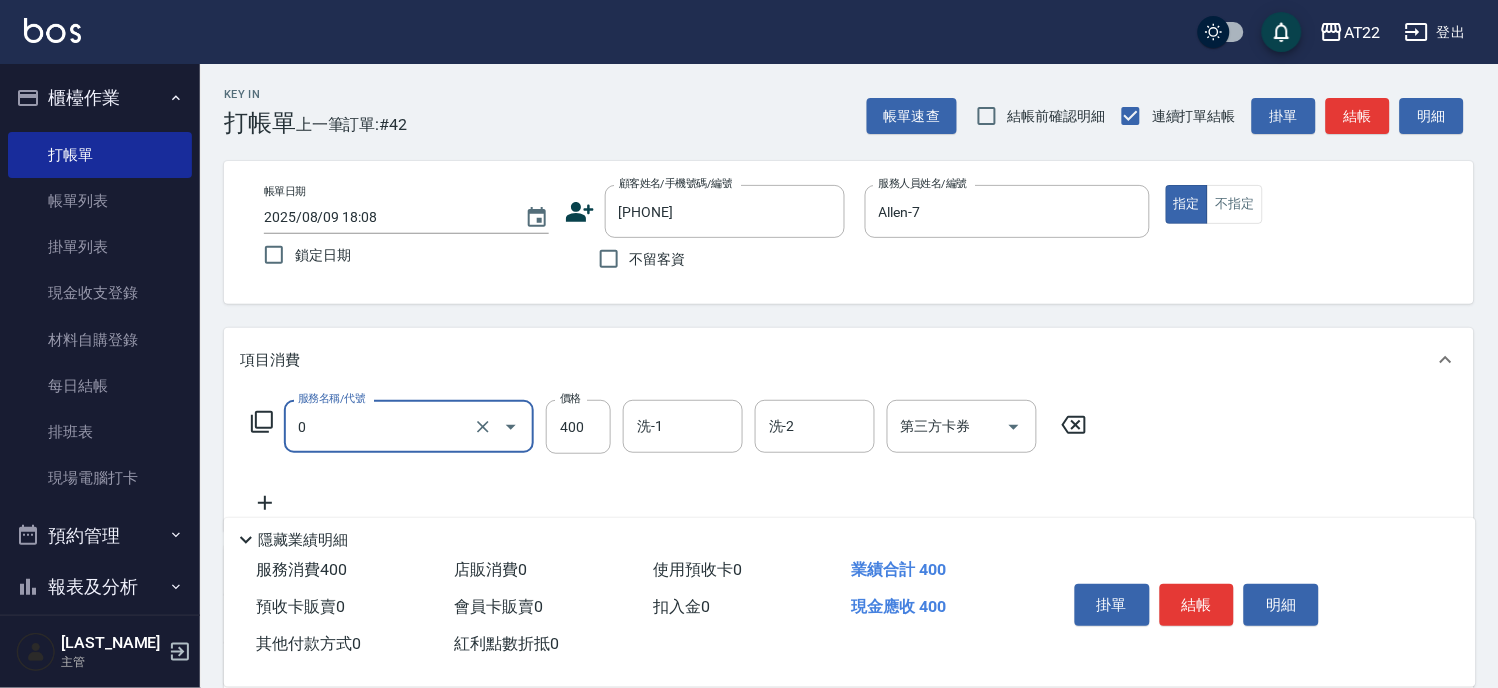 type on "有機洗髮(0)" 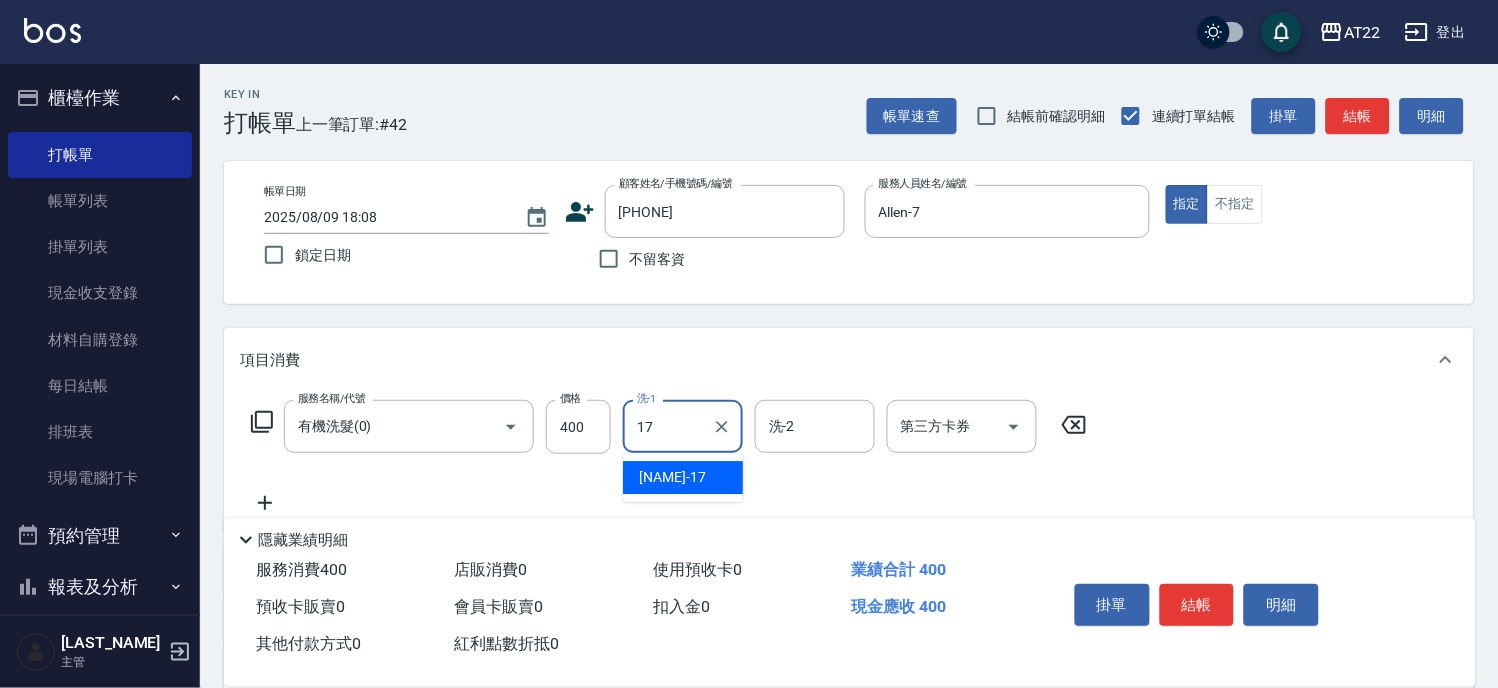 type on "YunYun-17" 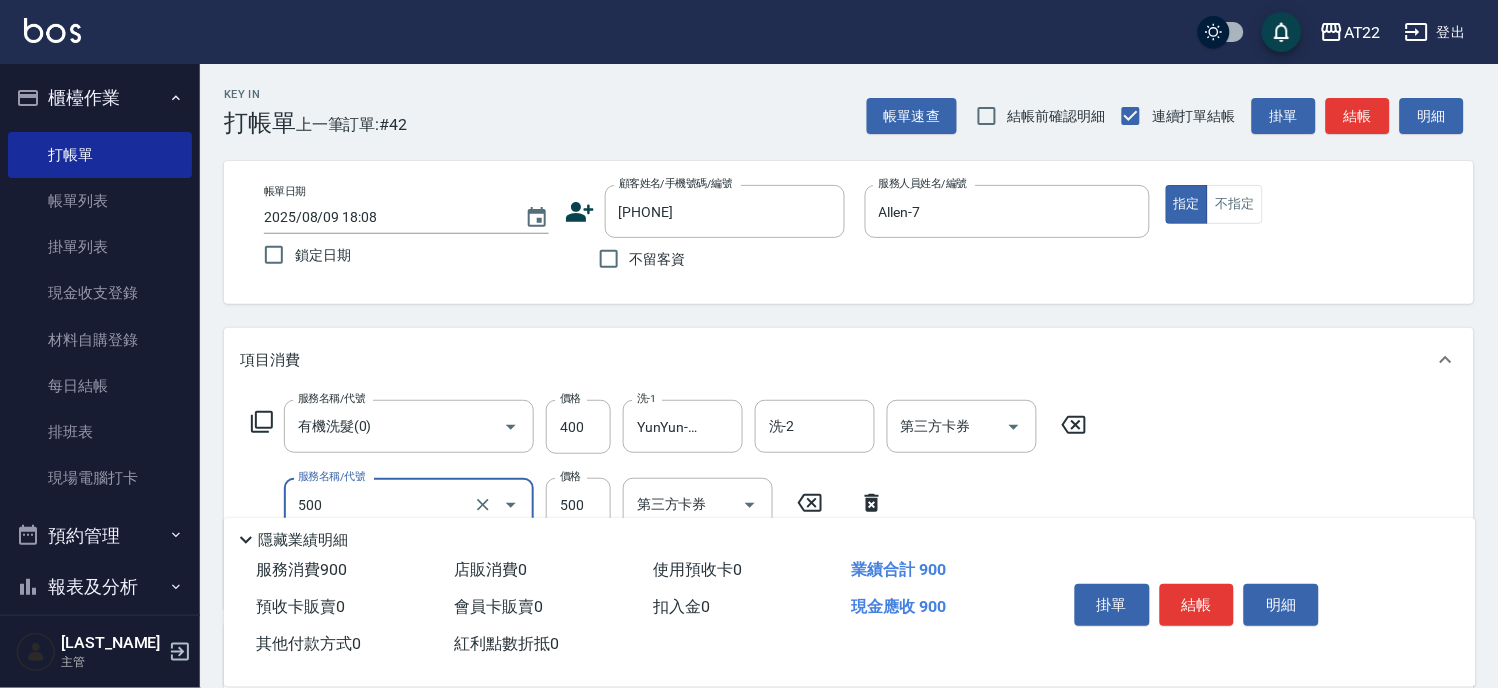 type on "剪髮(500)" 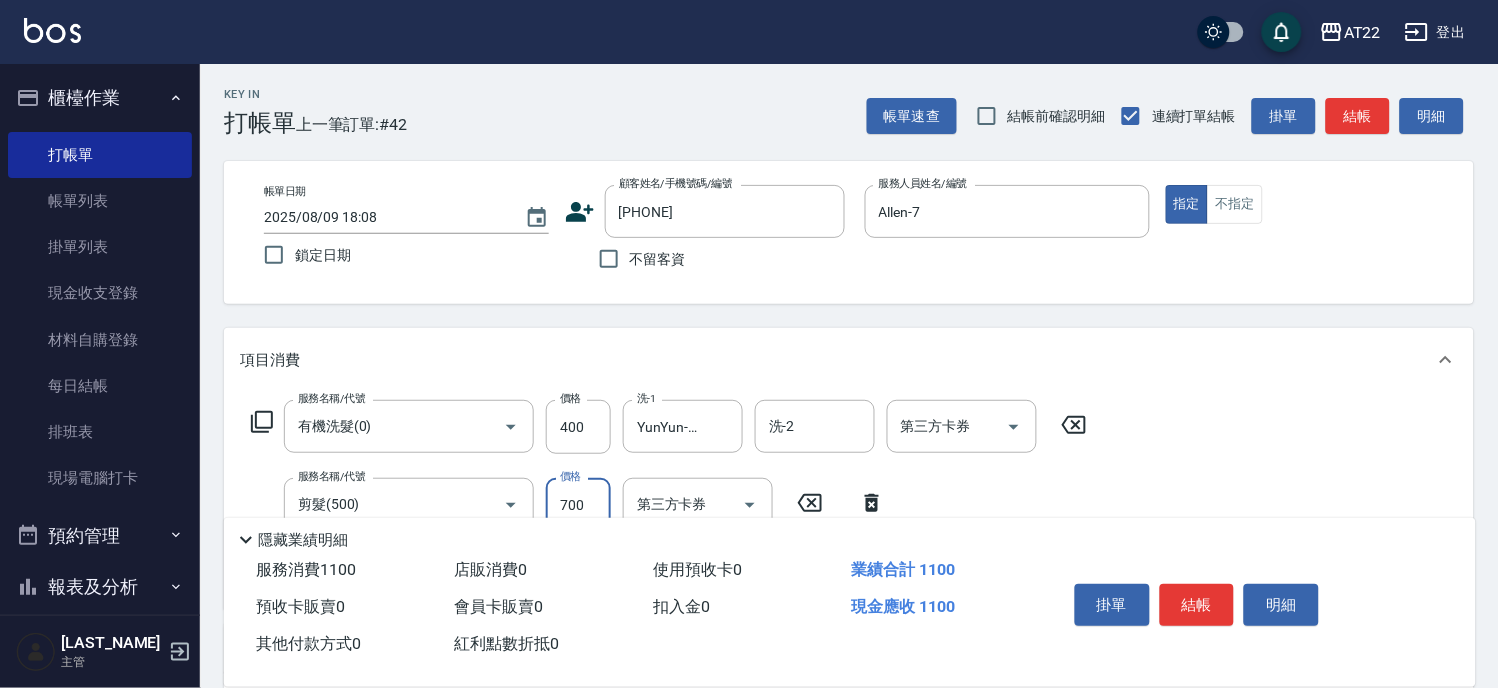 type on "700" 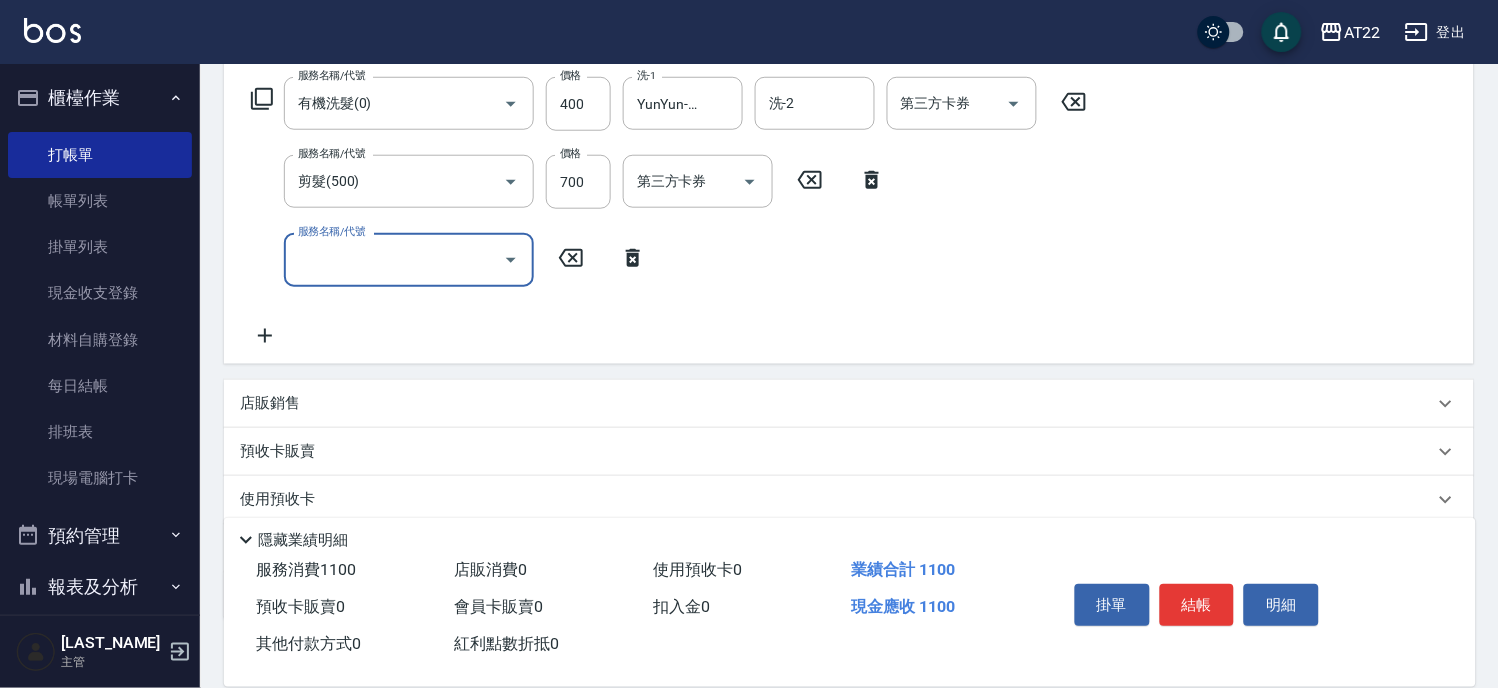 scroll, scrollTop: 333, scrollLeft: 0, axis: vertical 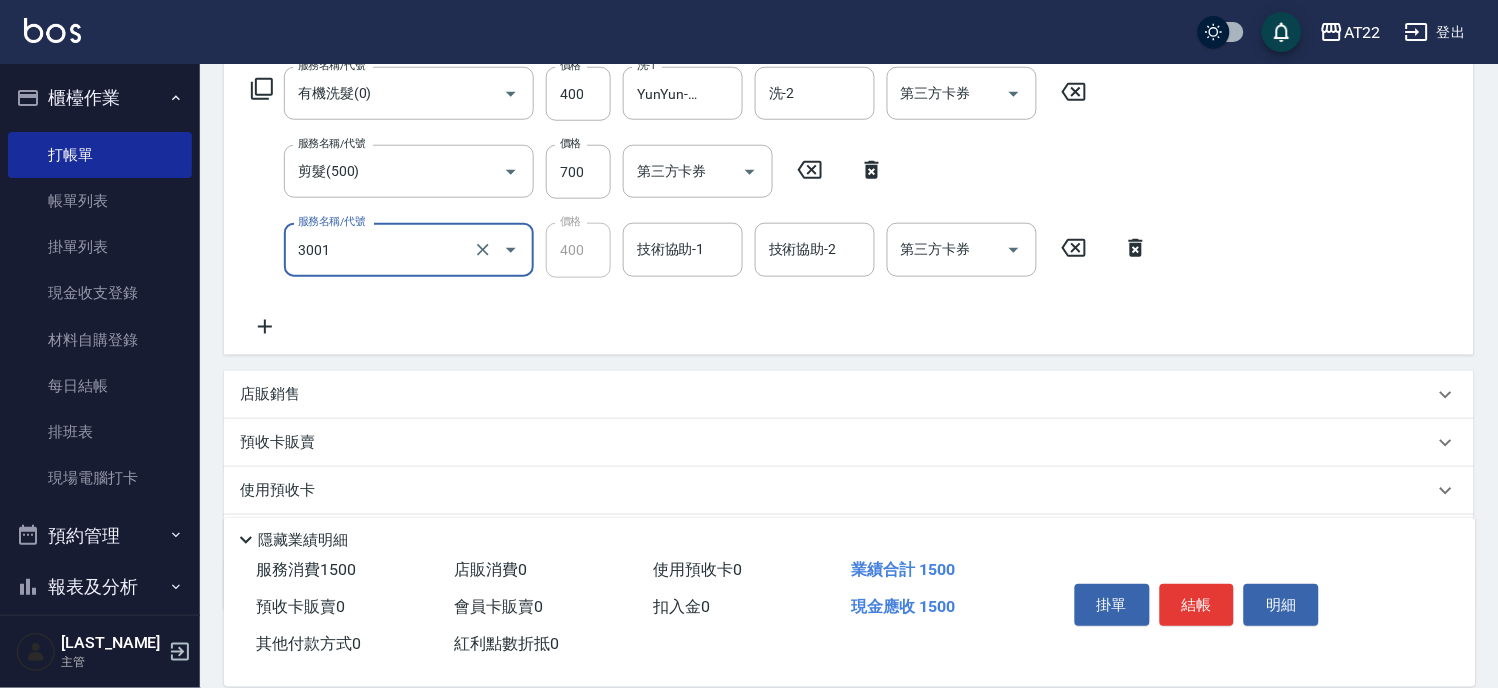 type on "側邊燙貼(3001)" 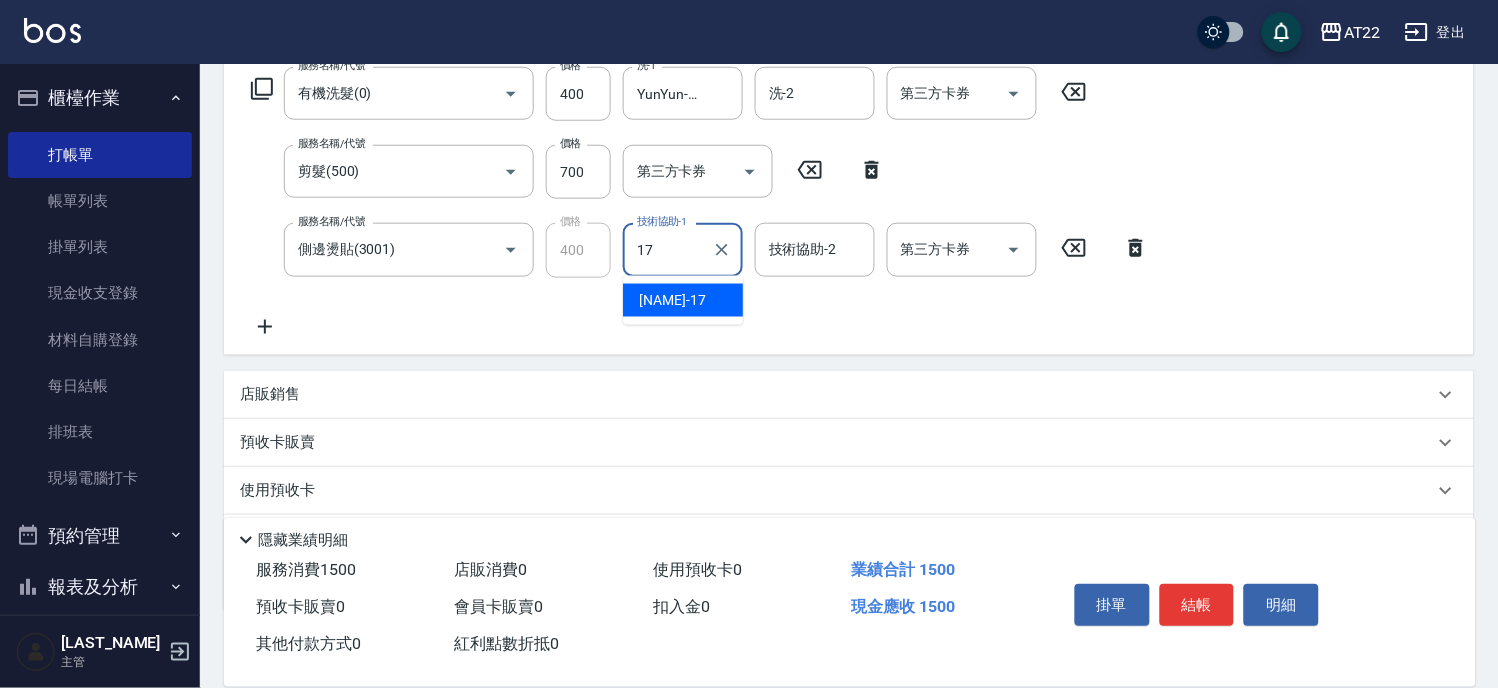 type on "YunYun-17" 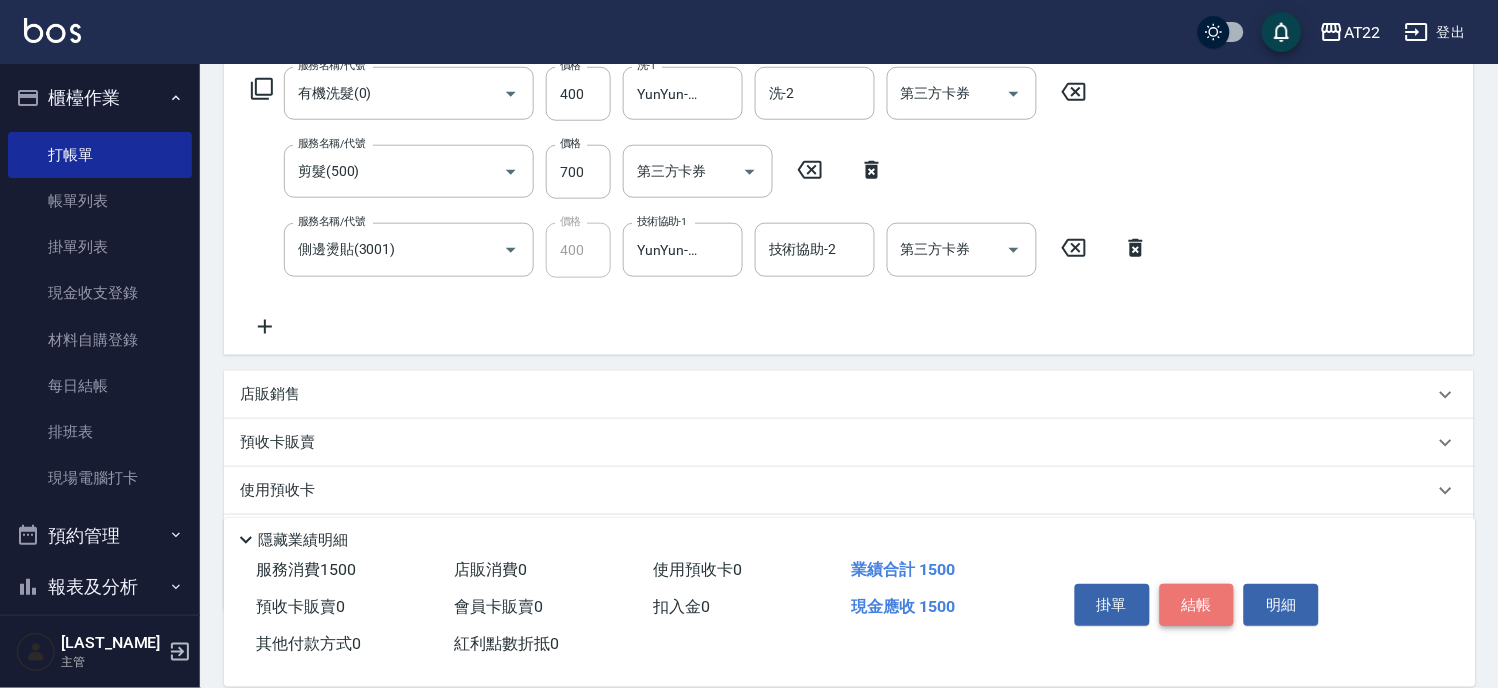 click on "結帳" at bounding box center [1197, 605] 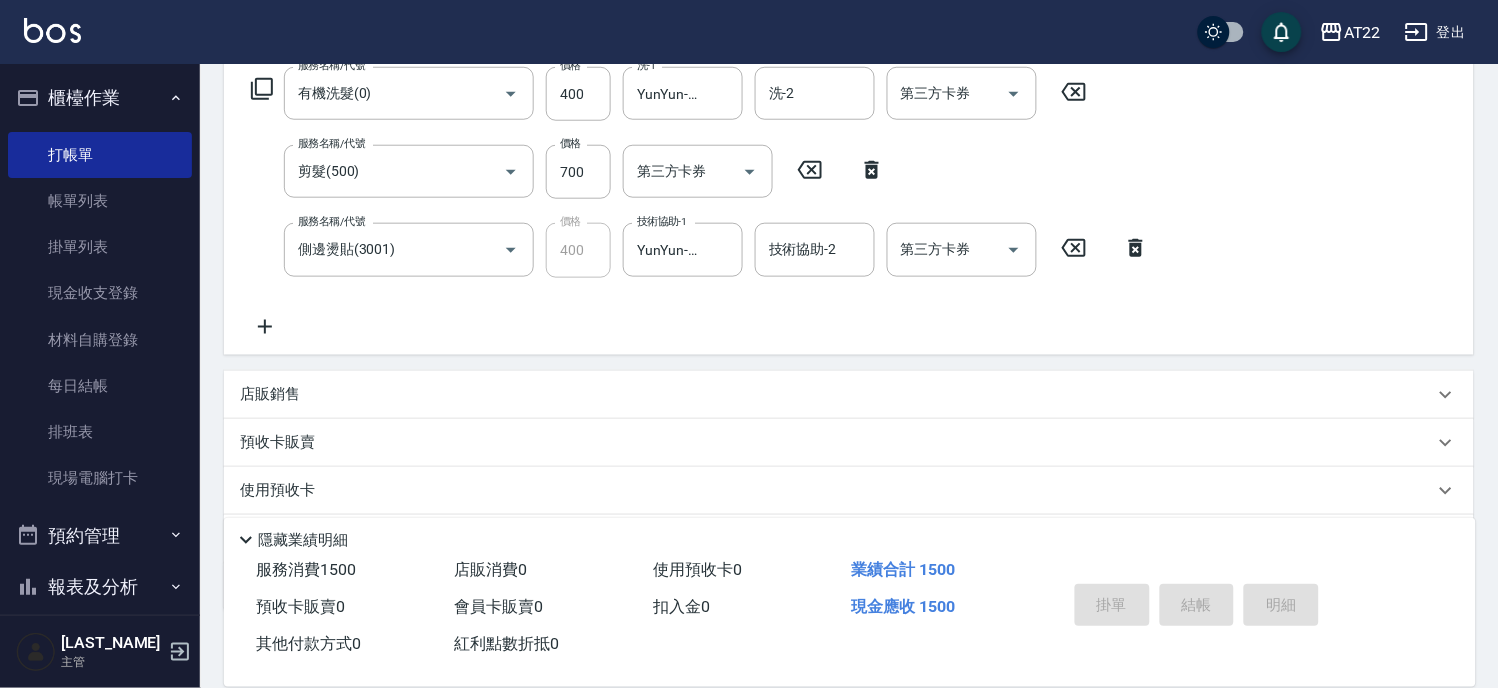 type on "2025/08/09 18:09" 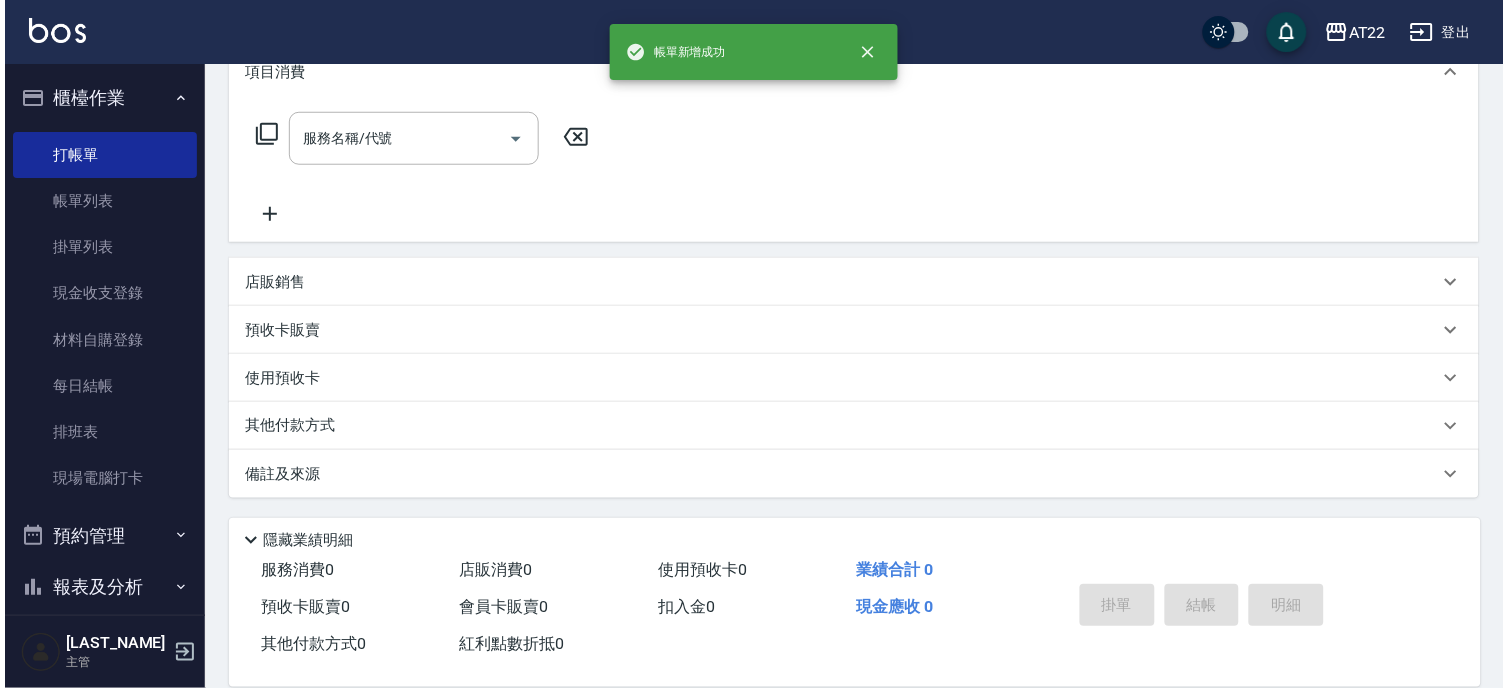 scroll, scrollTop: 0, scrollLeft: 0, axis: both 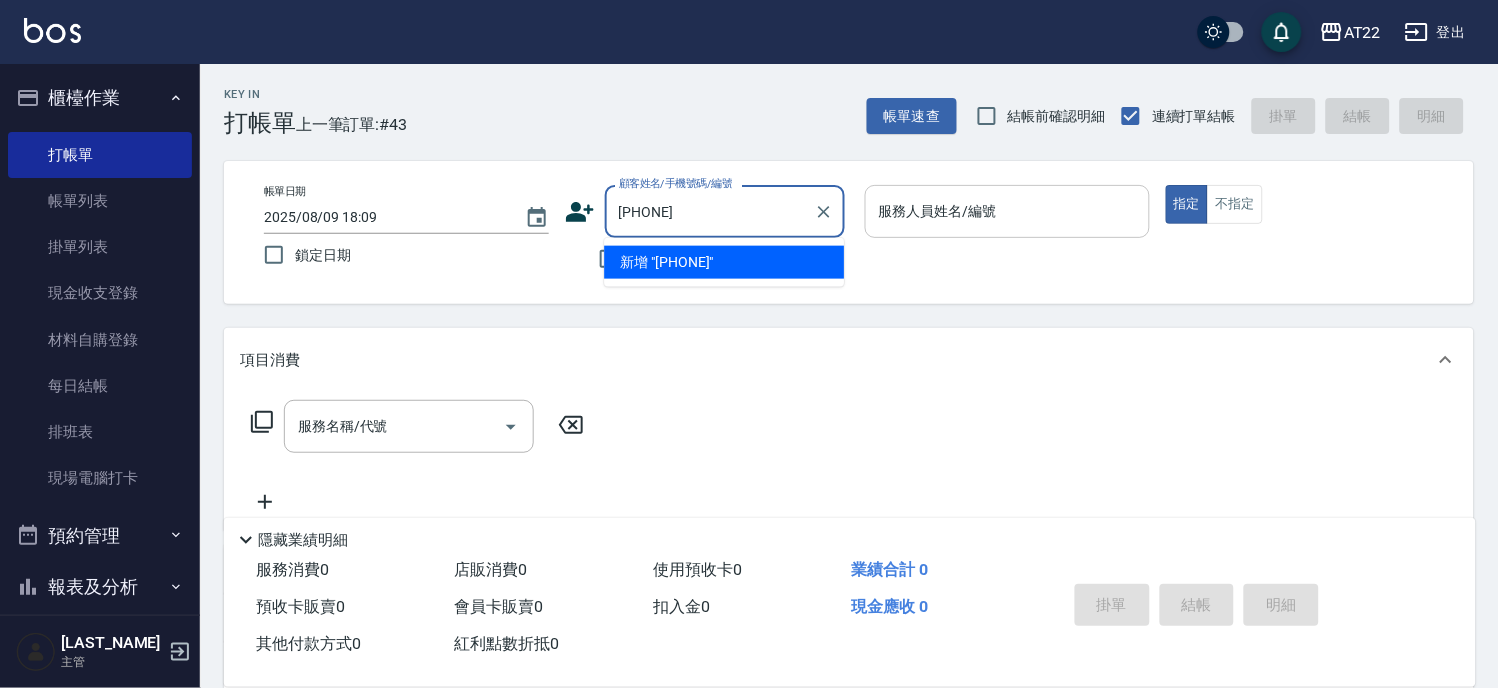 type on "[PHONE]" 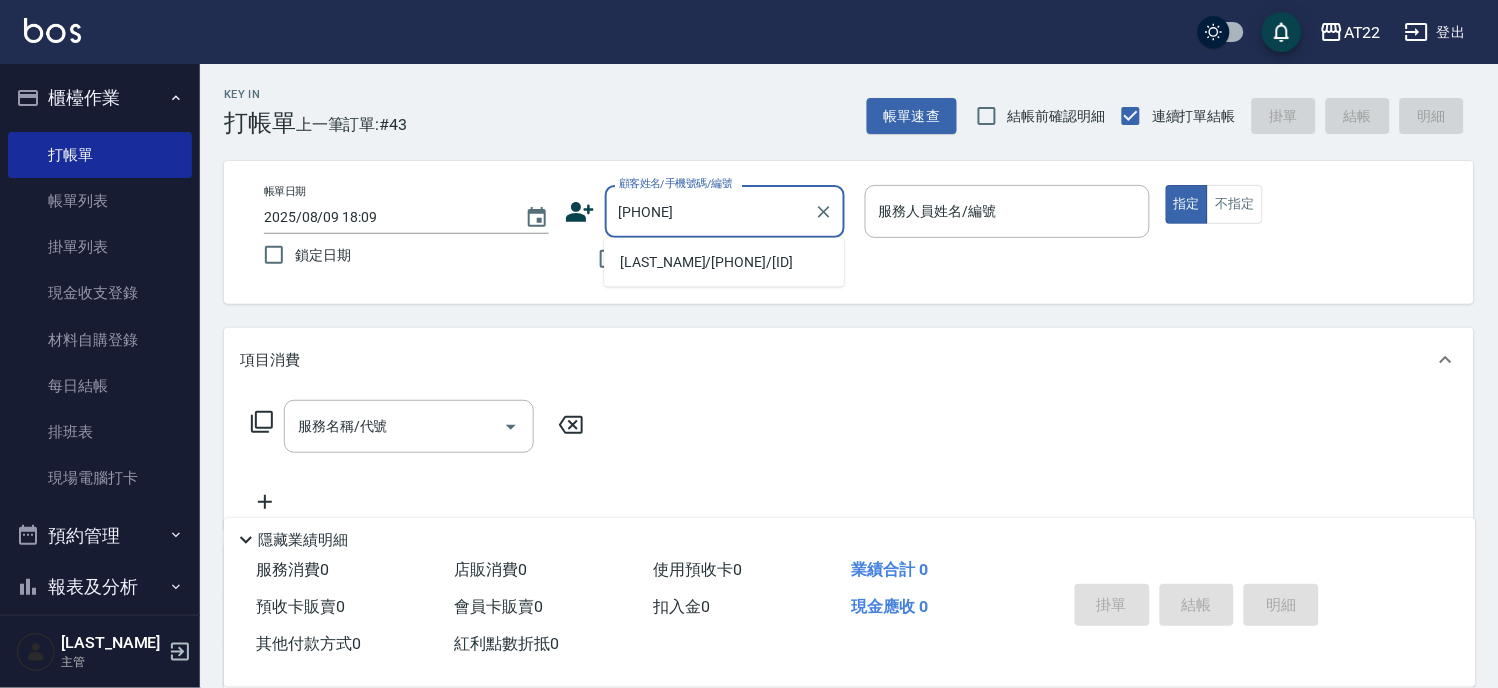 click on "[NAME]/[PHONE]/[NUMBER]" at bounding box center [724, 262] 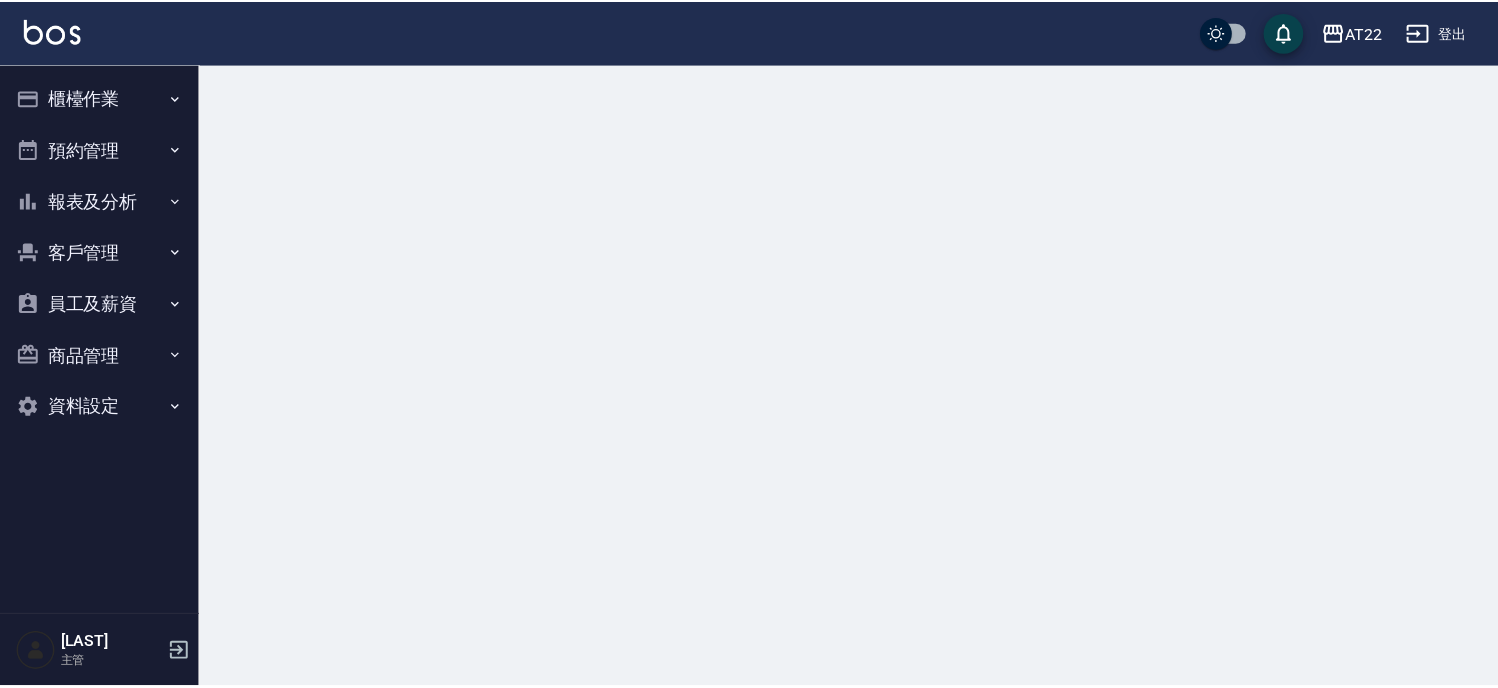 scroll, scrollTop: 0, scrollLeft: 0, axis: both 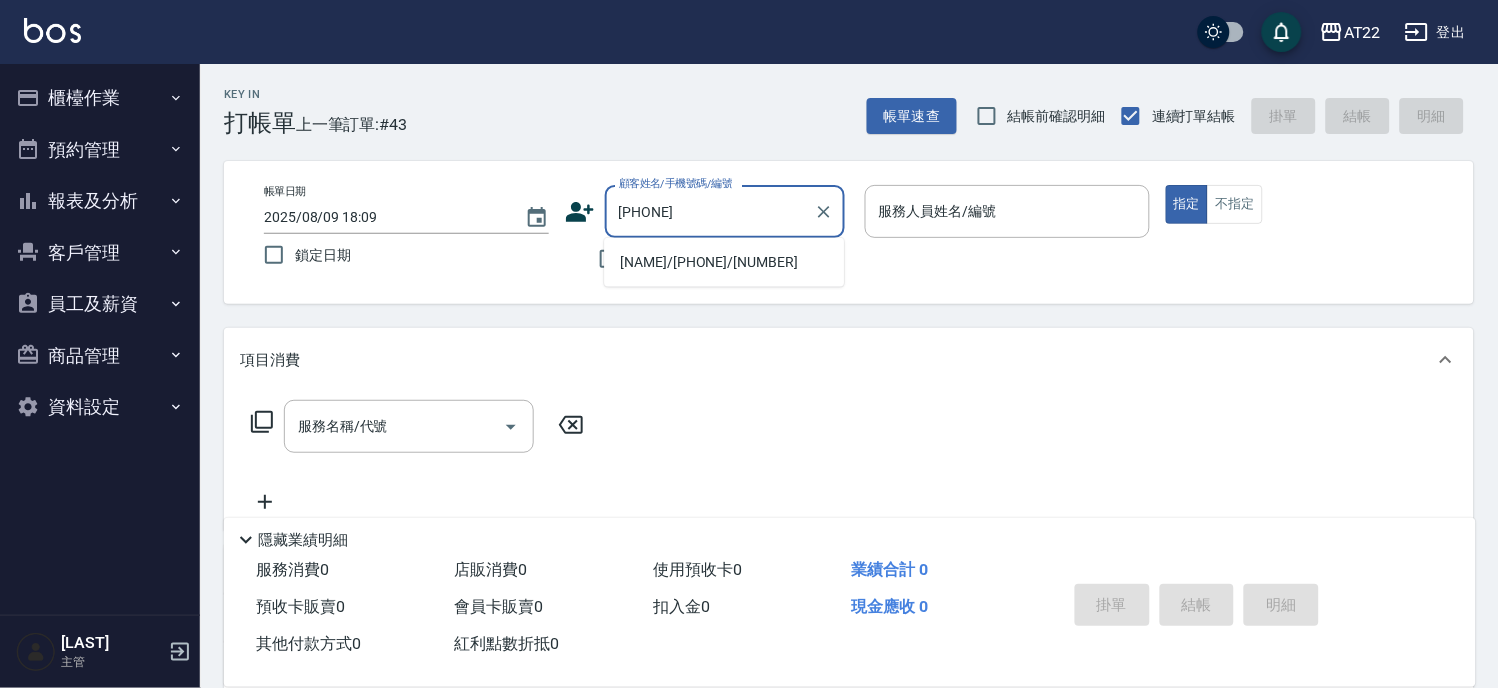 click on "[NAME]/[PHONE]/[NUMBER]" at bounding box center (724, 262) 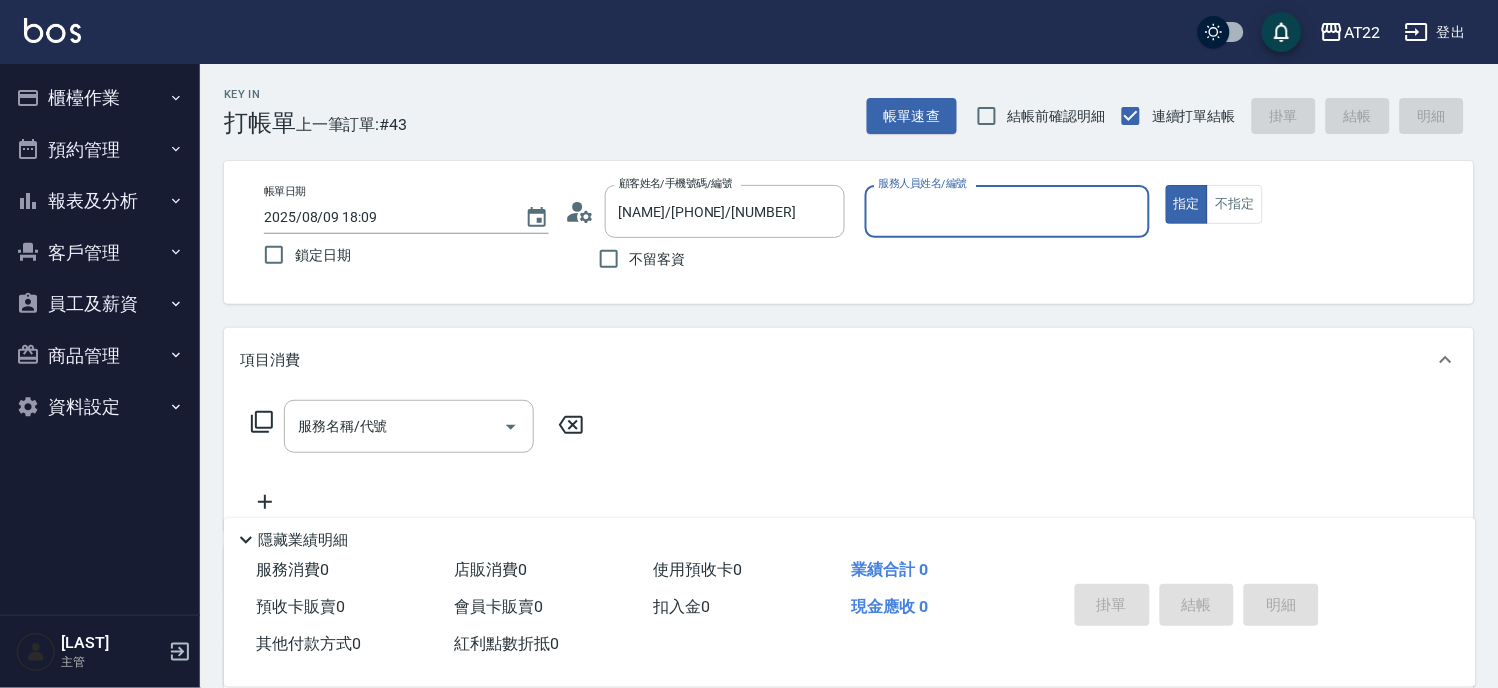 type on "Allen-7" 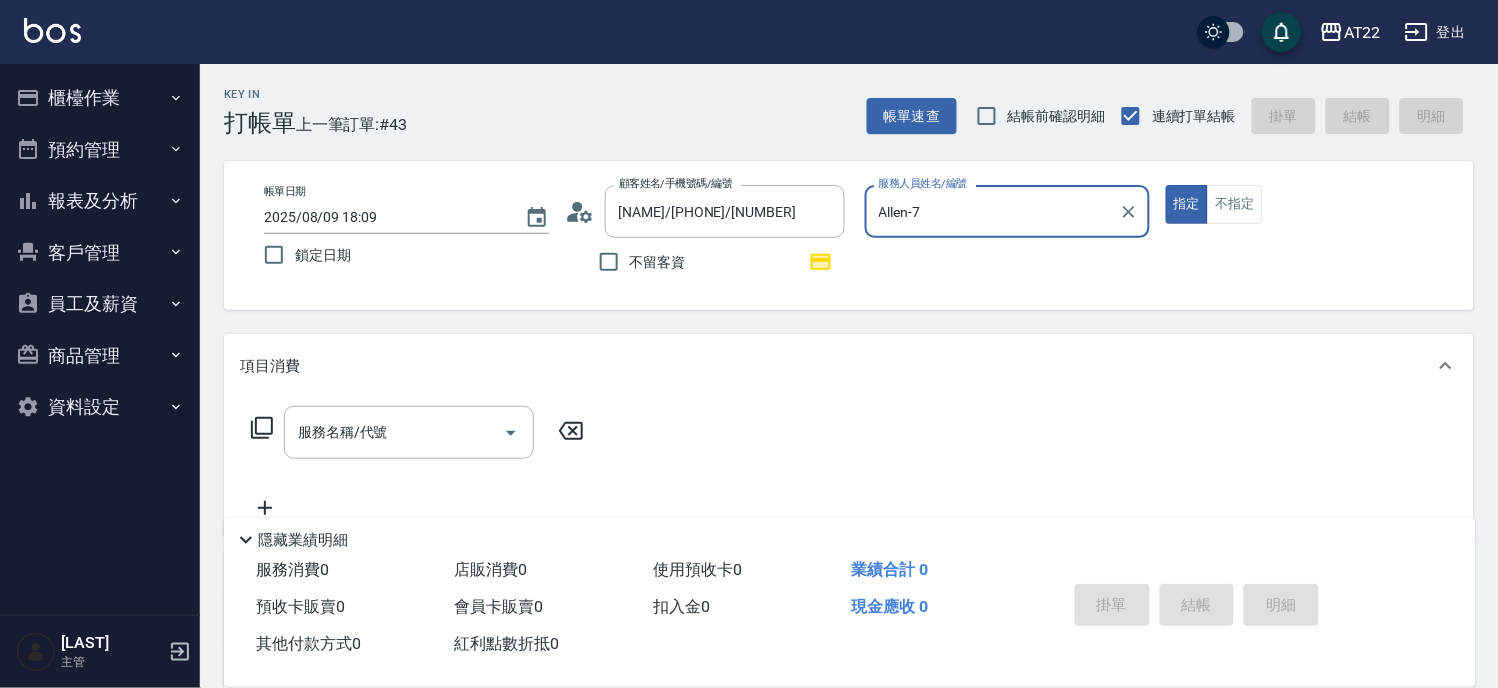 click on "指定" at bounding box center [1187, 204] 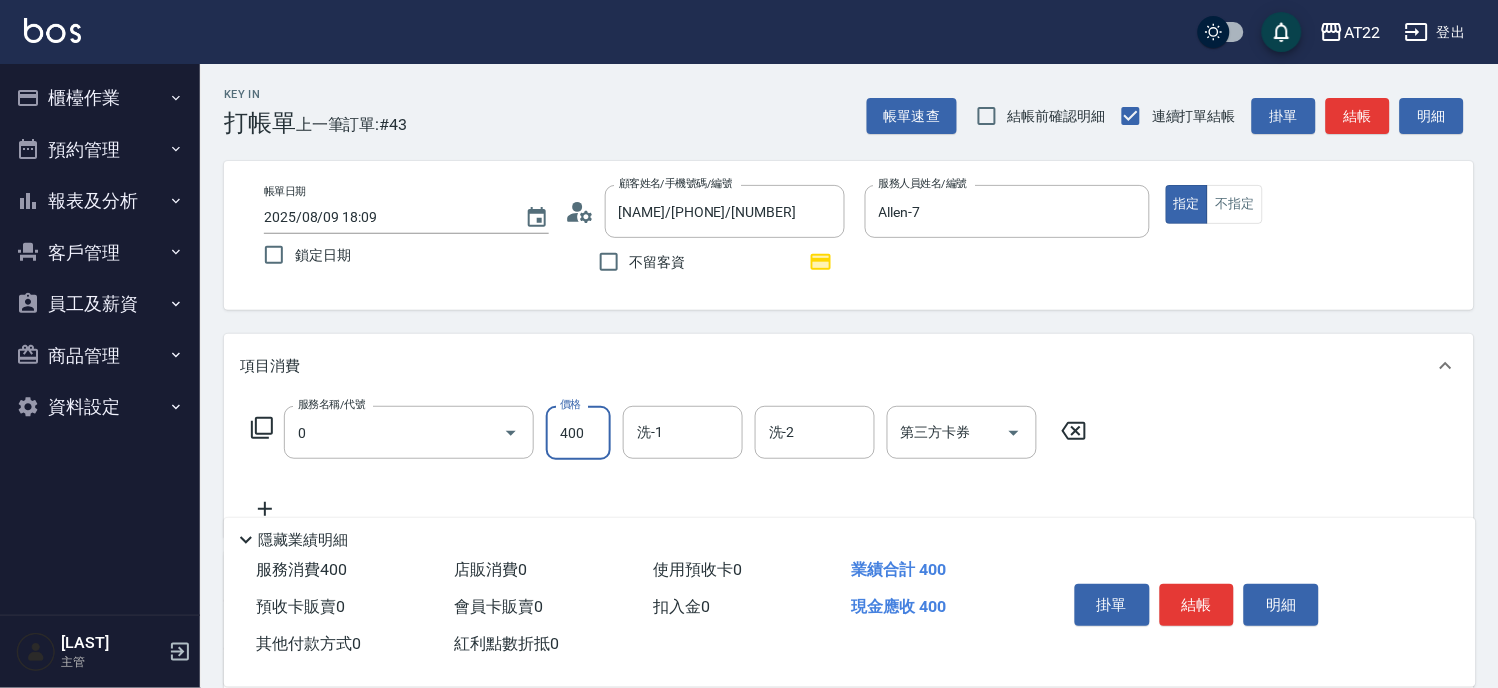type on "有機洗髮(0)" 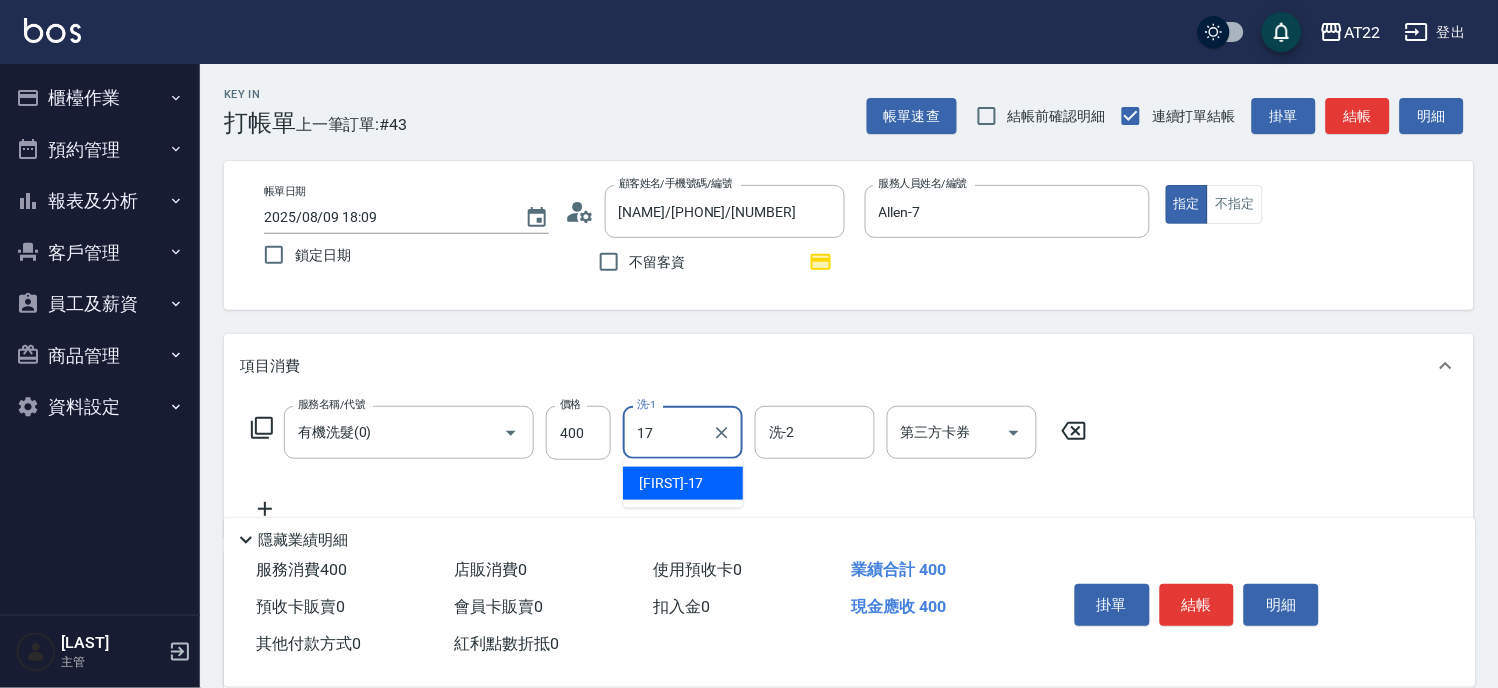 type on "YunYun-17" 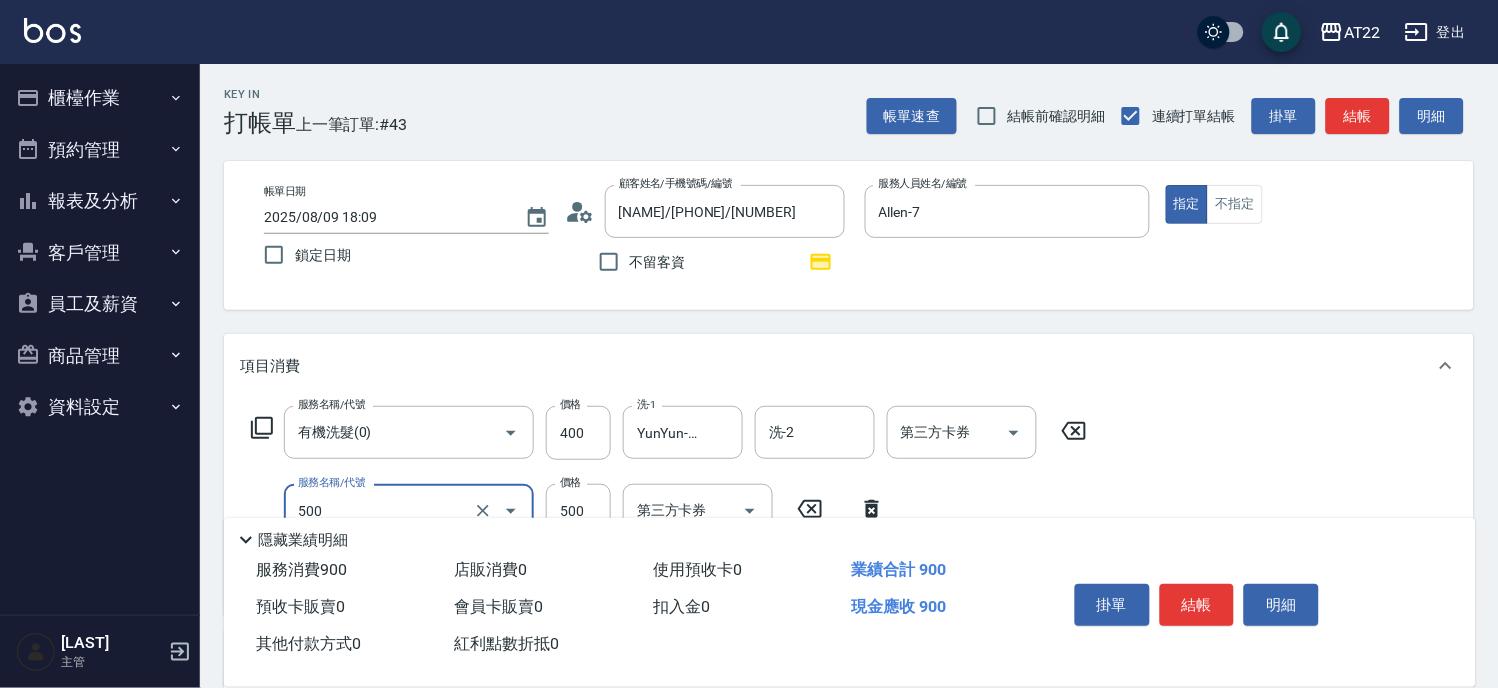 type on "剪髮(500)" 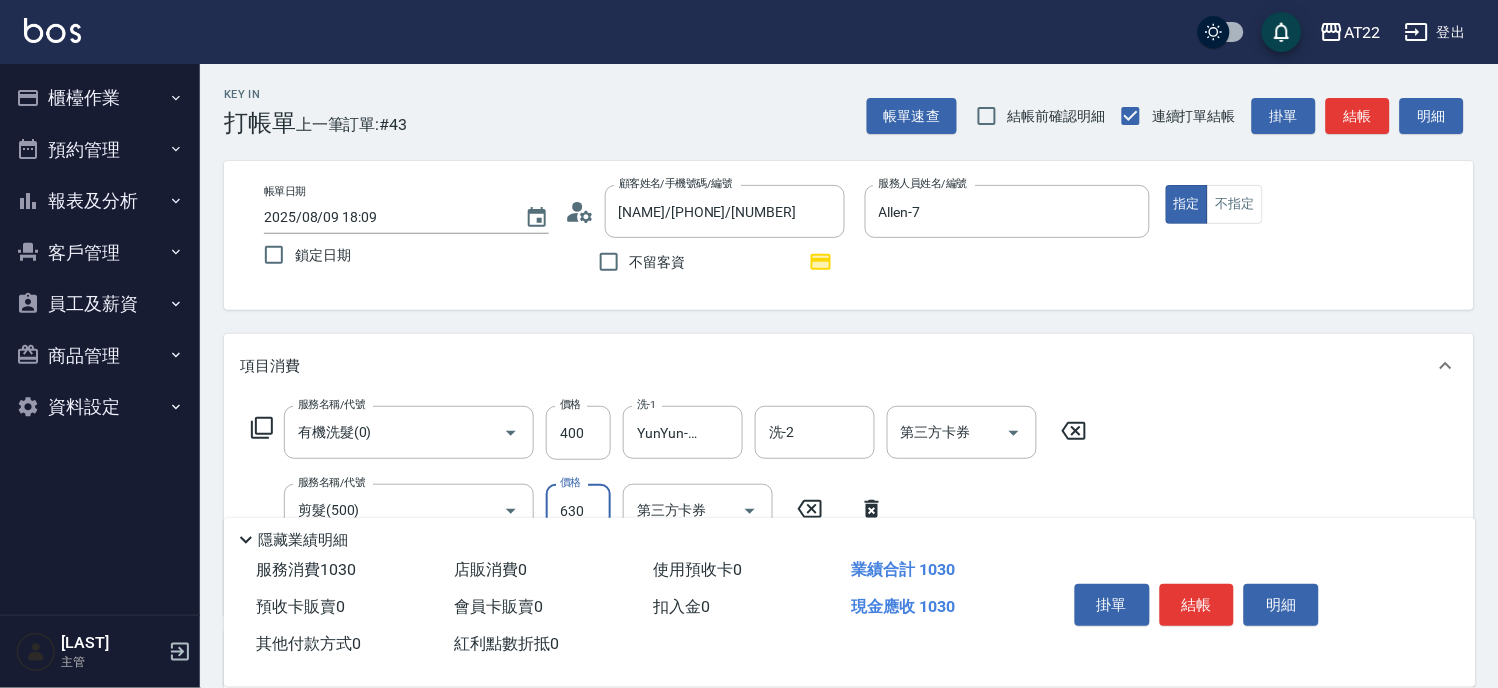 type on "630" 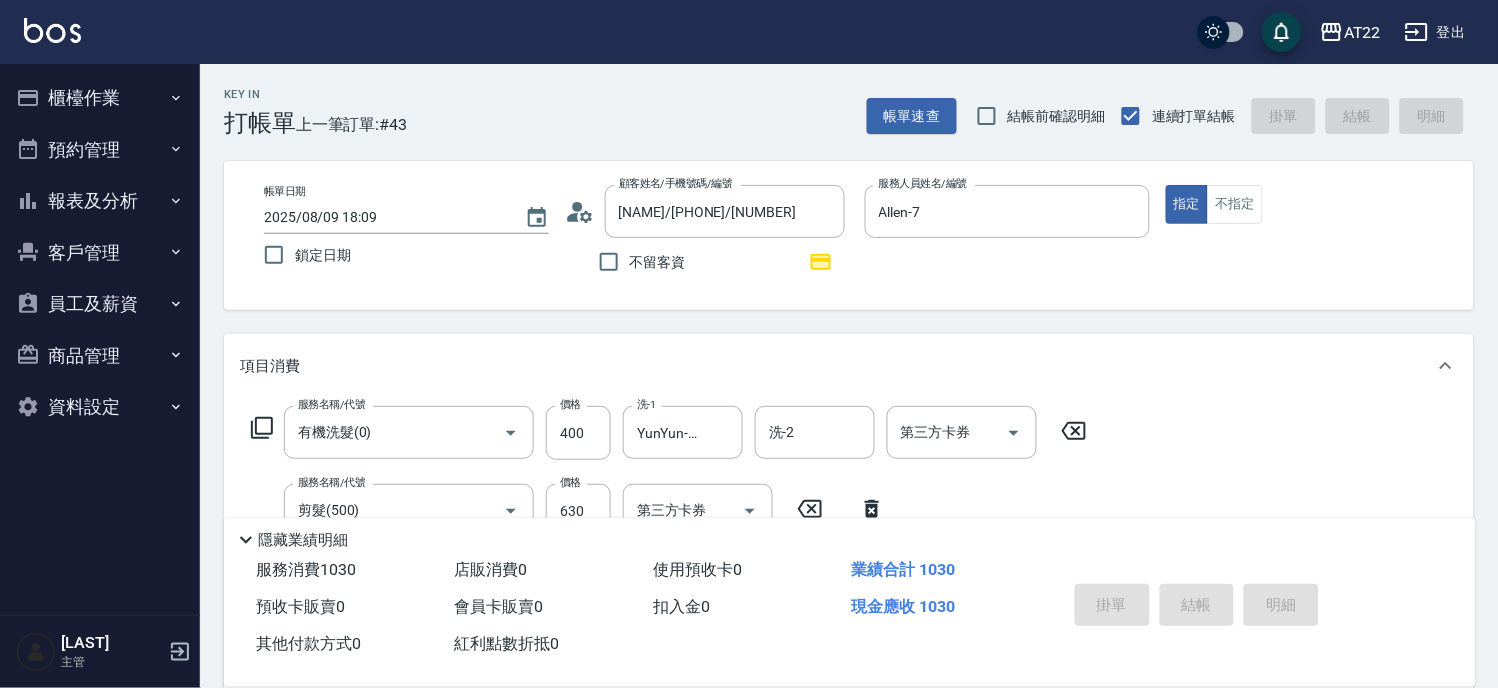 type on "2025/08/09 18:10" 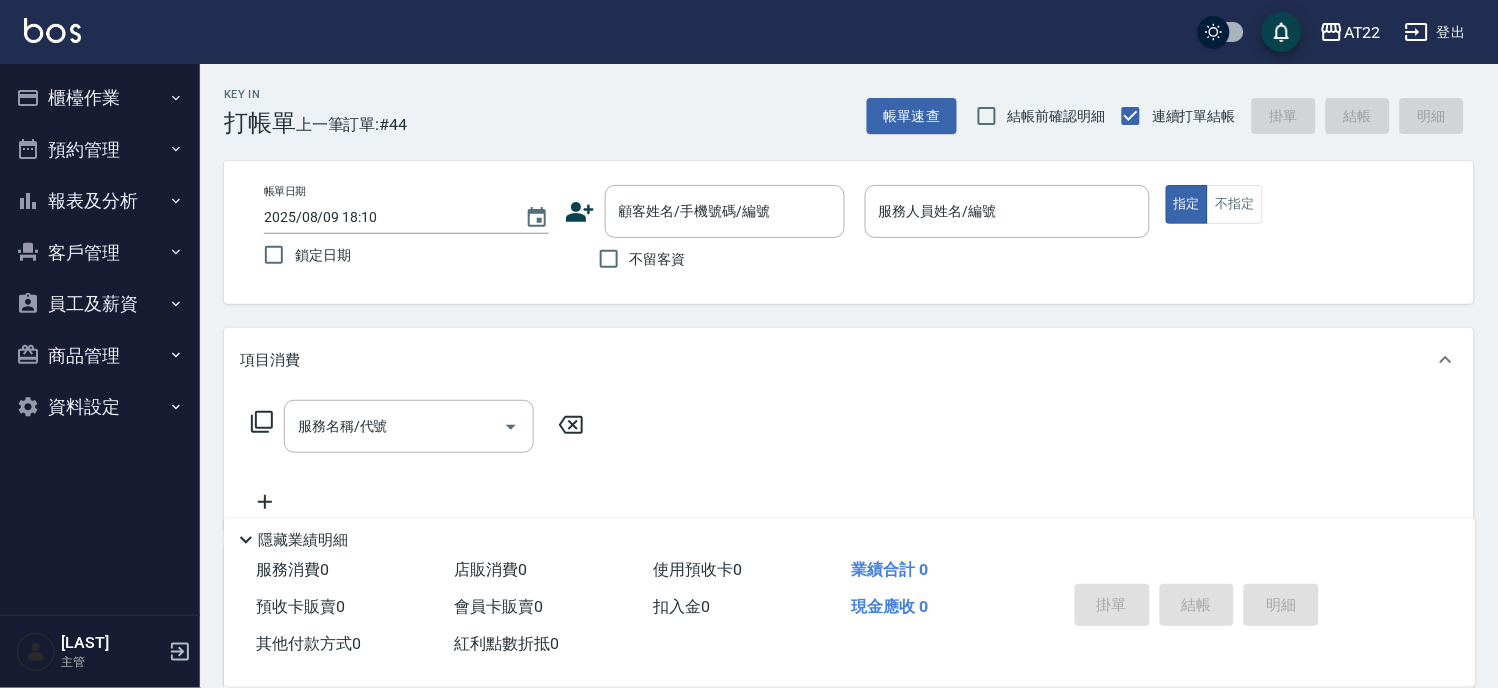 click on "不留客資" at bounding box center [658, 259] 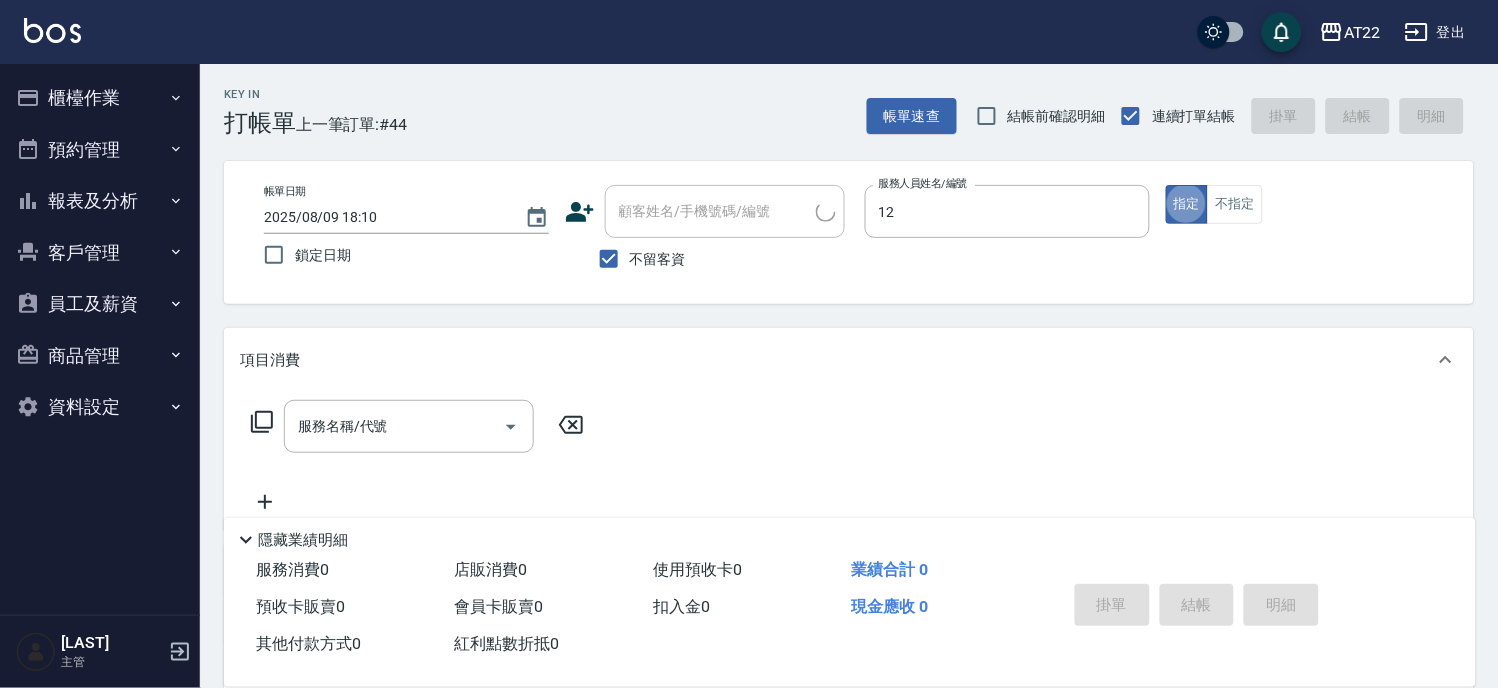 type on "Miko-12" 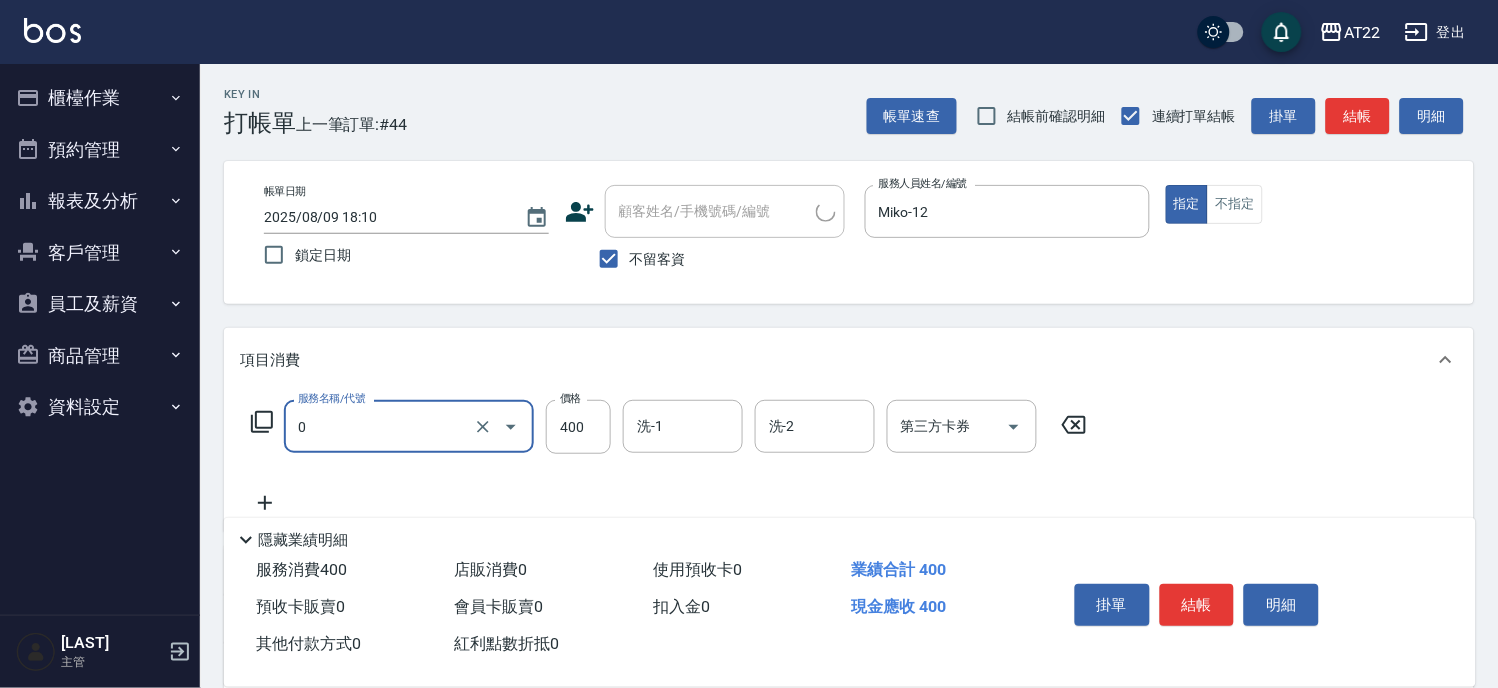 type on "有機洗髮(0)" 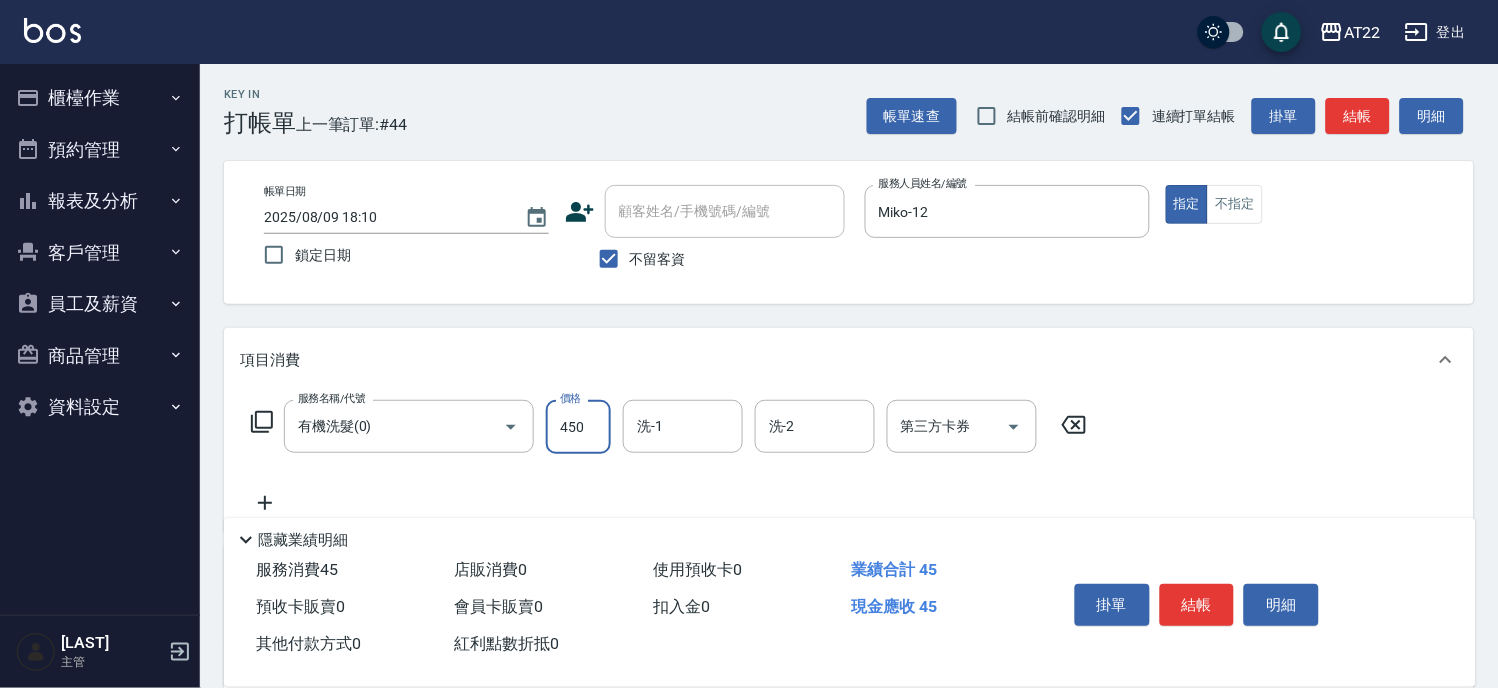 type on "450" 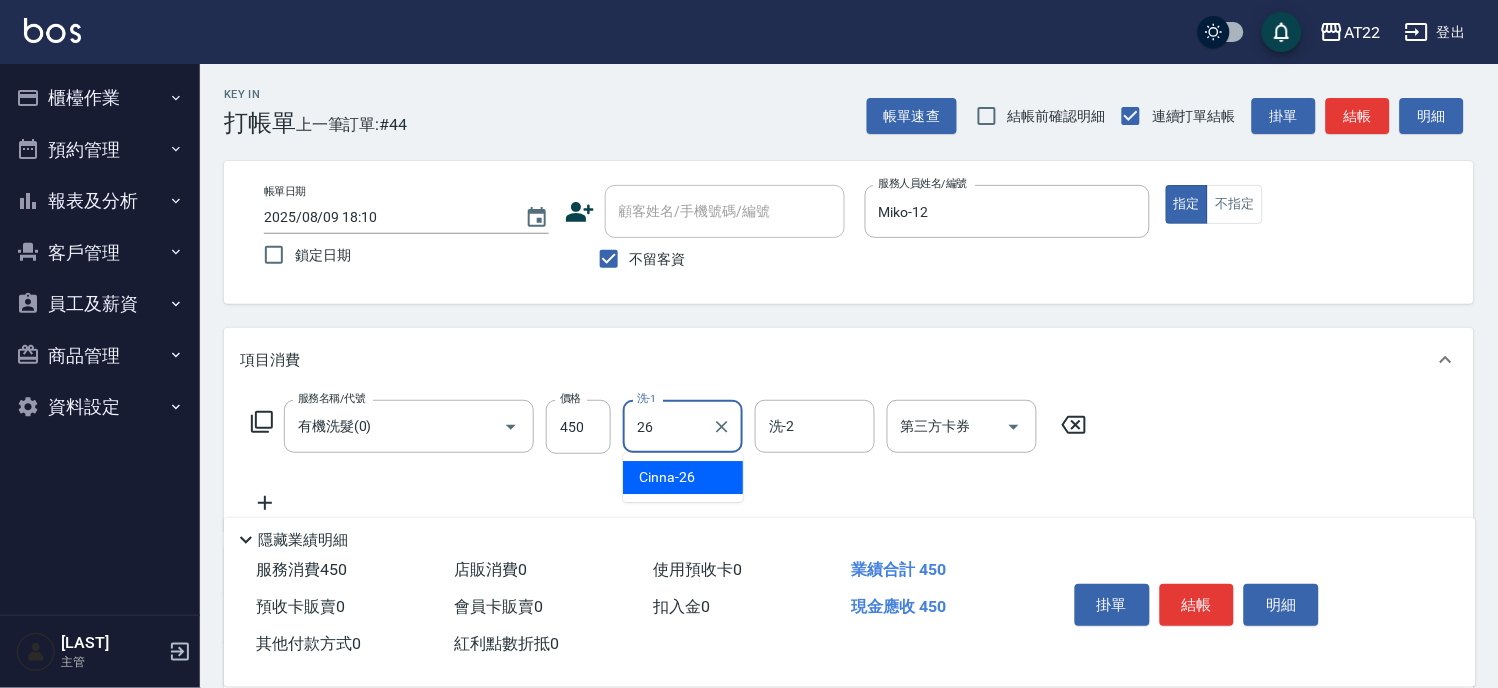 type on "Cinna-26" 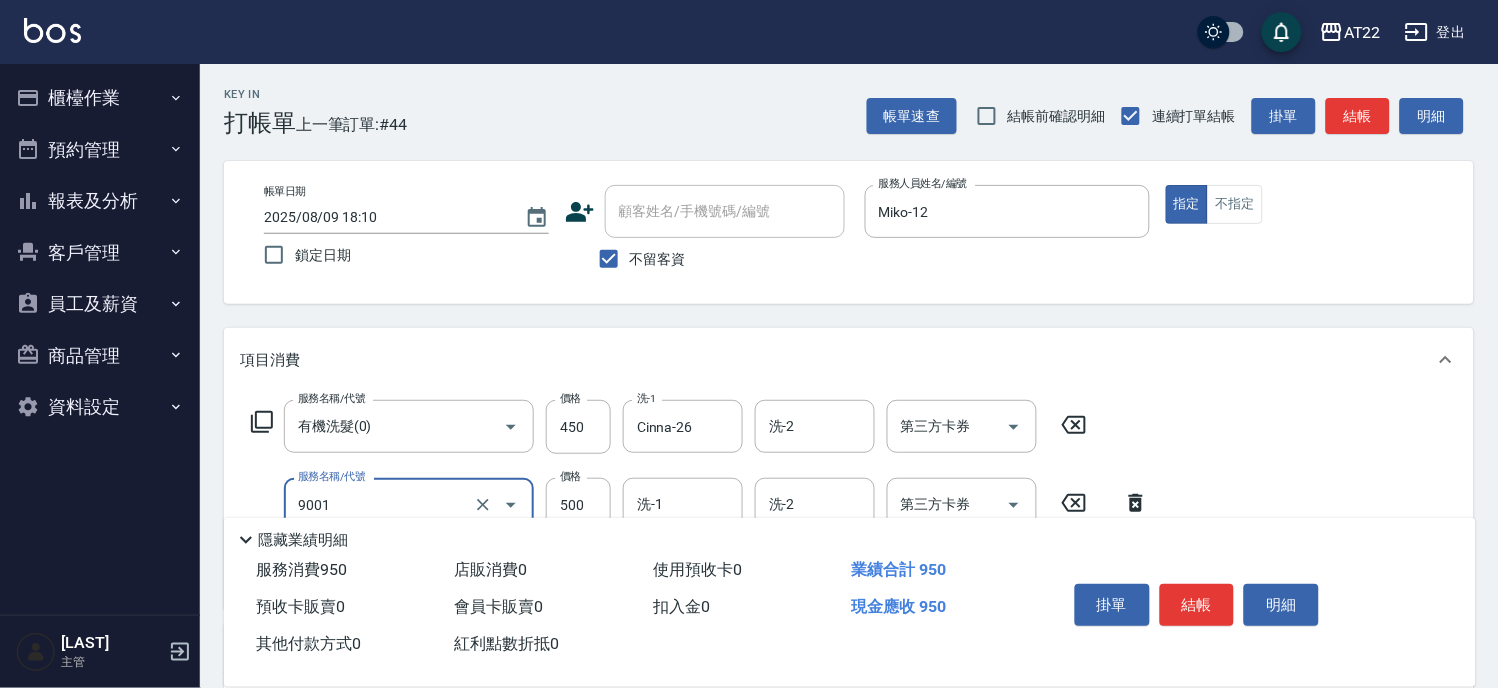type on "升級保水面膜(9001)" 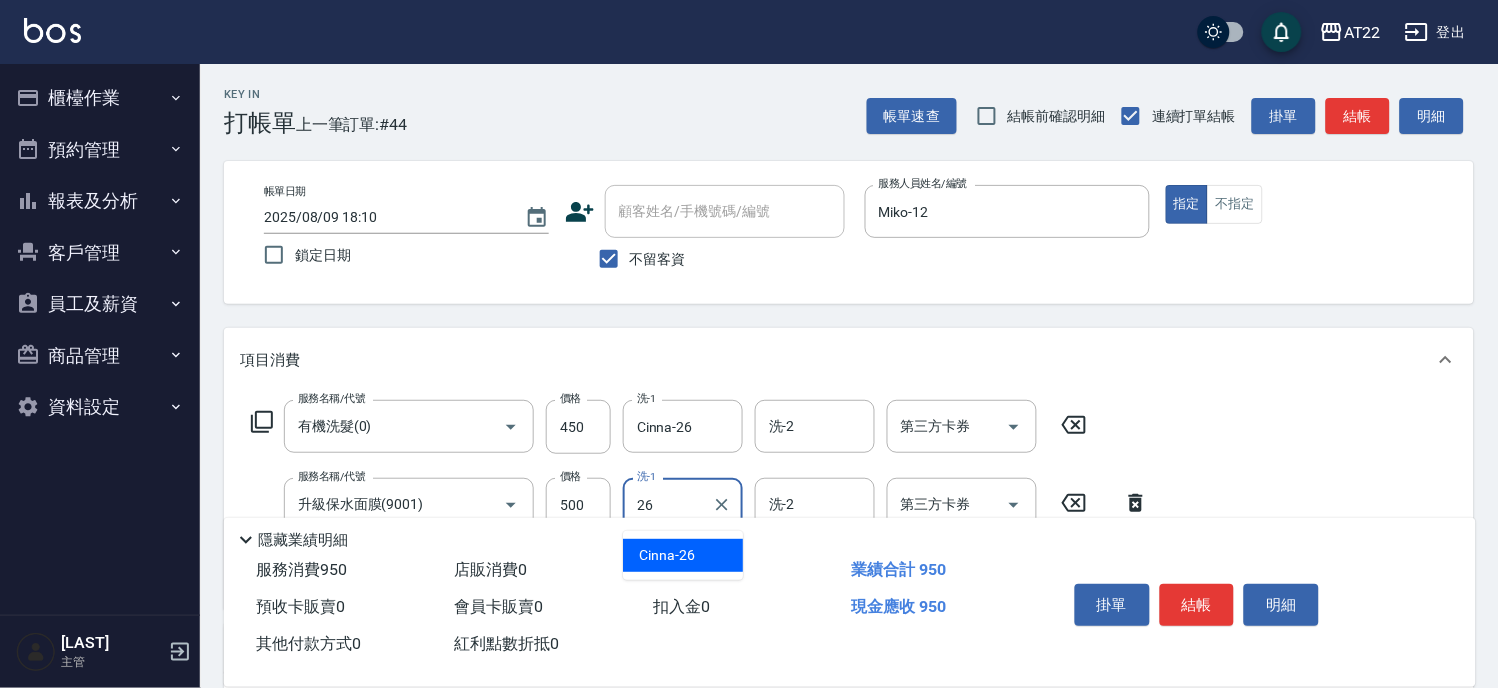 type on "Cinna-26" 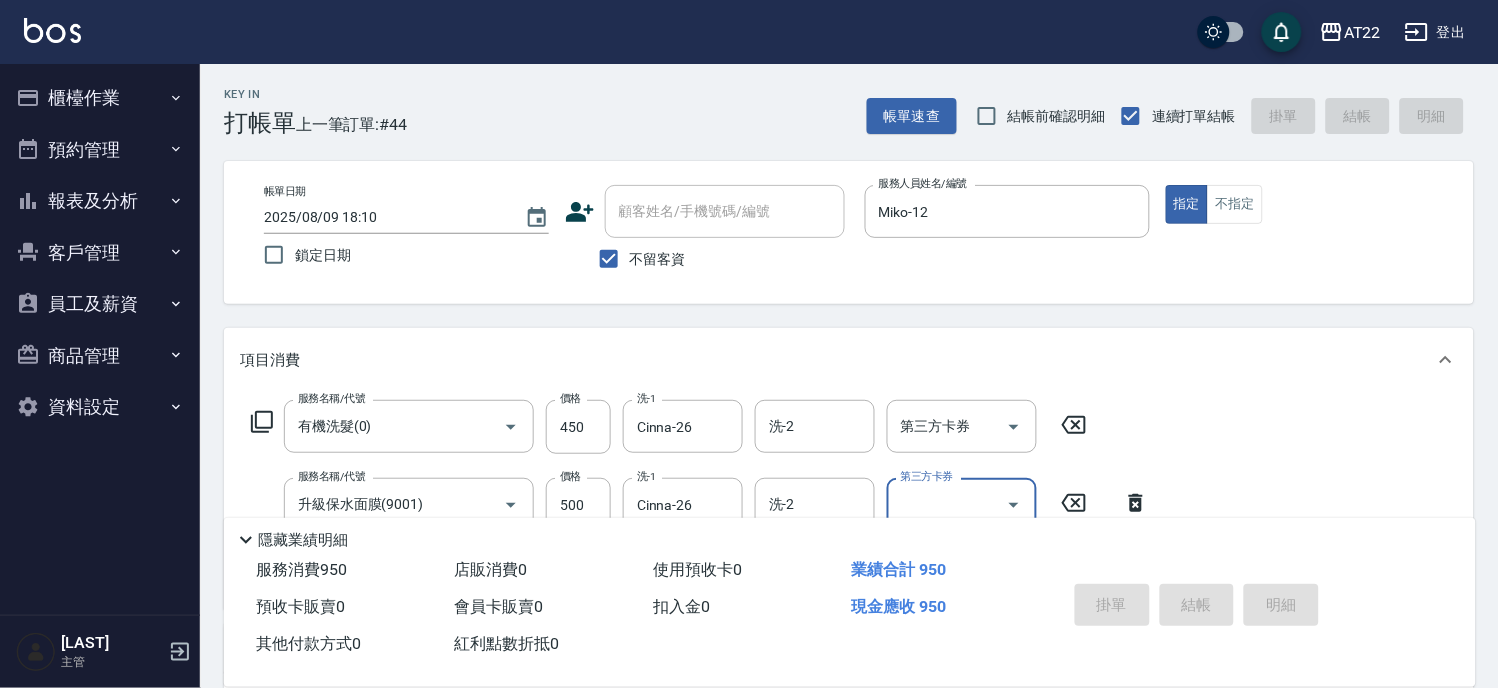 type 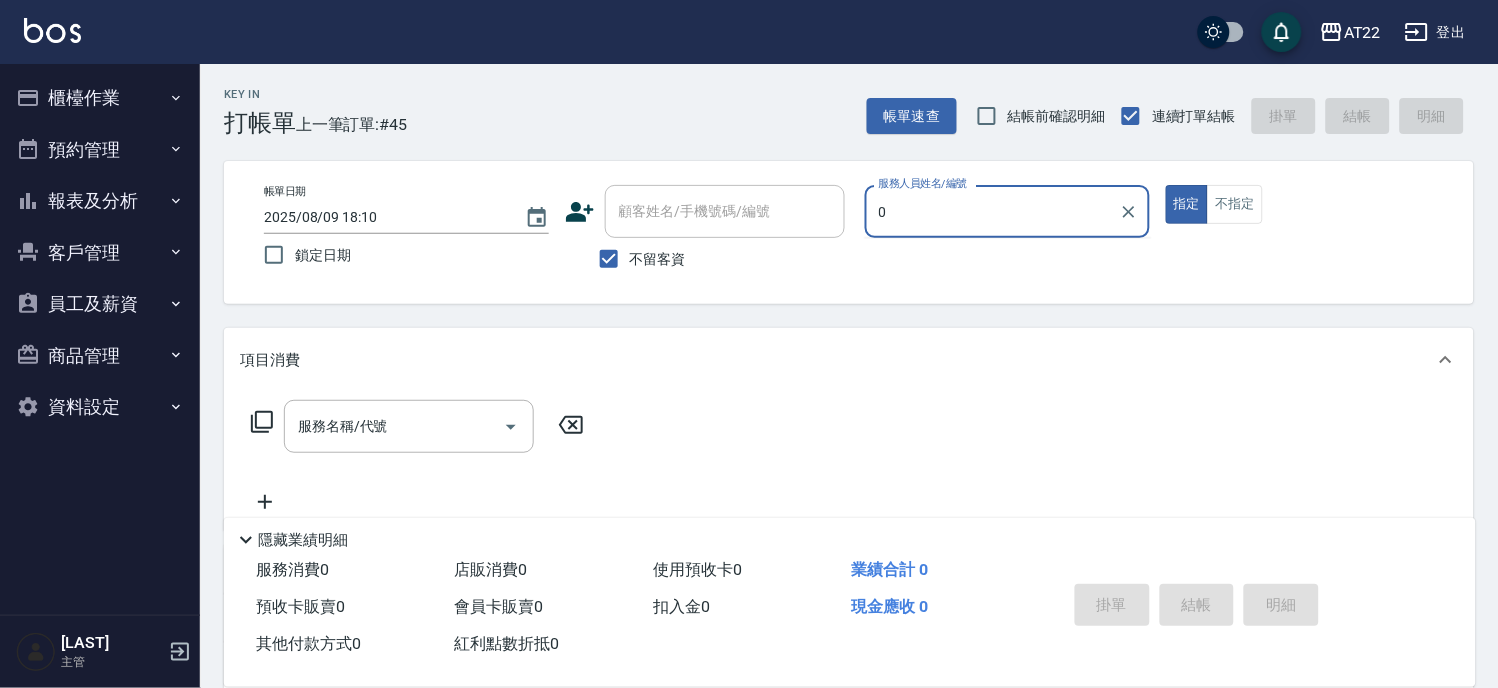 type on "0" 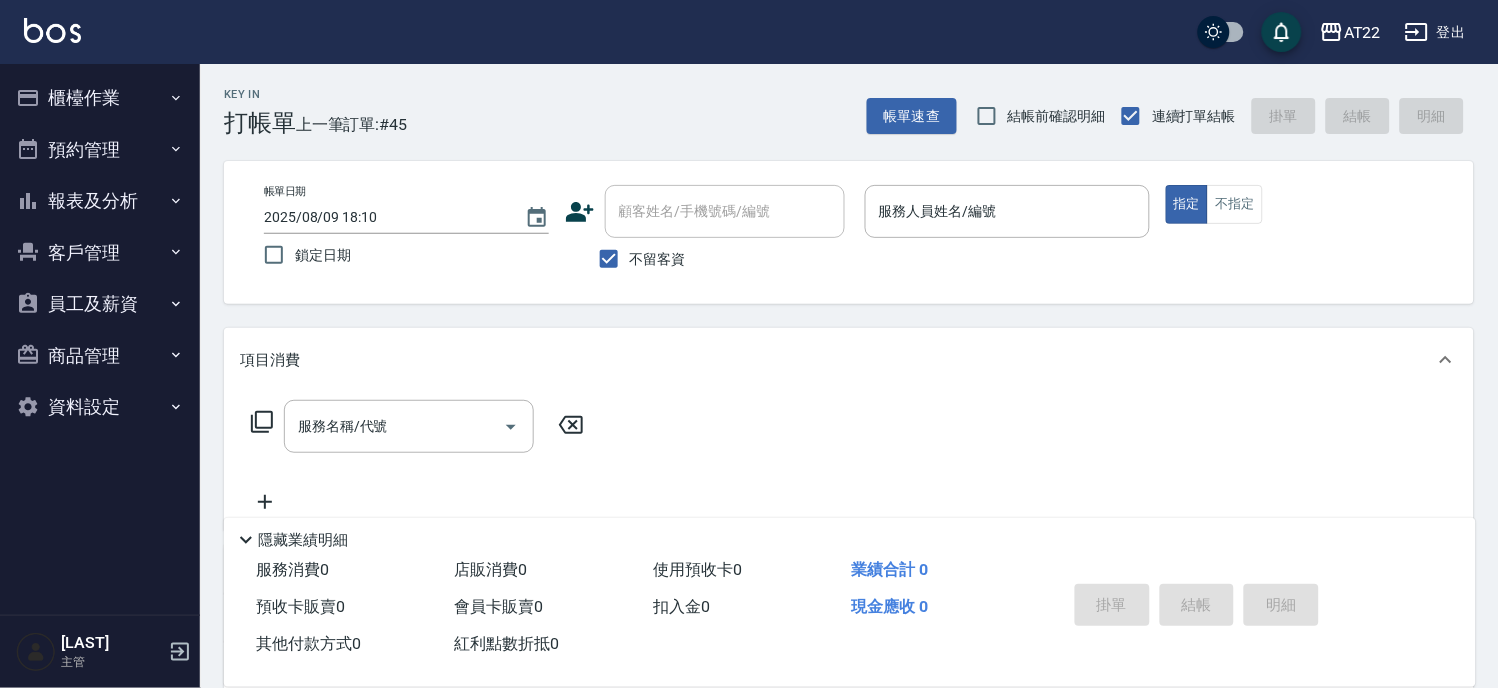 click on "不留客資" at bounding box center (658, 259) 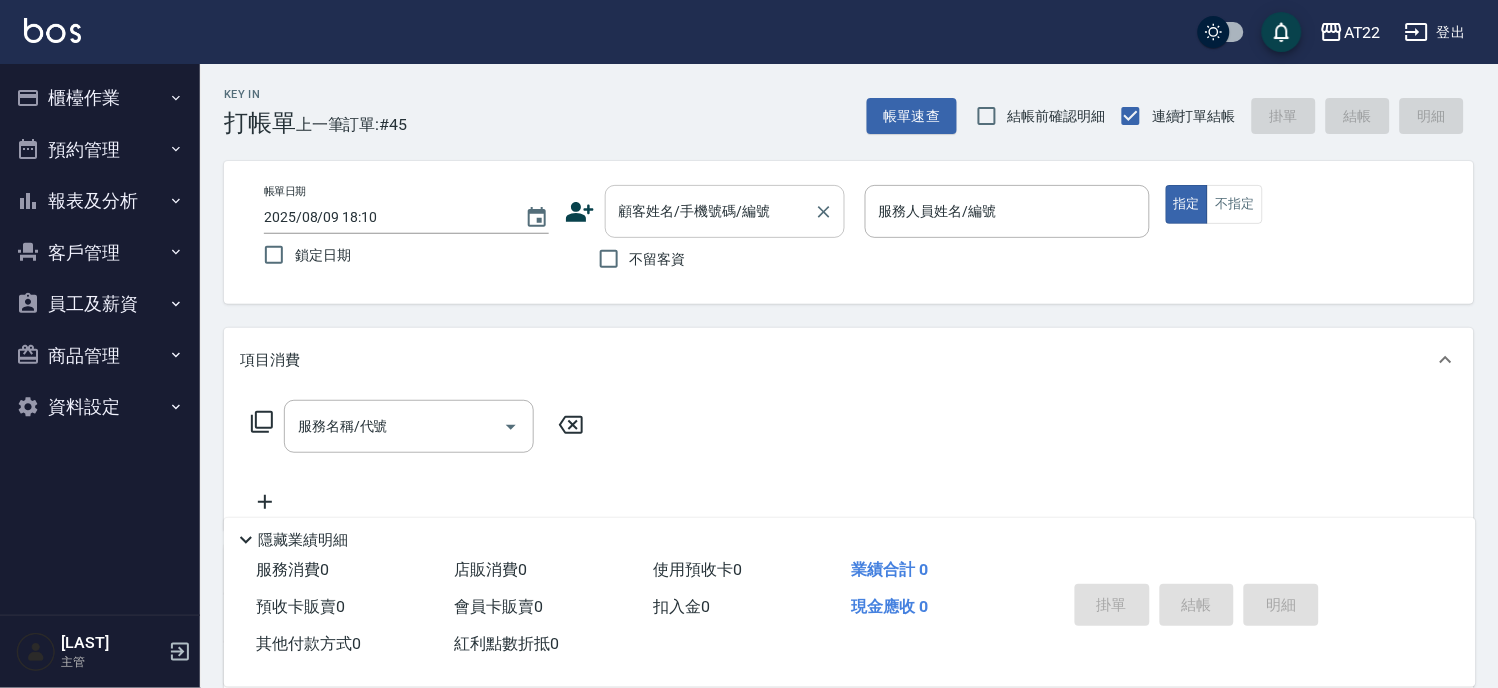 click on "顧客姓名/手機號碼/編號" at bounding box center [725, 211] 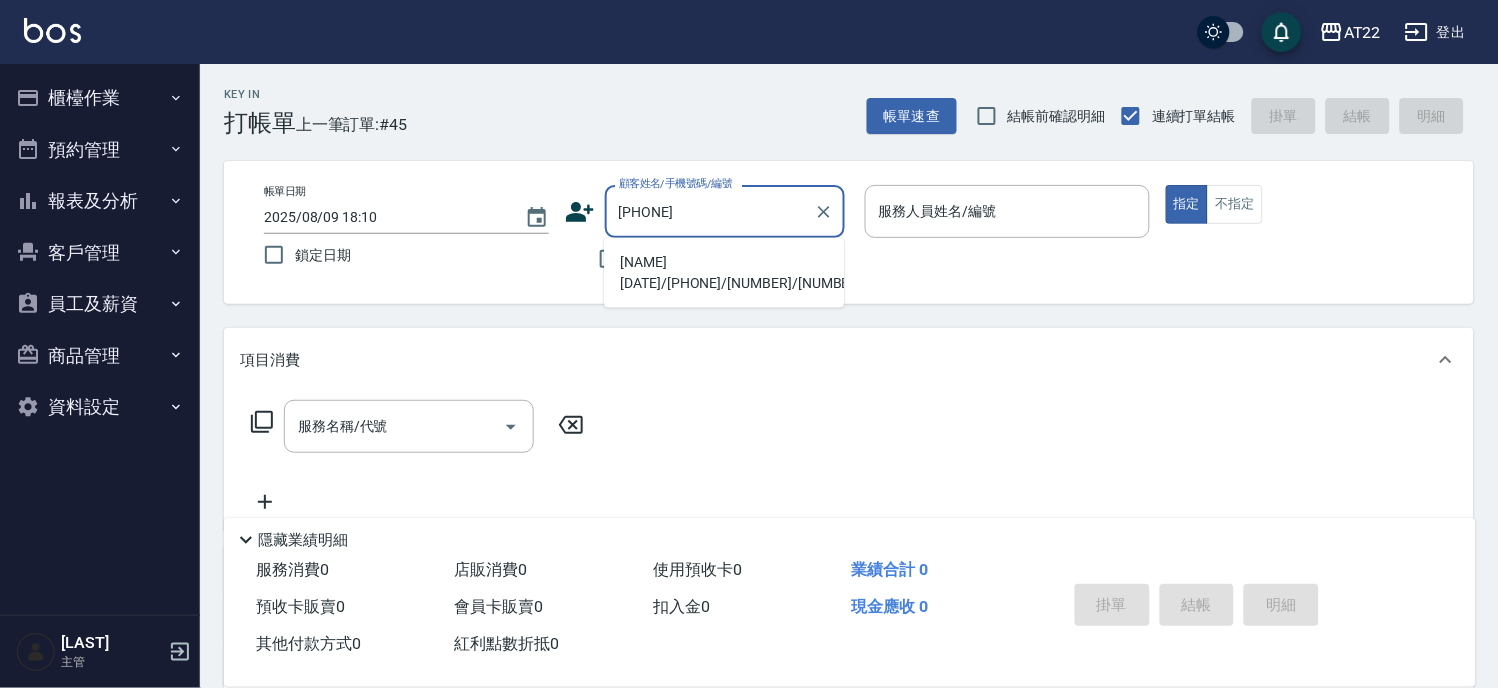 click on "[NAME][DATE]/[PHONE]/[NUMBER]/[NUMBER]" at bounding box center (724, 273) 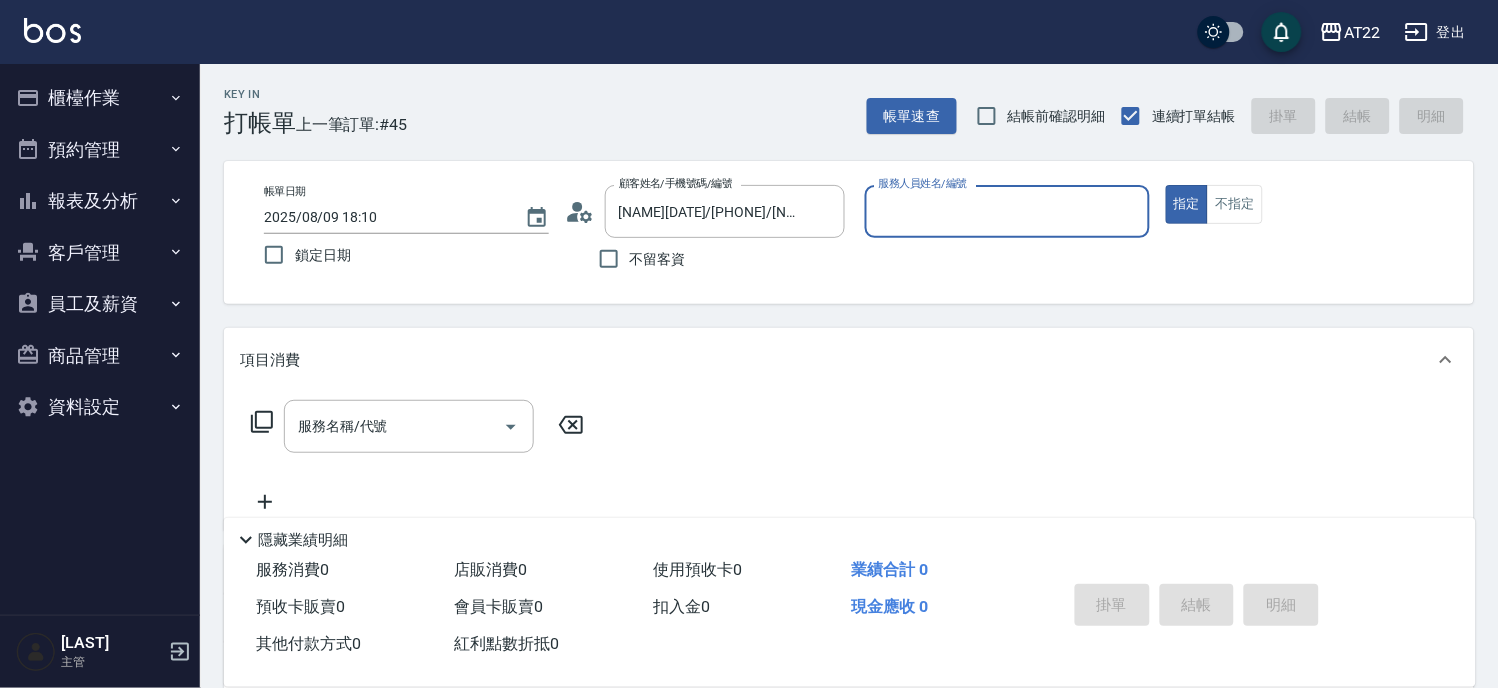 type on "Miko-12" 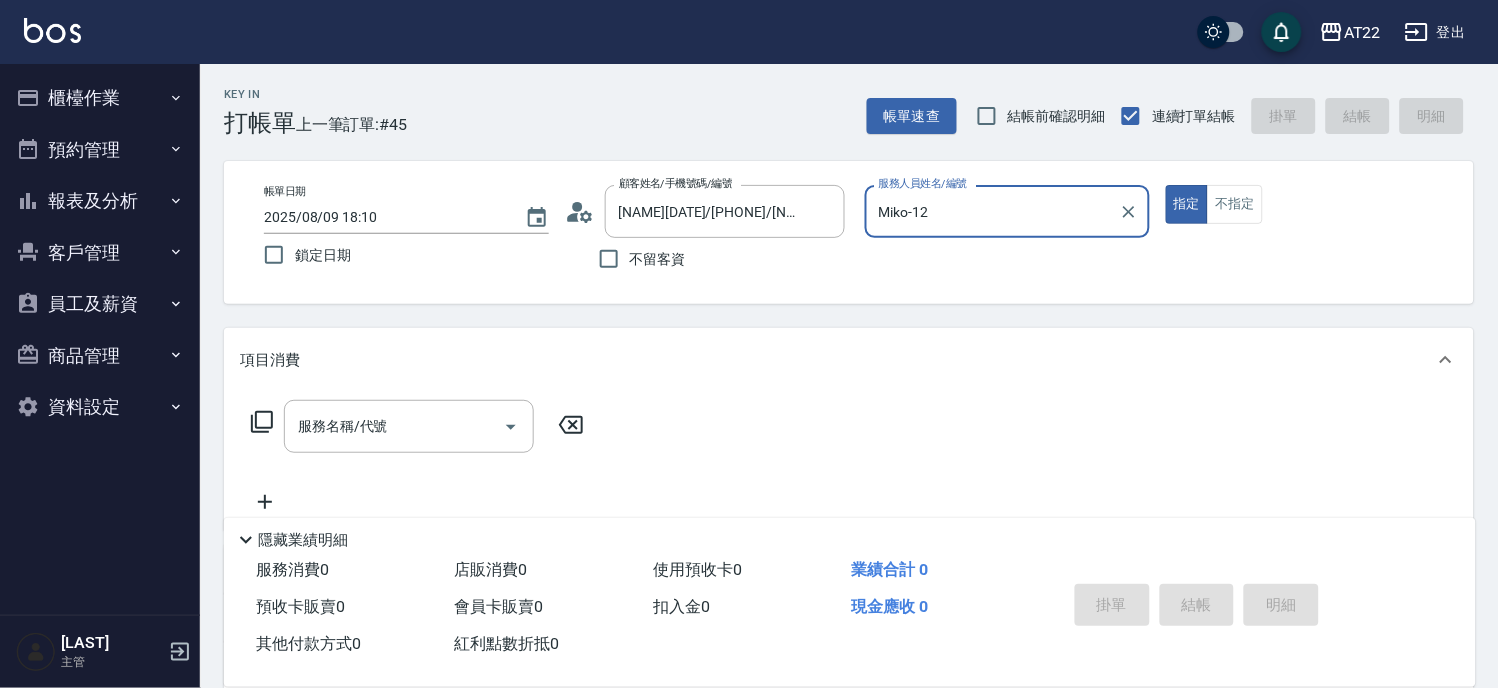 click on "指定" at bounding box center [1187, 204] 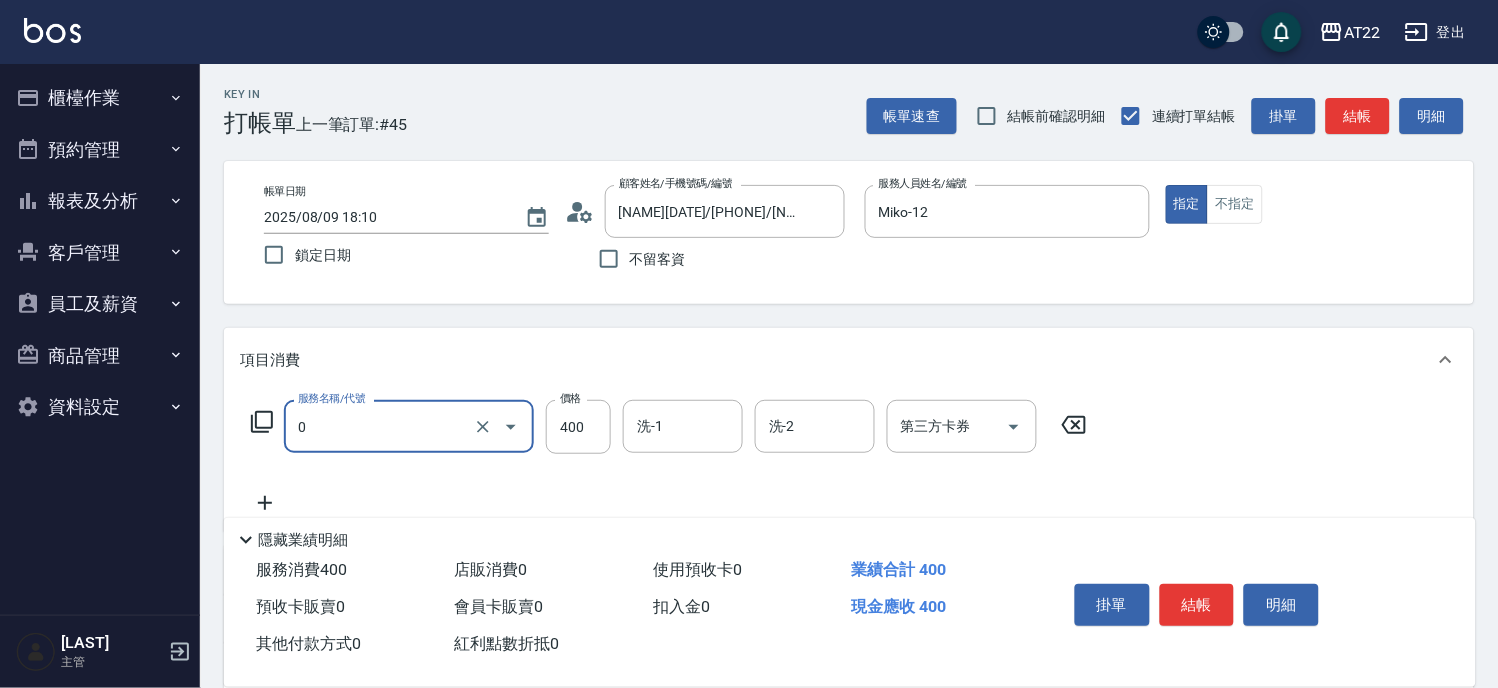 type on "有機洗髮(0)" 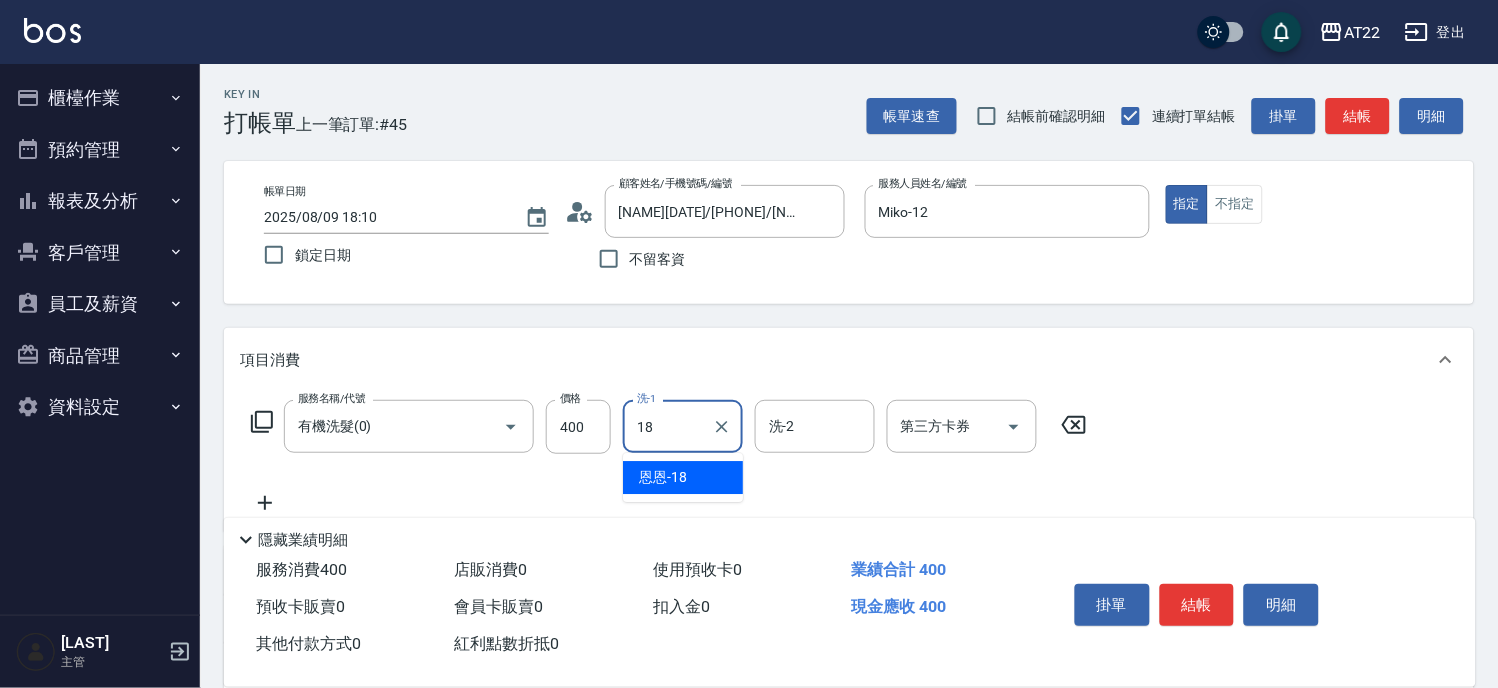 type on "恩恩-18" 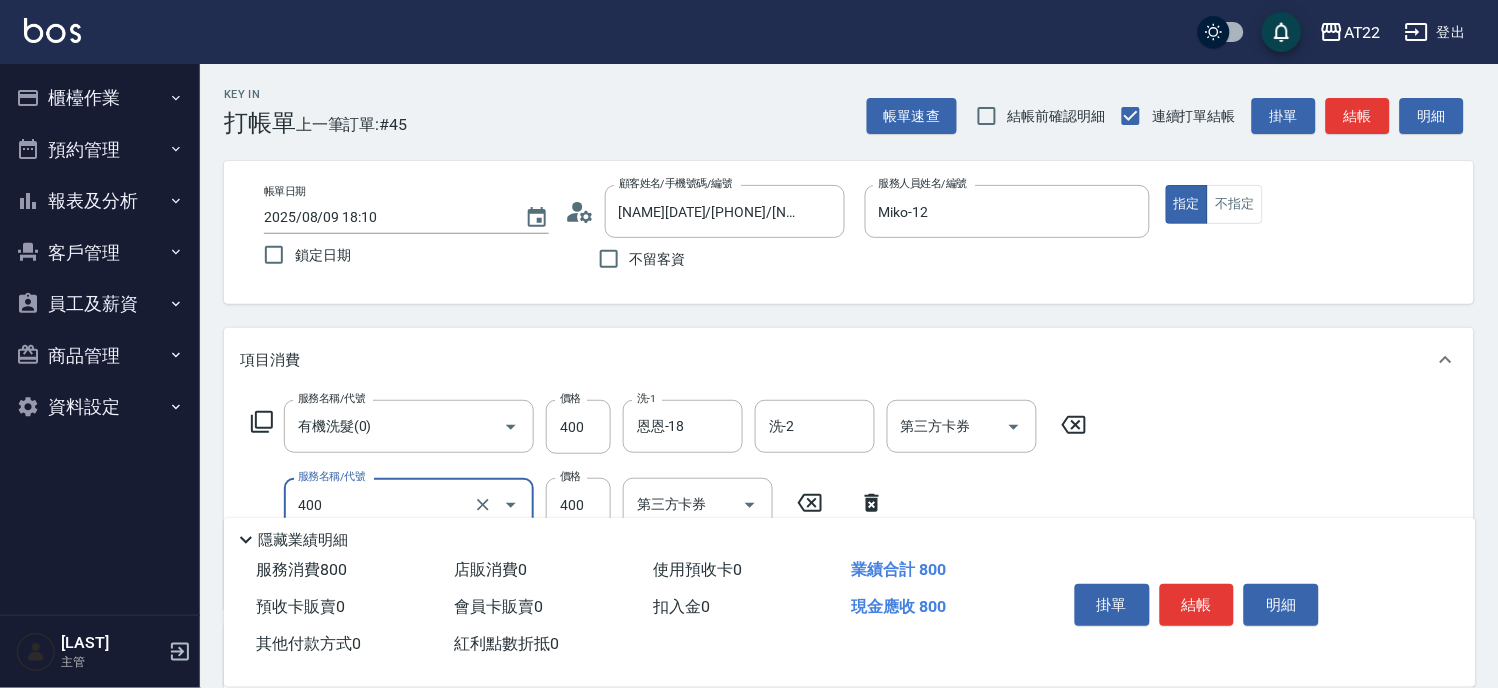 type on "剪髮(400)" 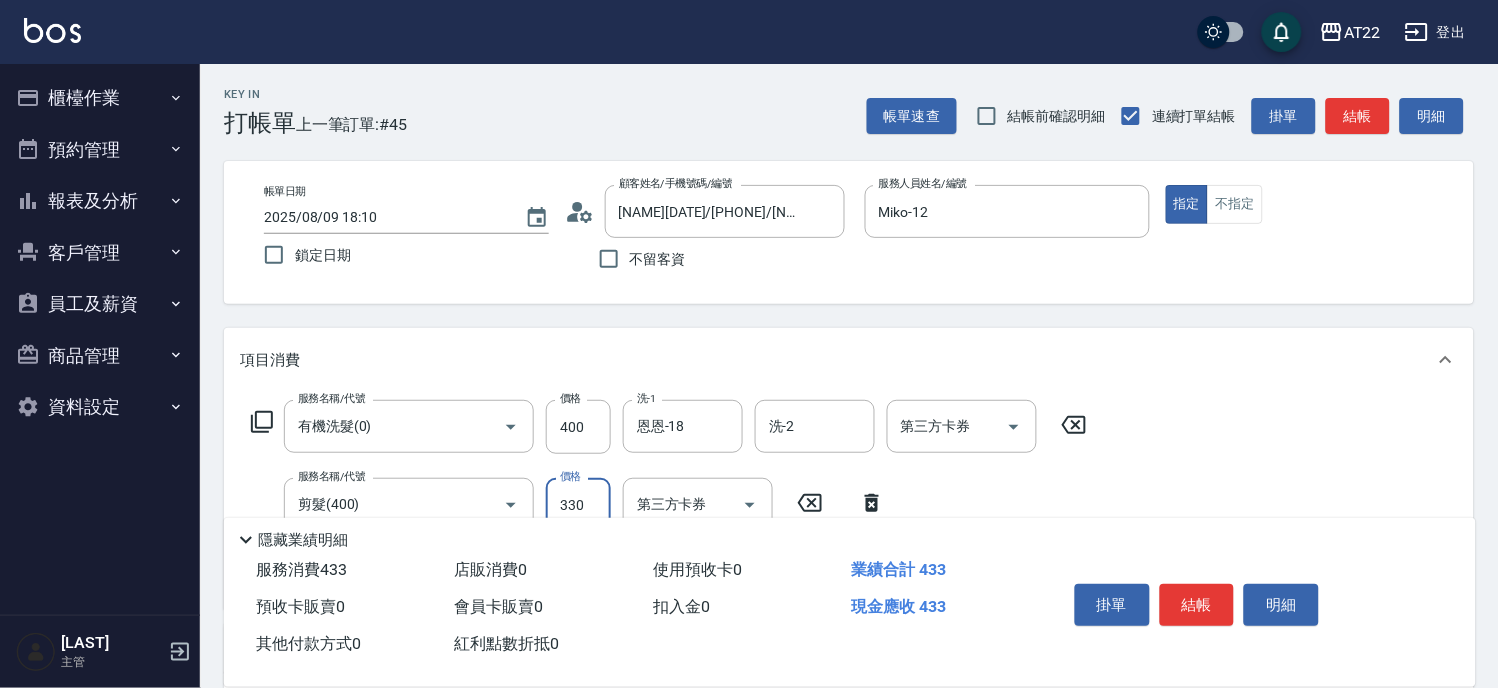 type on "330" 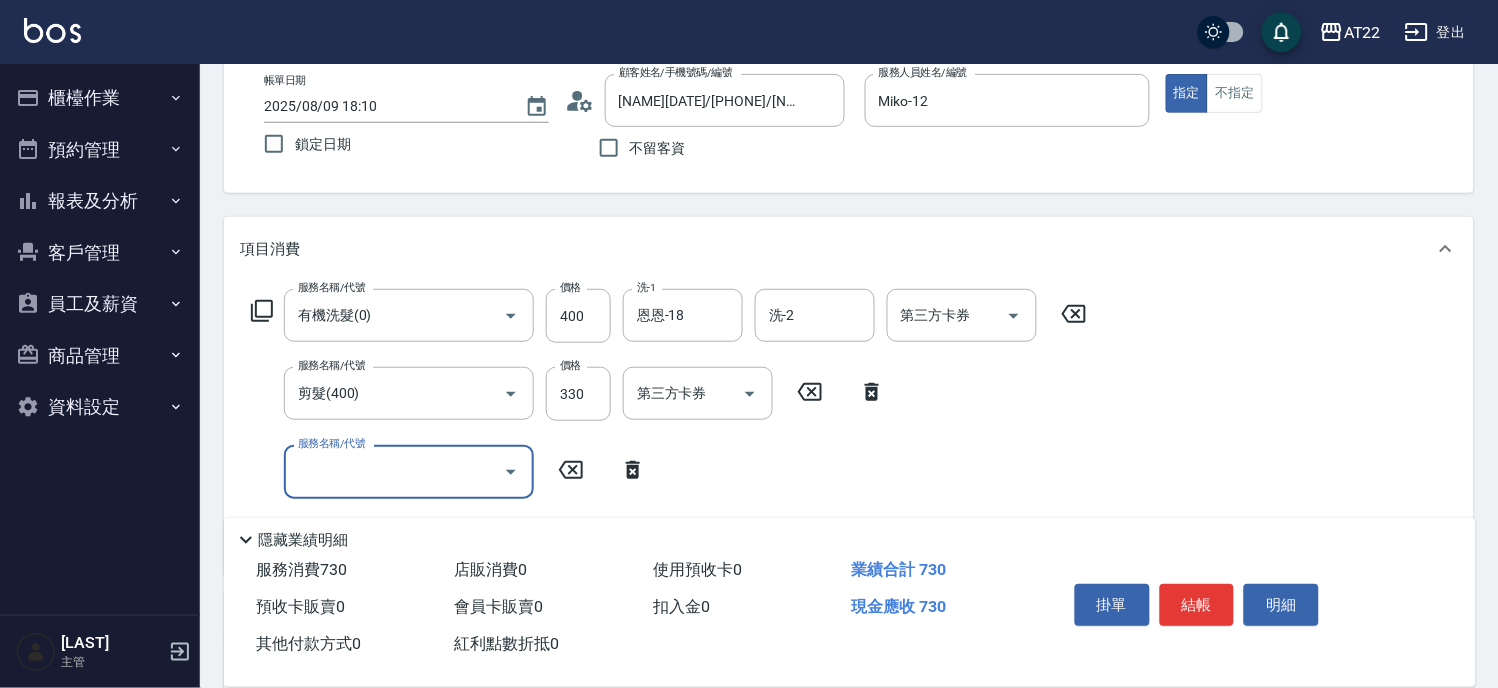 scroll, scrollTop: 443, scrollLeft: 0, axis: vertical 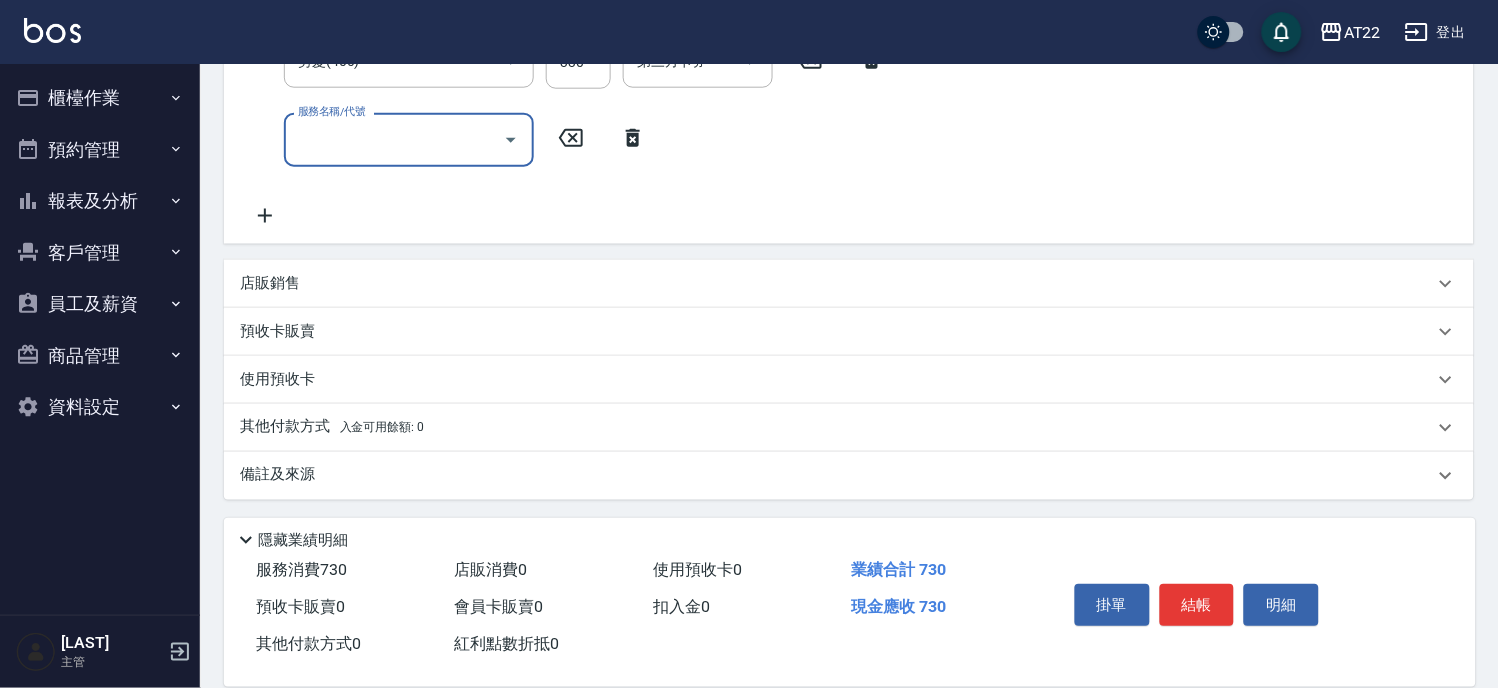 click on "店販銷售" at bounding box center [837, 283] 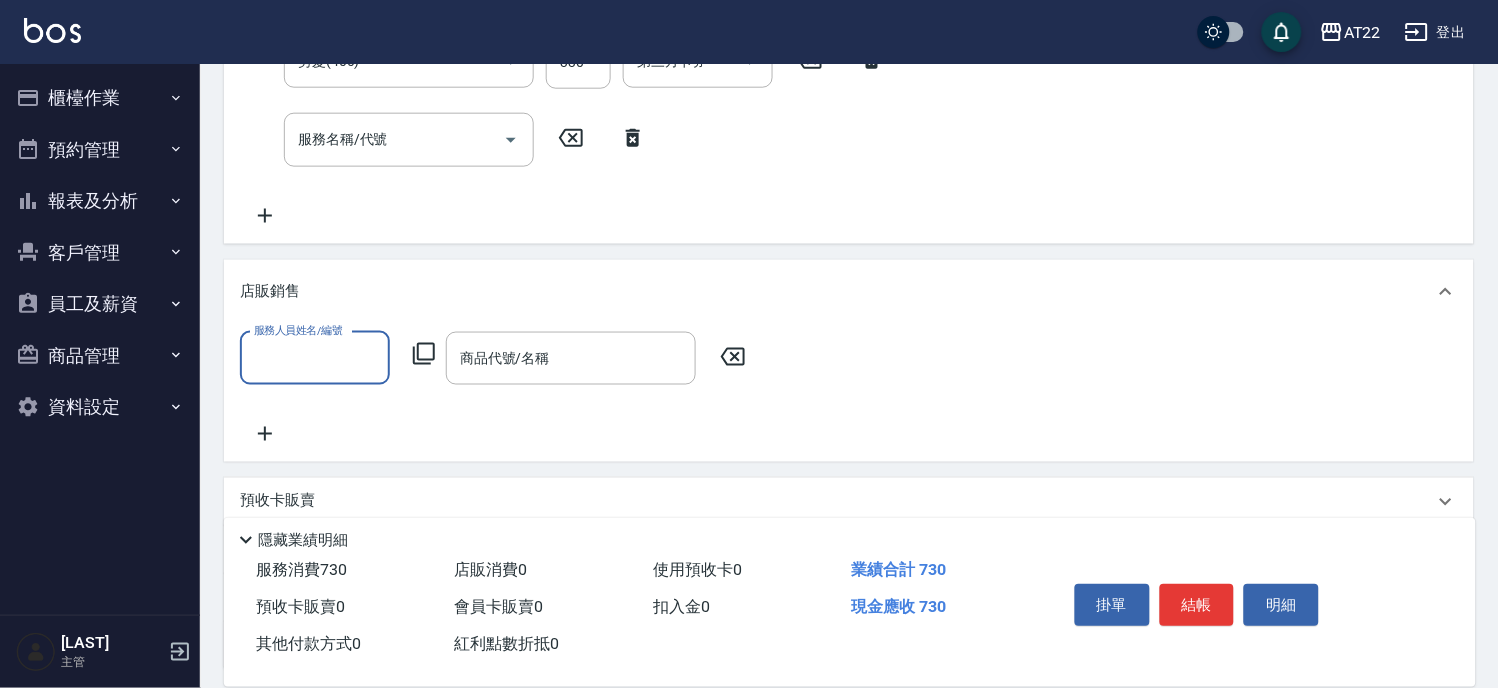 scroll, scrollTop: 0, scrollLeft: 0, axis: both 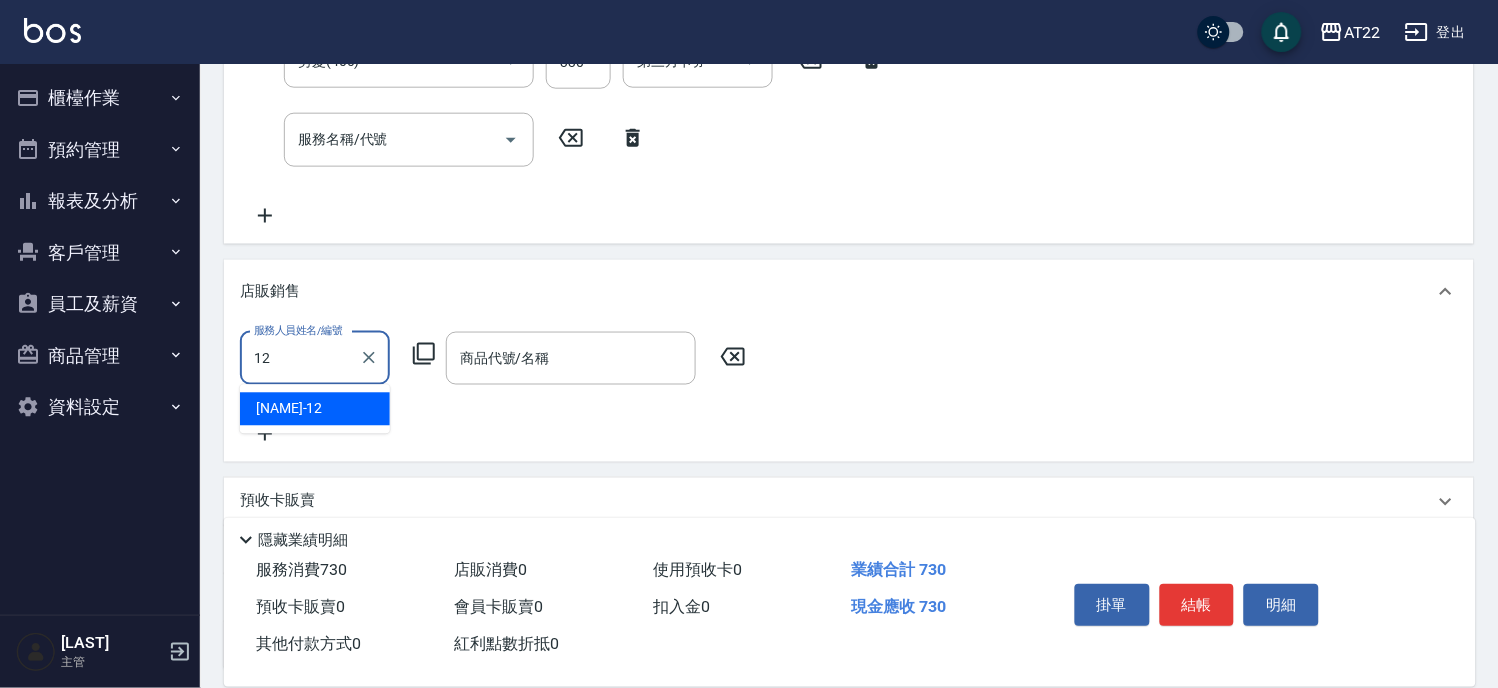 type on "Miko-12" 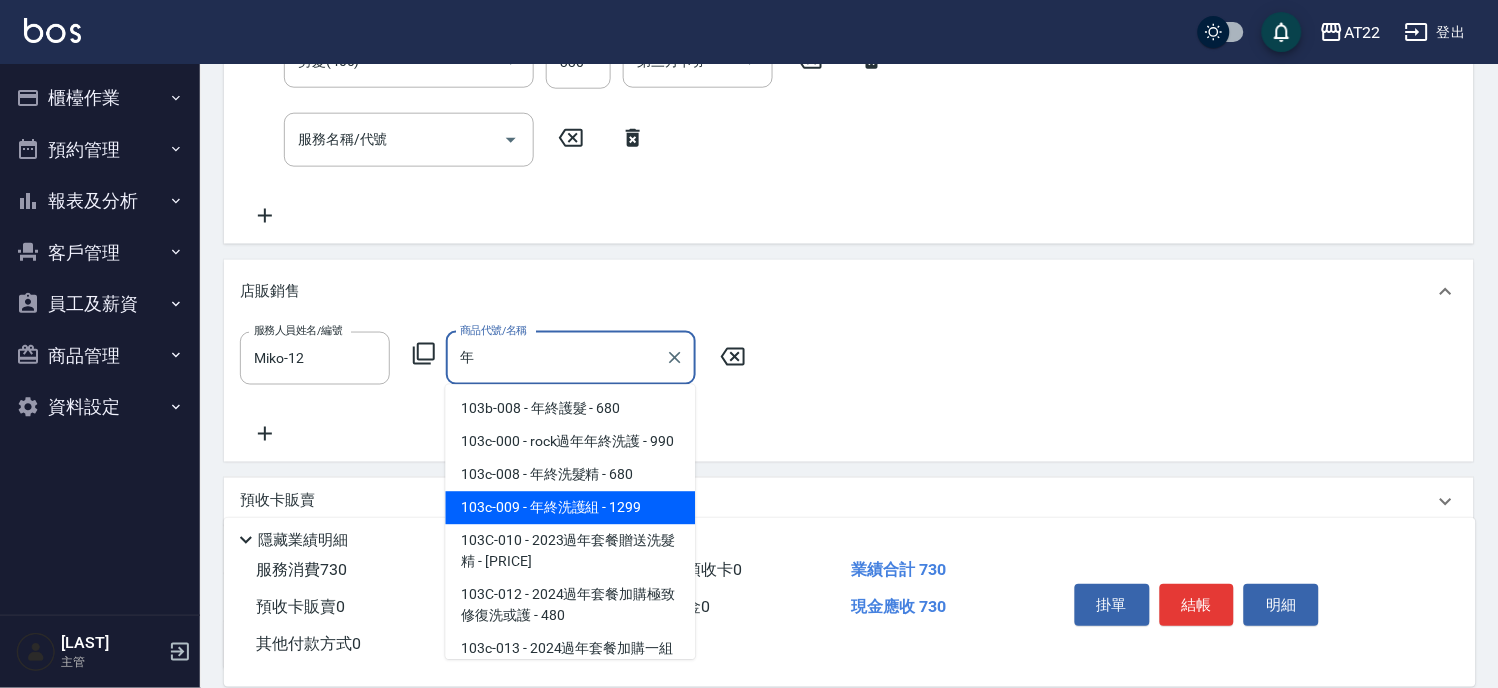 type on "年終洗護組" 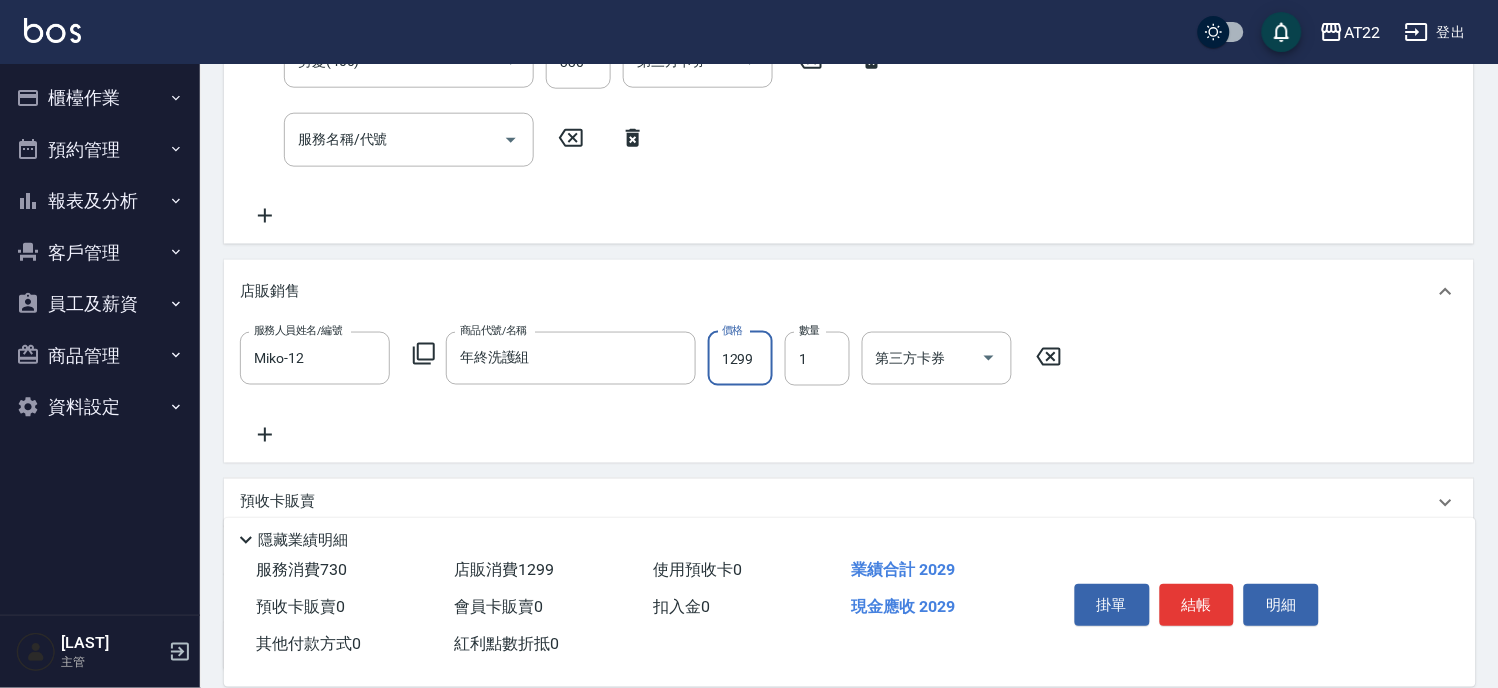 click on "1299" at bounding box center [740, 359] 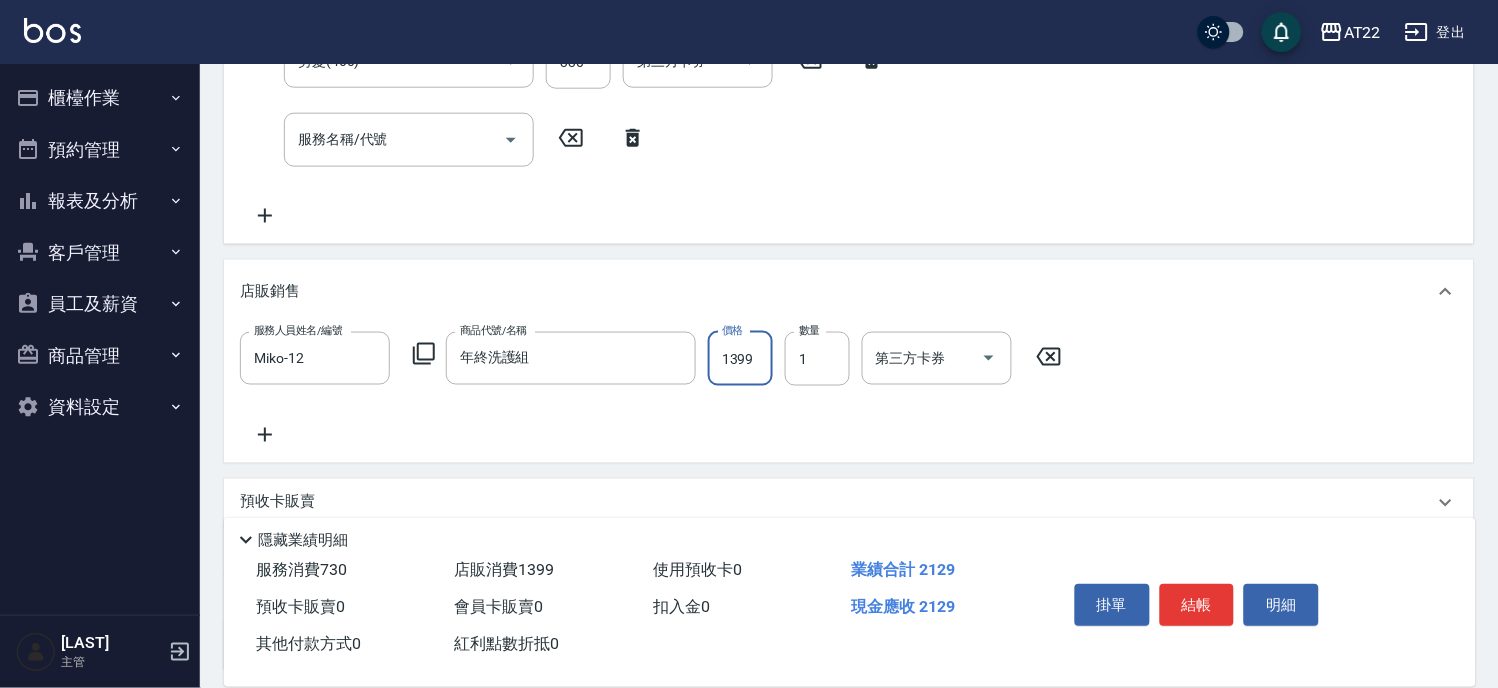 type on "1399" 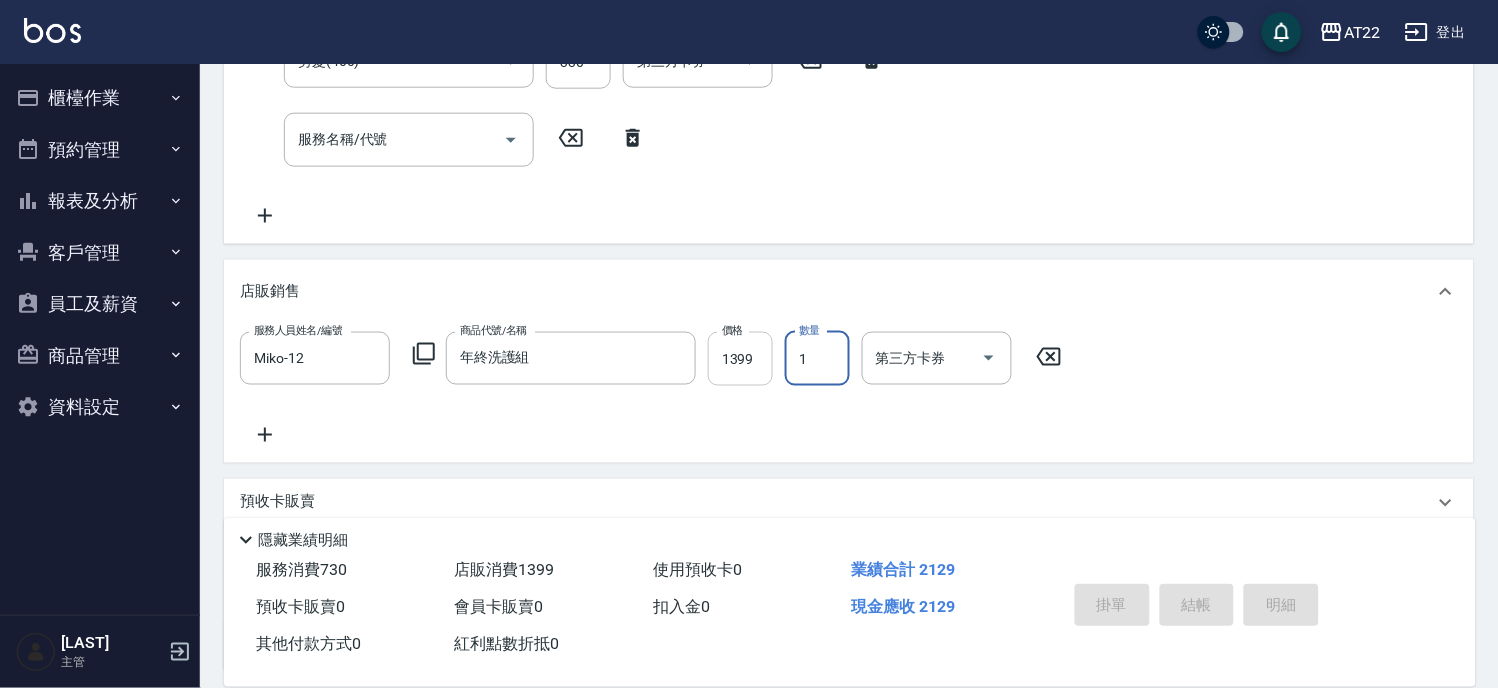 type on "2025/08/09 18:11" 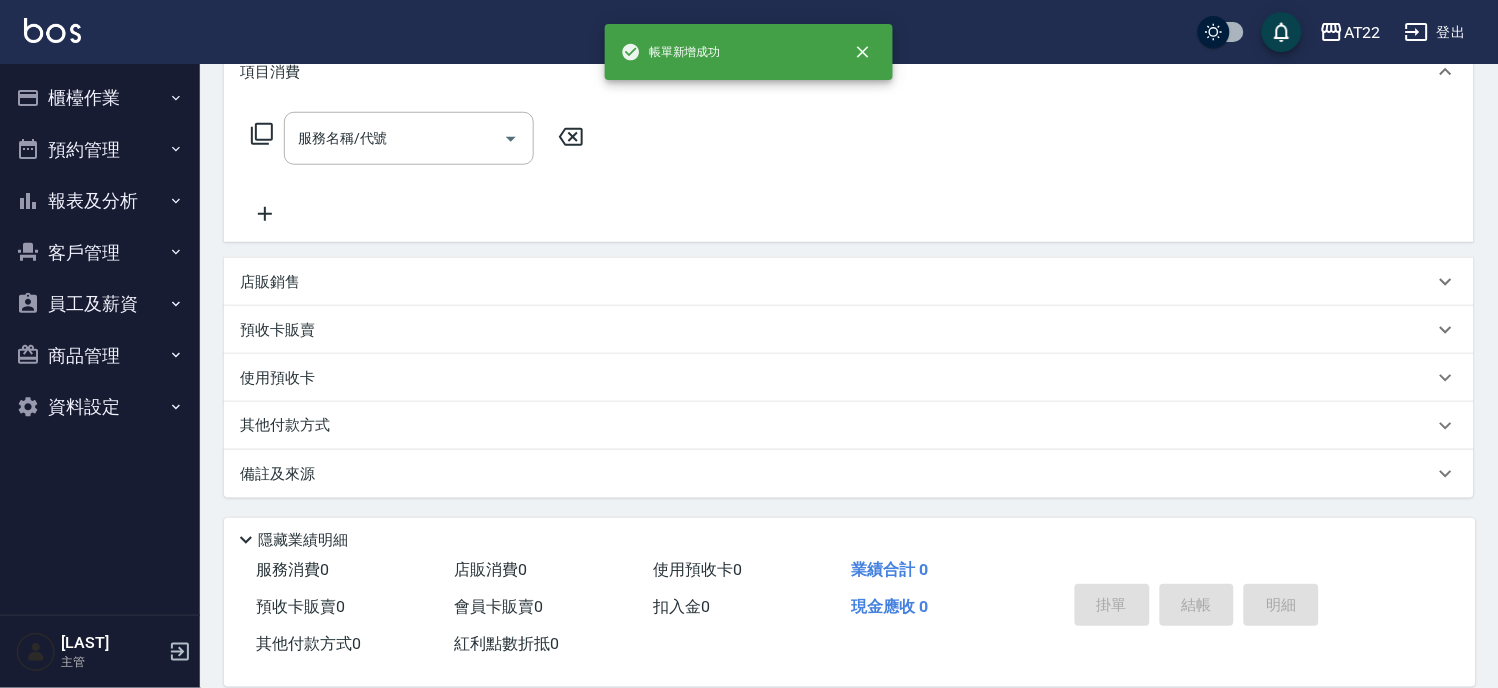 scroll, scrollTop: 0, scrollLeft: 0, axis: both 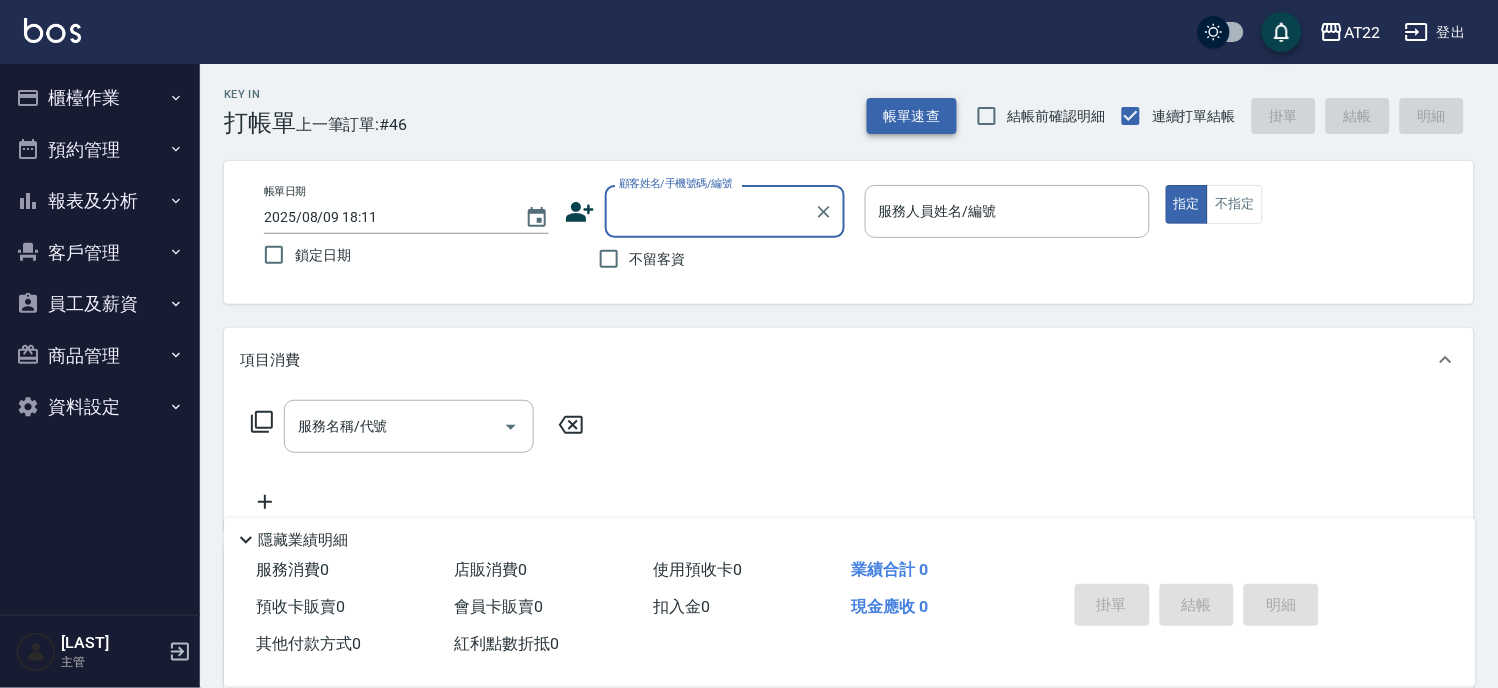 click on "帳單速查" at bounding box center (912, 116) 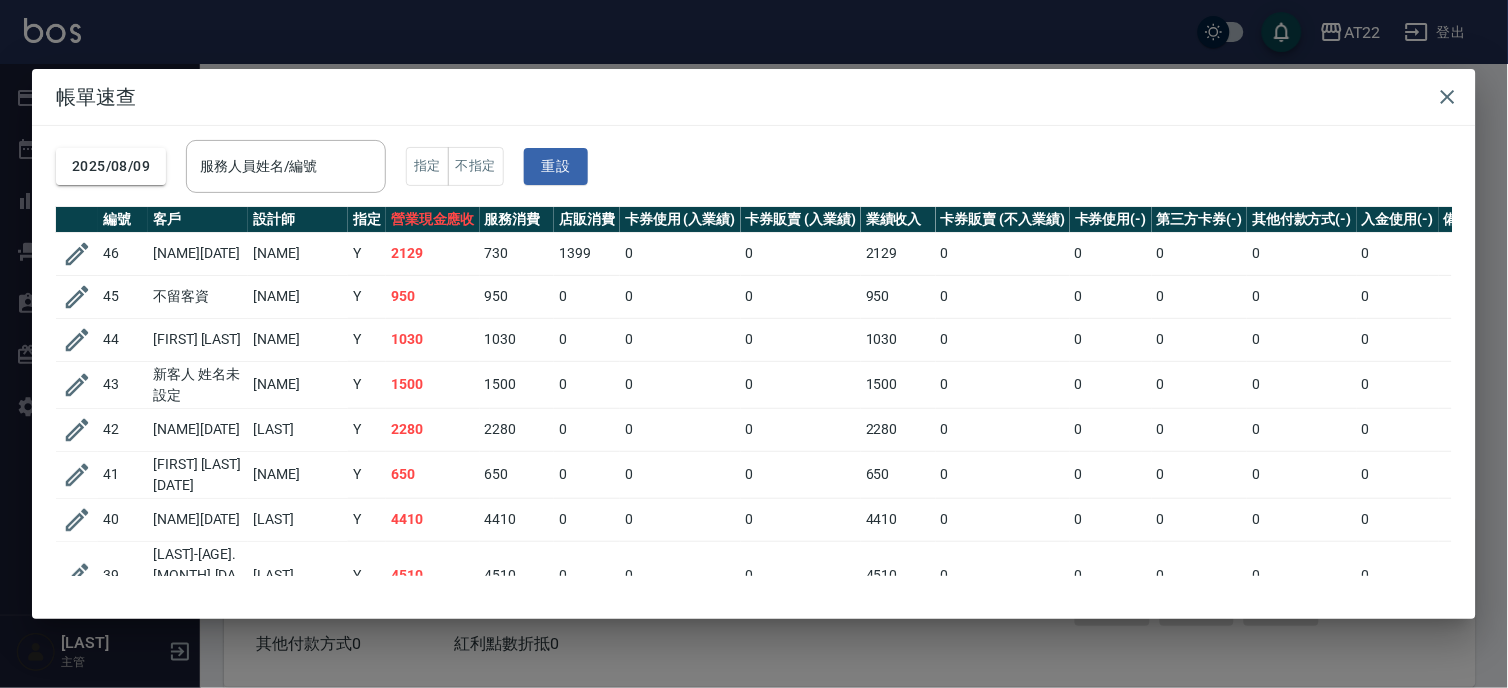 drag, startPoint x: 1213, startPoint y: 42, endPoint x: 1140, endPoint y: 75, distance: 80.11242 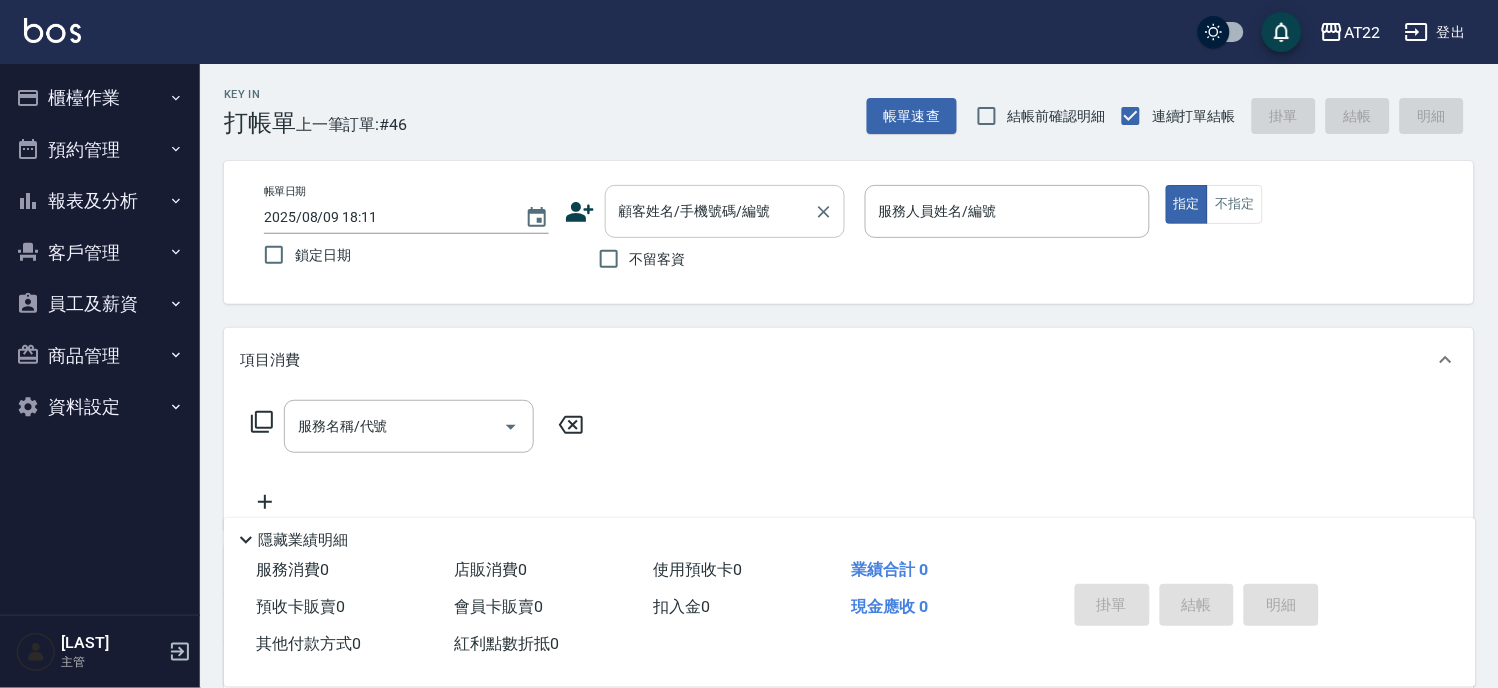 click on "顧客姓名/手機號碼/編號" at bounding box center [710, 211] 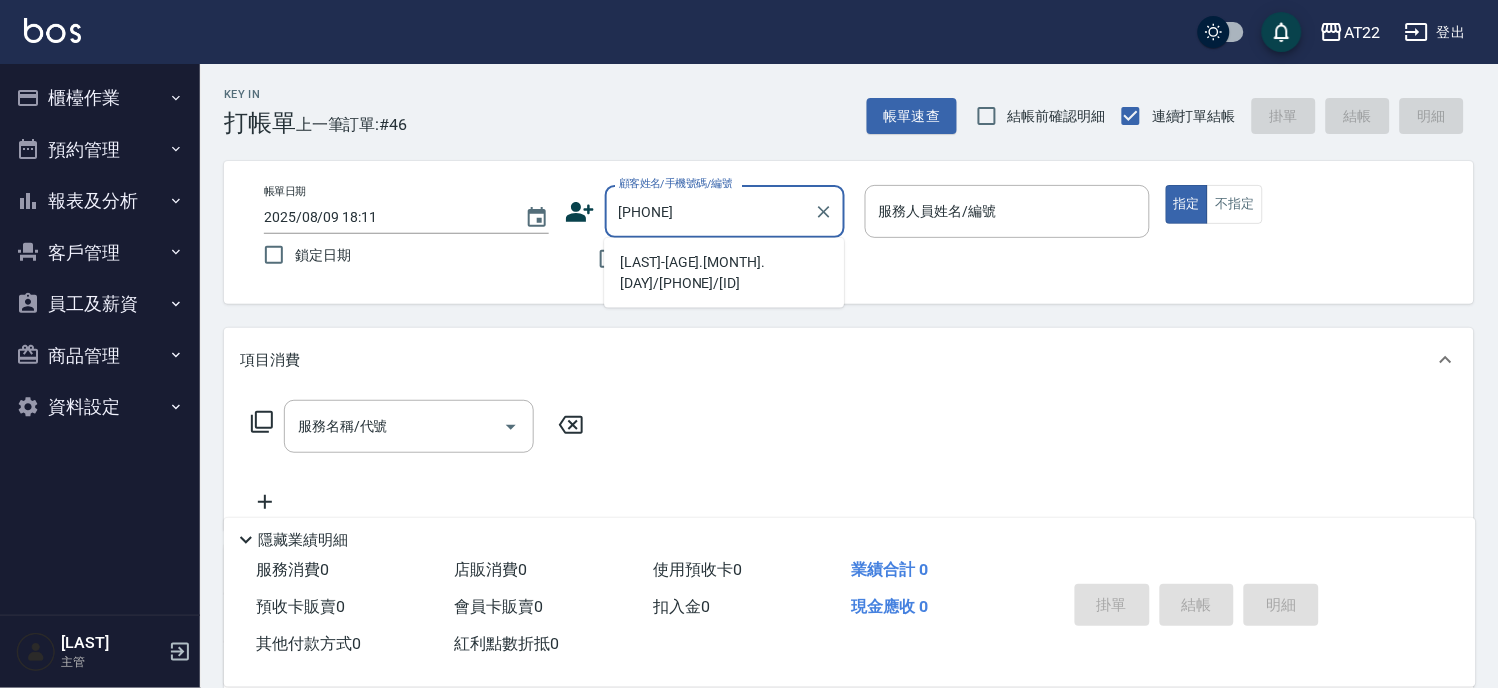 click on "[LAST]-[AGE].[MONTH].[DAY]/[PHONE]/[ID]" at bounding box center (724, 273) 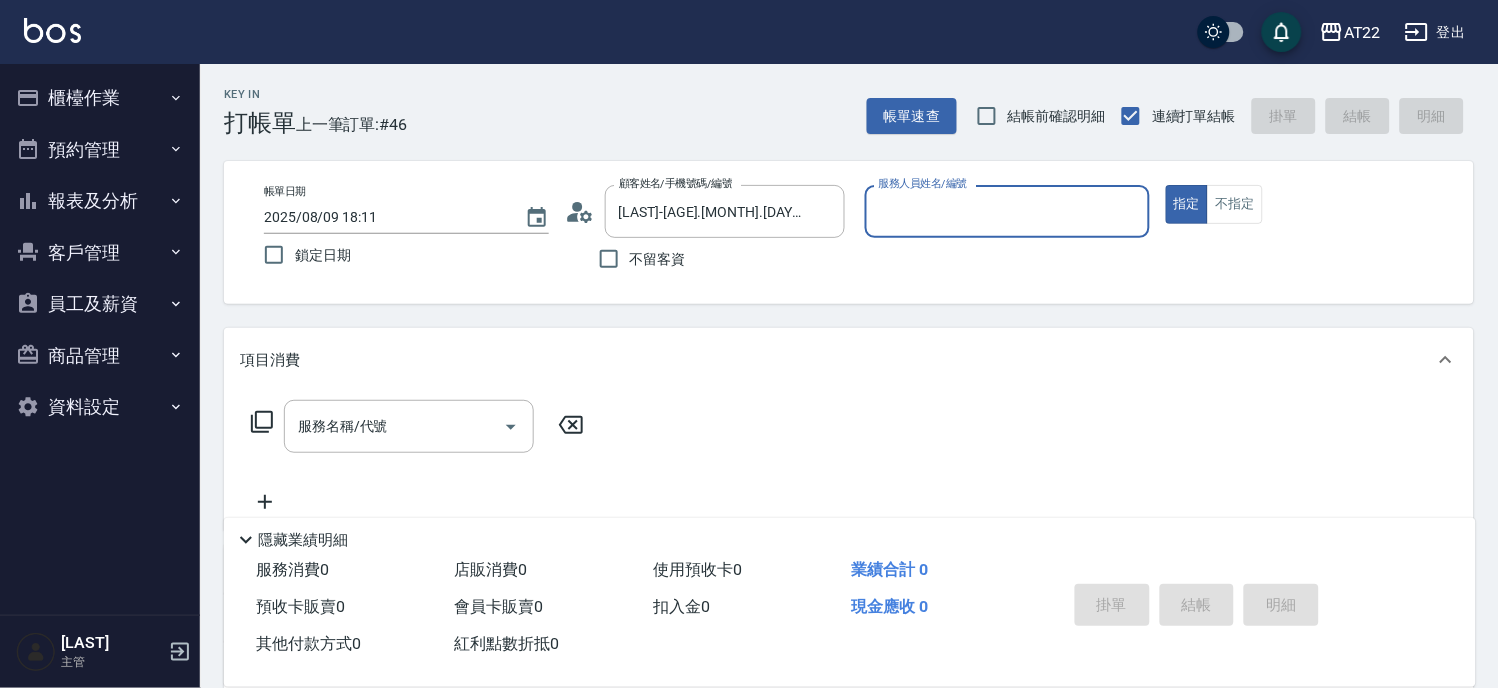 type on "Miu-10" 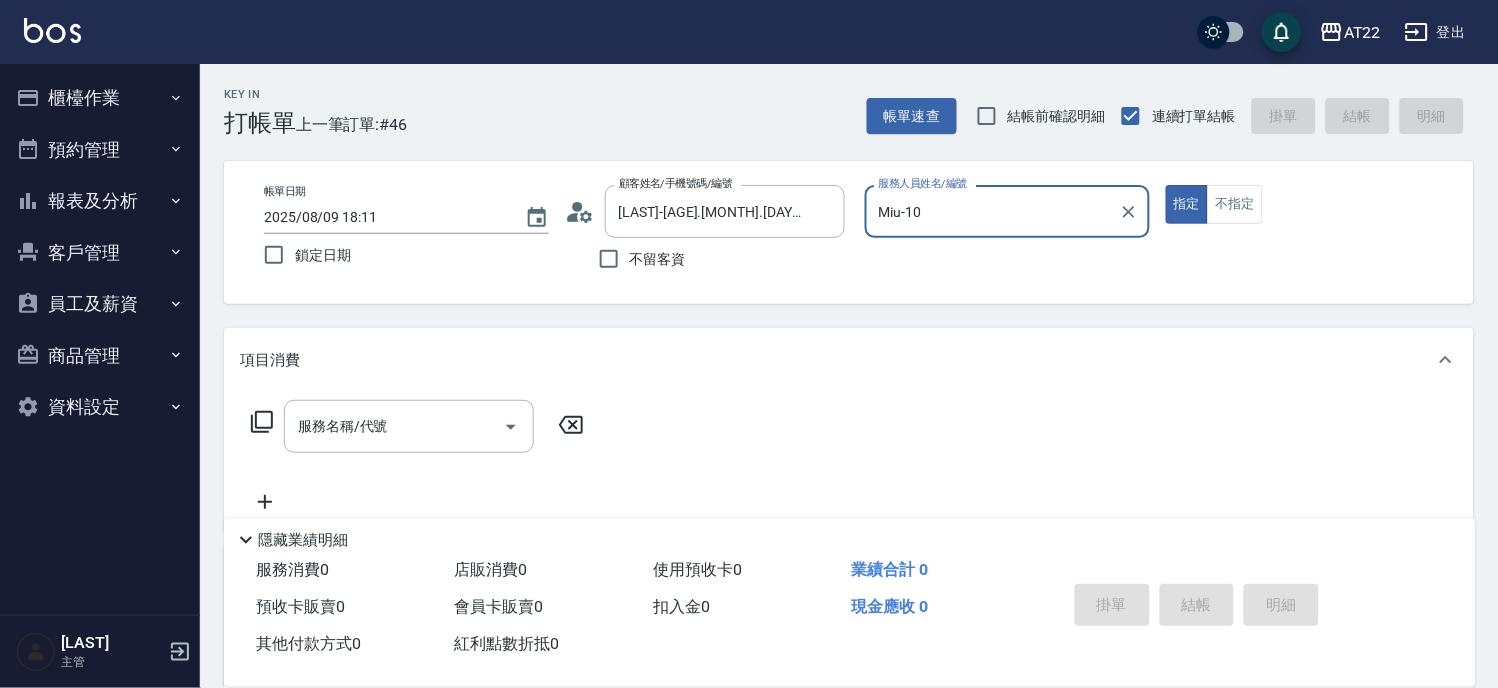 click on "指定" at bounding box center (1187, 204) 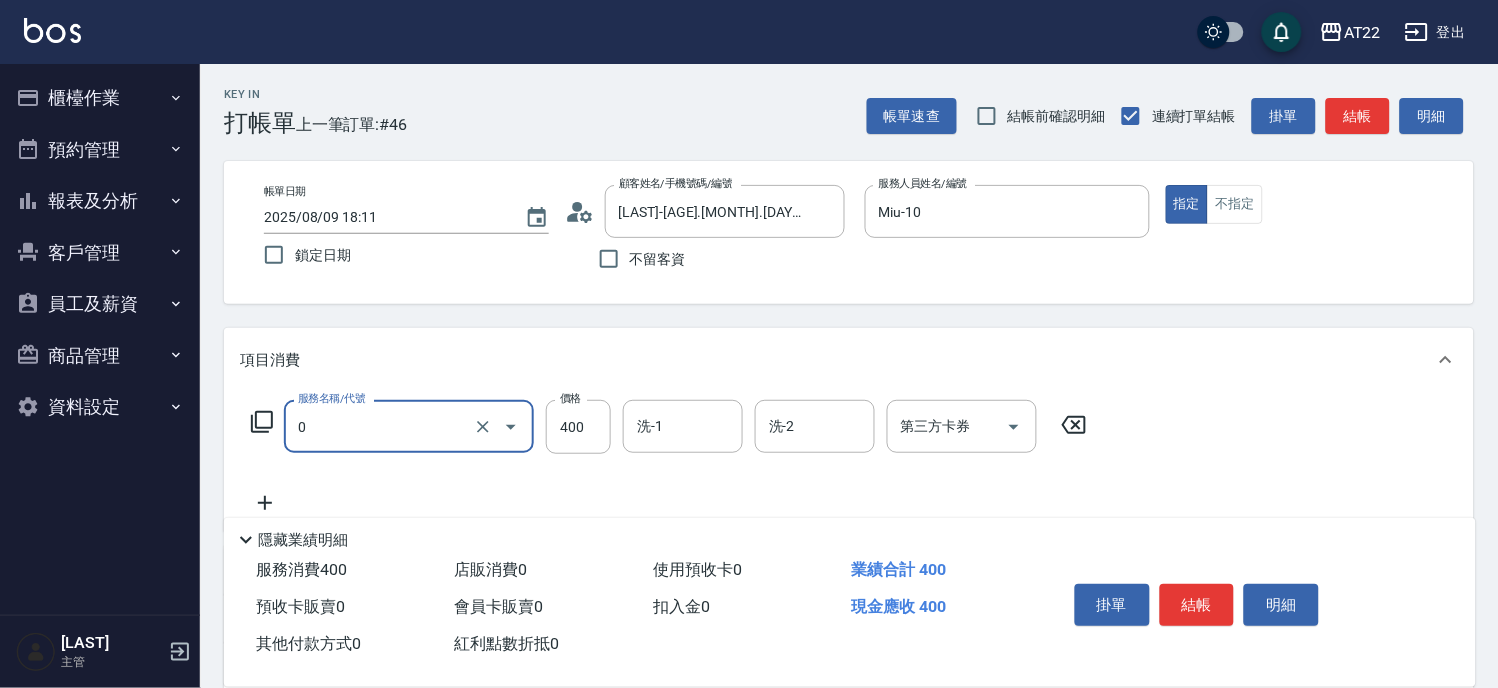 type on "有機洗髮(0)" 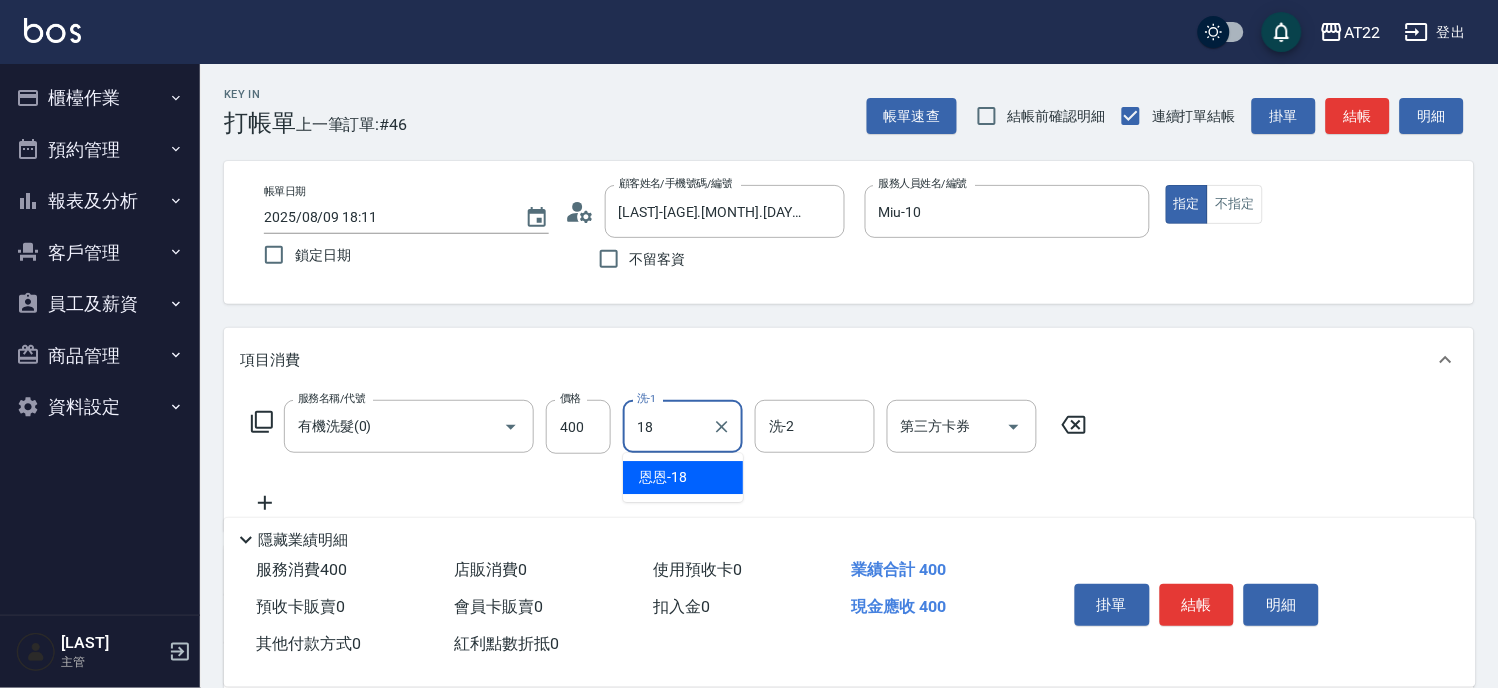 type on "恩恩-18" 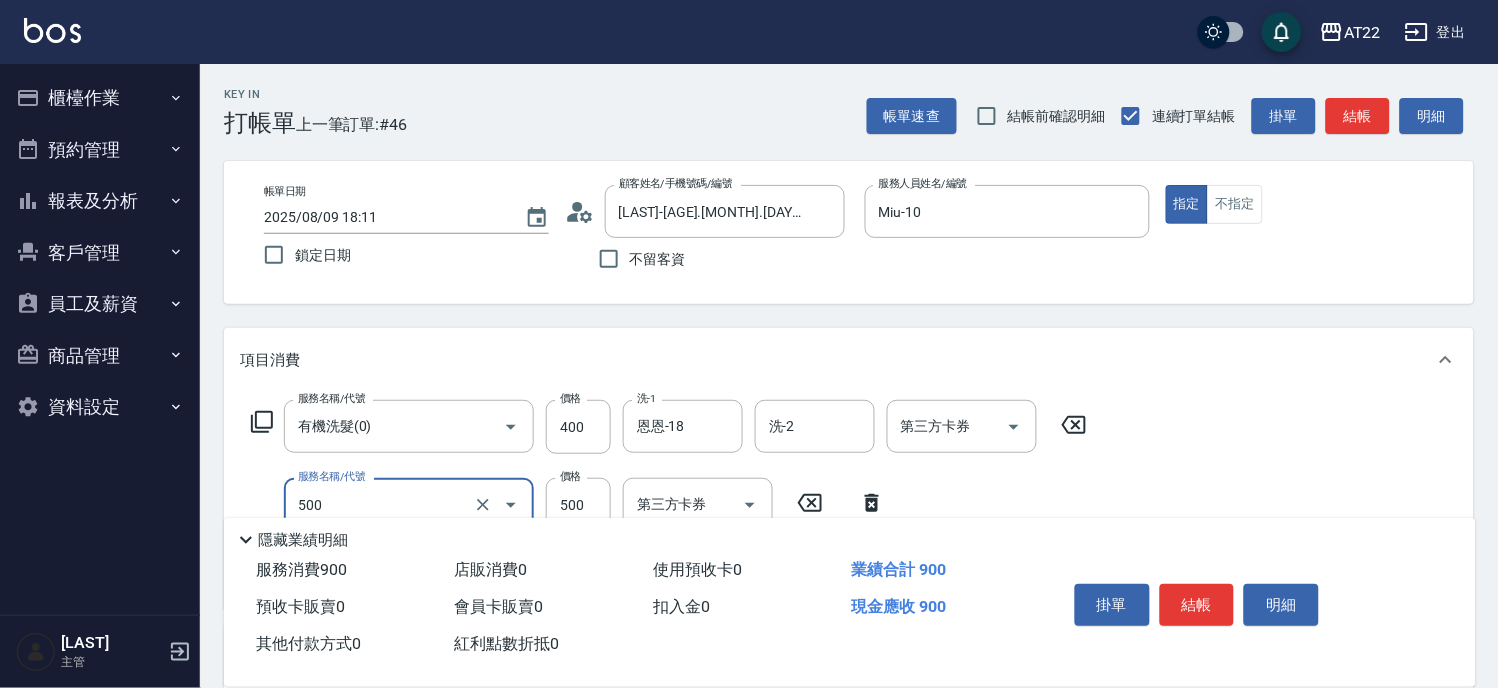 type on "剪髮(500)" 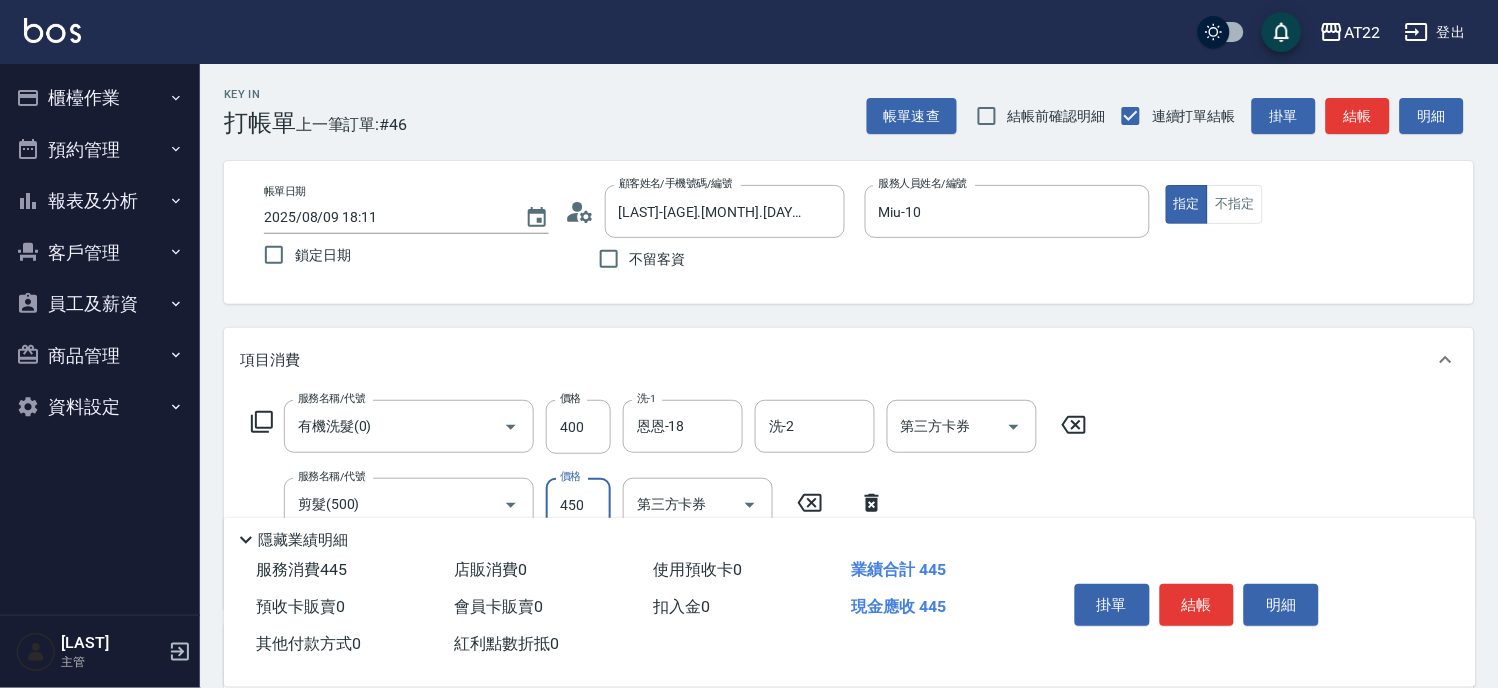 type on "450" 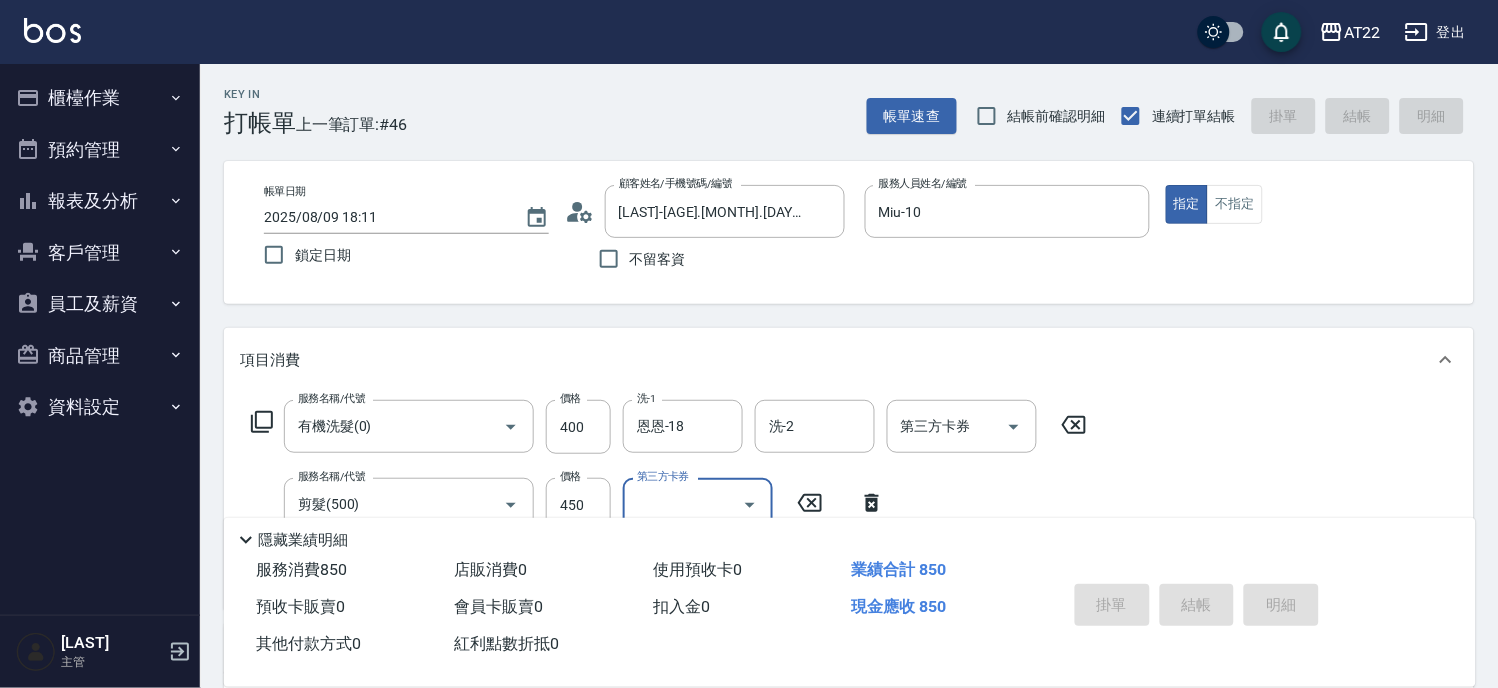 type on "2025/08/09 18:12" 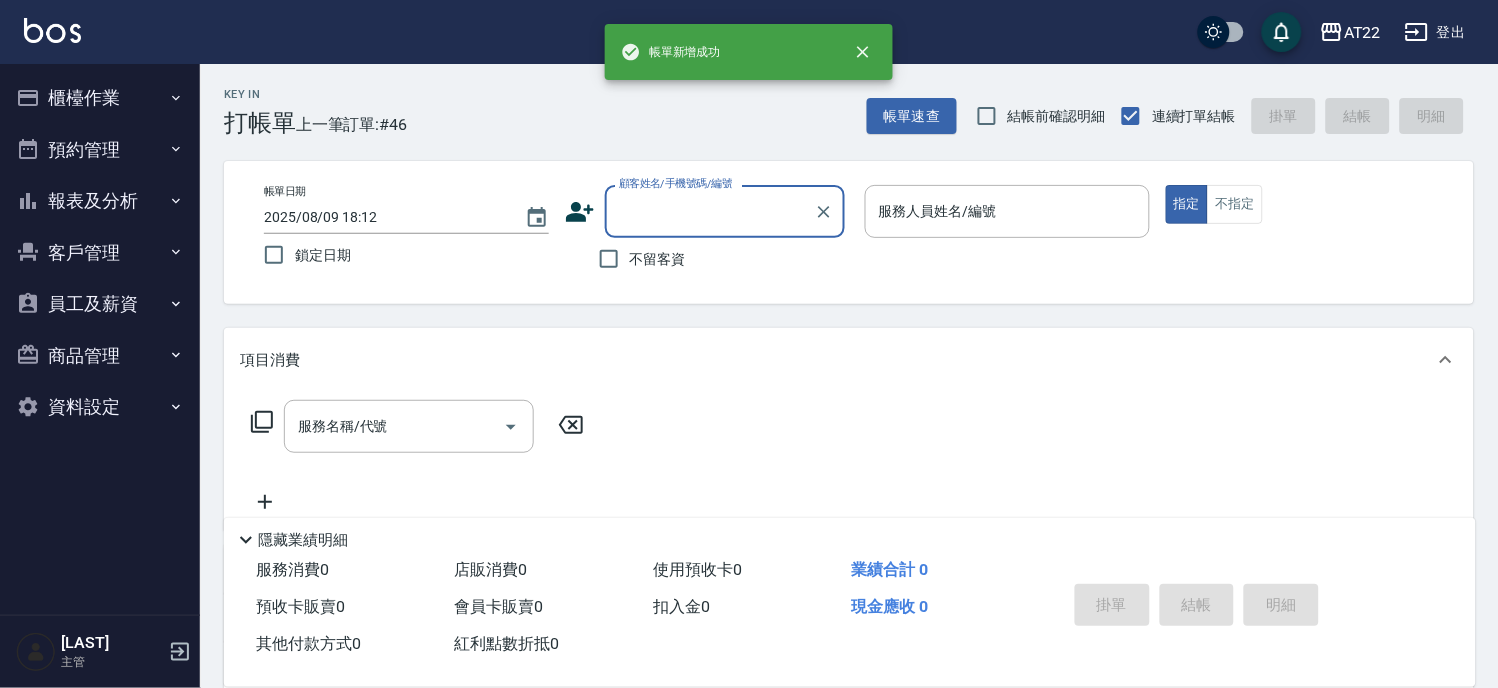 scroll, scrollTop: 0, scrollLeft: 0, axis: both 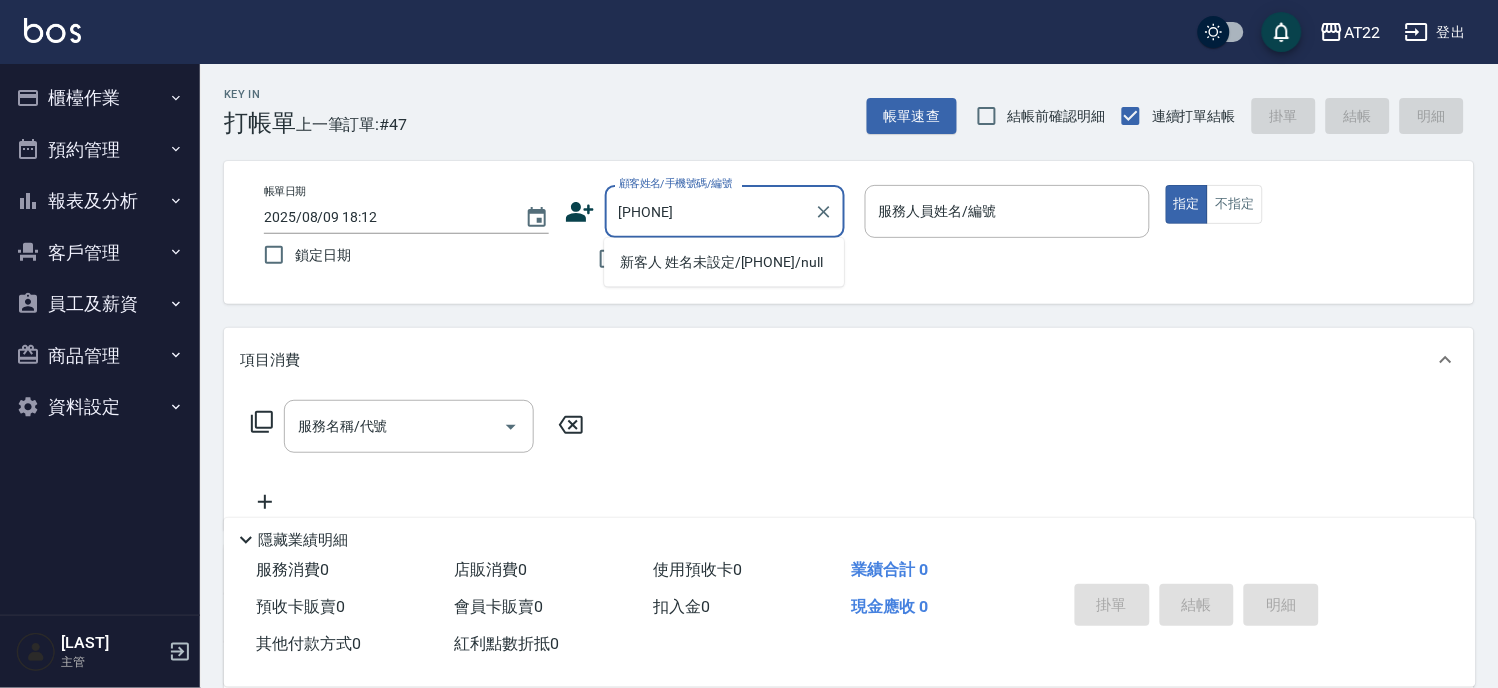 click on "新客人 姓名未設定/[PHONE]/null" at bounding box center [724, 262] 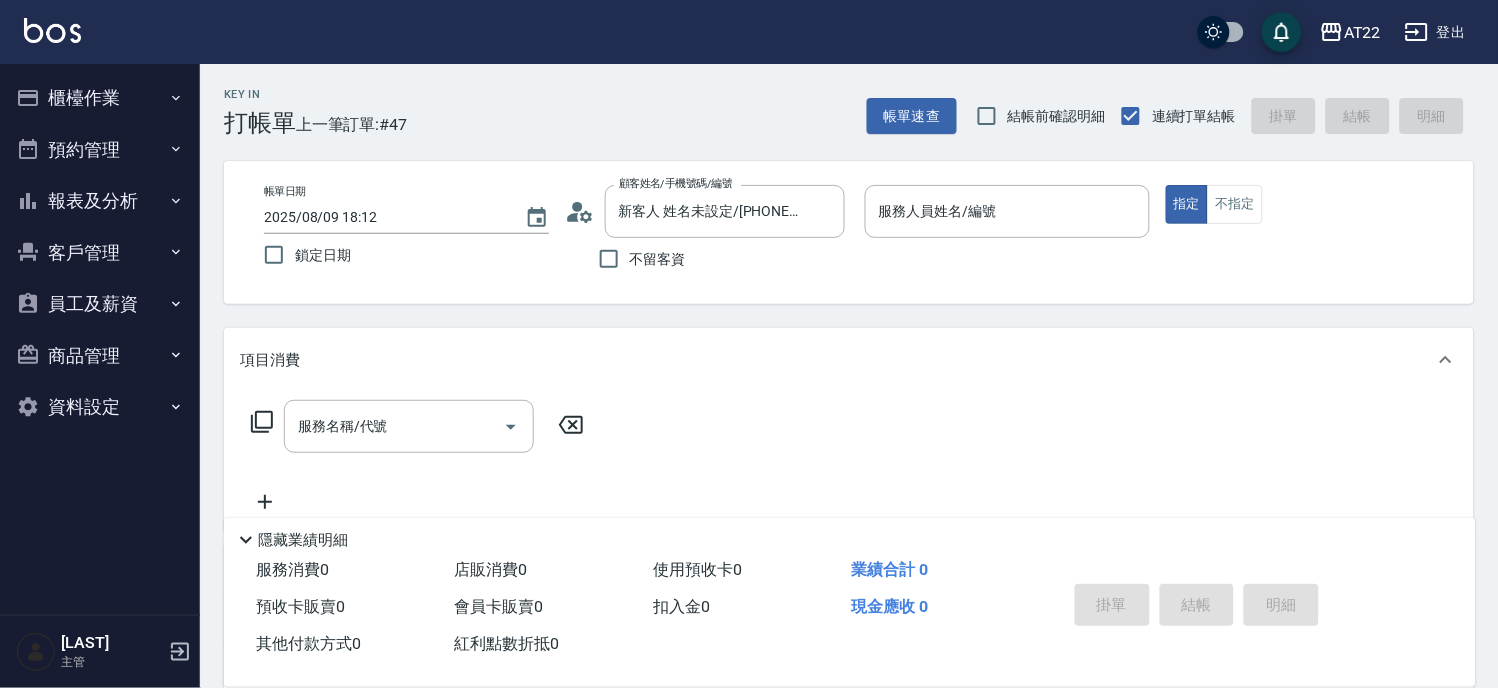 click 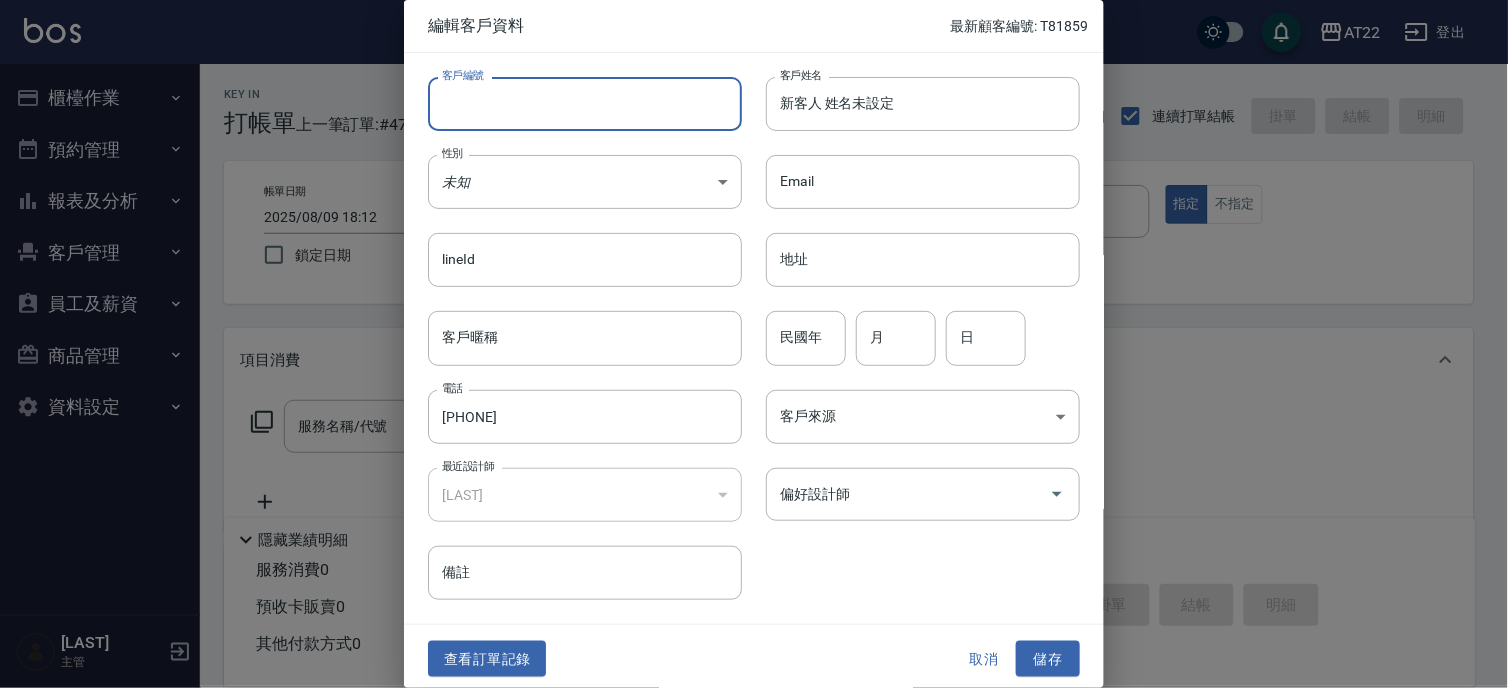 click on "客戶編號" at bounding box center (585, 104) 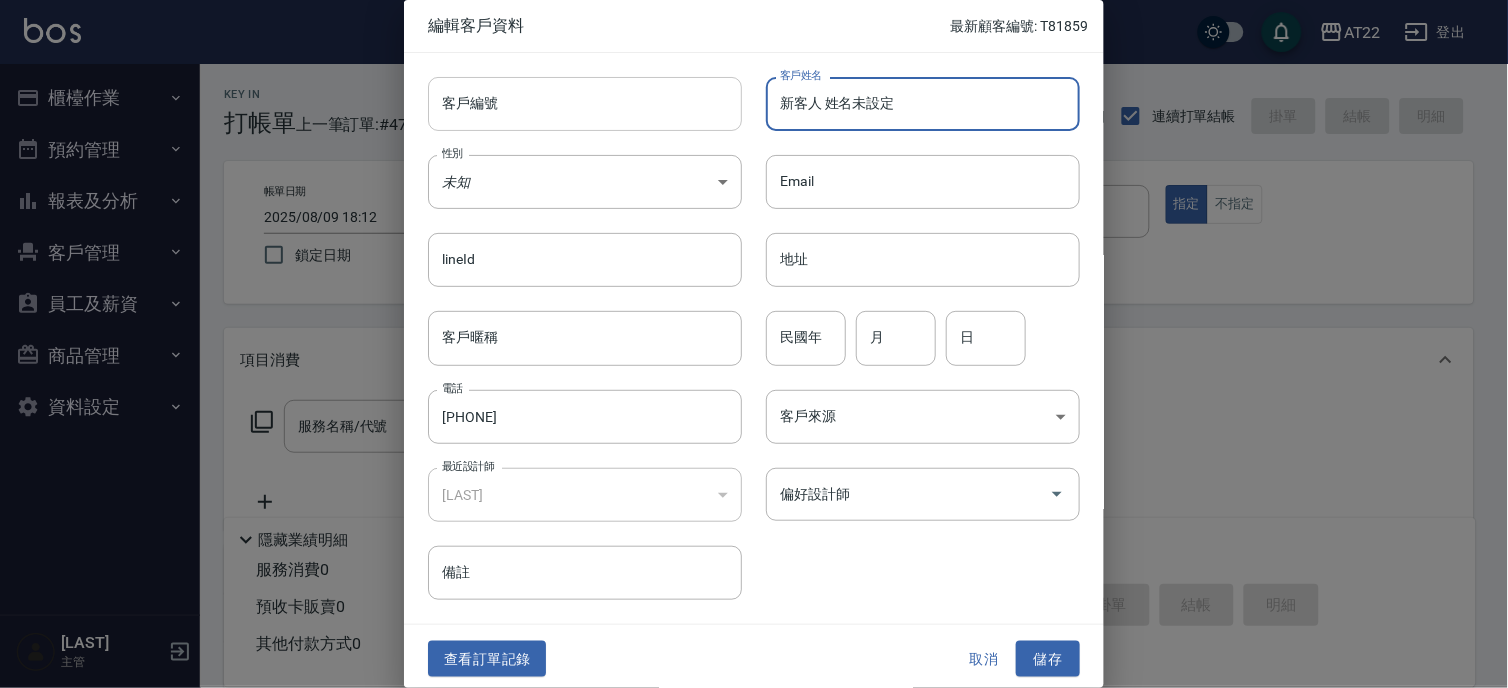 drag, startPoint x: 996, startPoint y: 108, endPoint x: 653, endPoint y: 113, distance: 343.03644 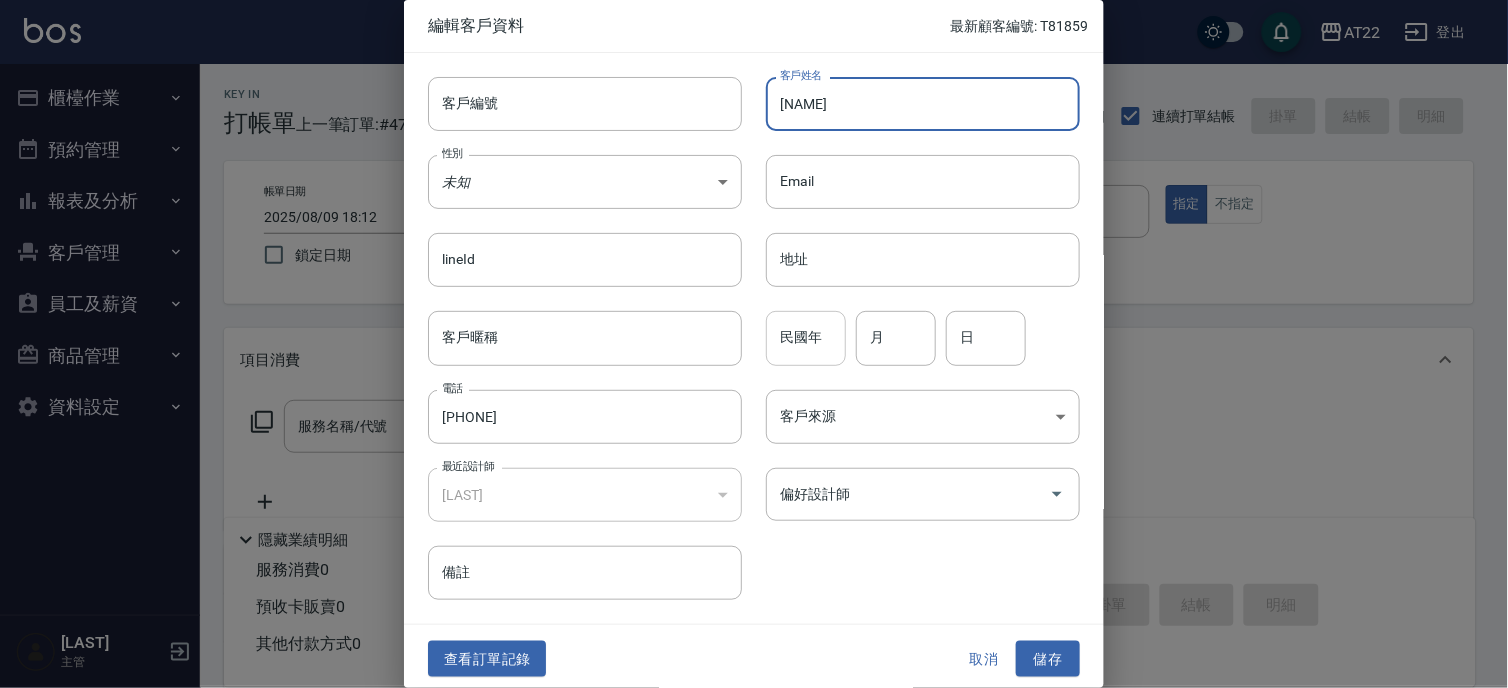 type on "[NAME]" 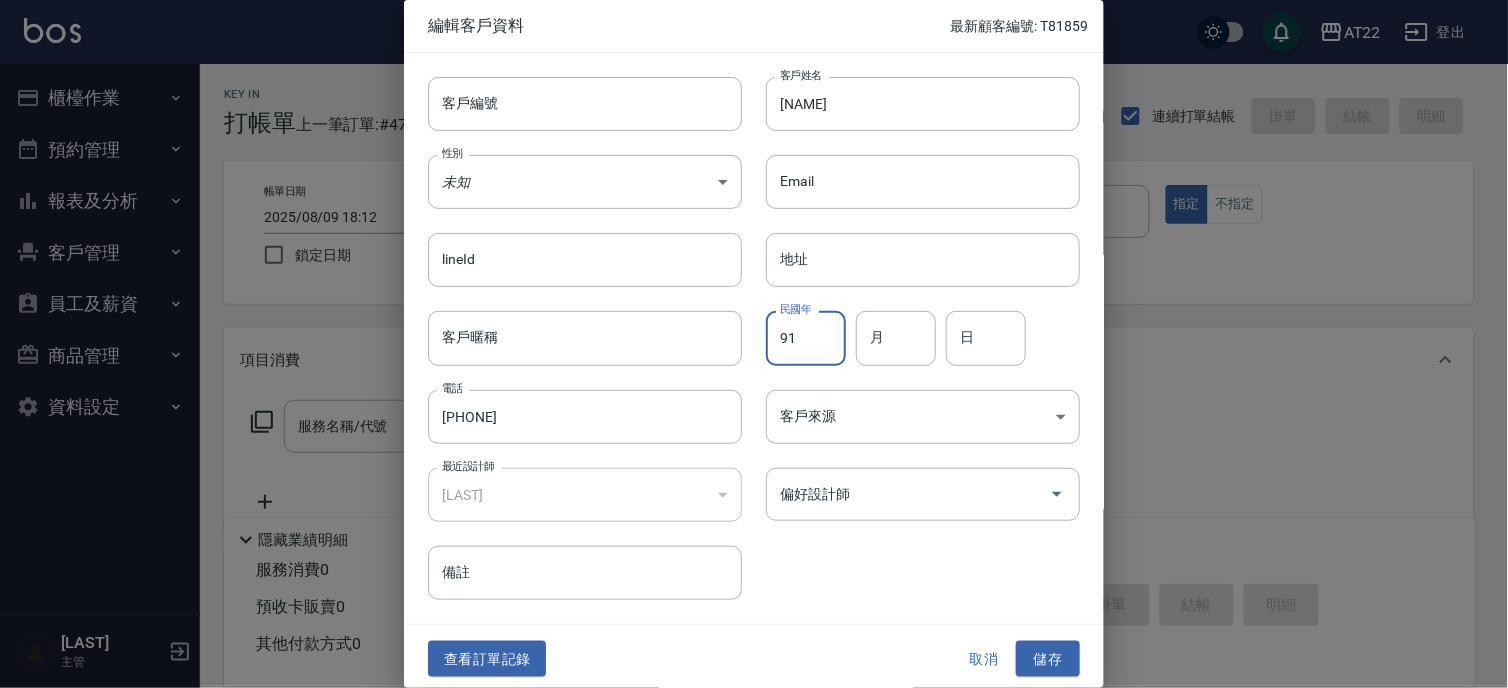 type on "91" 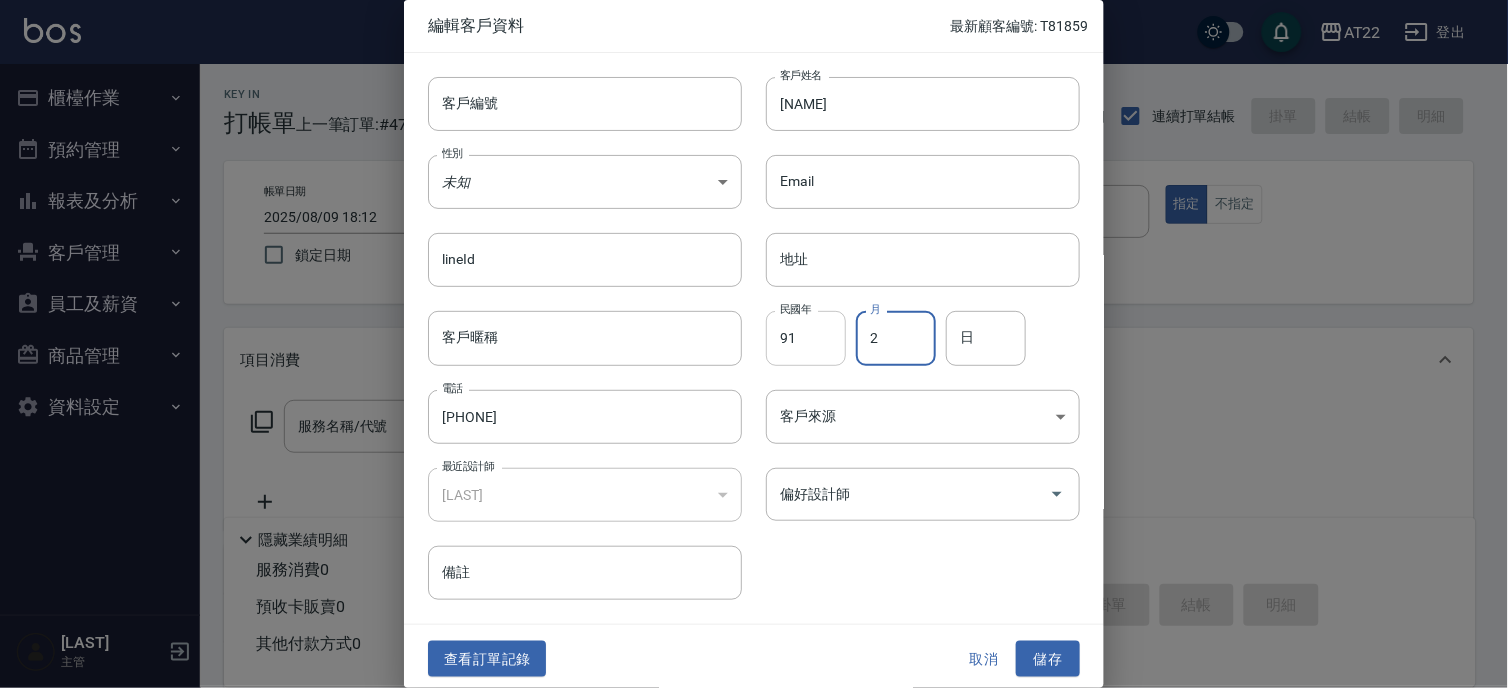 type on "2" 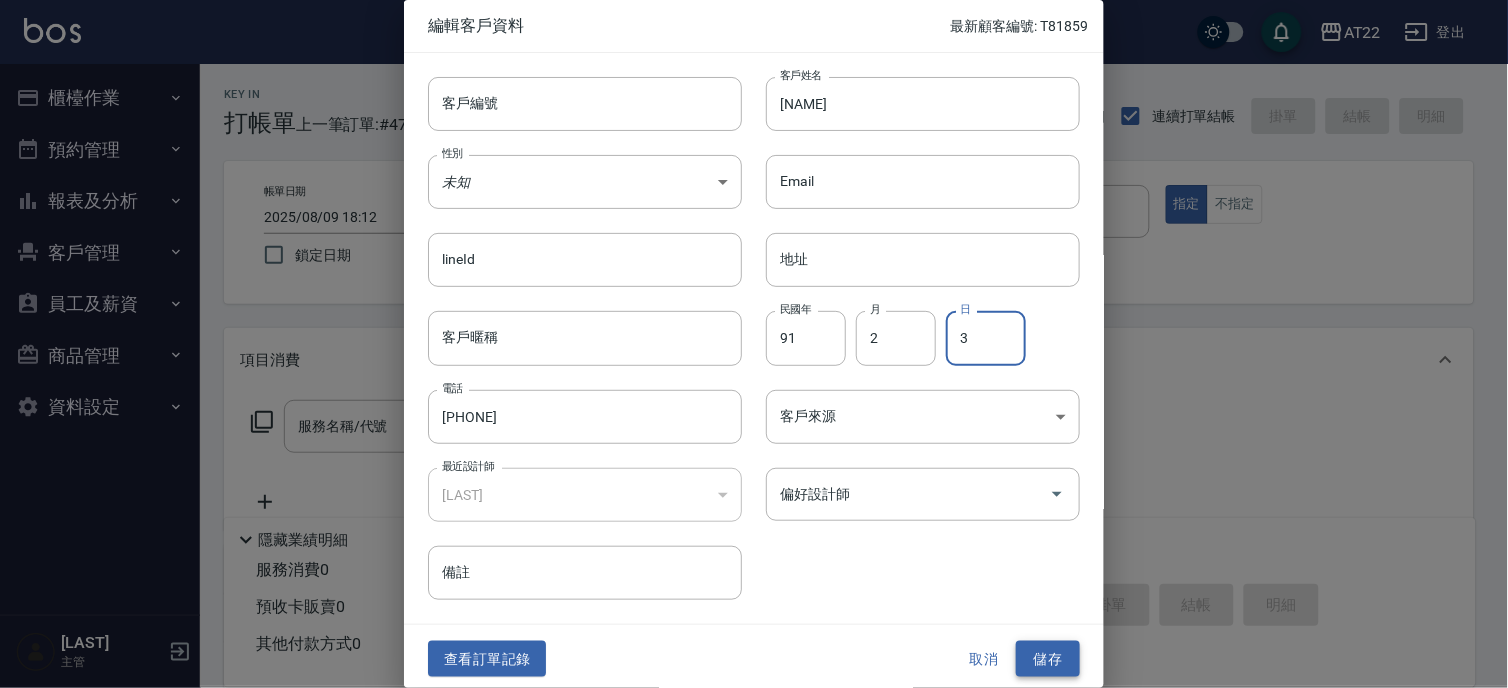 type on "3" 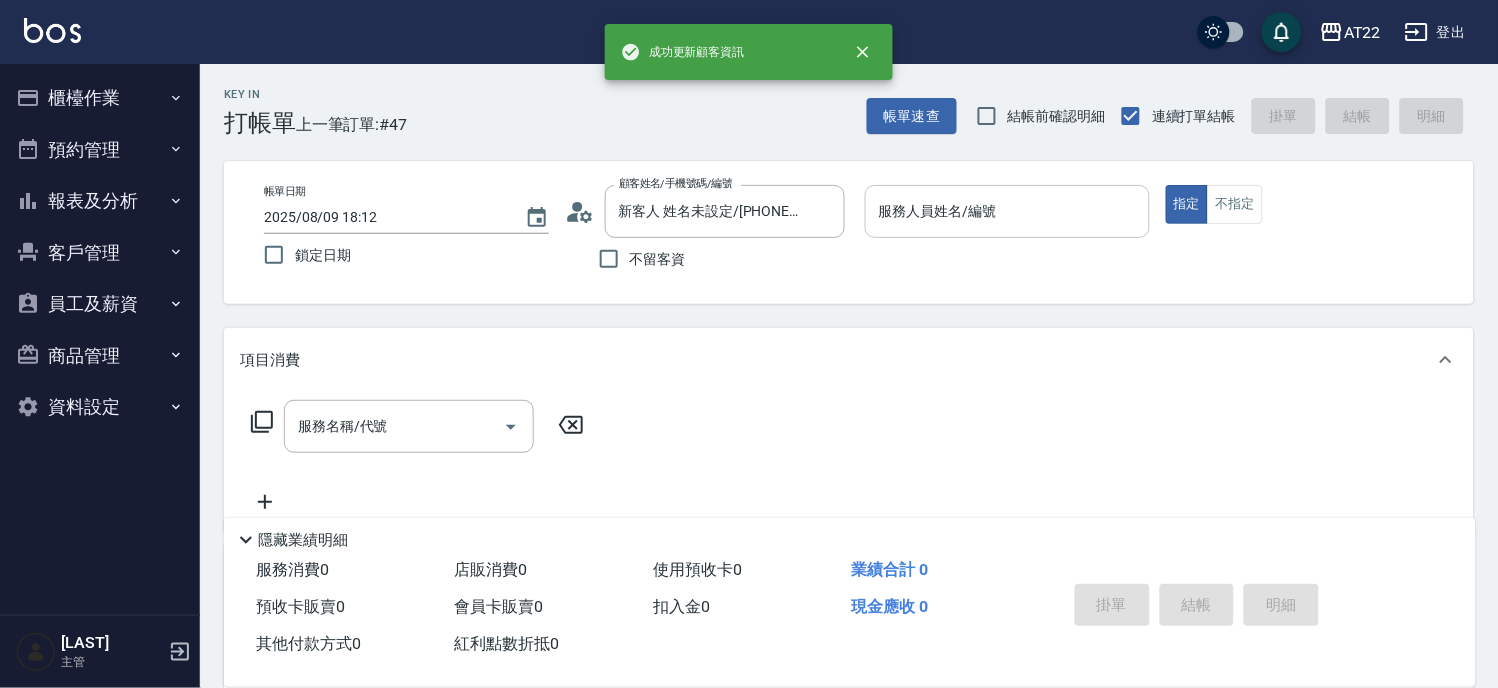 click on "服務人員姓名/編號" at bounding box center [1007, 211] 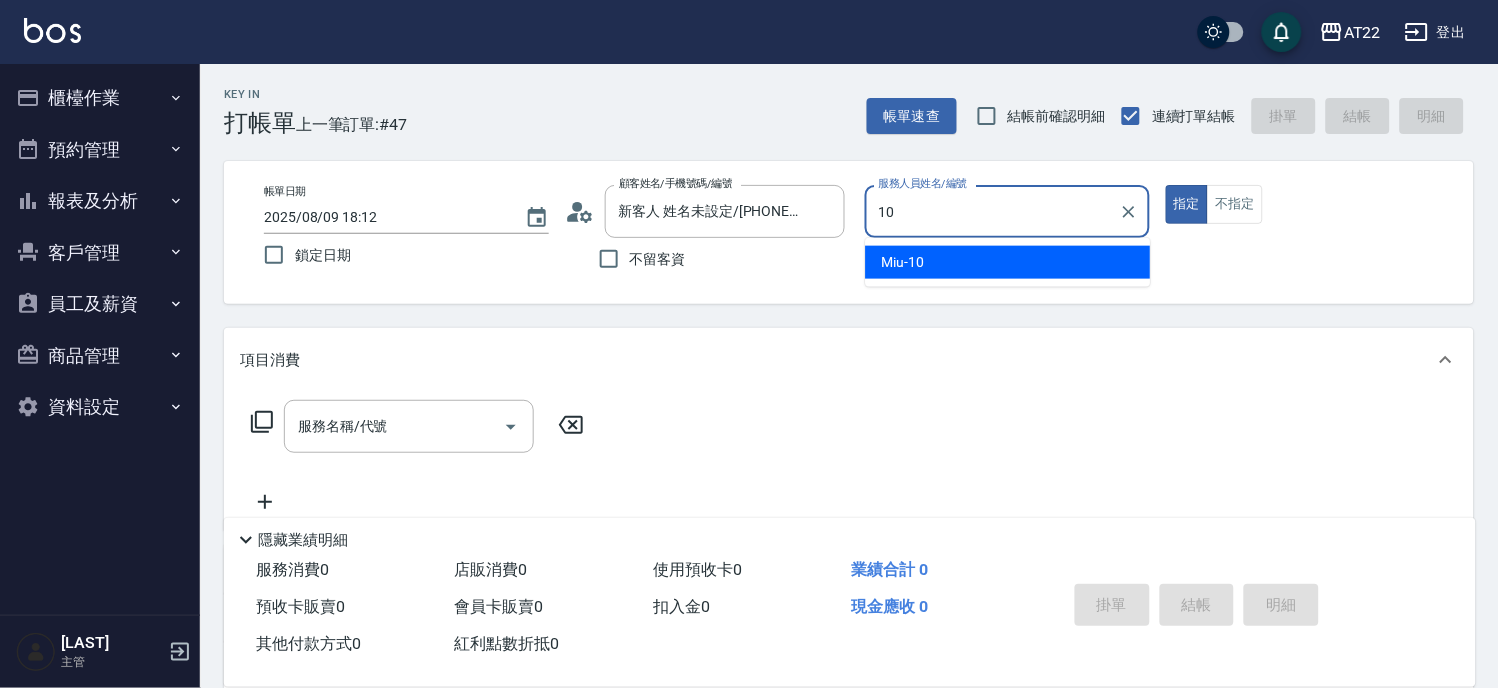 type on "Miu-10" 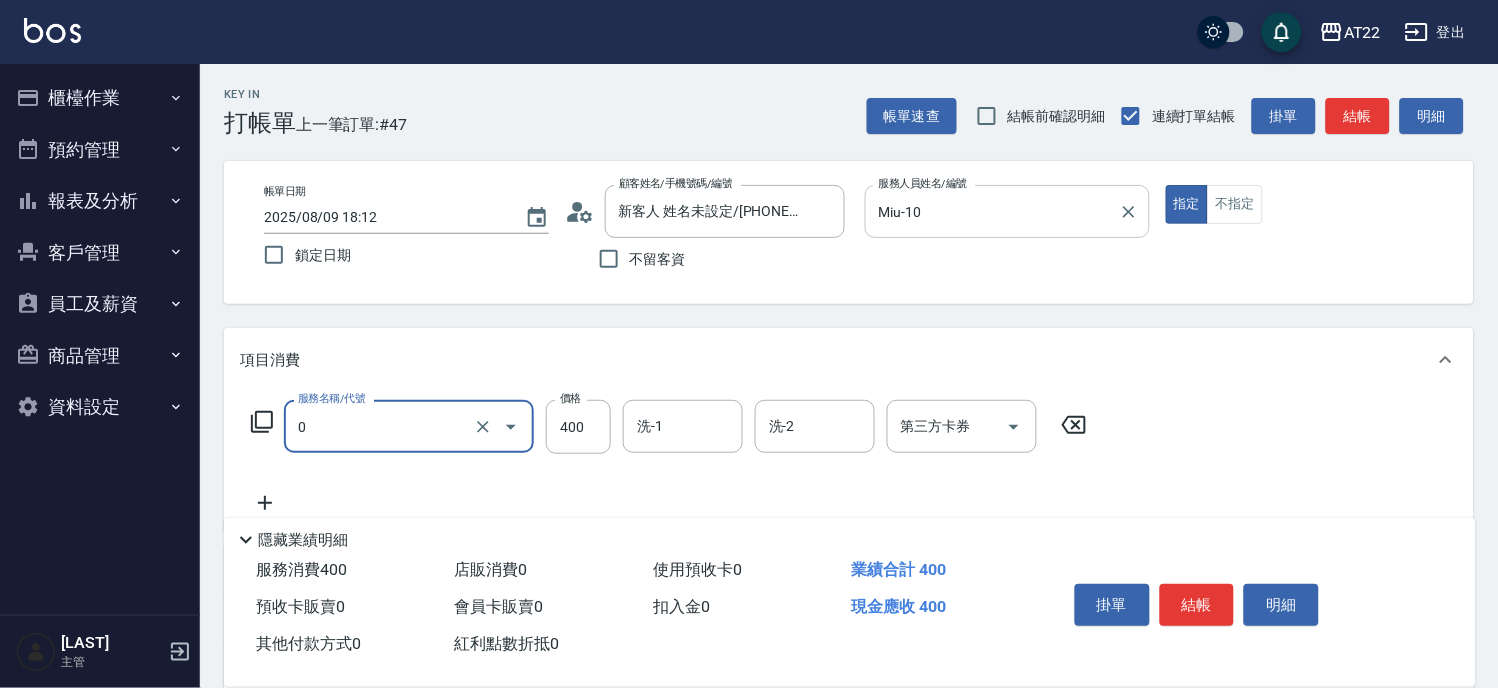 type on "有機洗髮(0)" 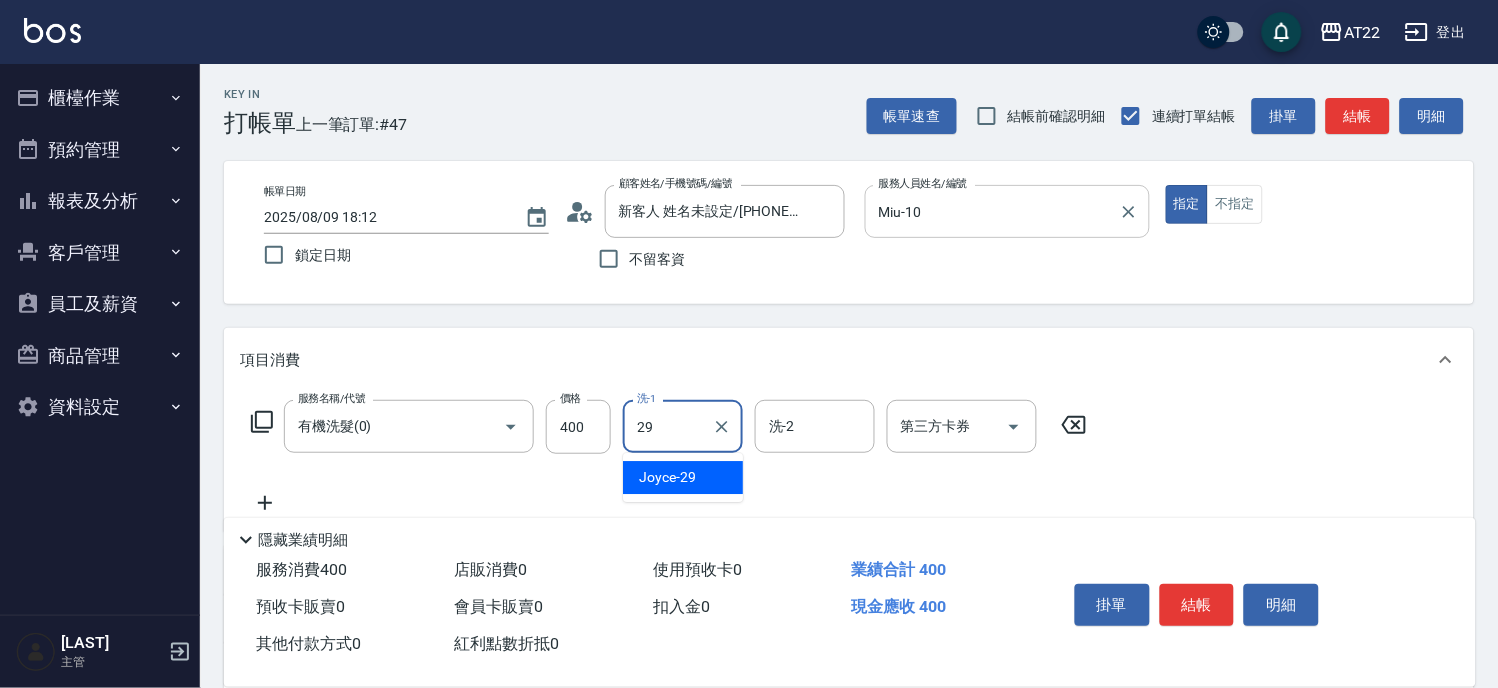 type on "[NAME]-[NUMBER]" 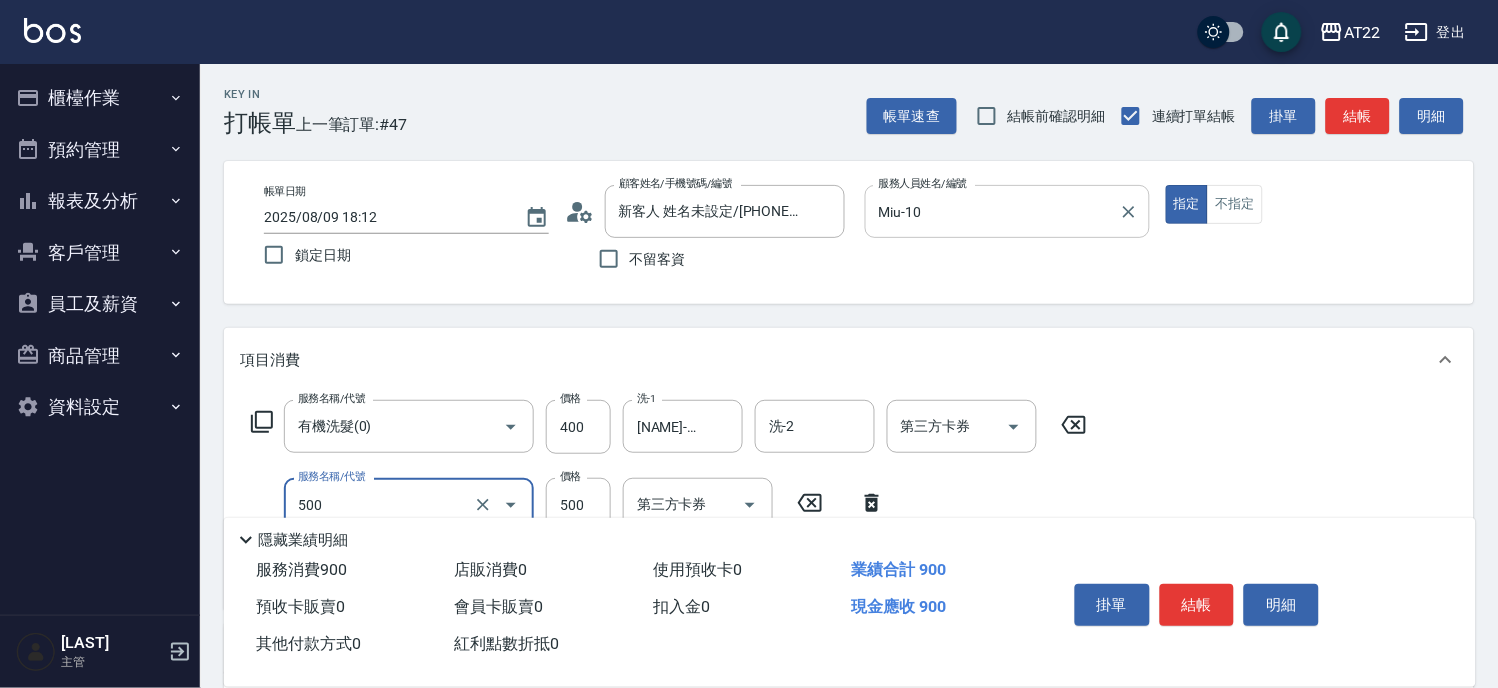 type on "剪髮(500)" 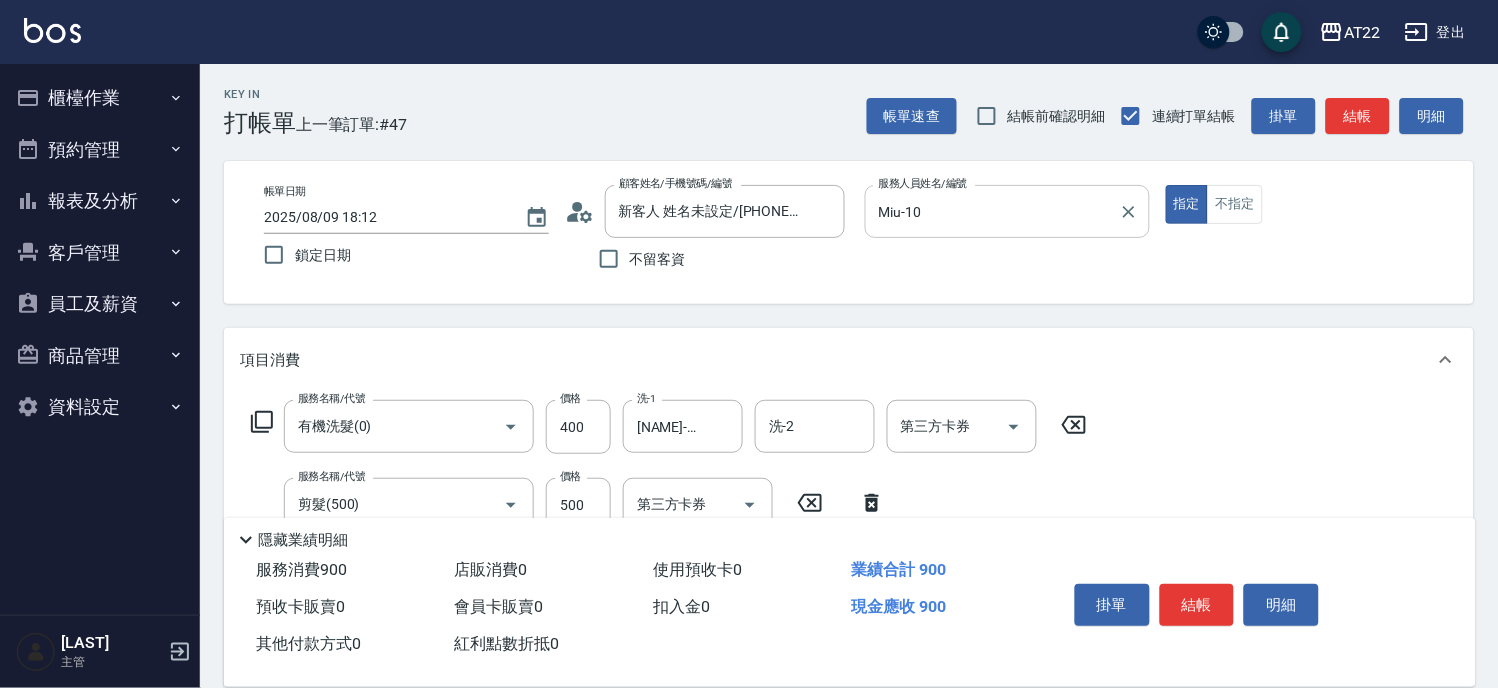 scroll, scrollTop: 222, scrollLeft: 0, axis: vertical 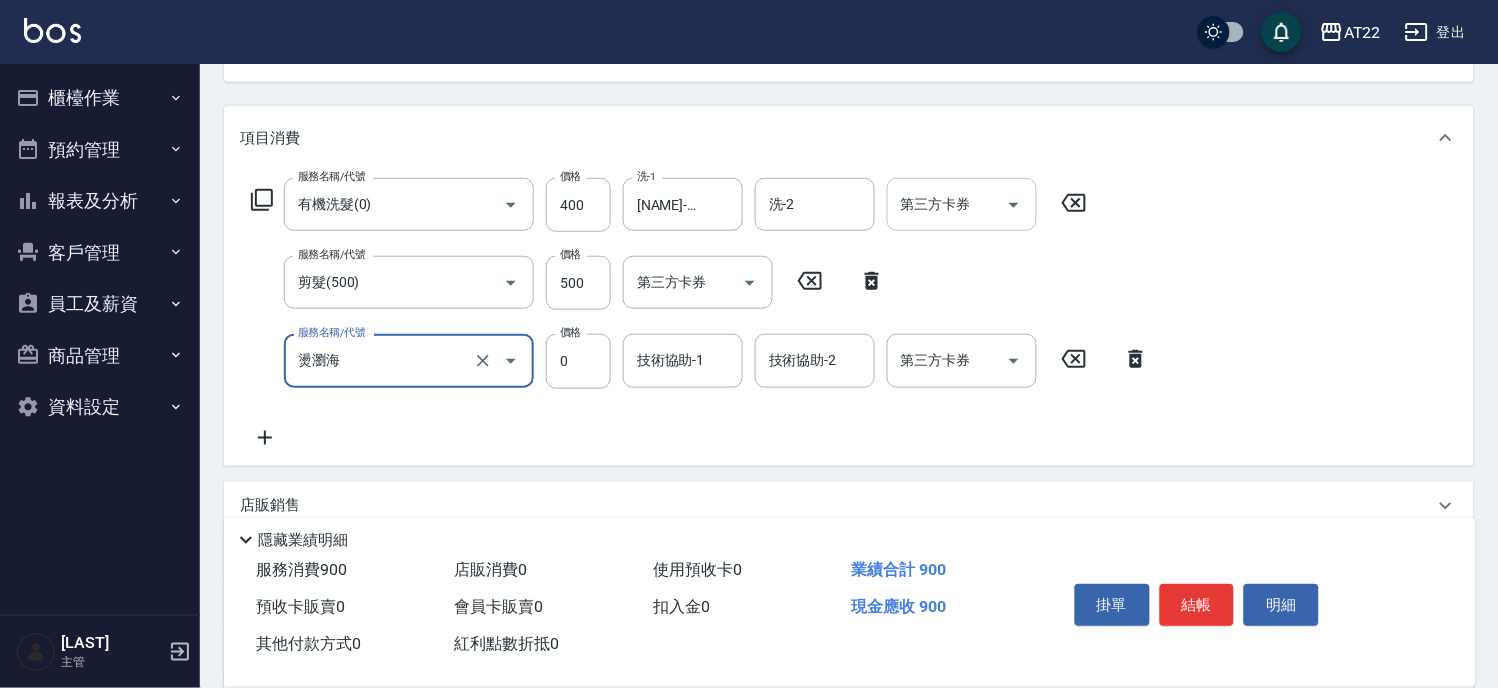 type on "燙瀏海" 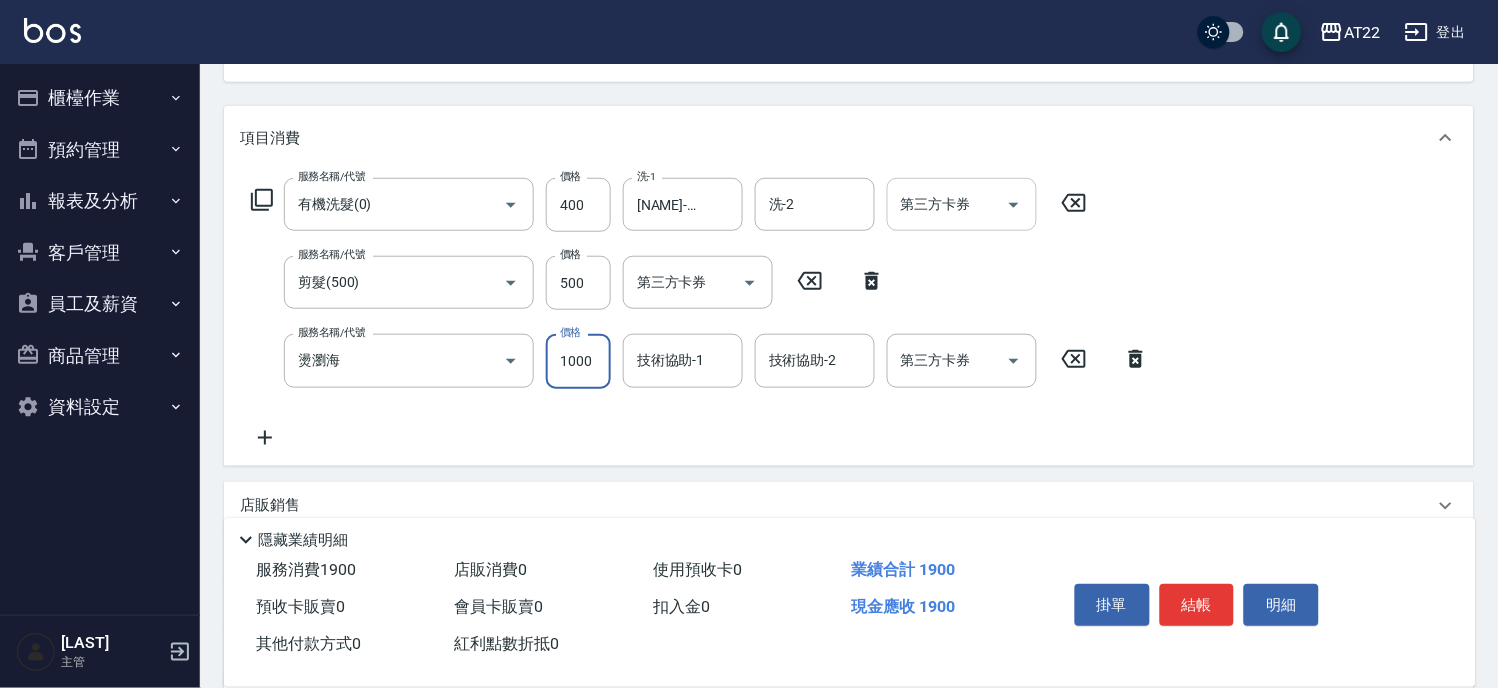 type on "1000" 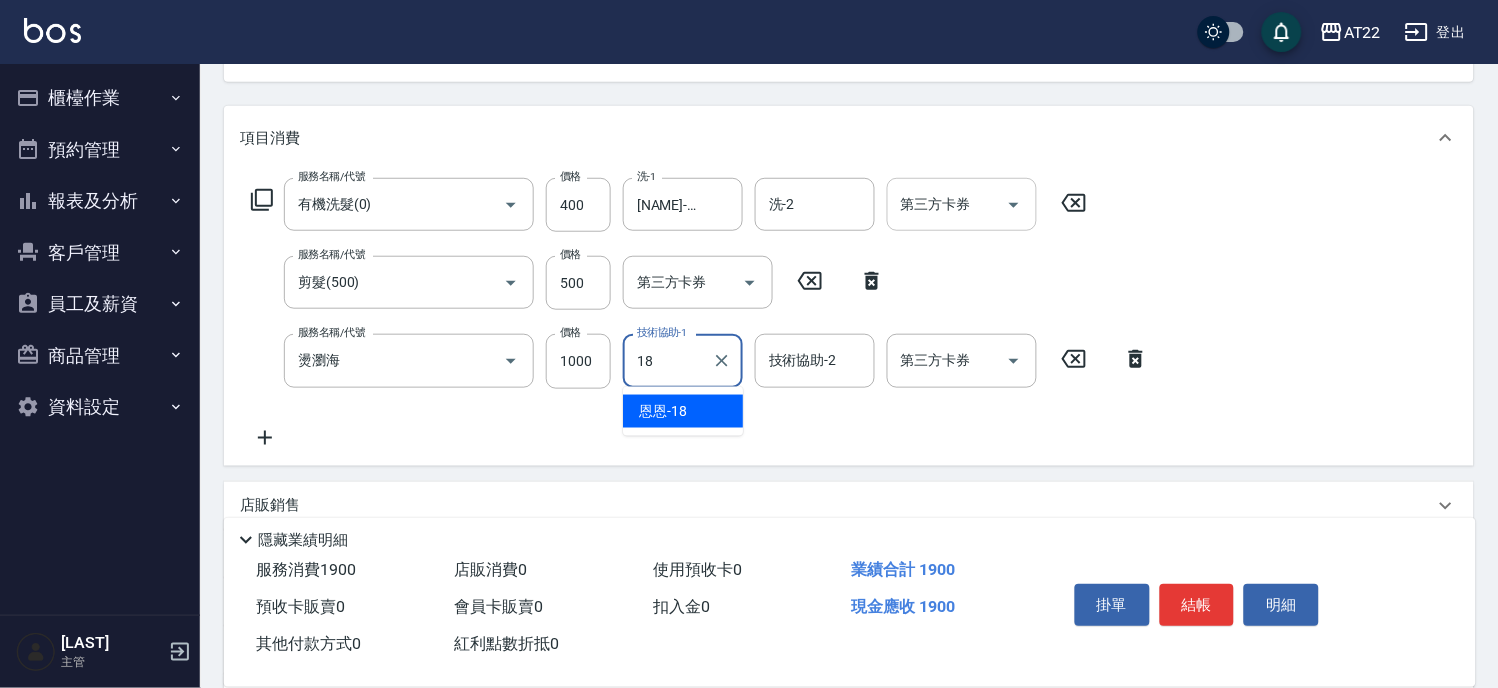 type on "恩恩-18" 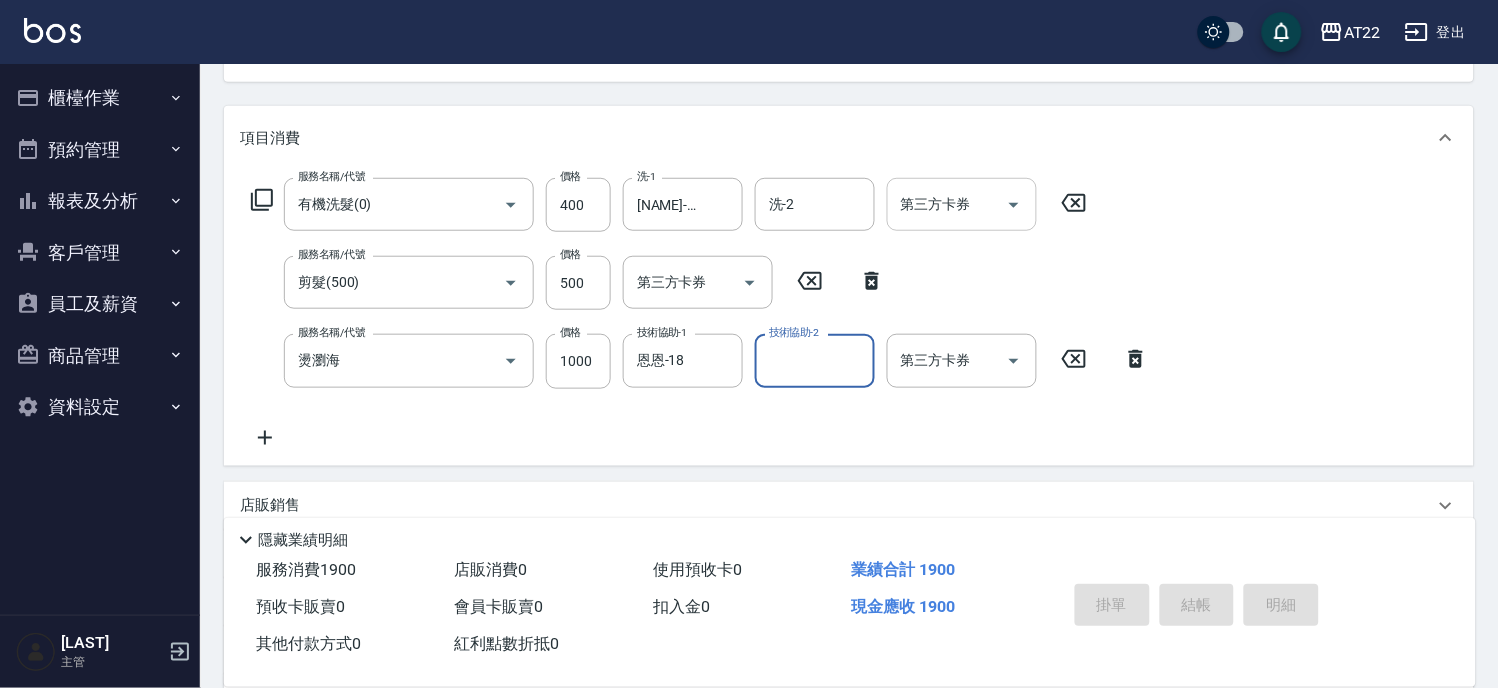 type on "2025/08/09 18:13" 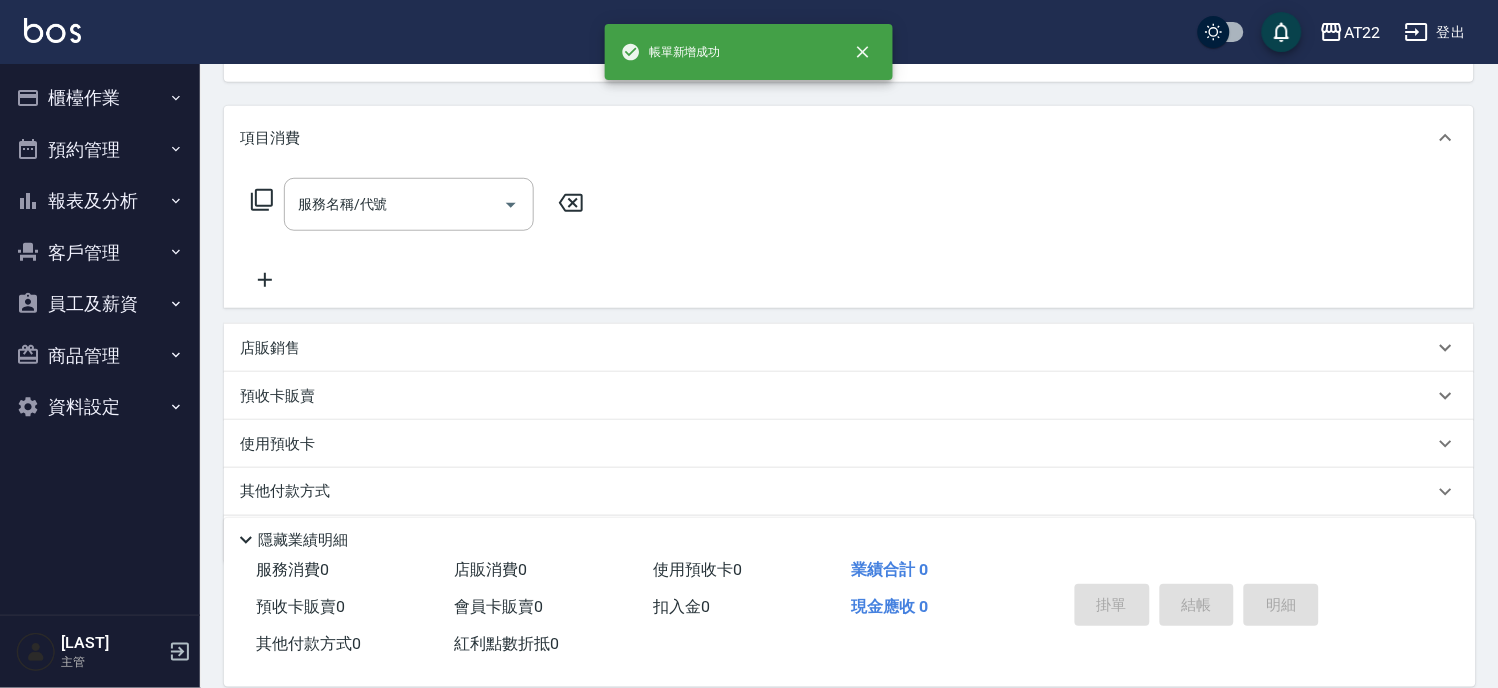 scroll, scrollTop: 194, scrollLeft: 0, axis: vertical 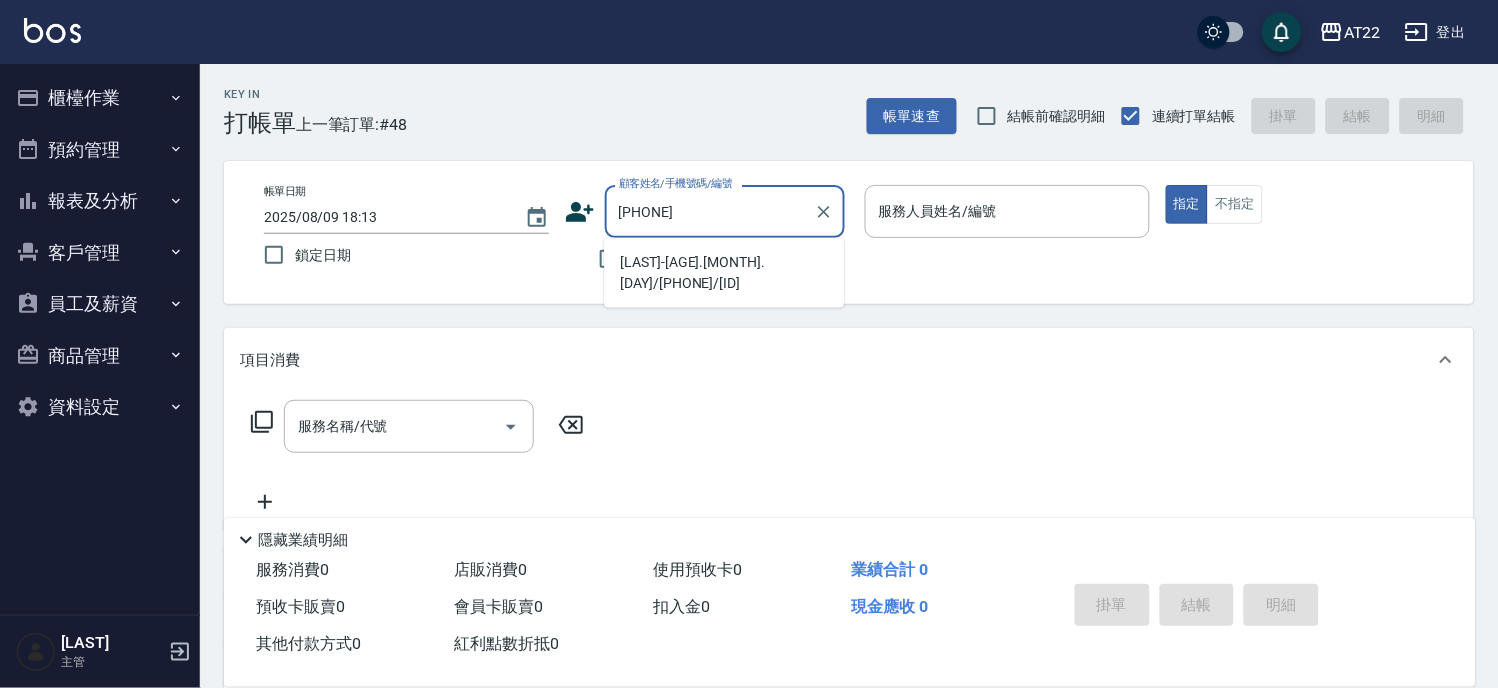 click on "[LAST]-[AGE].[MONTH].[DAY]/[PHONE]/[ID]" at bounding box center [724, 273] 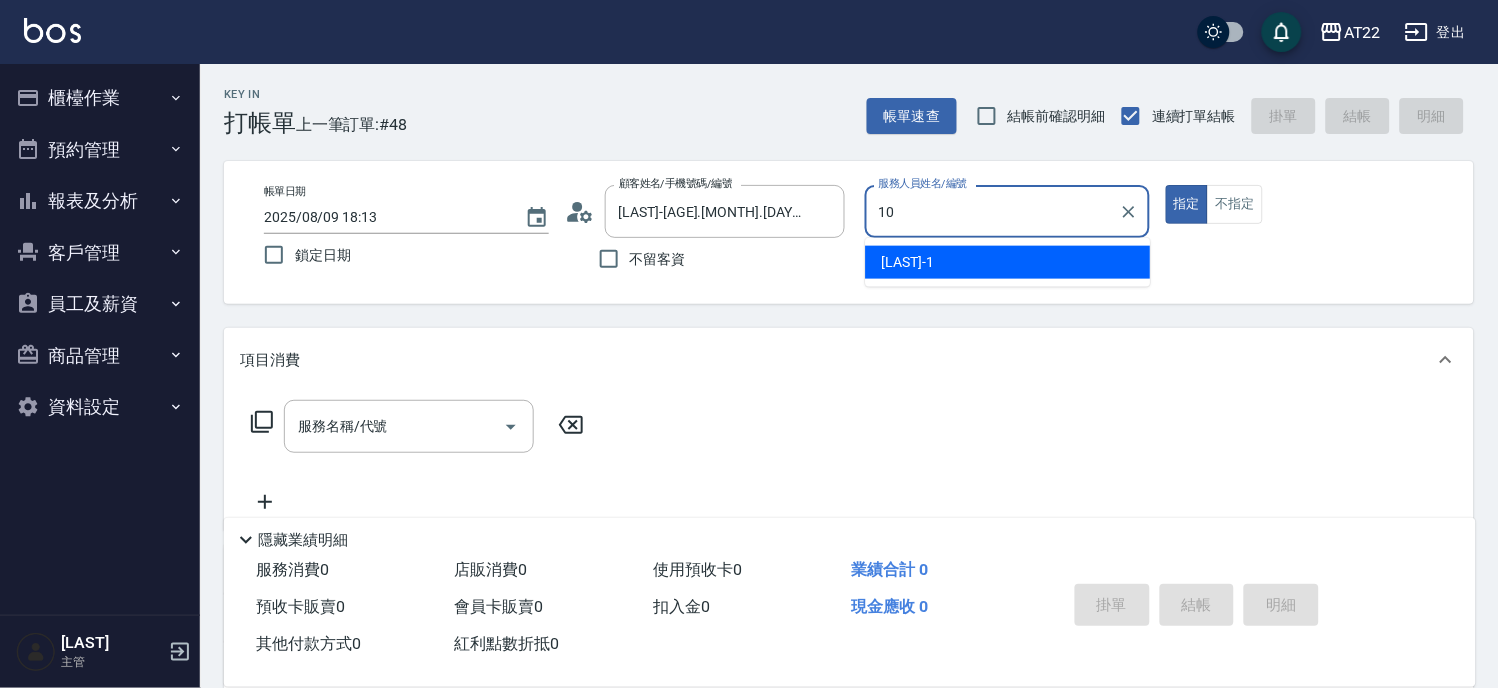 type on "Miu-10" 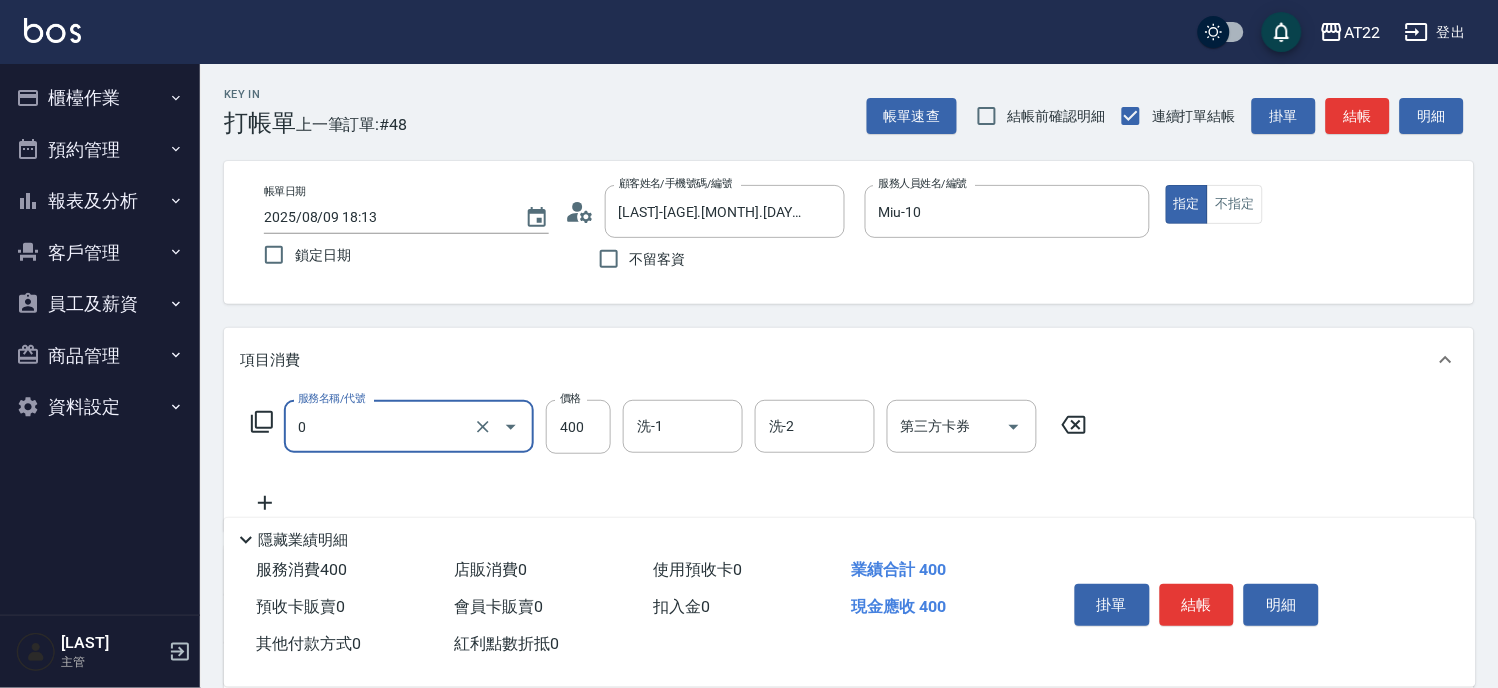 type on "有機洗髮(0)" 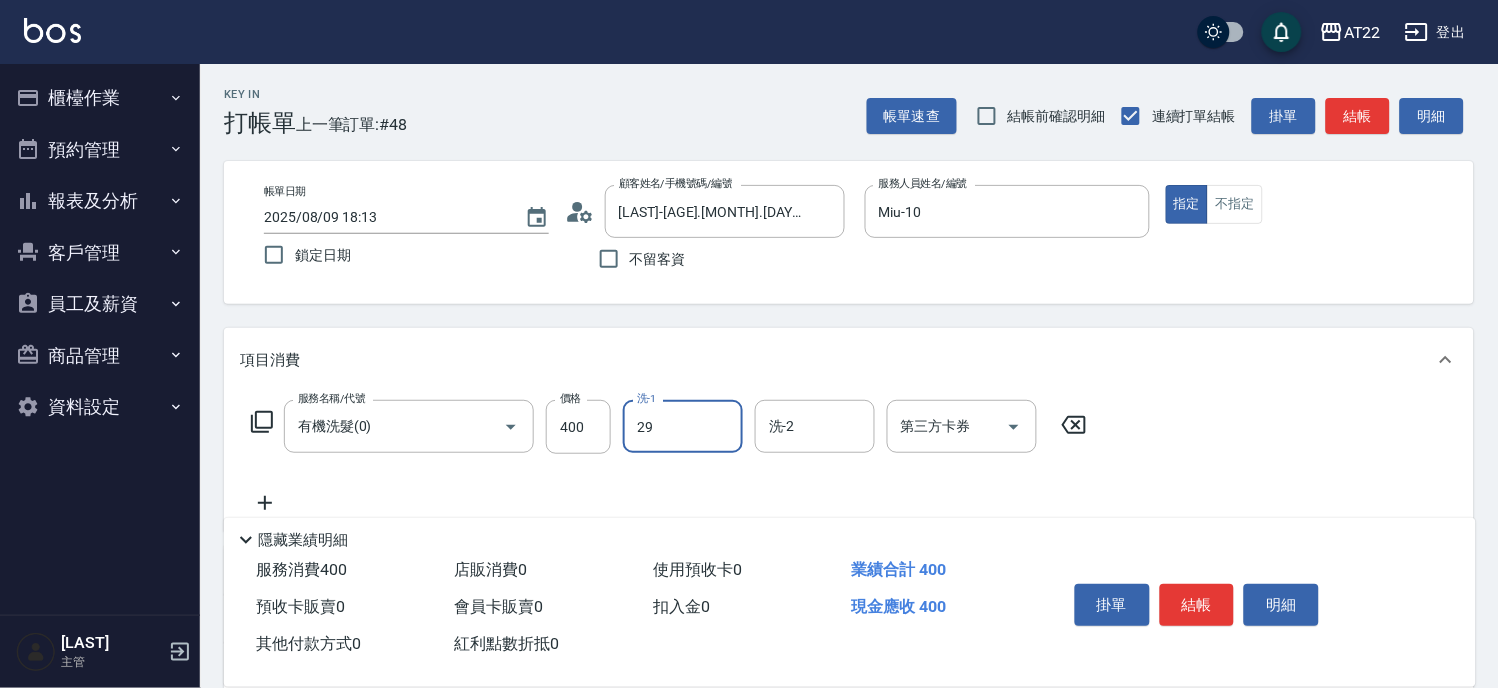 type on "[NAME]-[NUMBER]" 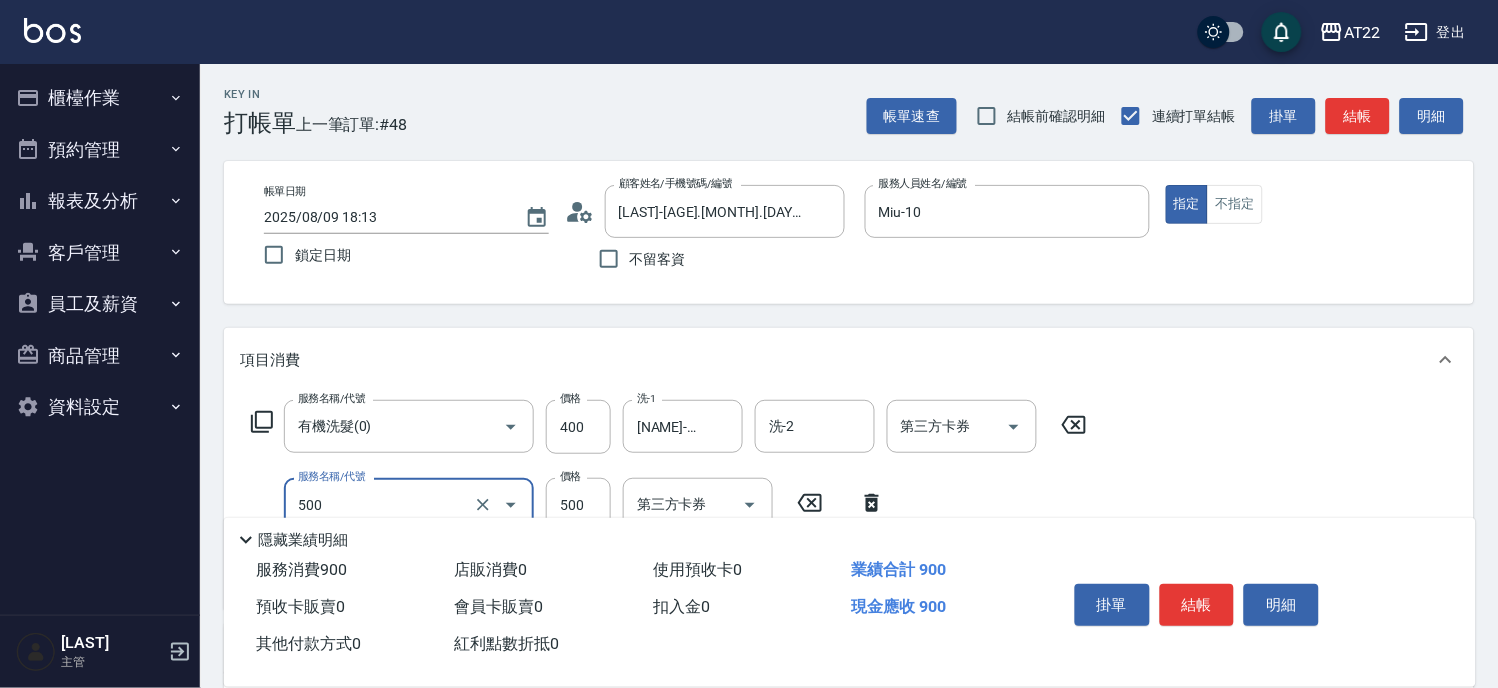 type on "剪髮(500)" 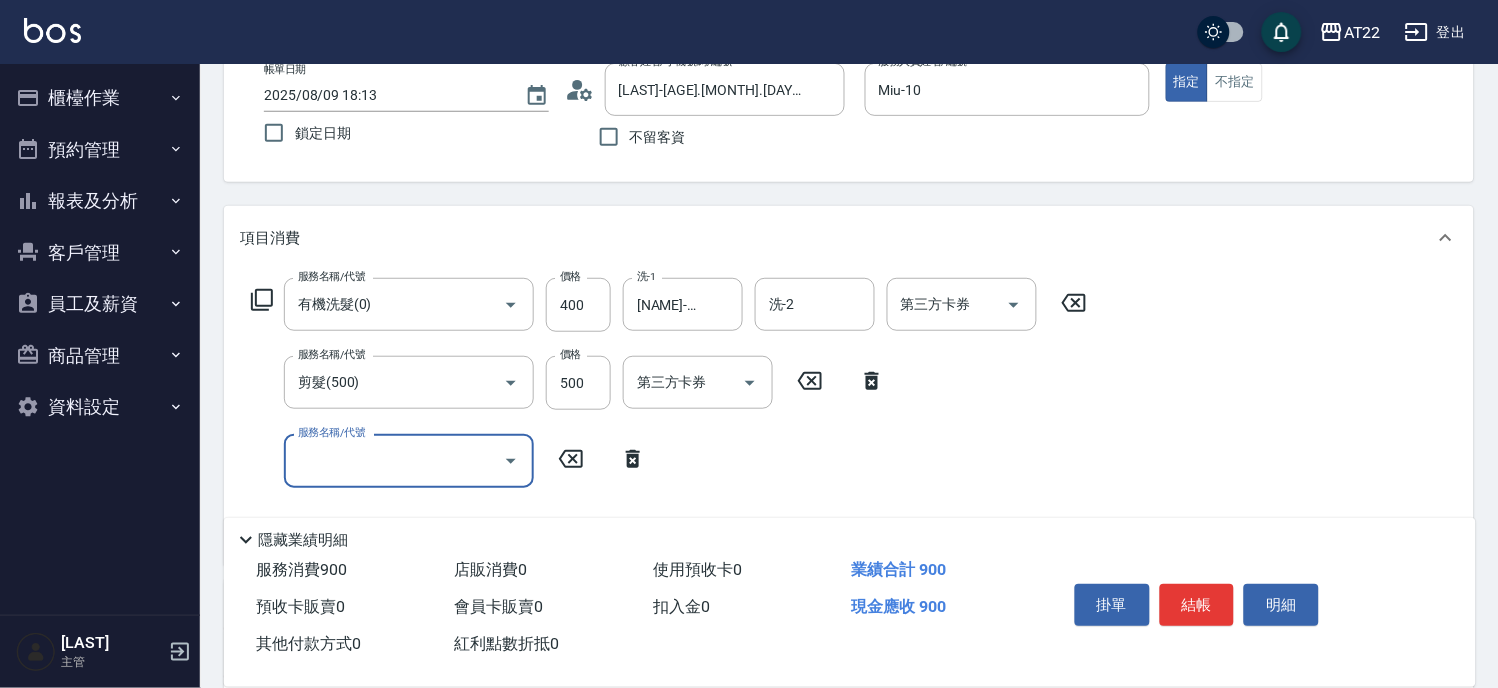 scroll, scrollTop: 222, scrollLeft: 0, axis: vertical 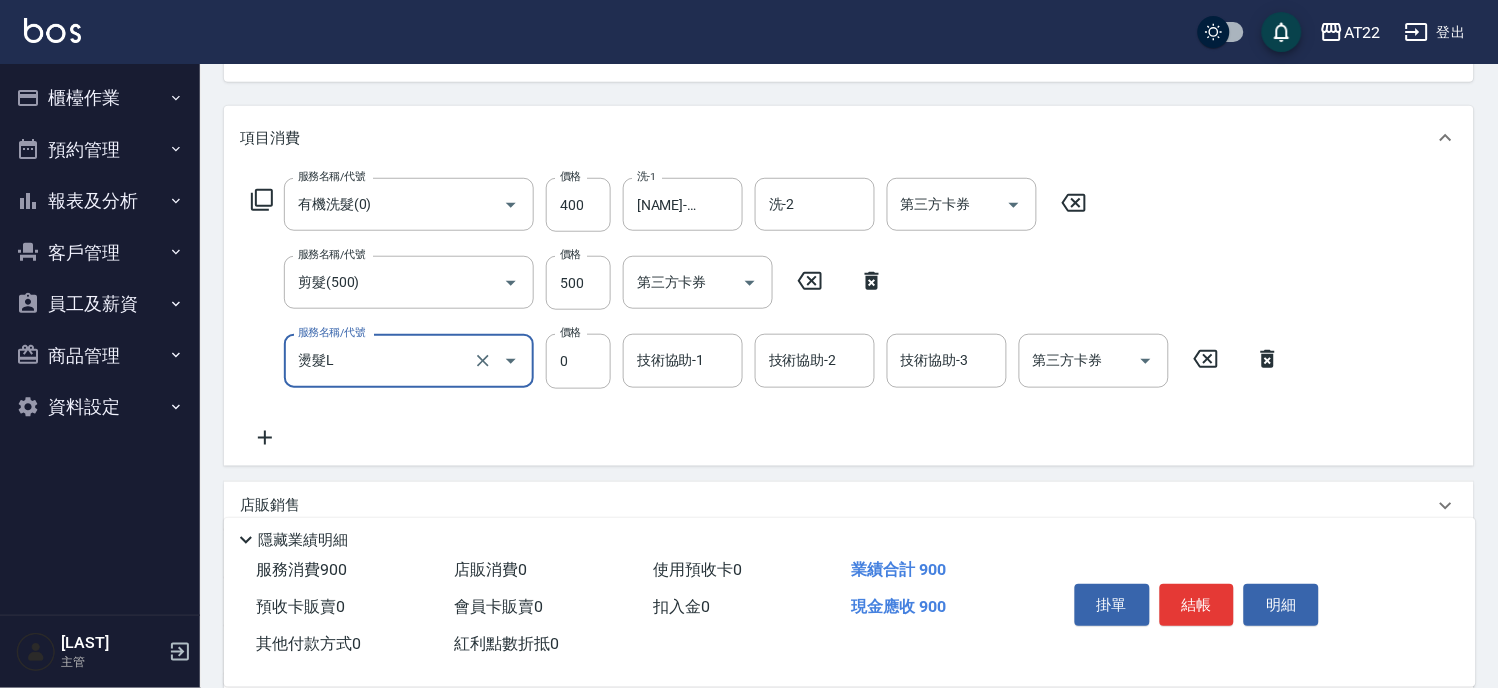 type on "燙髮L" 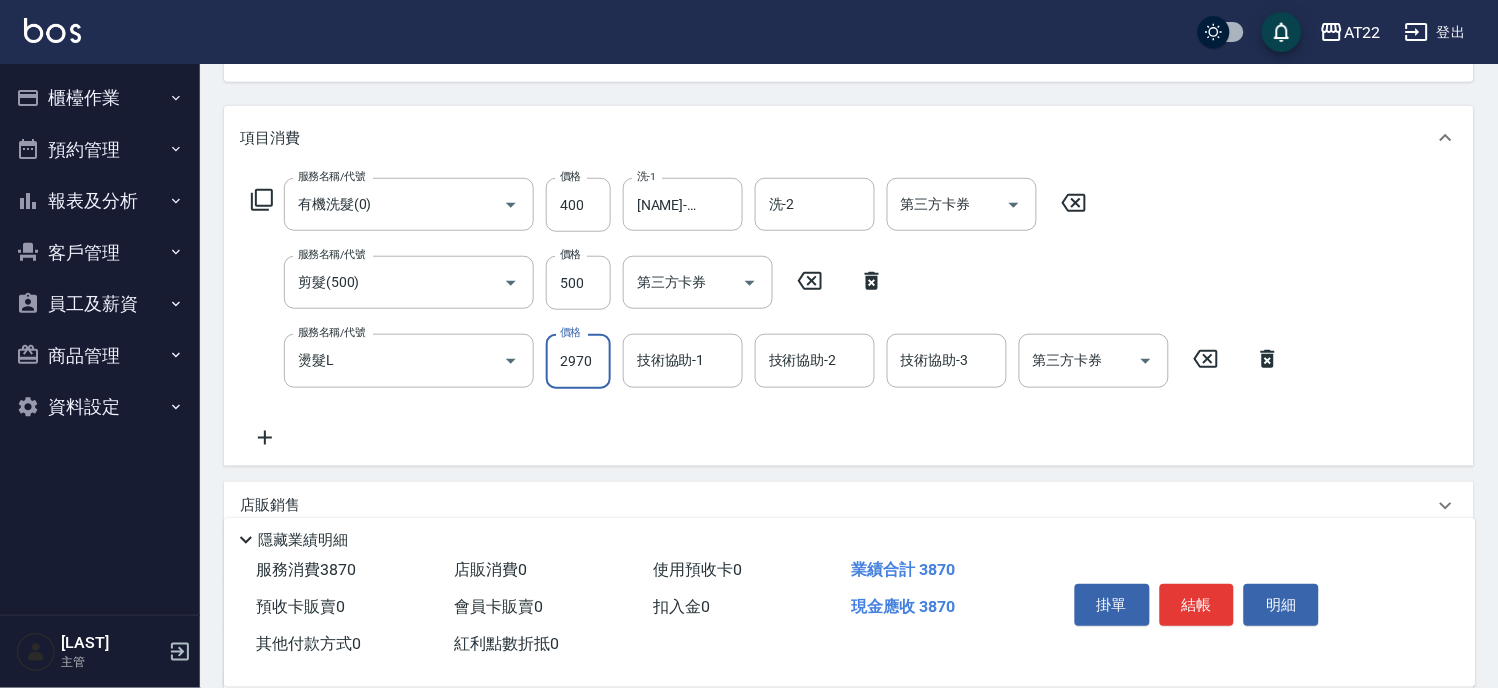 type on "2970" 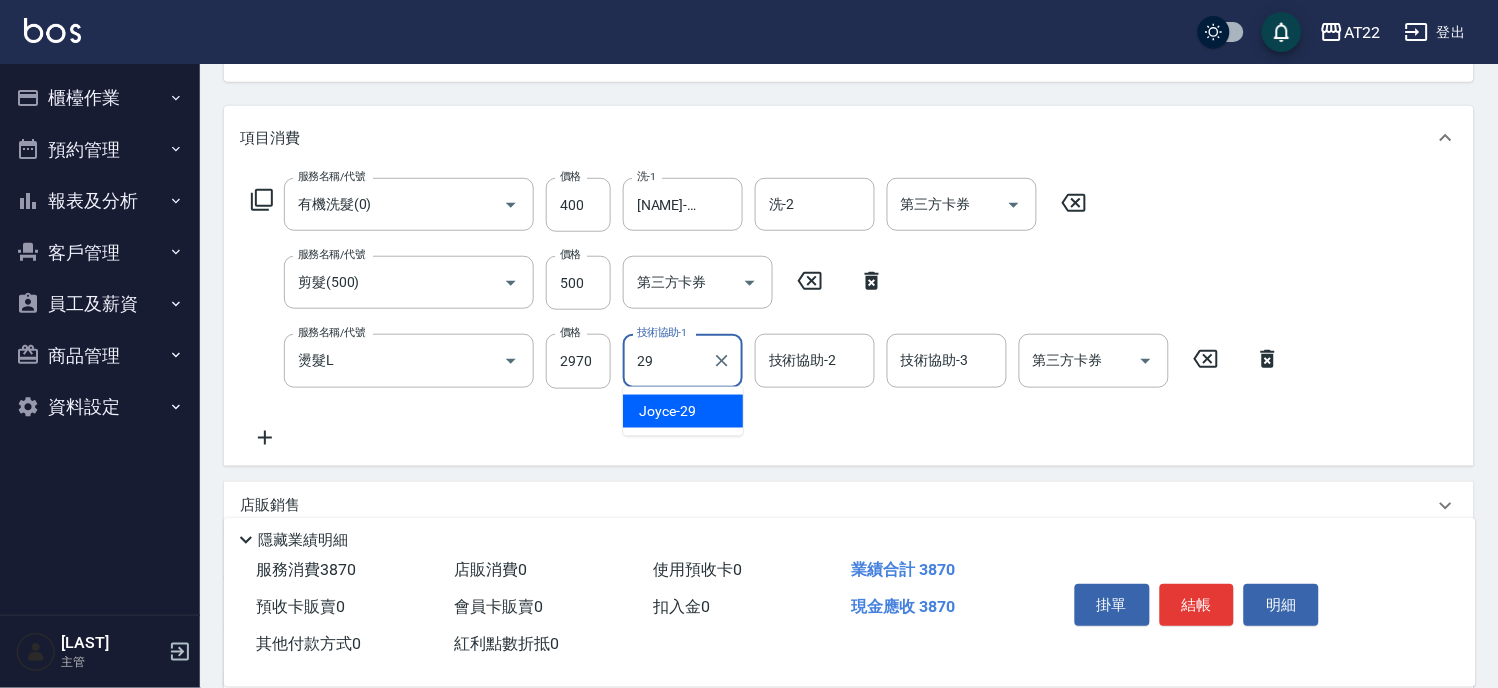 type on "[NAME]-[NUMBER]" 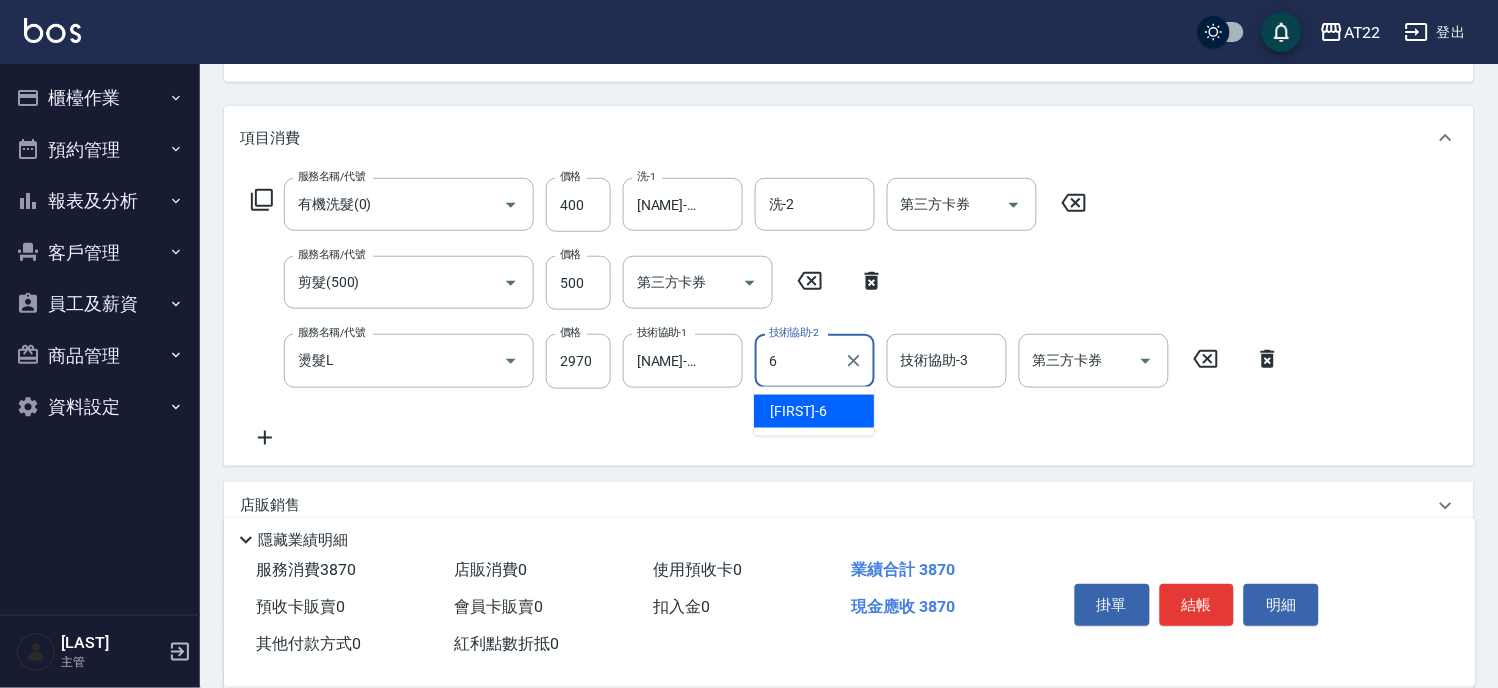 type on "SINDY-6" 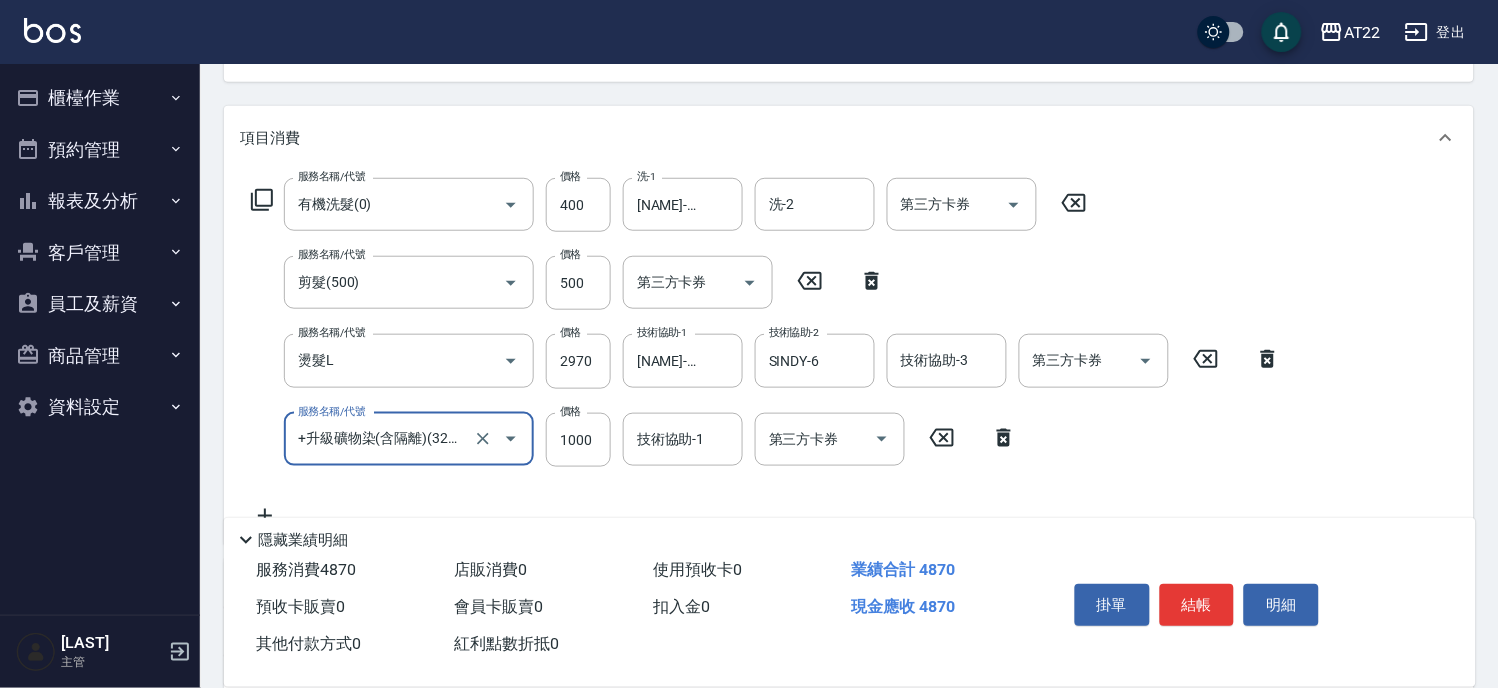 type on "+升級礦物染(含隔離)(32012)" 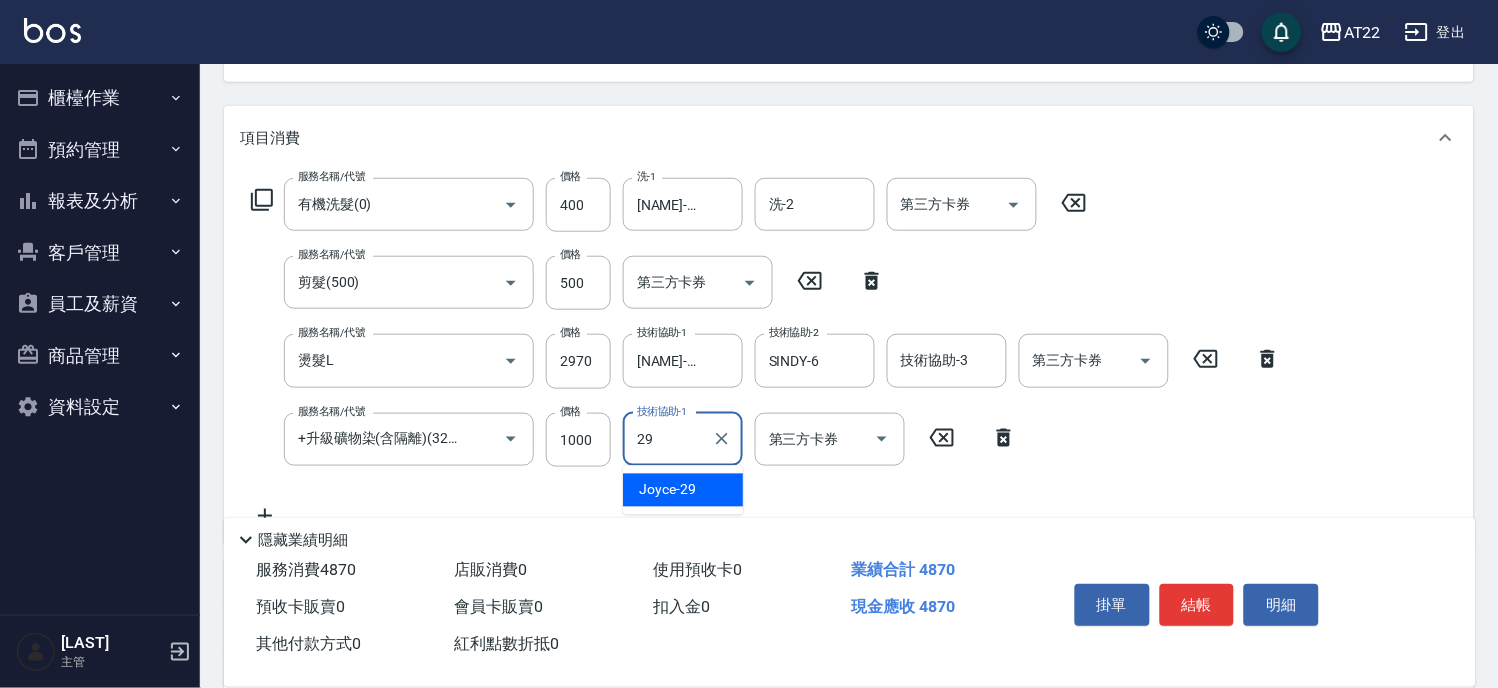 type on "[NAME]-[NUMBER]" 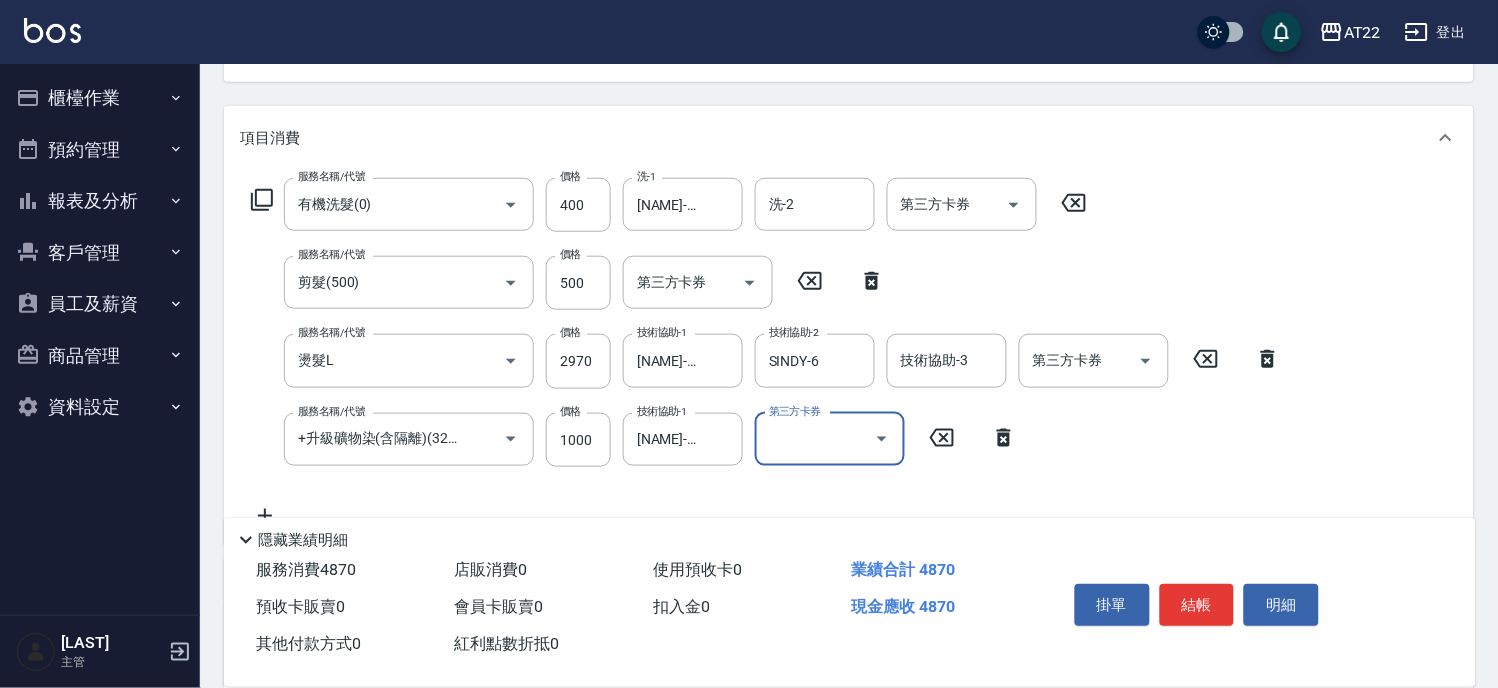 scroll, scrollTop: 0, scrollLeft: 0, axis: both 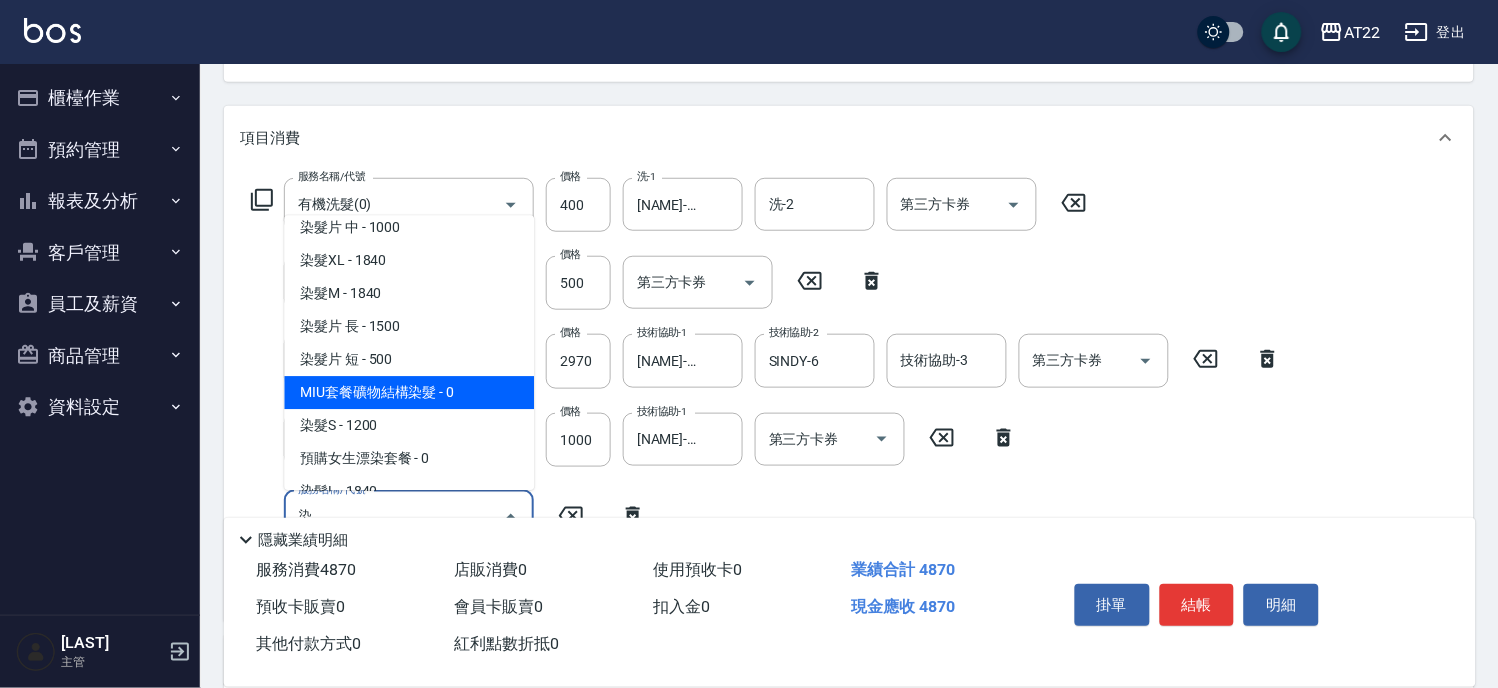 click on "染髮S - 1200" at bounding box center (409, 425) 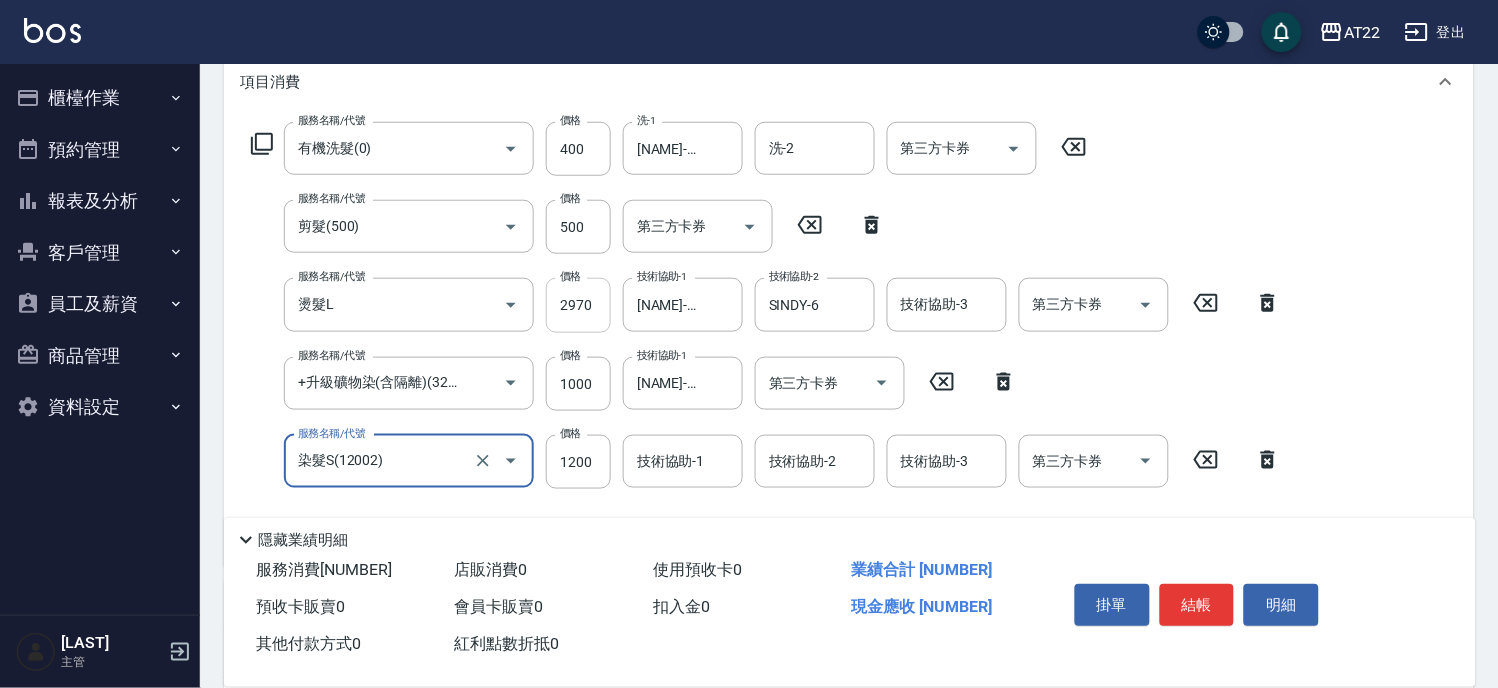 scroll, scrollTop: 333, scrollLeft: 0, axis: vertical 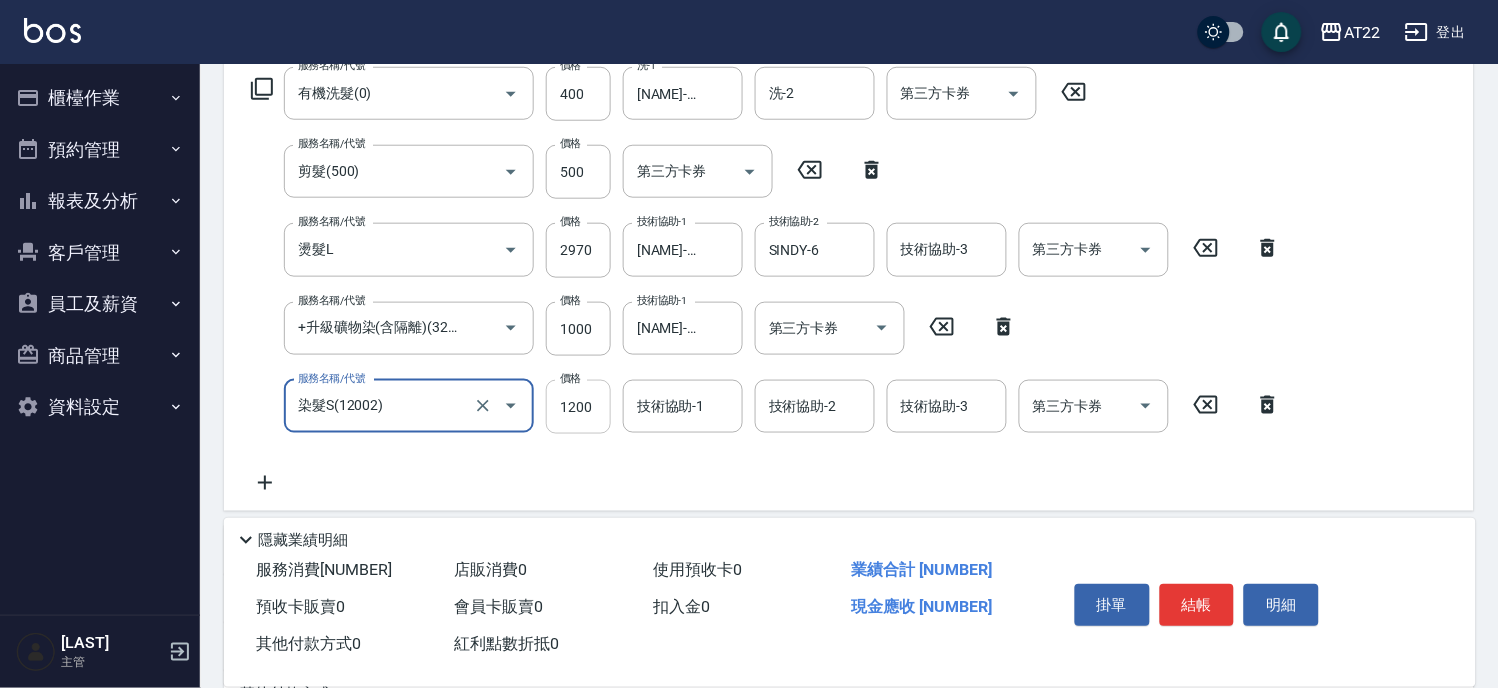 type on "染髮S(12002)" 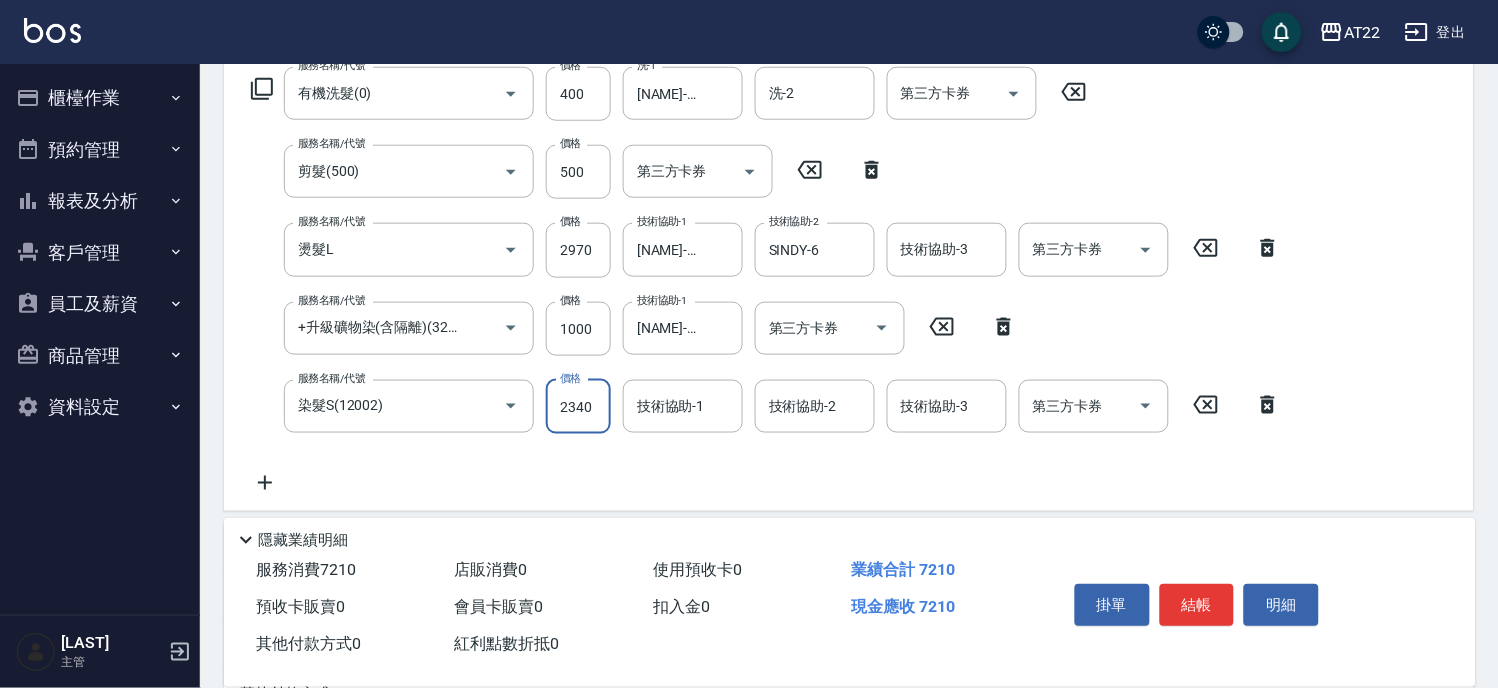 type on "2340" 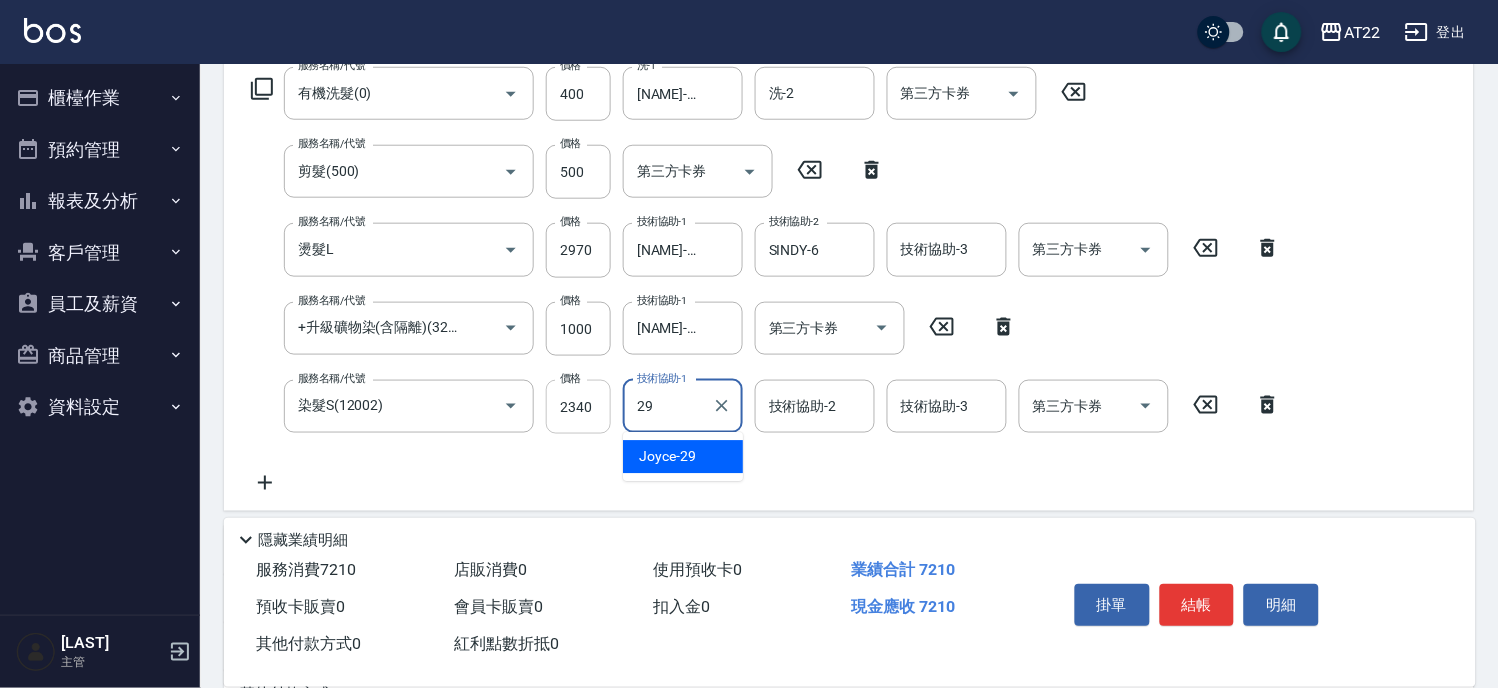 type on "[NAME]-[NUMBER]" 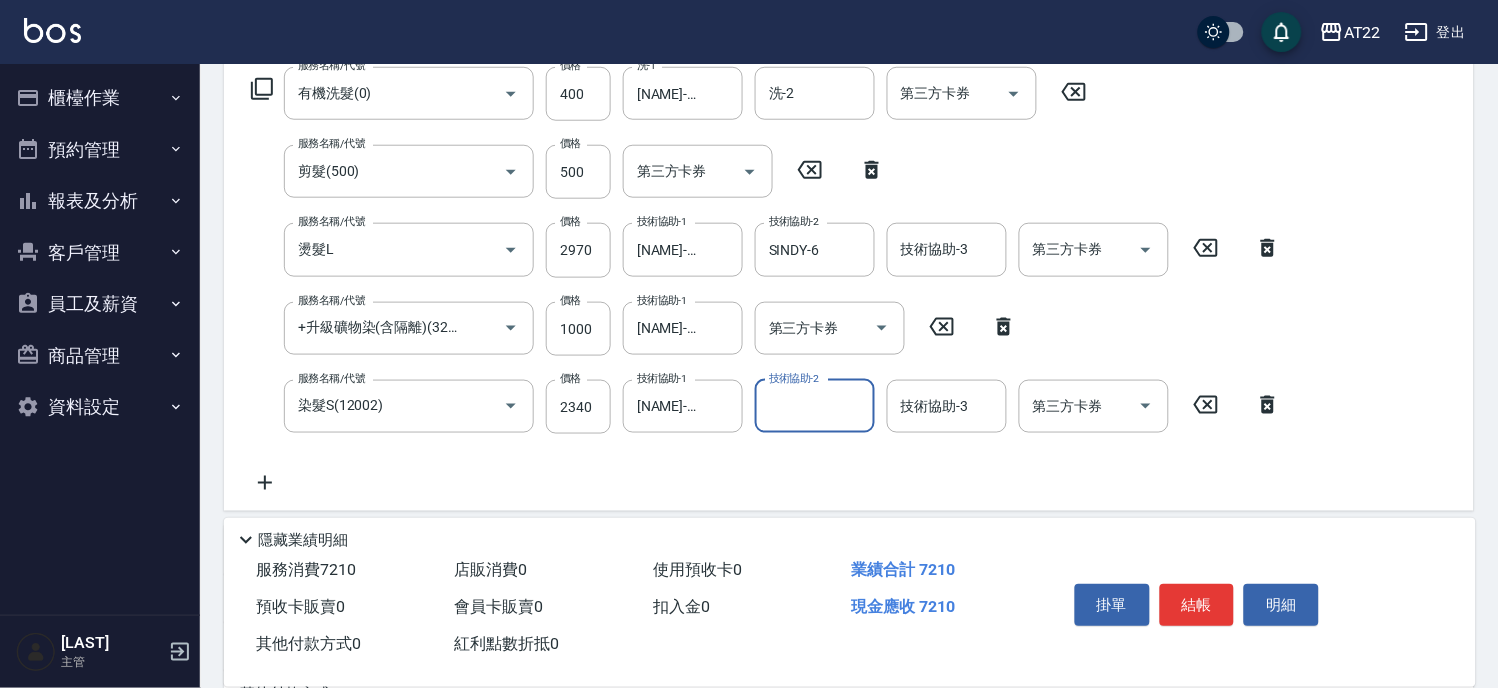 click 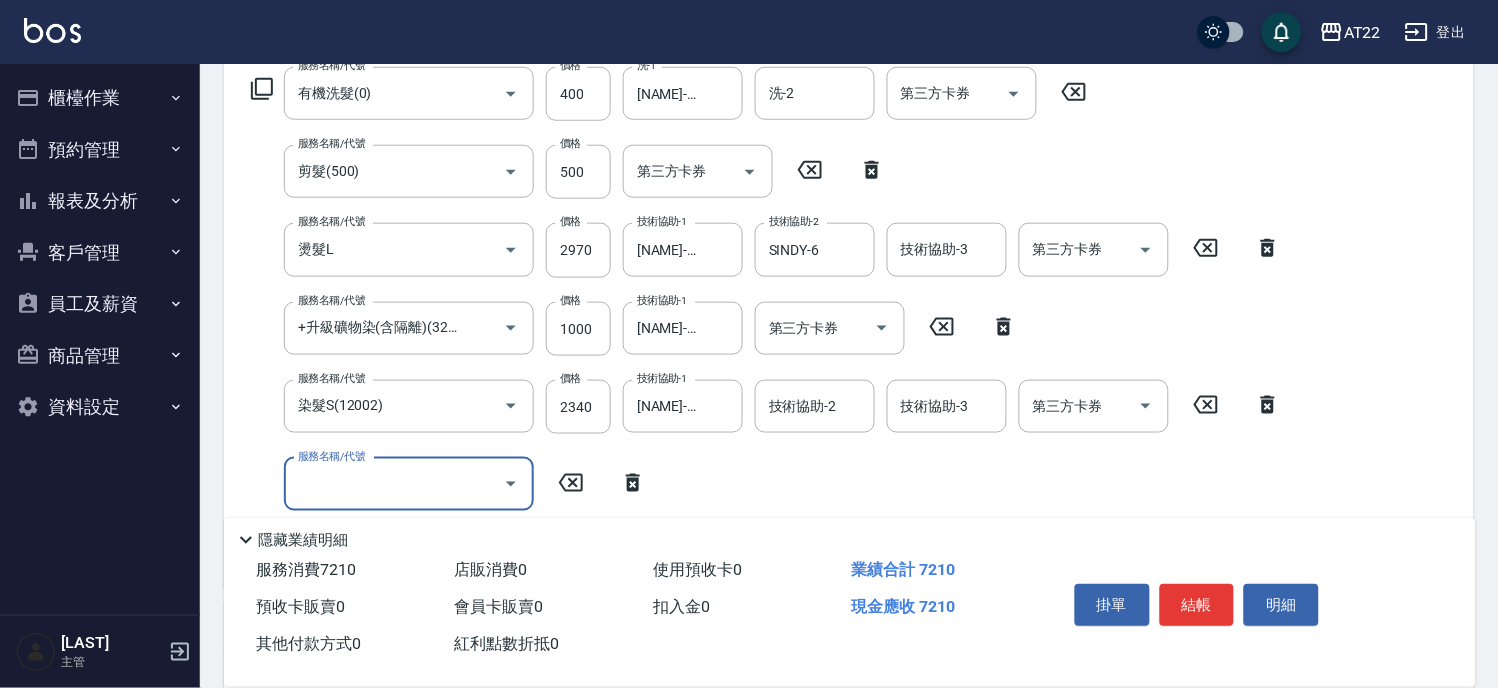 scroll, scrollTop: 0, scrollLeft: 0, axis: both 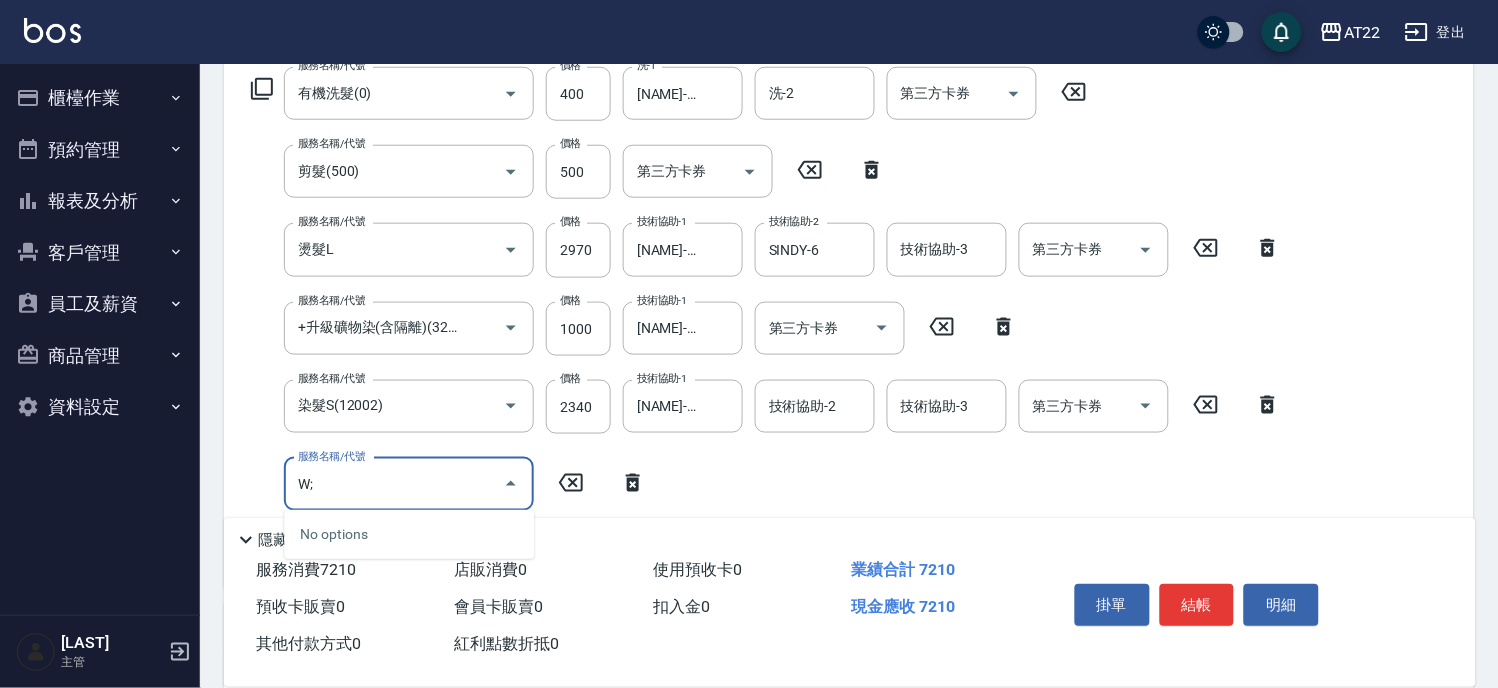 type on "W" 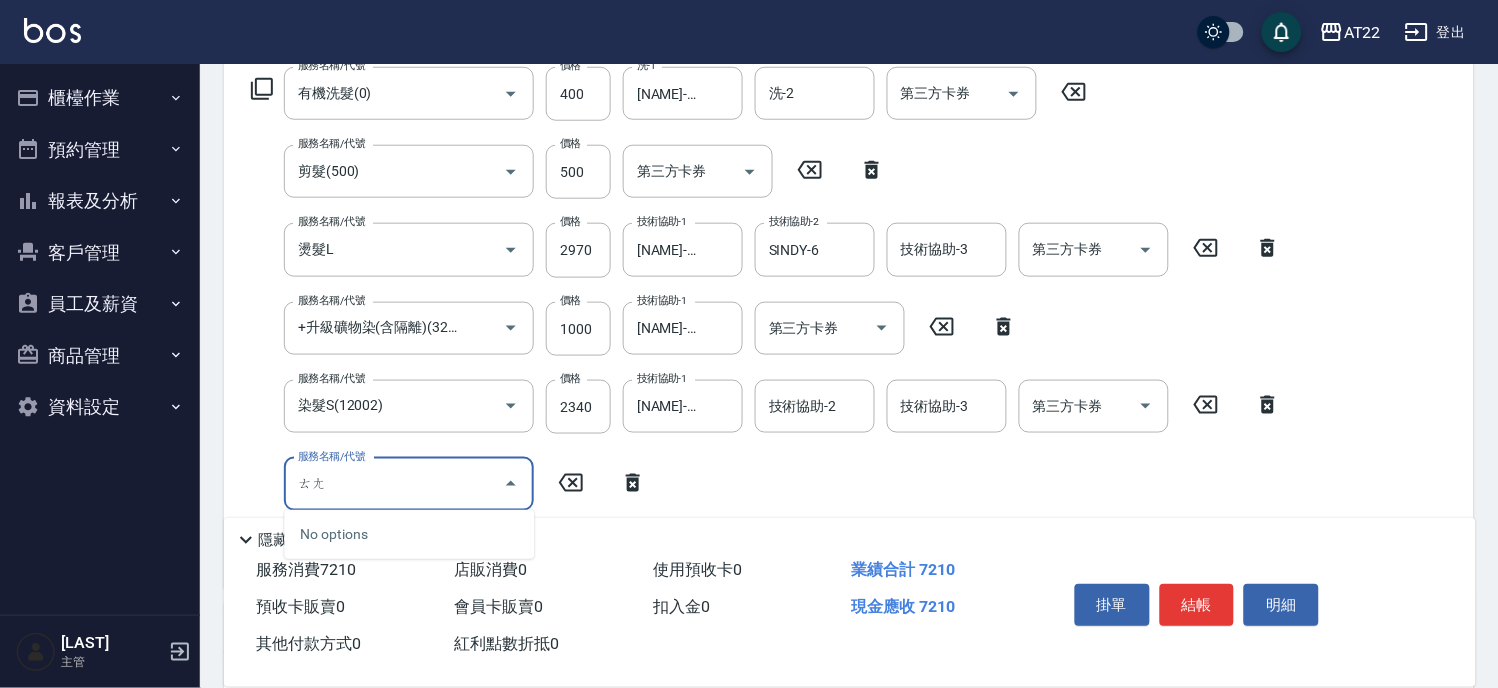 type on "躺" 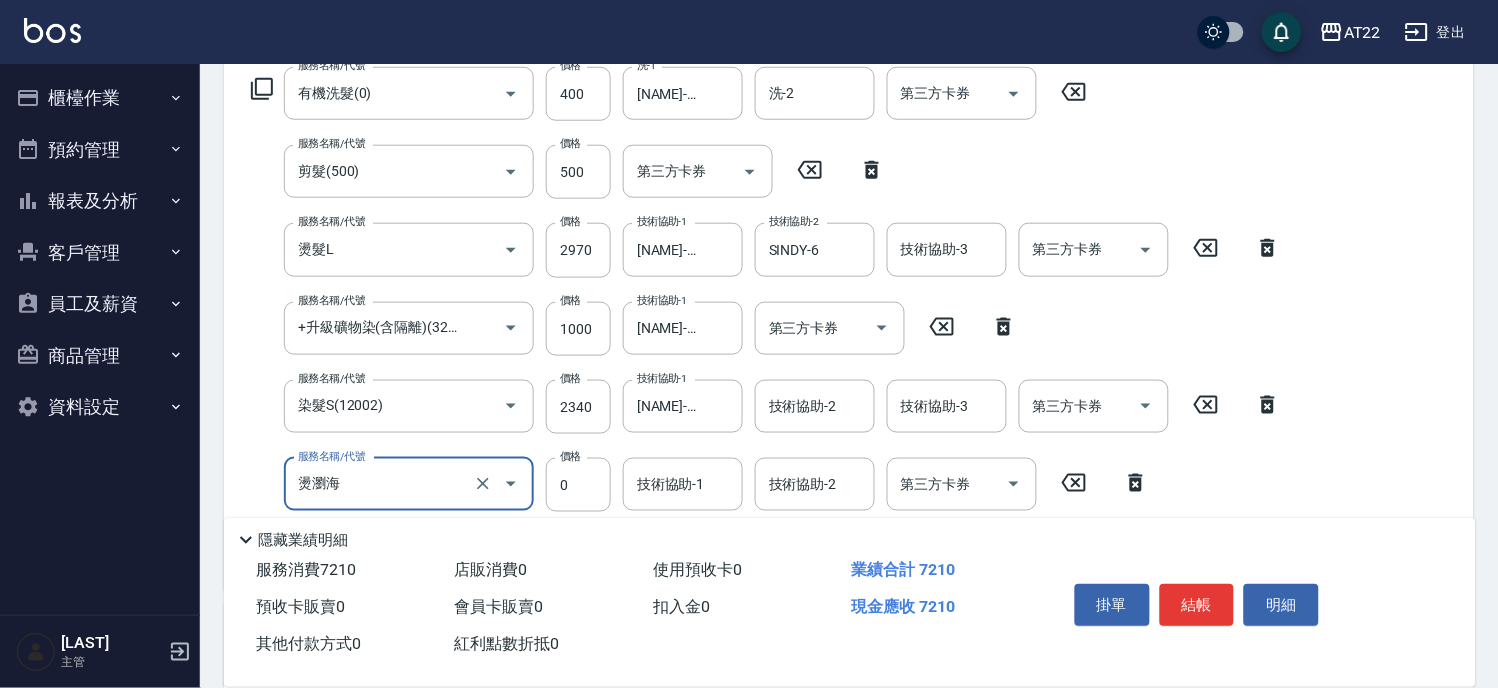 type on "燙瀏海" 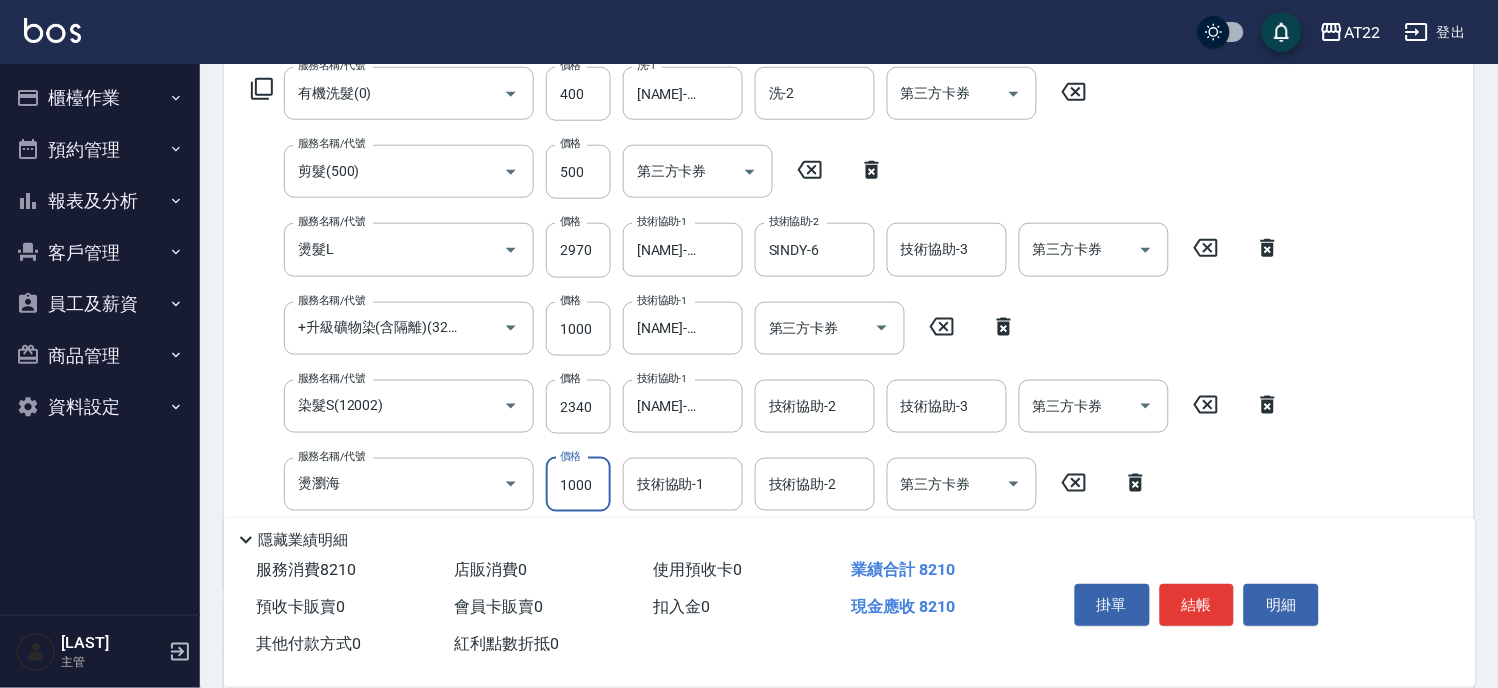 type on "1000" 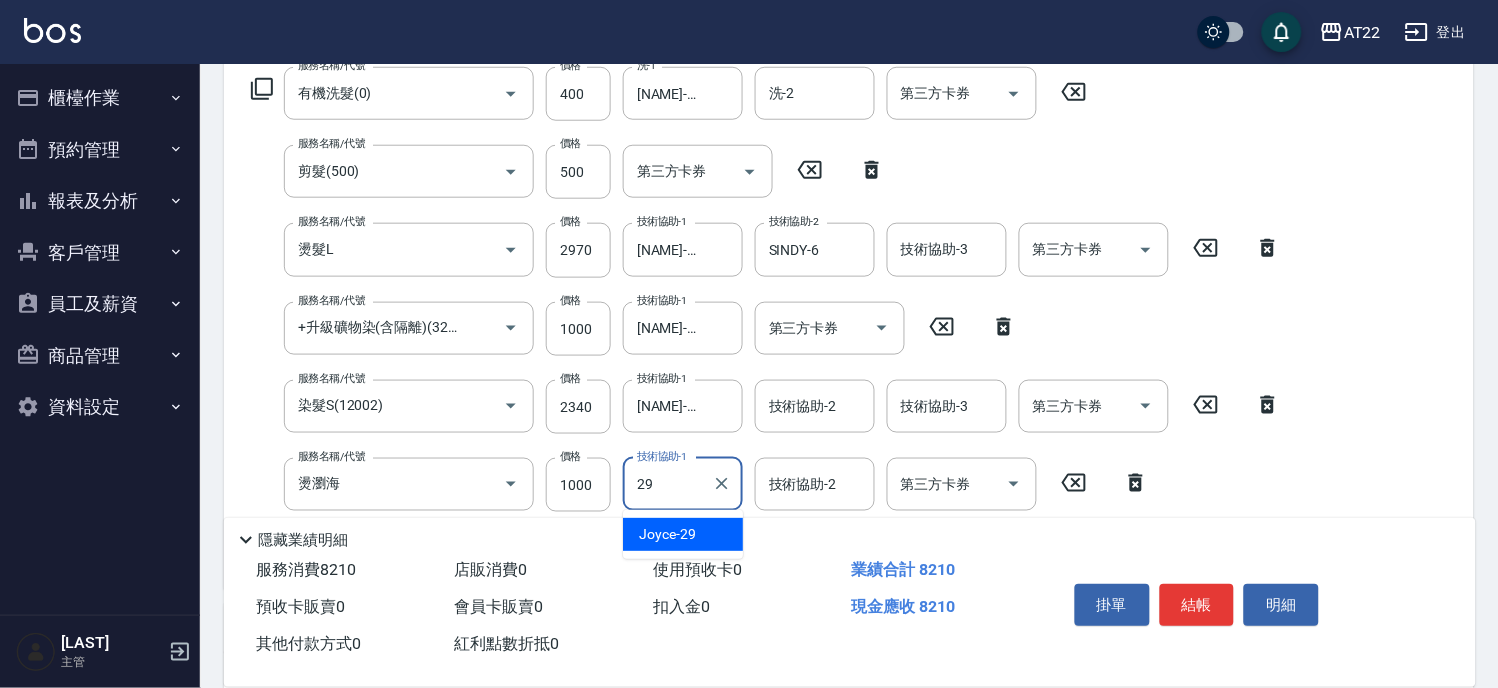 type on "[NAME]-[NUMBER]" 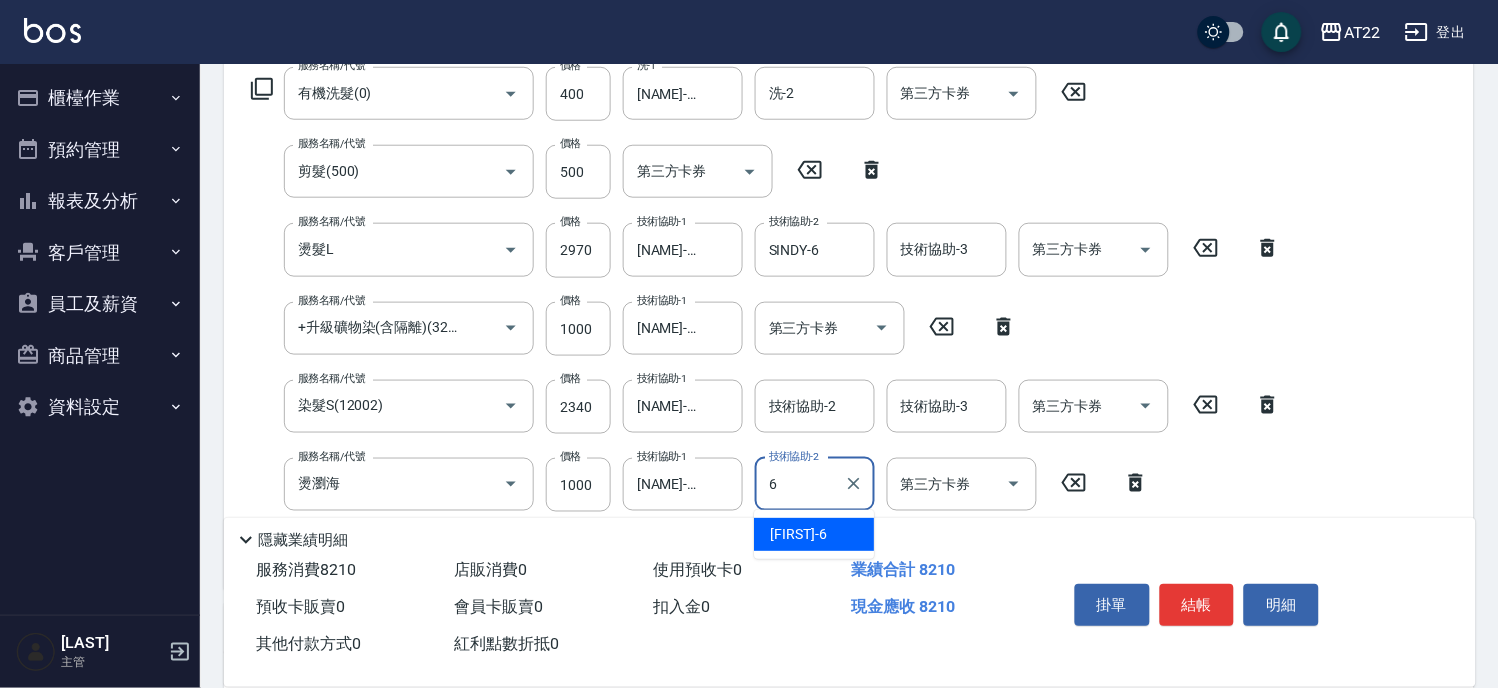 type on "SINDY-6" 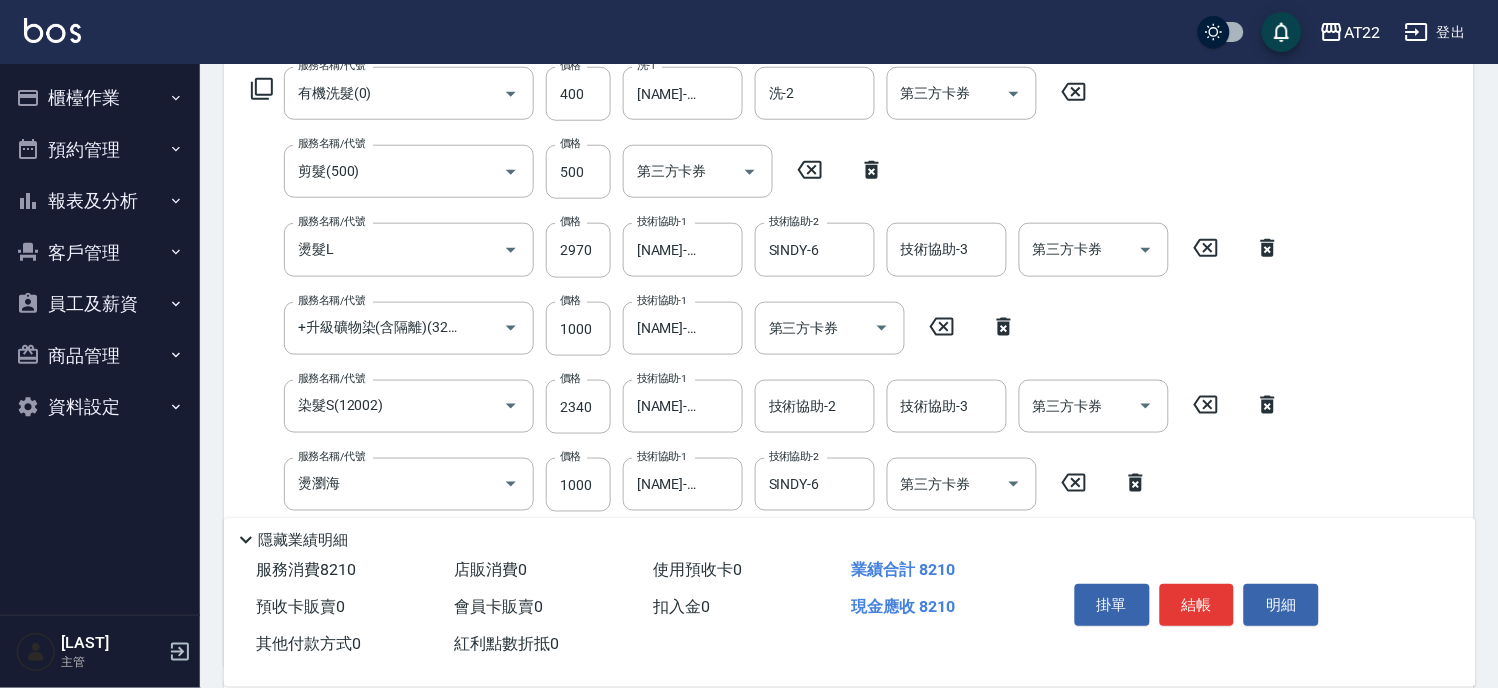 scroll, scrollTop: 0, scrollLeft: 0, axis: both 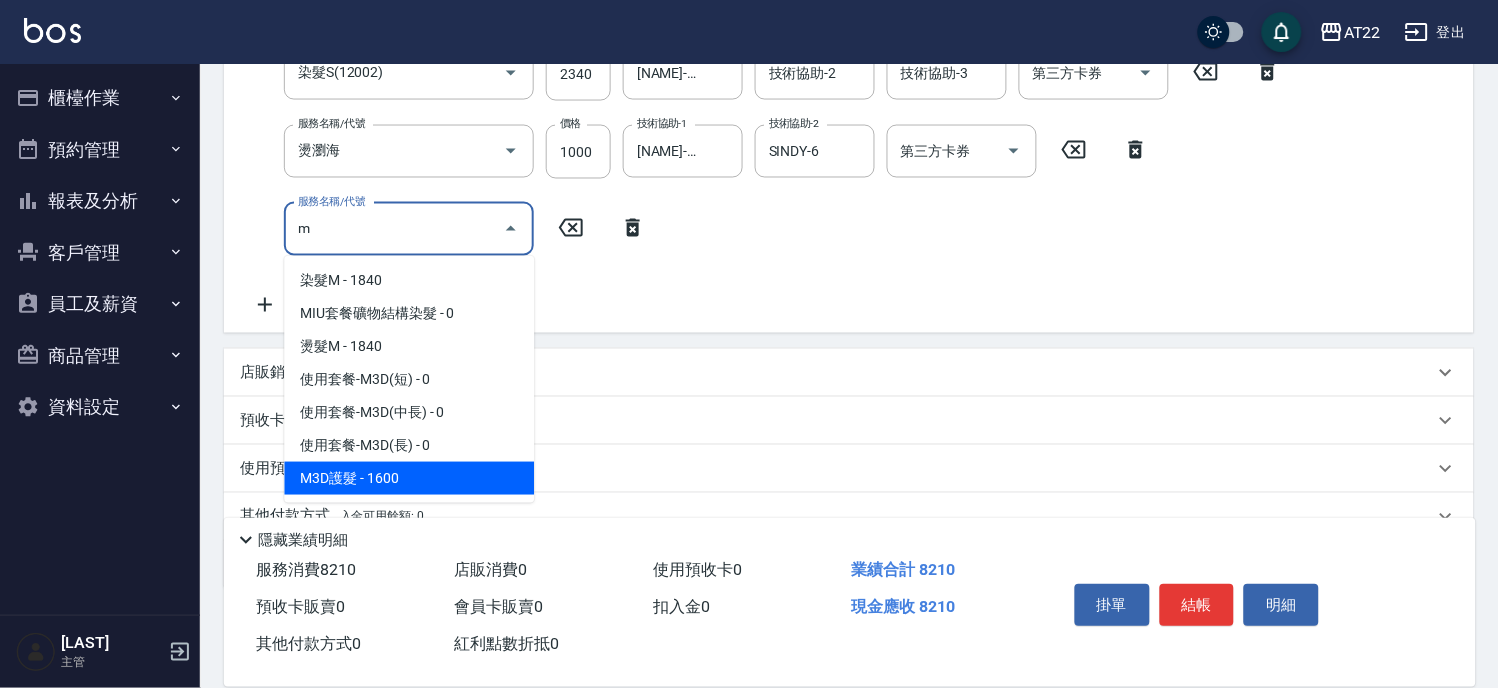 click on "M3D護髮 - 1600" at bounding box center [409, 478] 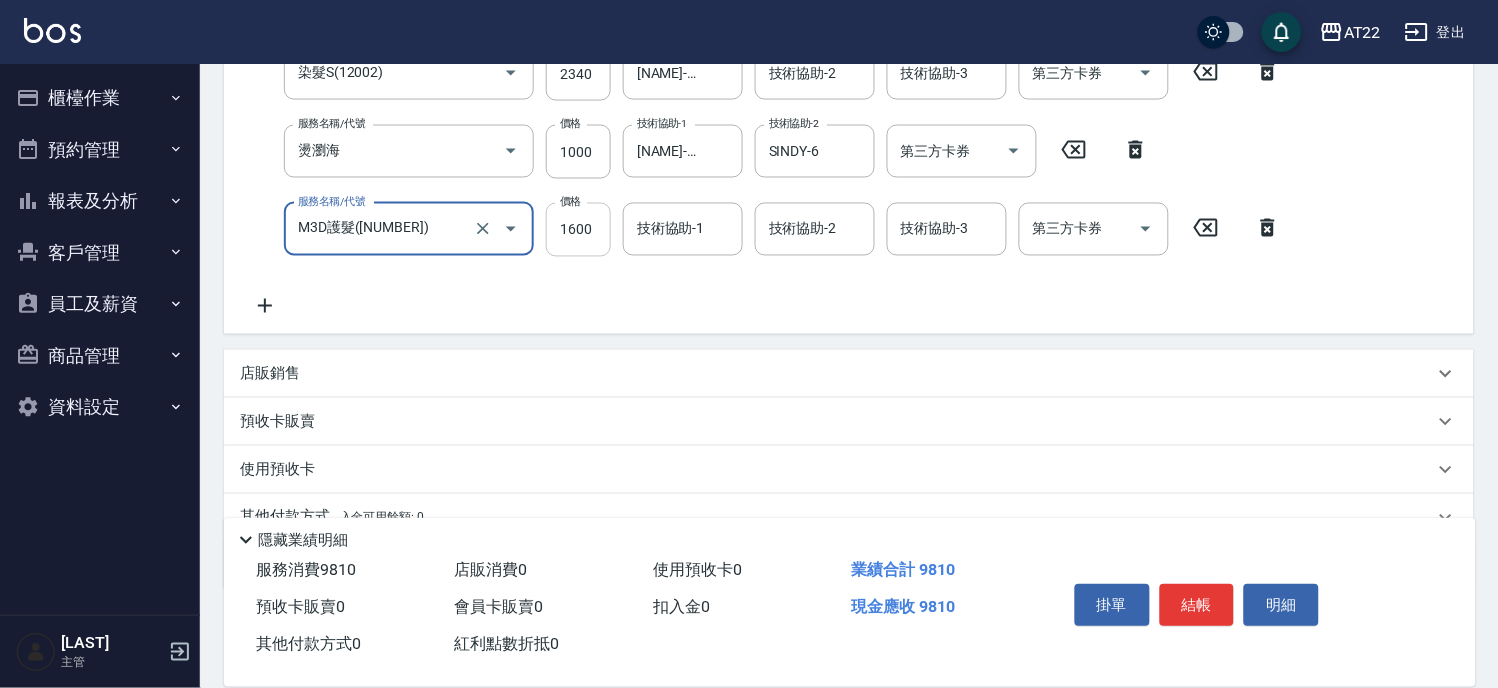 type on "M3D護髮([NUMBER])" 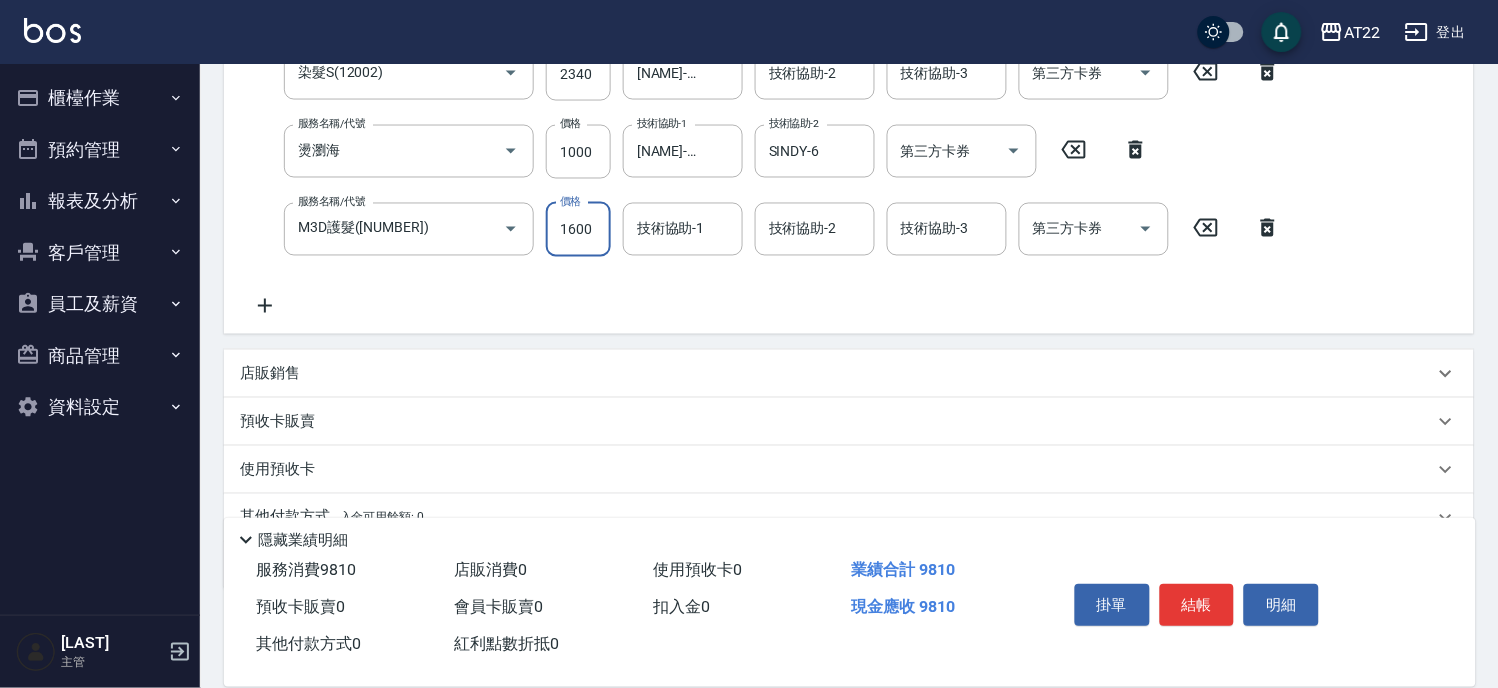 scroll, scrollTop: 473, scrollLeft: 0, axis: vertical 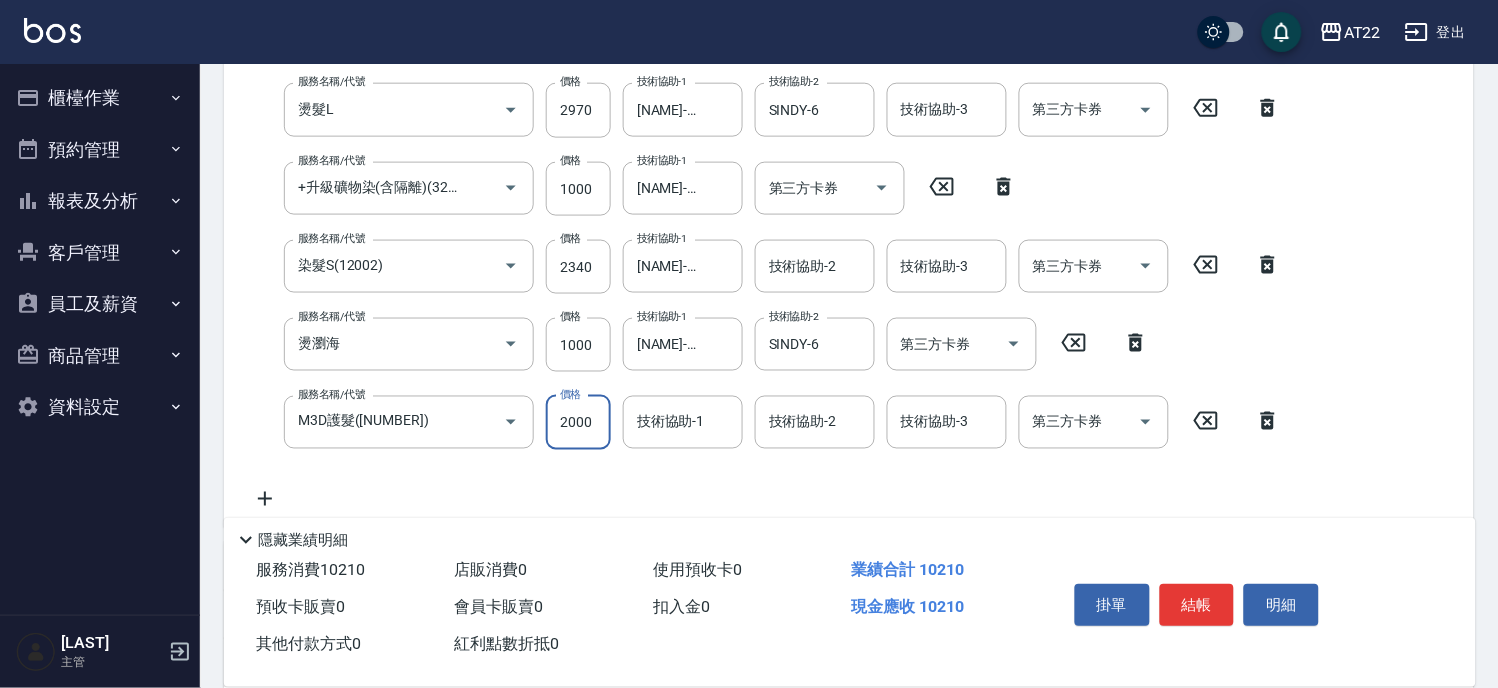 type on "2000" 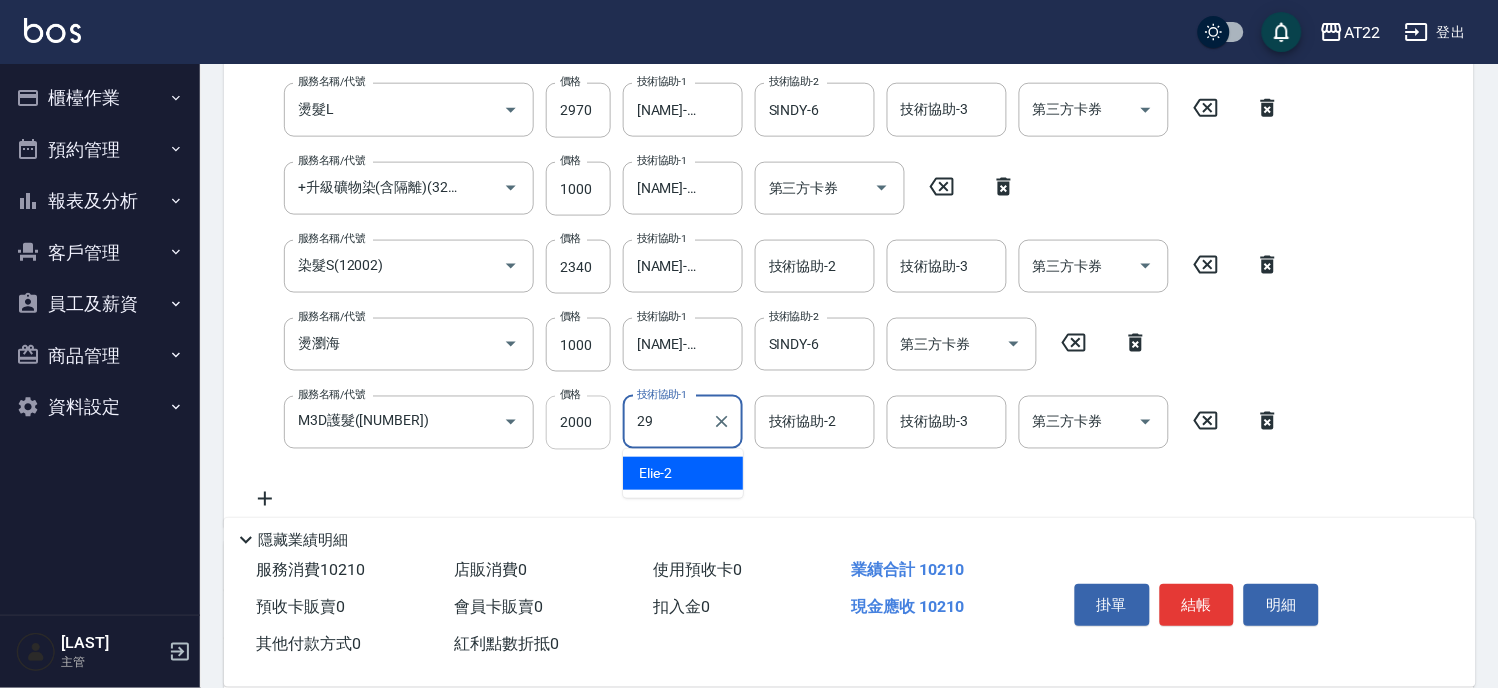type on "[NAME]-[NUMBER]" 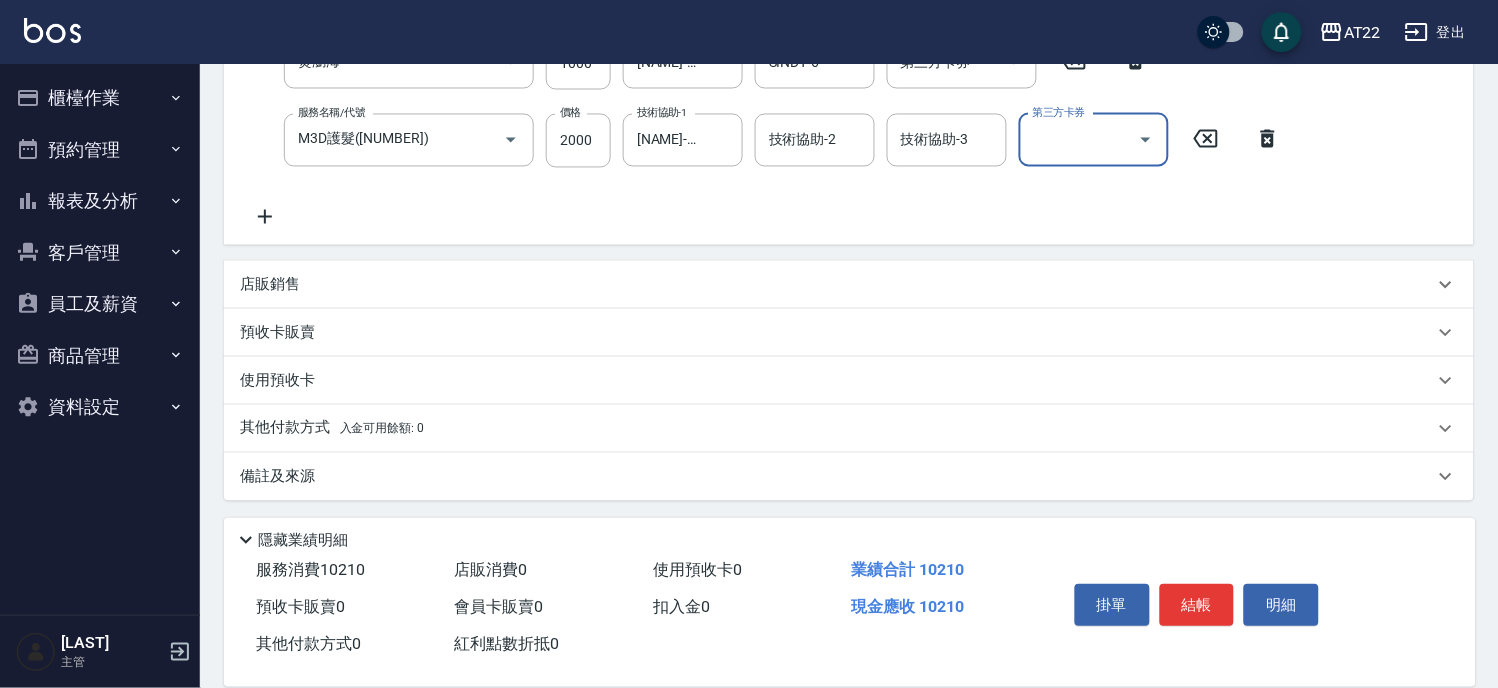 scroll, scrollTop: 756, scrollLeft: 0, axis: vertical 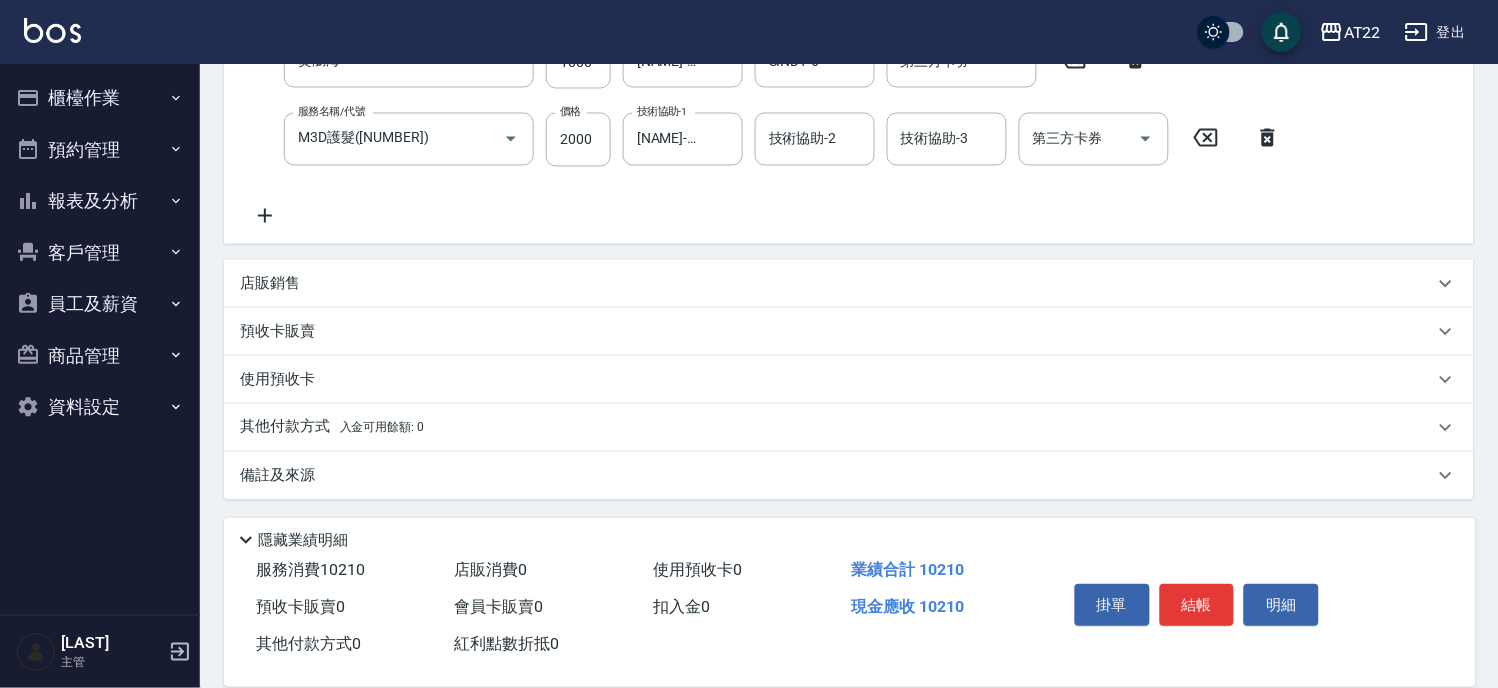 click on "其他付款方式 入金可用餘額: 0" at bounding box center (332, 428) 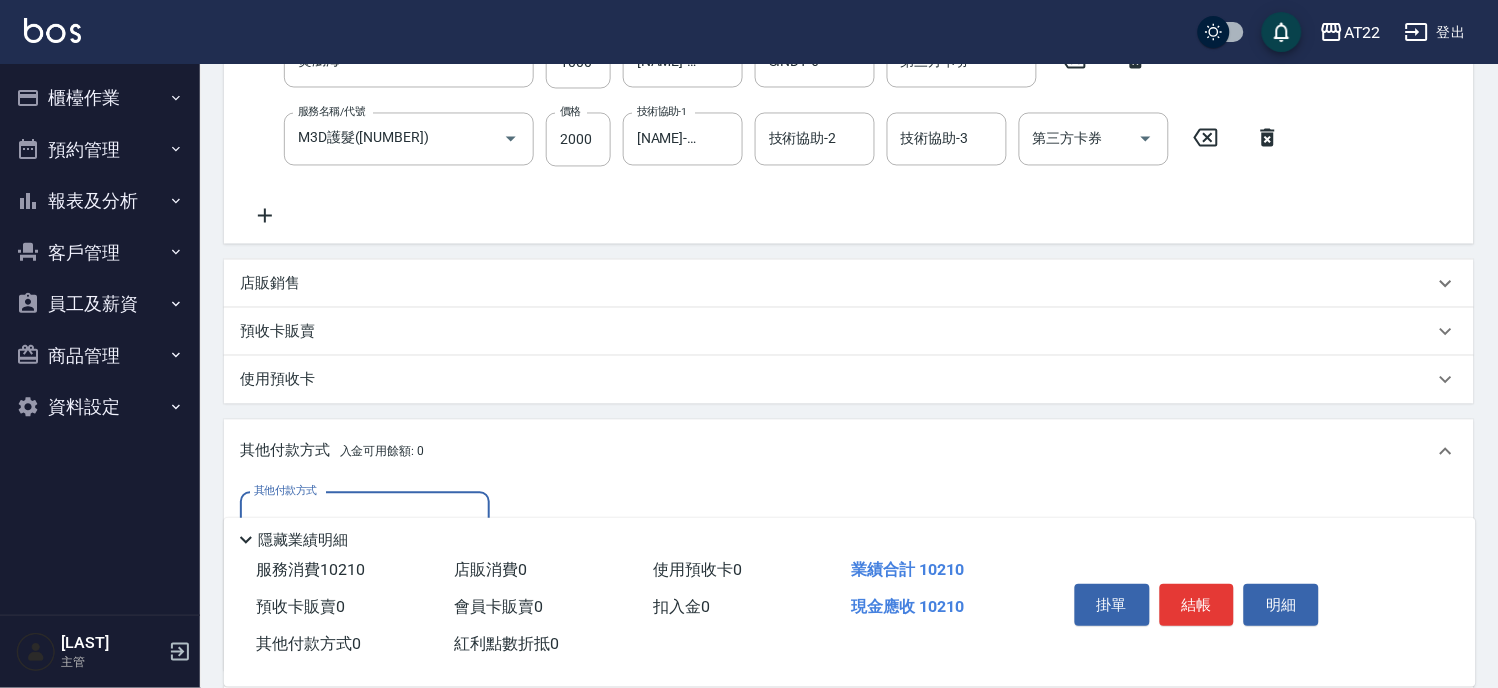 scroll, scrollTop: 0, scrollLeft: 0, axis: both 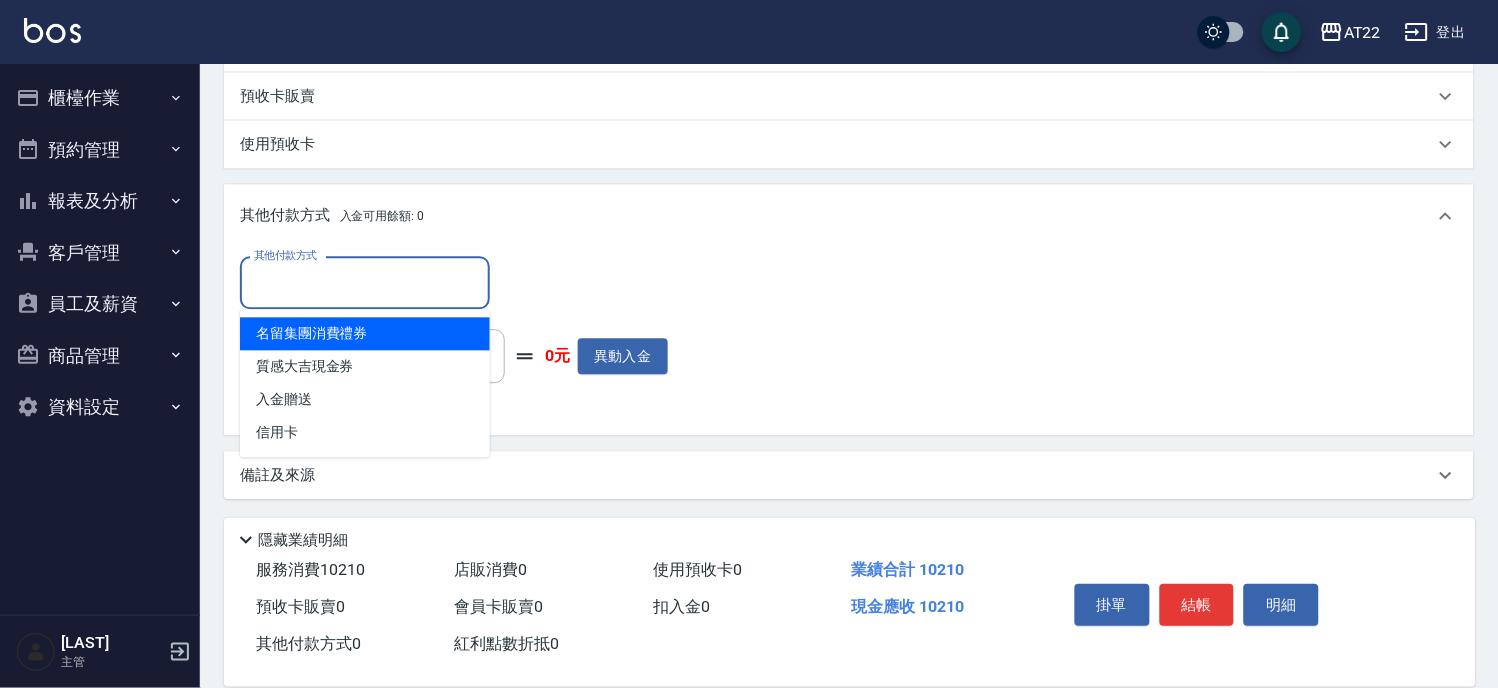 click on "其他付款方式" at bounding box center [365, 282] 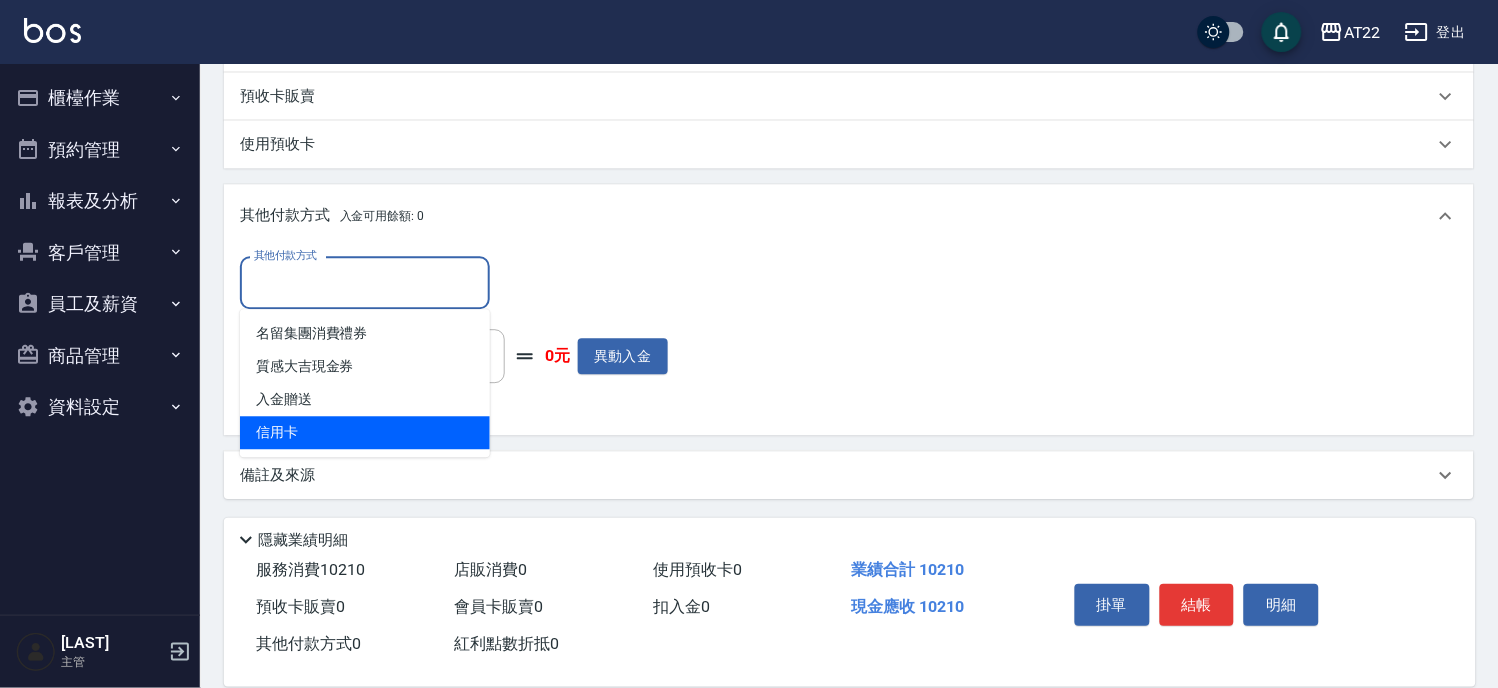 click on "信用卡" at bounding box center (365, 432) 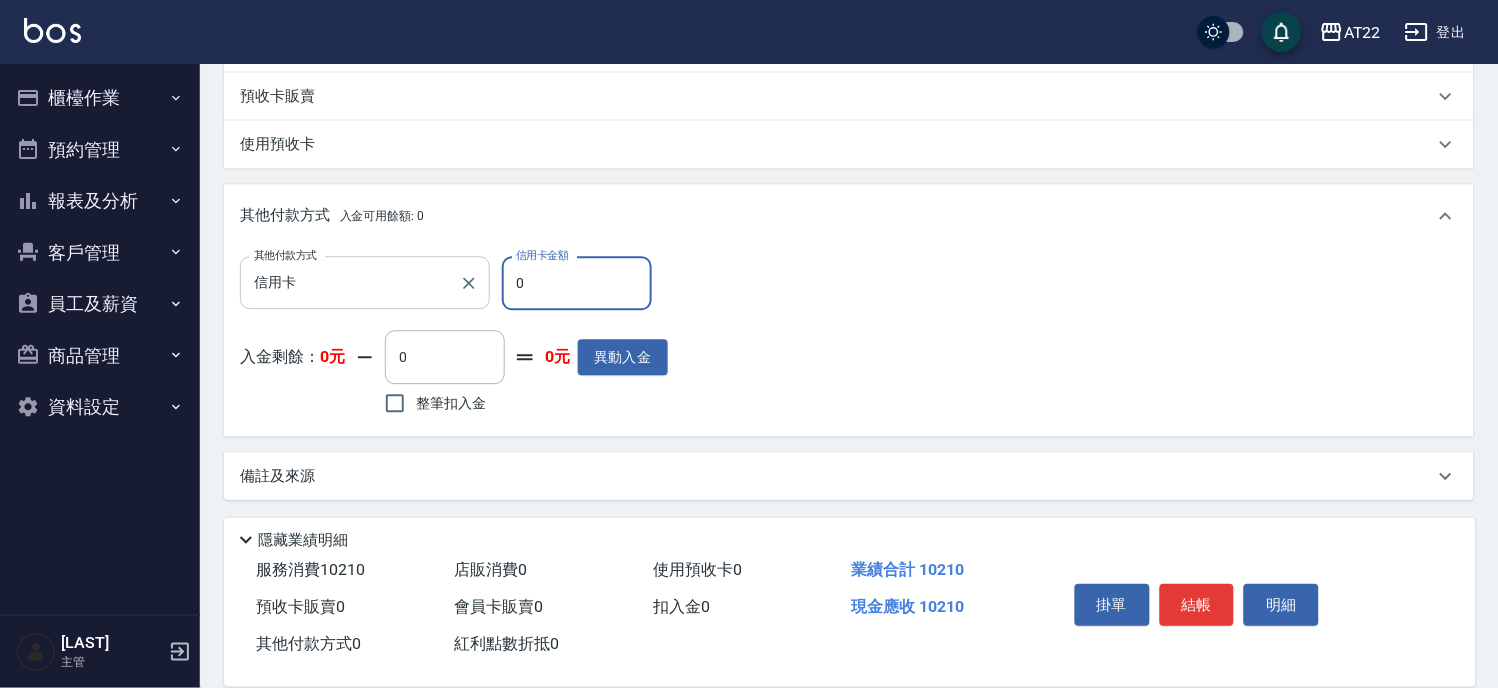 drag, startPoint x: 536, startPoint y: 290, endPoint x: 466, endPoint y: 303, distance: 71.19691 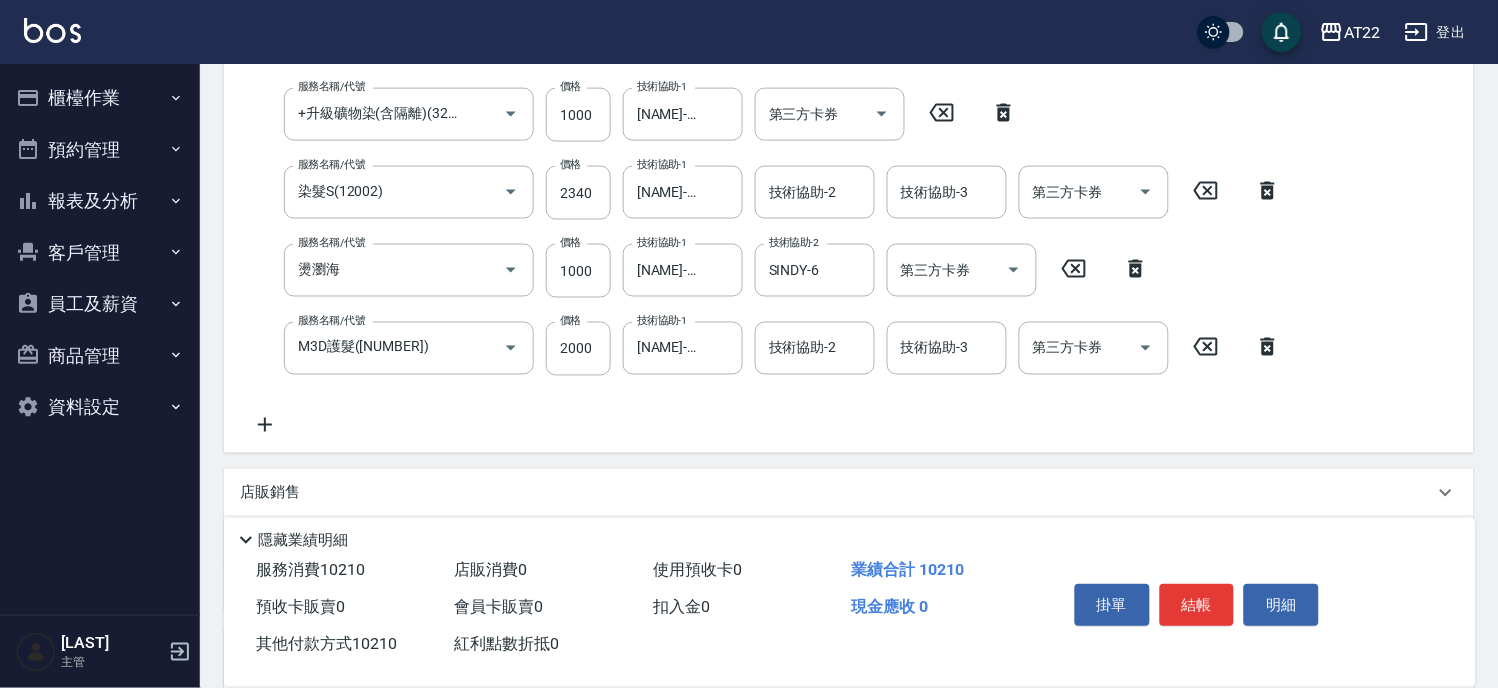 scroll, scrollTop: 0, scrollLeft: 0, axis: both 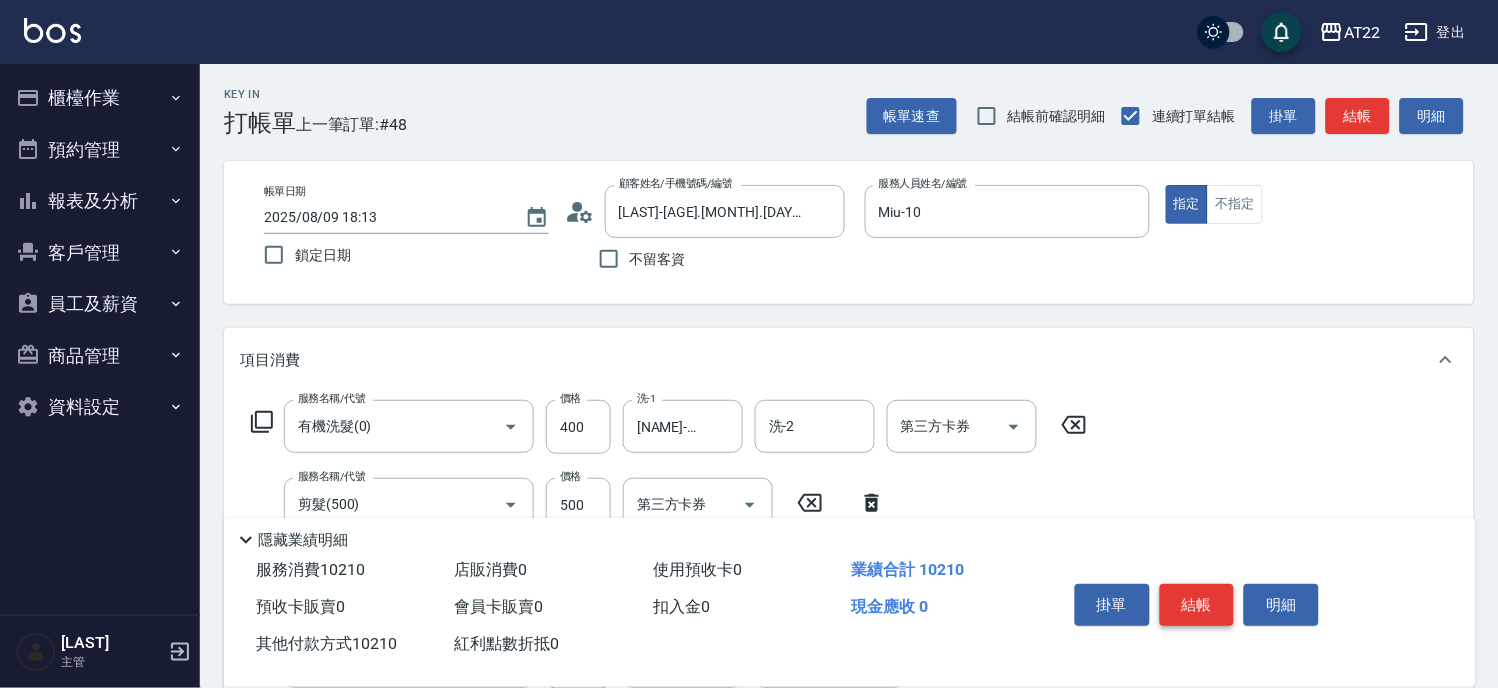 type on "10210" 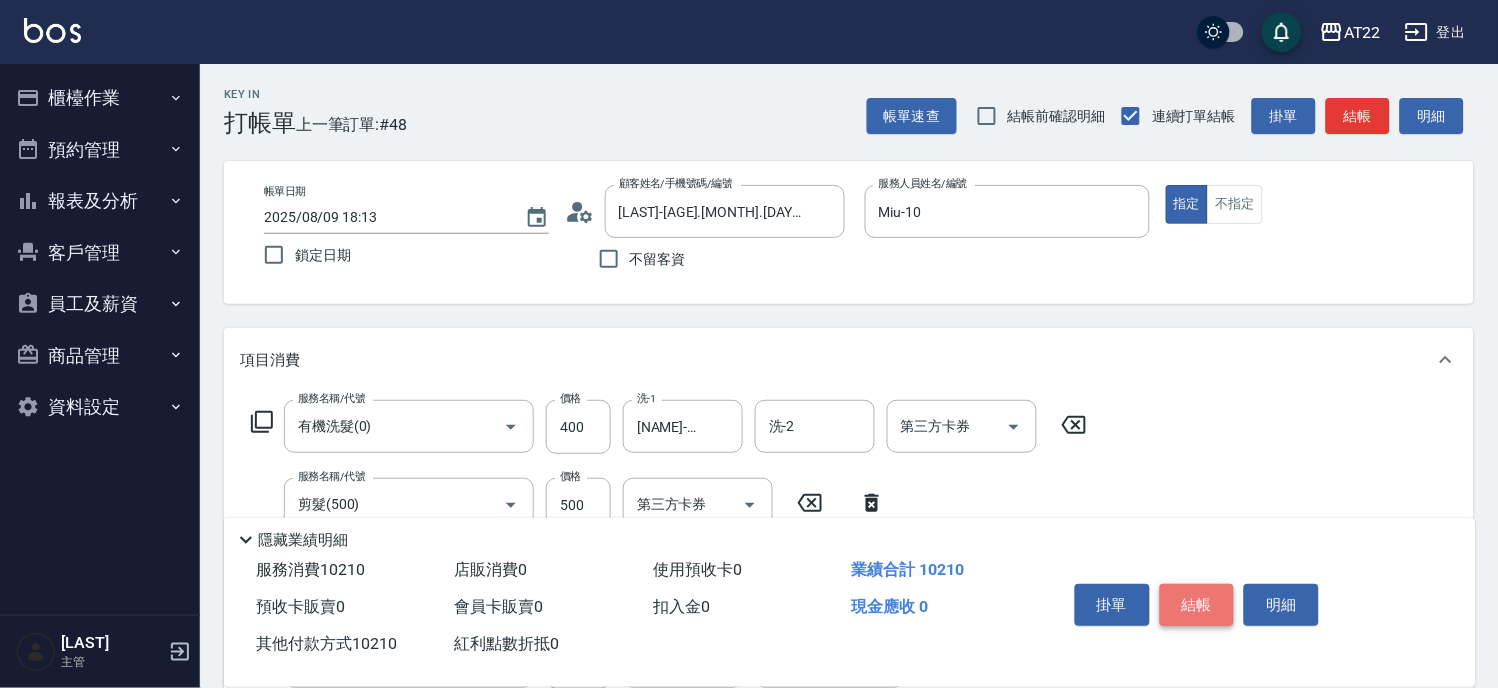 click on "結帳" at bounding box center (1197, 605) 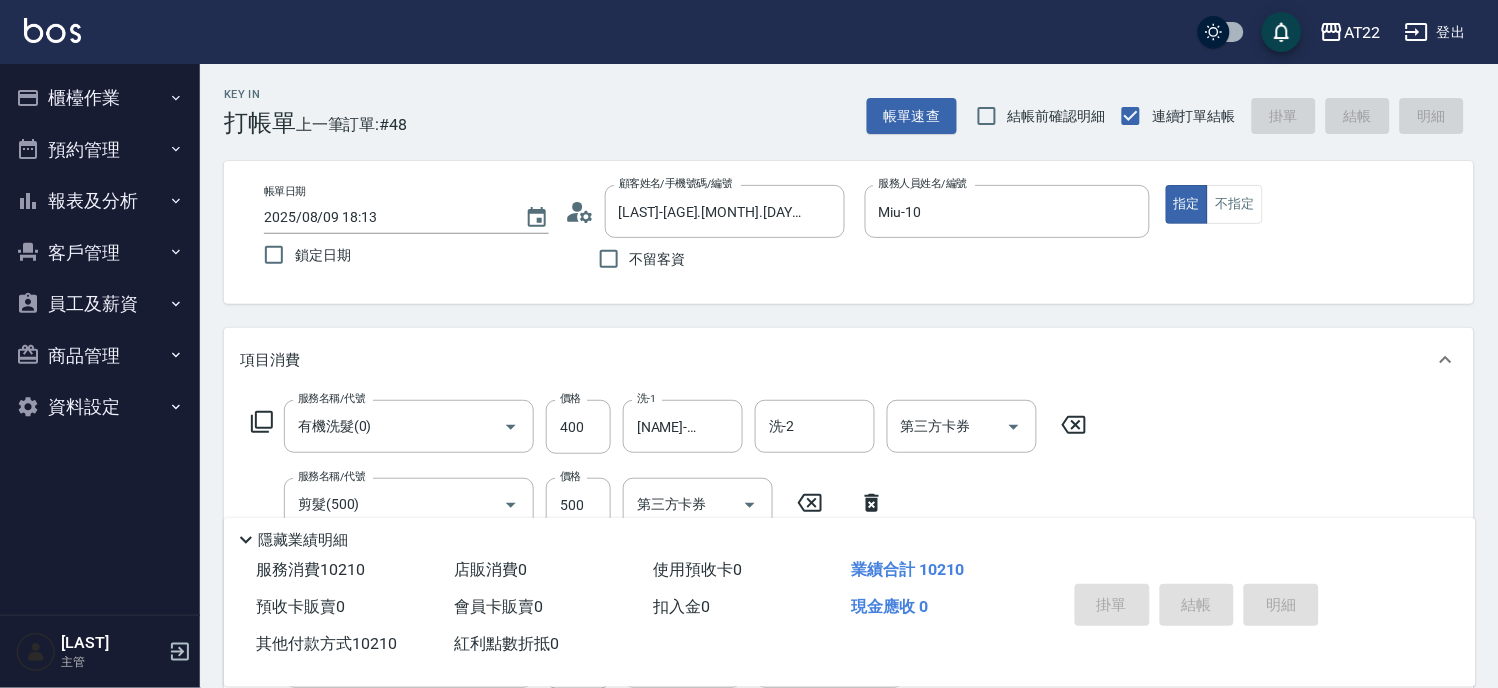type on "2025/08/09 18:15" 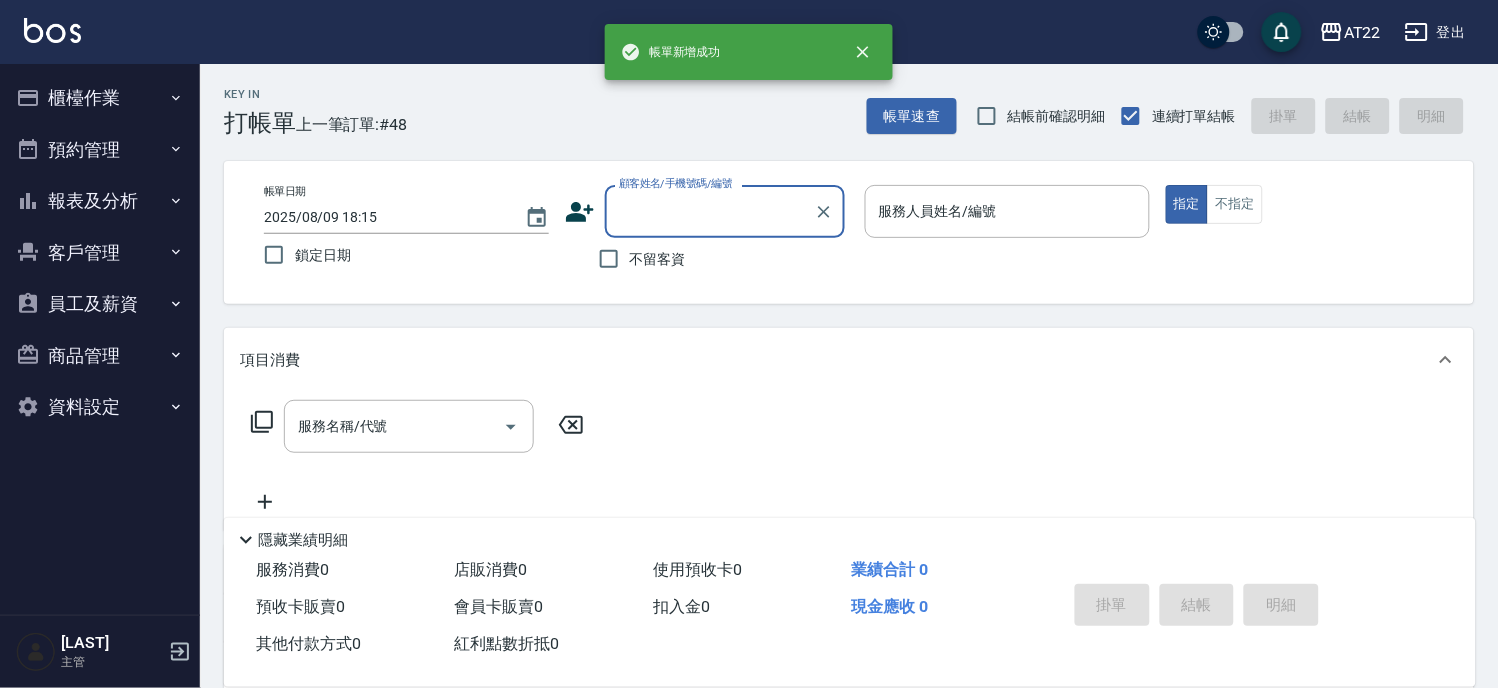 scroll, scrollTop: 0, scrollLeft: 0, axis: both 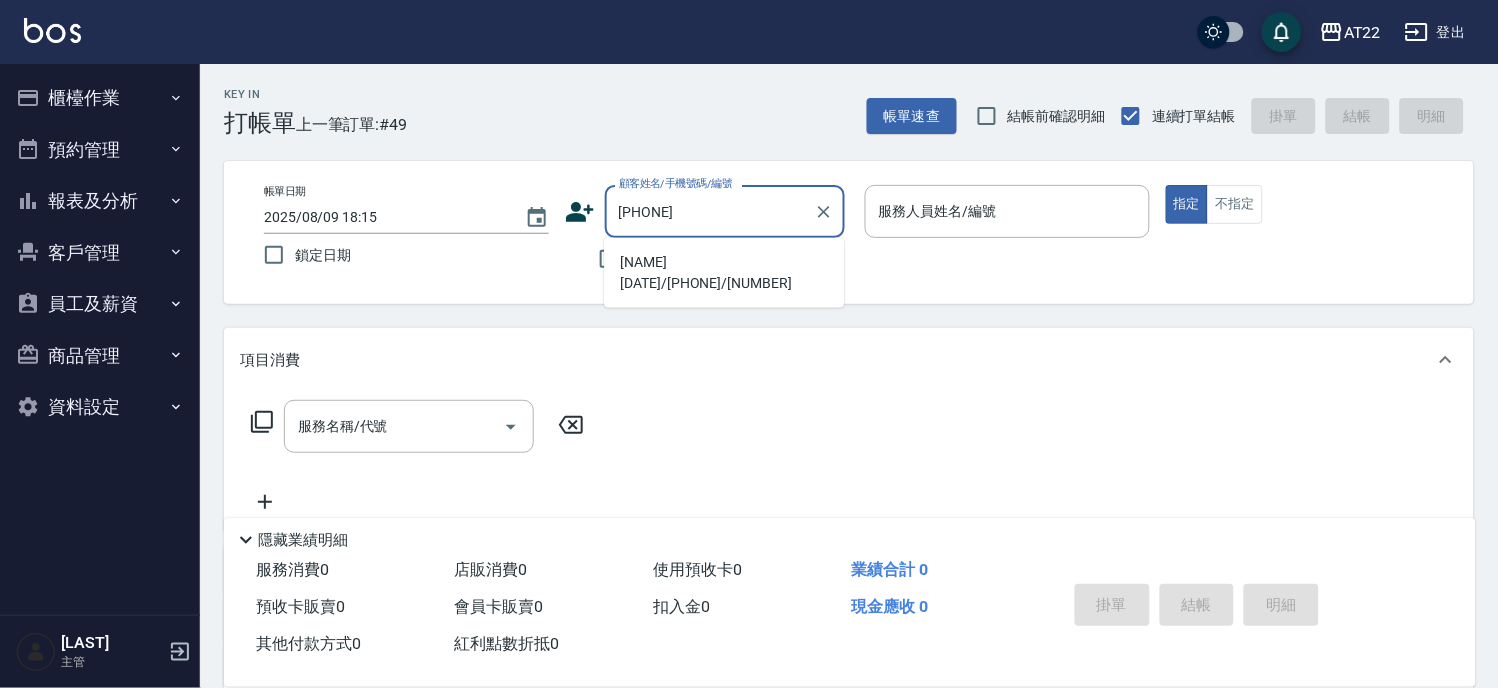 click on "[NAME][DATE]/[PHONE]/[NUMBER]" at bounding box center (724, 273) 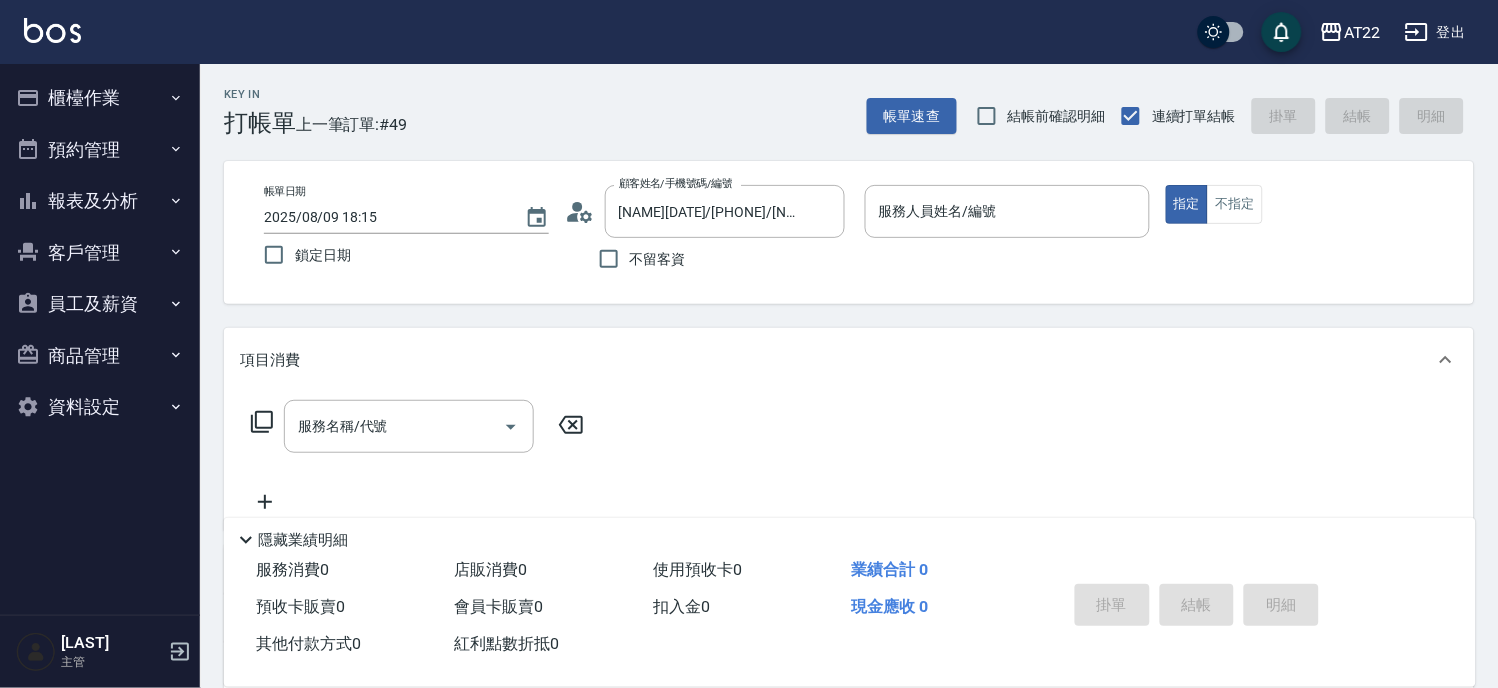 click 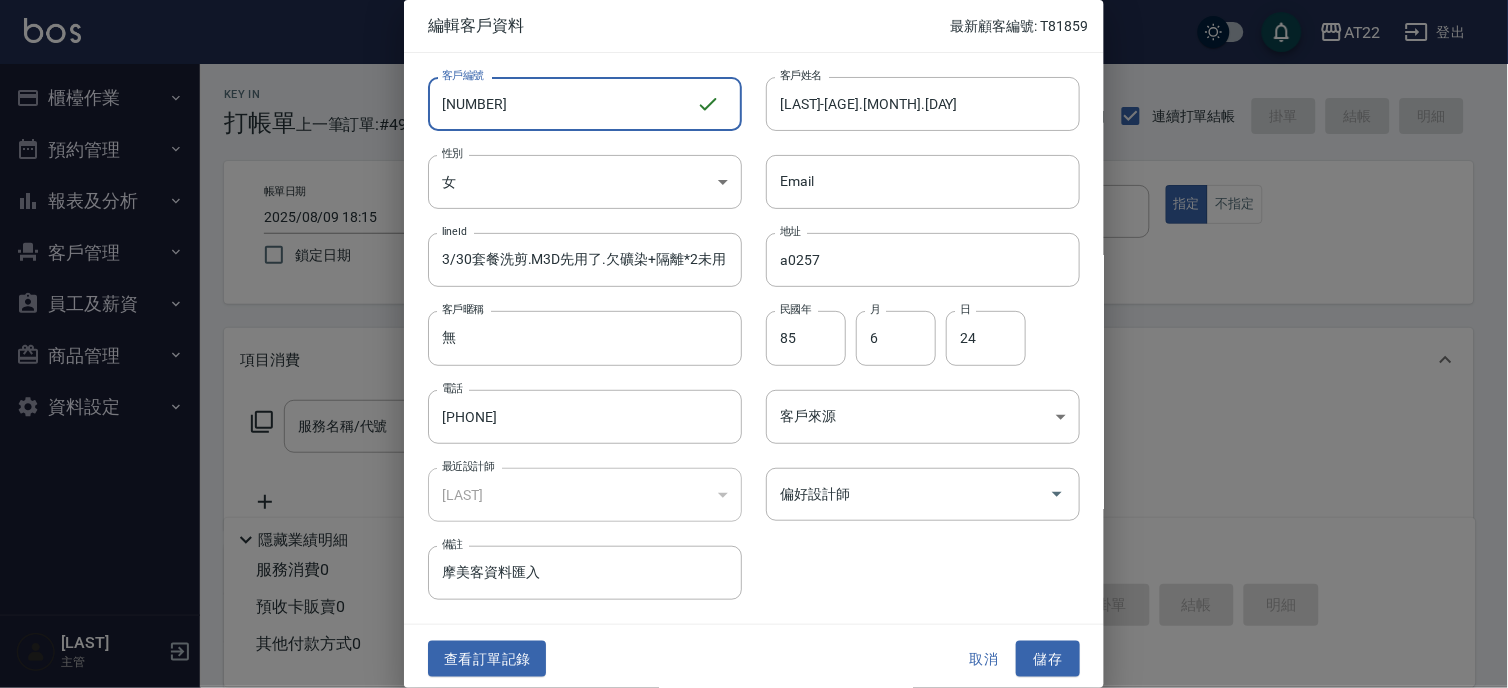 drag, startPoint x: 655, startPoint y: 111, endPoint x: 410, endPoint y: 104, distance: 245.09998 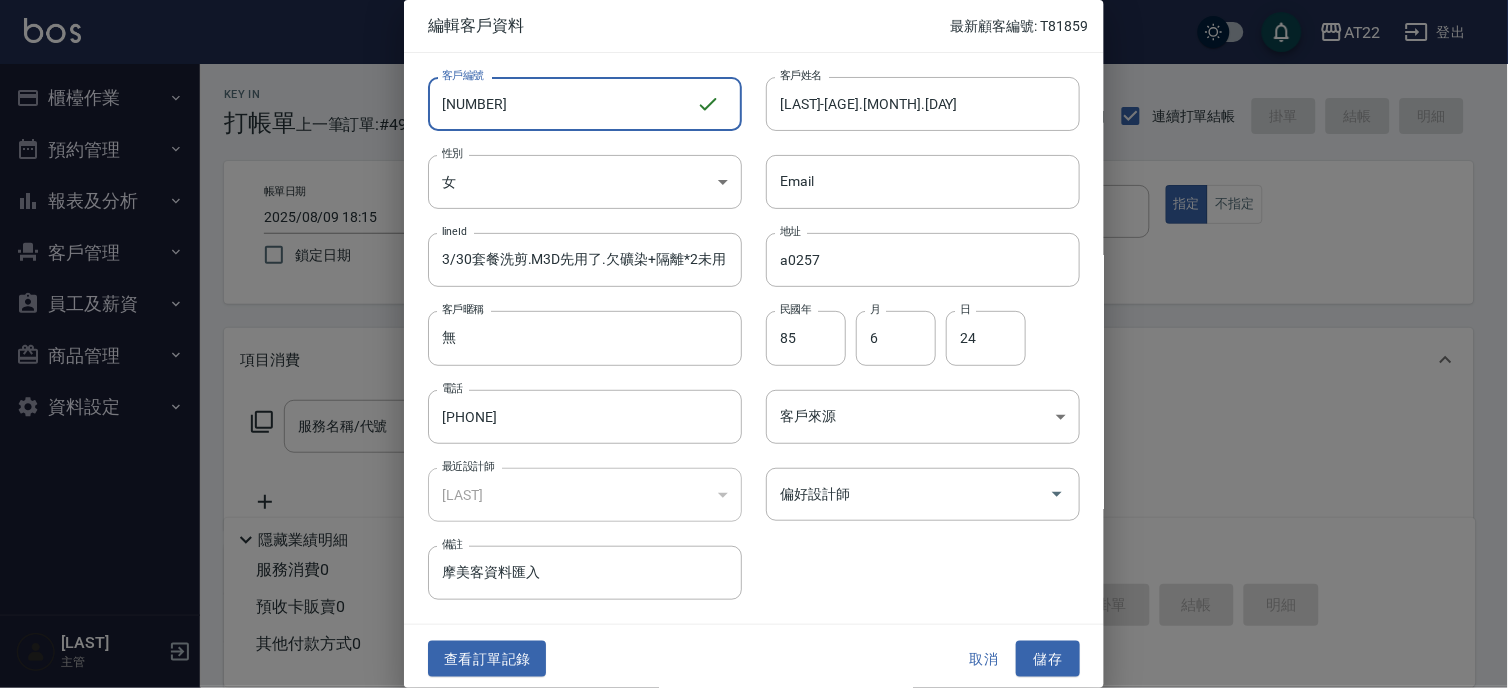 click on "客戶編號 [NUMBER] ​ 客戶編號" at bounding box center [573, 92] 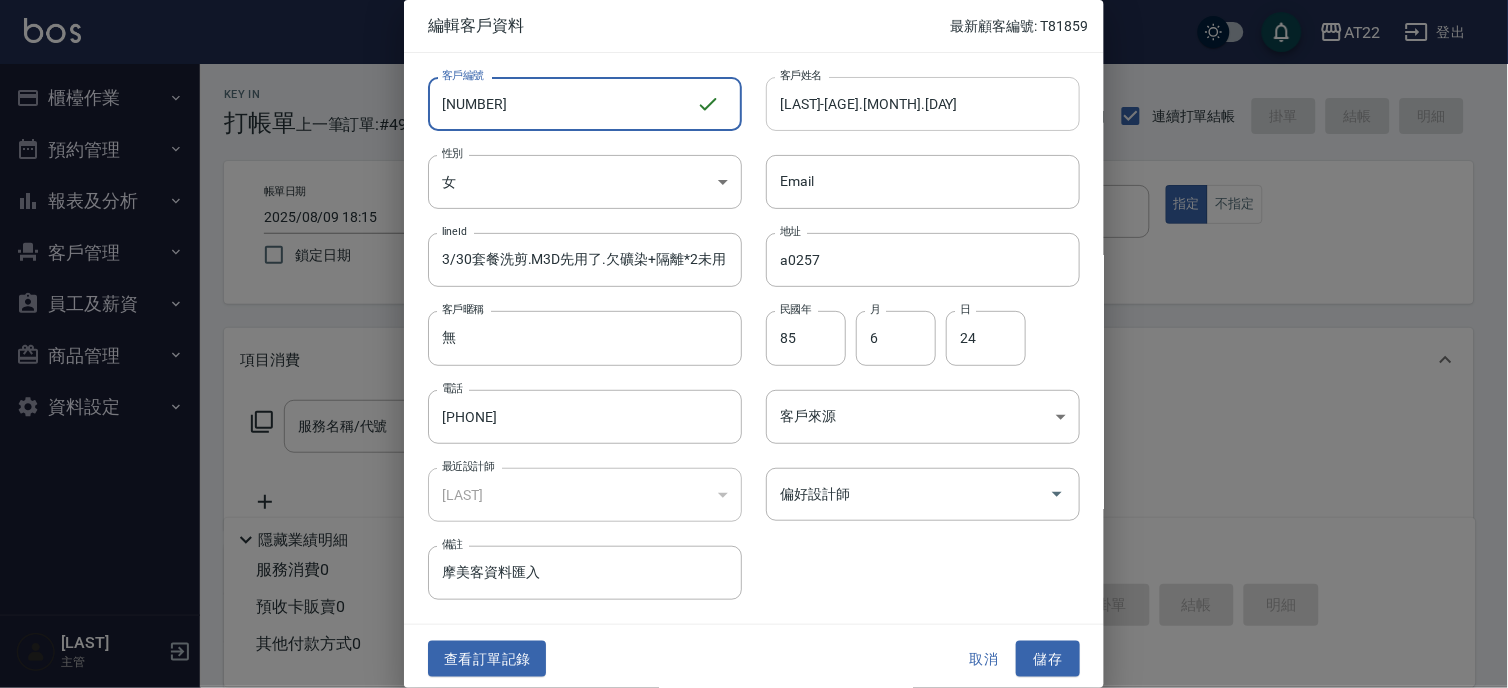 type on "[NUMBER]" 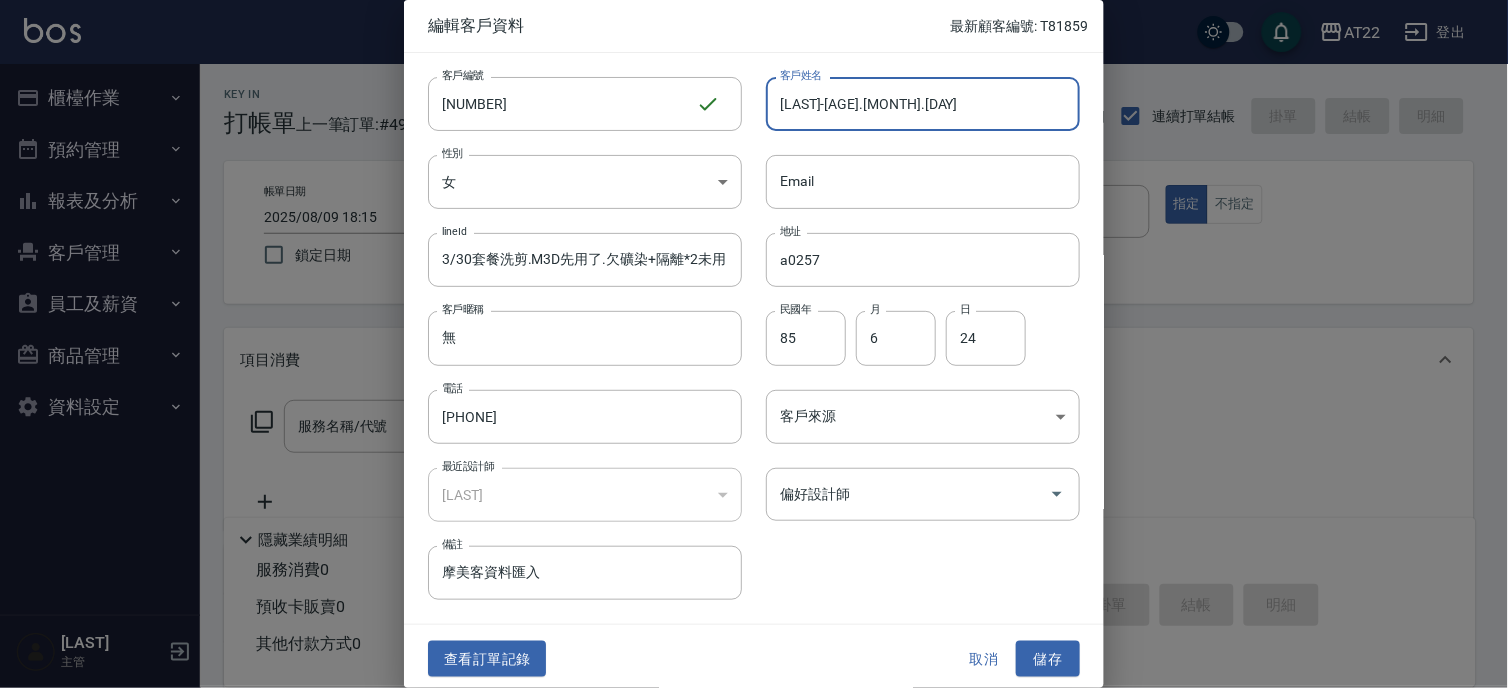 drag, startPoint x: 883, startPoint y: 127, endPoint x: 823, endPoint y: 124, distance: 60.074955 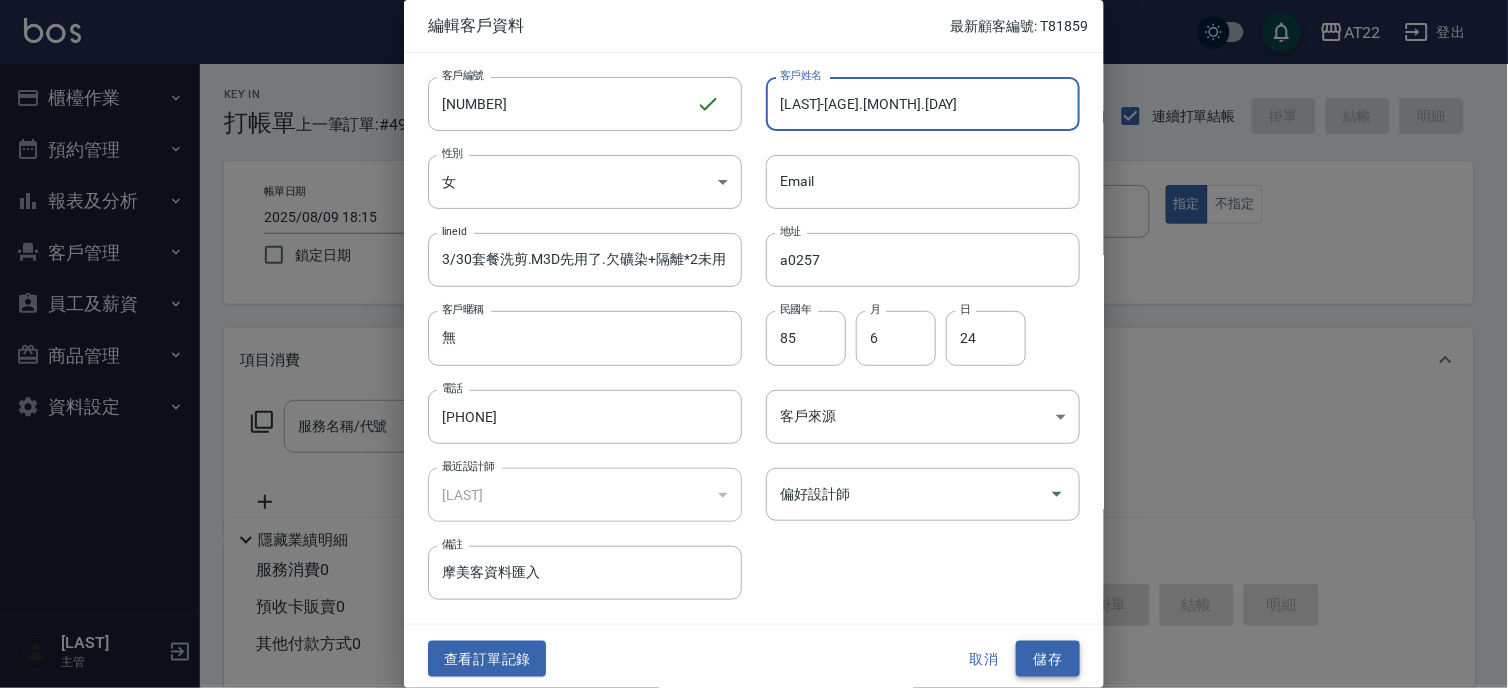 type on "[LAST]-[AGE].[MONTH].[DAY]" 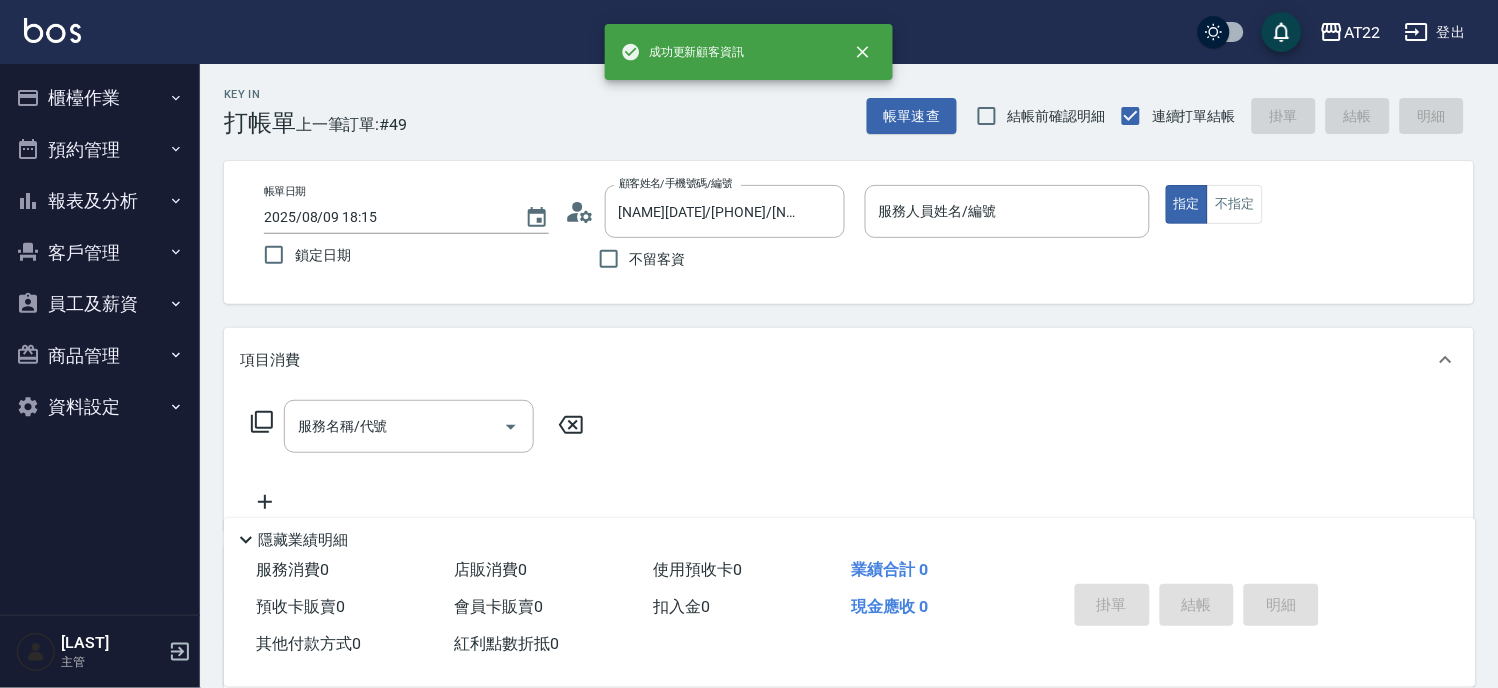 click on "掛單 結帳 明細" at bounding box center (1247, 607) 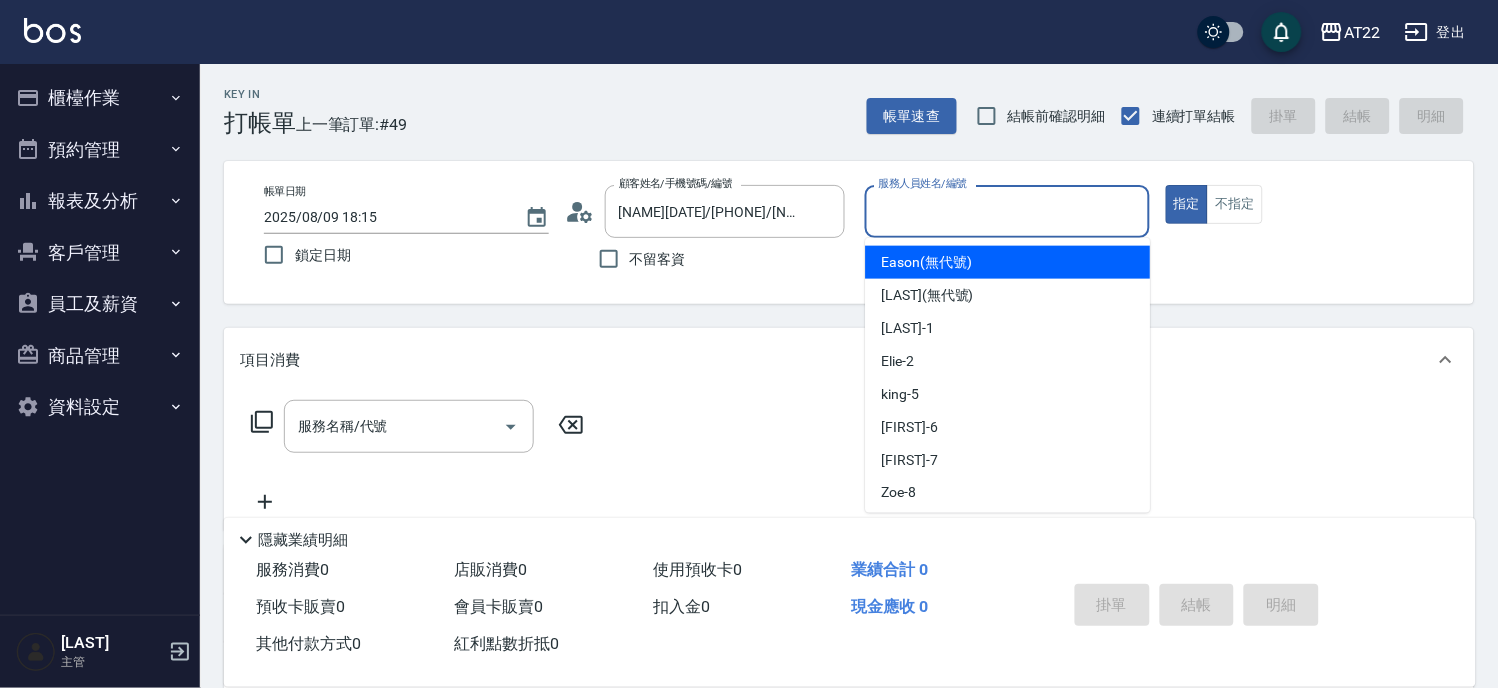 click on "服務人員姓名/編號" at bounding box center [1007, 211] 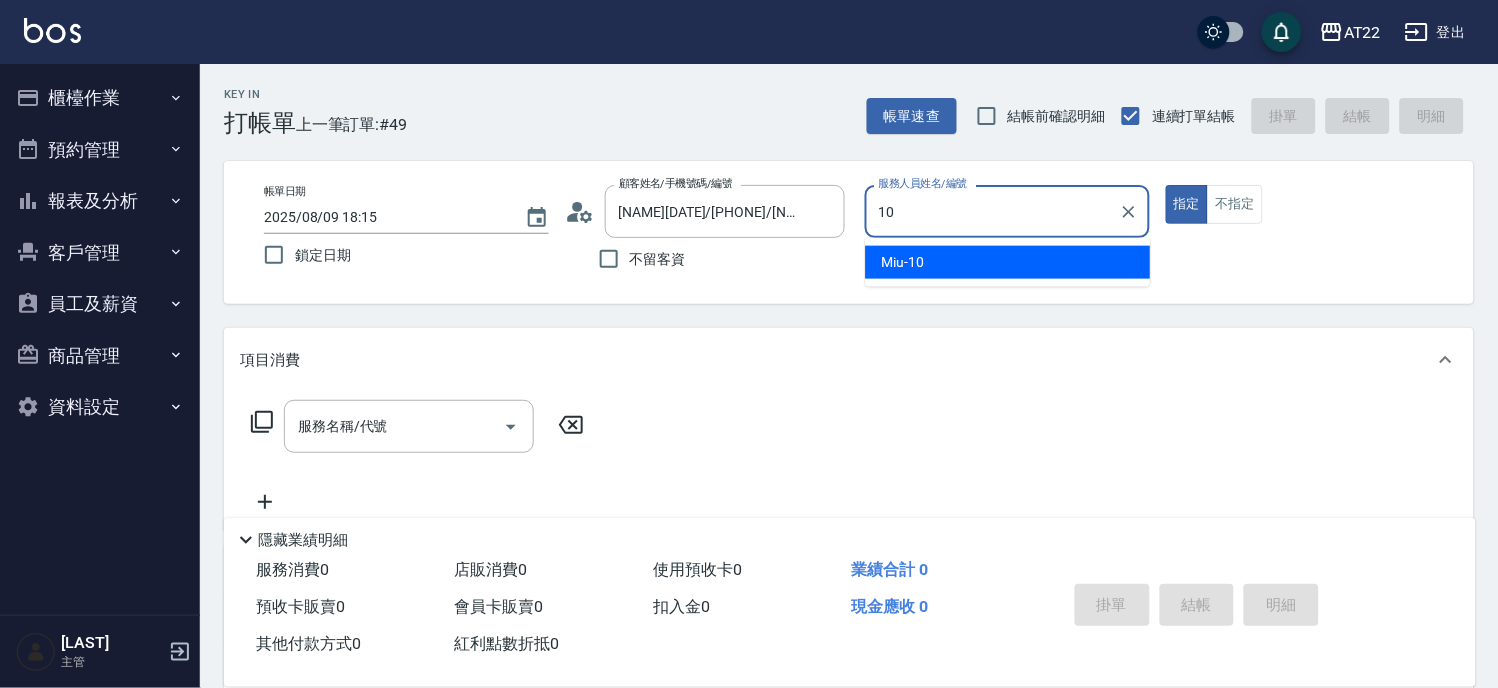 type on "Miu-10" 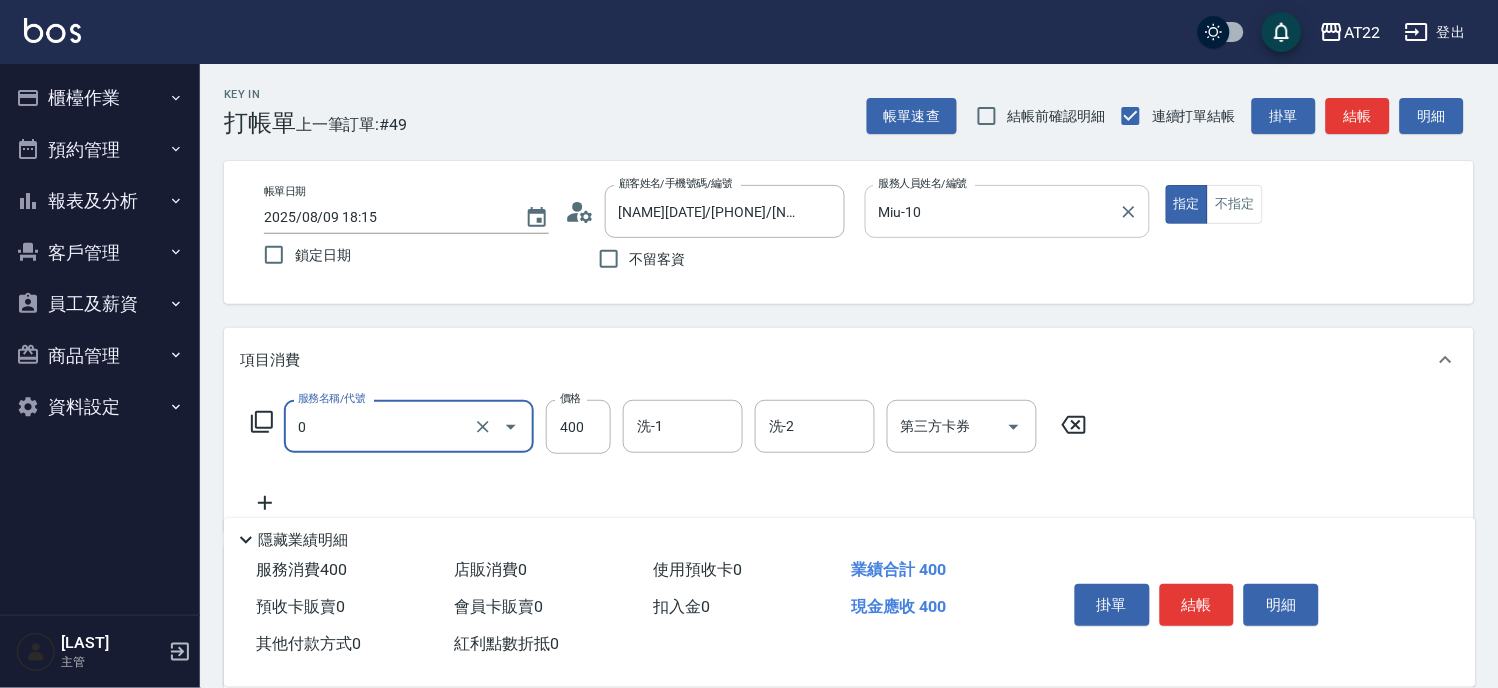 type on "有機洗髮(0)" 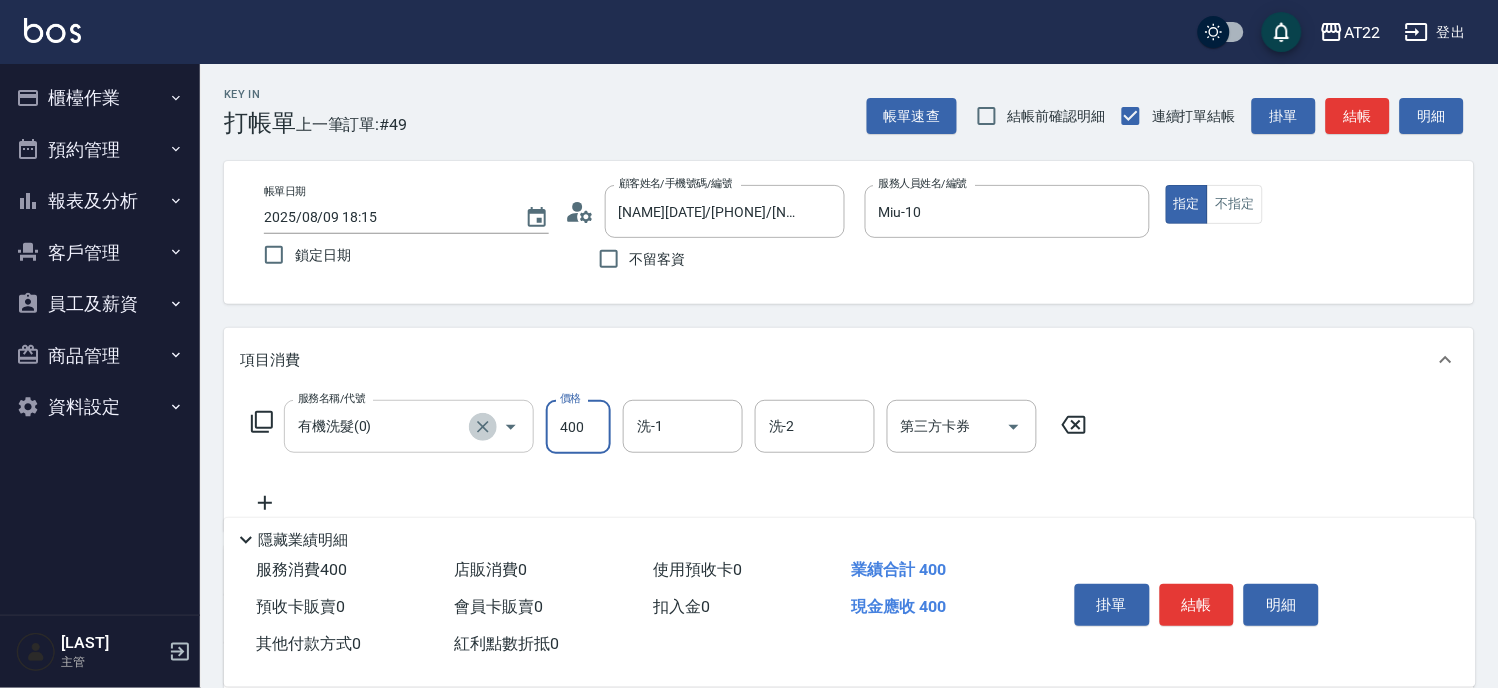 click 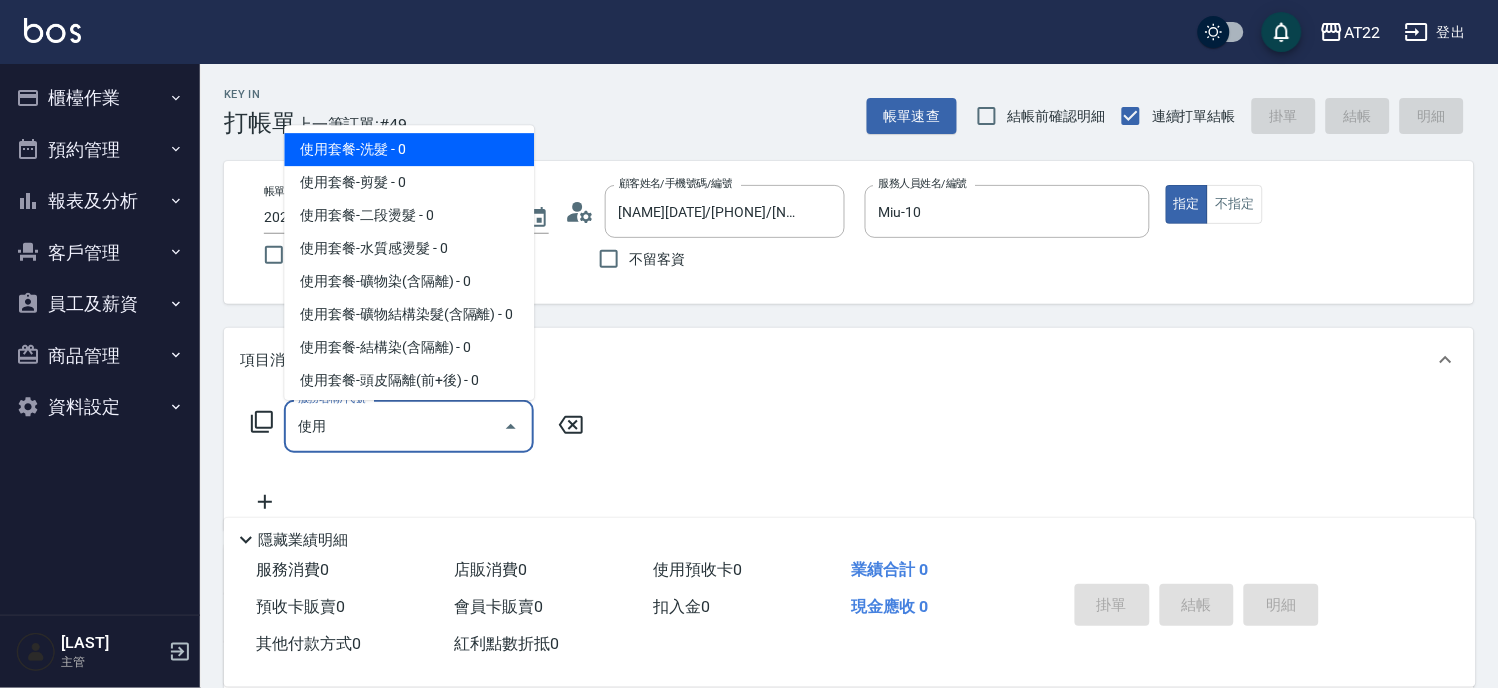 click on "使用" at bounding box center (394, 426) 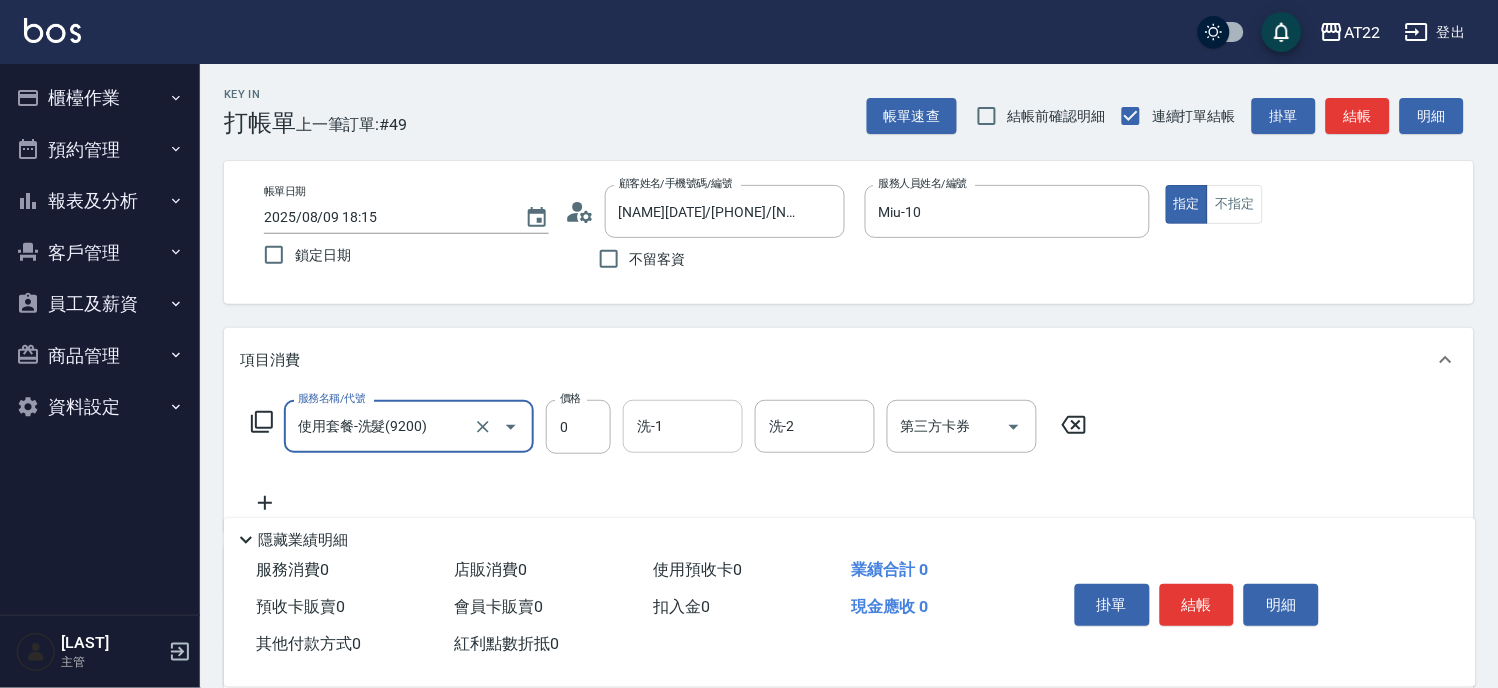 click on "洗-1" at bounding box center [683, 426] 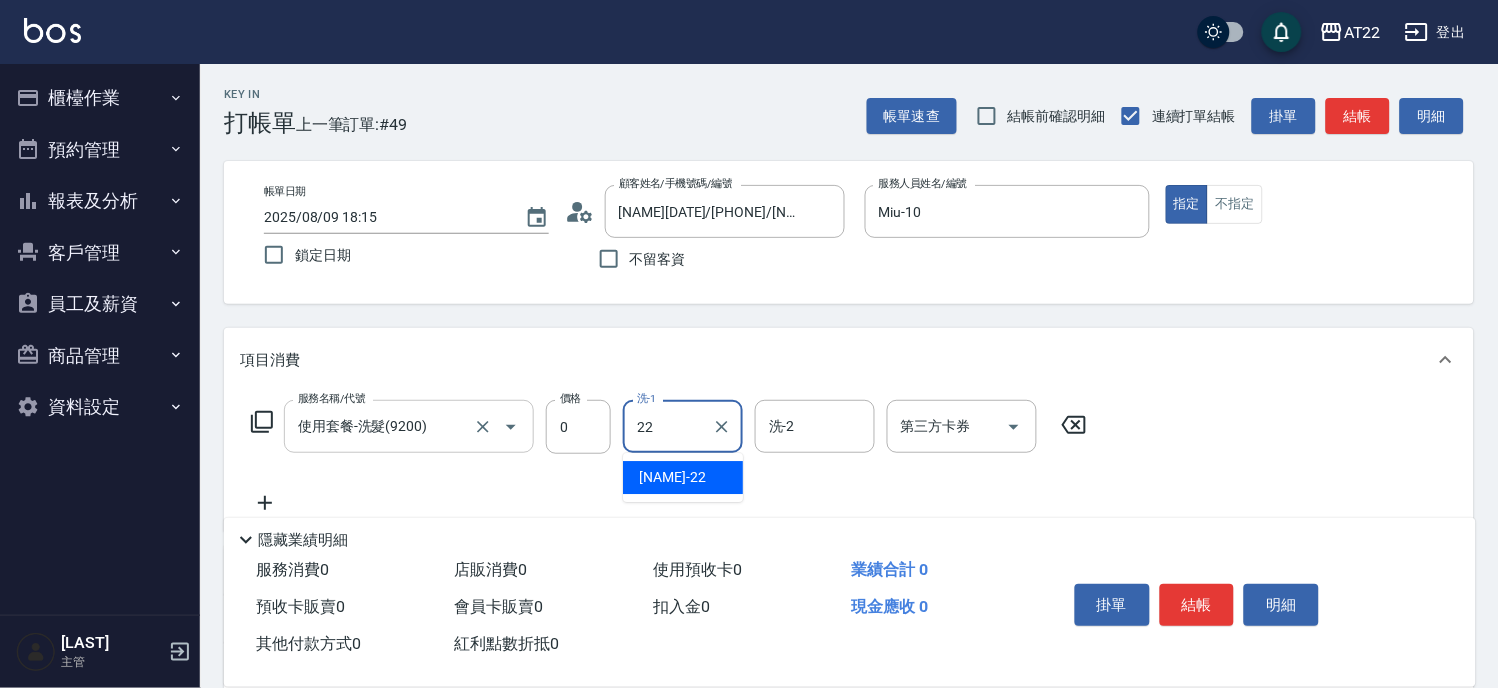 type on "Cherry-22" 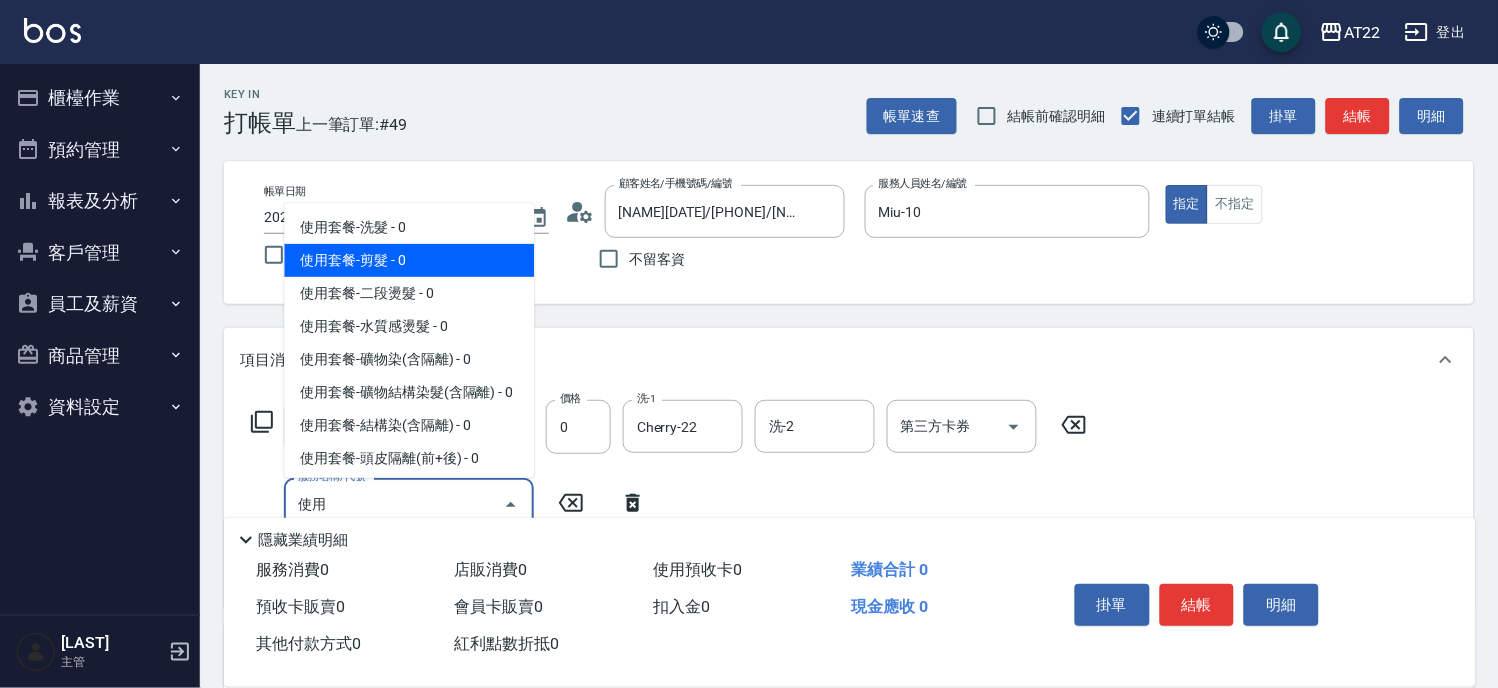 click on "使用套餐-剪髮 - 0" at bounding box center [409, 260] 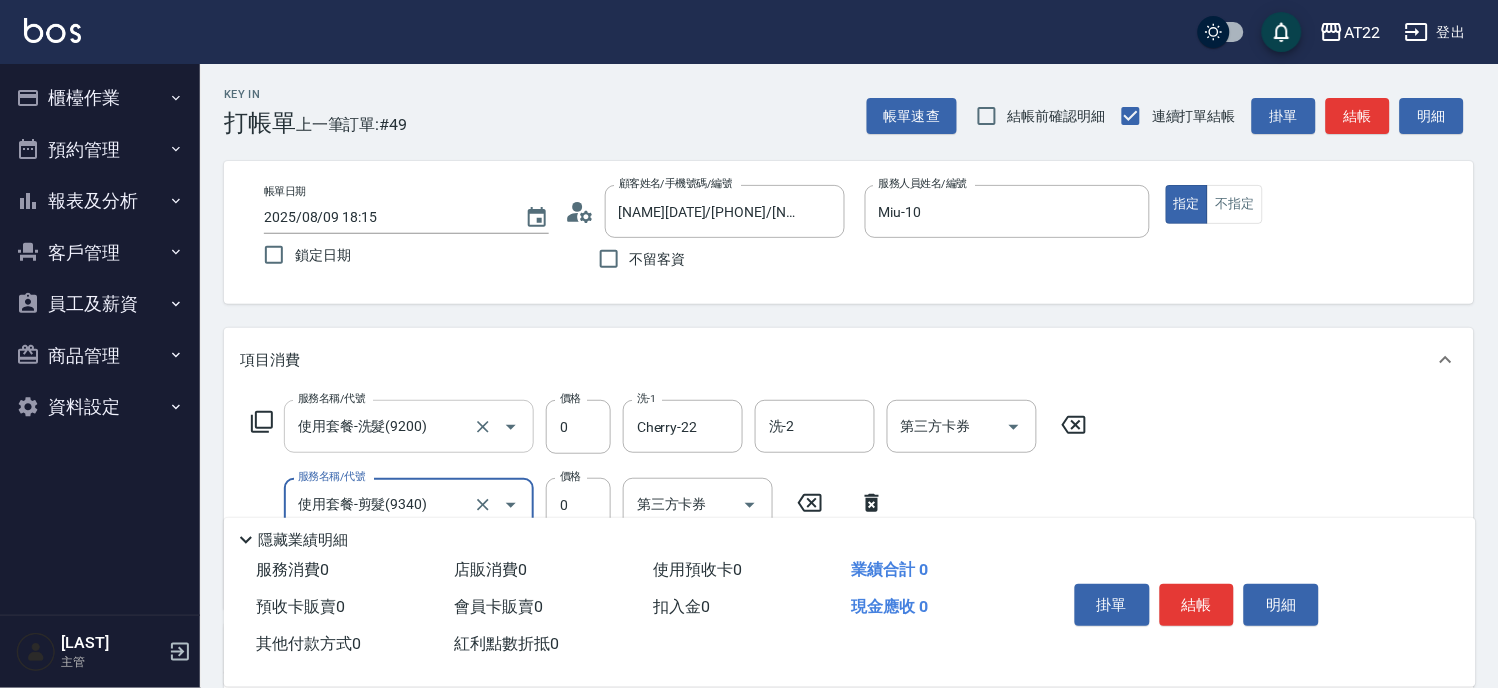 type on "使用套餐-剪髮(9340)" 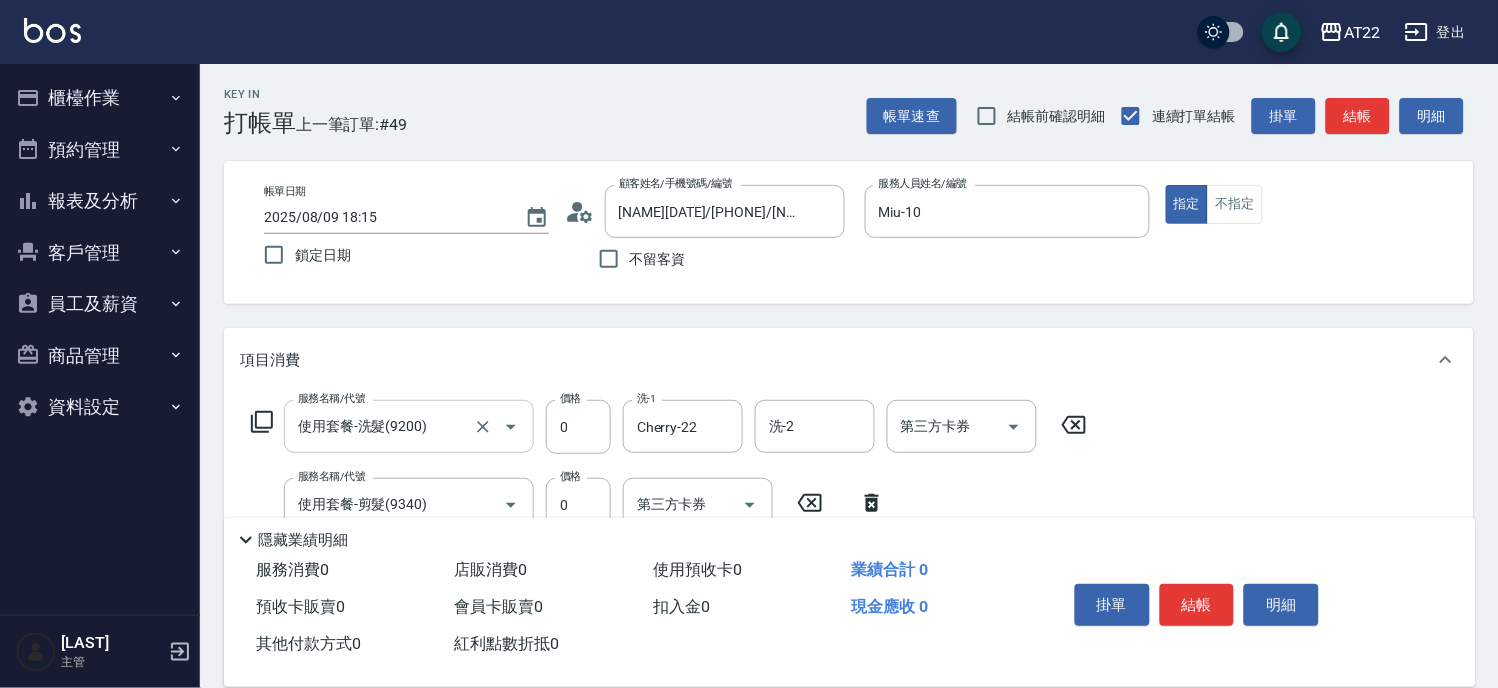 scroll, scrollTop: 222, scrollLeft: 0, axis: vertical 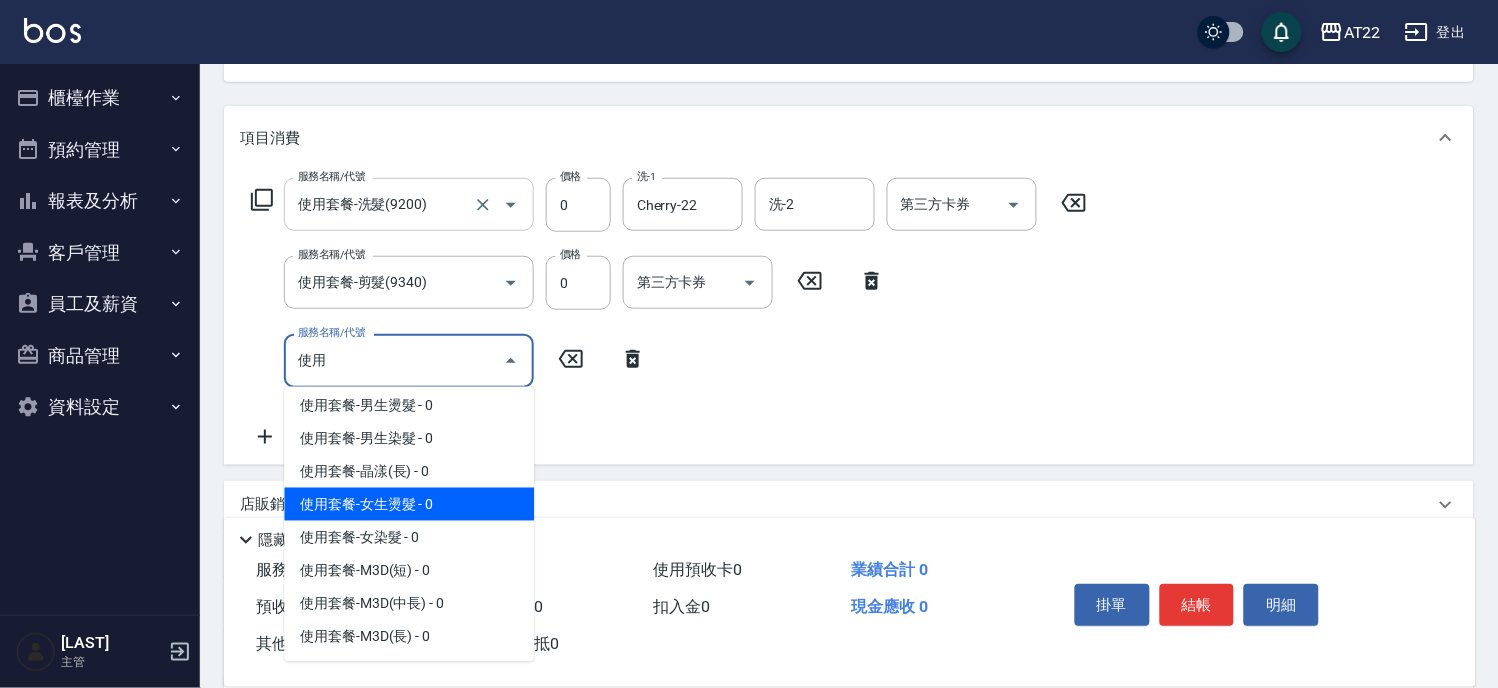 click on "使用套餐-女生燙髮 - 0" at bounding box center [409, 504] 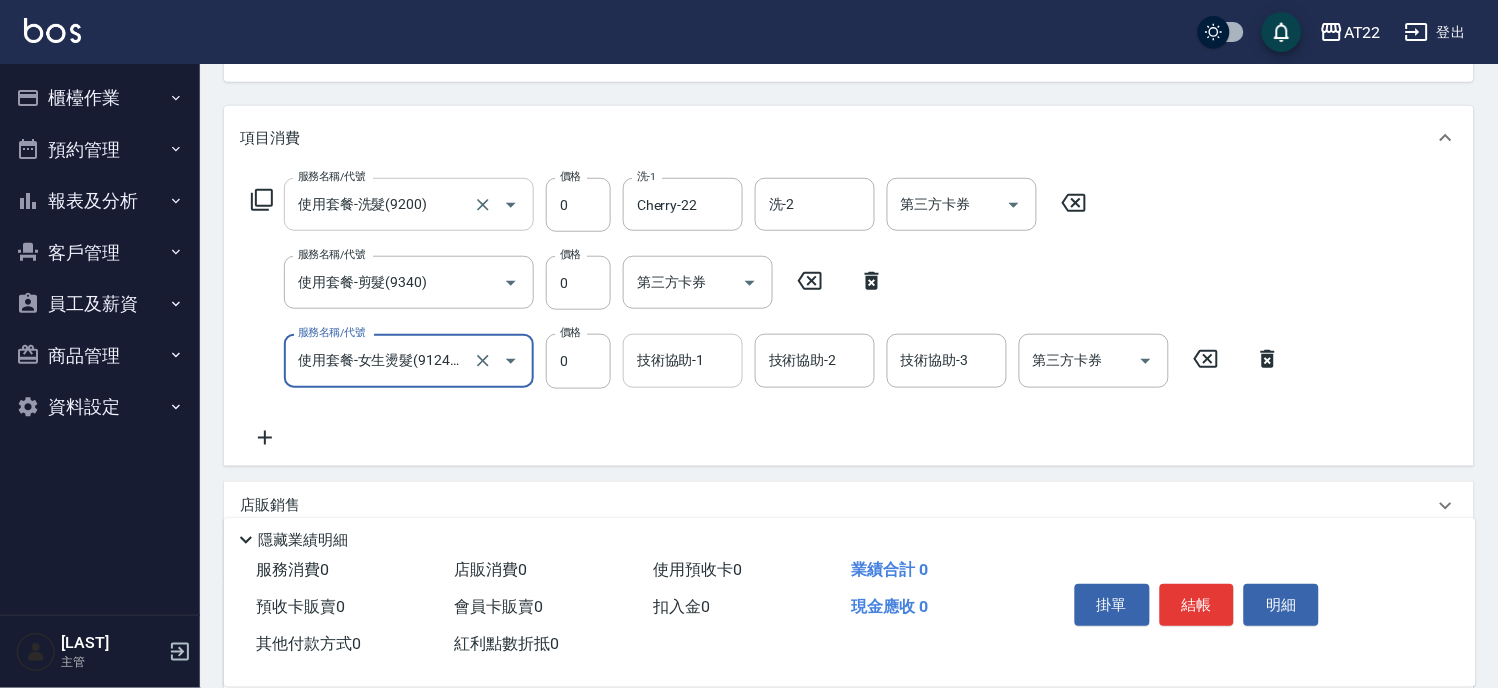 click on "技術協助-1" at bounding box center [683, 360] 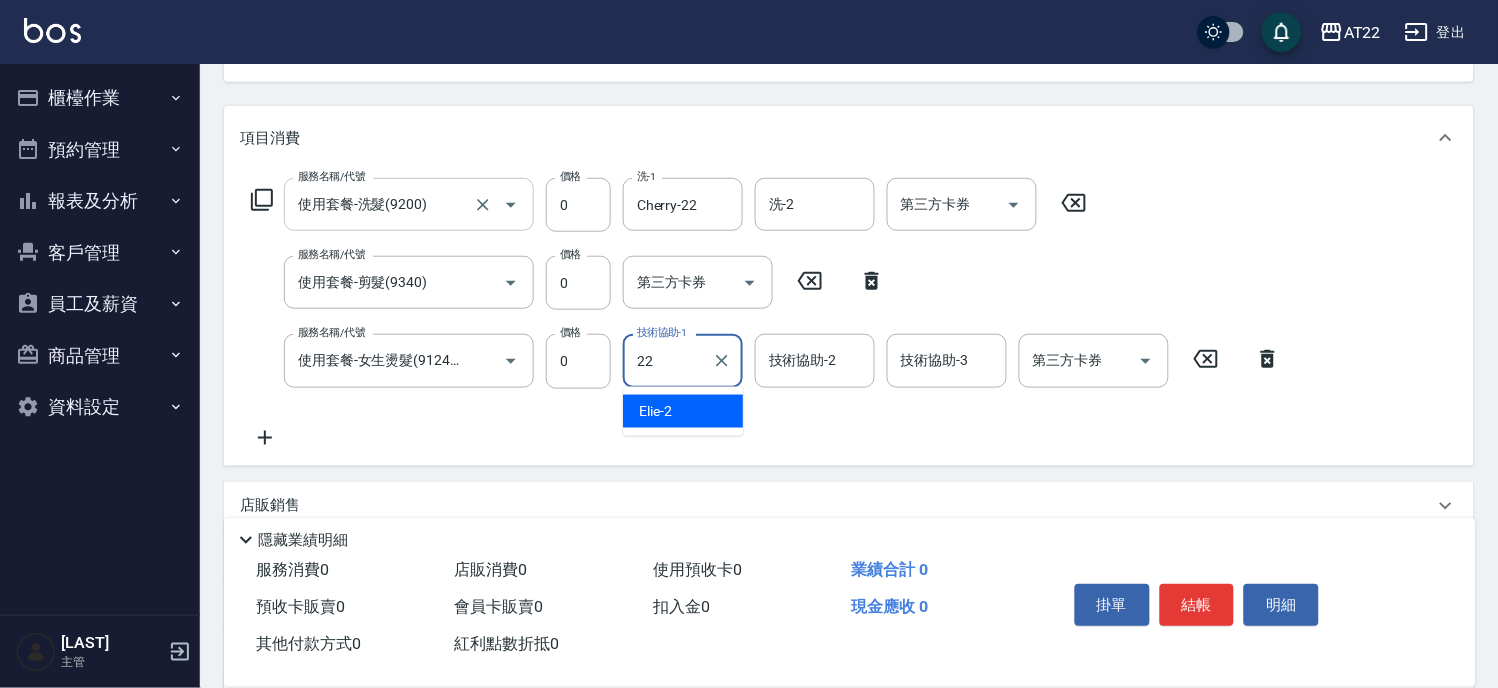 type on "Cherry-22" 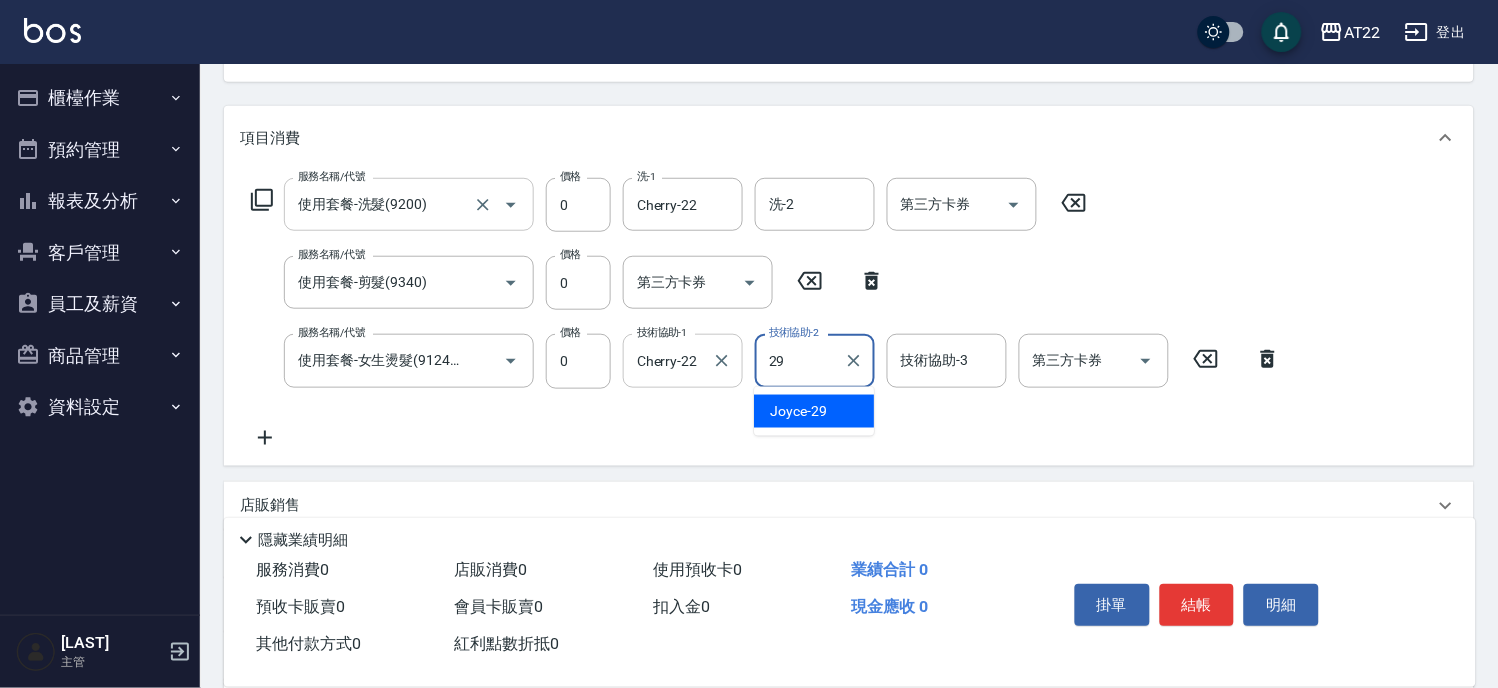 type on "[NAME]-[NUMBER]" 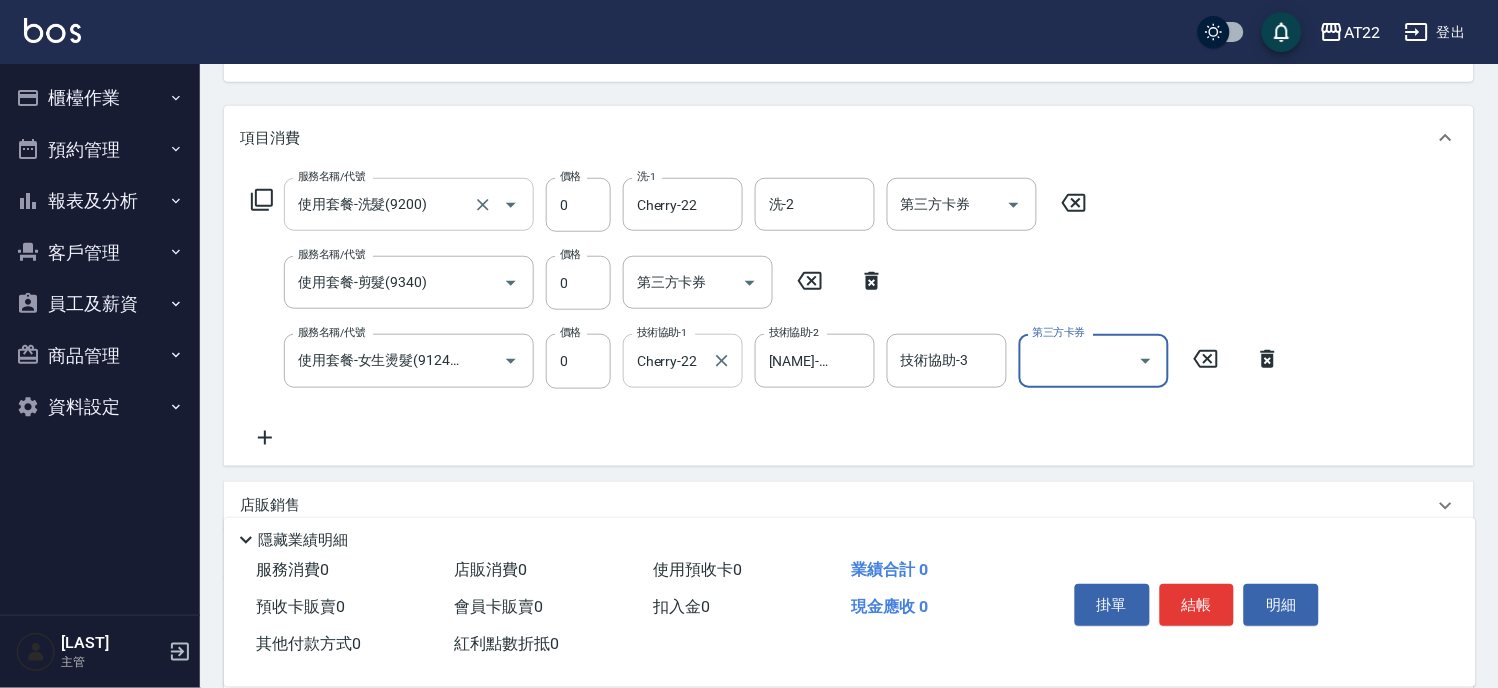 scroll, scrollTop: 0, scrollLeft: 0, axis: both 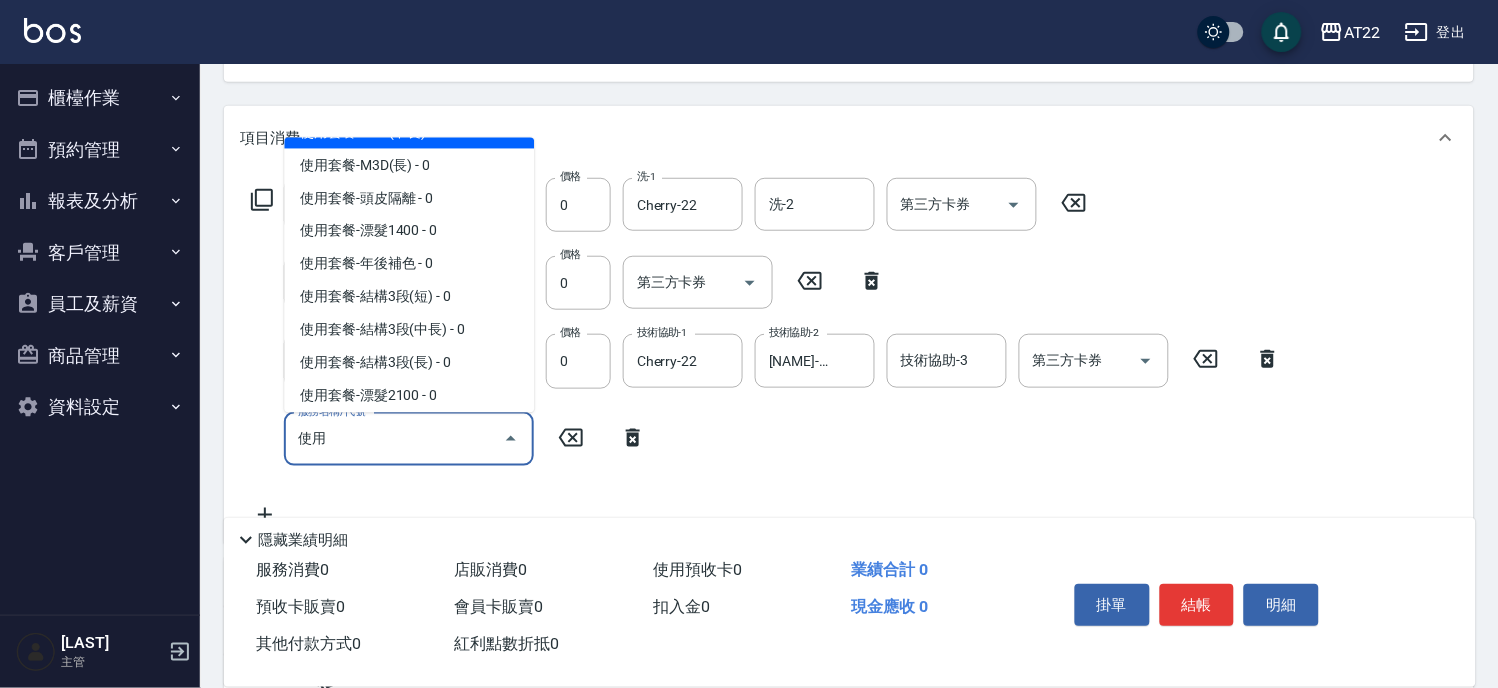 click on "使用套餐-M3D(中長) - 0" at bounding box center [409, 131] 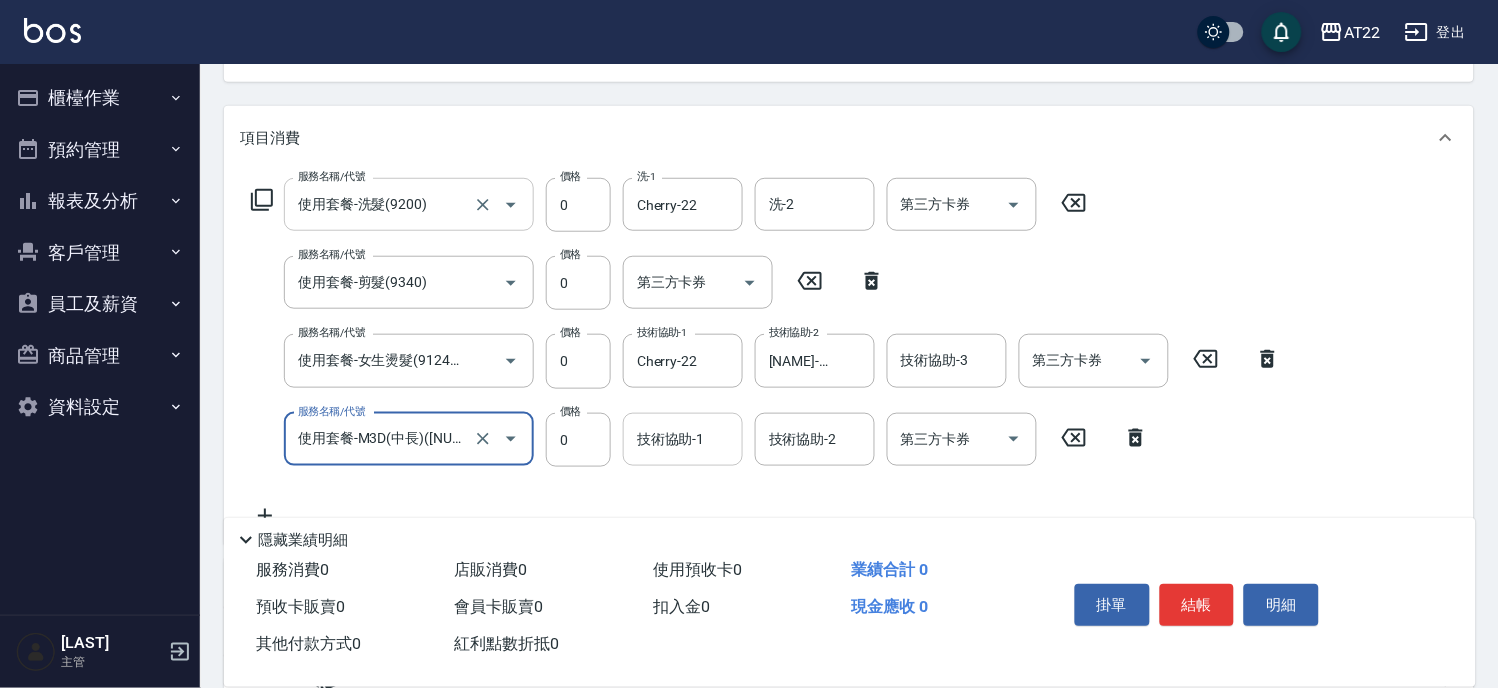 type on "使用套餐-M3D(中長)([NUMBER])" 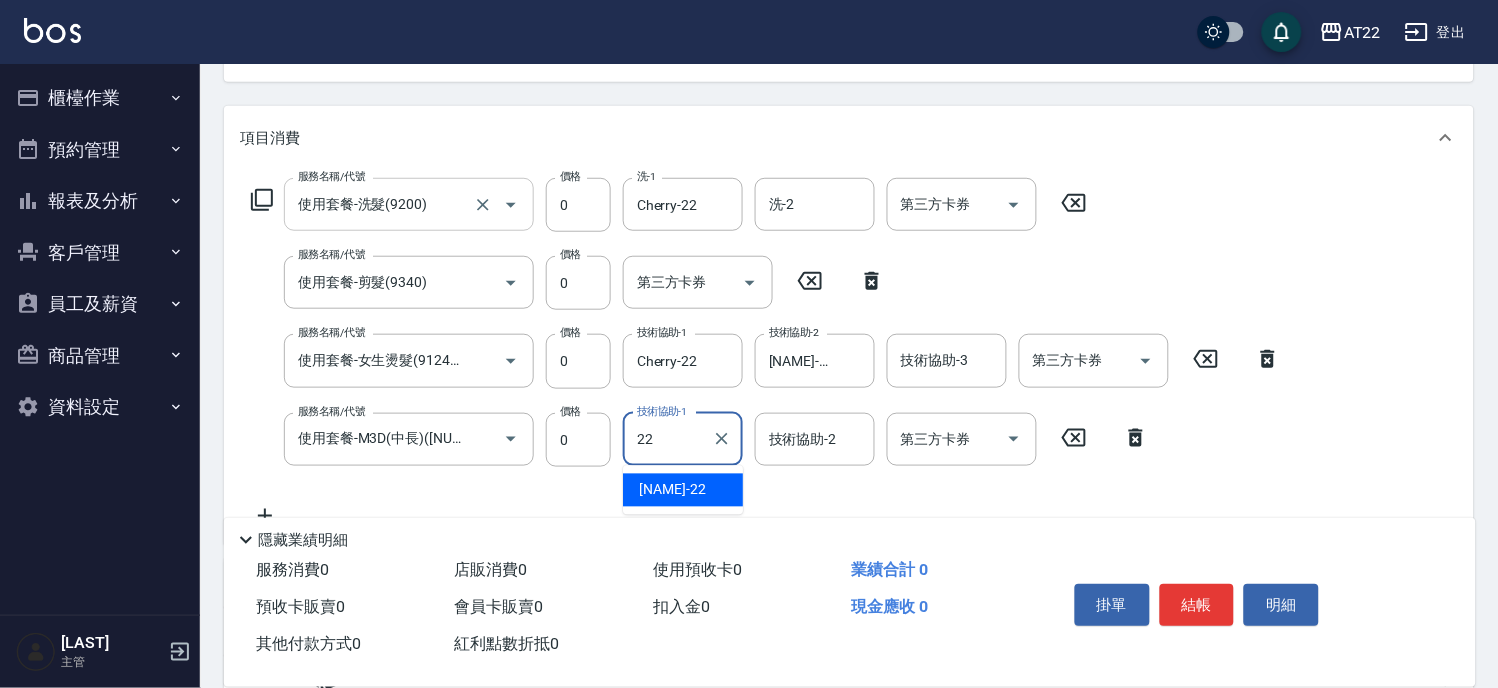 type on "Cherry-22" 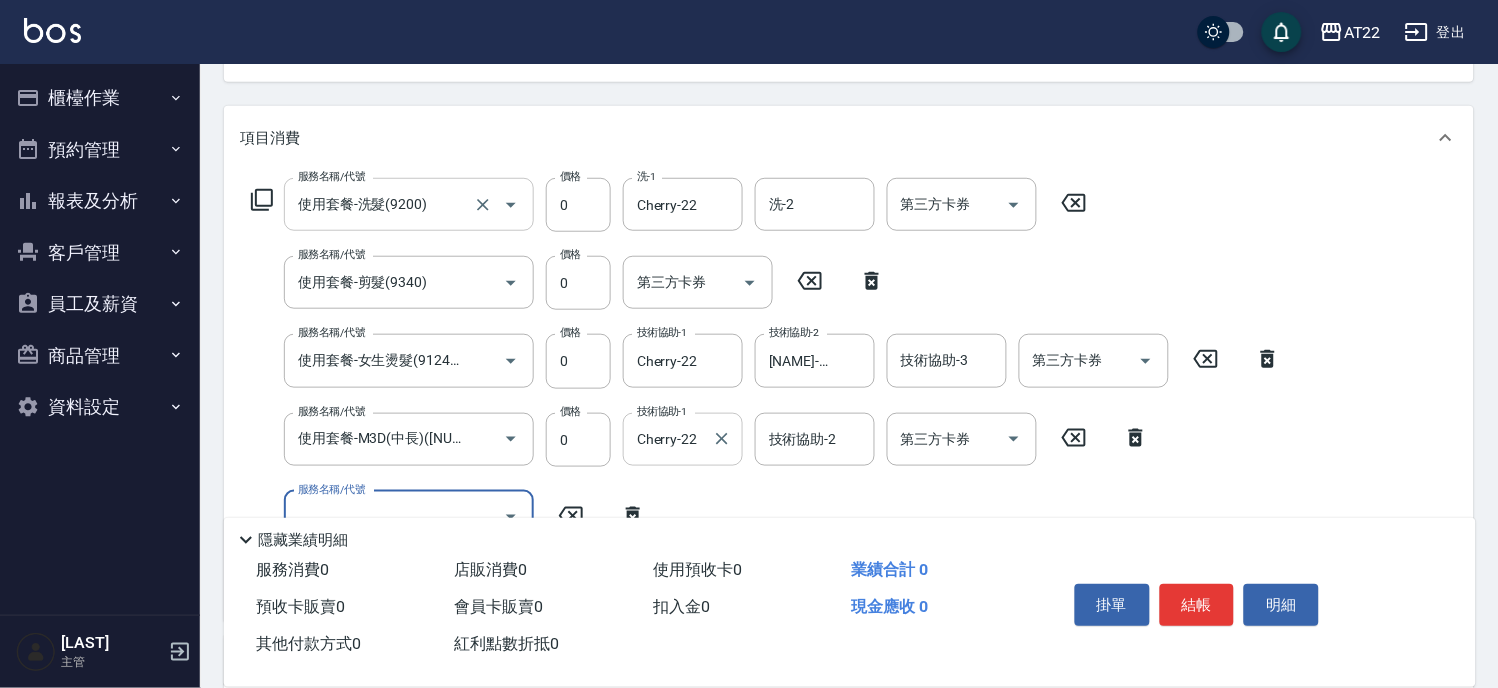 scroll, scrollTop: 0, scrollLeft: 0, axis: both 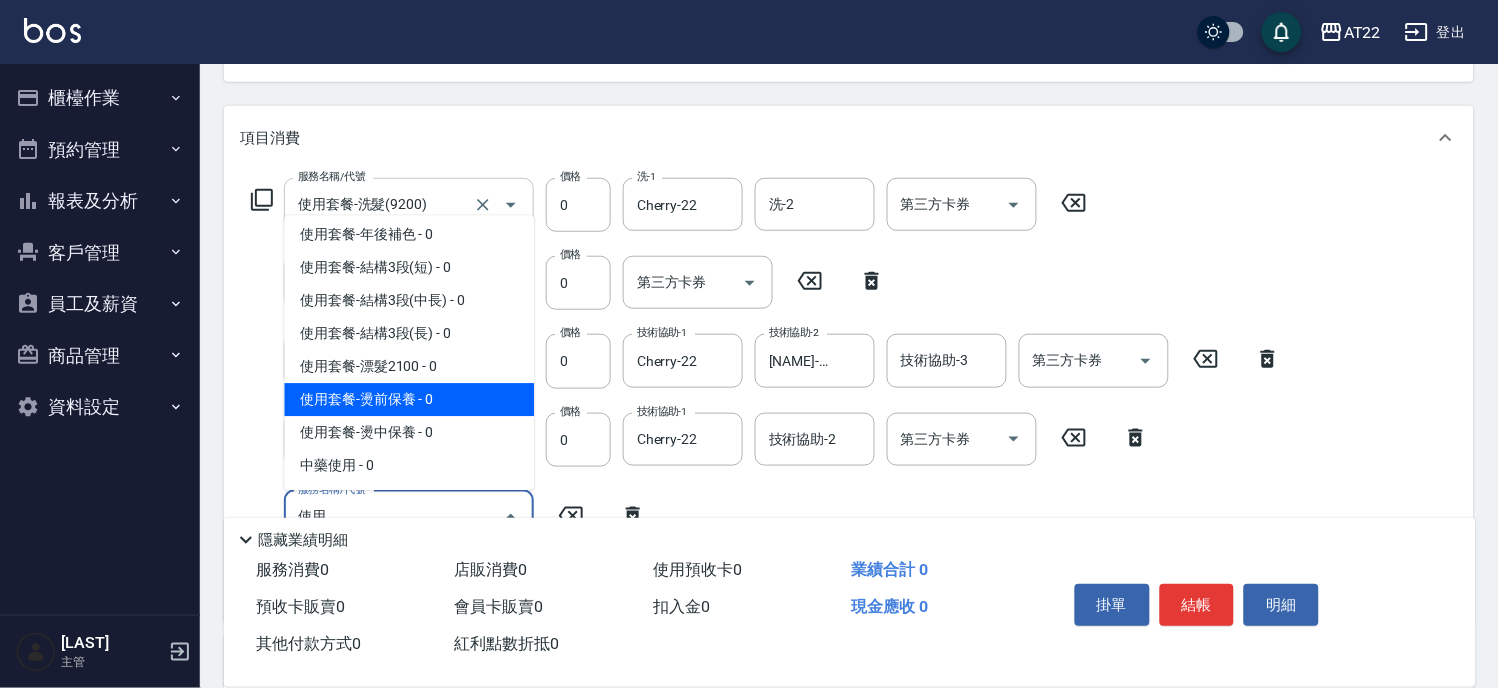 click on "使用套餐-燙前保養 - 0" at bounding box center [409, 399] 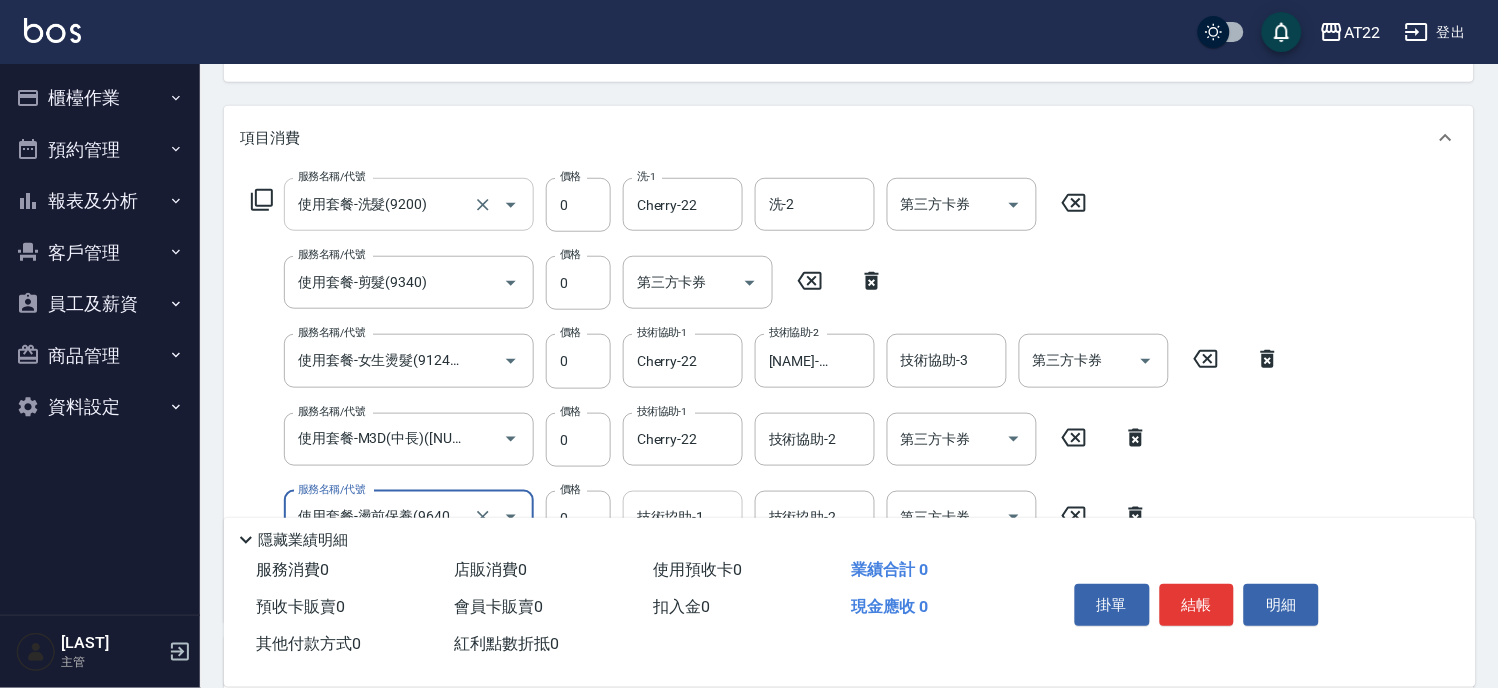 type on "使用套餐-燙前保養(9640001)" 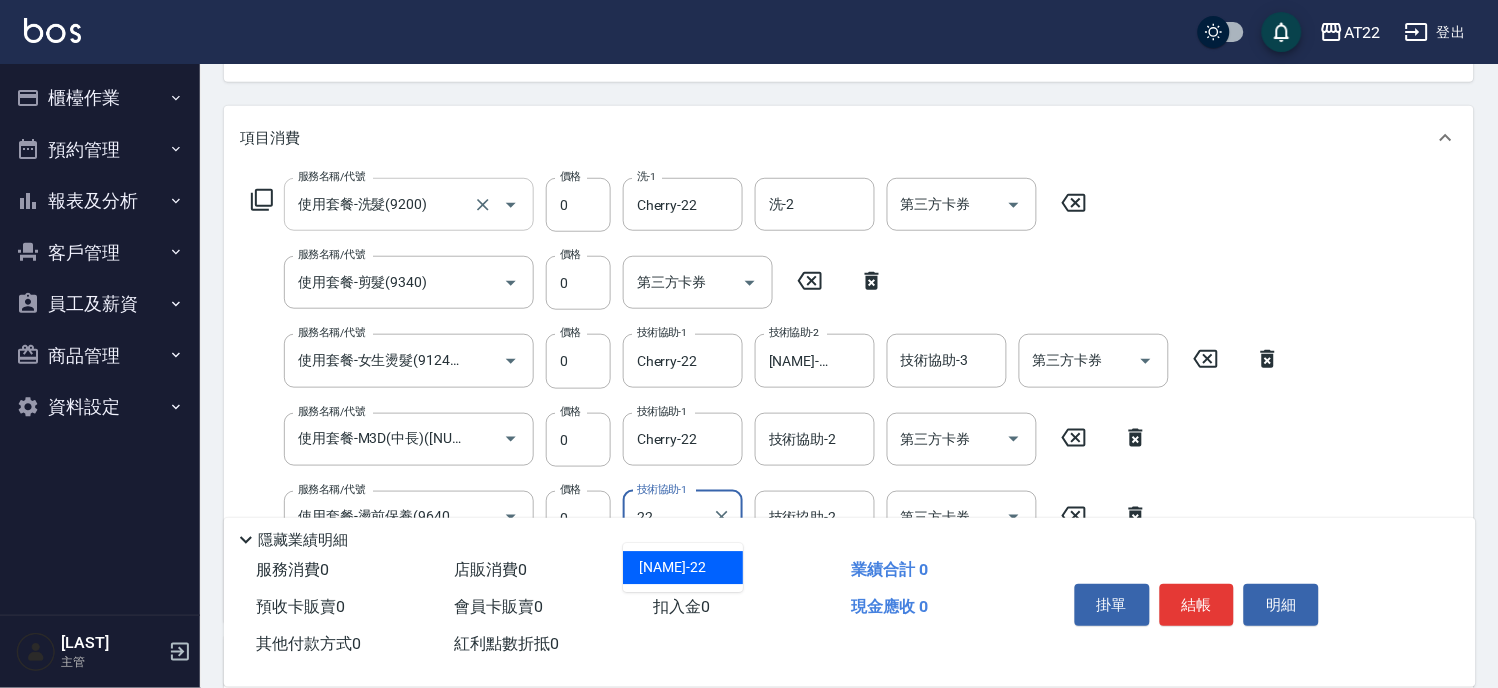 type on "Cherry-22" 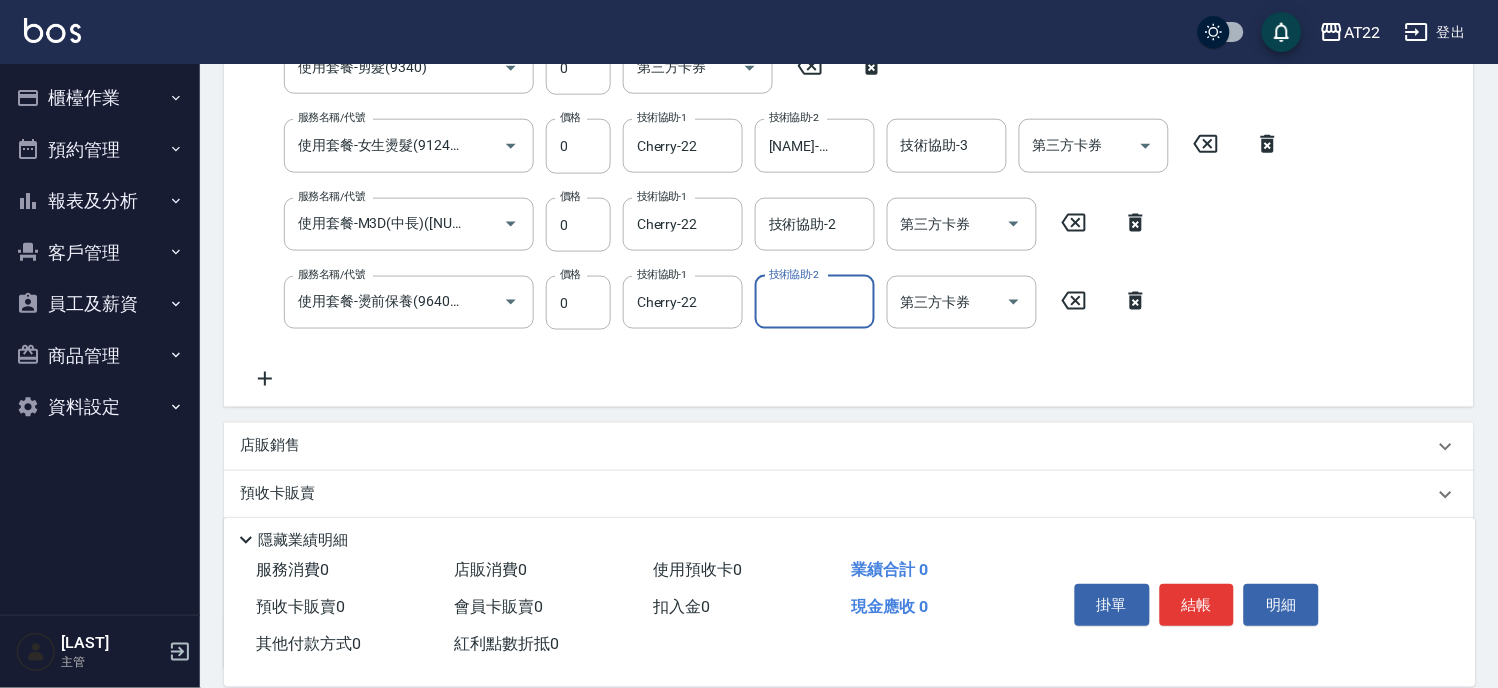 scroll, scrollTop: 444, scrollLeft: 0, axis: vertical 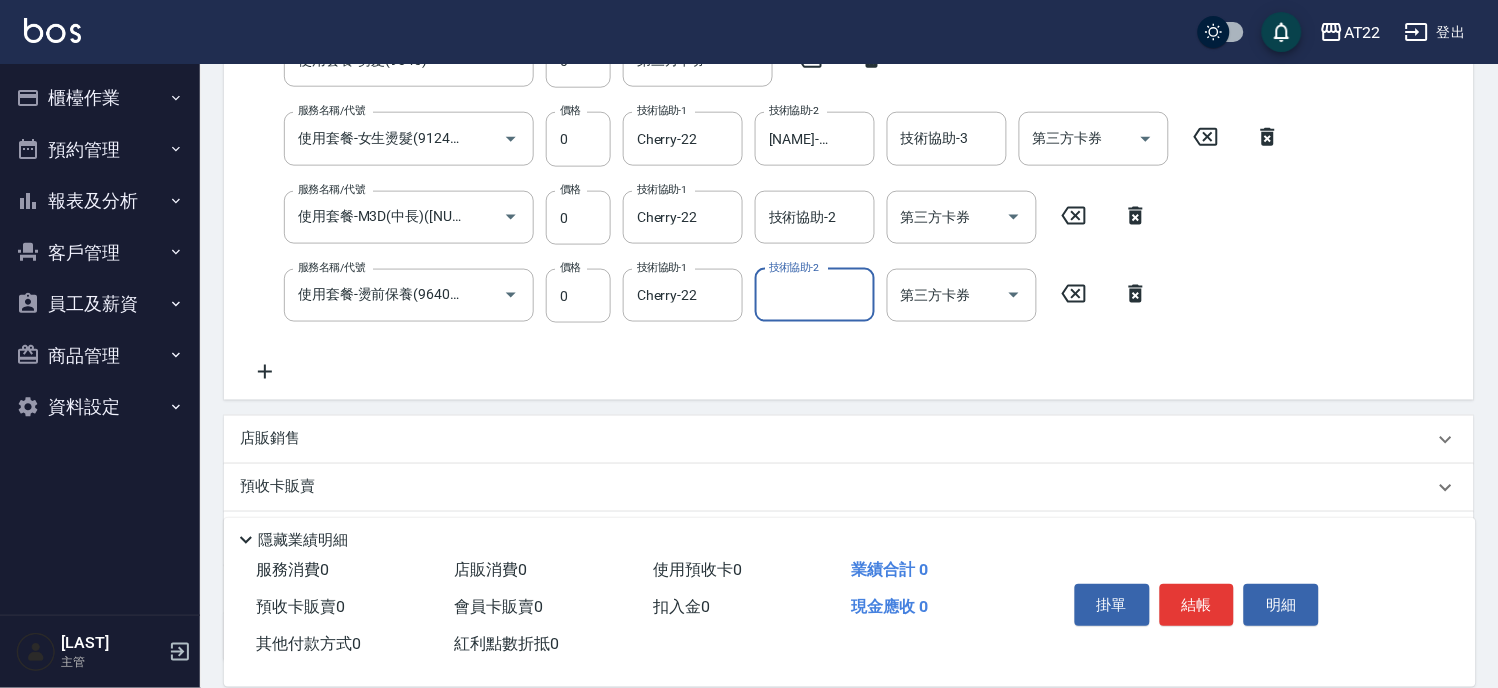 click on "店販銷售" at bounding box center (837, 439) 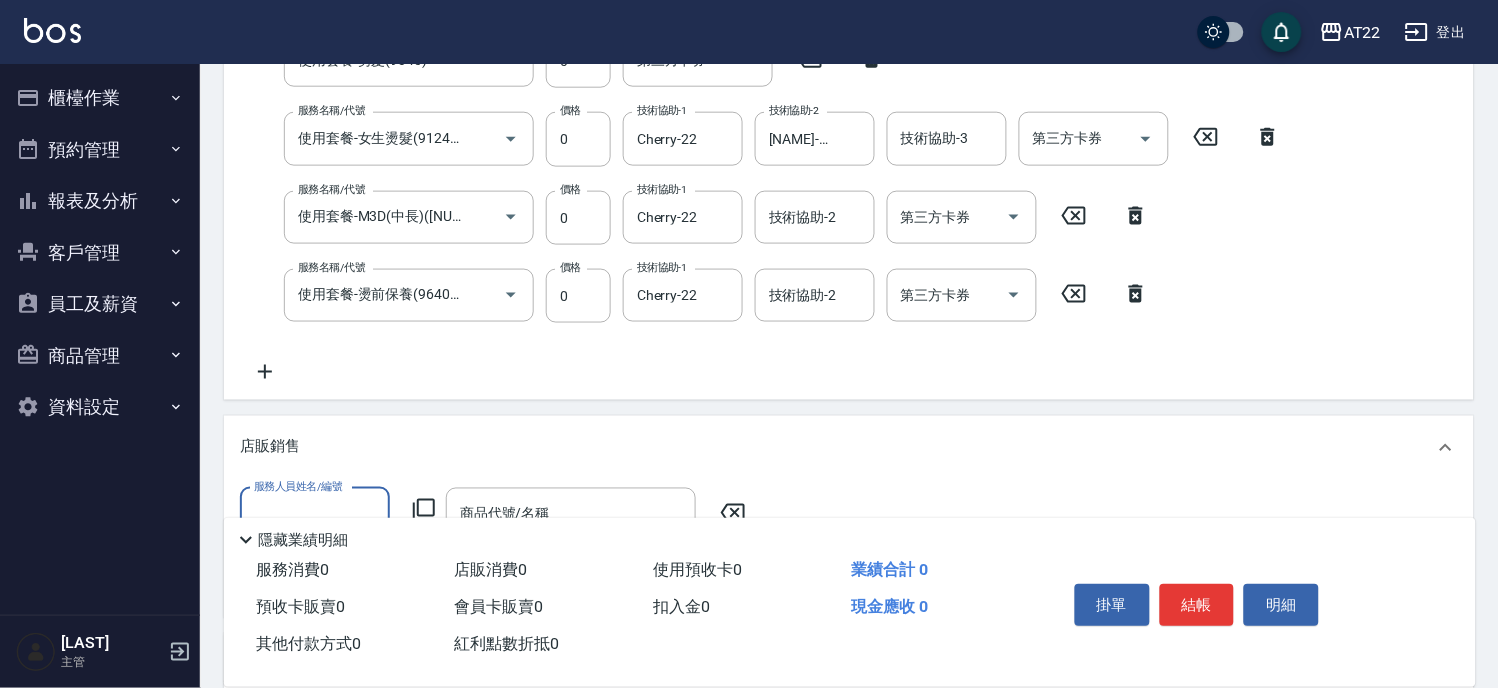 scroll, scrollTop: 0, scrollLeft: 0, axis: both 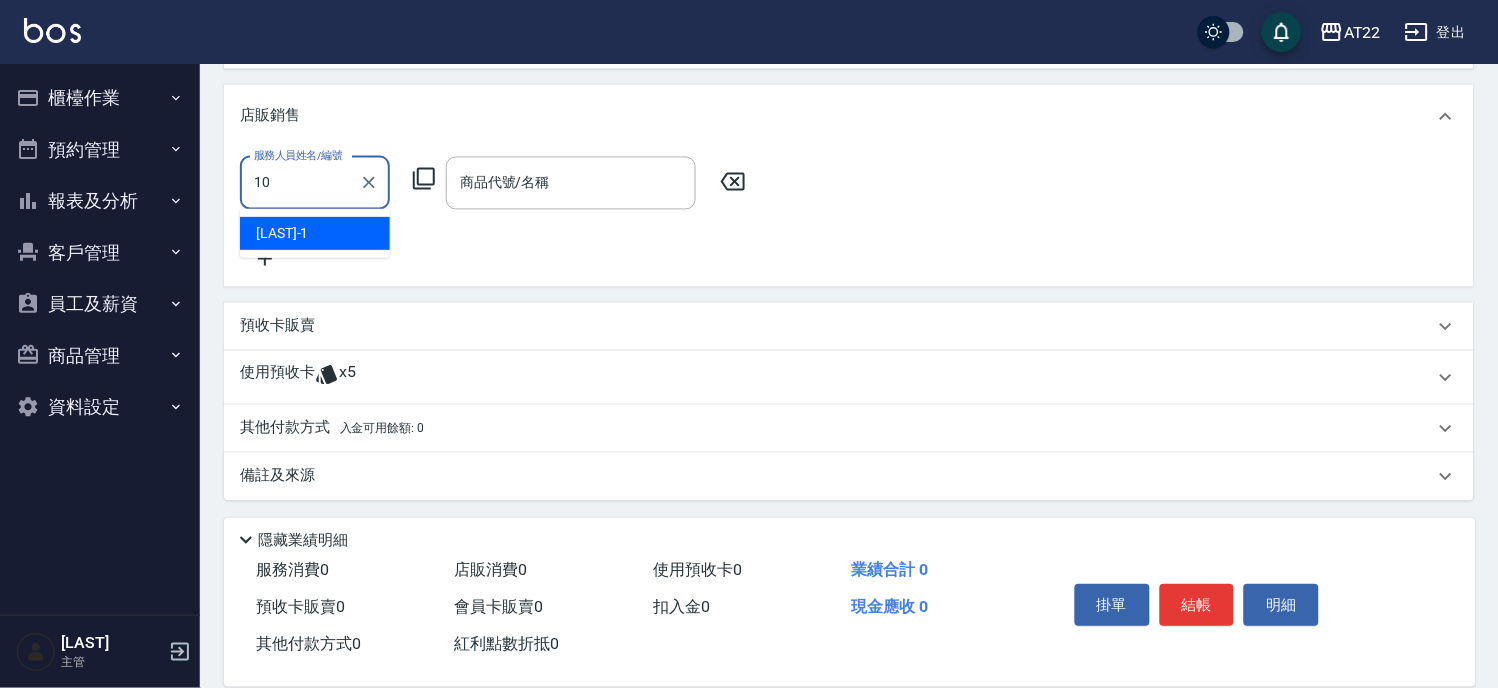 type on "Miu-10" 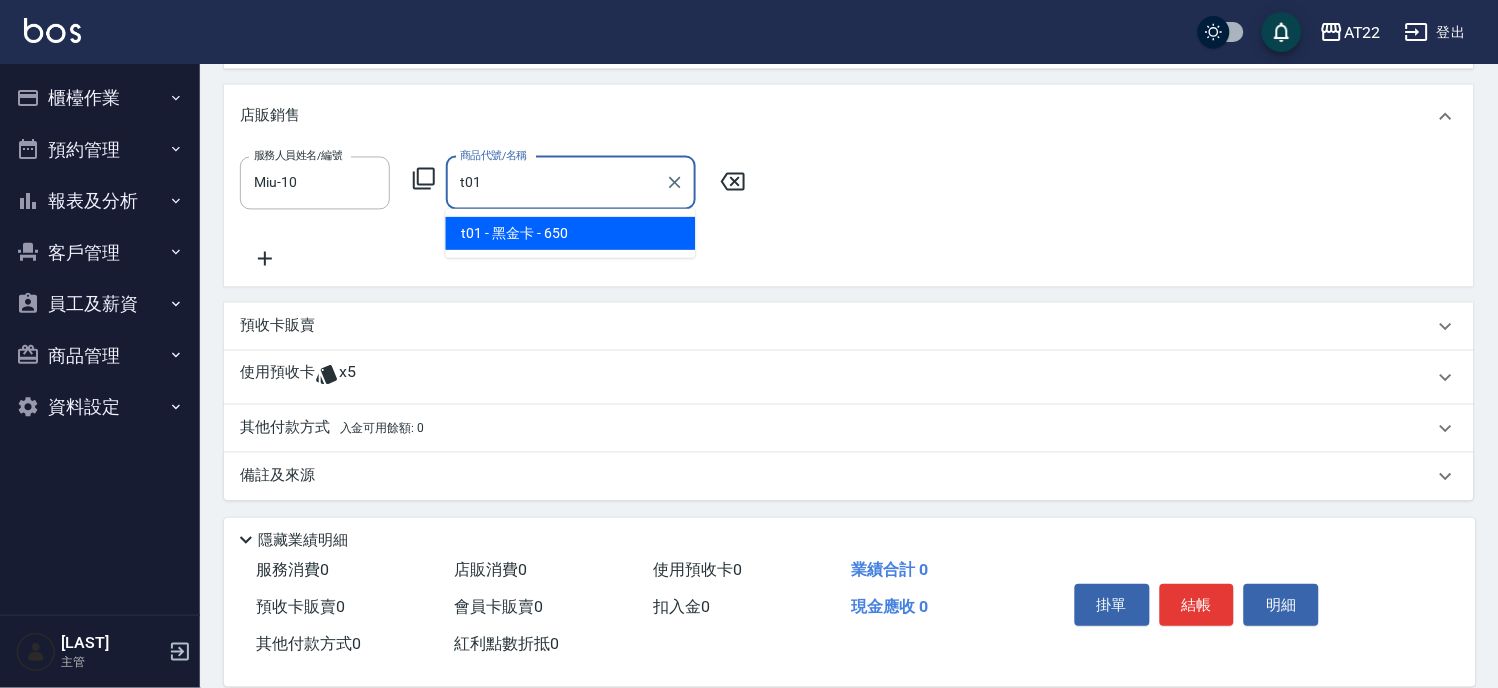type on "黑金卡" 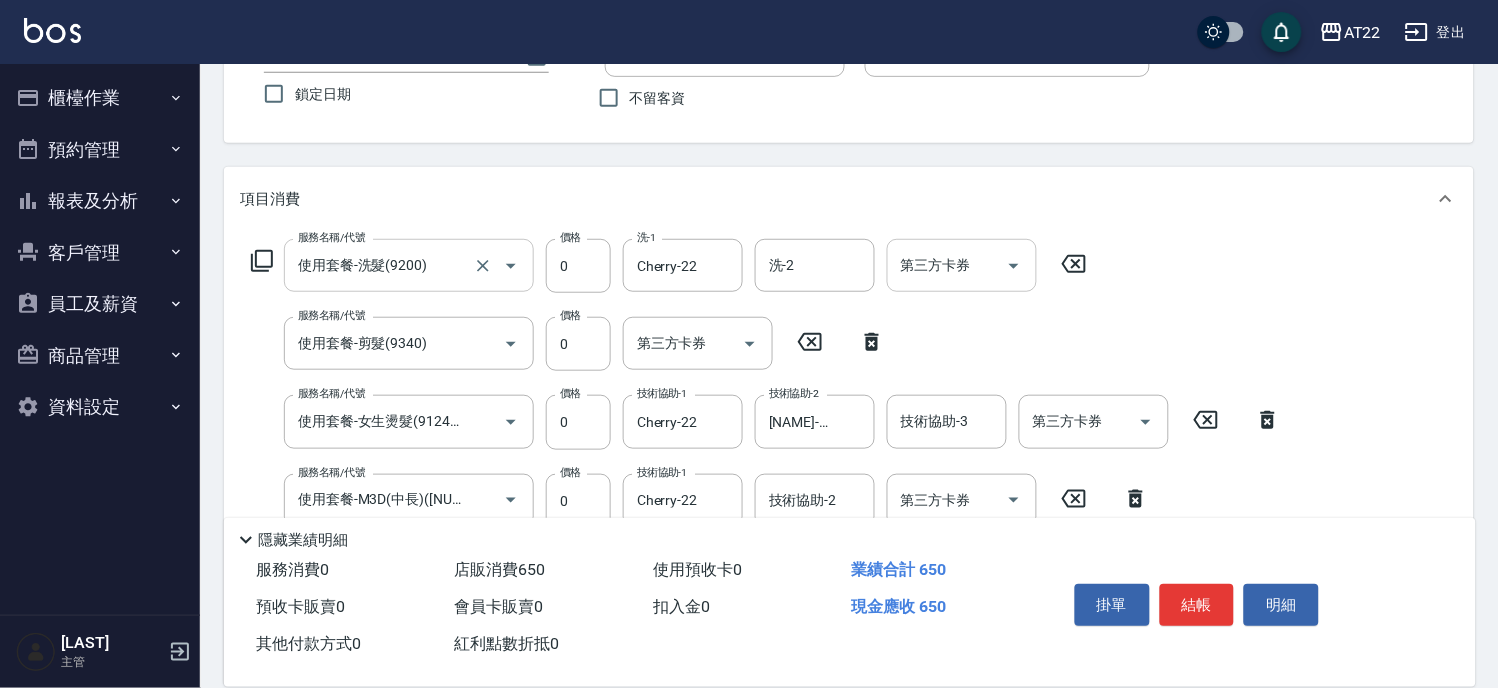 scroll, scrollTop: 0, scrollLeft: 0, axis: both 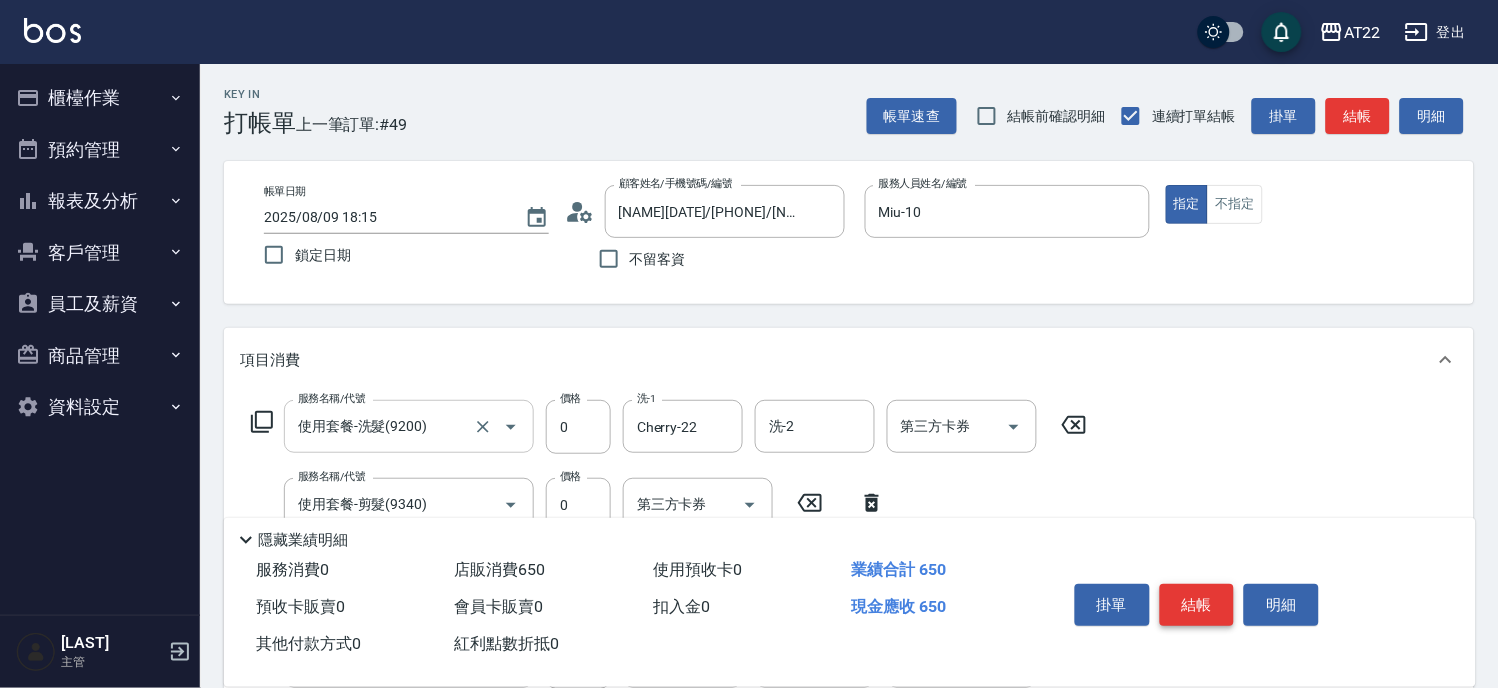 click on "結帳" at bounding box center [1197, 605] 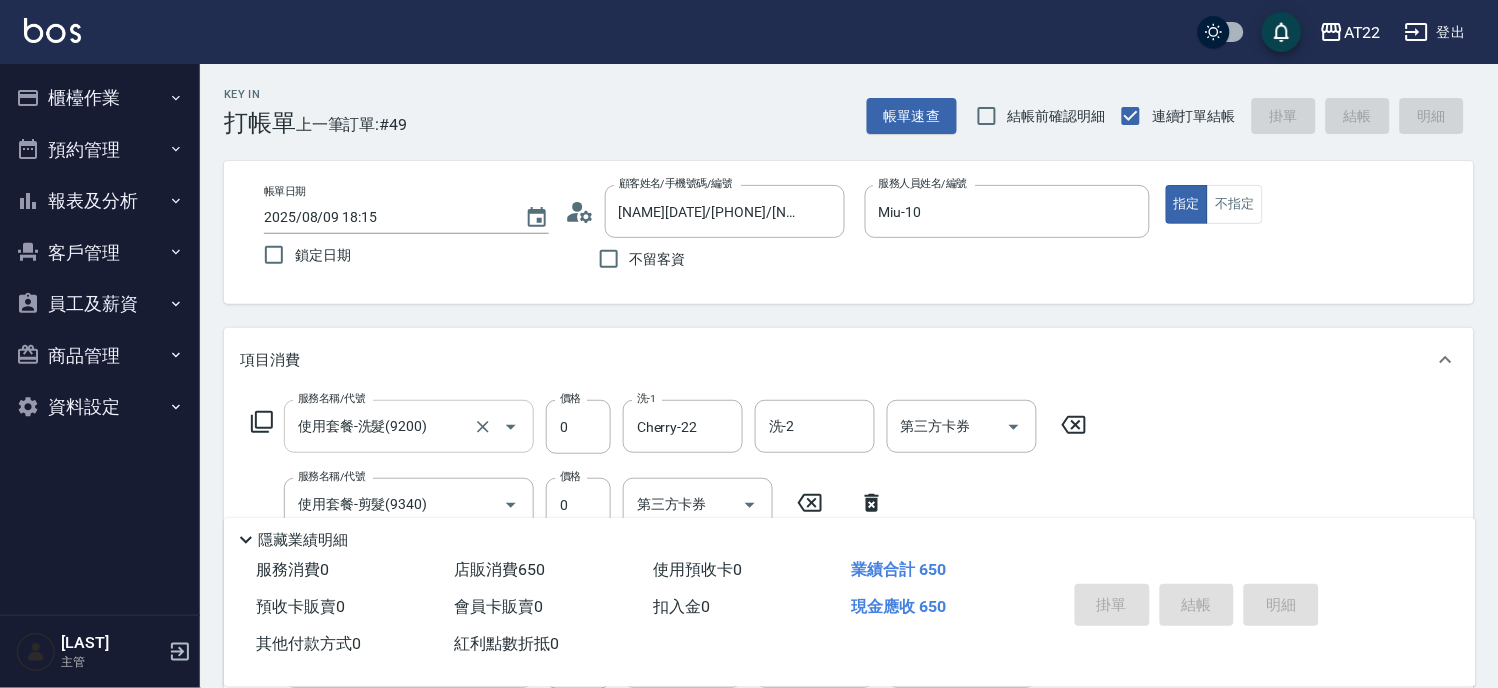 type on "2025/08/09 18:18" 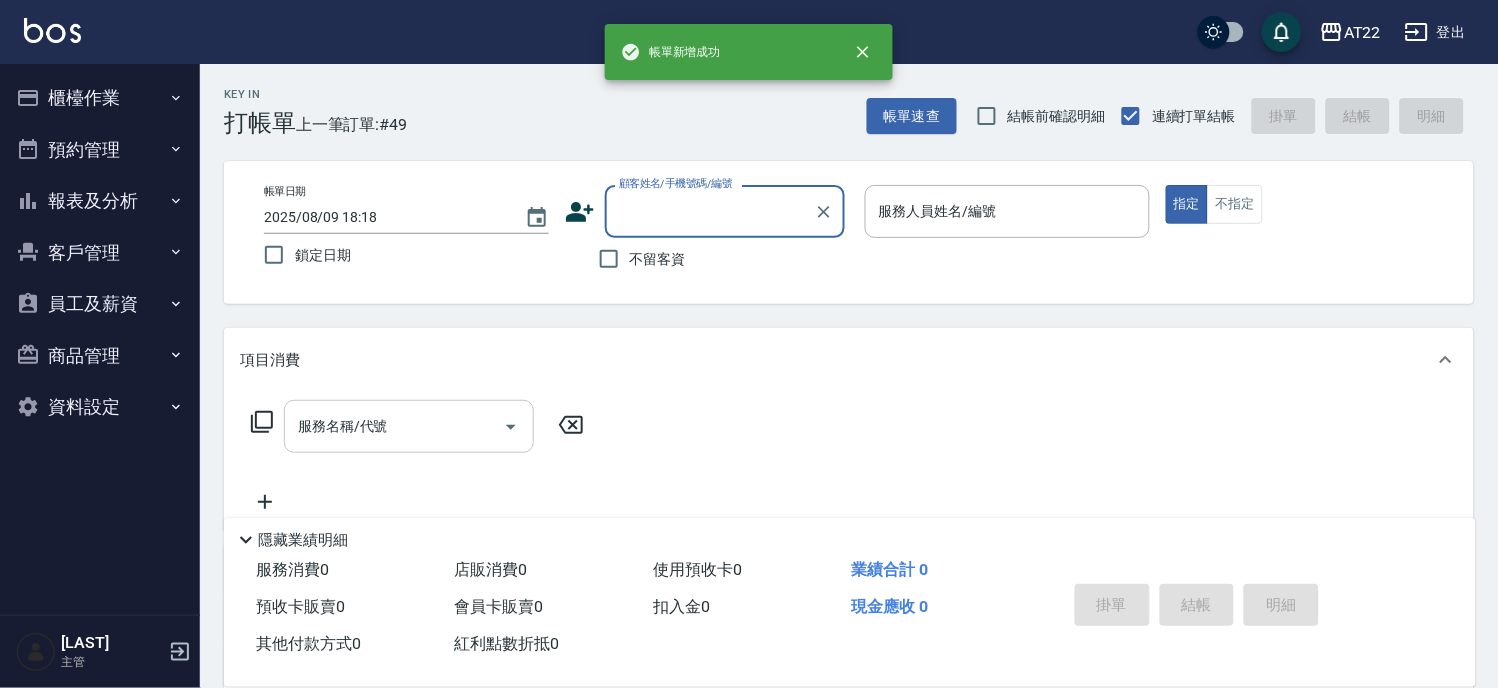 scroll, scrollTop: 0, scrollLeft: 0, axis: both 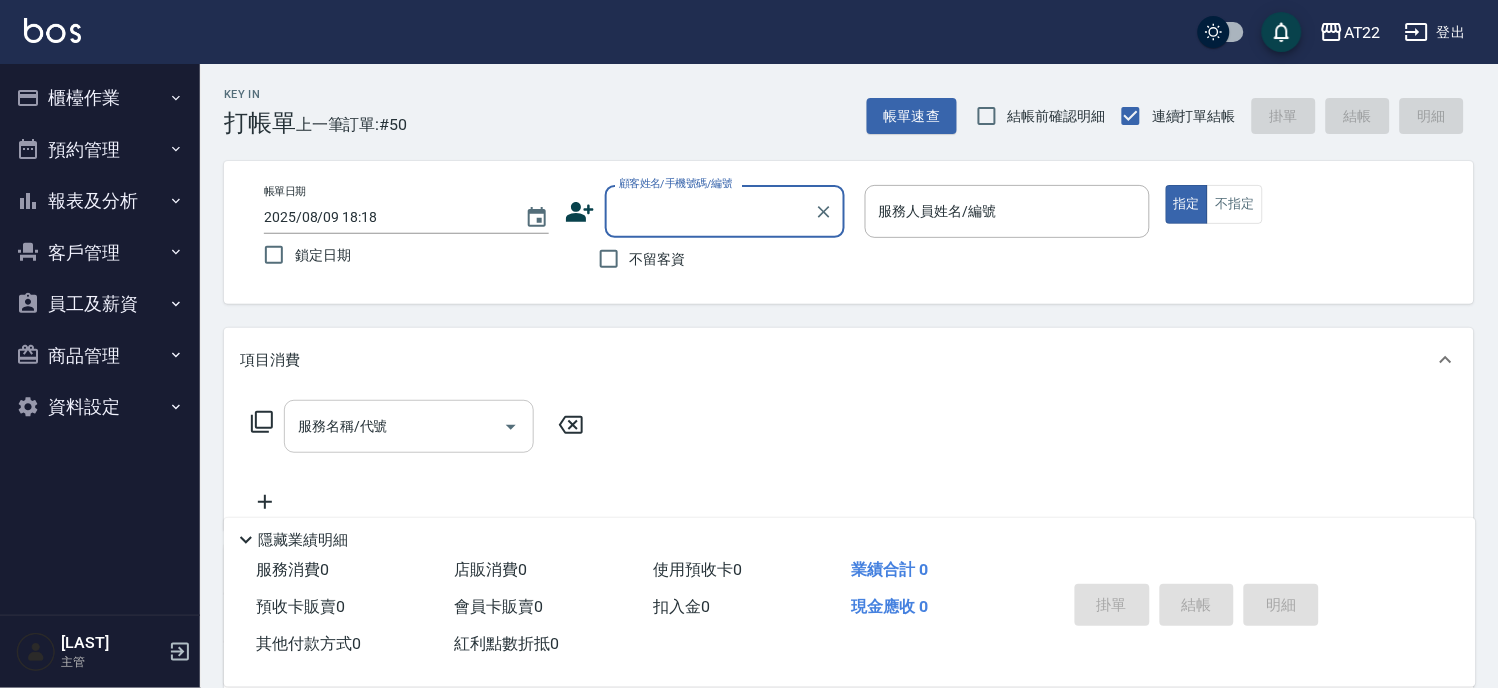 paste on "使用" 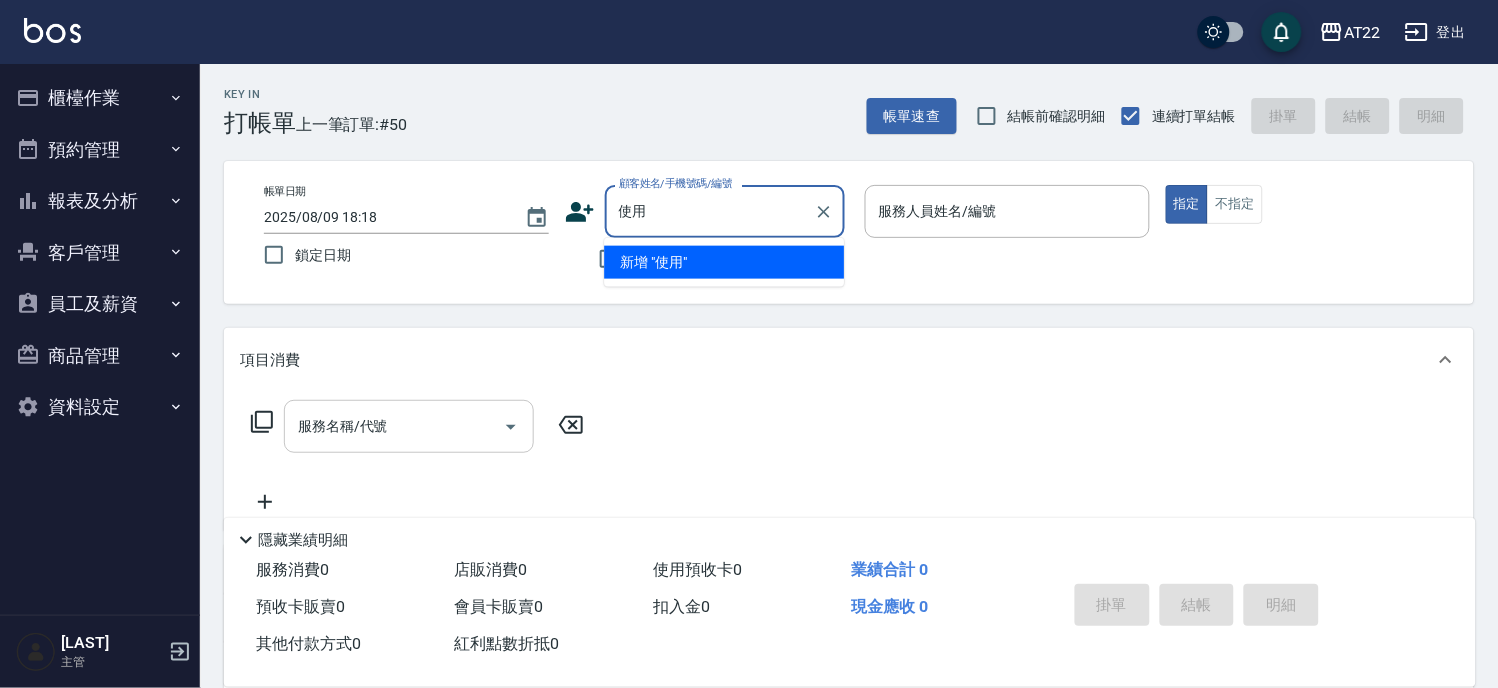 type on "使" 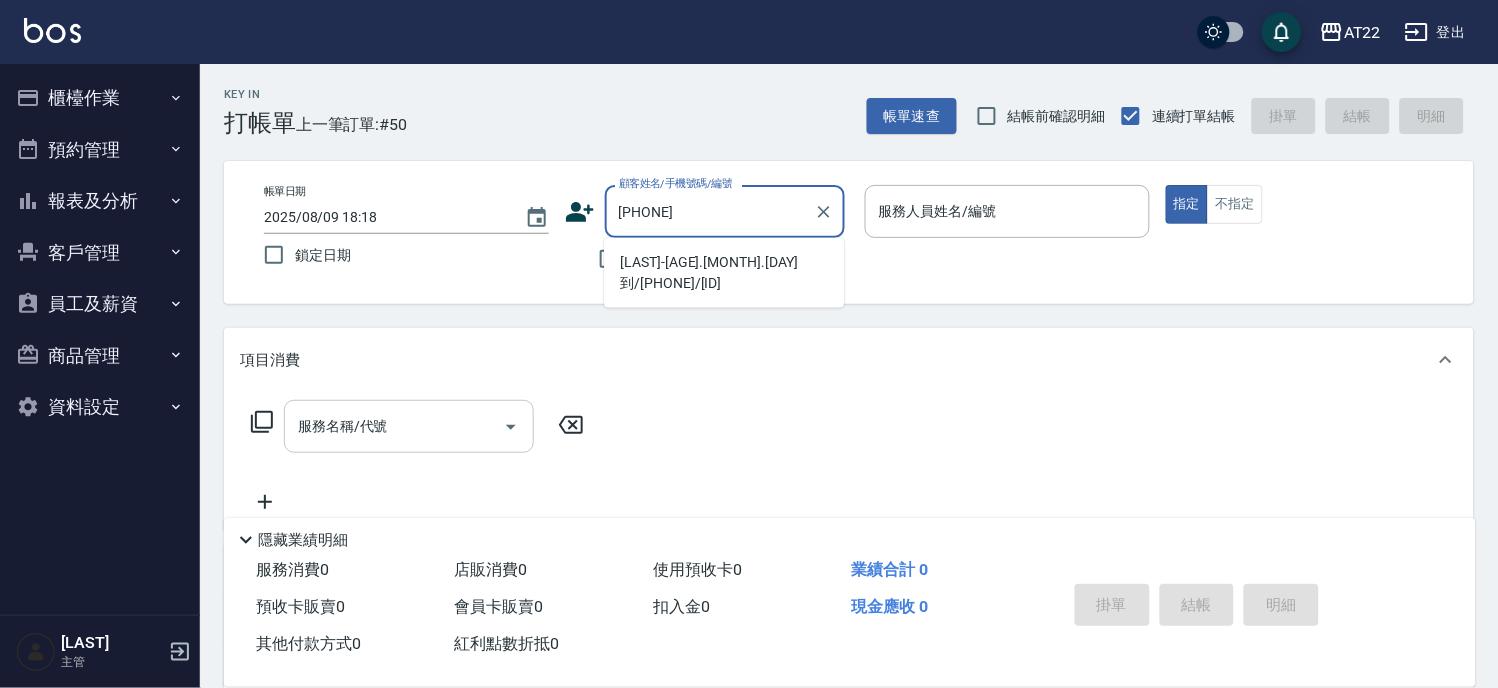 click on "[LAST]-[AGE].[MONTH].[DAY]到/[PHONE]/[ID]" at bounding box center [724, 273] 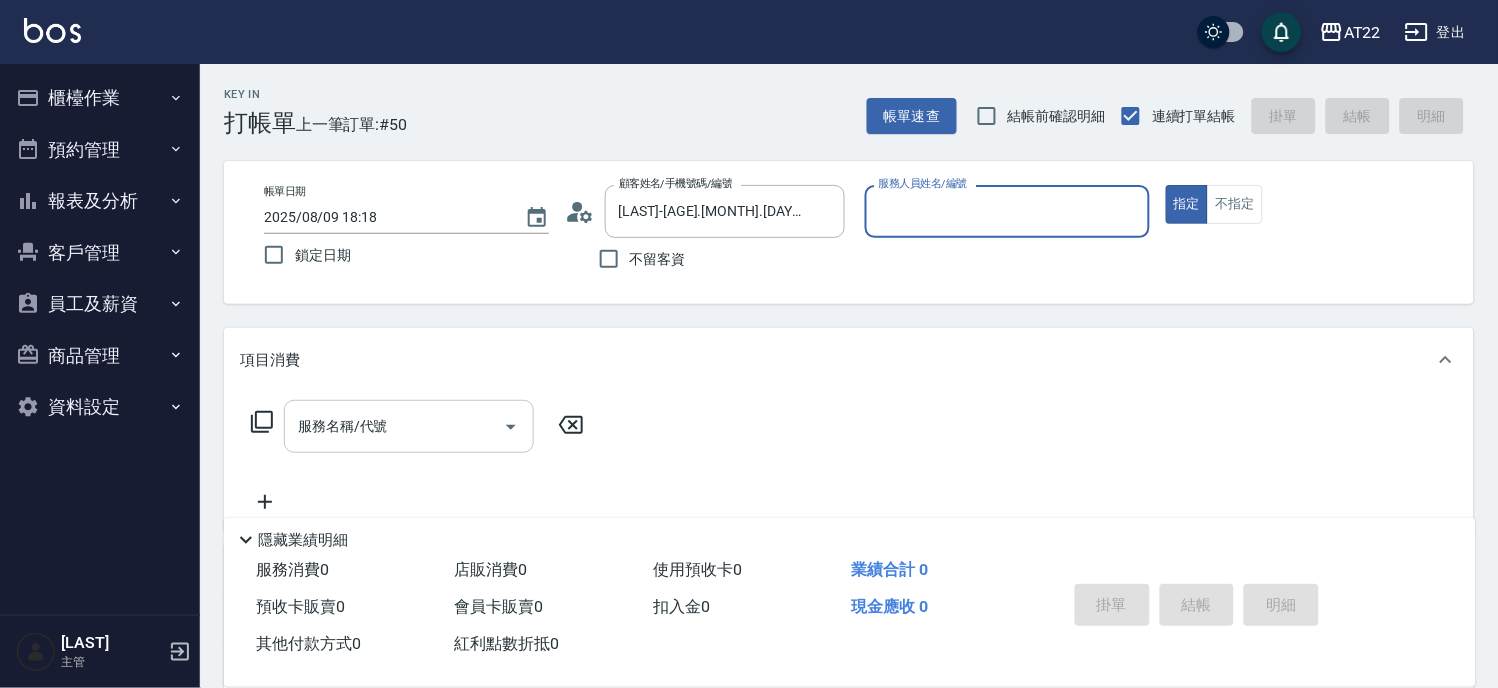 type on "Miu-10" 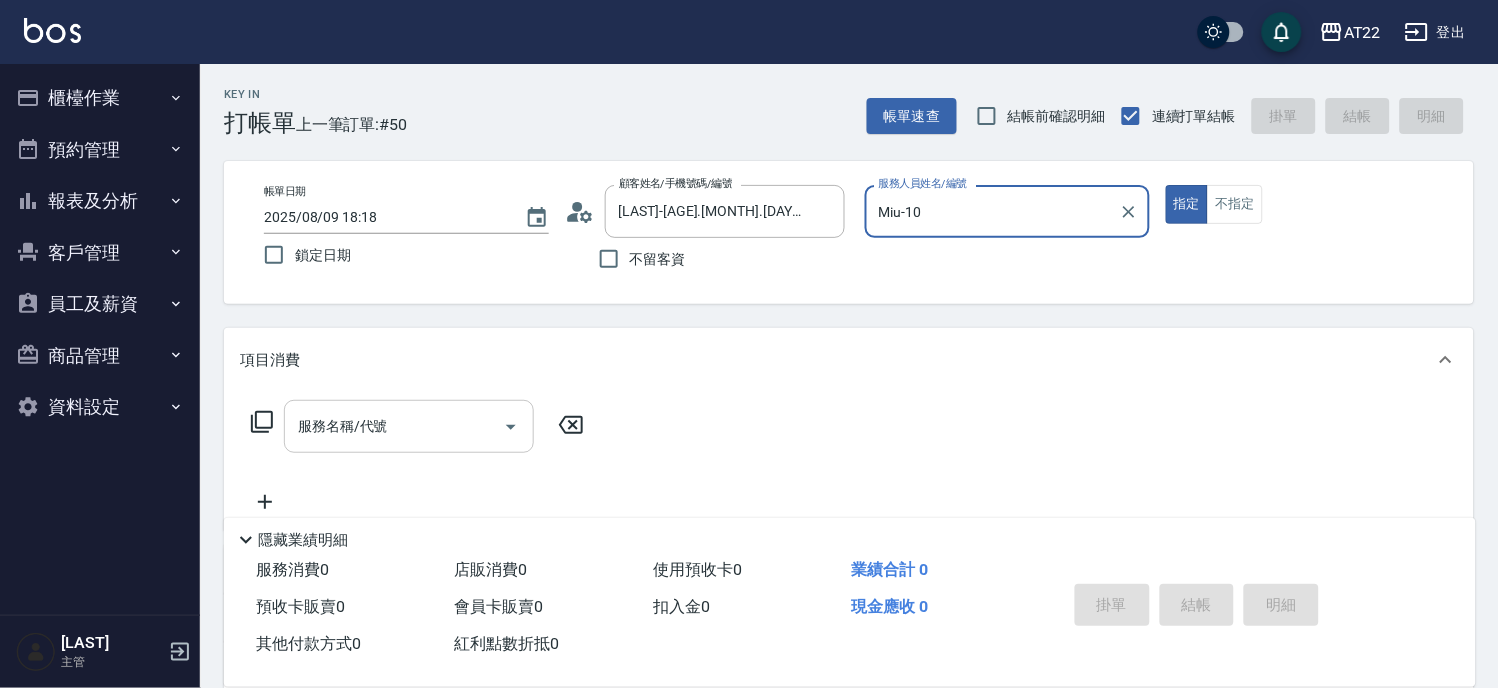 click 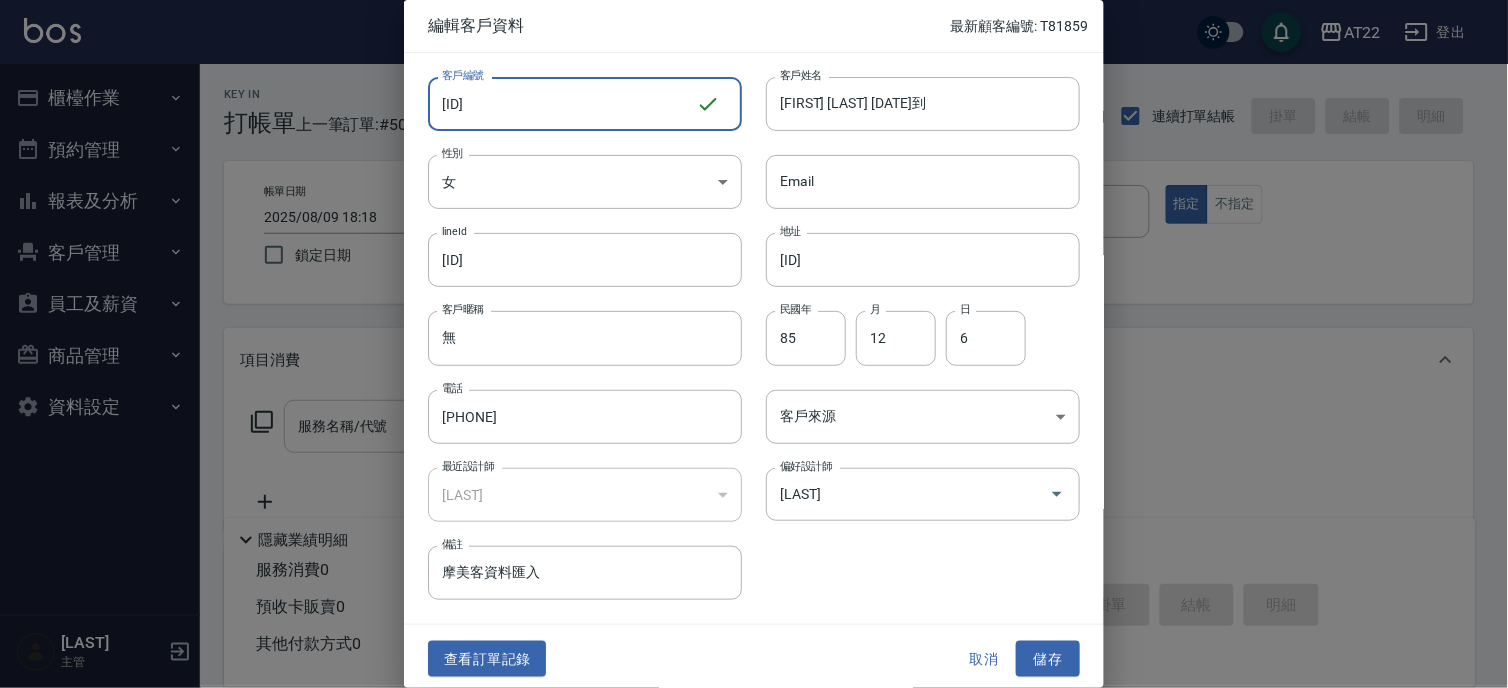 drag, startPoint x: 584, startPoint y: 120, endPoint x: 281, endPoint y: 78, distance: 305.89703 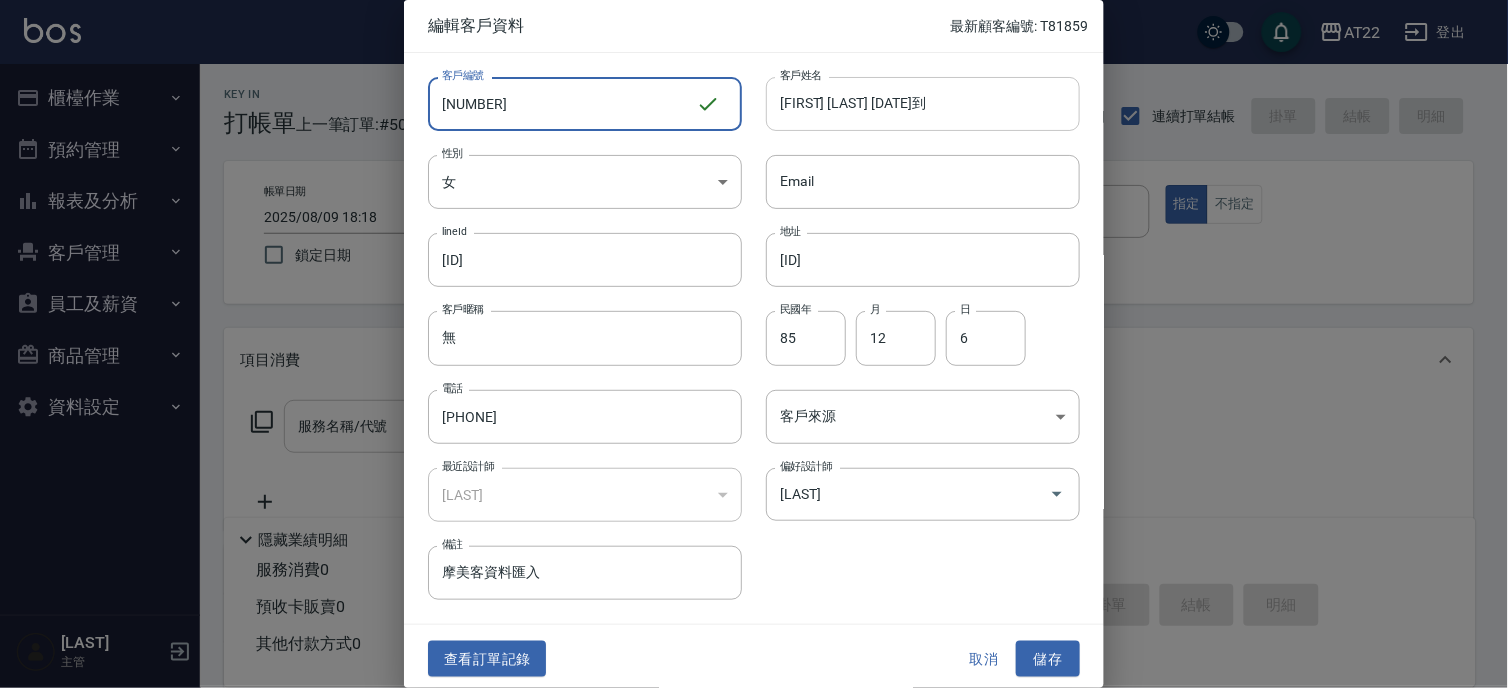 type on "[NUMBER]" 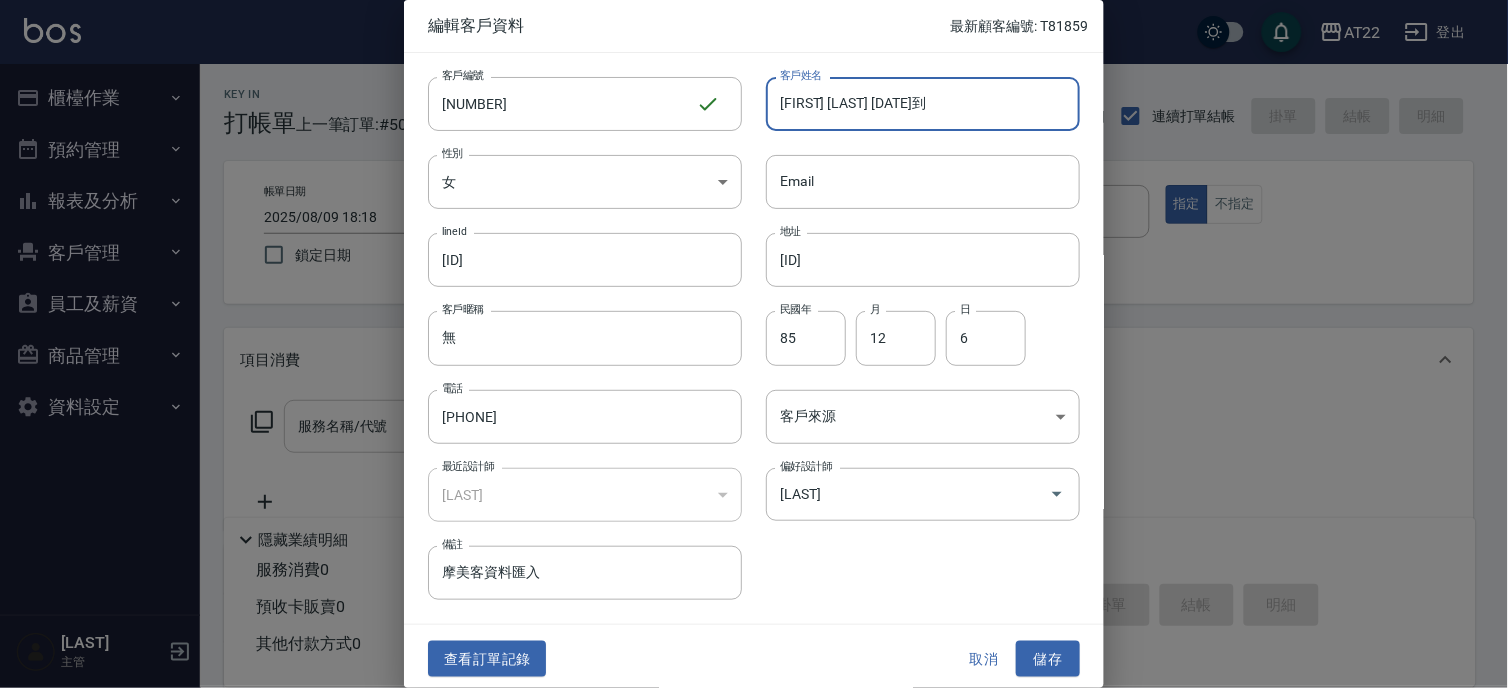 drag, startPoint x: 993, startPoint y: 117, endPoint x: 828, endPoint y: 112, distance: 165.07574 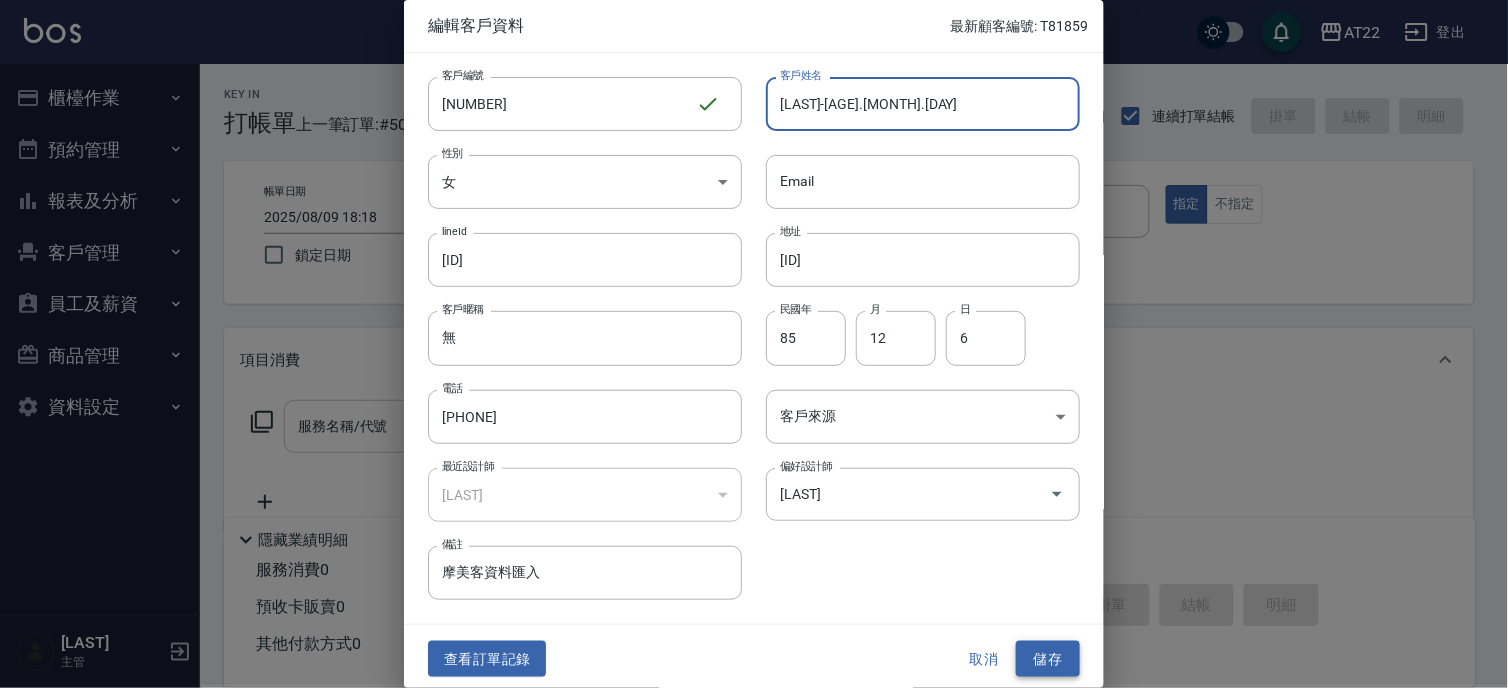 type on "[LAST]-[AGE].[MONTH].[DAY]" 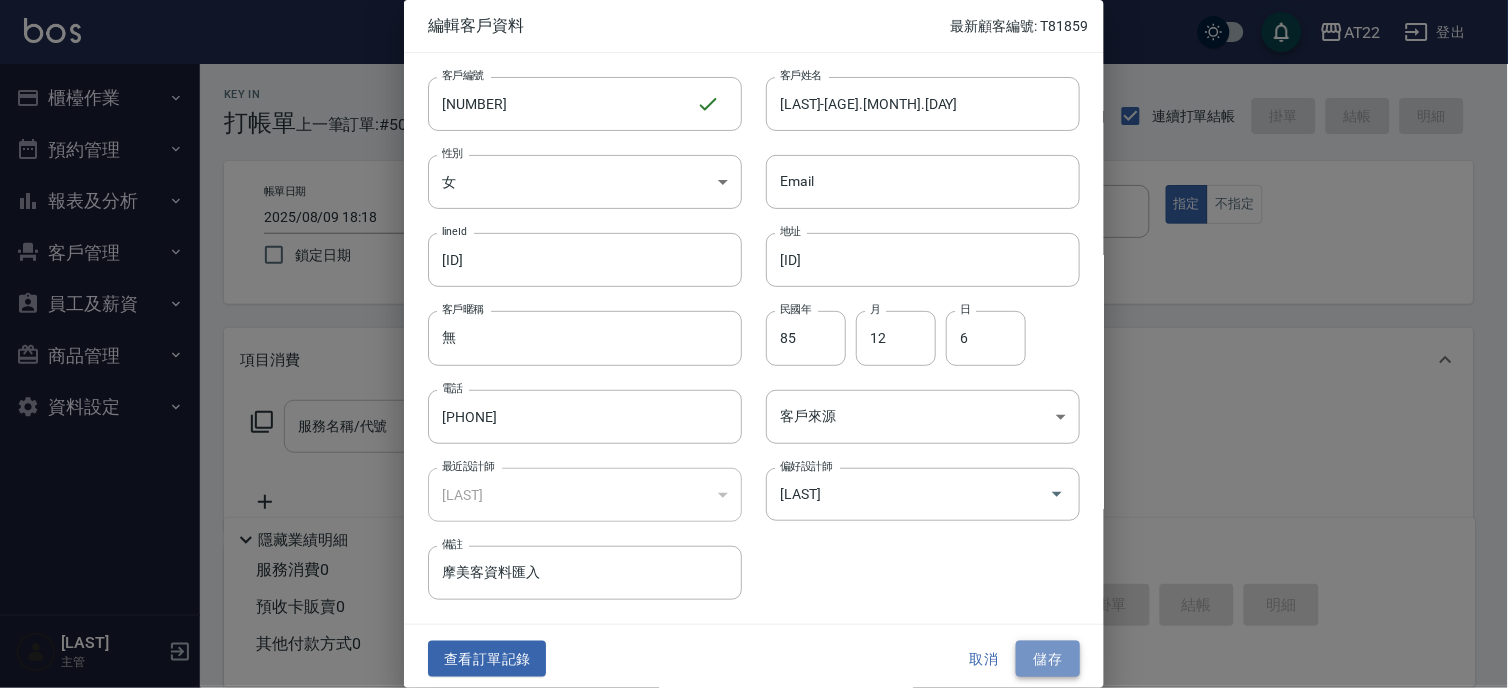 click on "儲存" at bounding box center (1048, 659) 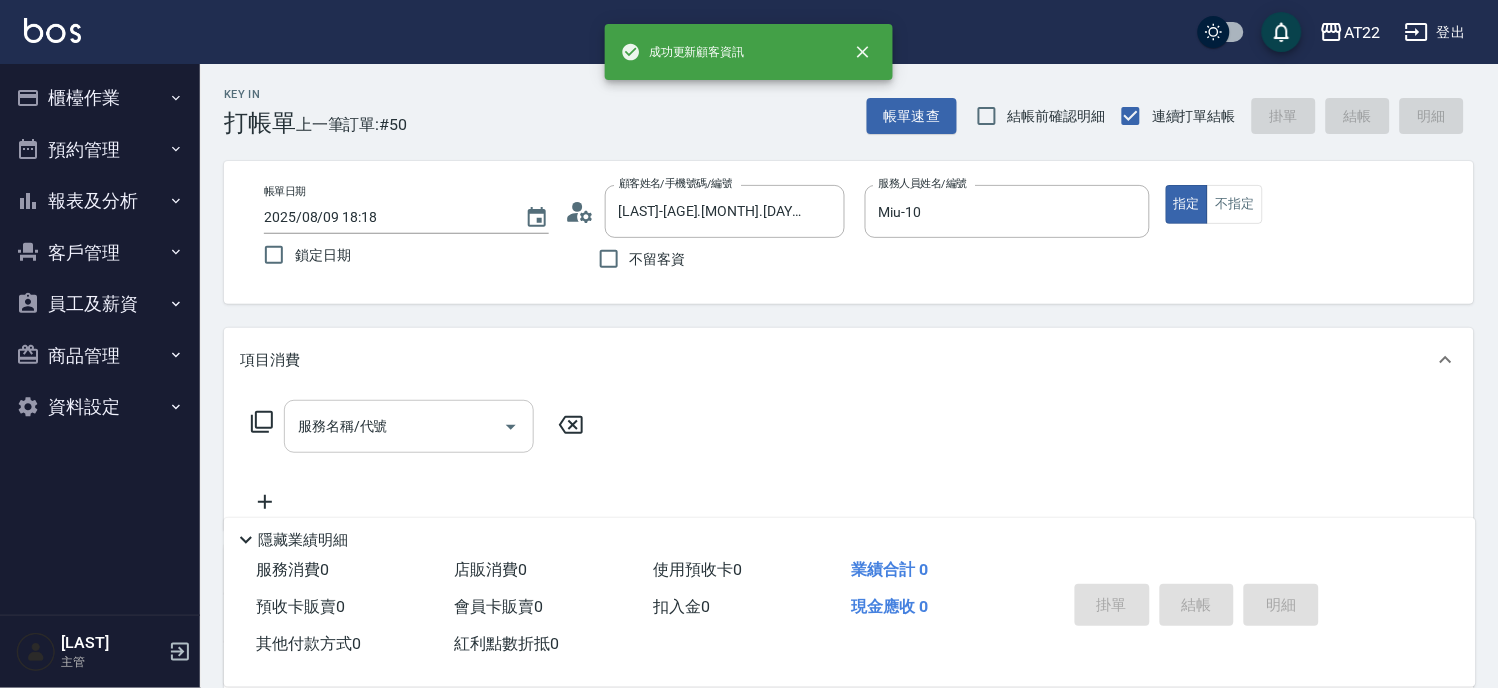 click on "服務名稱/代號" at bounding box center (394, 426) 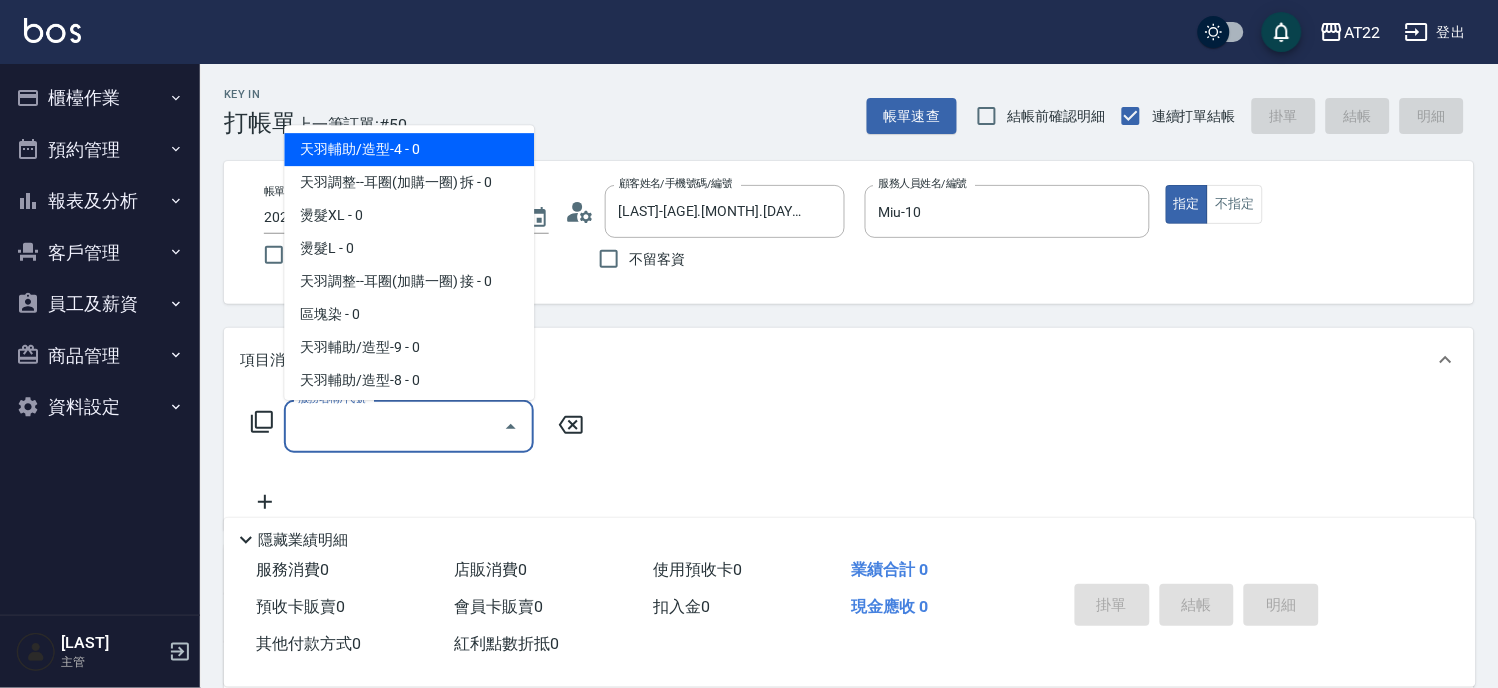 paste on "使用" 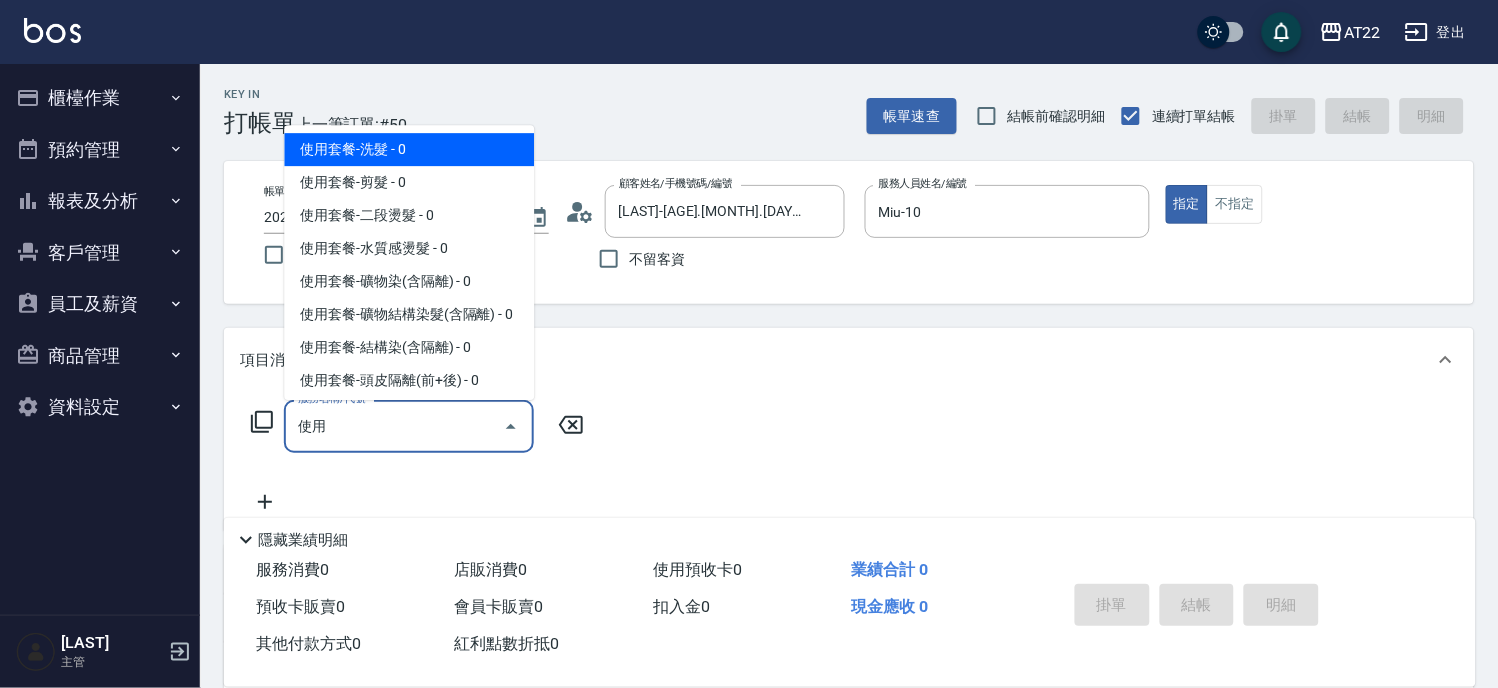 click on "使用套餐-洗髮 - 0" at bounding box center (409, 149) 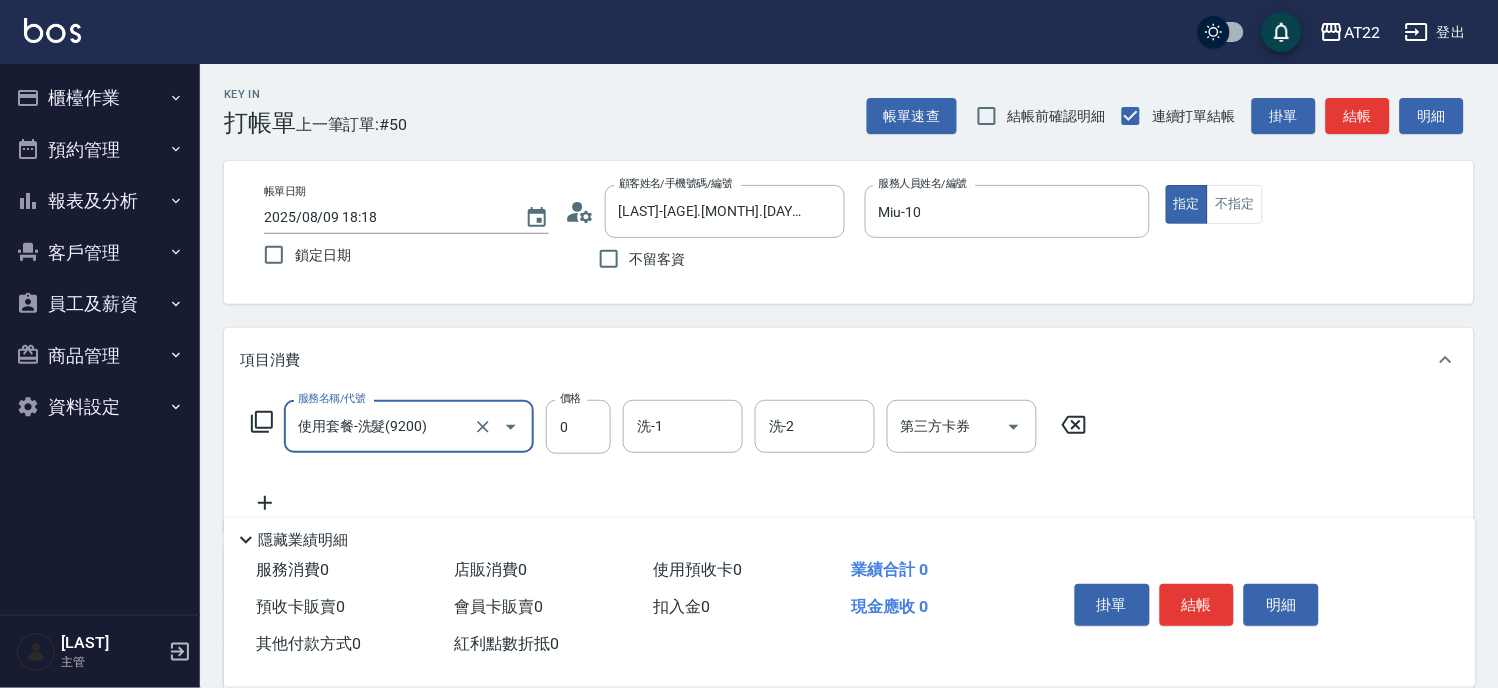 type on "使用套餐-洗髮(9200)" 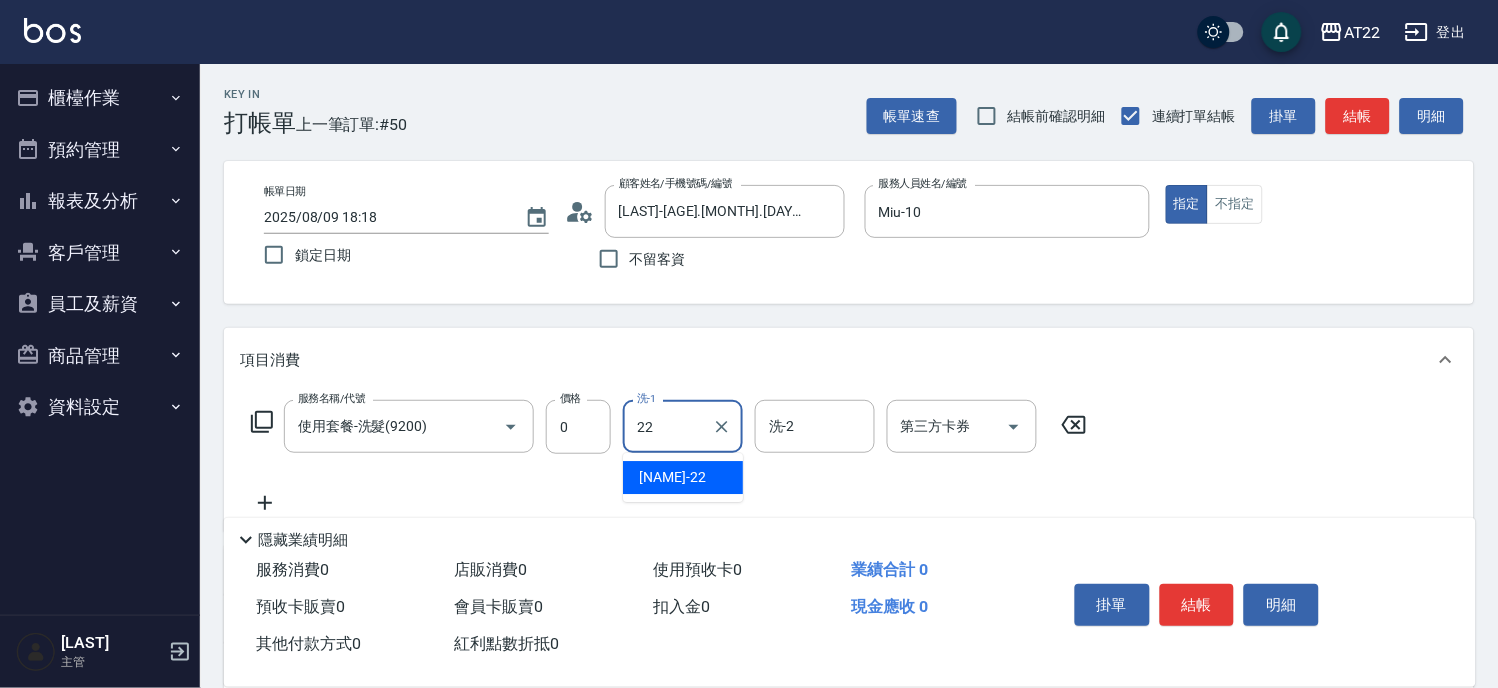 type on "Cherry-22" 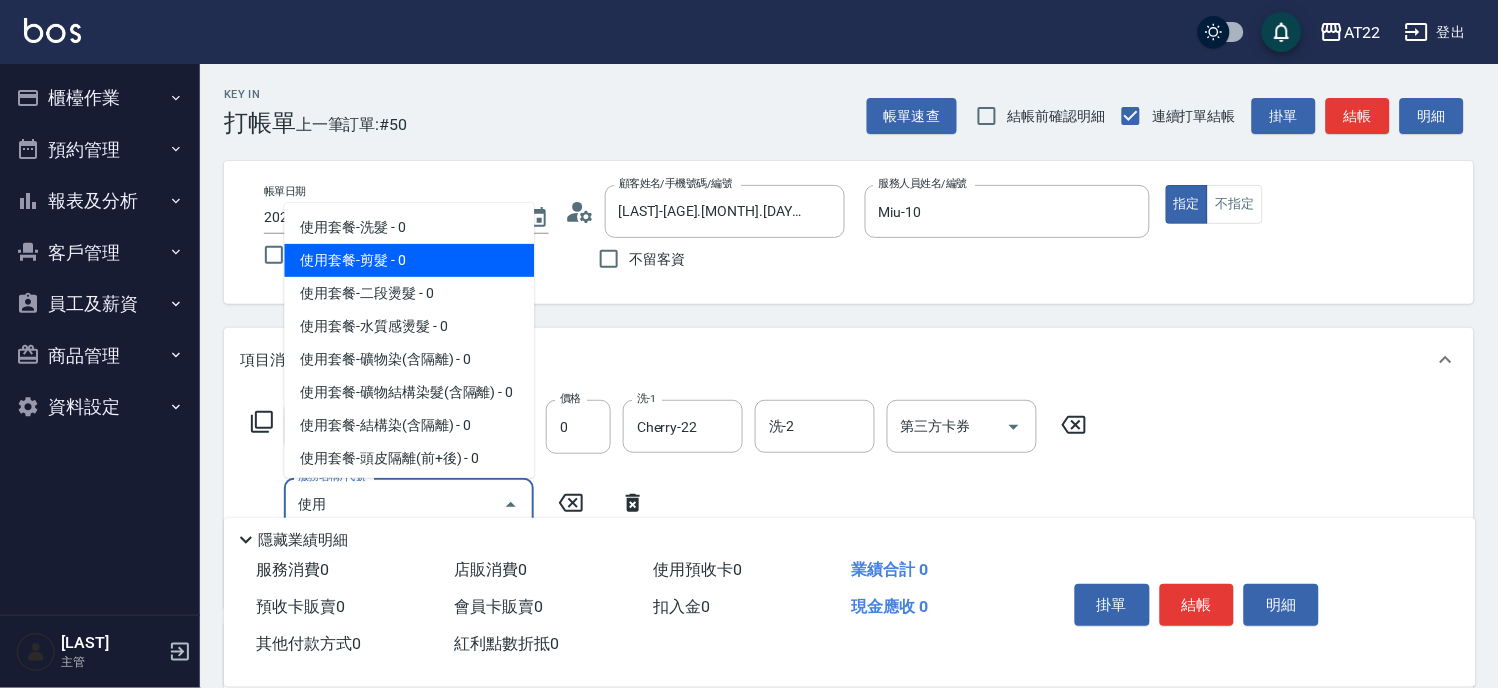 click on "使用套餐-剪髮 - 0" at bounding box center [409, 260] 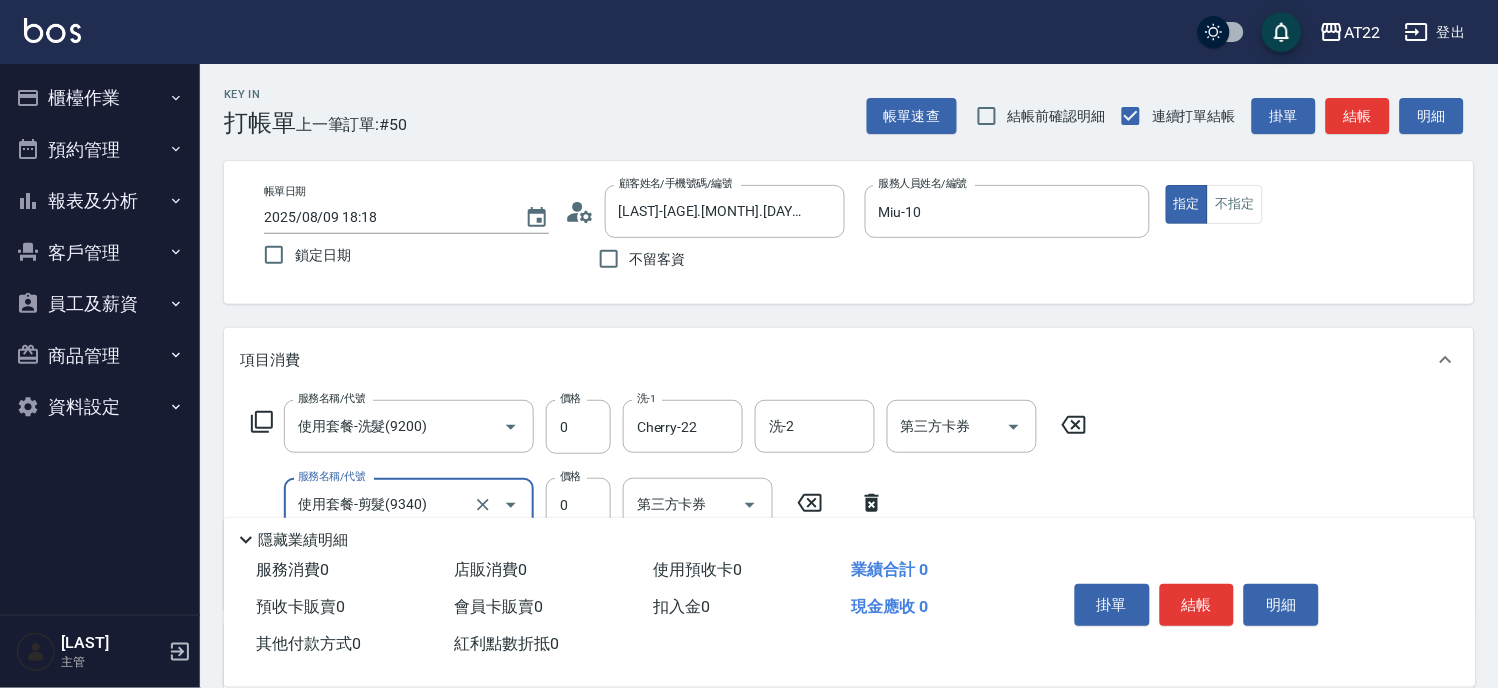 type on "使用套餐-剪髮(9340)" 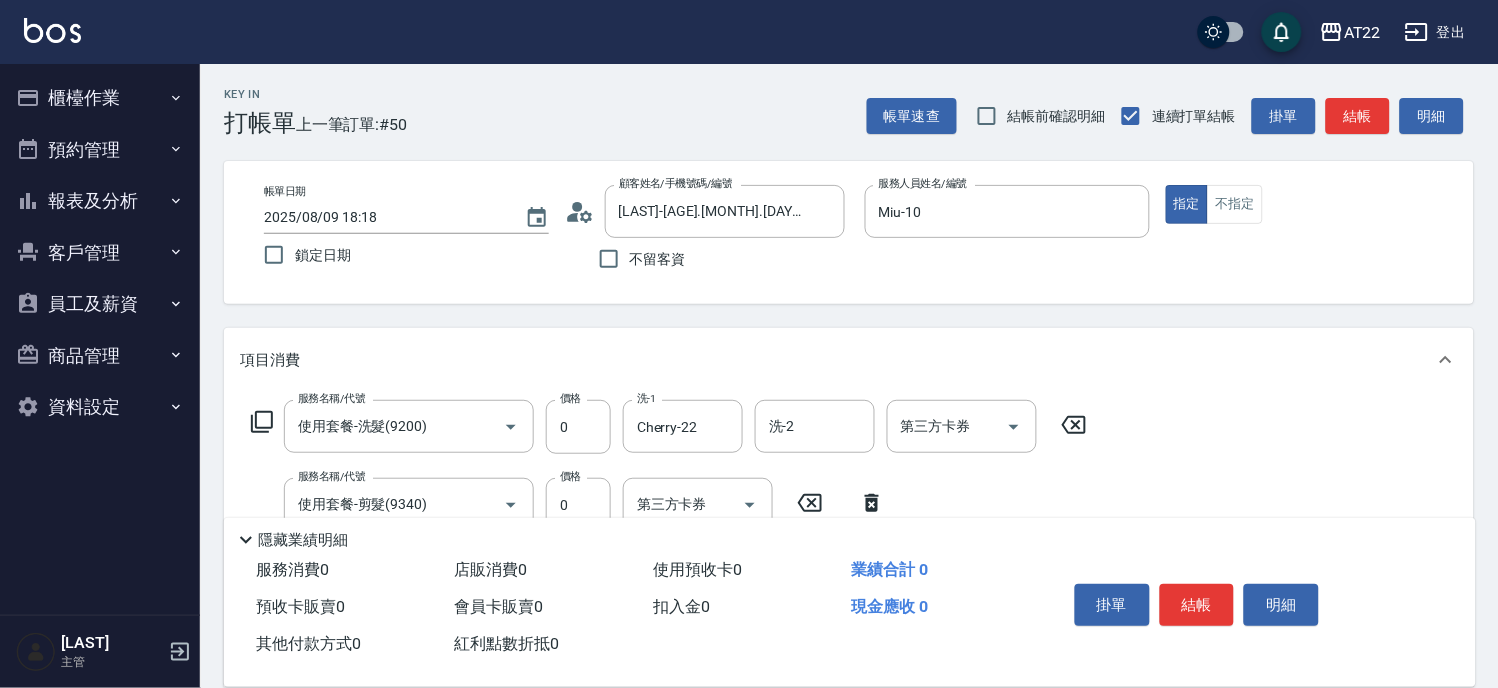 scroll, scrollTop: 333, scrollLeft: 0, axis: vertical 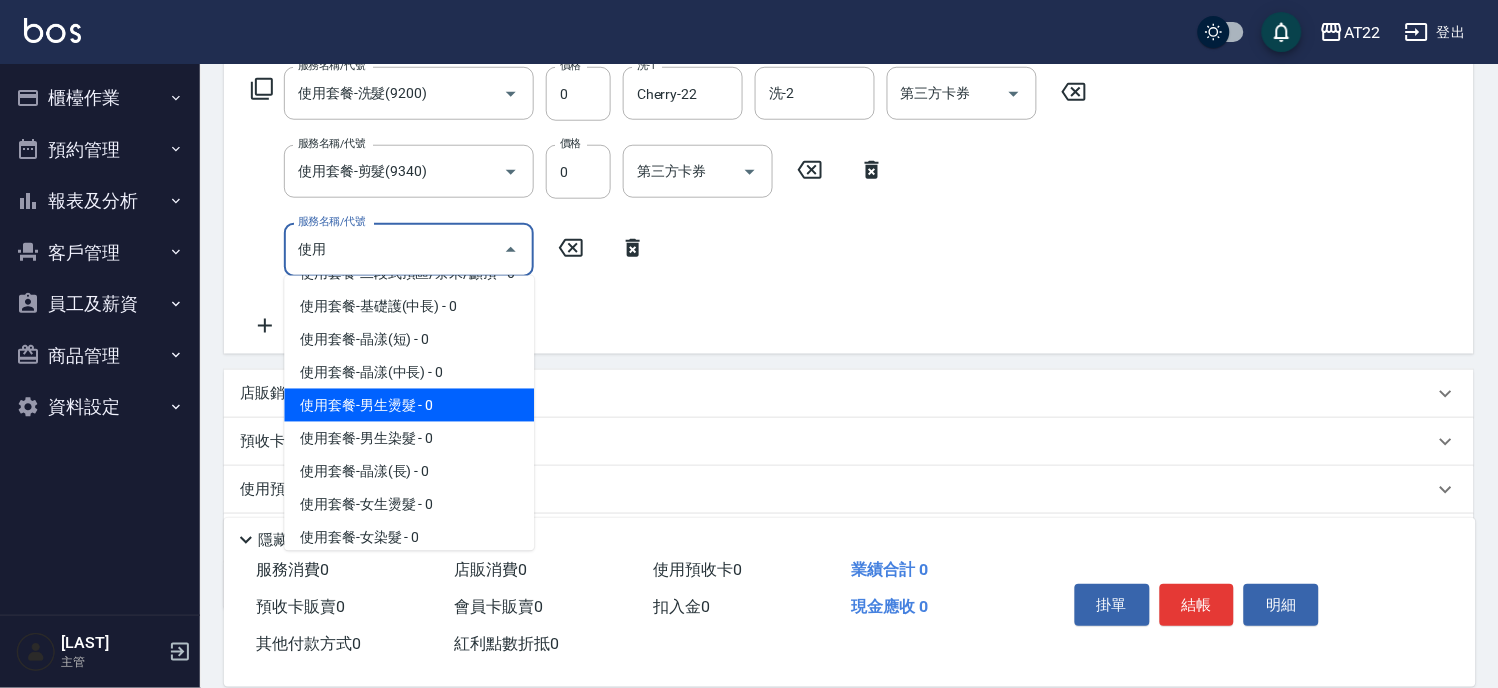 click on "使用套餐-男生燙髮 - 0" at bounding box center [409, 405] 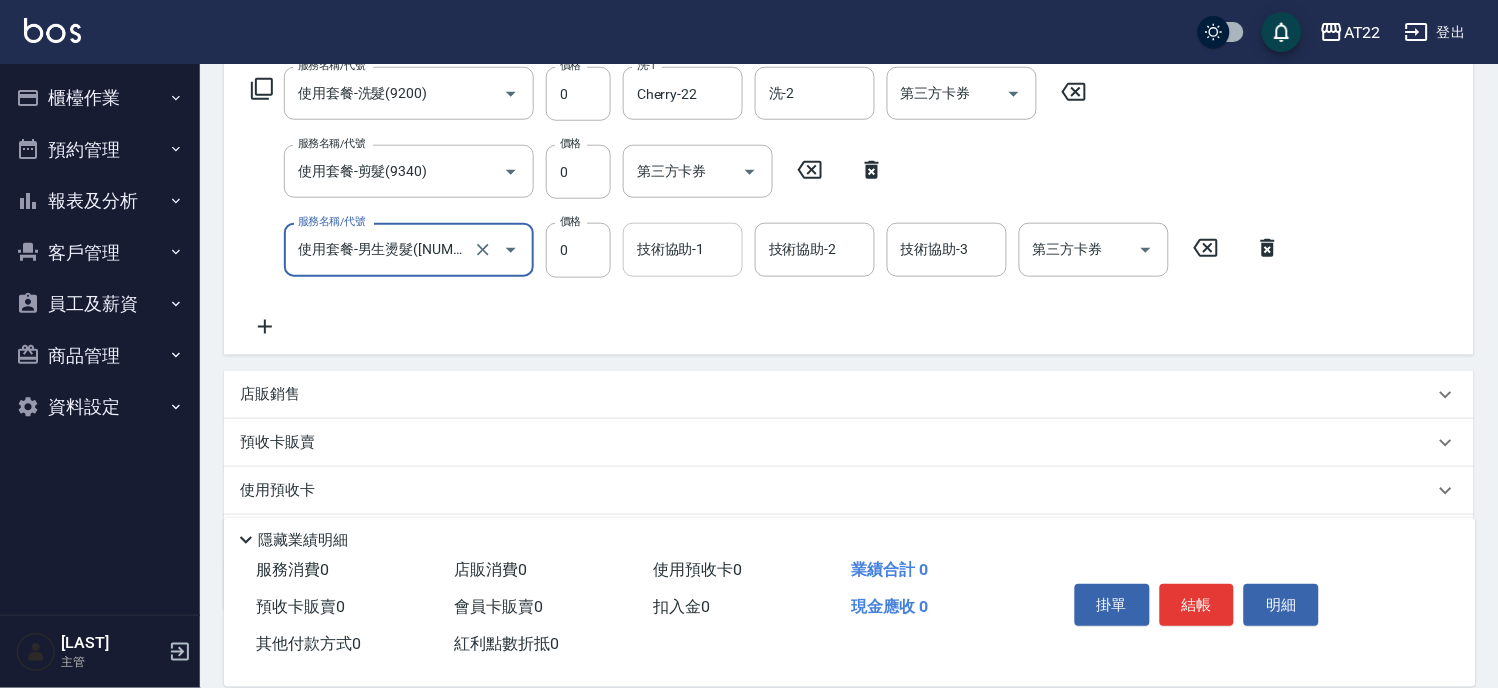 type on "使用套餐-男生燙髮([NUMBER])" 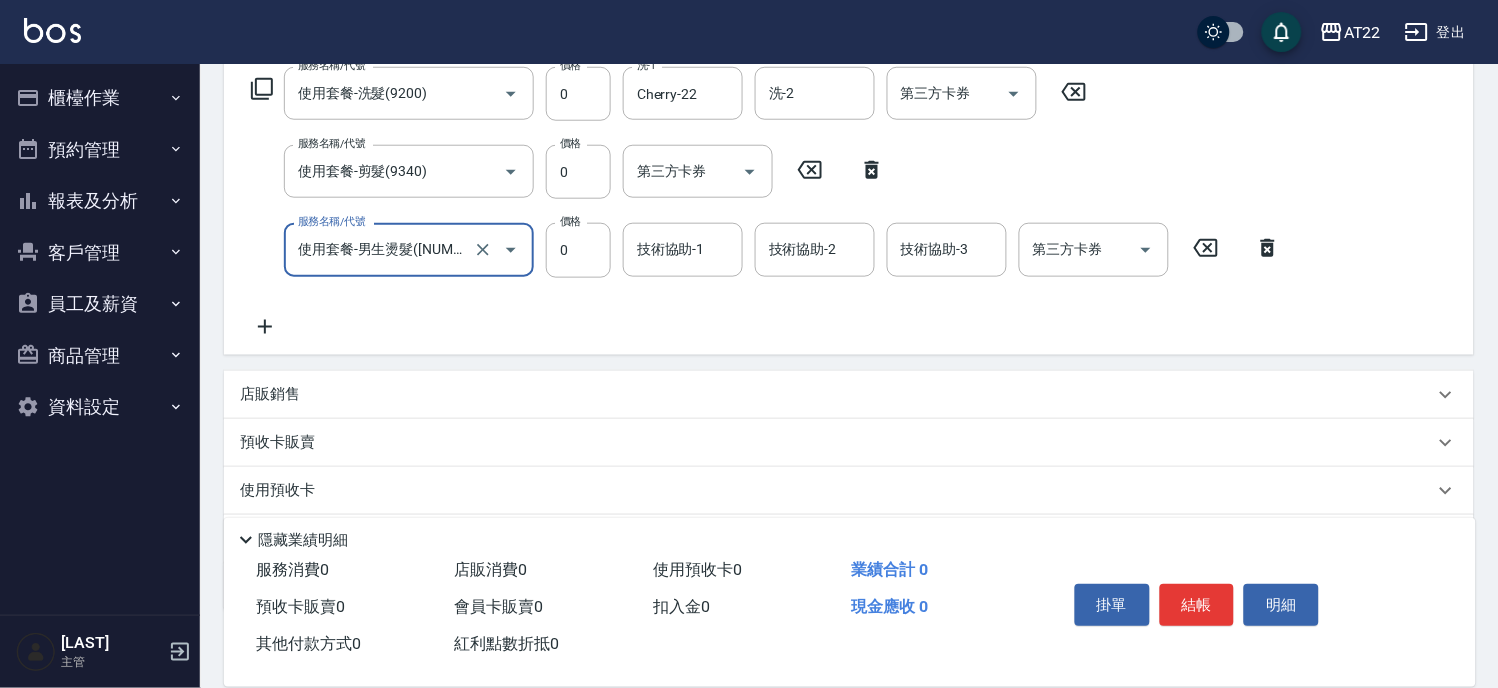 click on "技術協助-1 技術協助-1" at bounding box center (683, 249) 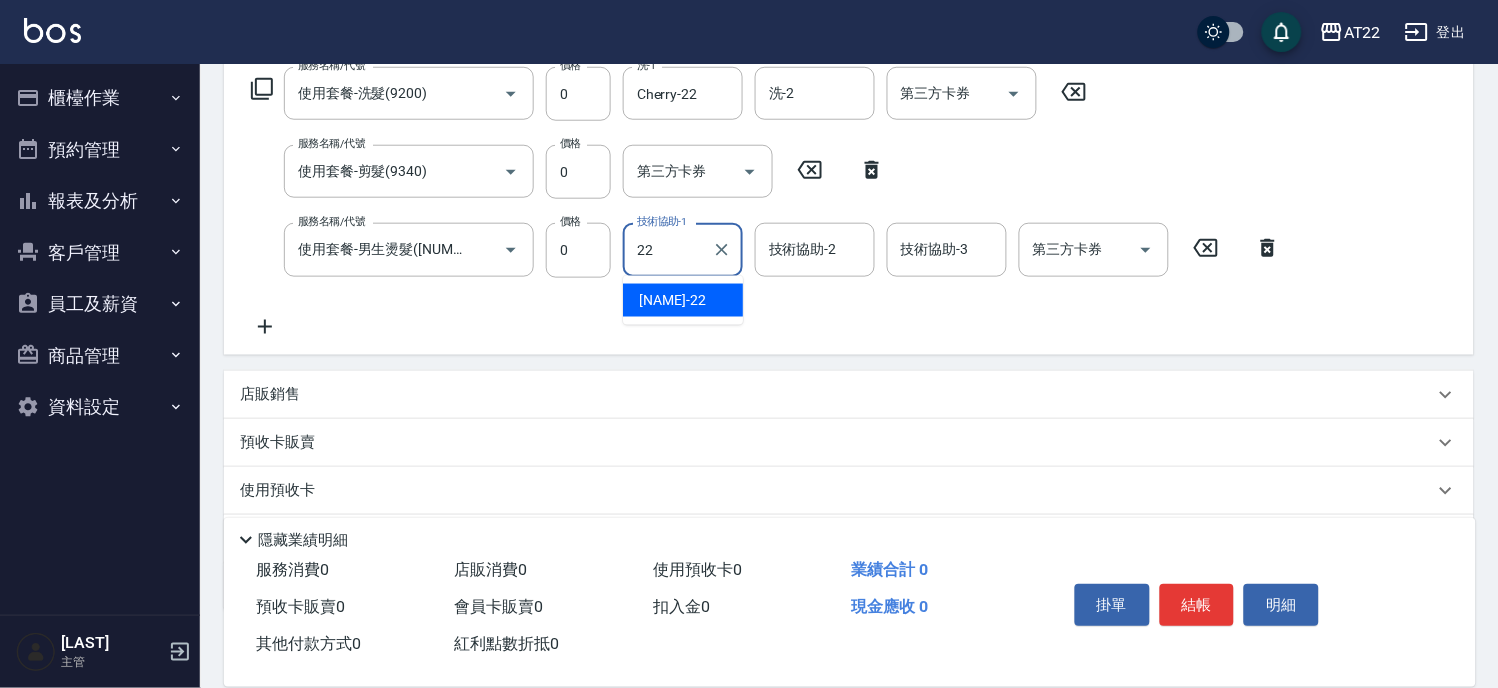 type on "Cherry-22" 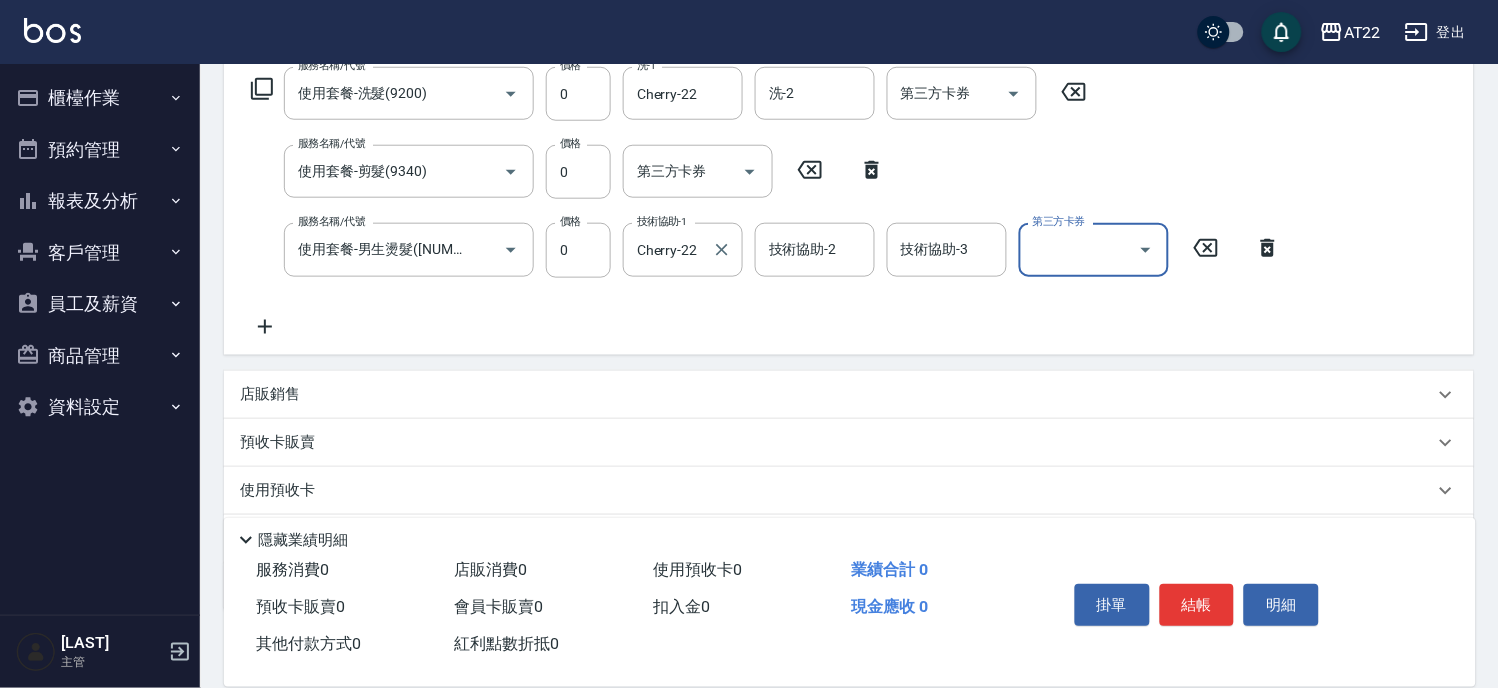 scroll, scrollTop: 0, scrollLeft: 0, axis: both 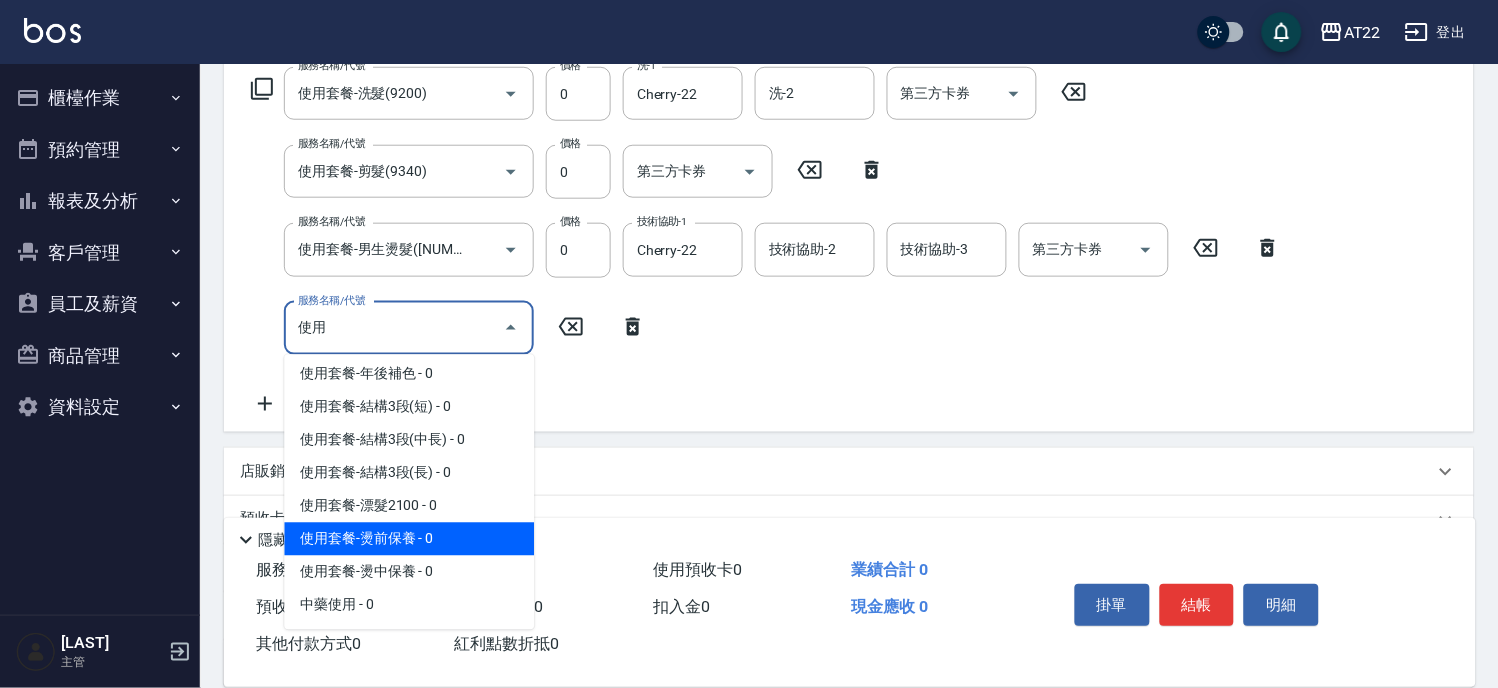 click on "使用套餐-燙前保養 - 0" at bounding box center (409, 539) 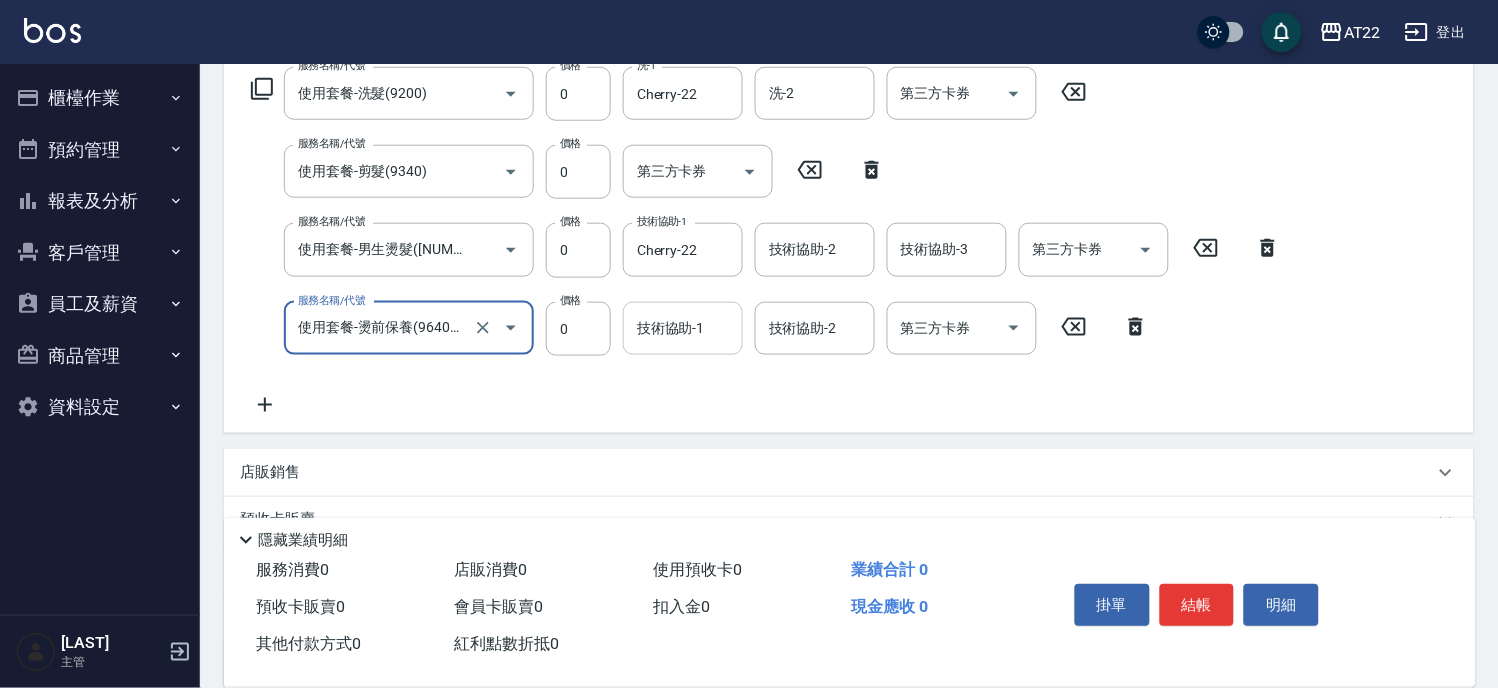 type on "使用套餐-燙前保養(9640001)" 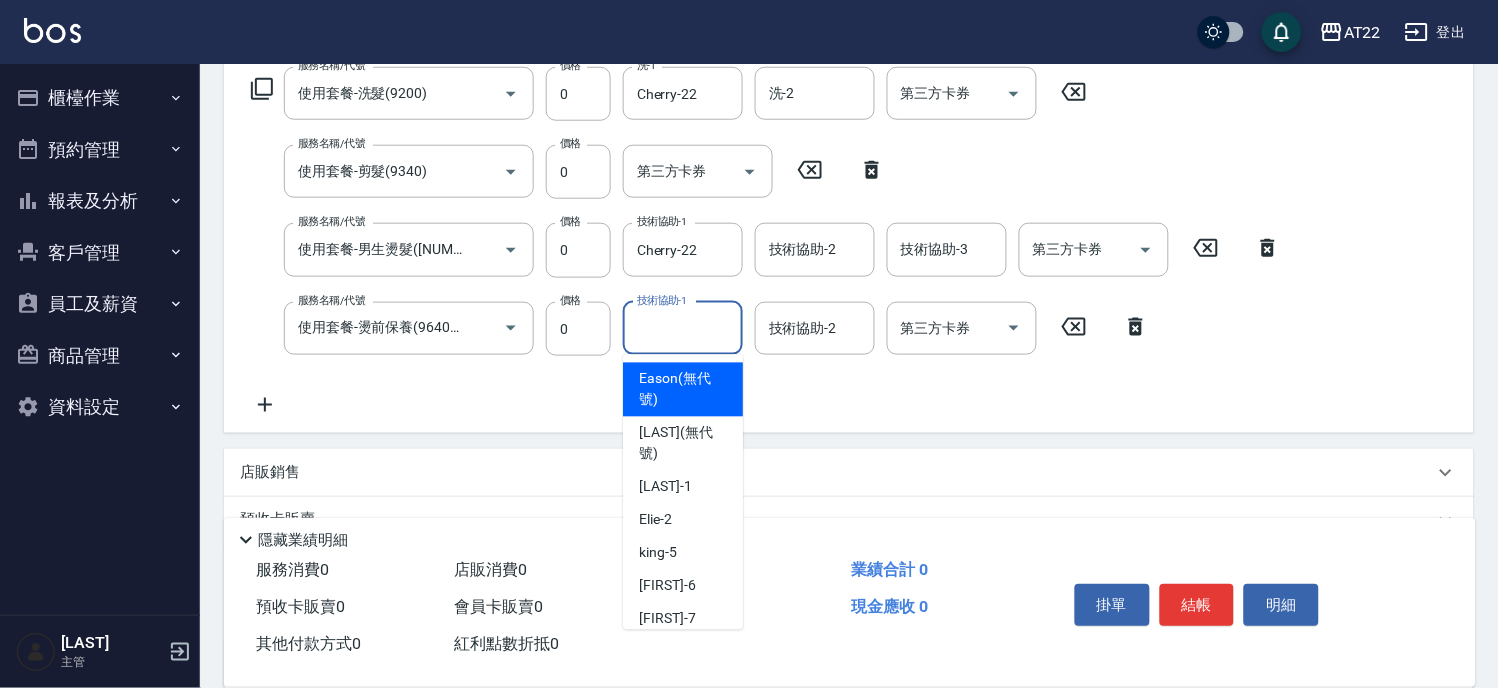click on "技術協助-1" at bounding box center [683, 328] 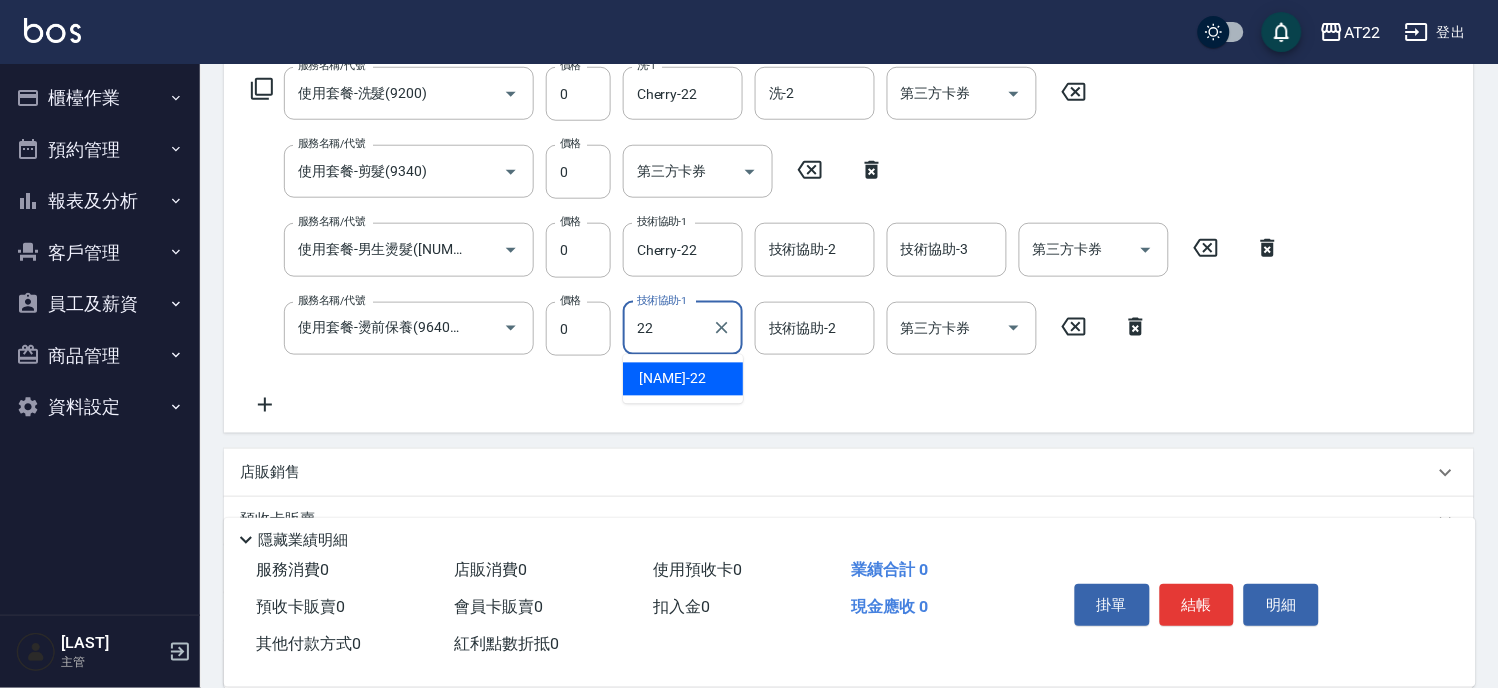 type on "Cherry-22" 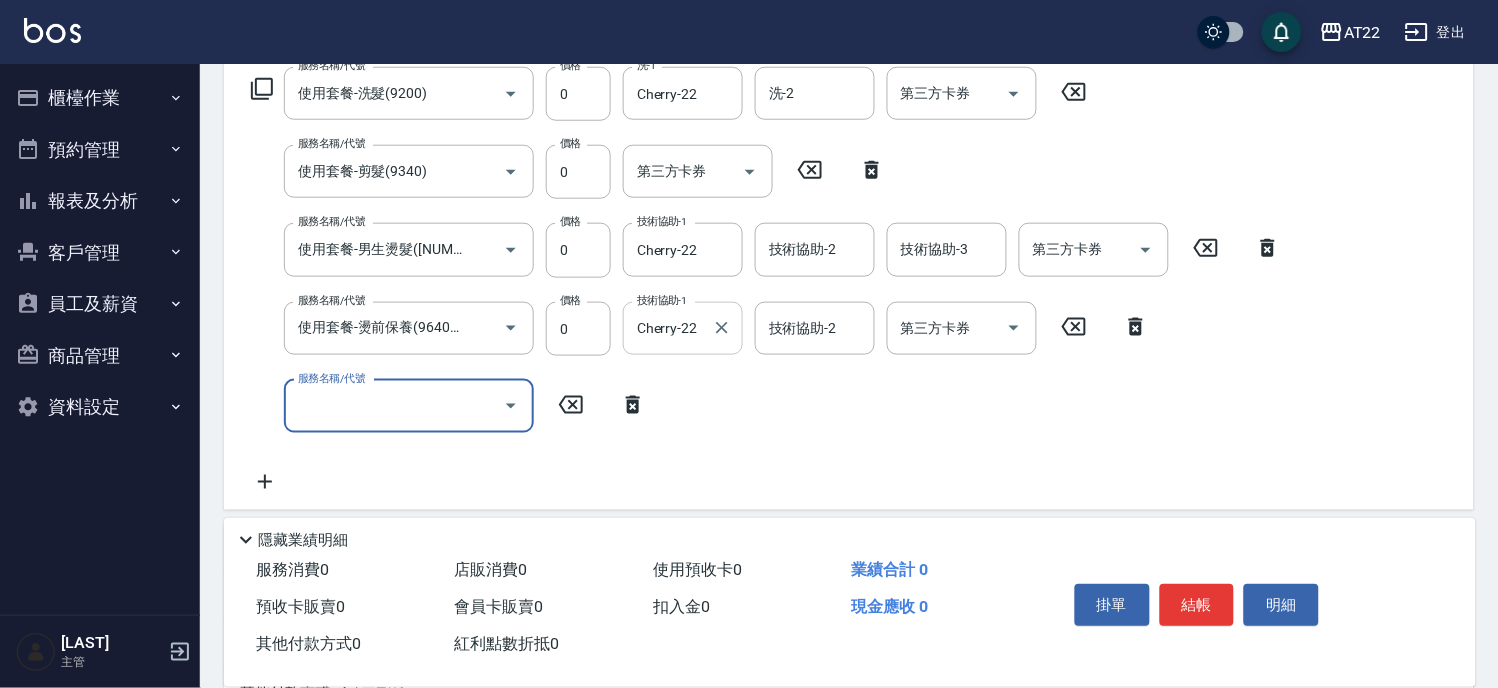 scroll, scrollTop: 0, scrollLeft: 0, axis: both 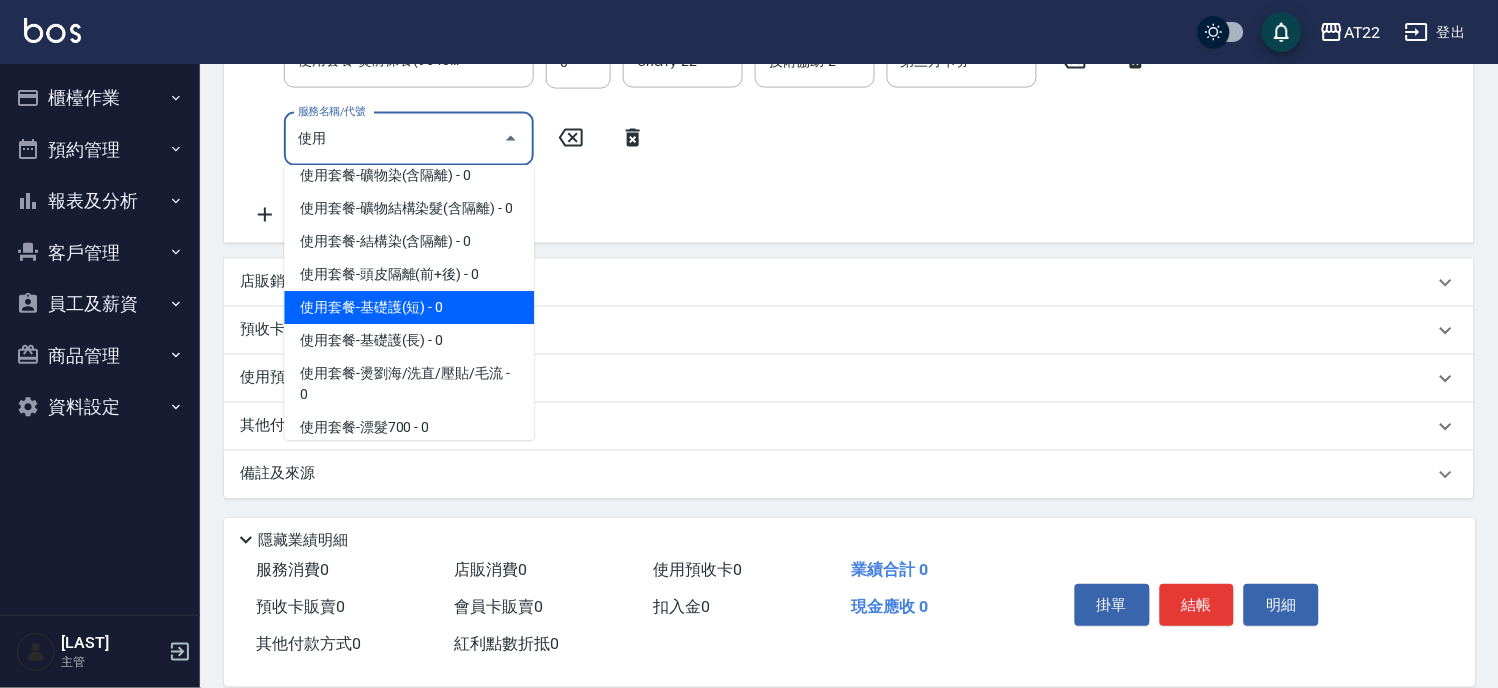 click on "使用套餐-基礎護(短) - 0" at bounding box center (409, 308) 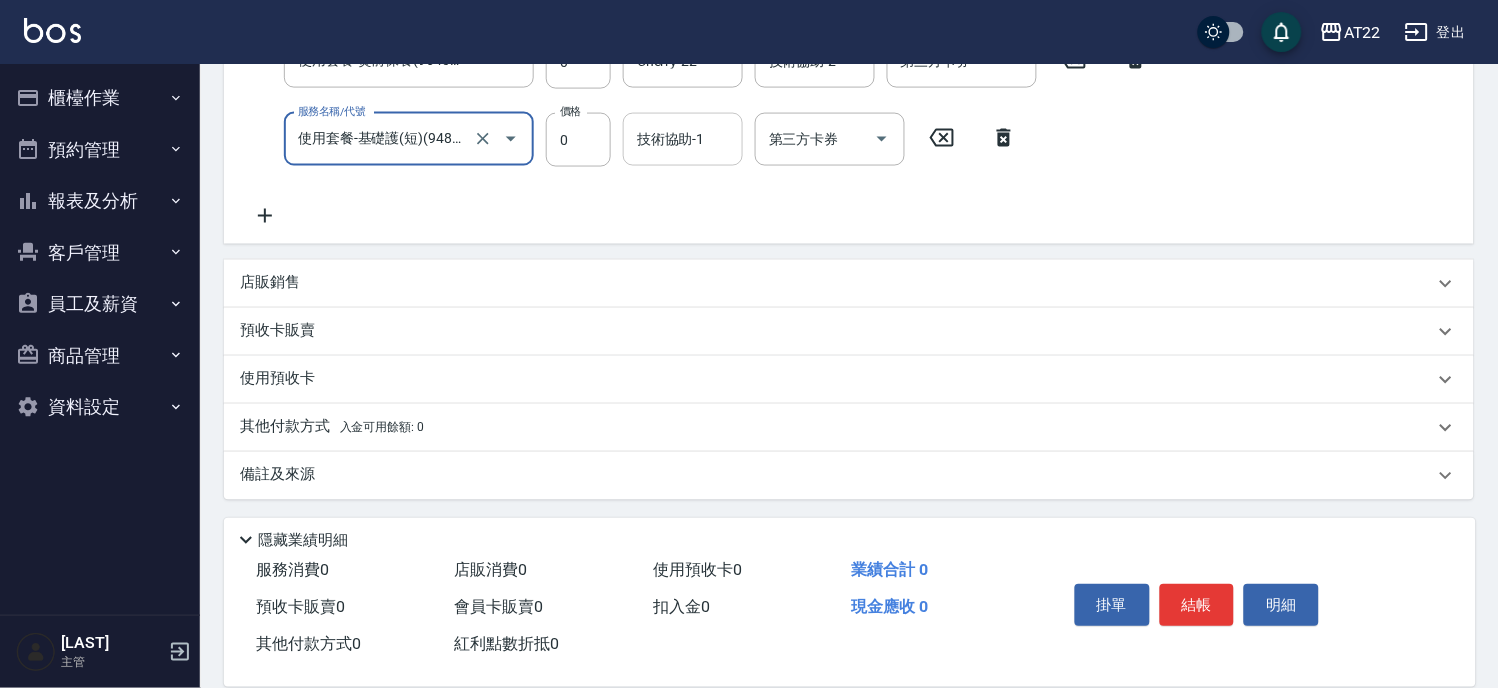 type on "使用套餐-基礎護(短)(94803)" 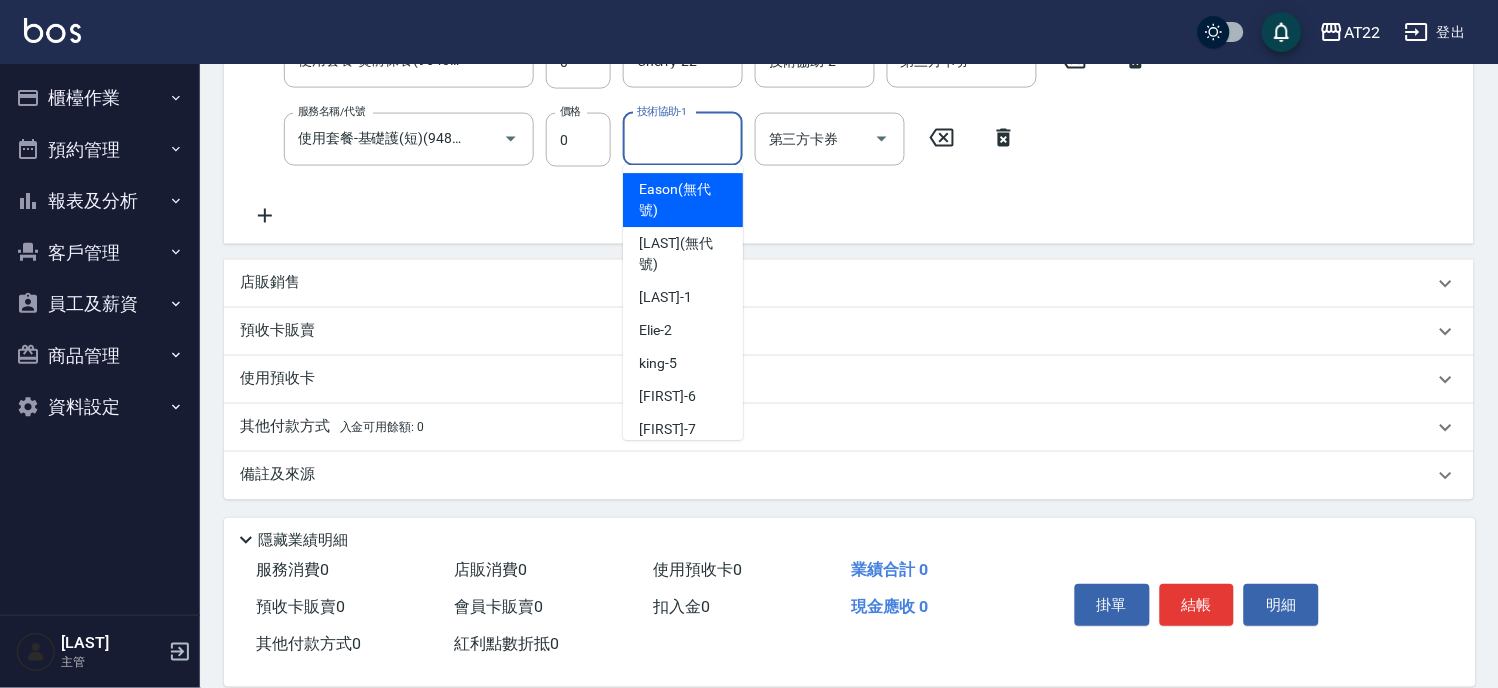 click on "技術協助-1" at bounding box center [683, 139] 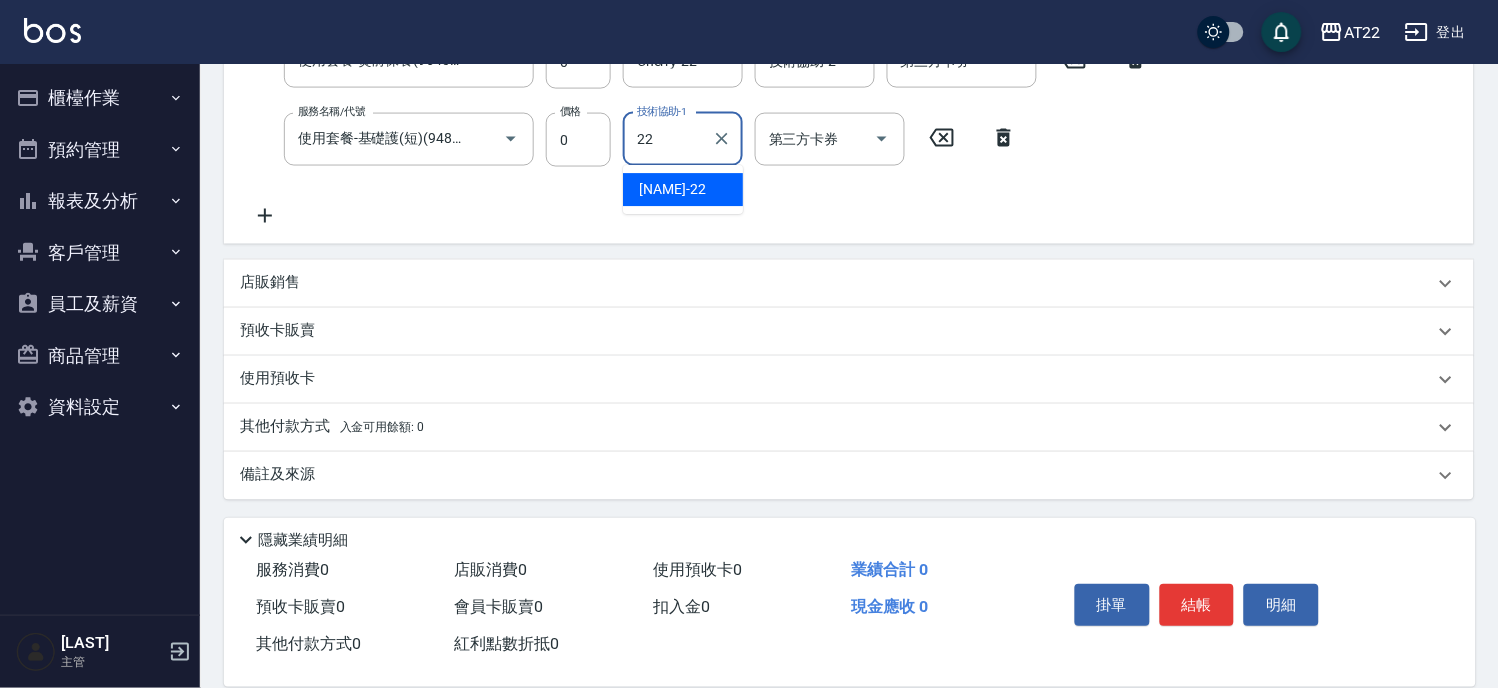 type on "Cherry-22" 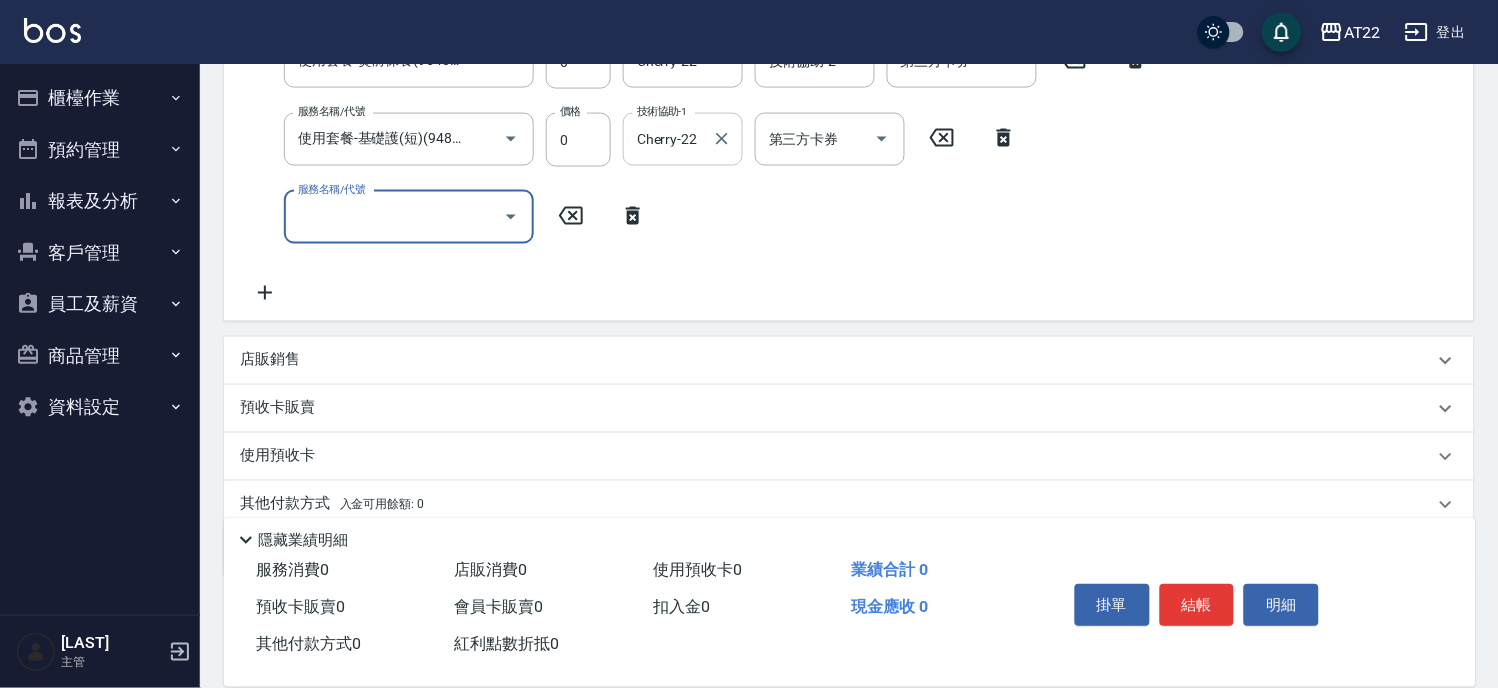 scroll, scrollTop: 472, scrollLeft: 0, axis: vertical 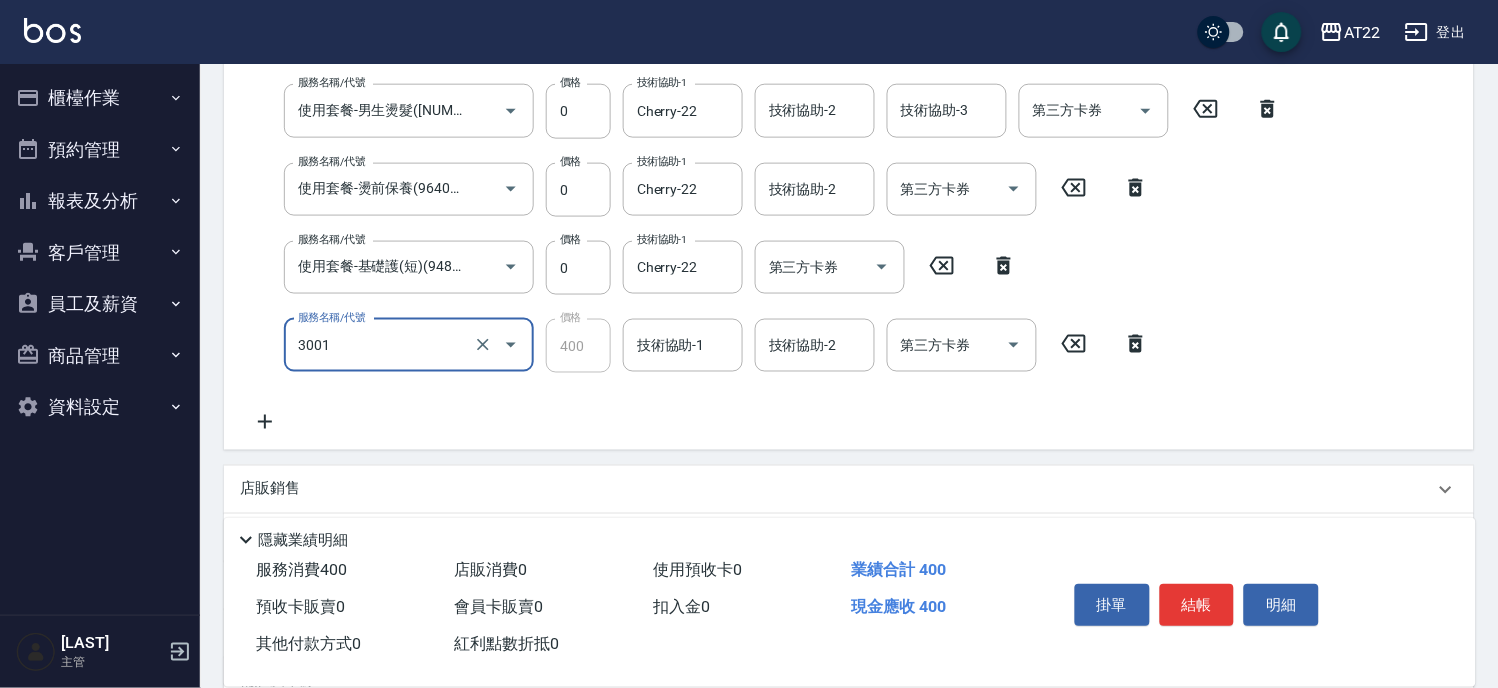 type on "側邊燙貼(3001)" 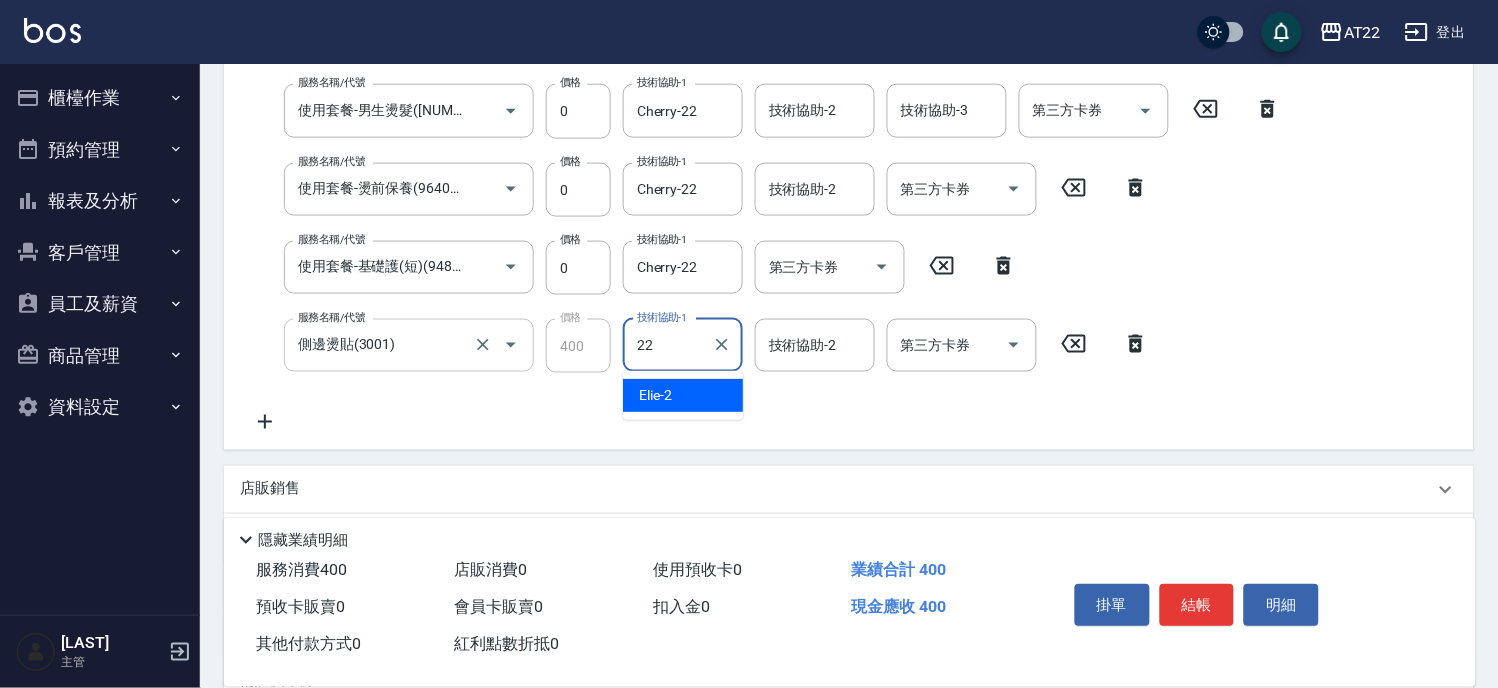 type on "Cherry-22" 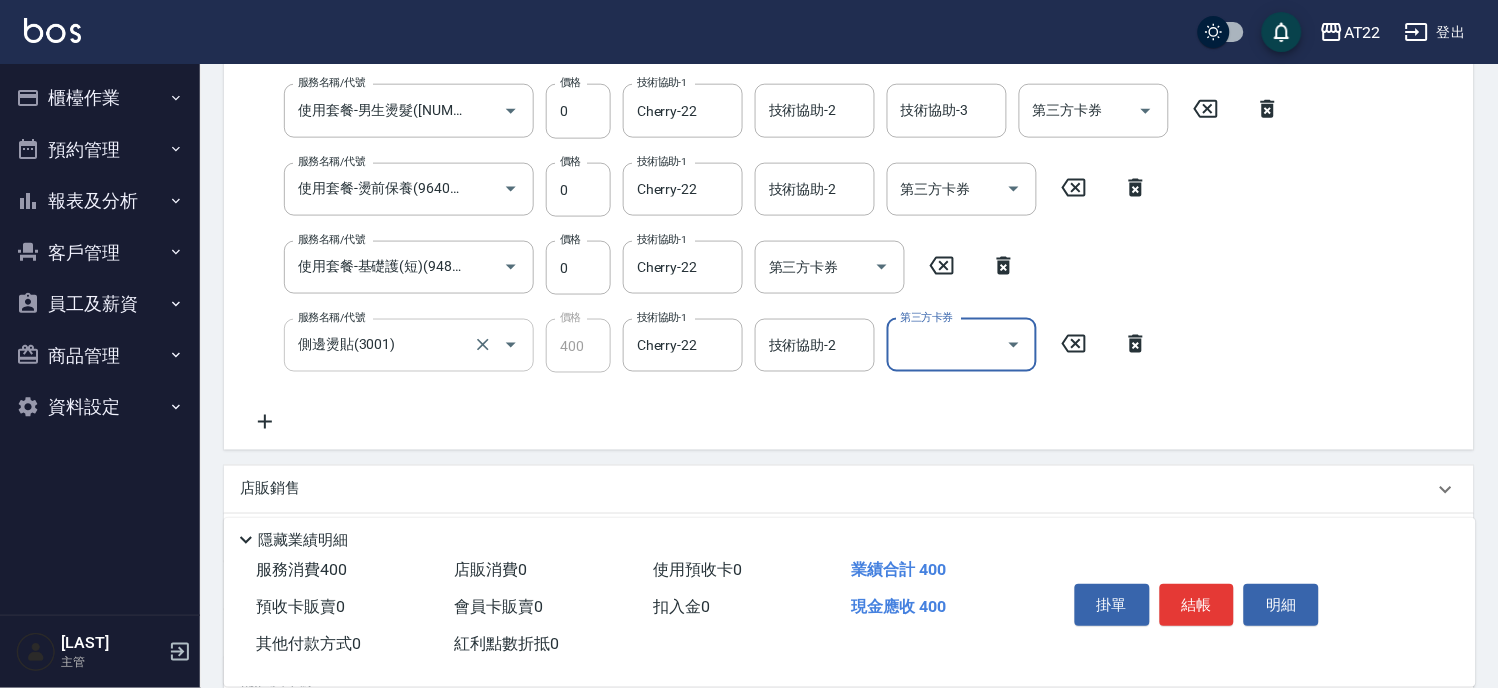 scroll, scrollTop: 0, scrollLeft: 0, axis: both 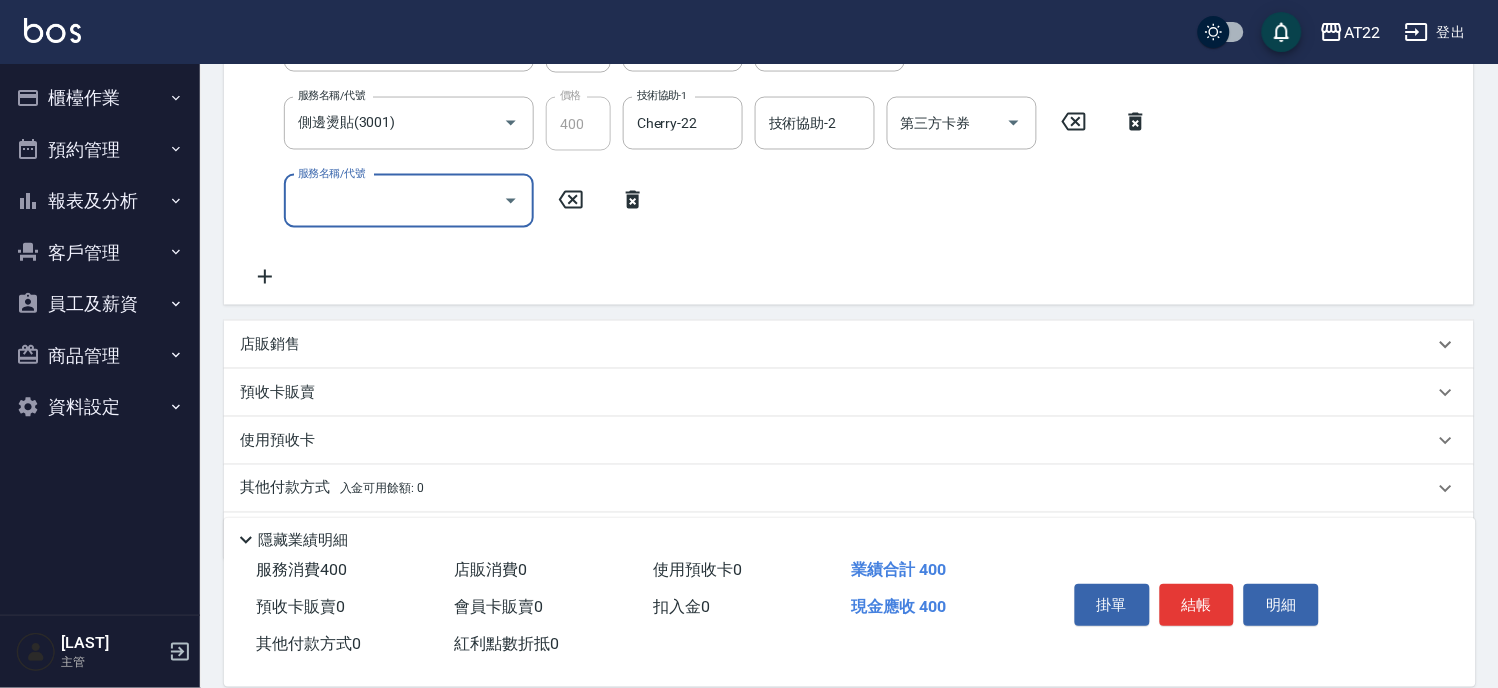 click on "店販銷售" at bounding box center [849, 345] 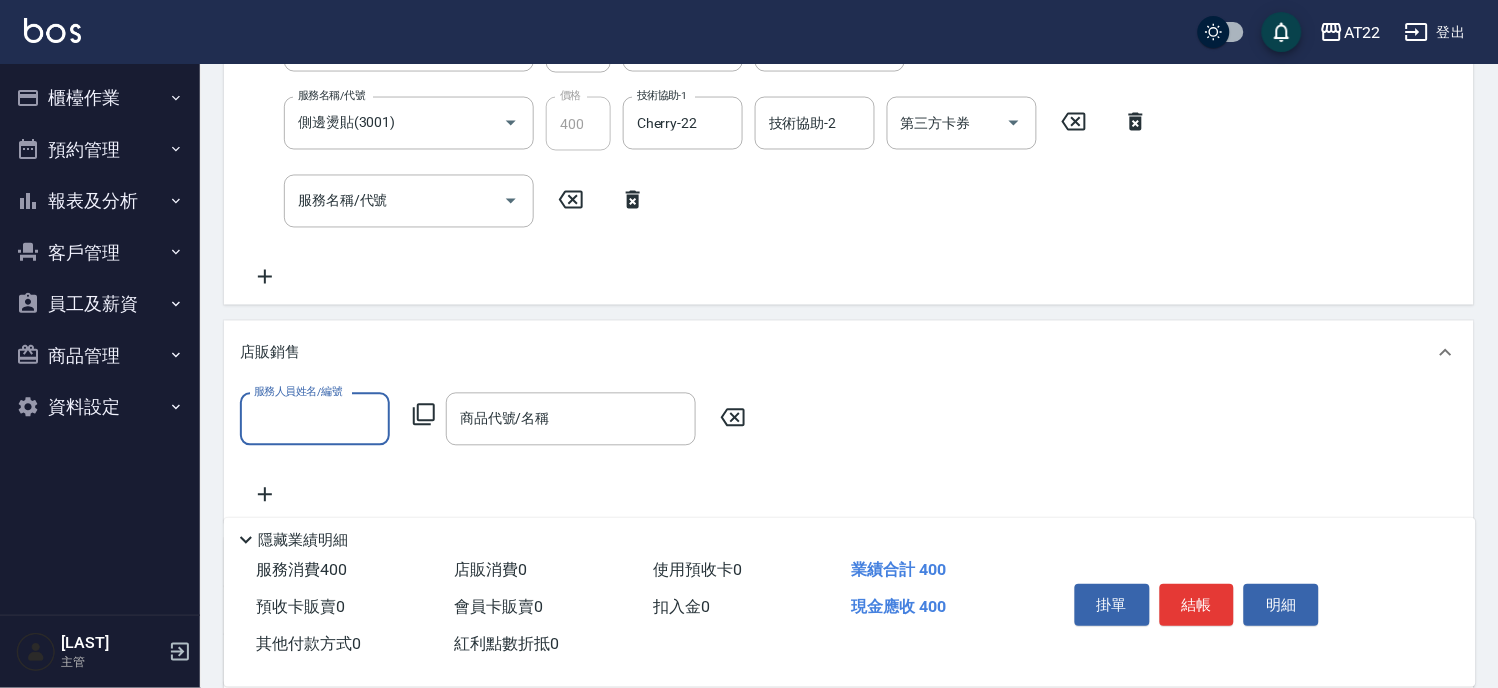 scroll, scrollTop: 0, scrollLeft: 0, axis: both 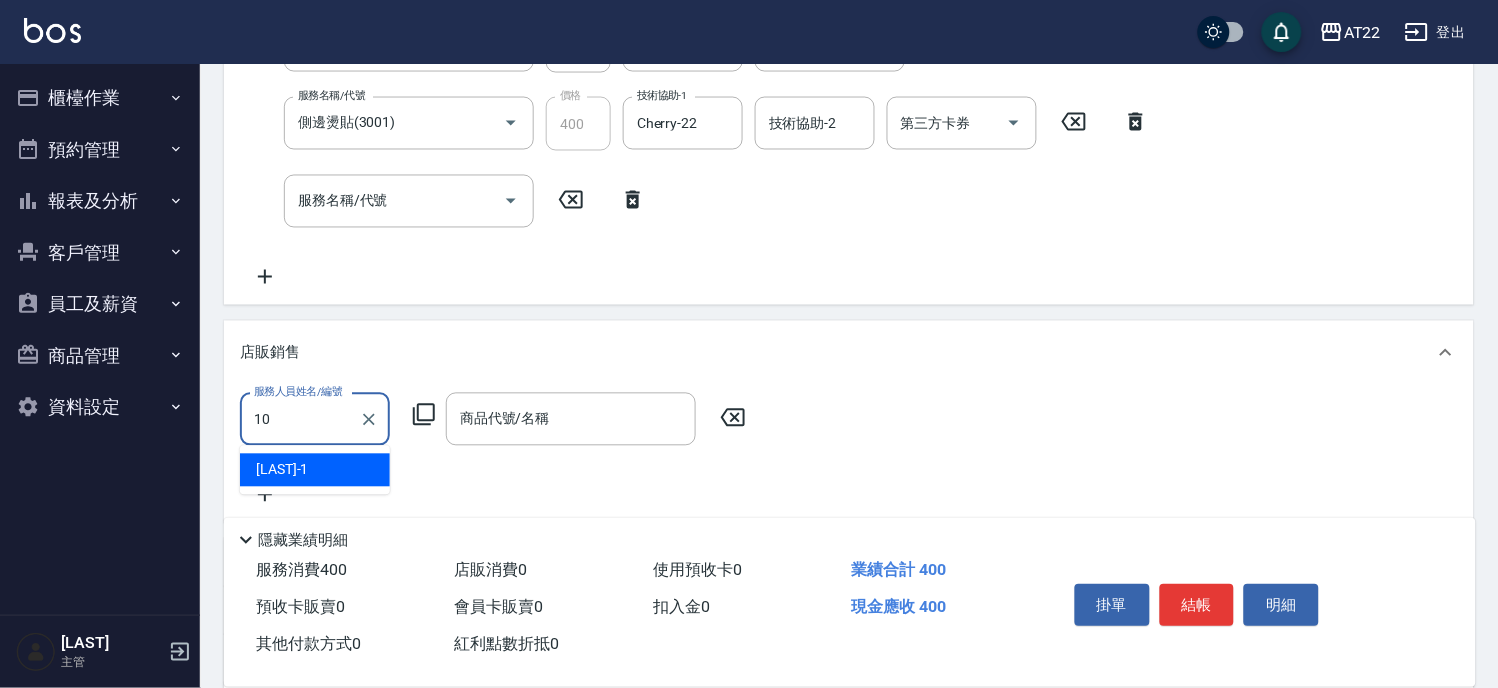 type on "Miu-10" 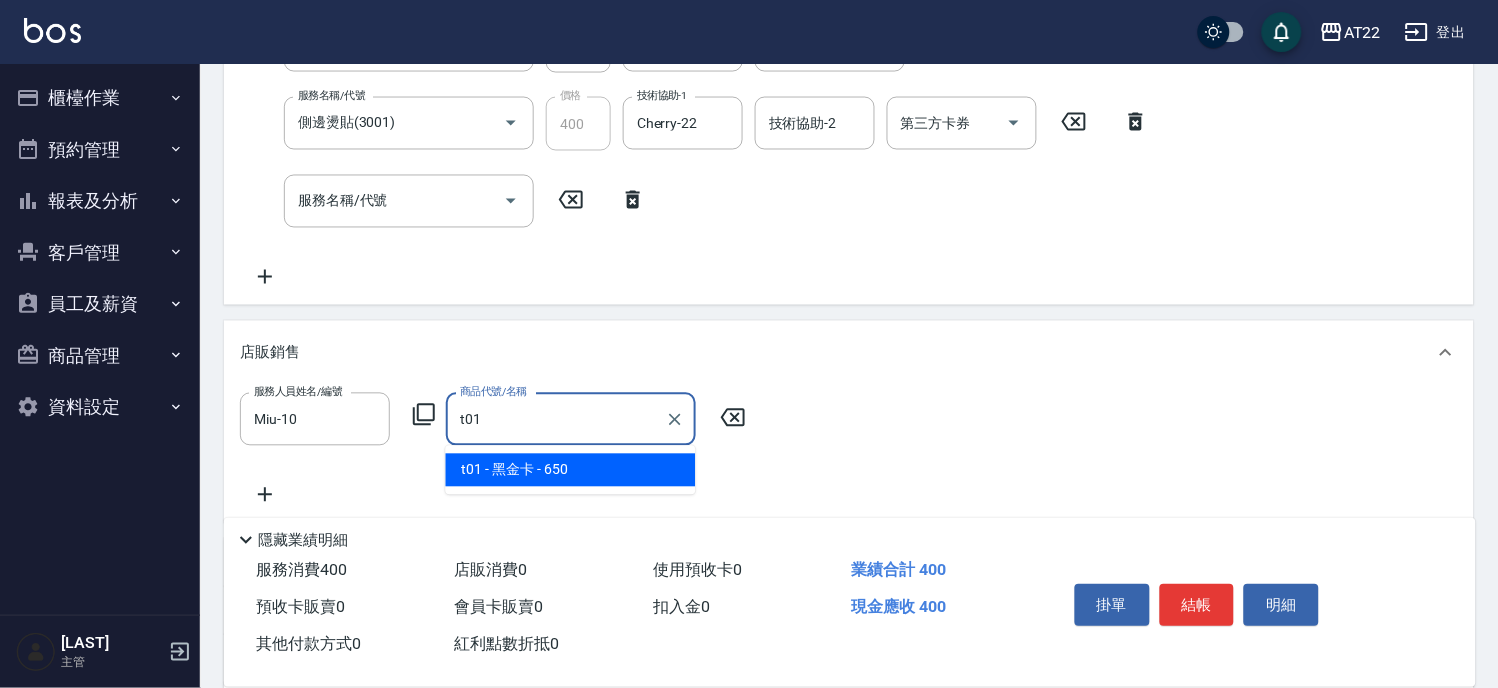 type on "黑金卡" 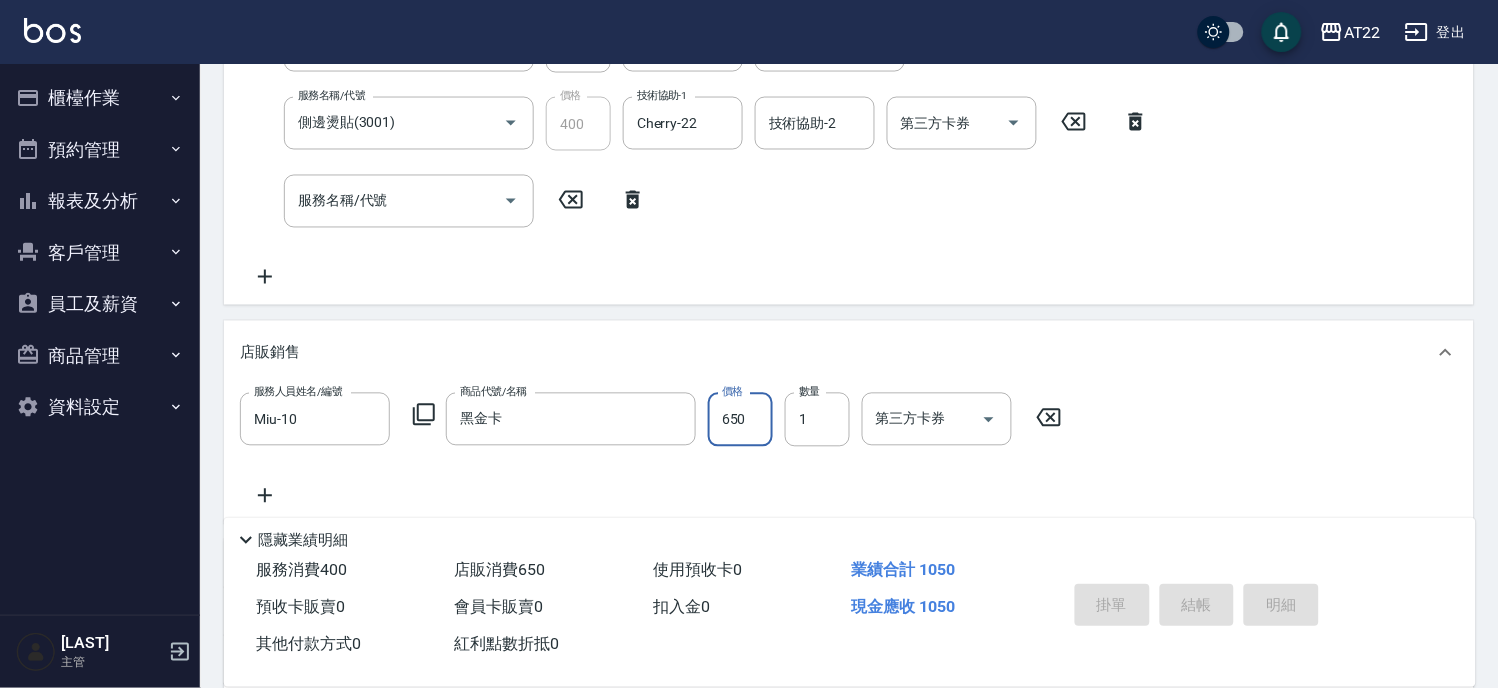 type on "2025/08/09 18:19" 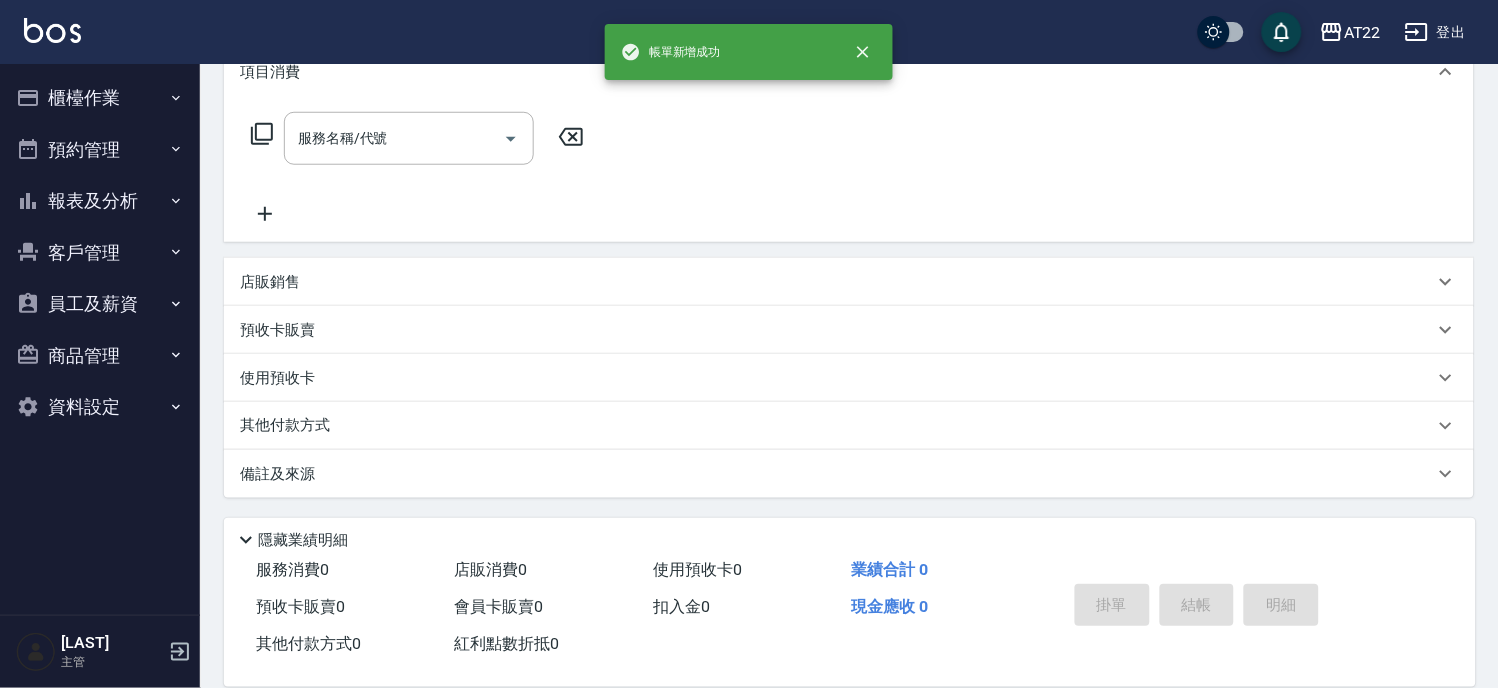 scroll, scrollTop: 0, scrollLeft: 0, axis: both 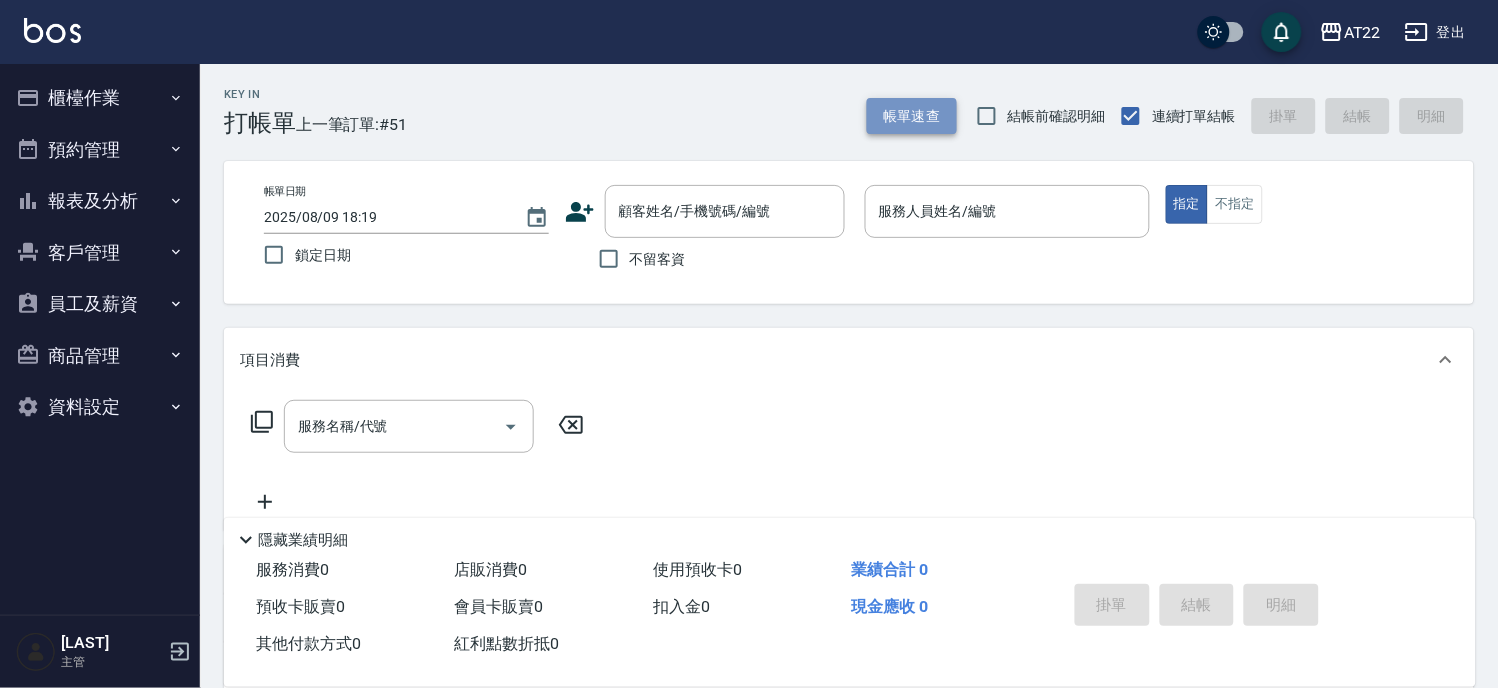 click on "帳單速查" at bounding box center [912, 116] 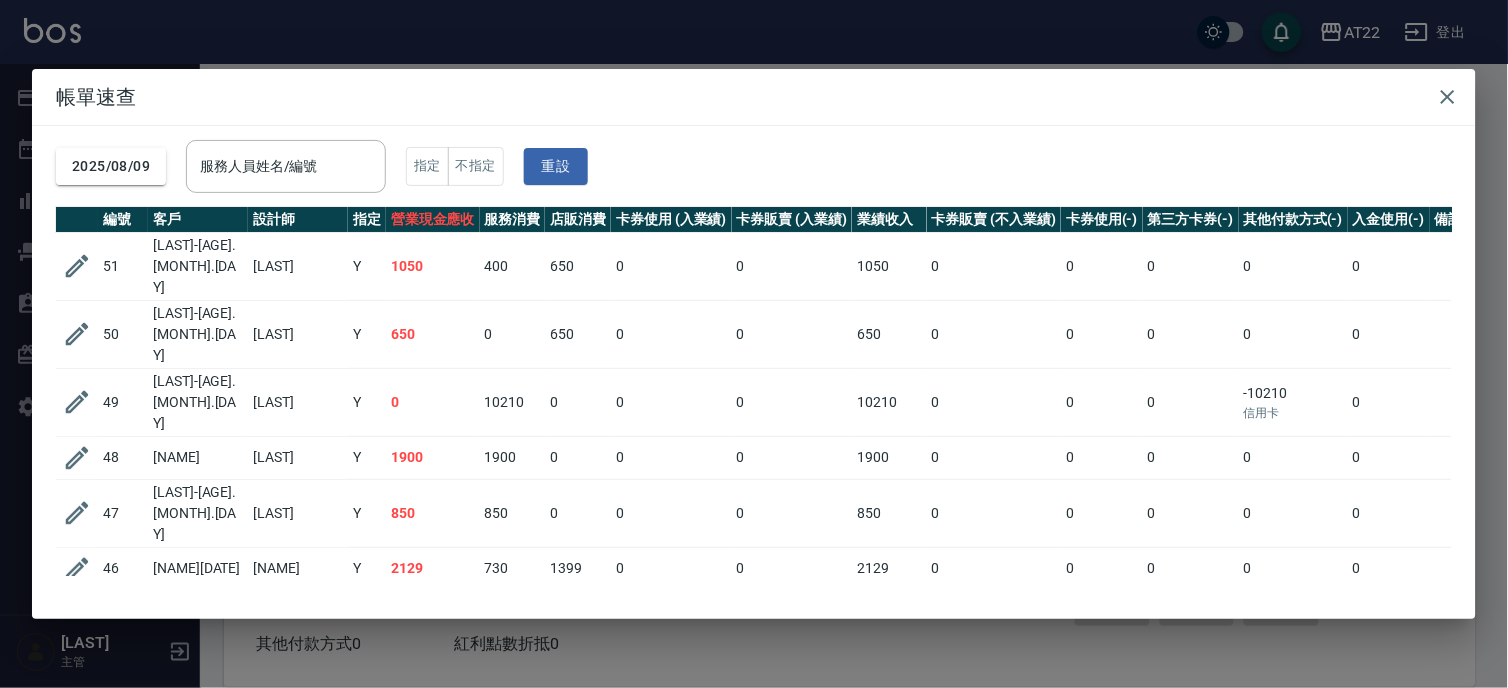 click on "帳單速查 [DATE] 服務人員姓名/編號 服務人員姓名/編號 指定 不指定 重設 編號 客戶 設計師 指定 營業現金應收 服務消費 店販消費 卡券使用 (入業績) 卡券販賣 (入業績) 業績收入 卡券販賣 (不入業績) 卡券使用(-) 第三方卡券(-) 其他付款方式(-) 入金使用(-) 備註 訂單來源 51 [LAST]-[AGE].[MONTH].[DAY] [LAST] Y [PRICE] [PRICE] [PRICE] 0 0 [PRICE] 0 0 0 0 0 50 [LAST]-[AGE].[MONTH].[DAY] [LAST] Y [PRICE] 0 [PRICE] 0 0 [PRICE] 0 0 0 0 0 49 [LAST]-[AGE].[MONTH].[DAY] [LAST] Y 0 [PRICE] 0 0 0 [PRICE] 0 0 0 -[PRICE] 信用卡 0 48 [LAST] [LAST] Y [PRICE] [PRICE] 0 0 0 [PRICE] 0 0 0 0 0 47 [LAST]-[AGE].[MONTH].[DAY] [LAST] Y [PRICE] [PRICE] 0 0 0 [PRICE] 0 0 0 0 0 46 [LAST]-[AGE].[MONTH].[DAY] [LAST] Y [PRICE] [PRICE] 0 0 0 [PRICE] 0 0 0 0 0 45 [LAST] [LAST] Y [PRICE] [PRICE] 0 0 0 [PRICE] 0 0 0 0 0 44 [LAST] [LAST] Y [PRICE] [PRICE] 0 0 0 [PRICE] 0 0 0 0 0 43 新客人 姓名未設定 [LAST] Y [PRICE] [PRICE] 0 0 0 [PRICE] 0 0 0 0 0 42 [LAST]-[AGE].[MONTH].[DAY] [LAST] Y [PRICE] [PRICE] 0 0 0 [PRICE] 0 0 0 0 0 41 [LAST]-[AGE].[MONTH].[DAY] [LAST] Y [PRICE]" at bounding box center (754, 344) 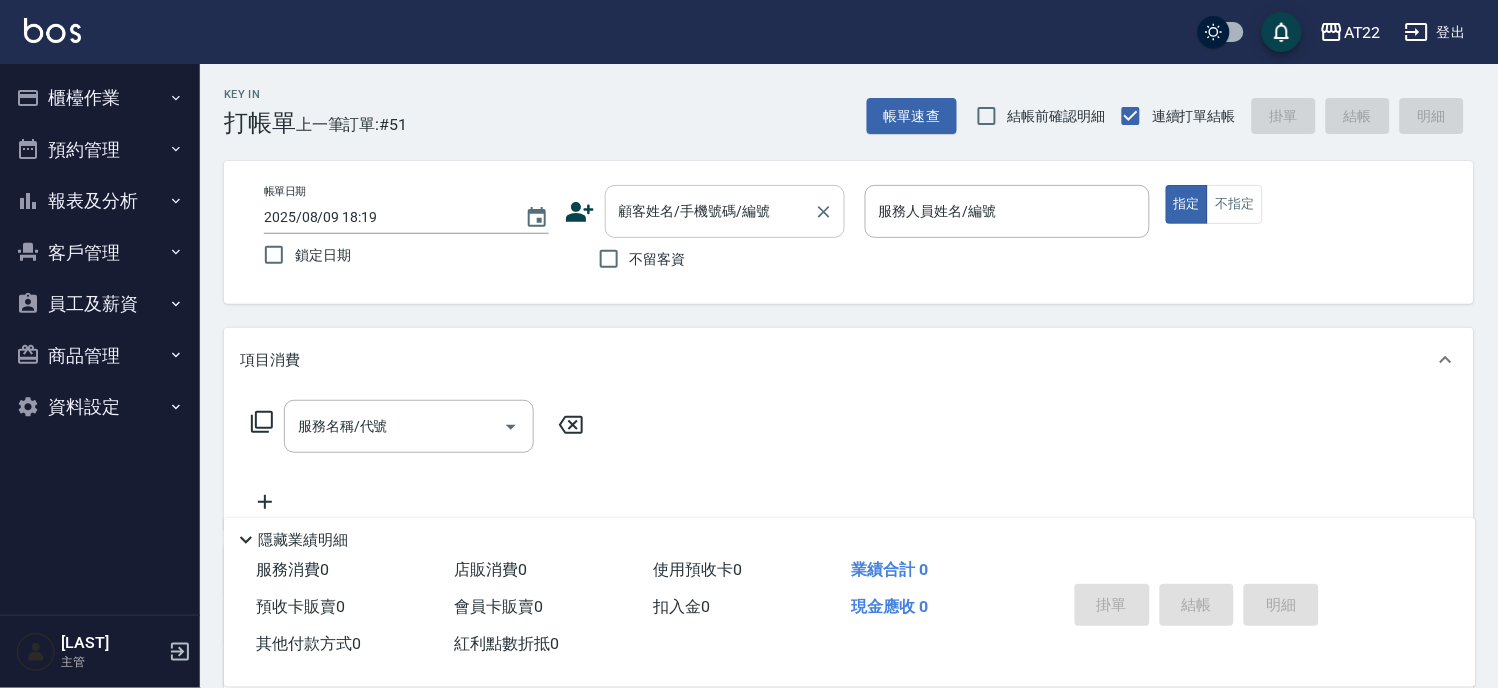 click on "顧客姓名/手機號碼/編號" at bounding box center (710, 211) 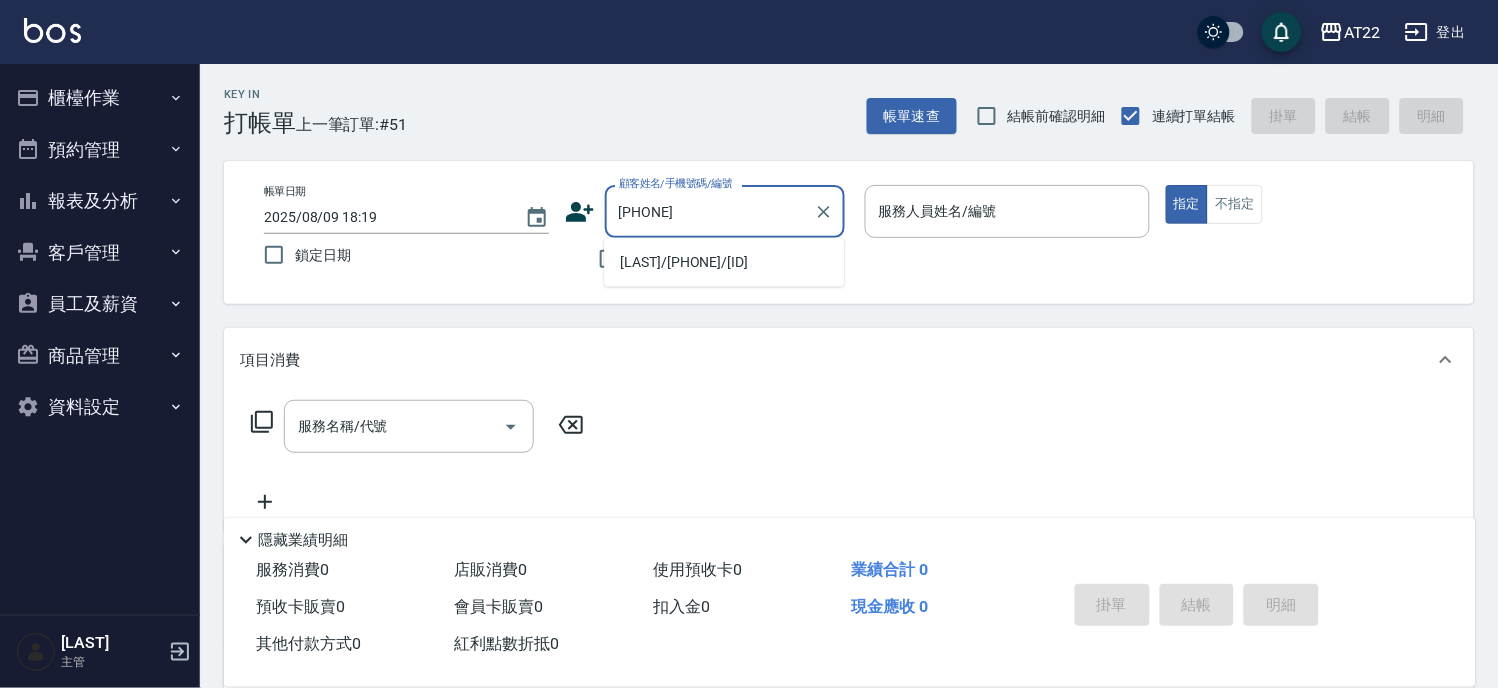 click on "[LAST]/[PHONE]/[ID]" at bounding box center (724, 262) 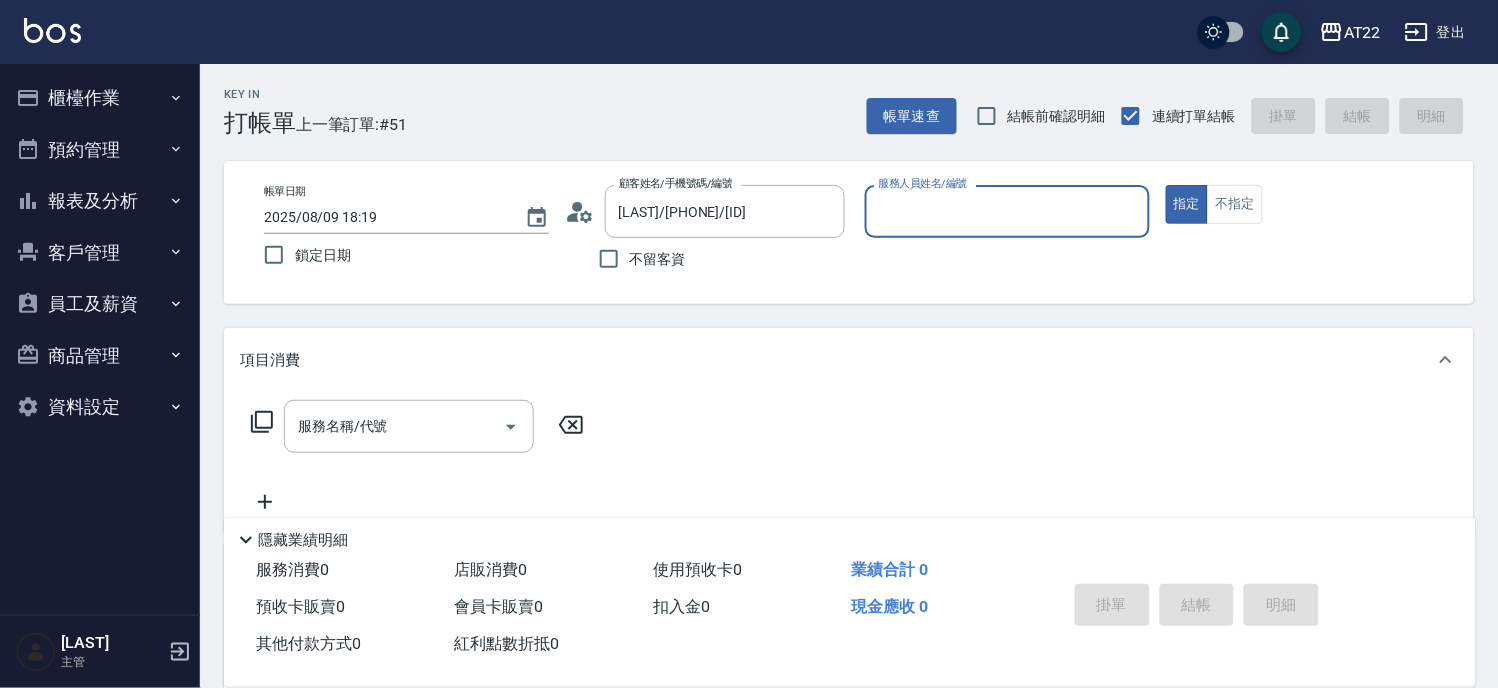 type on "Luna-15" 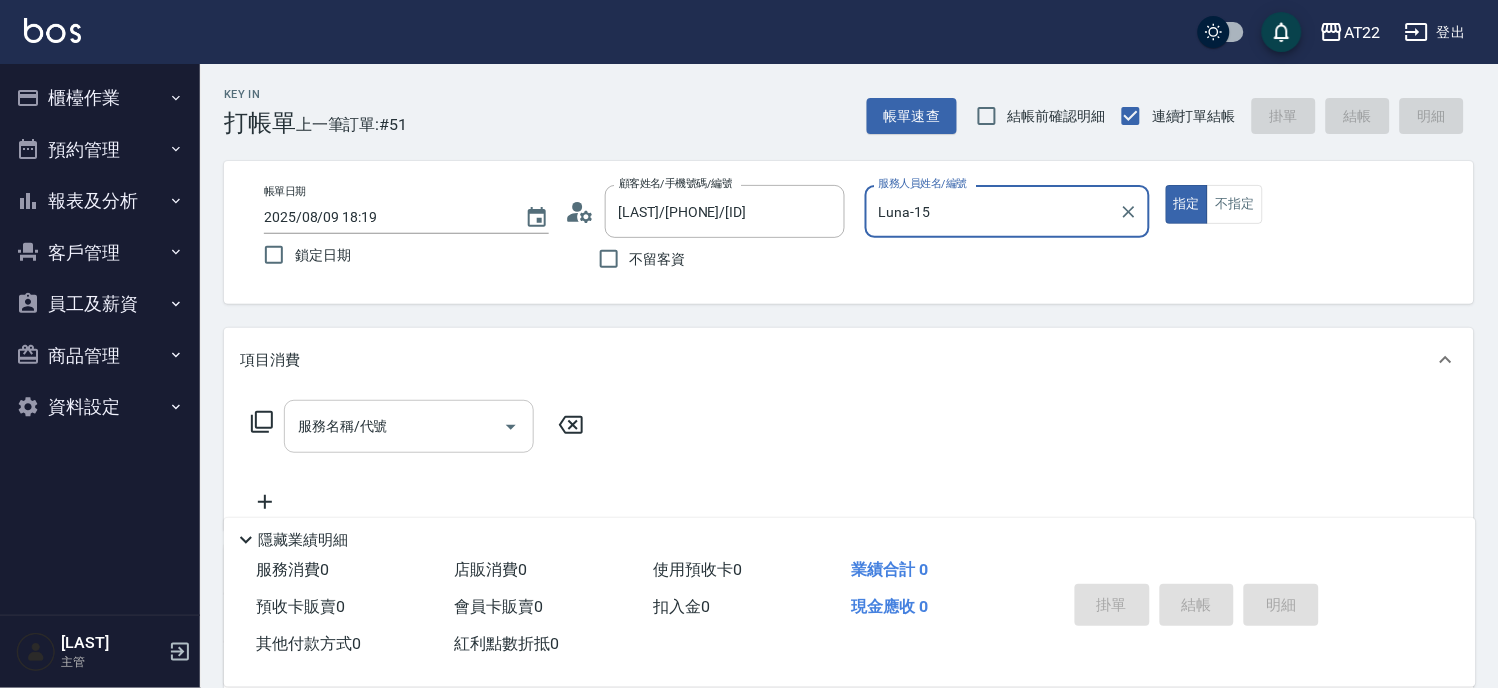 click on "服務名稱/代號" at bounding box center (394, 426) 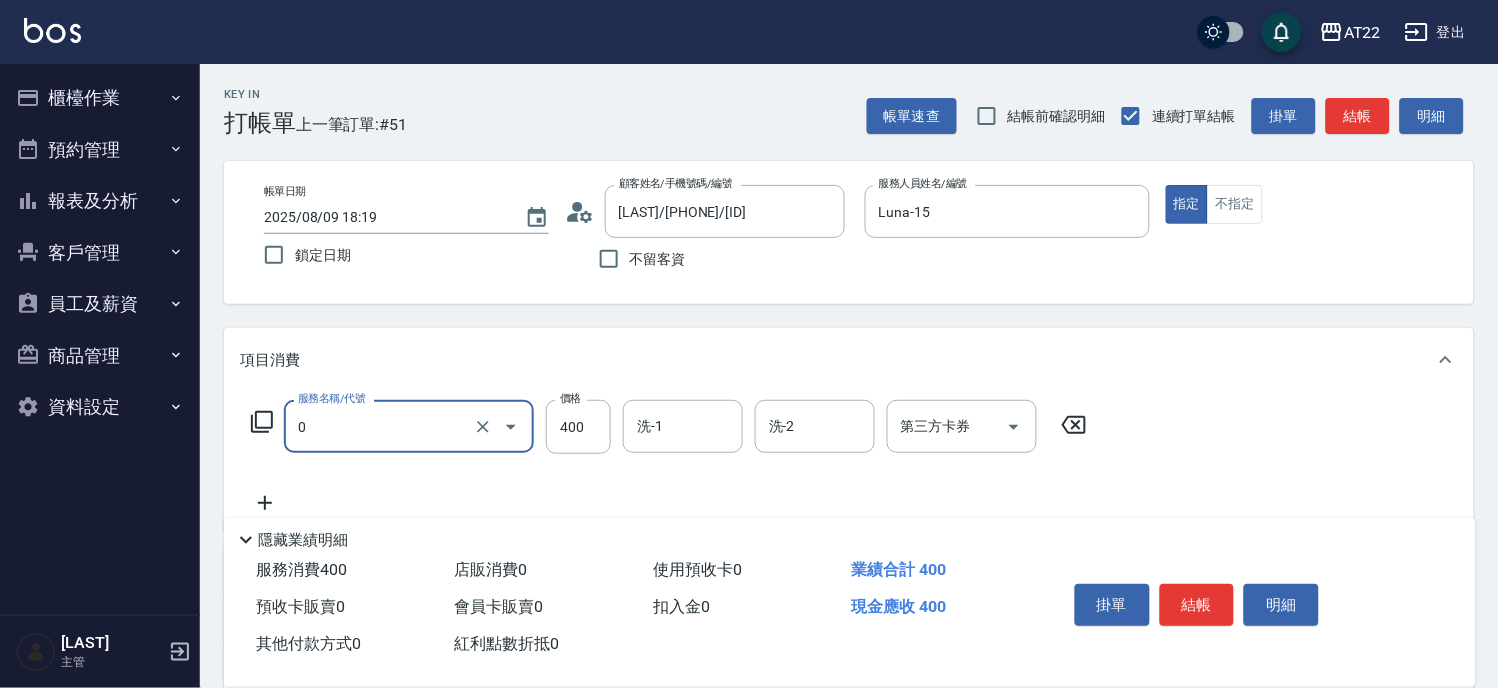 type on "有機洗髮(0)" 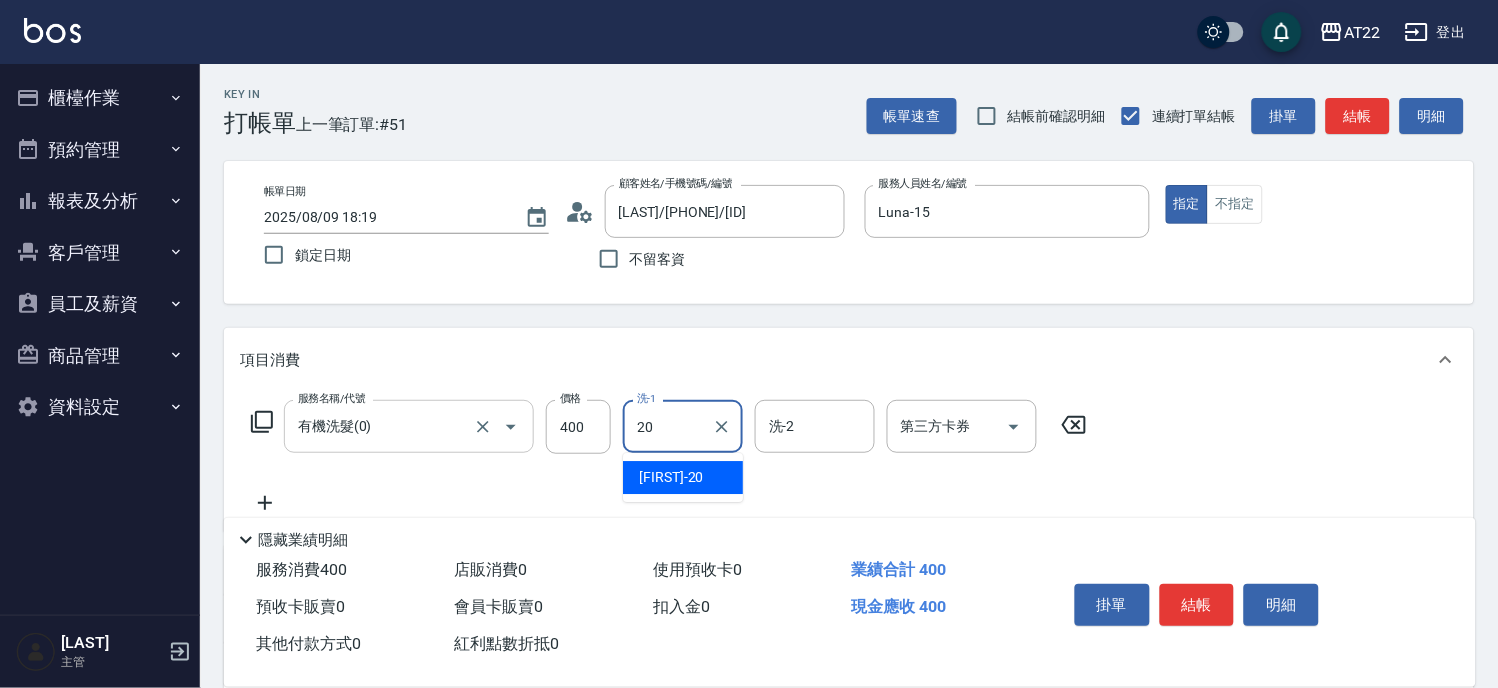 type on "Noah-20" 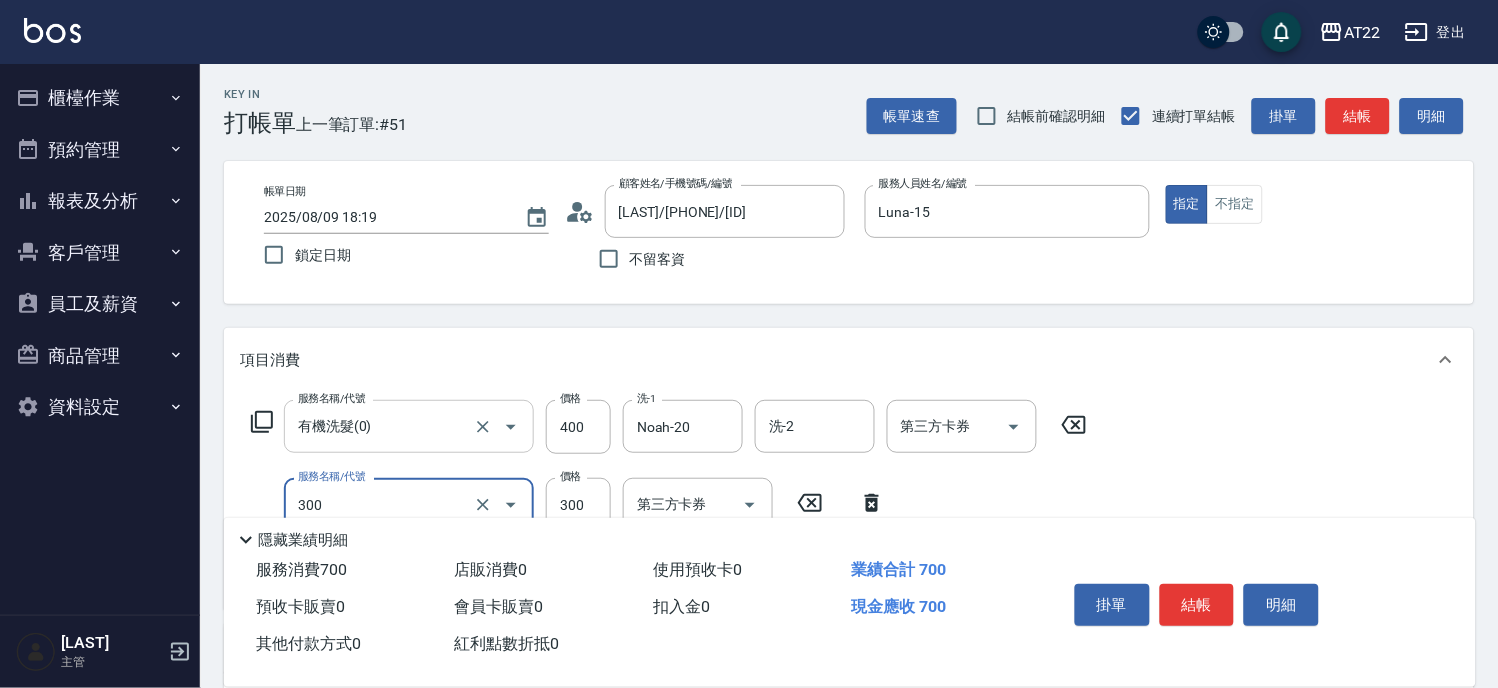 type on "剪髮(300)" 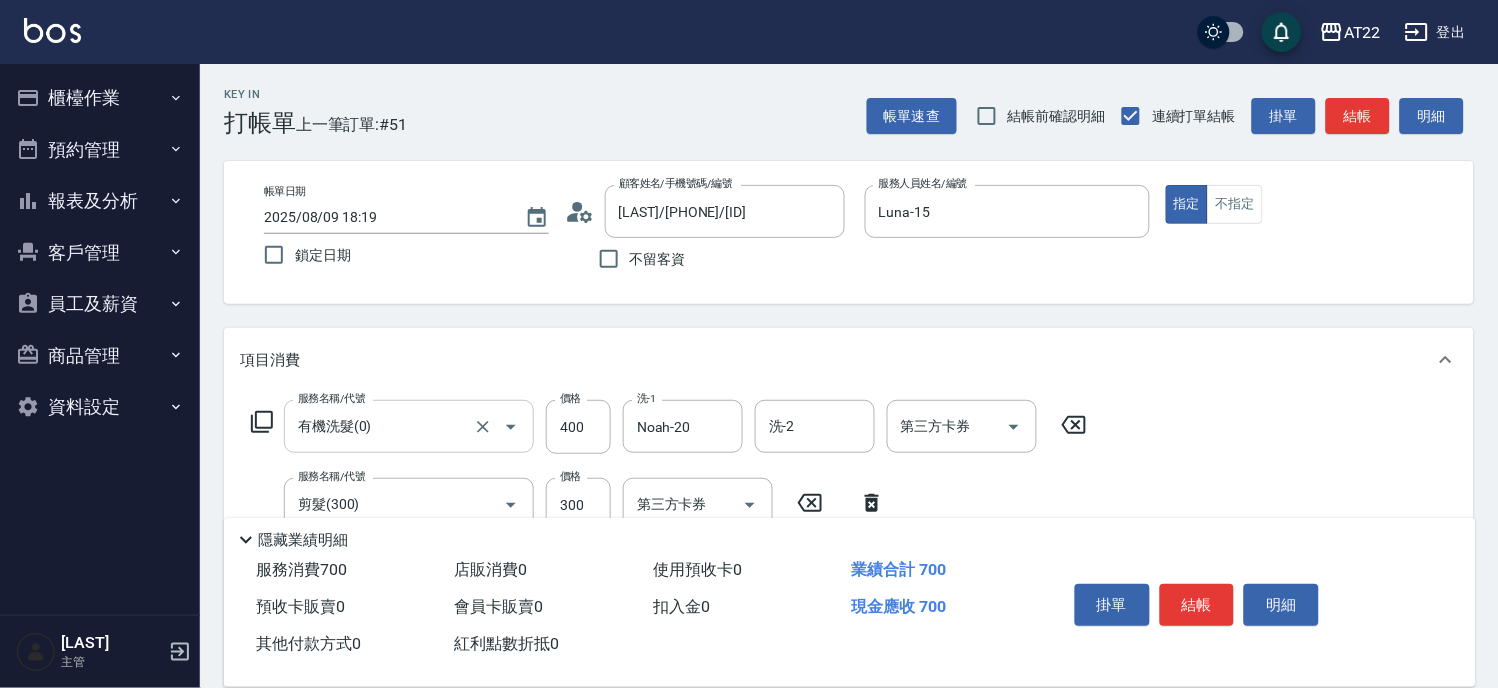 scroll, scrollTop: 333, scrollLeft: 0, axis: vertical 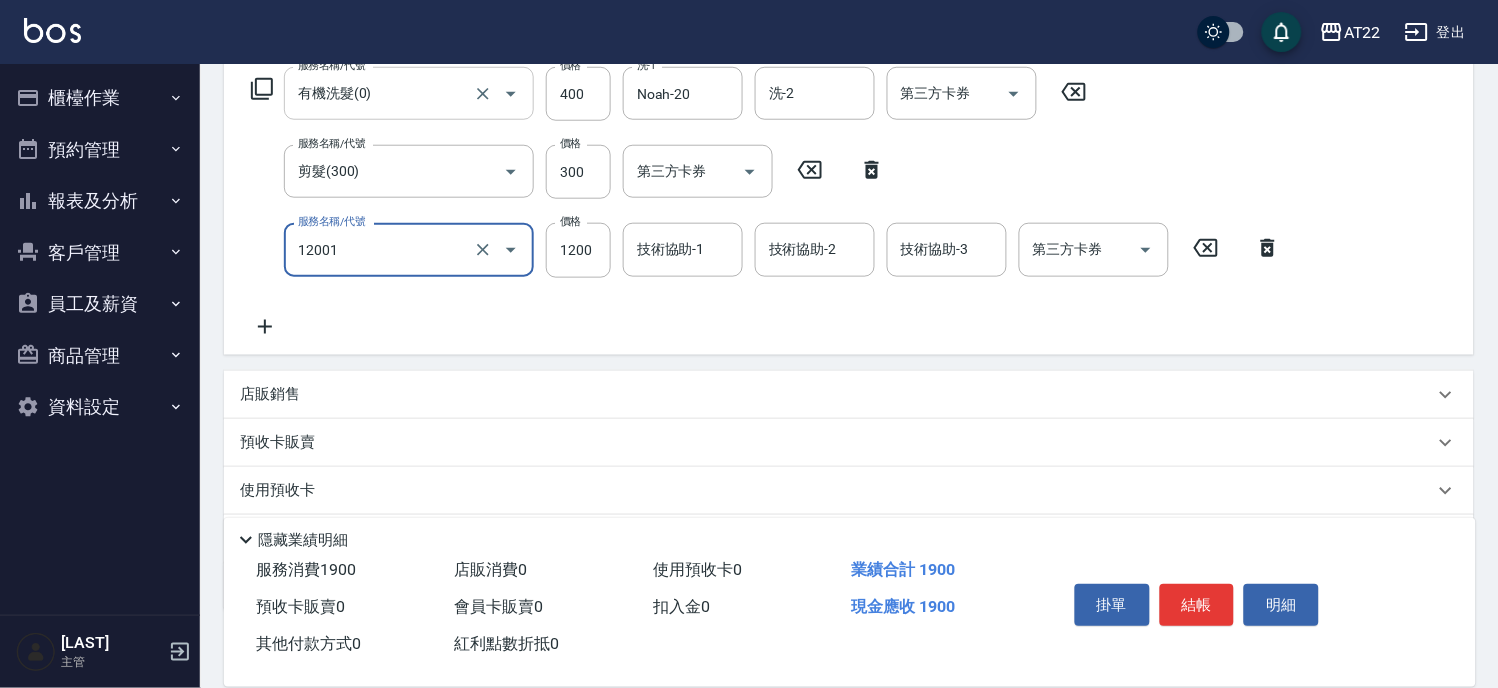type on "燙髮S(12001)" 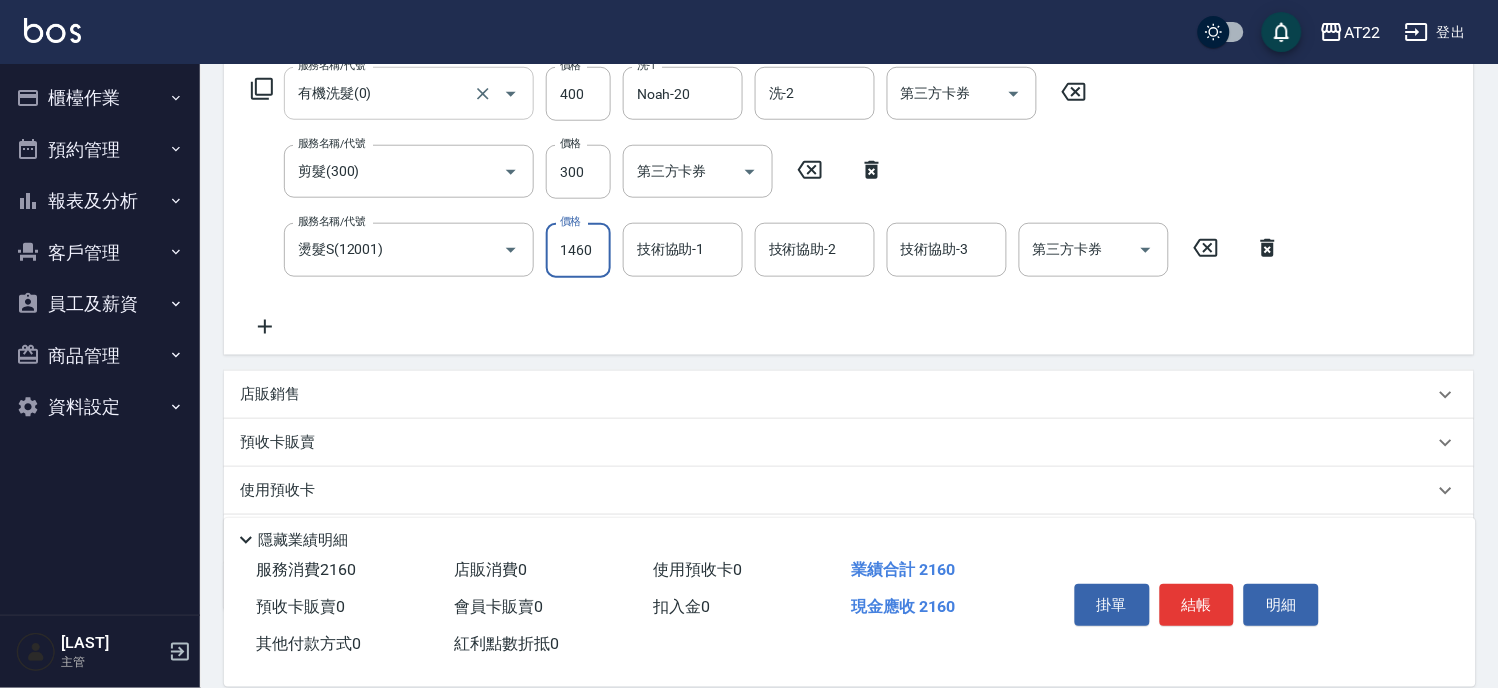 type on "1460" 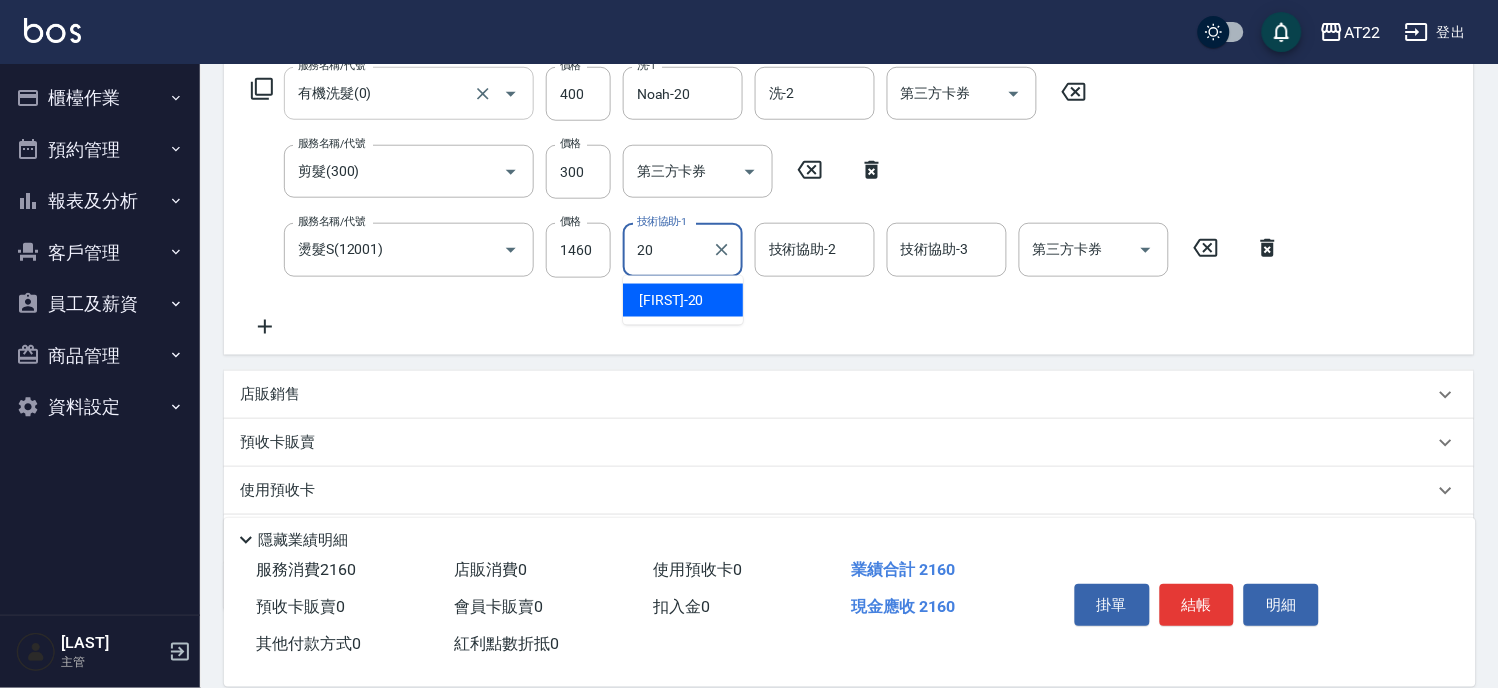 type on "Noah-20" 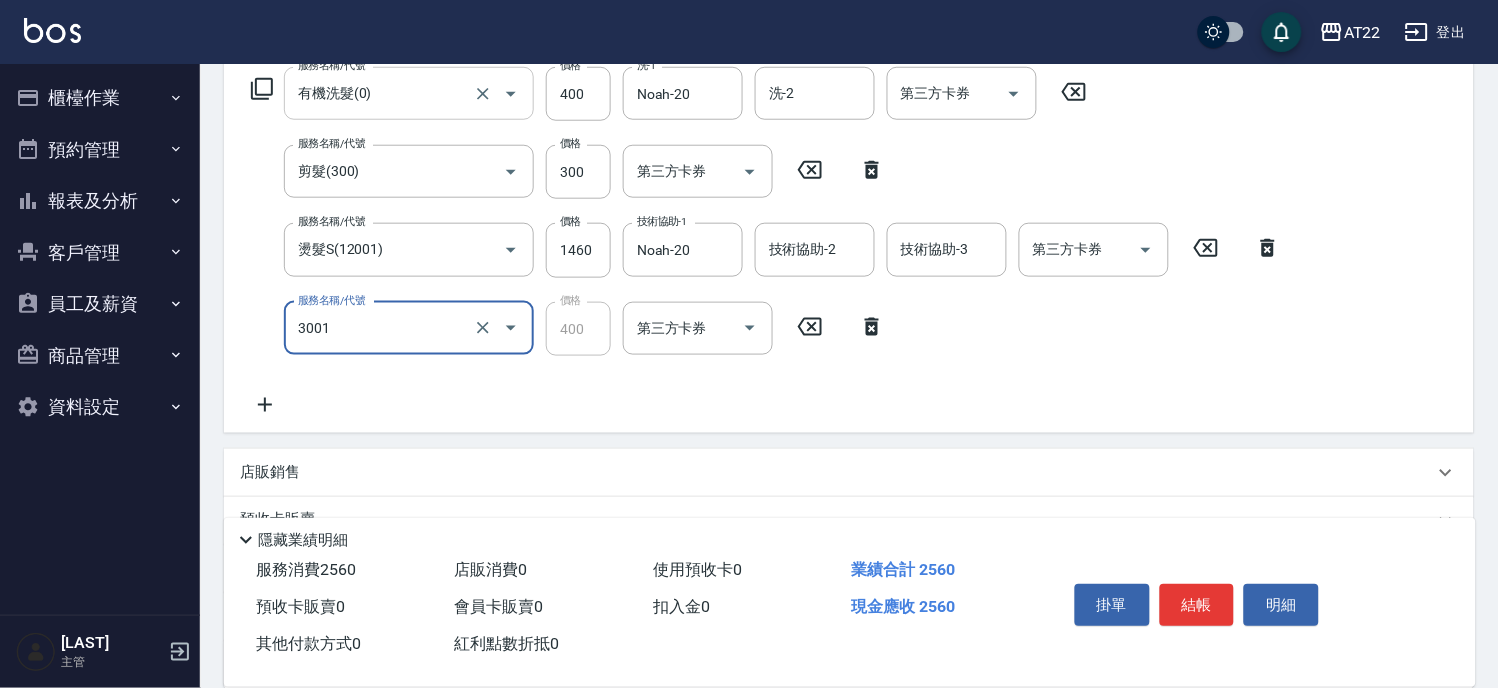 type on "側邊燙貼(3001)" 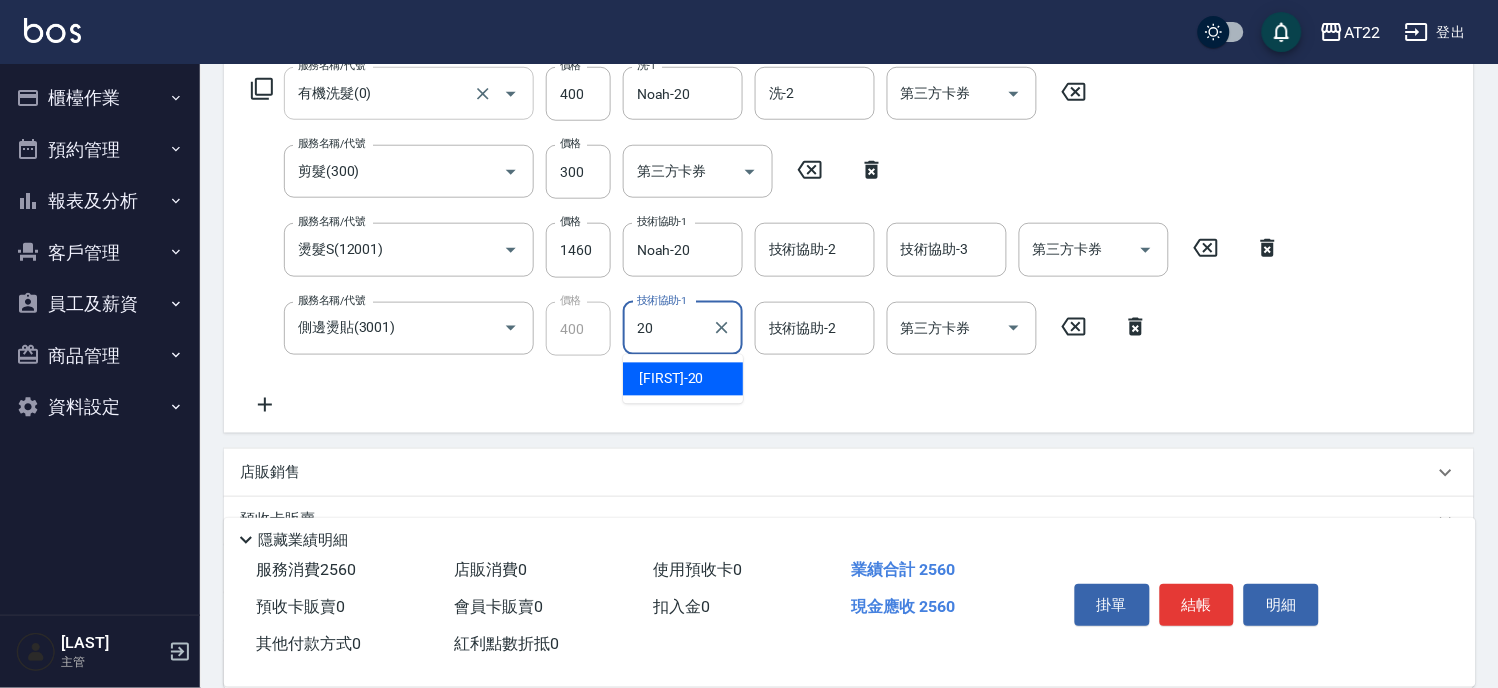 type on "Noah-20" 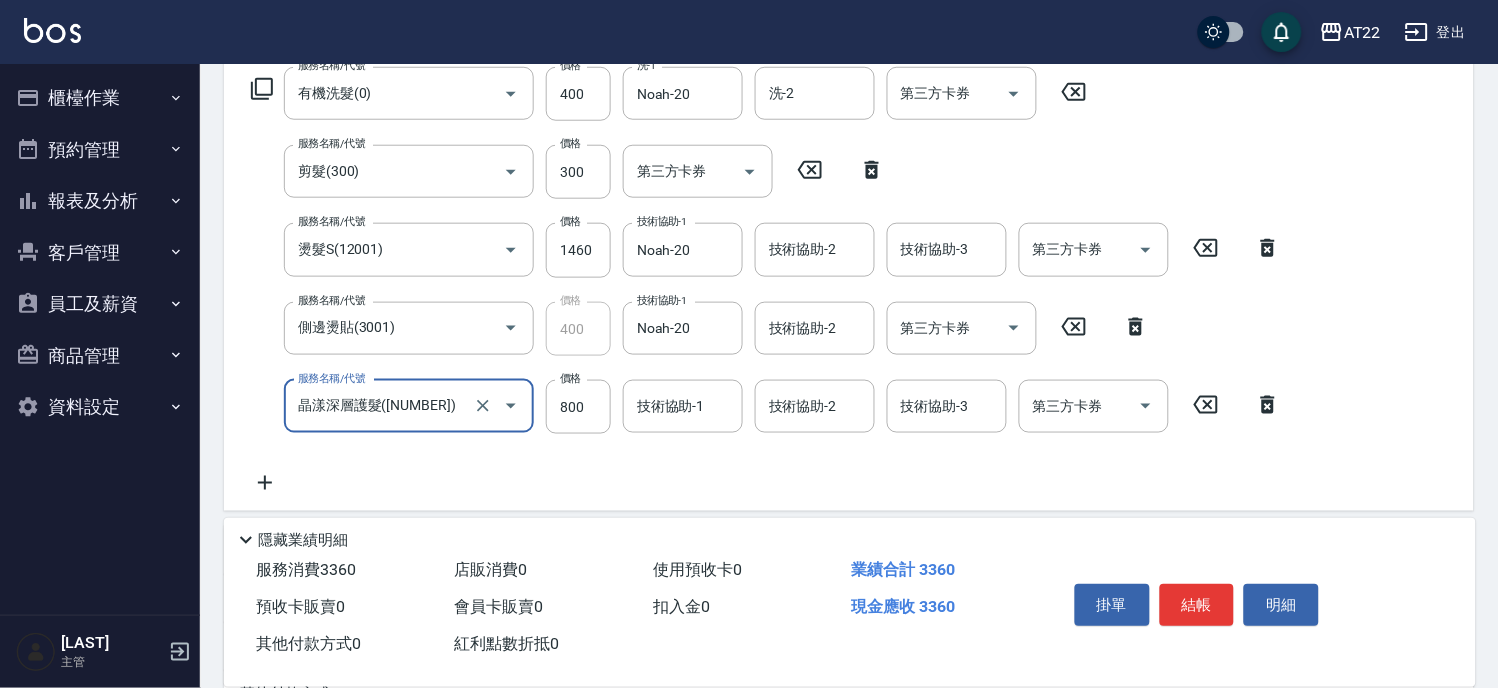 type on "晶漾深層護髮([NUMBER])" 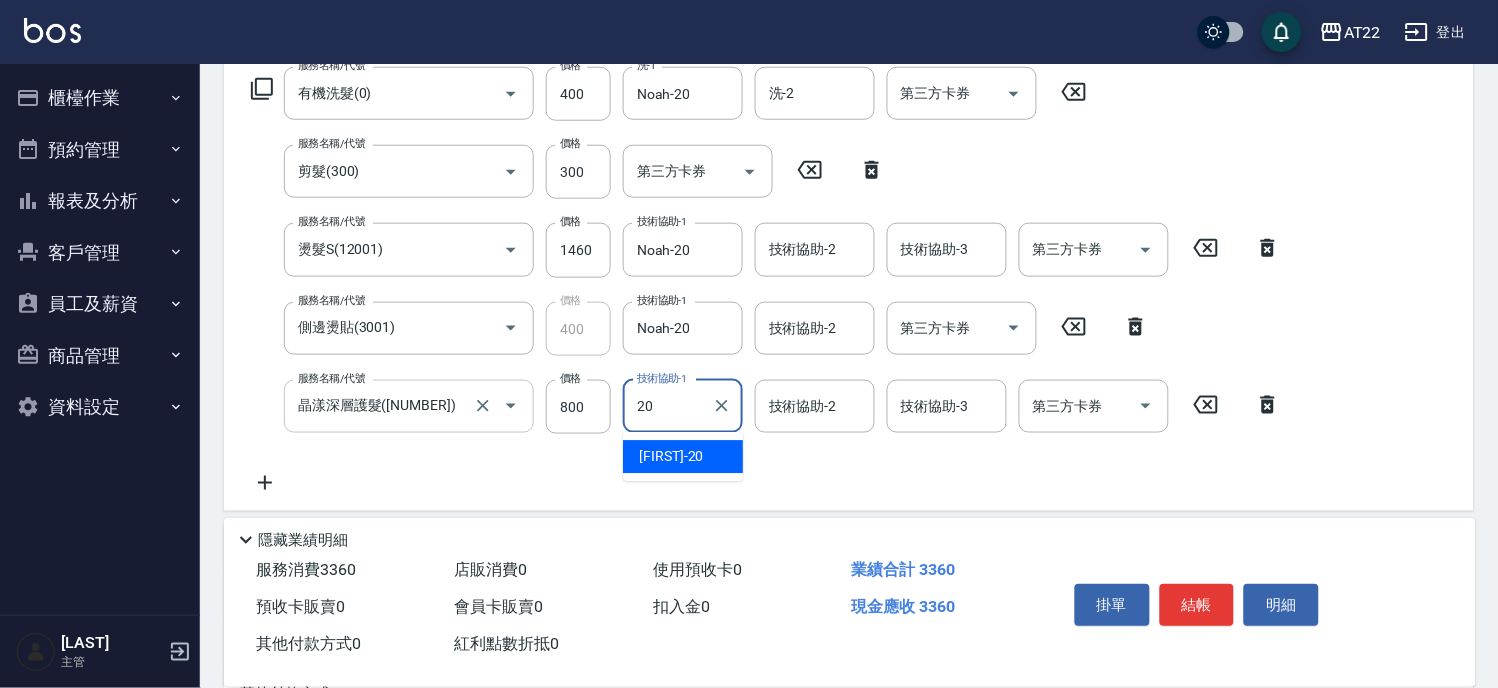 type on "Noah-20" 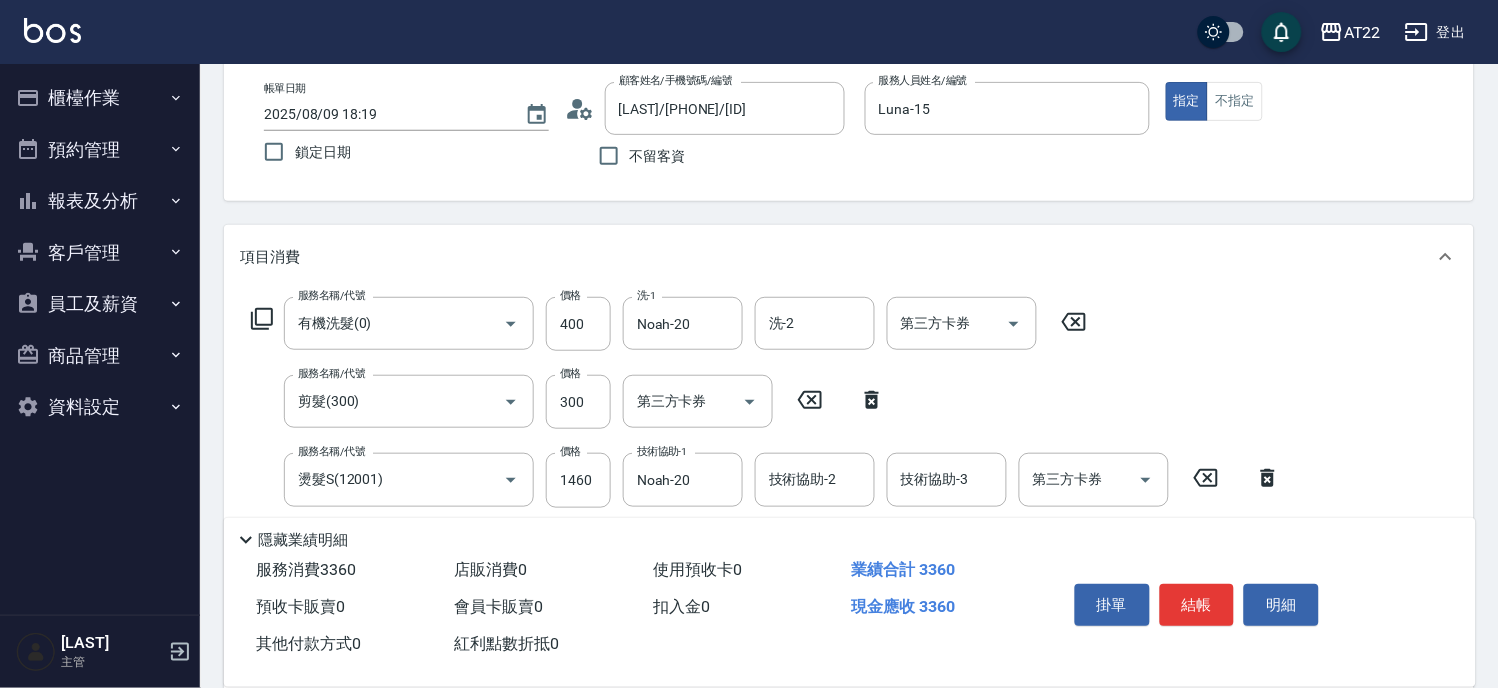 scroll, scrollTop: 0, scrollLeft: 0, axis: both 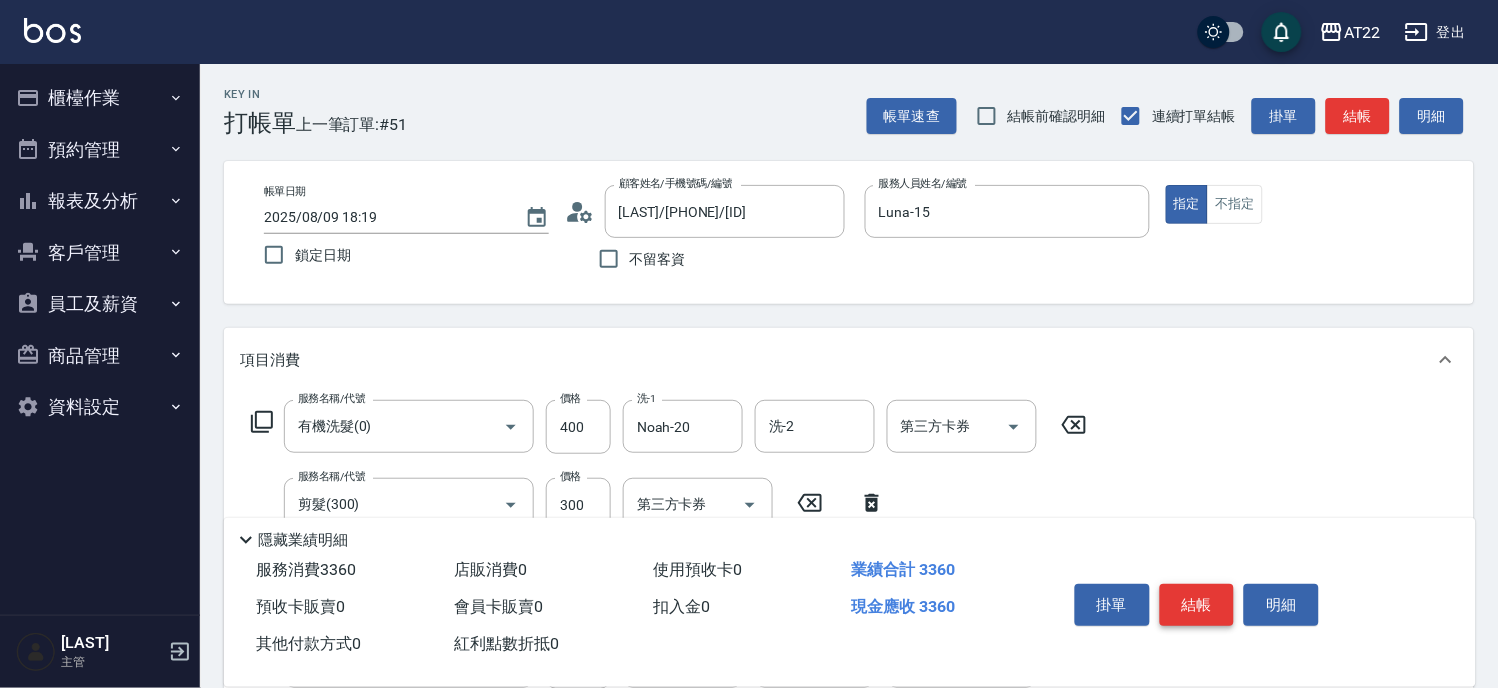 click on "結帳" at bounding box center (1197, 605) 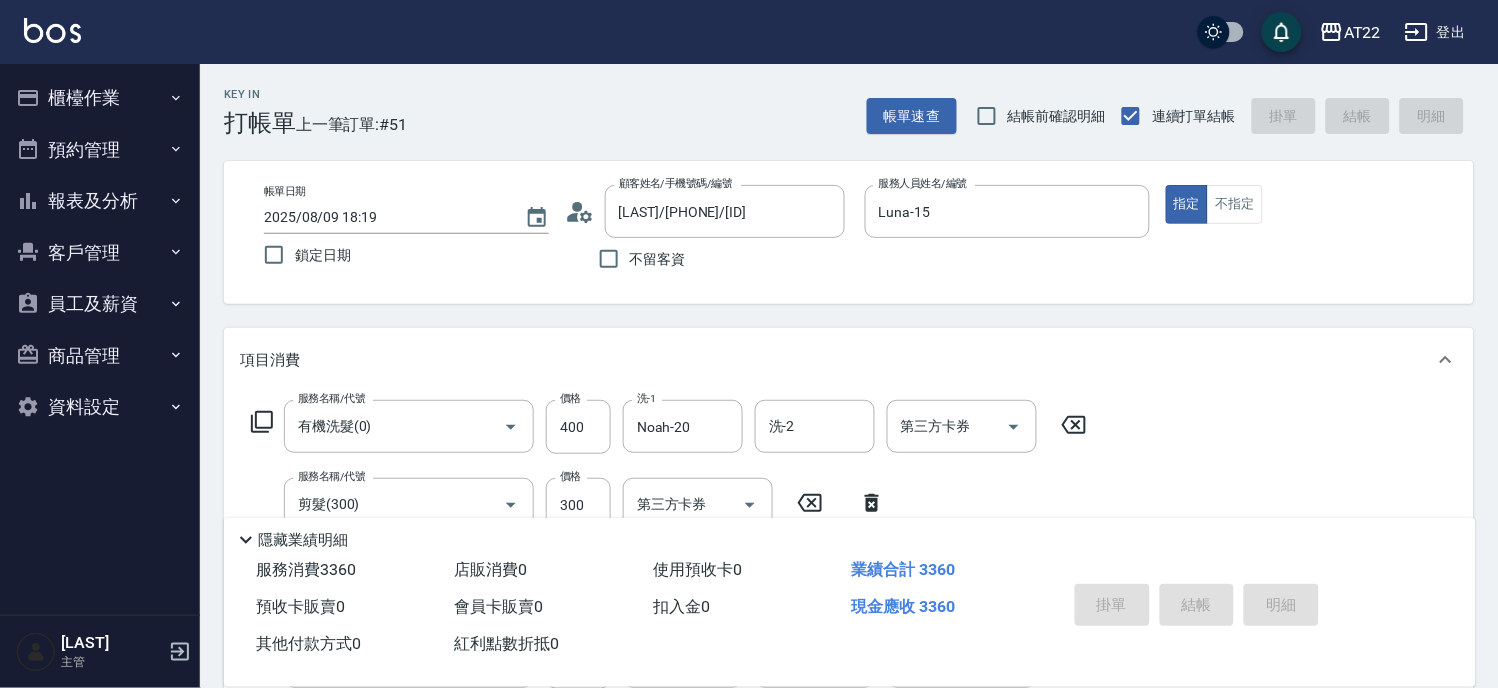 type on "2025/08/09 18:21" 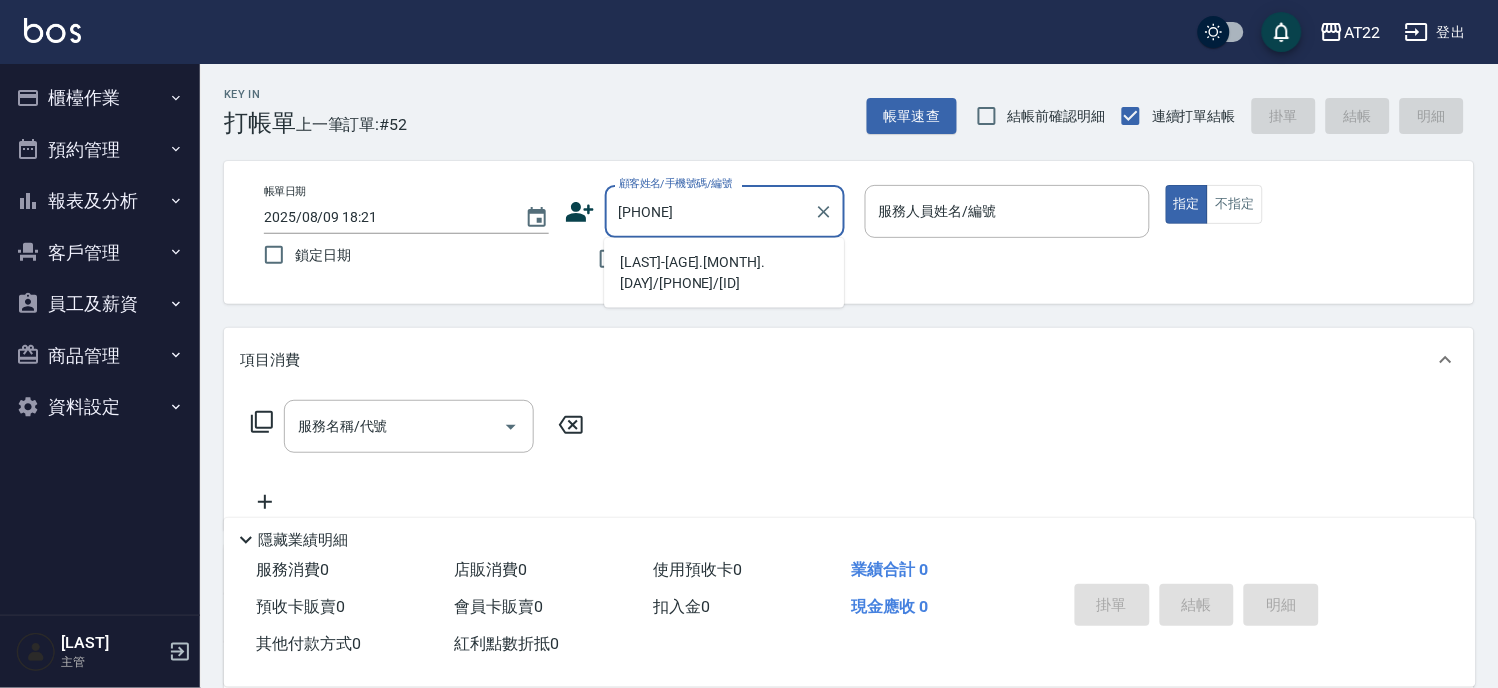 click on "[LAST]-[AGE].[MONTH].[DAY]/[PHONE]/[ID]" at bounding box center [724, 273] 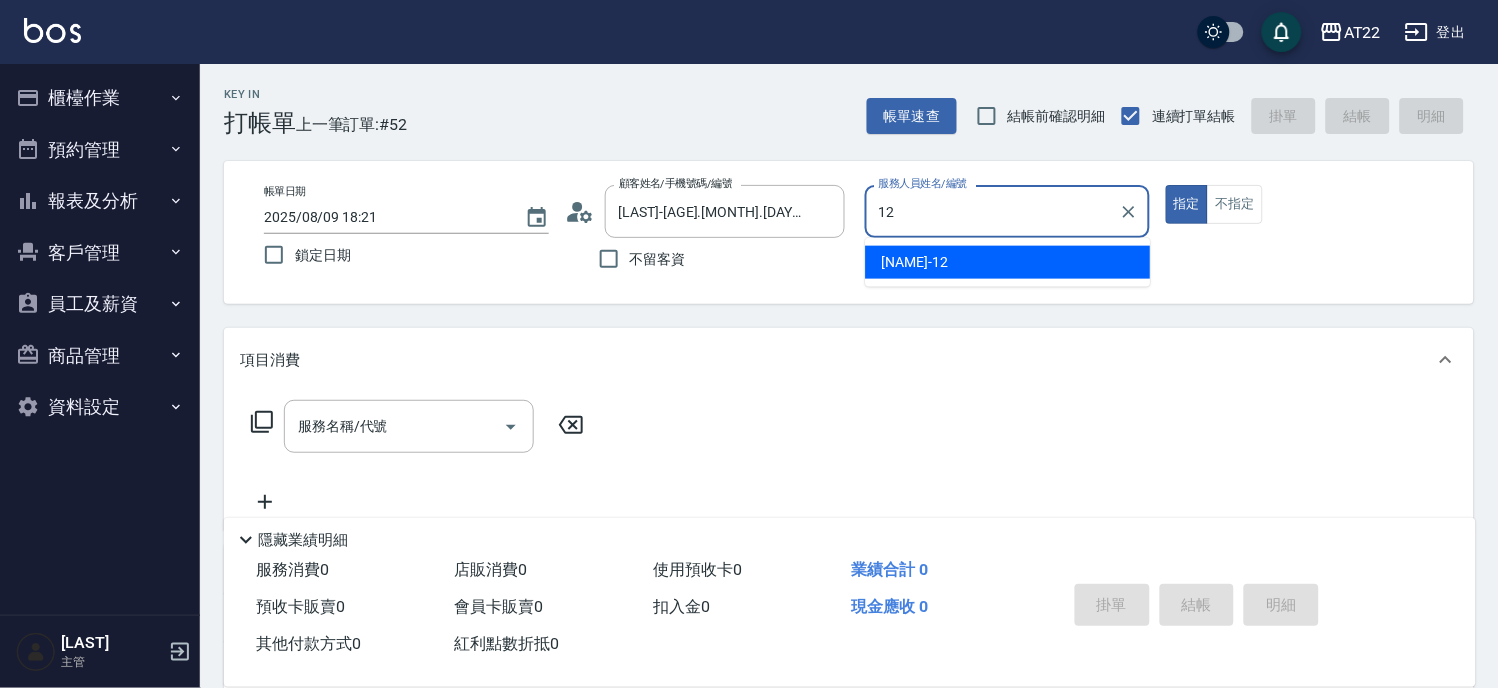 type on "Miko-12" 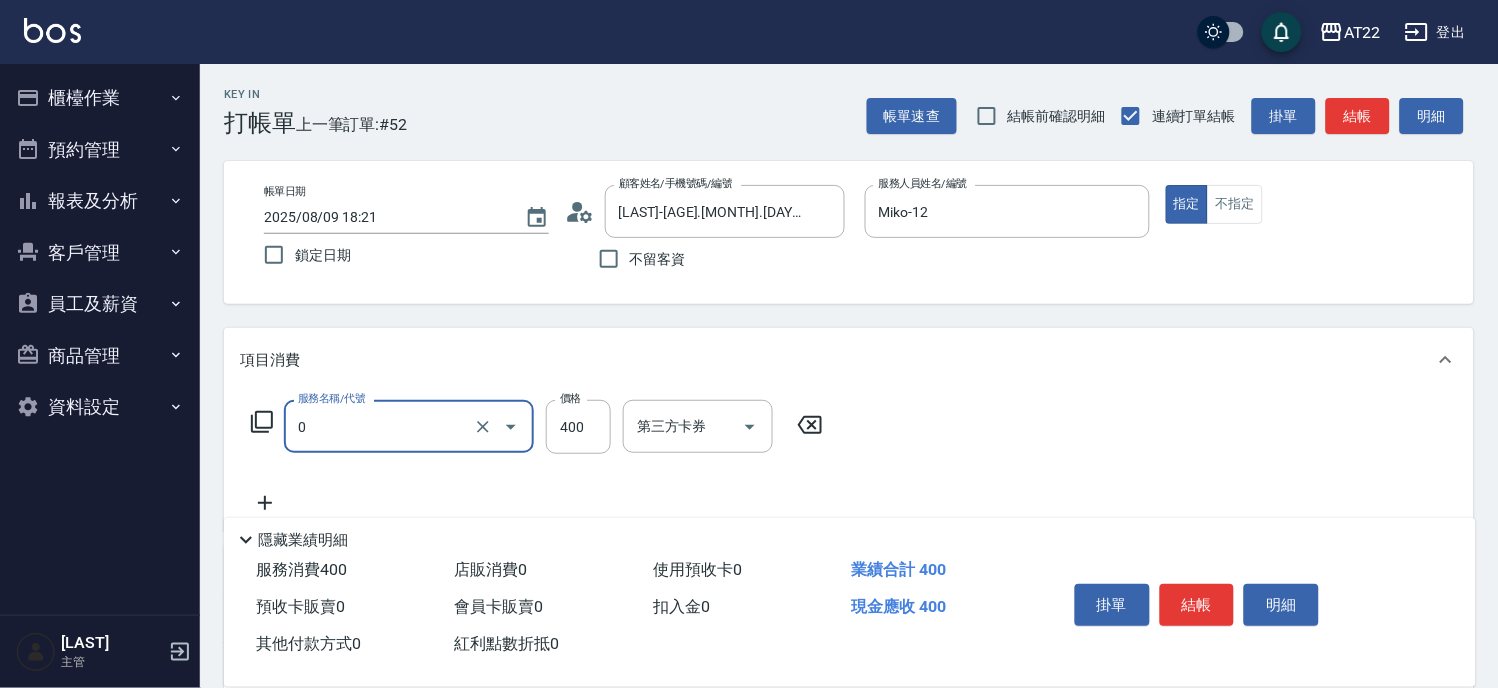 type on "有機洗髮(0)" 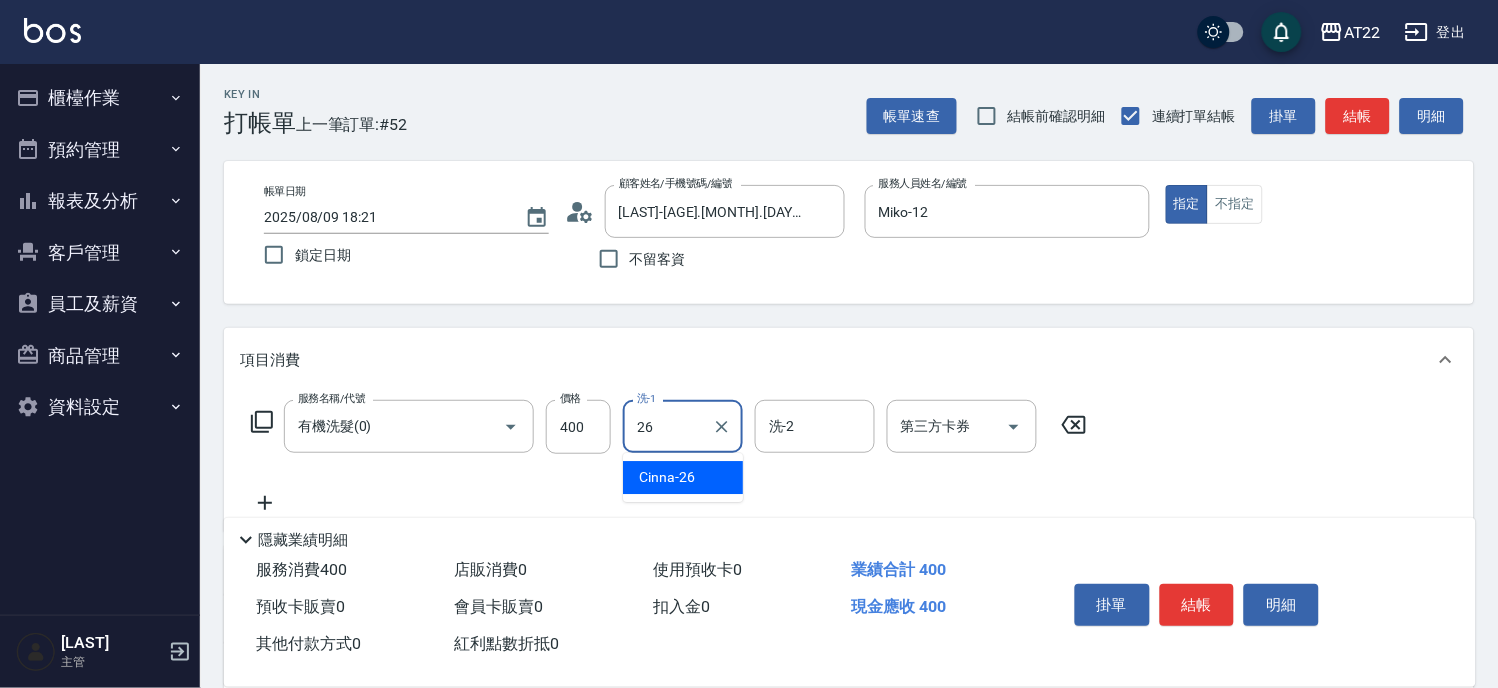 type on "Cinna-26" 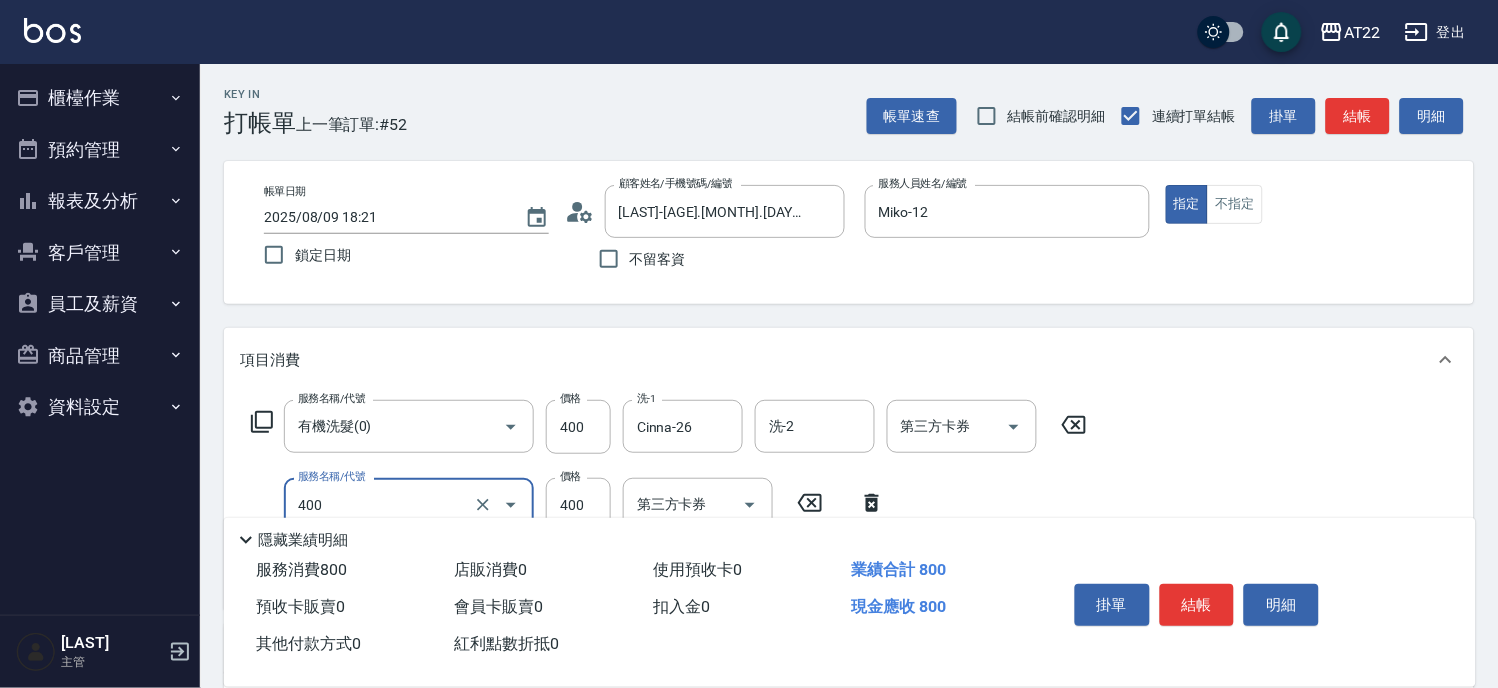 type on "剪髮(400)" 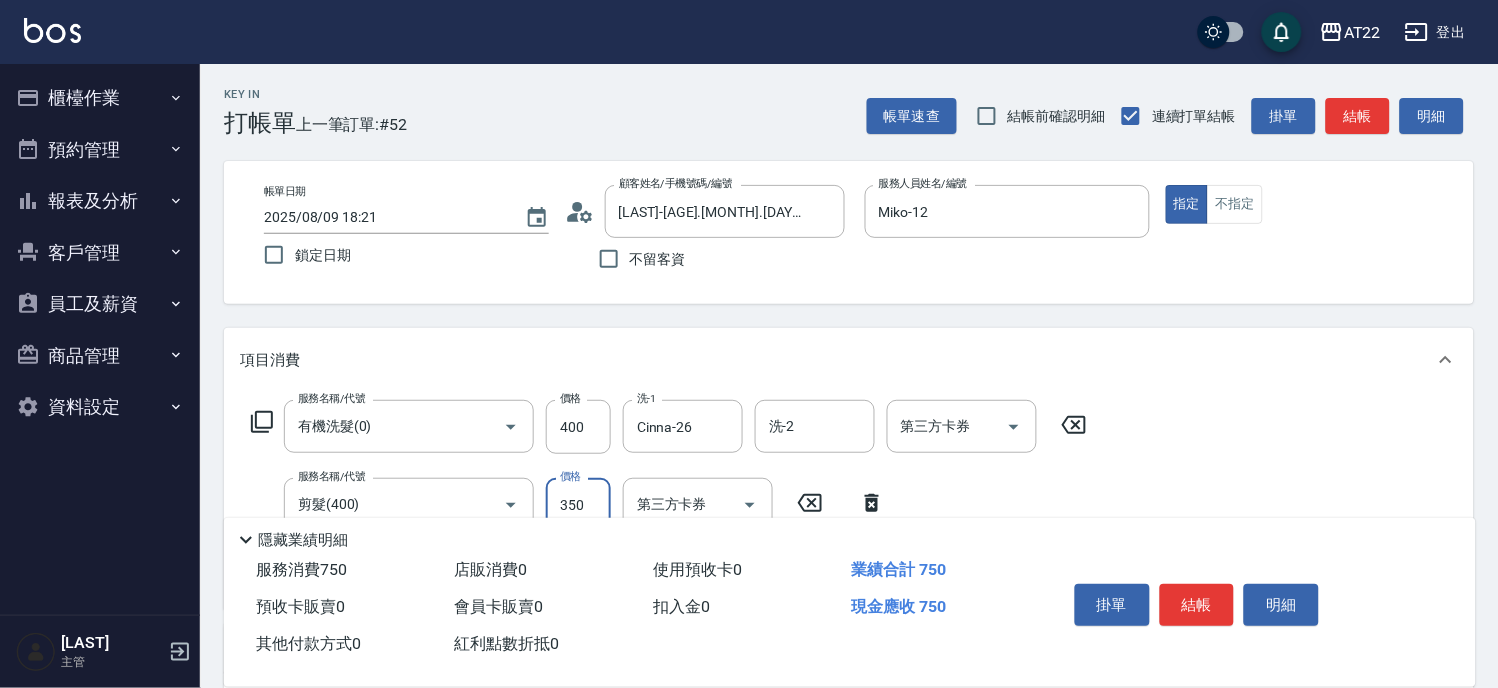type on "350" 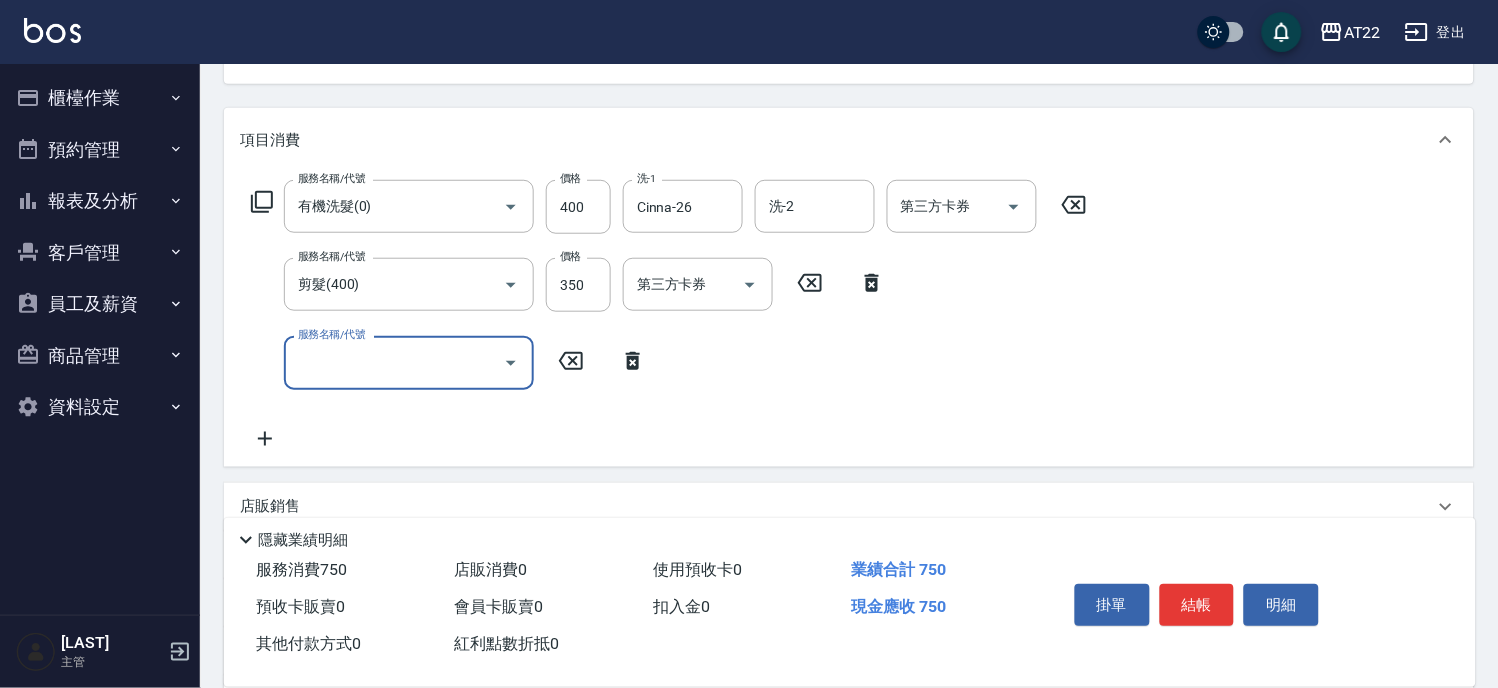 scroll, scrollTop: 222, scrollLeft: 0, axis: vertical 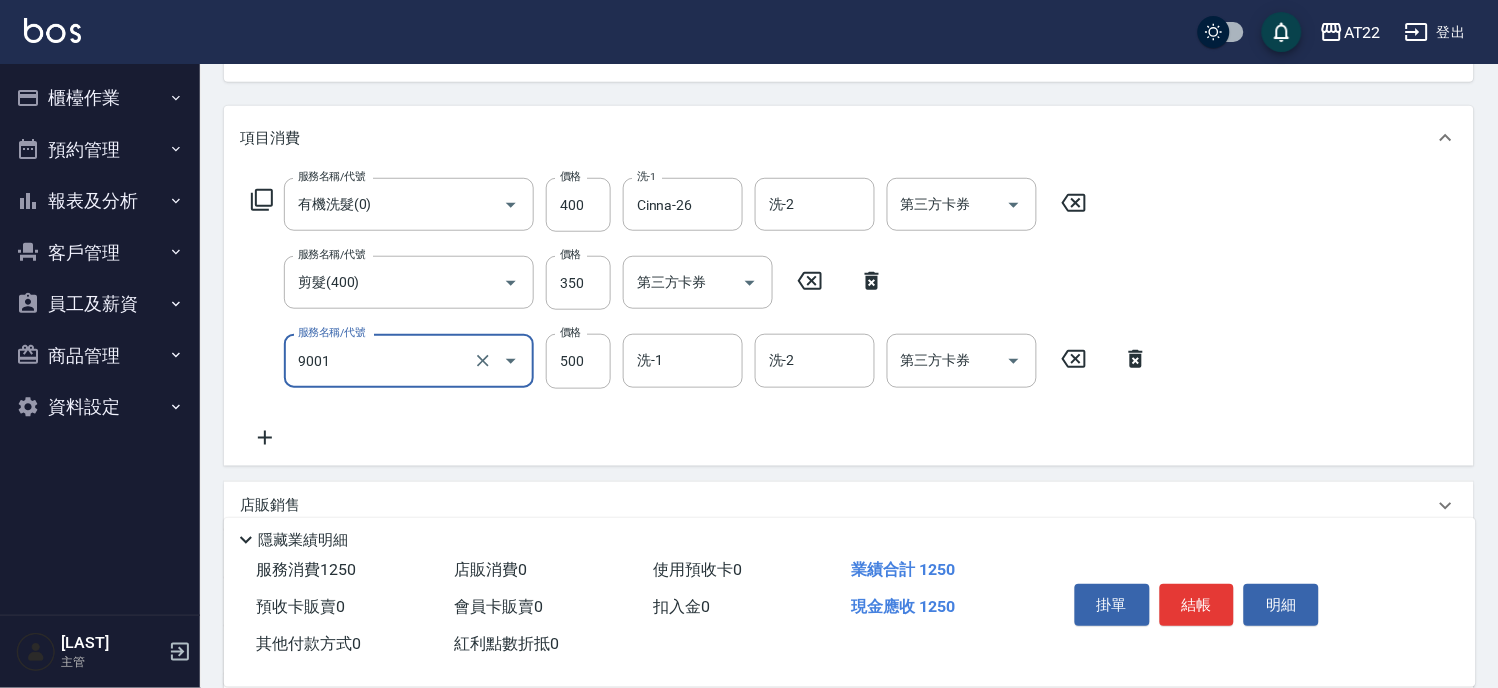 type on "升級保水面膜(9001)" 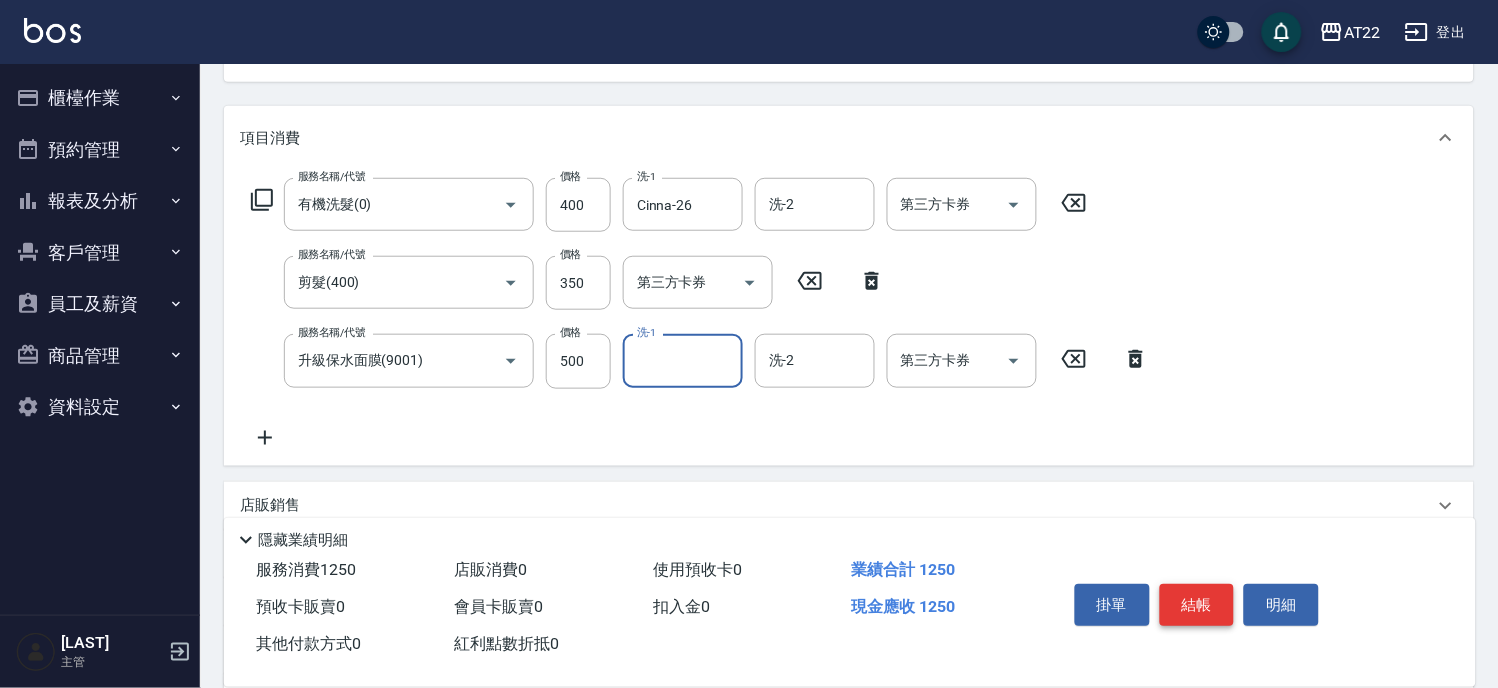 click on "結帳" at bounding box center [1197, 605] 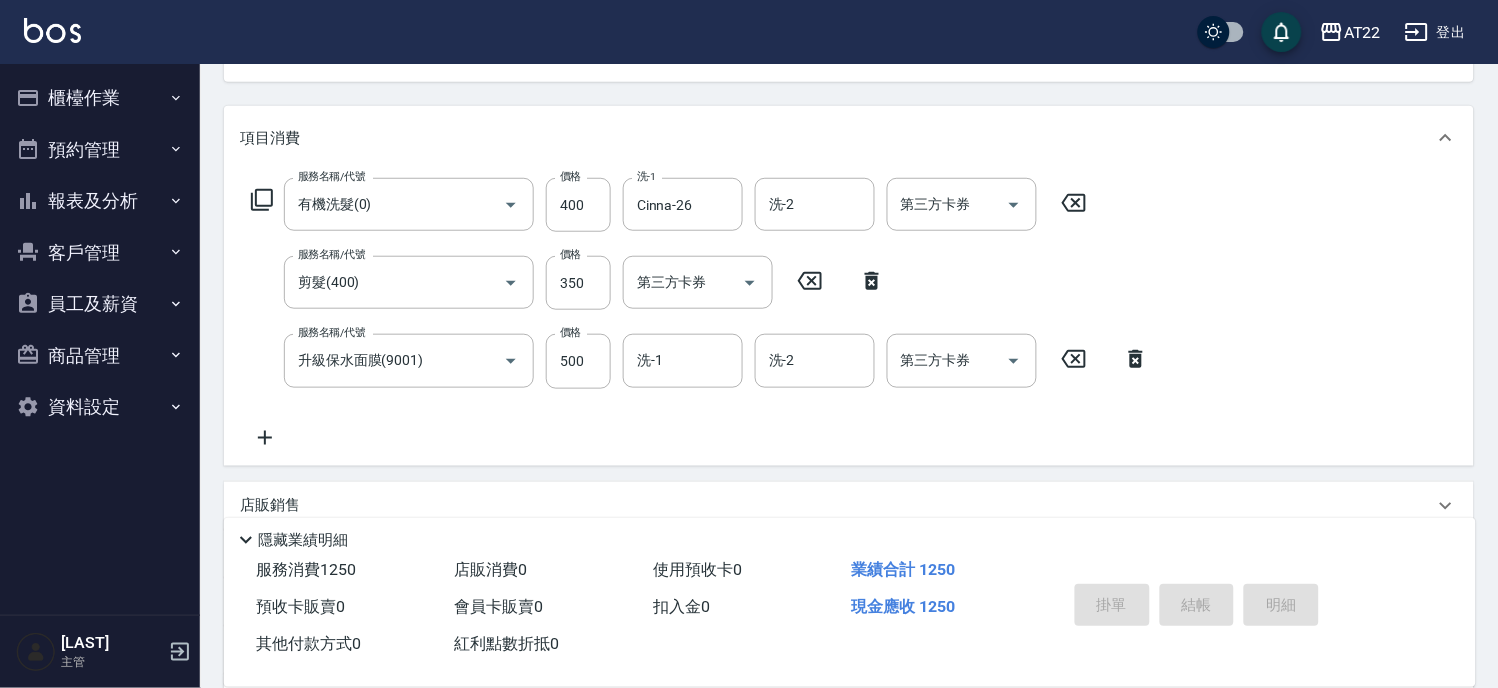 type on "2025/08/09 18:22" 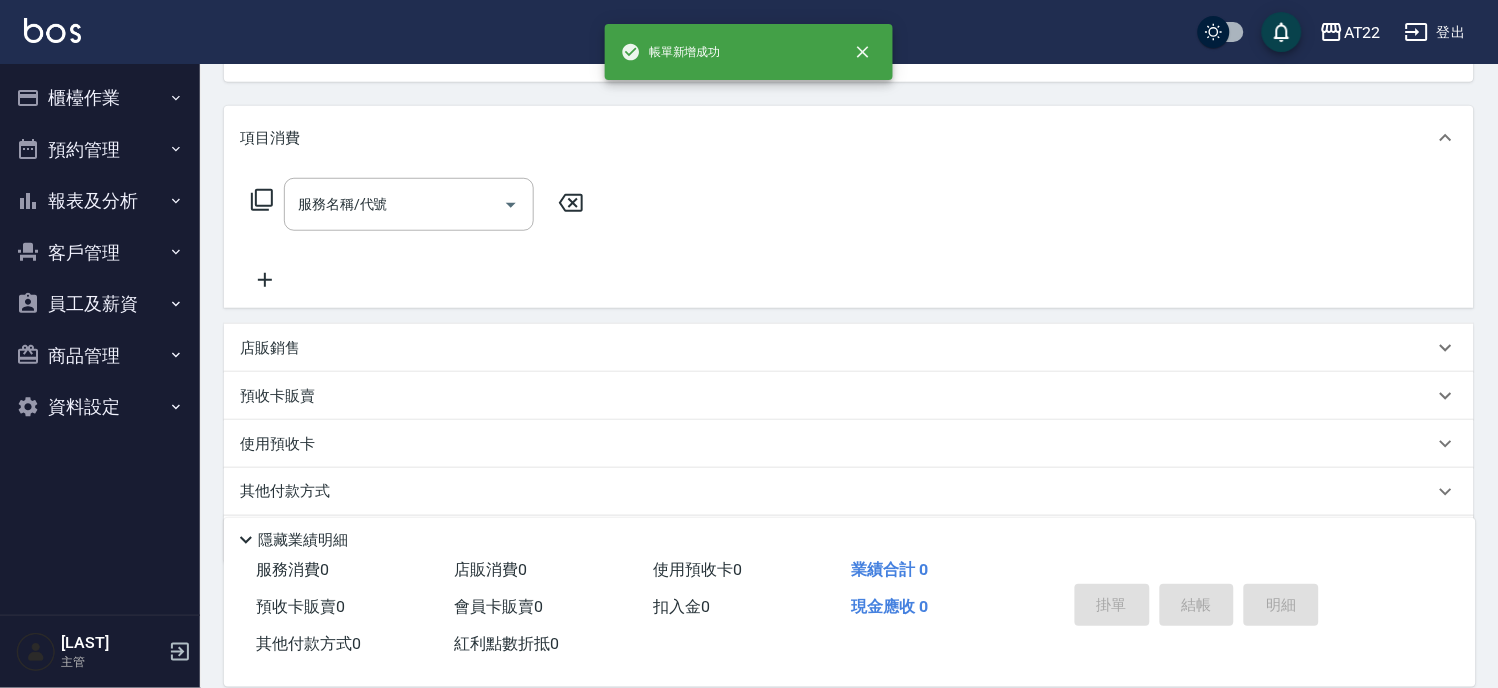 scroll, scrollTop: 194, scrollLeft: 0, axis: vertical 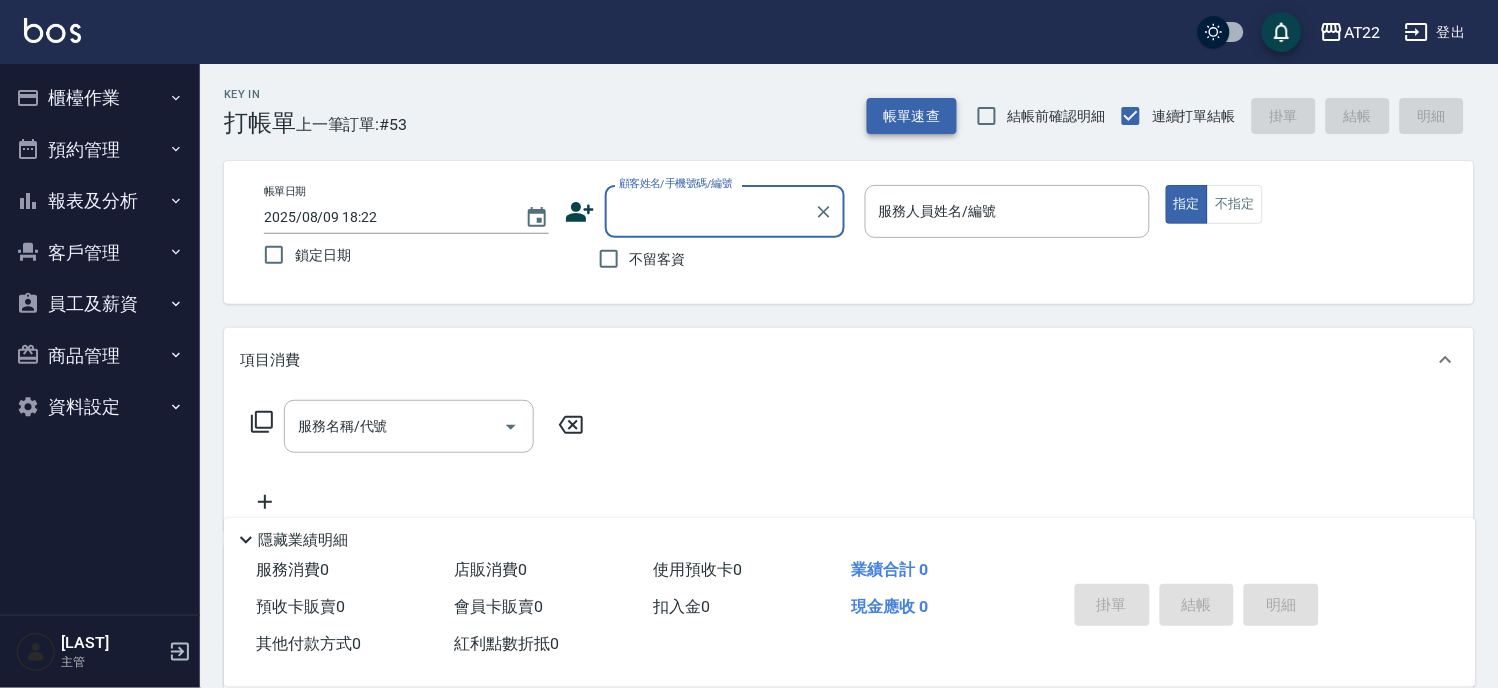 click on "帳單速查" at bounding box center [912, 116] 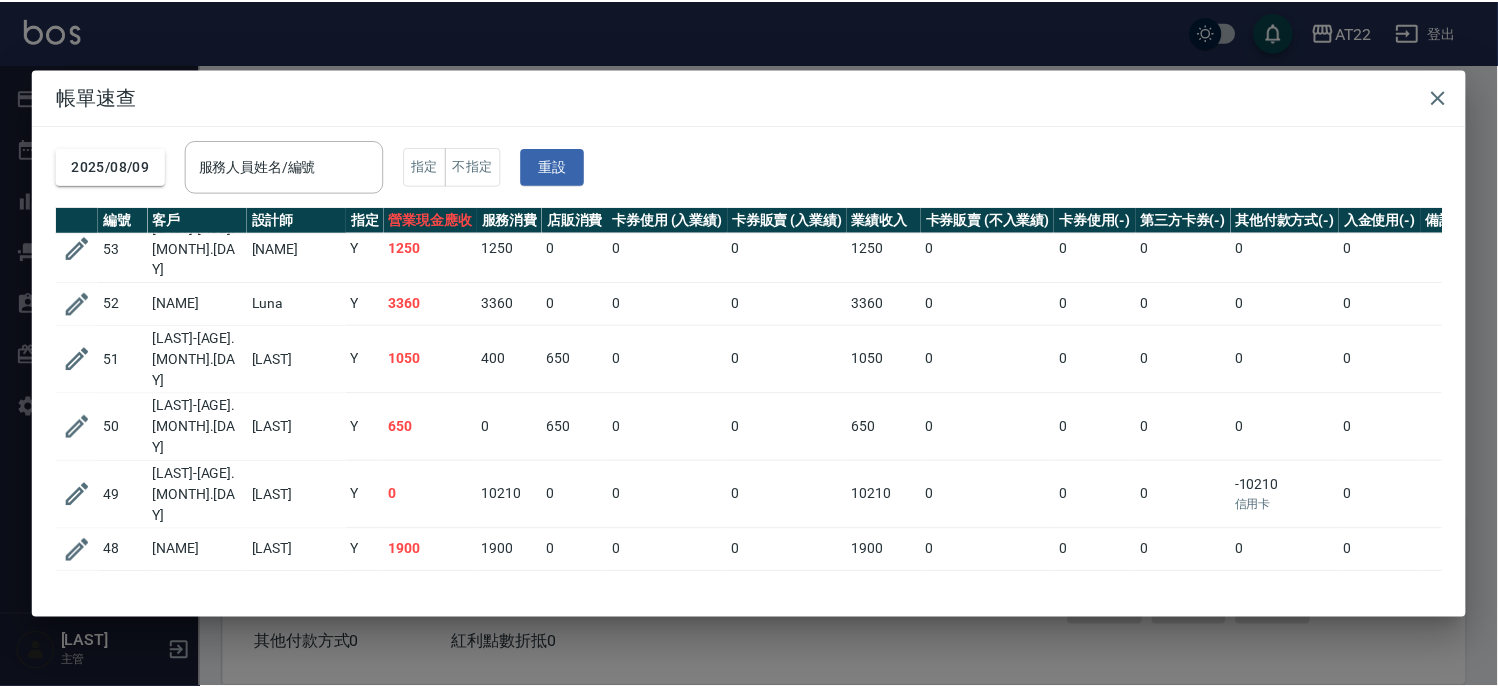 scroll, scrollTop: 0, scrollLeft: 0, axis: both 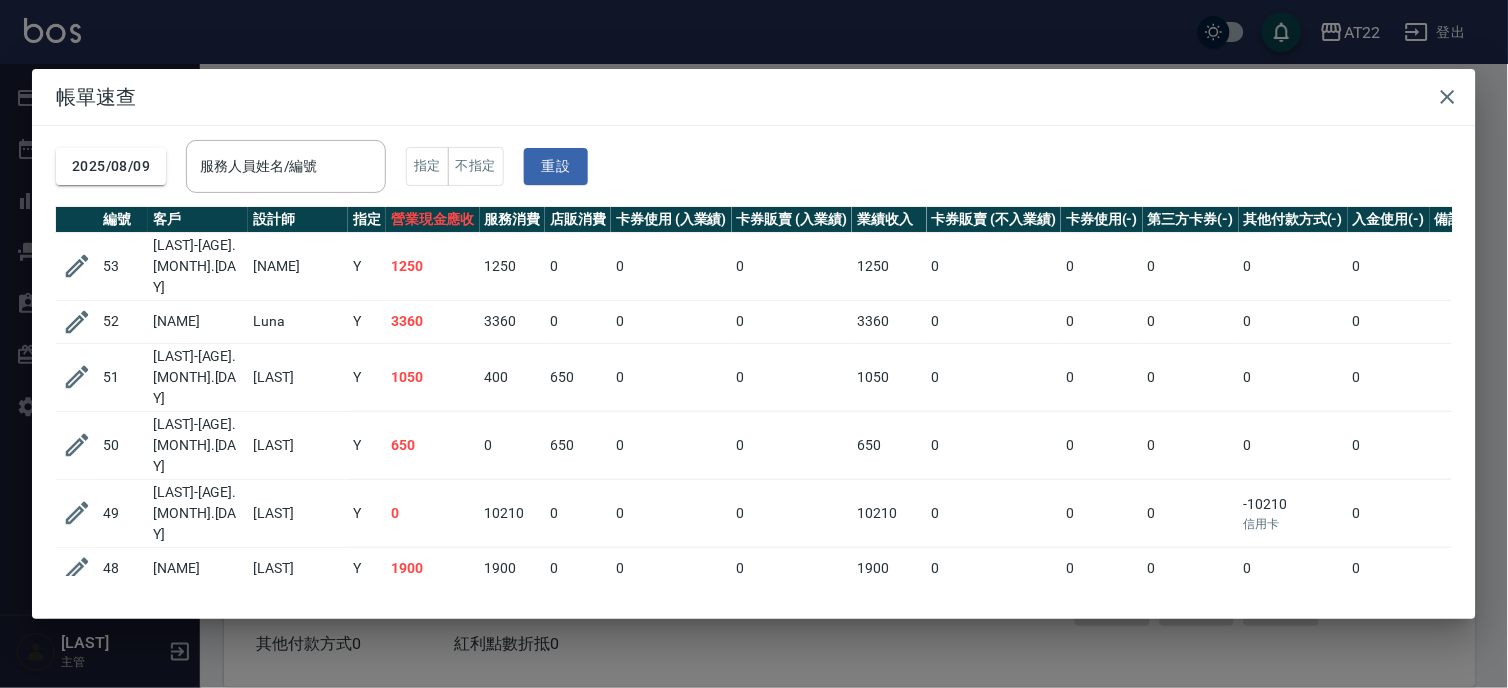 click on "帳單速查 2025/08/09 服務人員姓名/編號 服務人員姓名/編號 指定 不指定 重設 編號 客戶 設計師 指定 營業現金應收 服務消費 店販消費 卡券使用 (入業績) 卡券販賣 (入業績) 業績收入 卡券販賣 (不入業績) 卡券使用(-) 第三方卡券(-) 其他付款方式(-) 入金使用(-) 備註 訂單來源 53 [NAME][DATE] [NAME] Y [NUMBER] [NUMBER] 0 0 0 [NUMBER] 0 0 0 0 0 52 [NAME] [NAME] Y [NUMBER] [NUMBER] 0 0 0 [NUMBER] 0 0 0 0 0 51 [NAME][DATE] [NAME] Y [NUMBER] [NUMBER] [NUMBER] 0 0 [NUMBER] 0 0 0 0 0 50 [NAME][DATE] [NAME] Y [NUMBER] 0 [NUMBER] 0 0 [NUMBER] 0 0 0 0 0 49 [NAME][DATE] [NAME] Y 0 [NUMBER] 0 0 0 [NUMBER] 0 0 0 -[NUMBER] 信用卡 0 48 [NAME] [NAME] Y [NUMBER] [NUMBER] 0 0 0 [NUMBER] 0 0 0 0 0 47 [NAME][DATE] [NAME] Y [NUMBER] [NUMBER] 0 0 0 [NUMBER] 0 0 0 0 0 46 [NAME][DATE] [NAME] Y [NUMBER] [NUMBER] 0 0 0 [NUMBER] 0 0 0 0 0 45 不留客資 [NAME] Y [NUMBER] [NUMBER] 0 0 0 [NUMBER] 0 0 0 0 0 44 [NAME] [NAME] Y [NUMBER] [NUMBER] 0 0 0 [NUMBER] 0 0 0 0 0 43 新客人 姓名未設定 [NAME] Y [NUMBER] [NUMBER] 0 0 0 0" at bounding box center [754, 344] 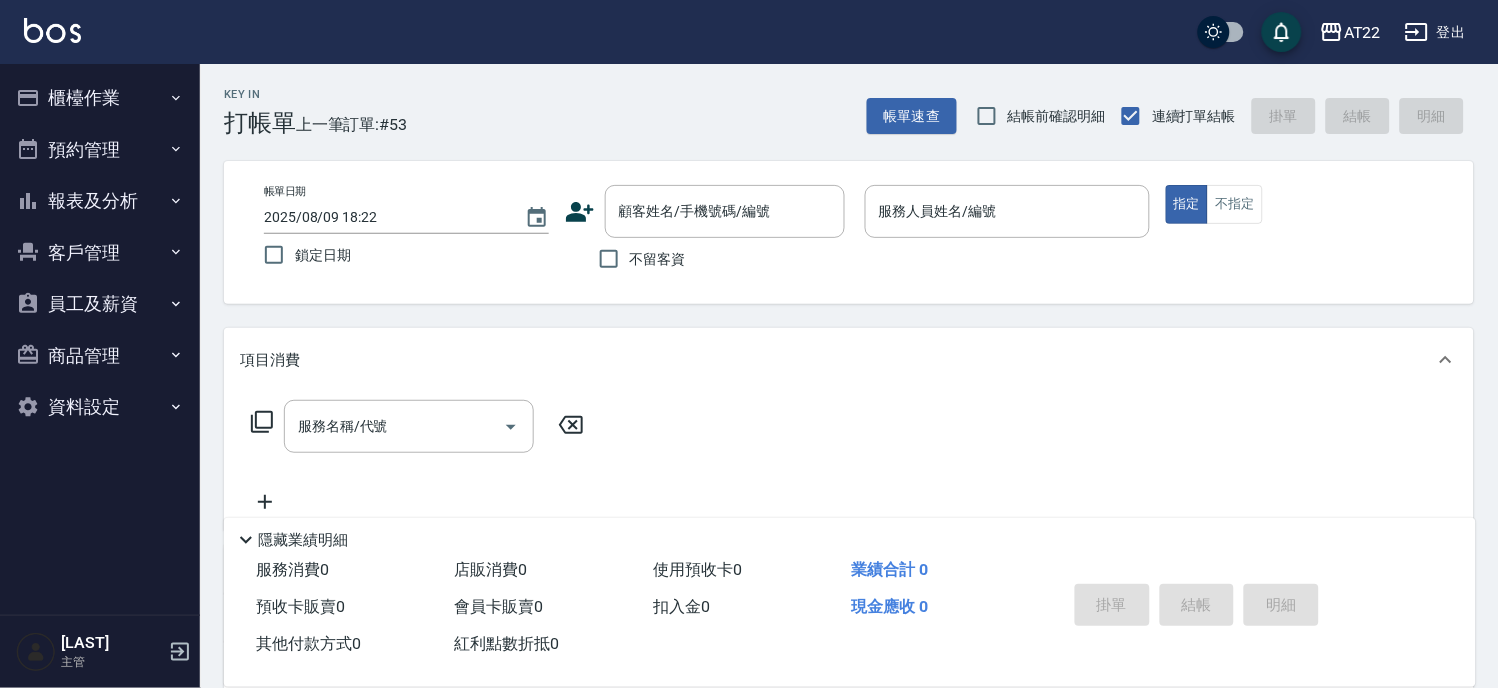click on "報表及分析" at bounding box center [100, 201] 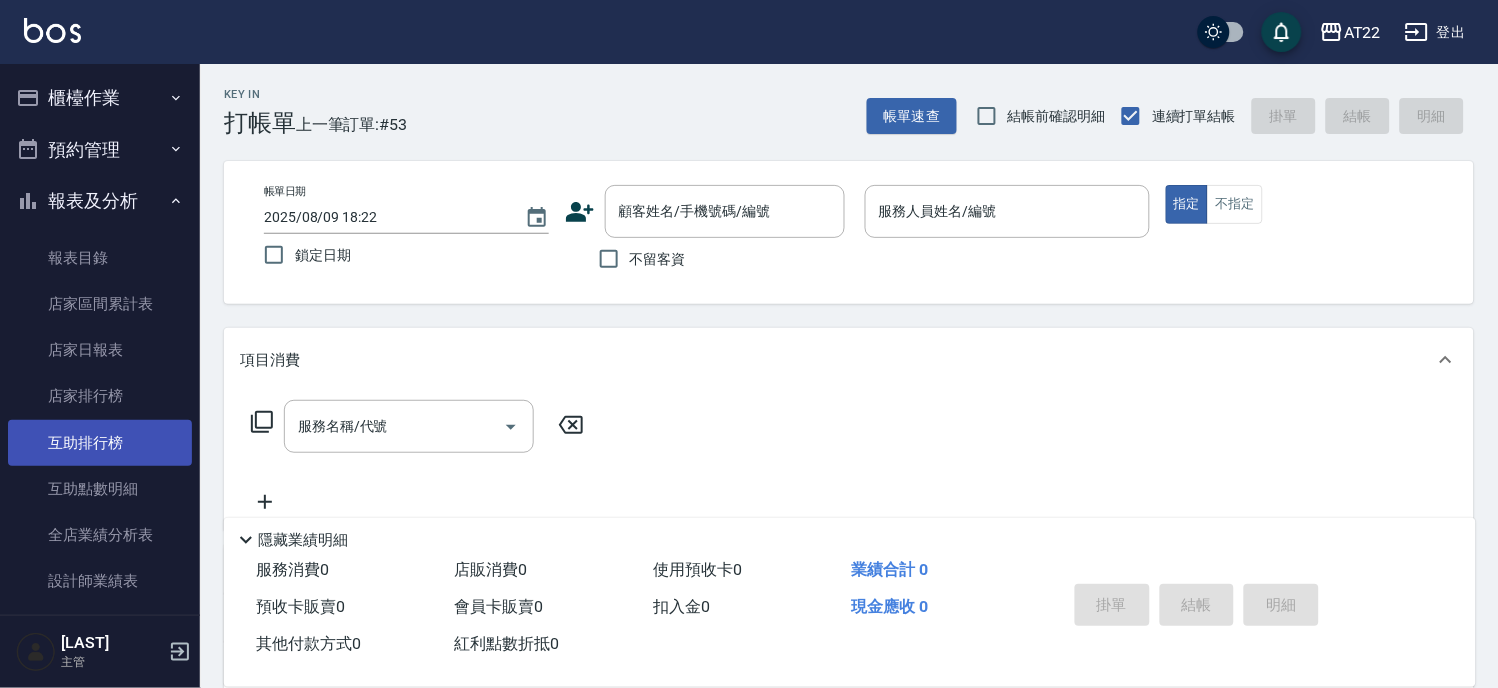 click on "互助排行榜" at bounding box center [100, 443] 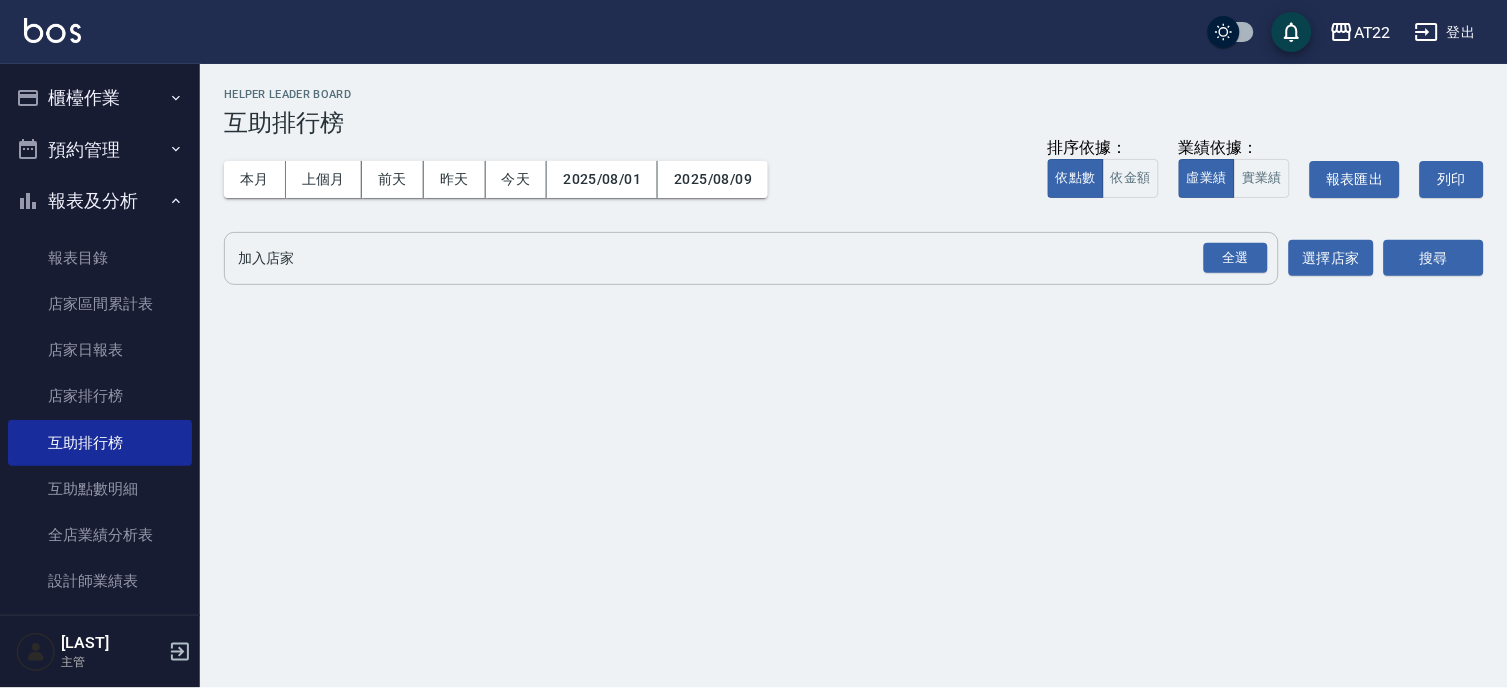click on "全選" at bounding box center [1235, 258] 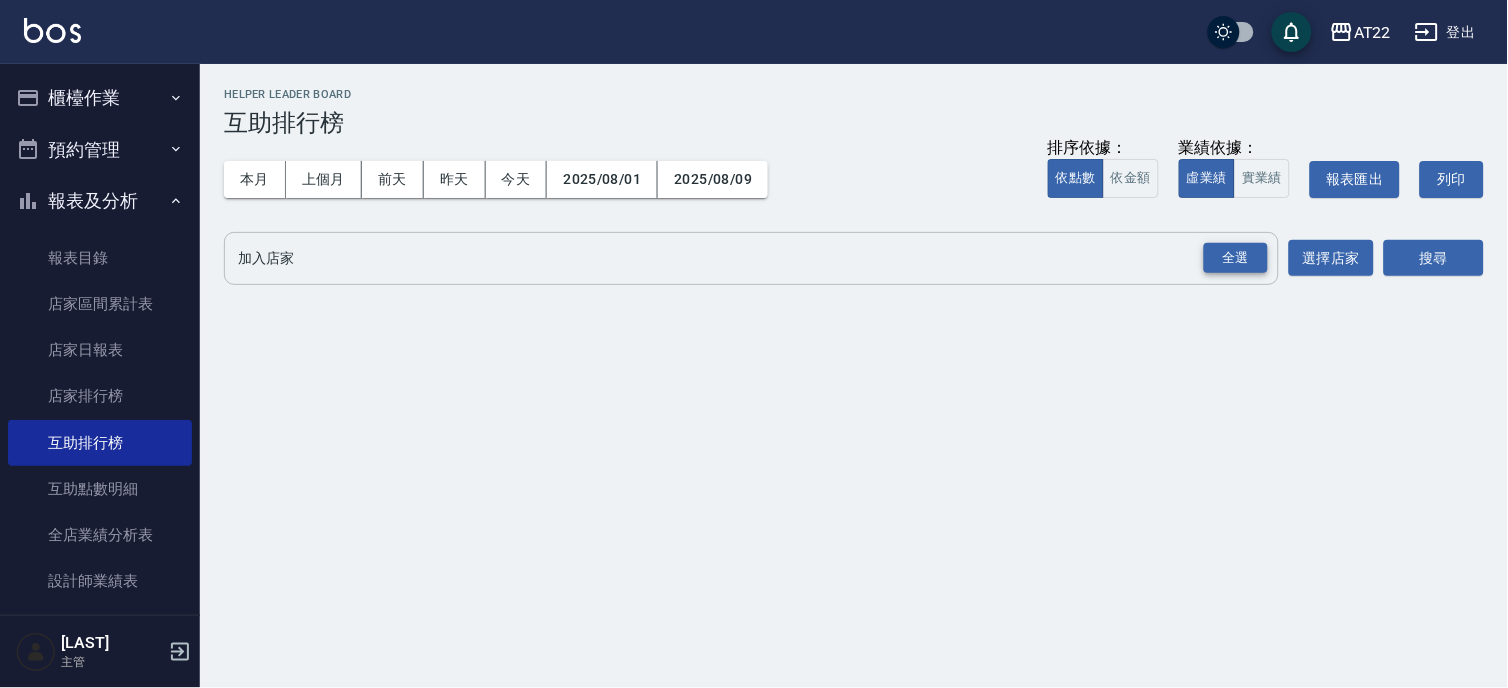 click on "全選" at bounding box center [1236, 258] 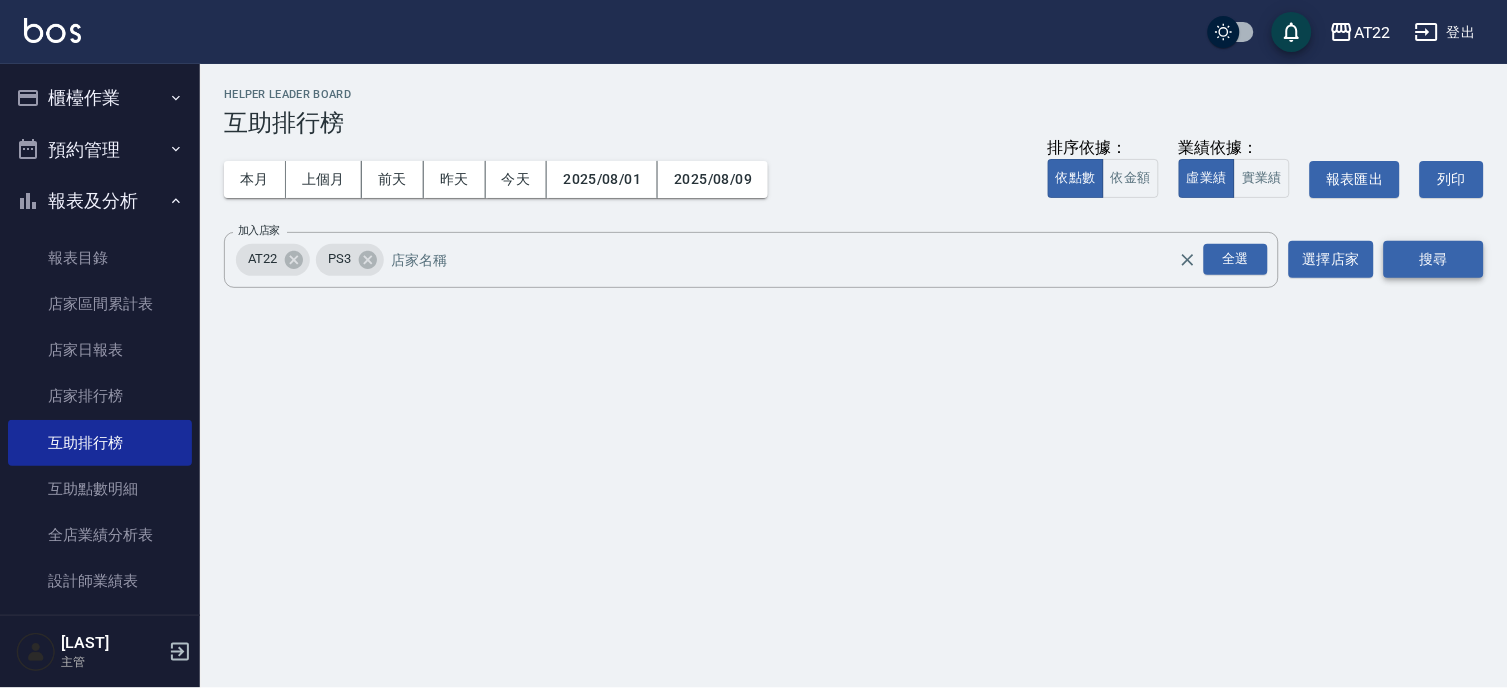 click on "搜尋" at bounding box center [1434, 259] 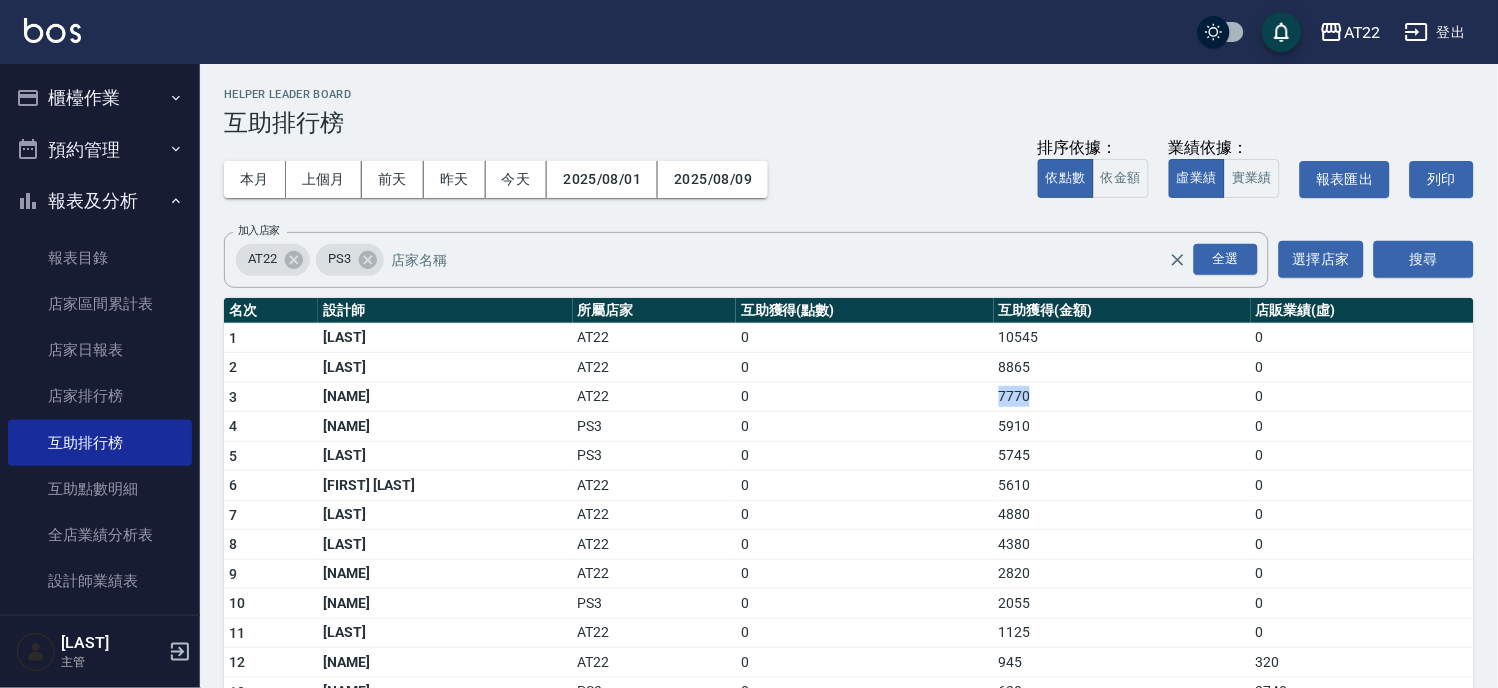 drag, startPoint x: 1057, startPoint y: 403, endPoint x: 777, endPoint y: 416, distance: 280.30164 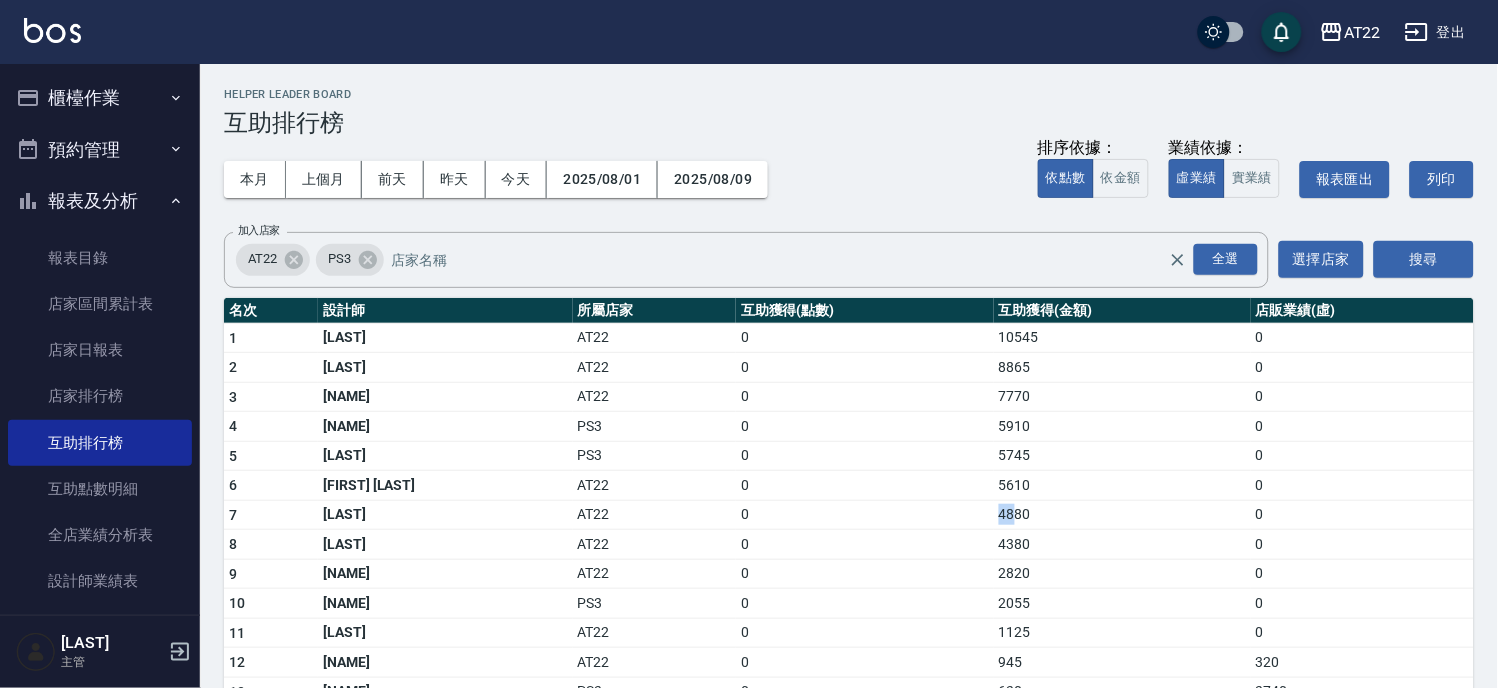 drag, startPoint x: 936, startPoint y: 511, endPoint x: 884, endPoint y: 506, distance: 52.23983 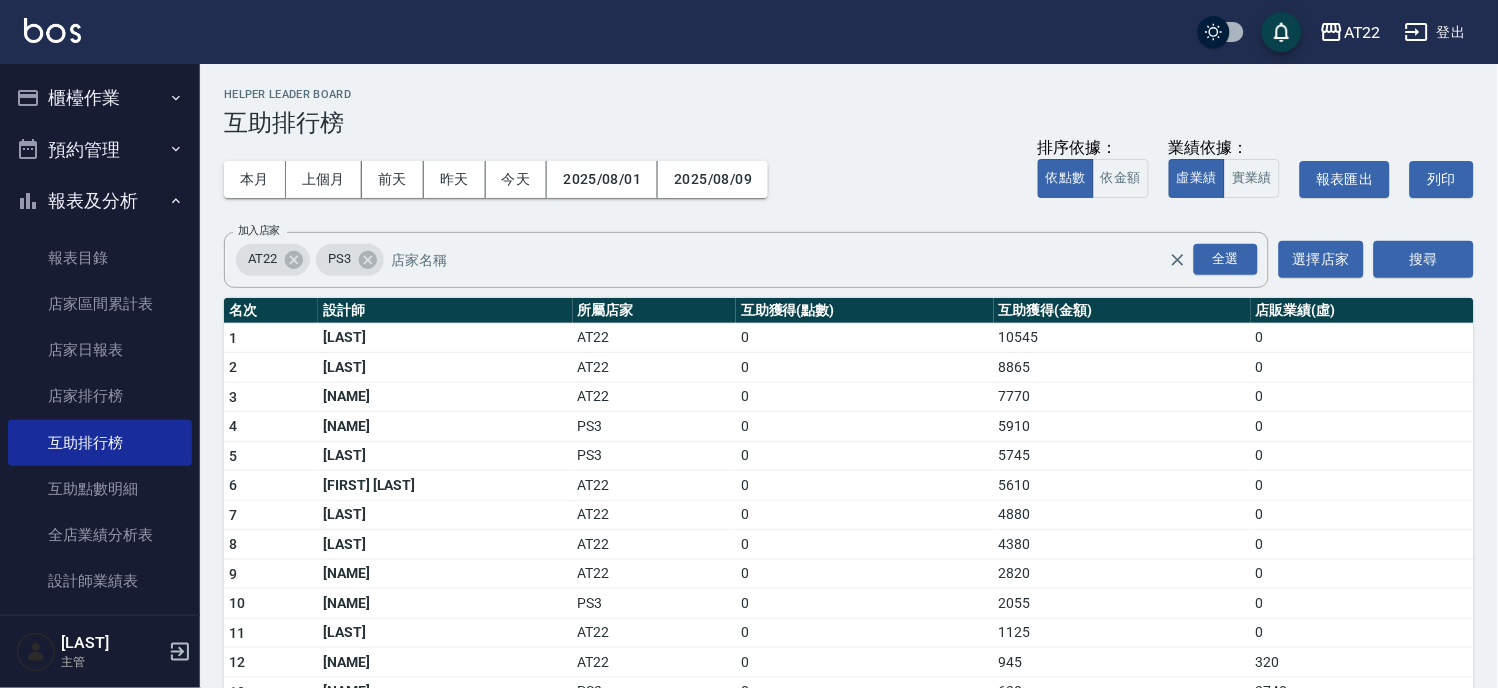 click on "7770" at bounding box center [1123, 397] 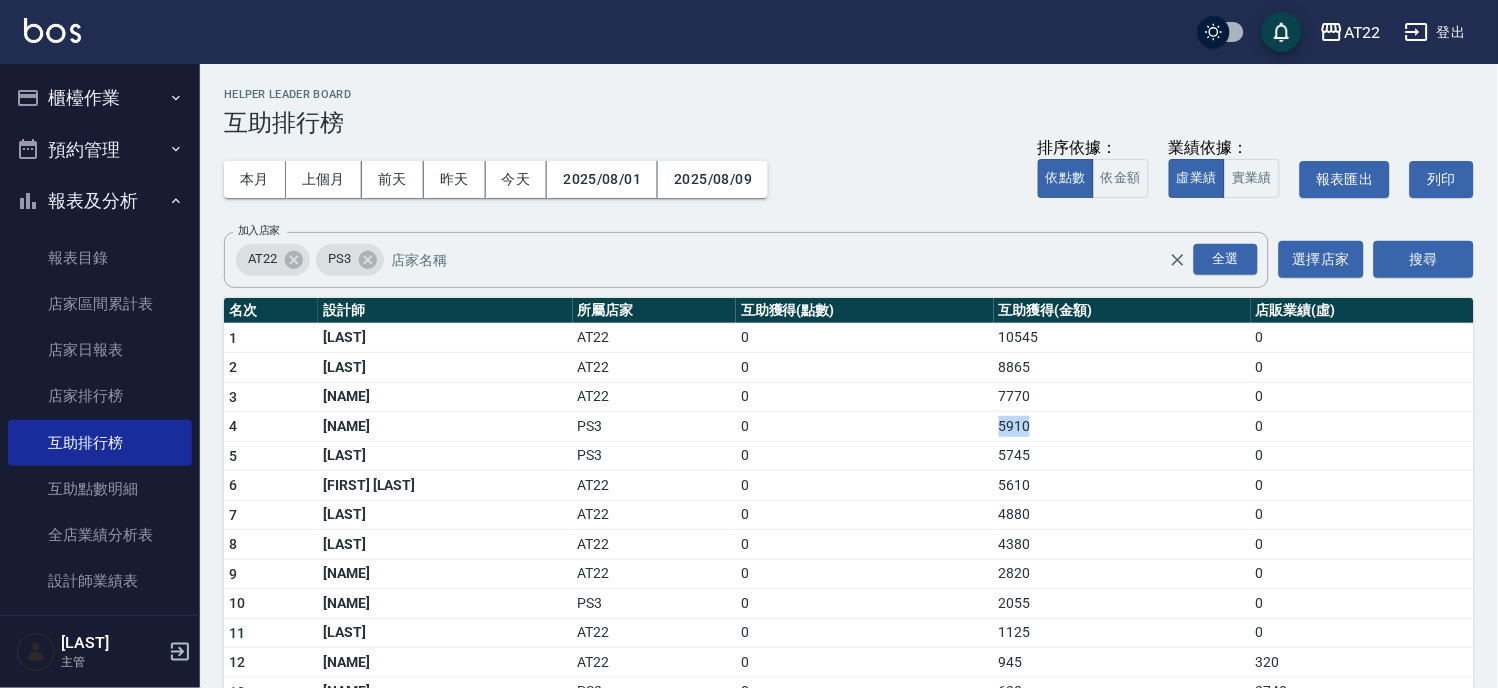 drag, startPoint x: 1015, startPoint y: 421, endPoint x: 933, endPoint y: 434, distance: 83.02409 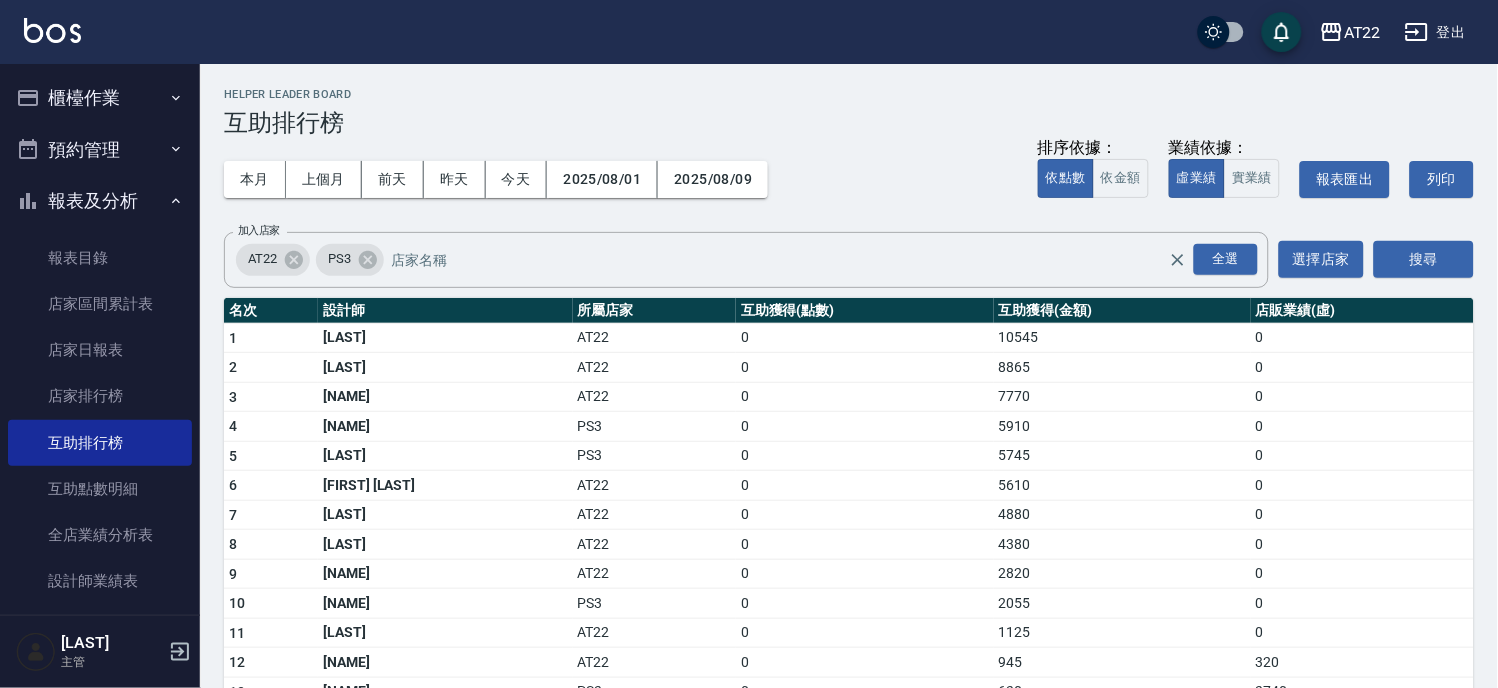 click on "Helper Leader Board" at bounding box center (849, 94) 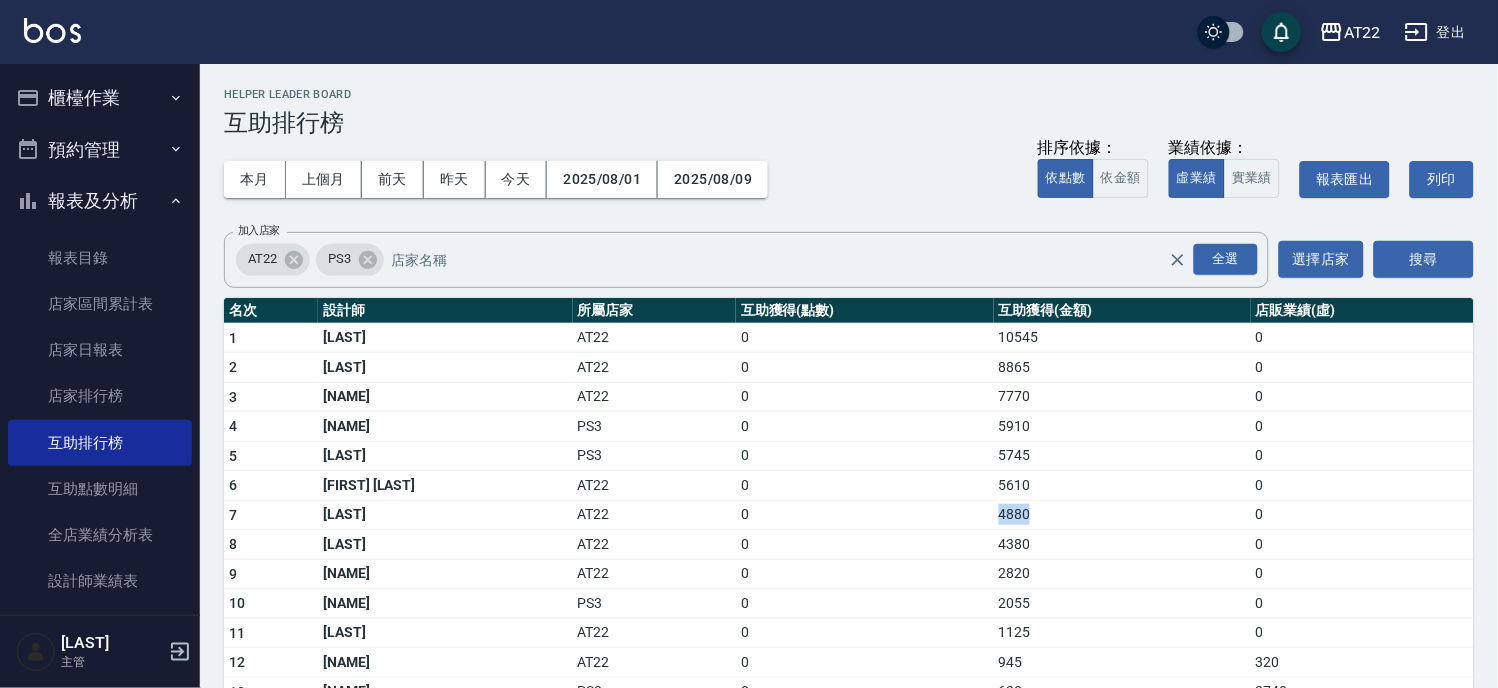 drag, startPoint x: 1067, startPoint y: 506, endPoint x: 930, endPoint y: 503, distance: 137.03284 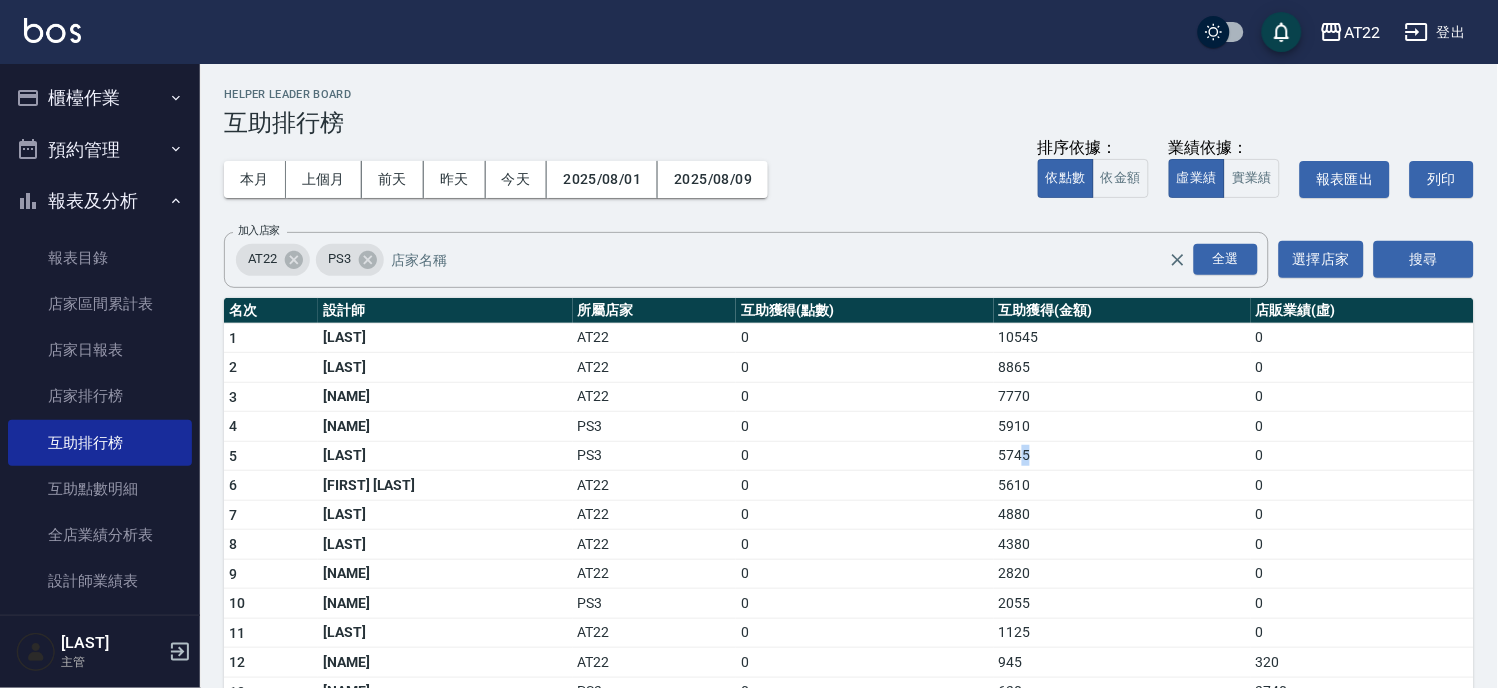 drag, startPoint x: 992, startPoint y: 461, endPoint x: 1002, endPoint y: 451, distance: 14.142136 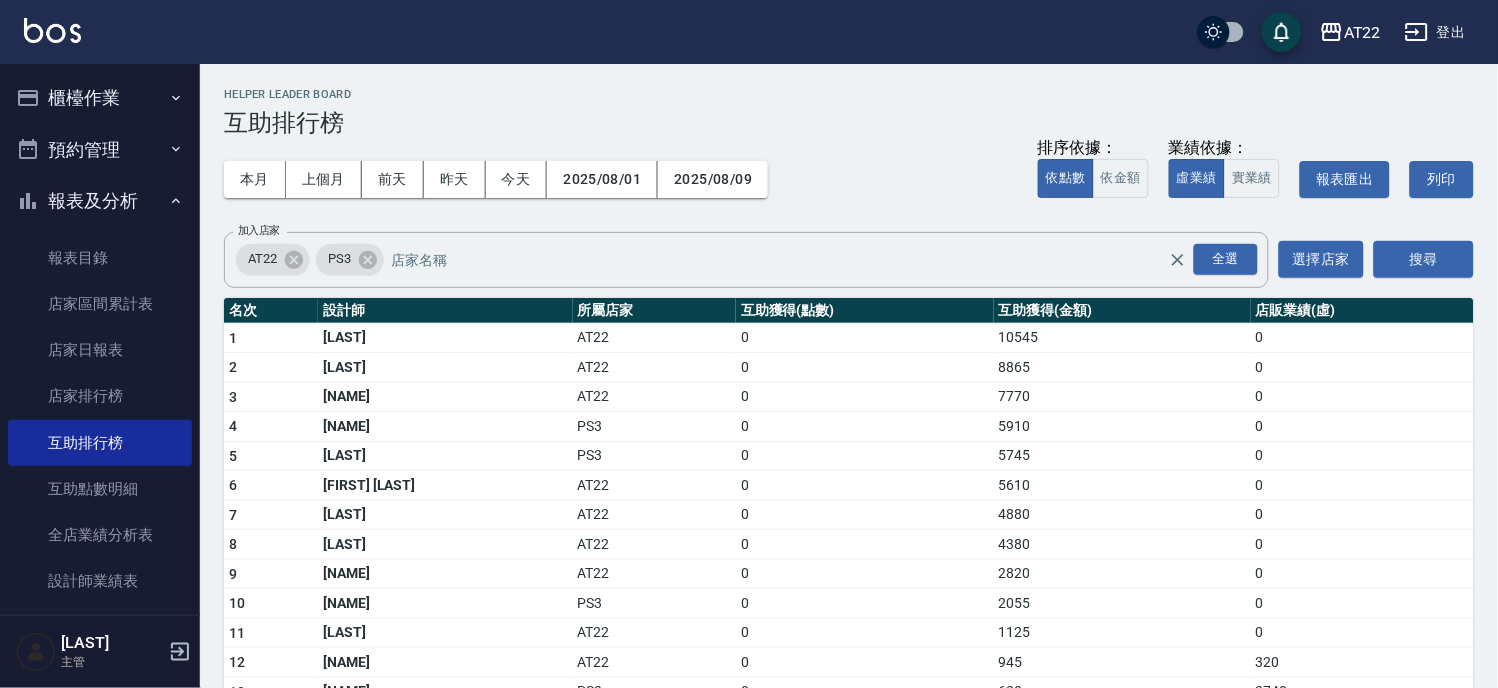 click on "0" at bounding box center (865, 486) 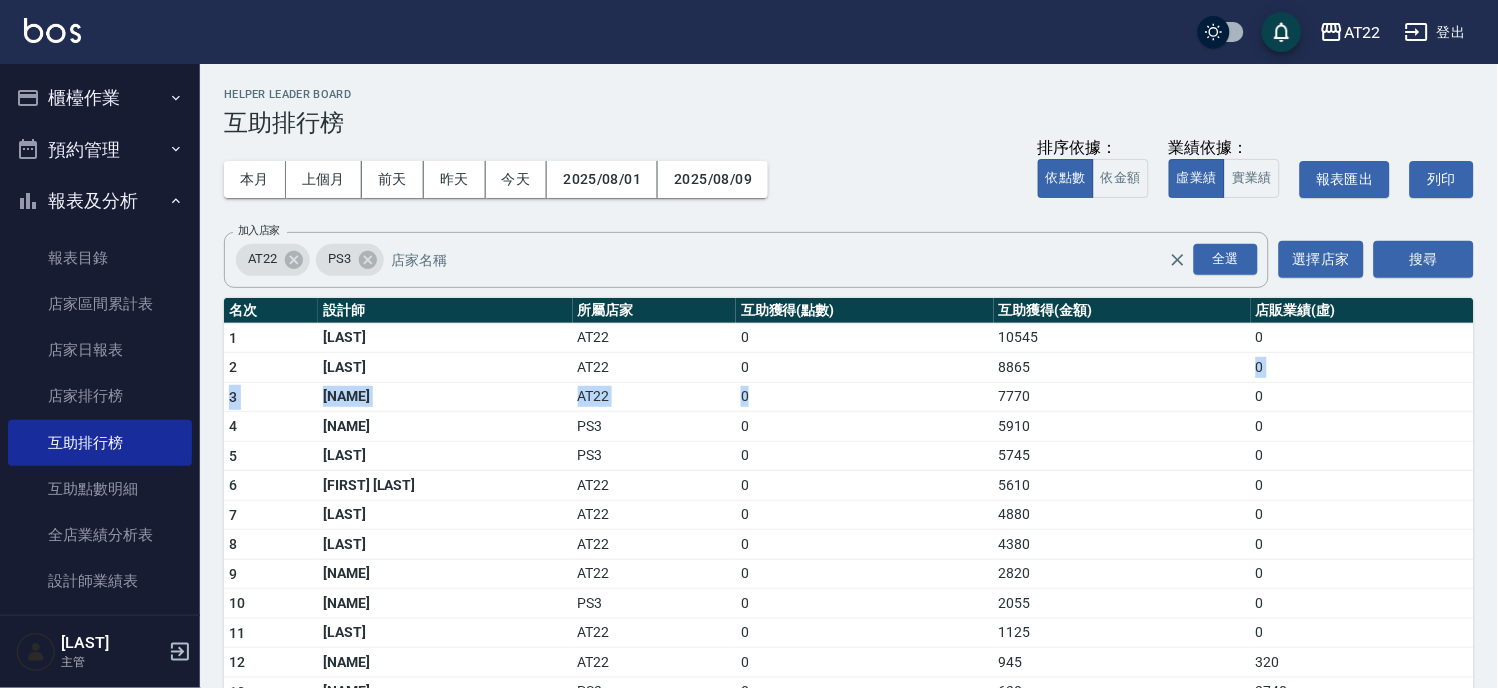 drag, startPoint x: 1003, startPoint y: 375, endPoint x: 956, endPoint y: 404, distance: 55.226807 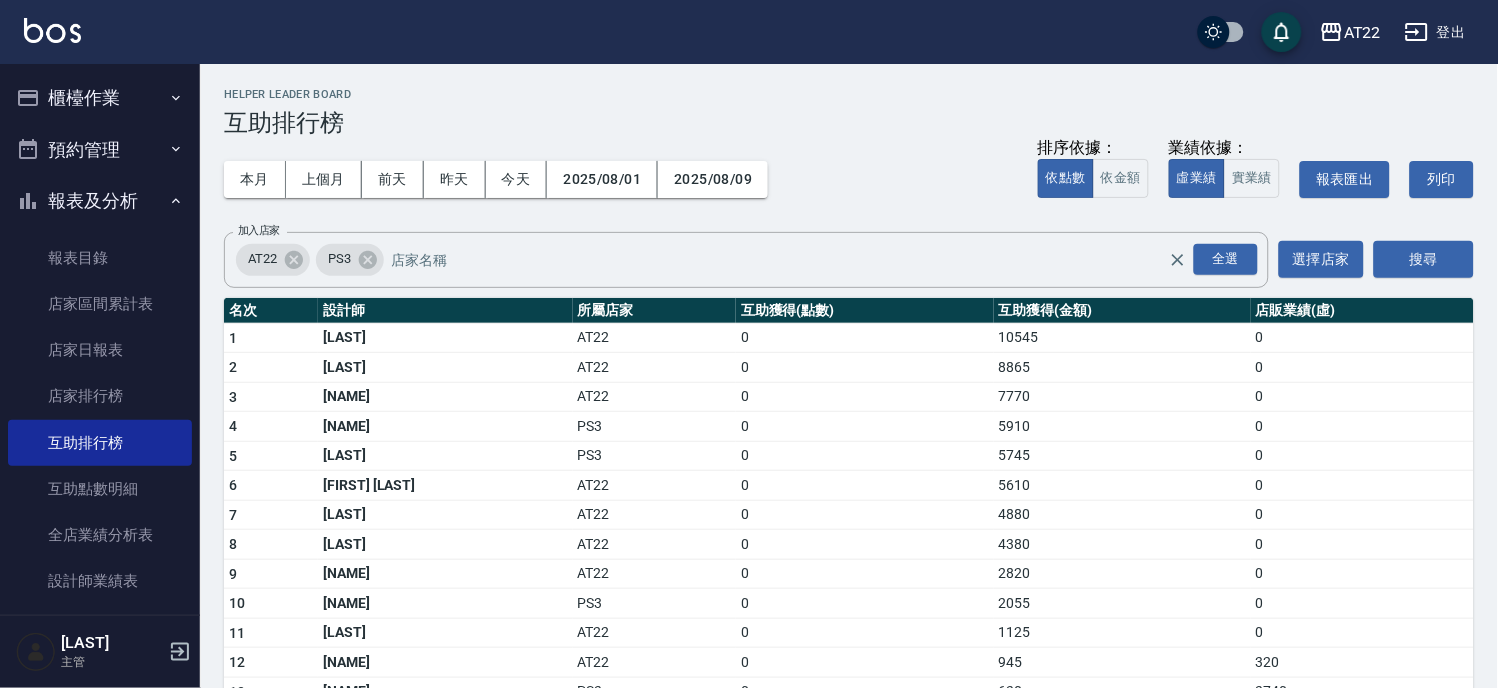 click on "本月 上個月 前天 昨天 今天 [DATE] [DATE] 排序依據： 依點數 依金額 業績依據： 虛業績 實業績 報表匯出 列印" at bounding box center (849, 179) 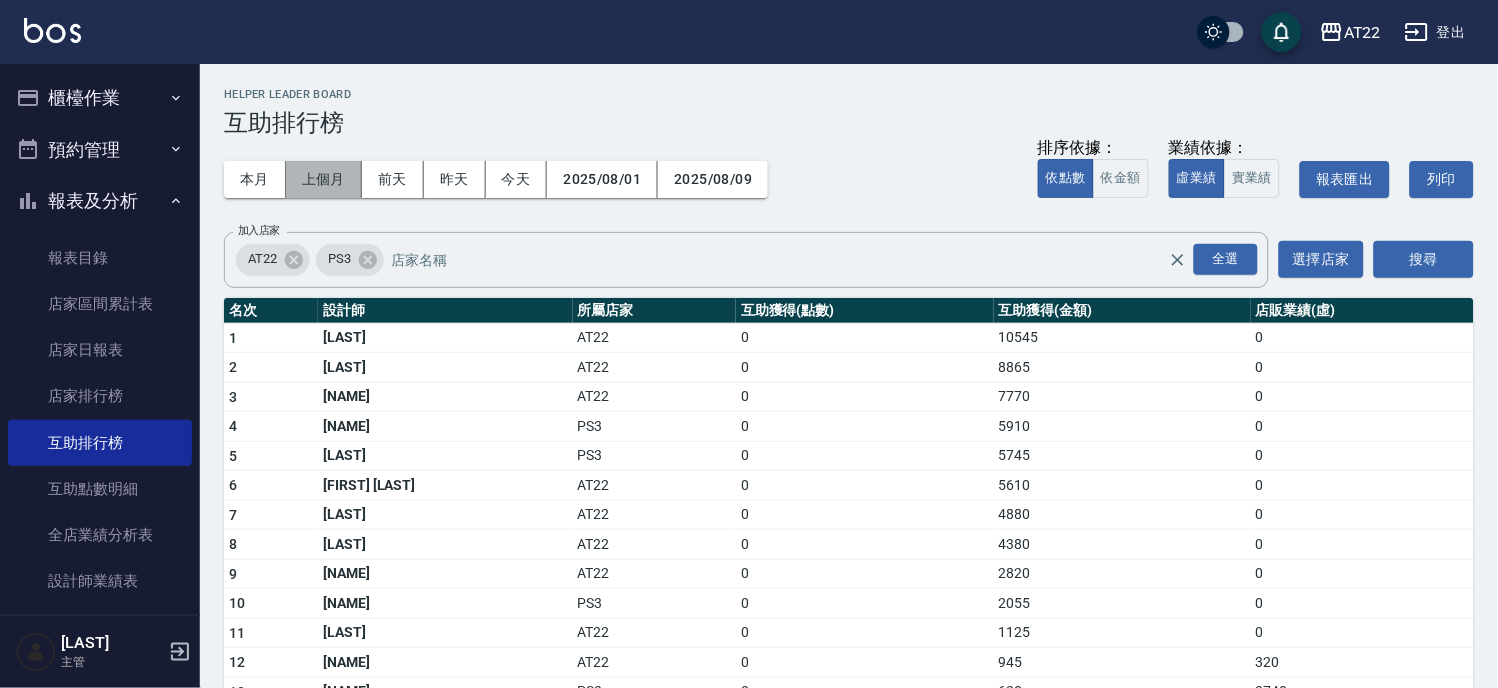 click on "上個月" at bounding box center (324, 179) 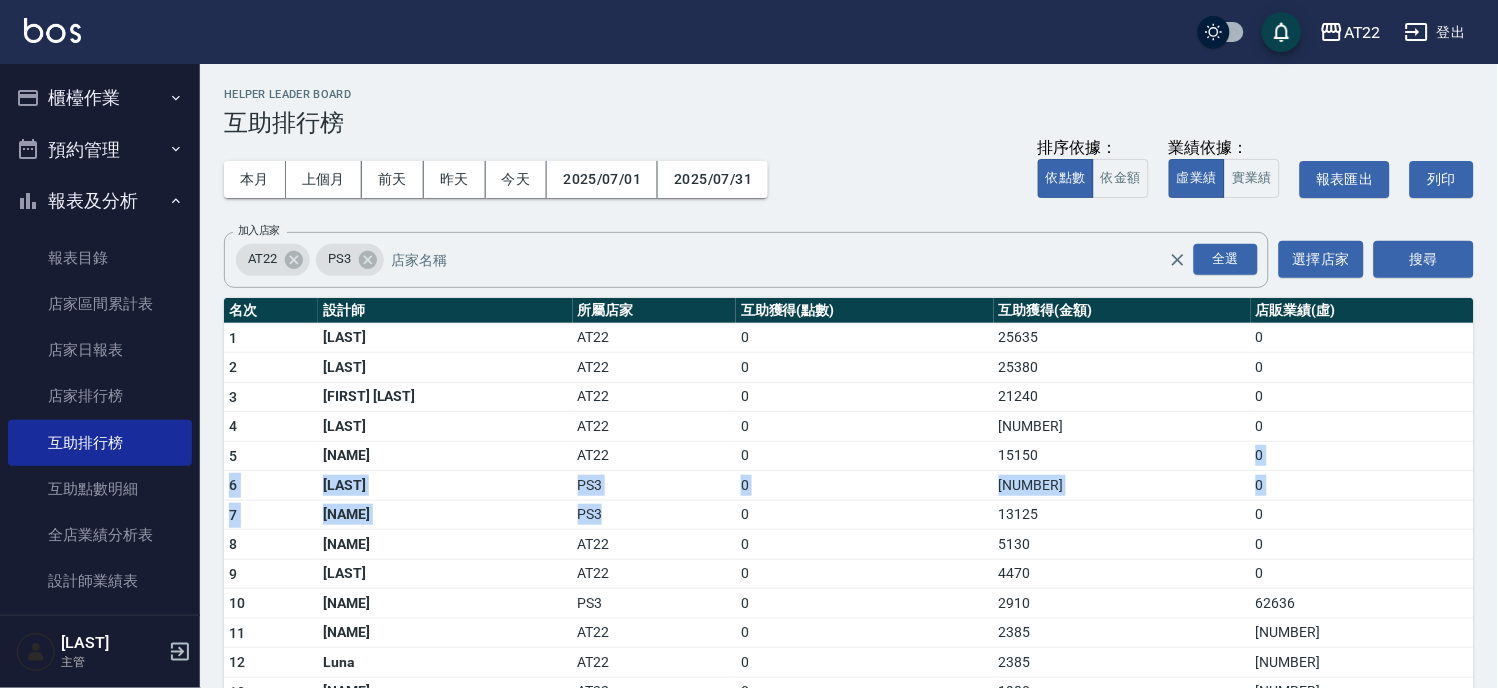 drag, startPoint x: 1020, startPoint y: 448, endPoint x: 535, endPoint y: 511, distance: 489.07465 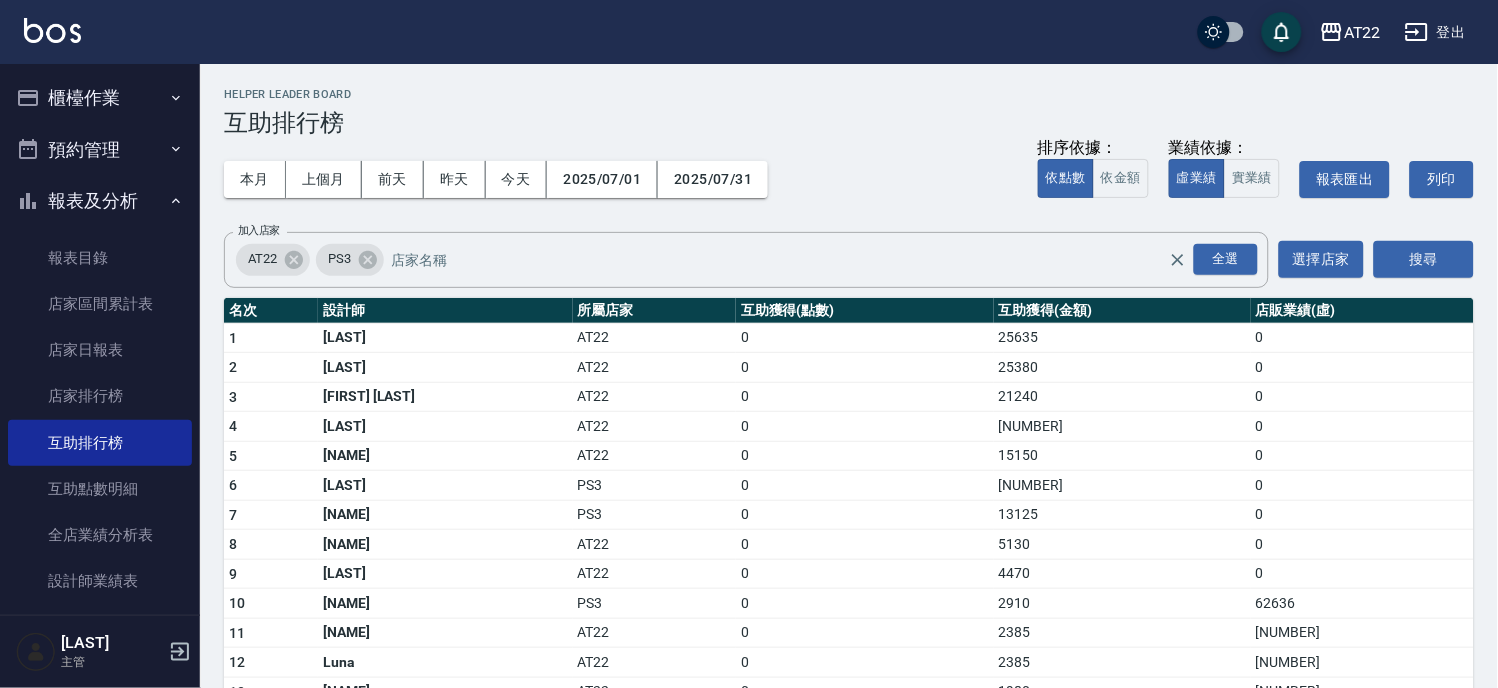 click on "0" at bounding box center [865, 456] 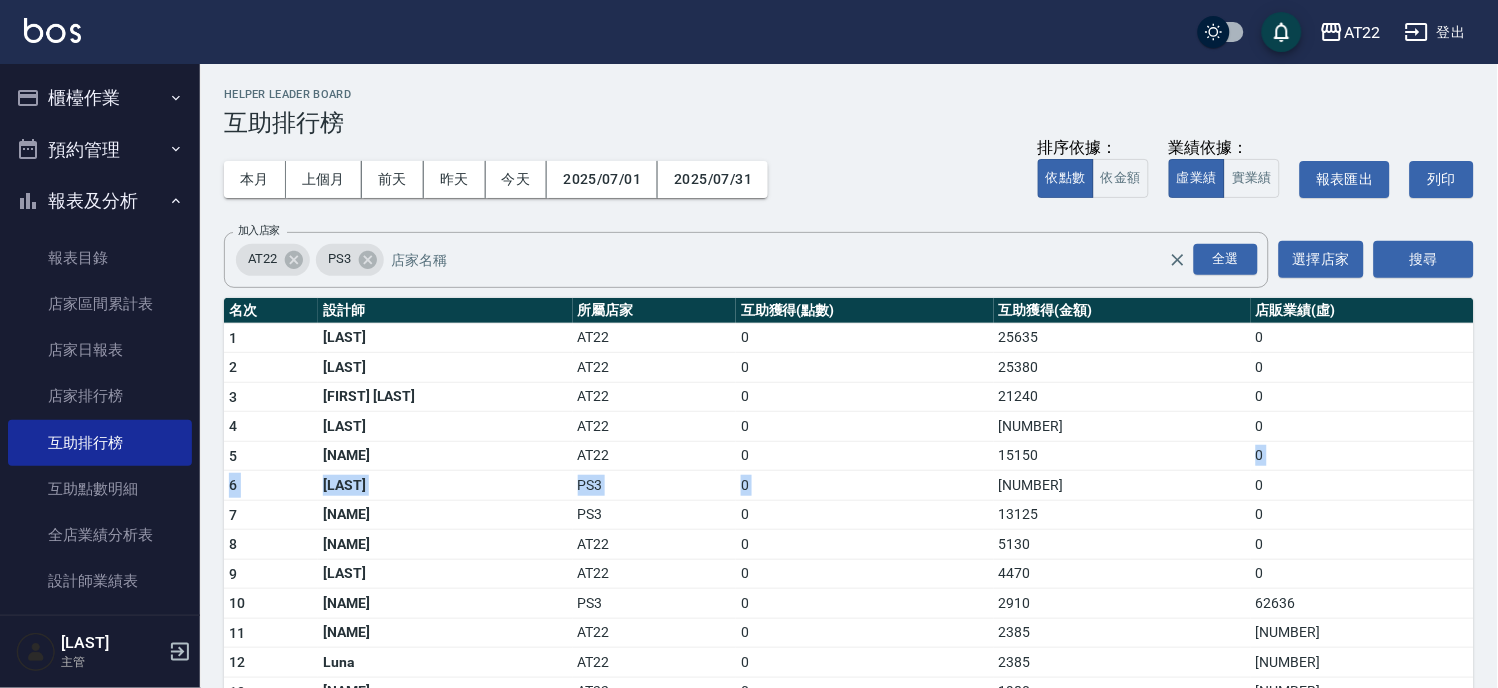 drag, startPoint x: 1030, startPoint y: 463, endPoint x: 958, endPoint y: 483, distance: 74.726166 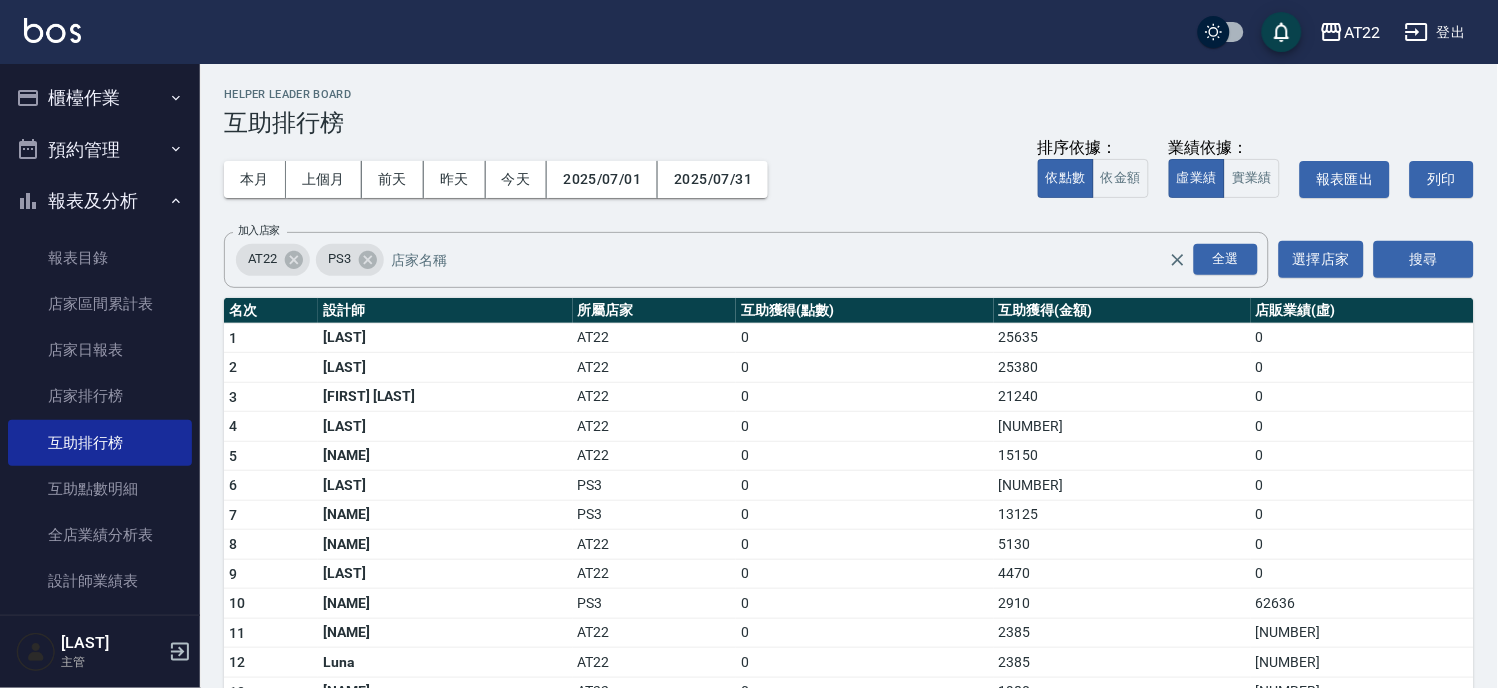 click on "[NUMBER]" at bounding box center (1123, 486) 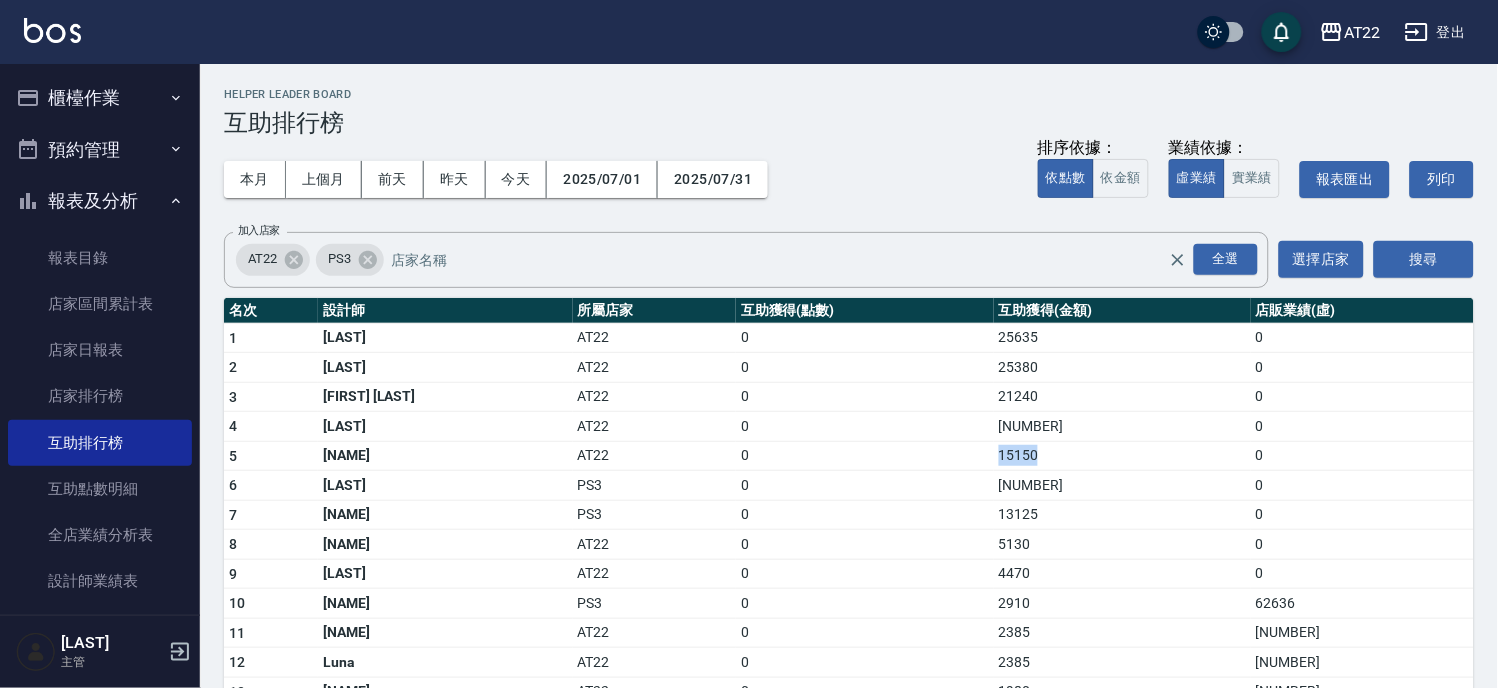 drag, startPoint x: 998, startPoint y: 456, endPoint x: 867, endPoint y: 446, distance: 131.38112 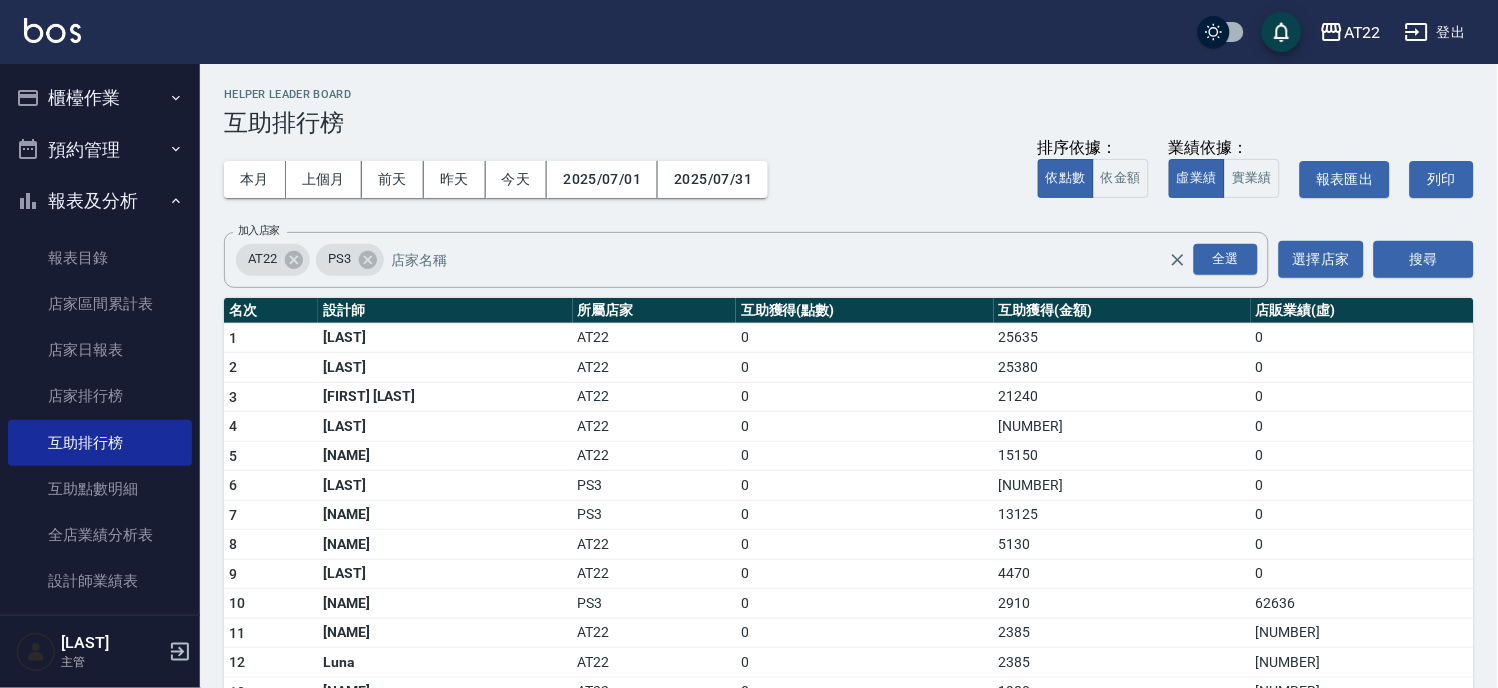 click on "AT22" at bounding box center (655, 427) 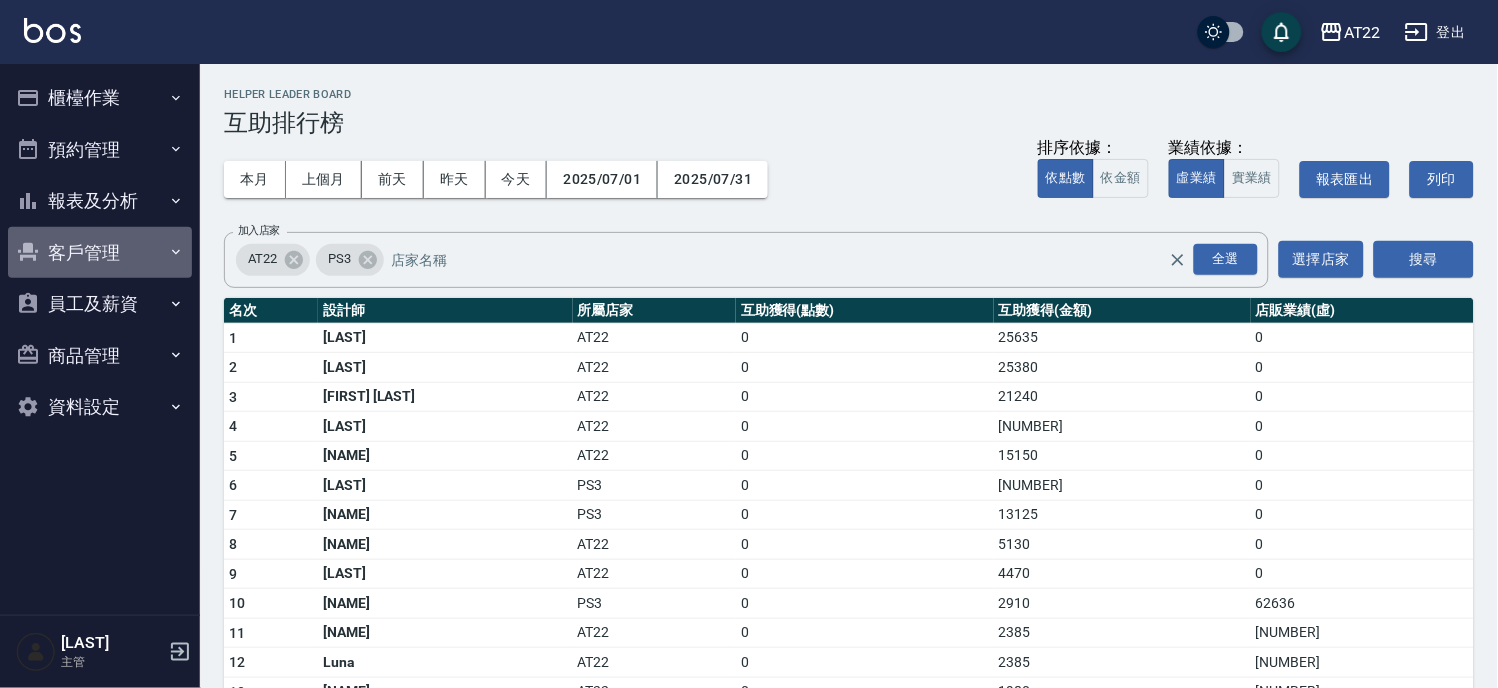 click on "客戶管理" at bounding box center (100, 253) 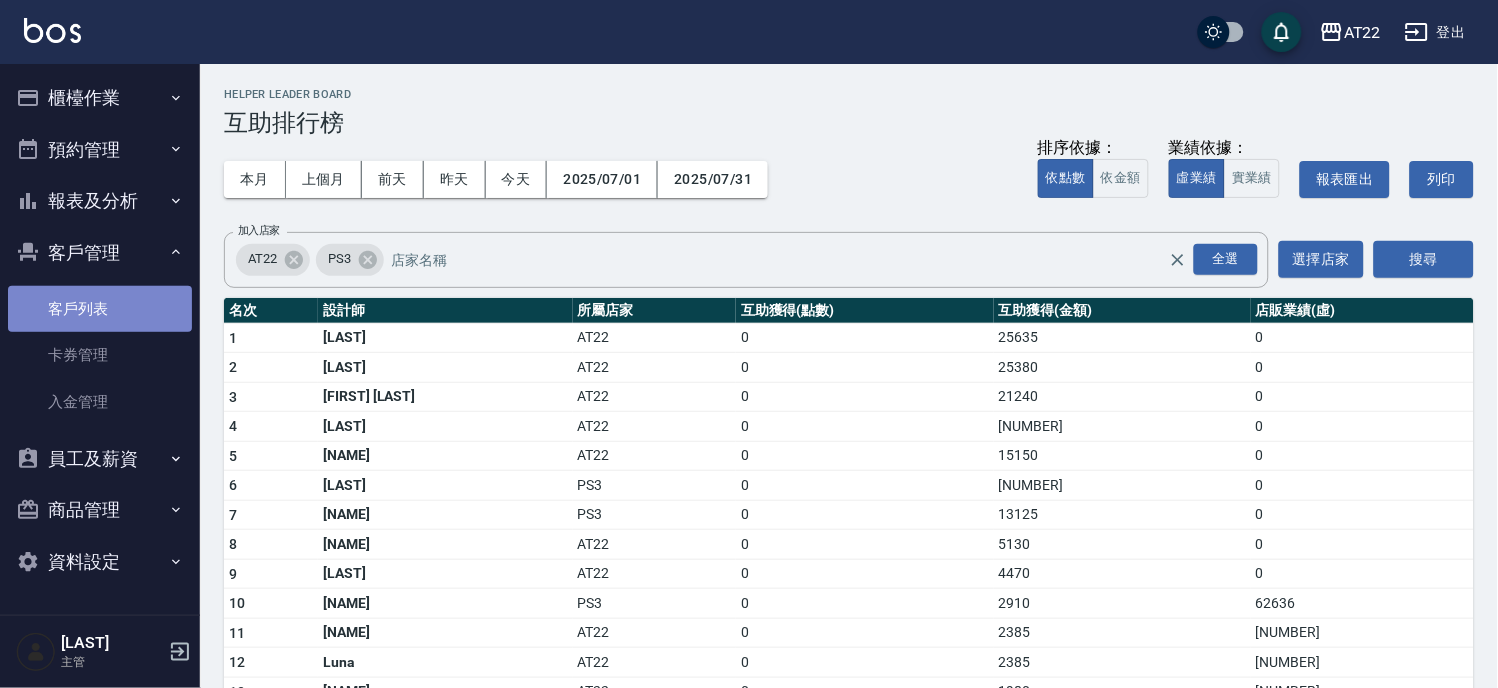 click on "客戶列表" at bounding box center (100, 309) 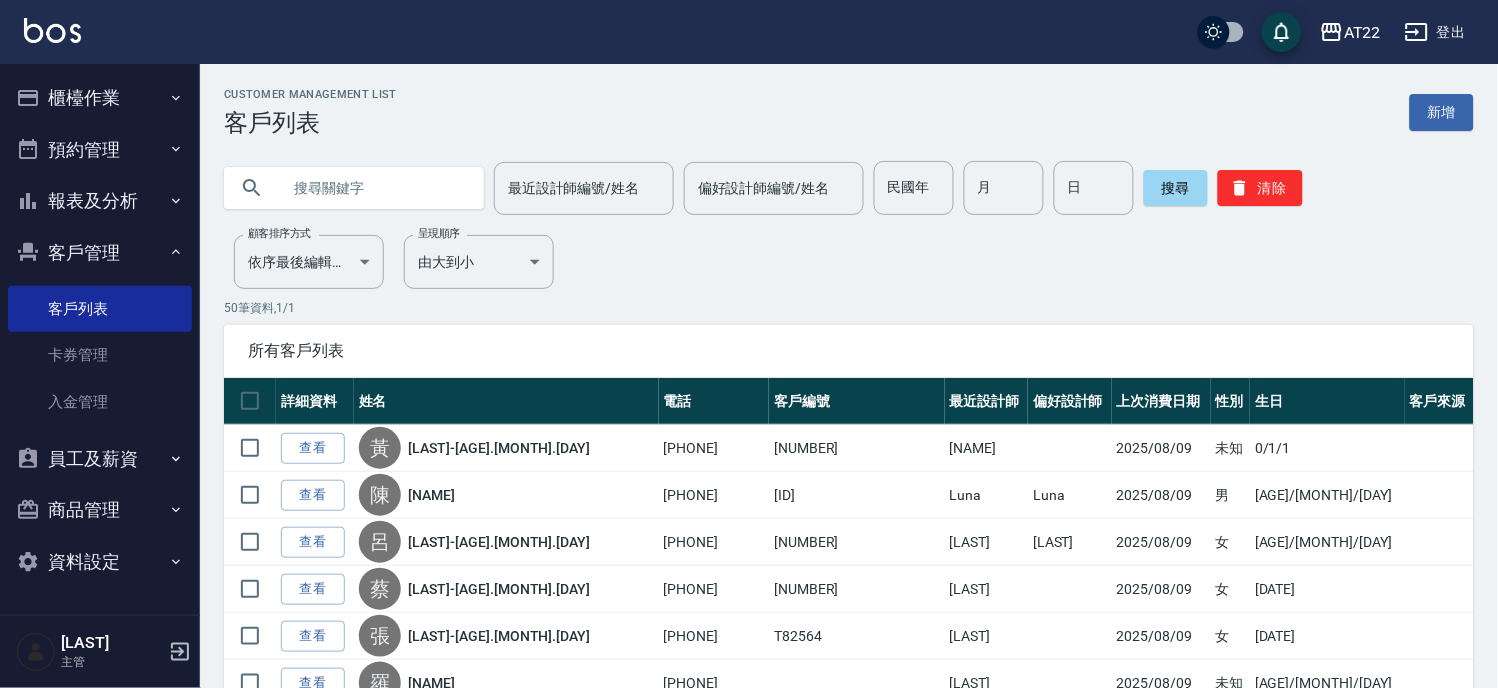 click 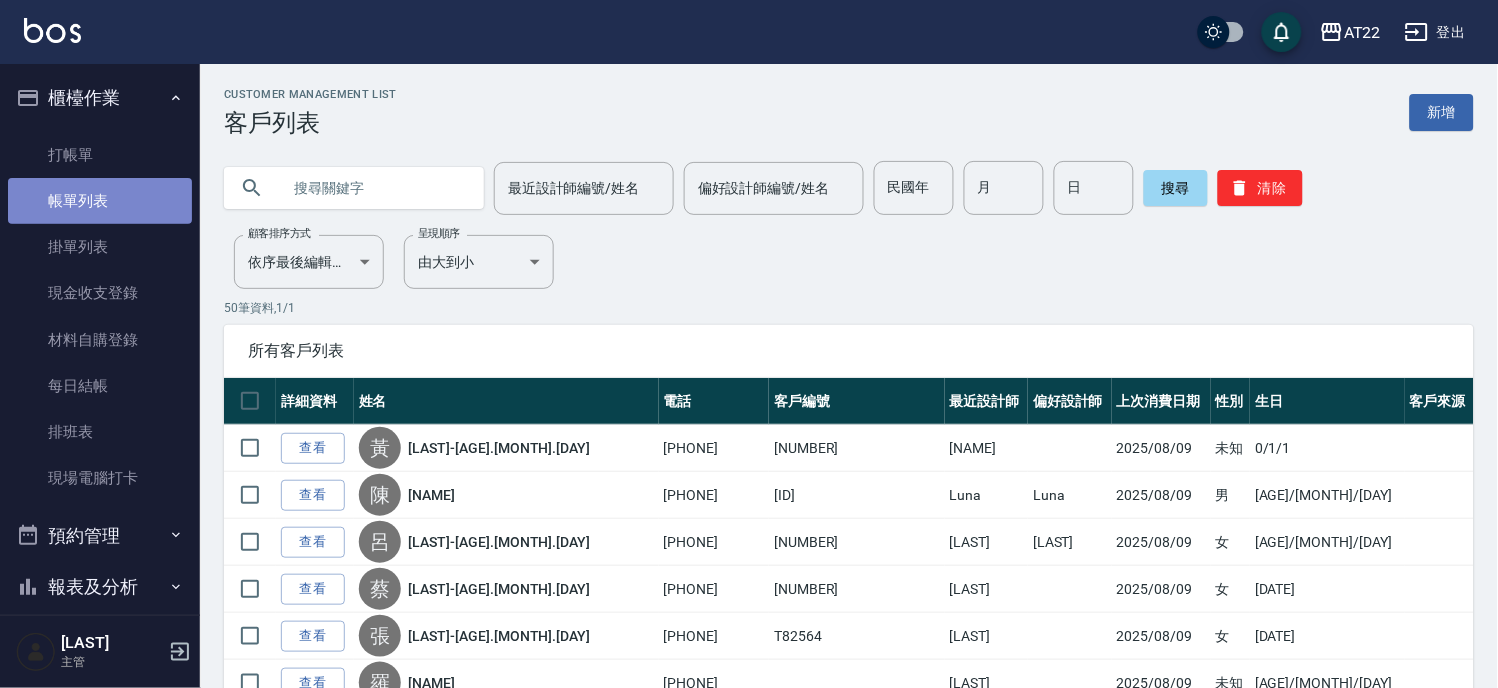 click on "帳單列表" at bounding box center (100, 201) 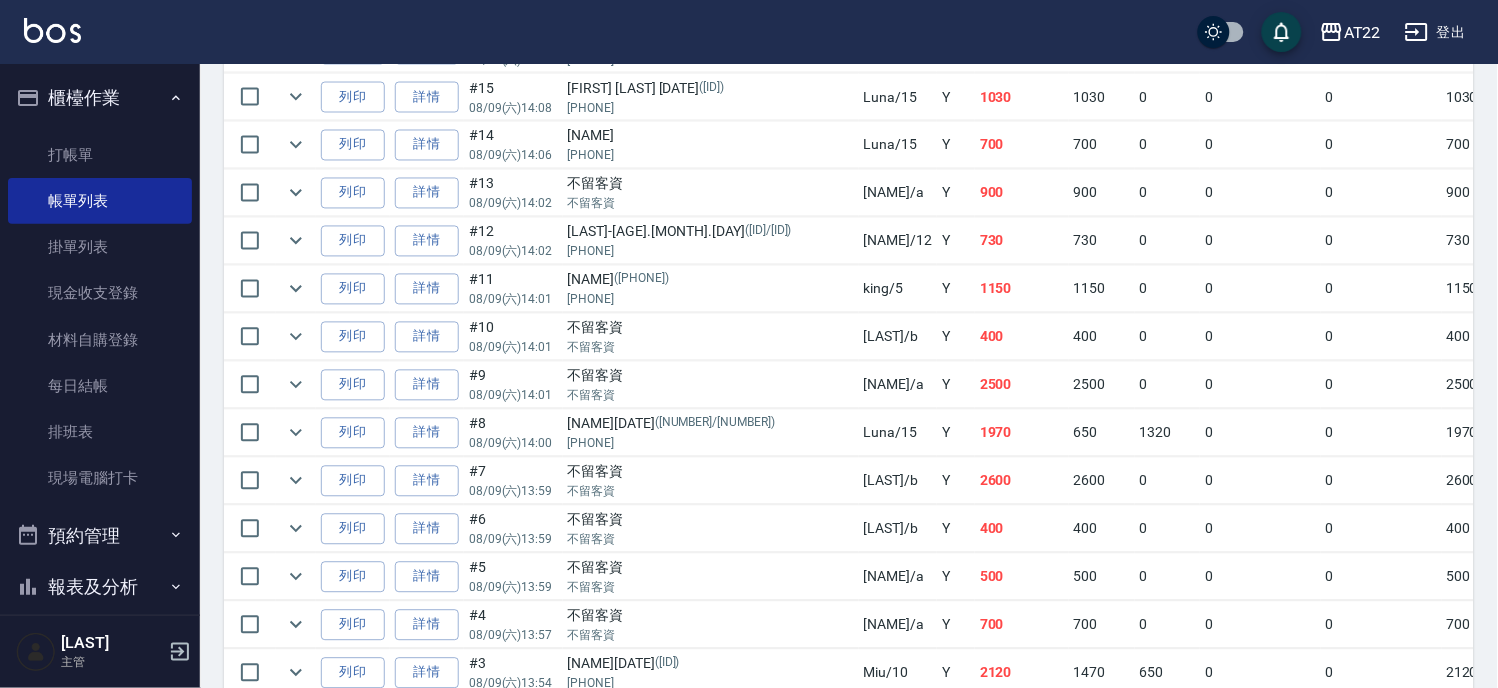 scroll, scrollTop: 2625, scrollLeft: 0, axis: vertical 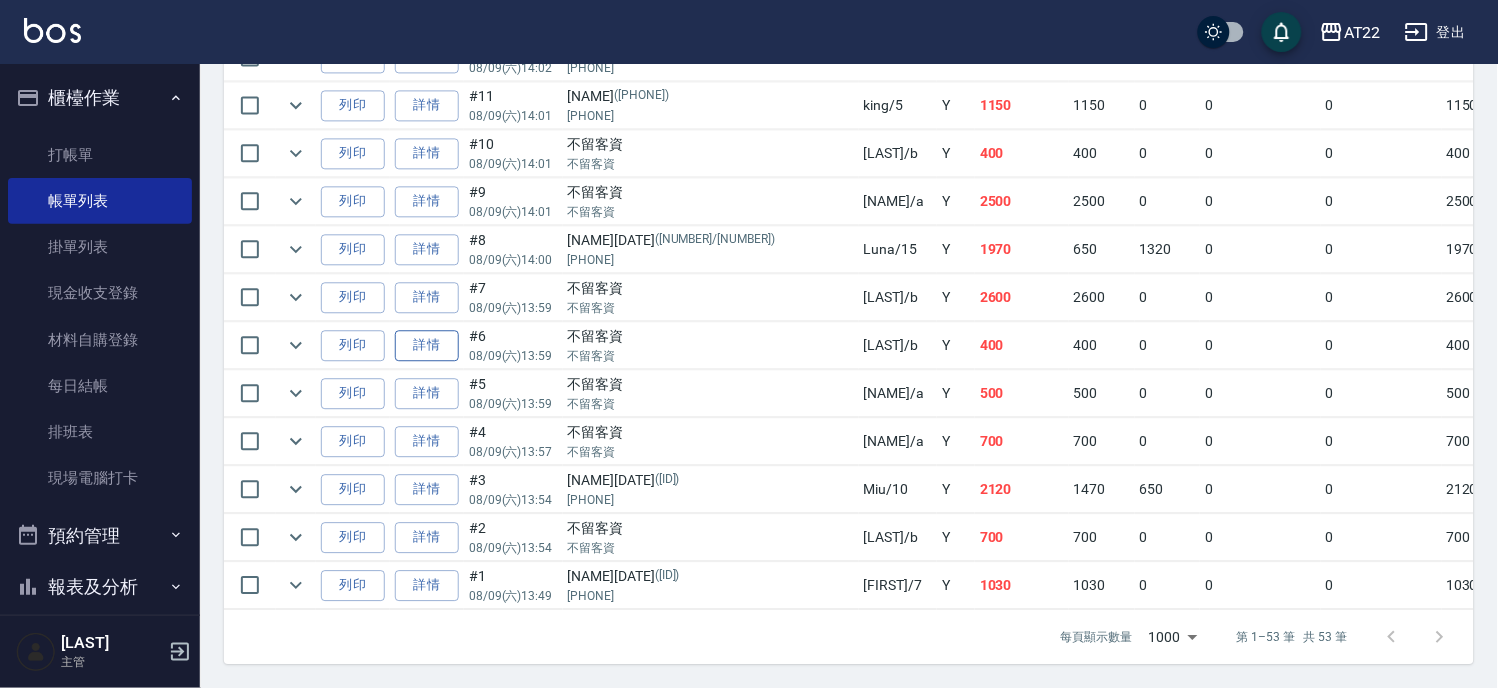 click on "詳情" at bounding box center (427, 345) 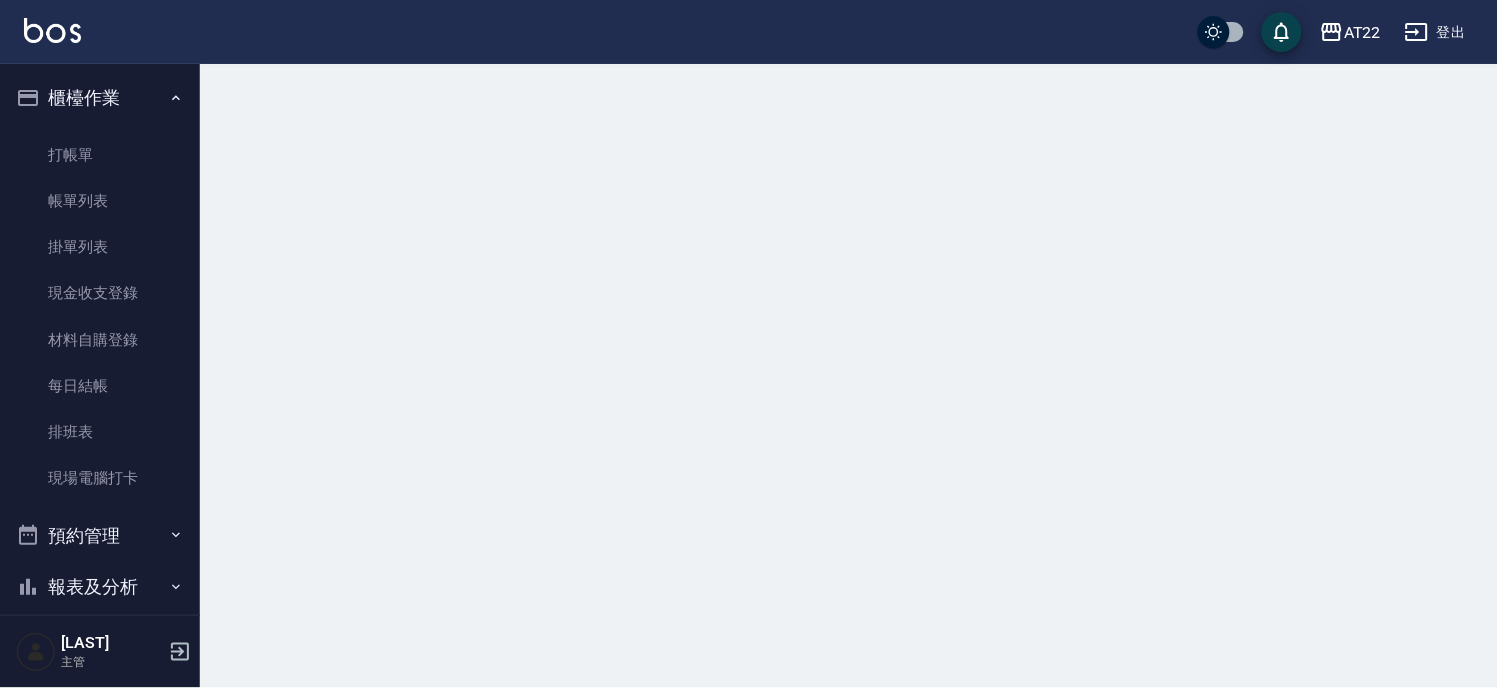 scroll, scrollTop: 0, scrollLeft: 0, axis: both 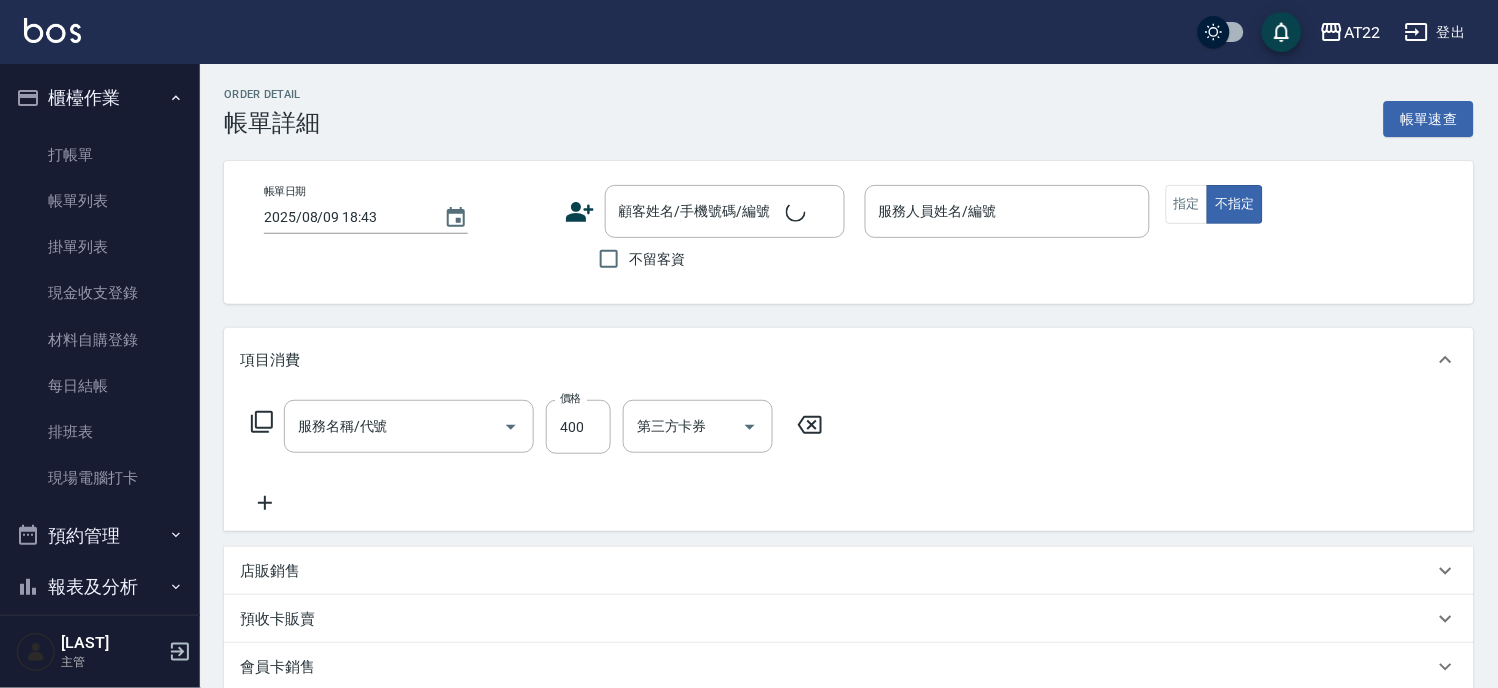 type on "2025/08/09 13:59" 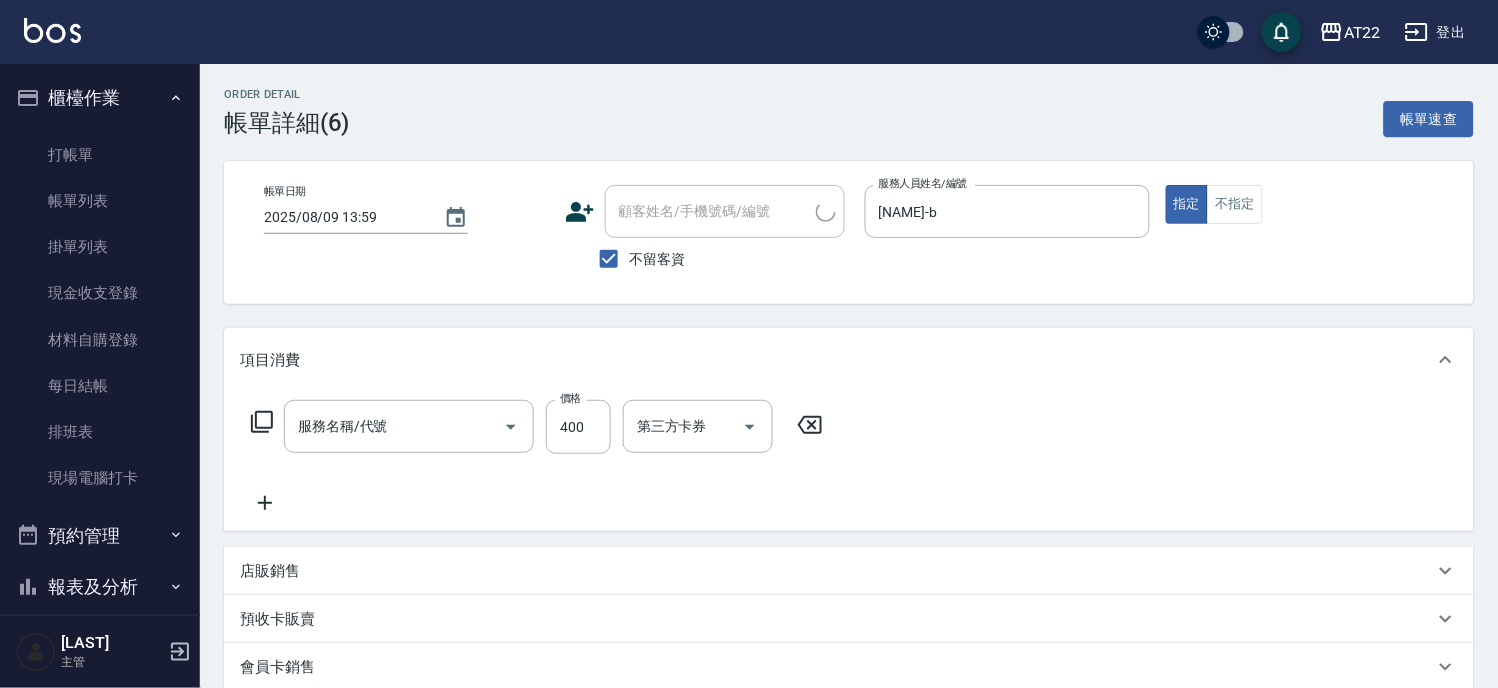 type on "ab洗髮(a)" 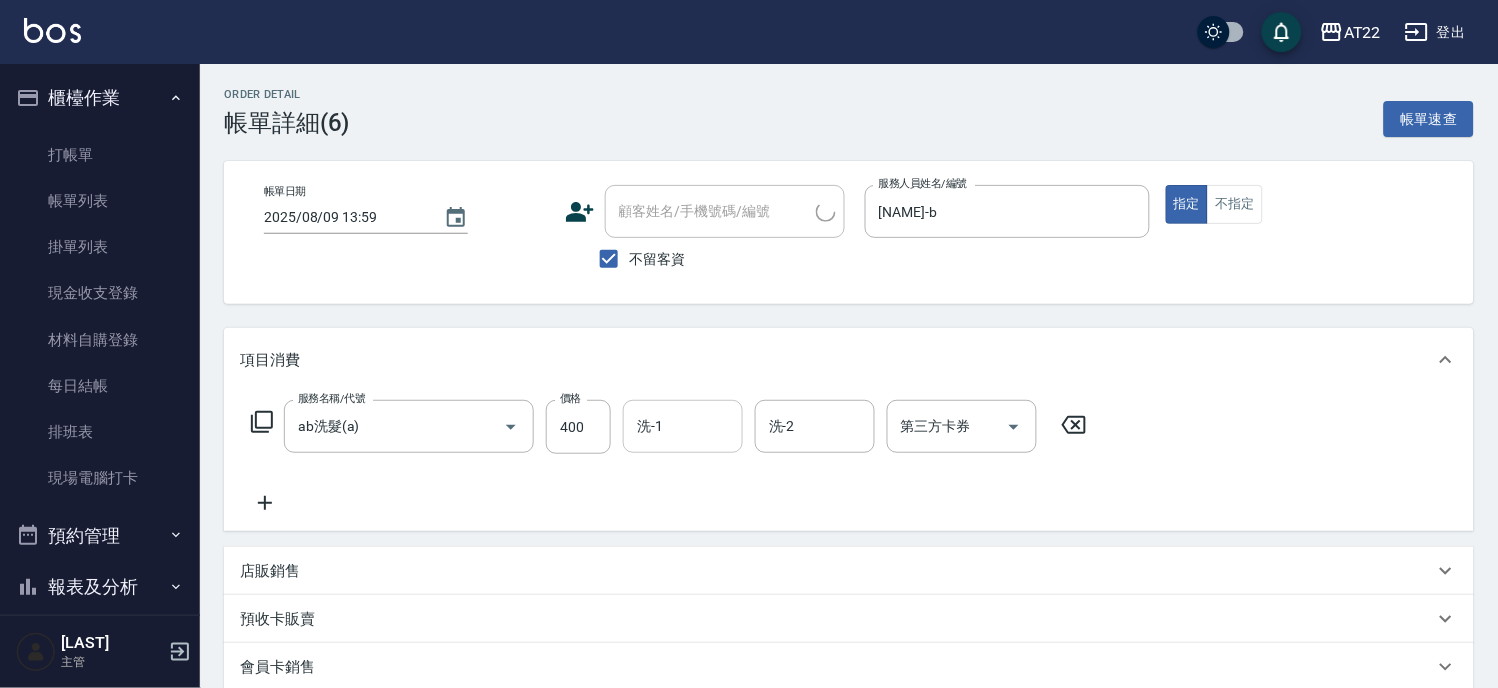 click on "洗-1" at bounding box center [683, 426] 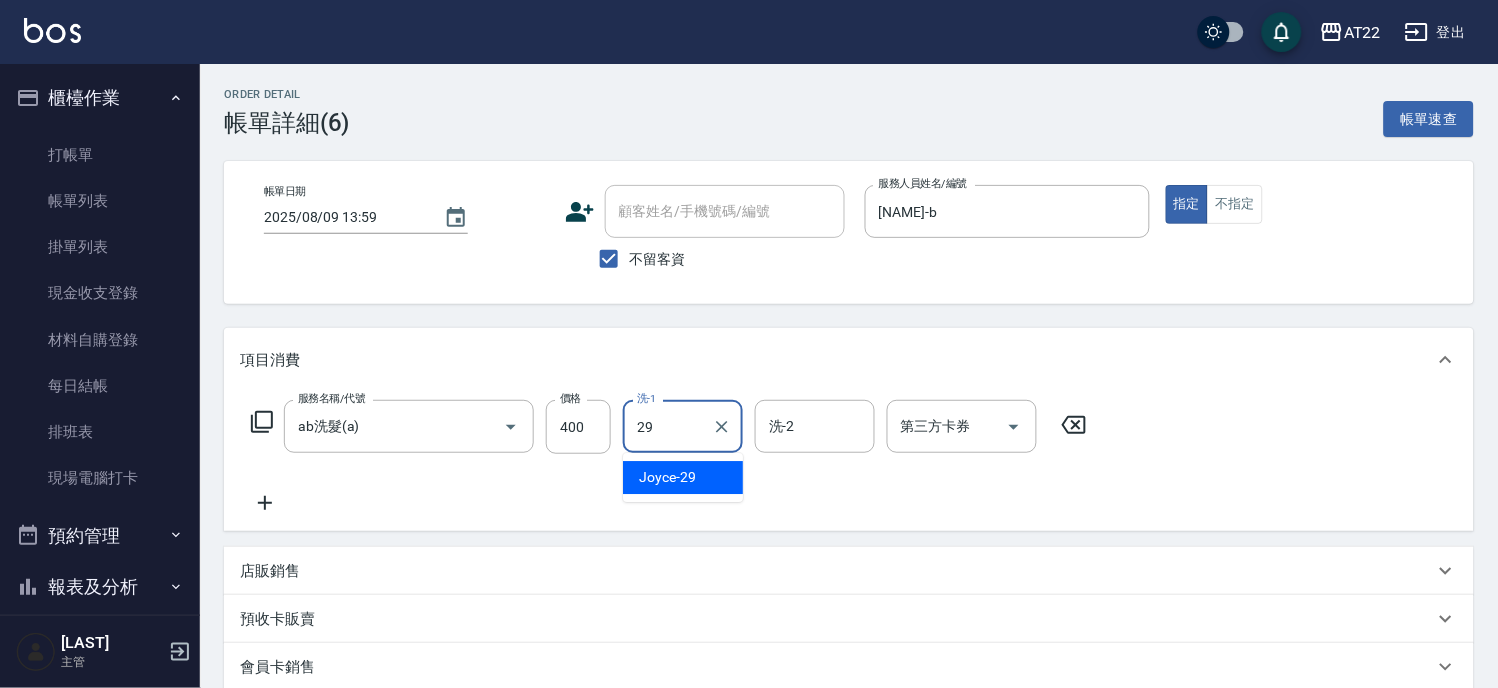 type on "[NAME]-[NUMBER]" 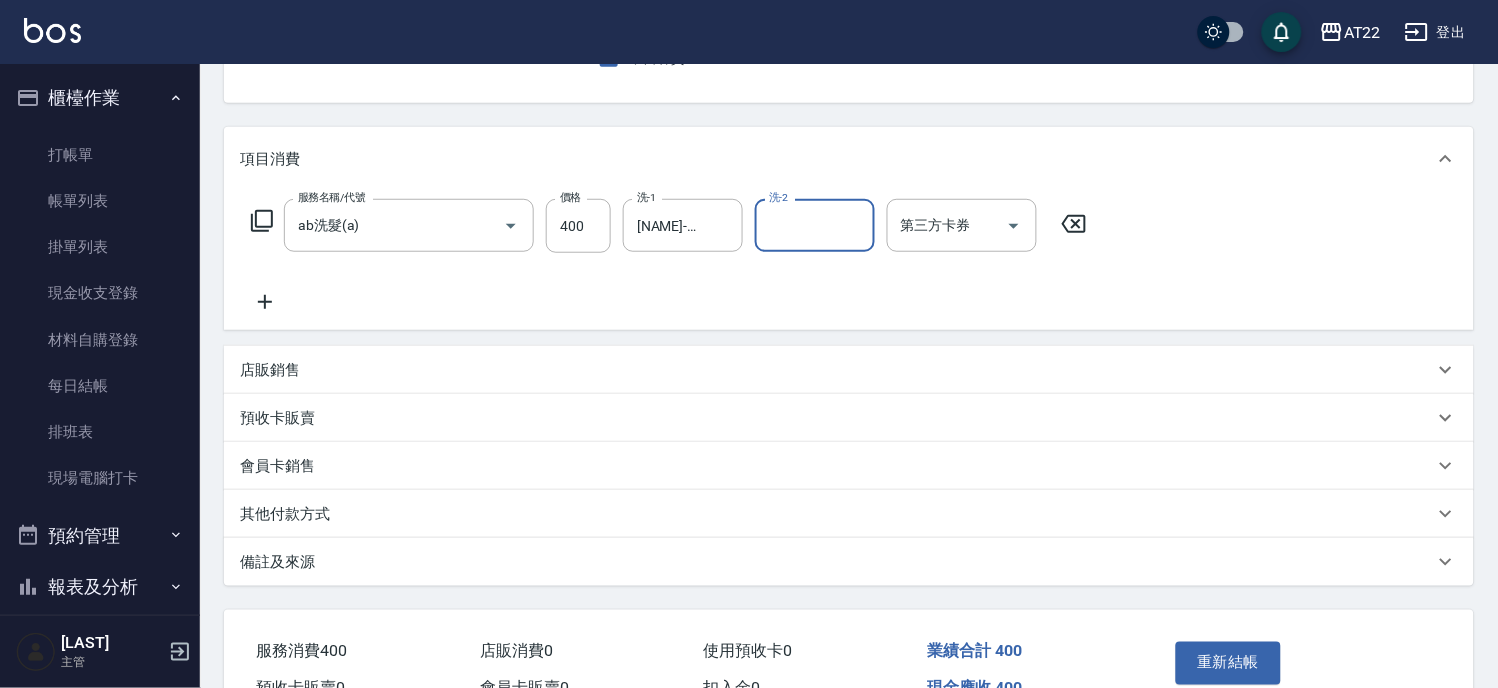 scroll, scrollTop: 312, scrollLeft: 0, axis: vertical 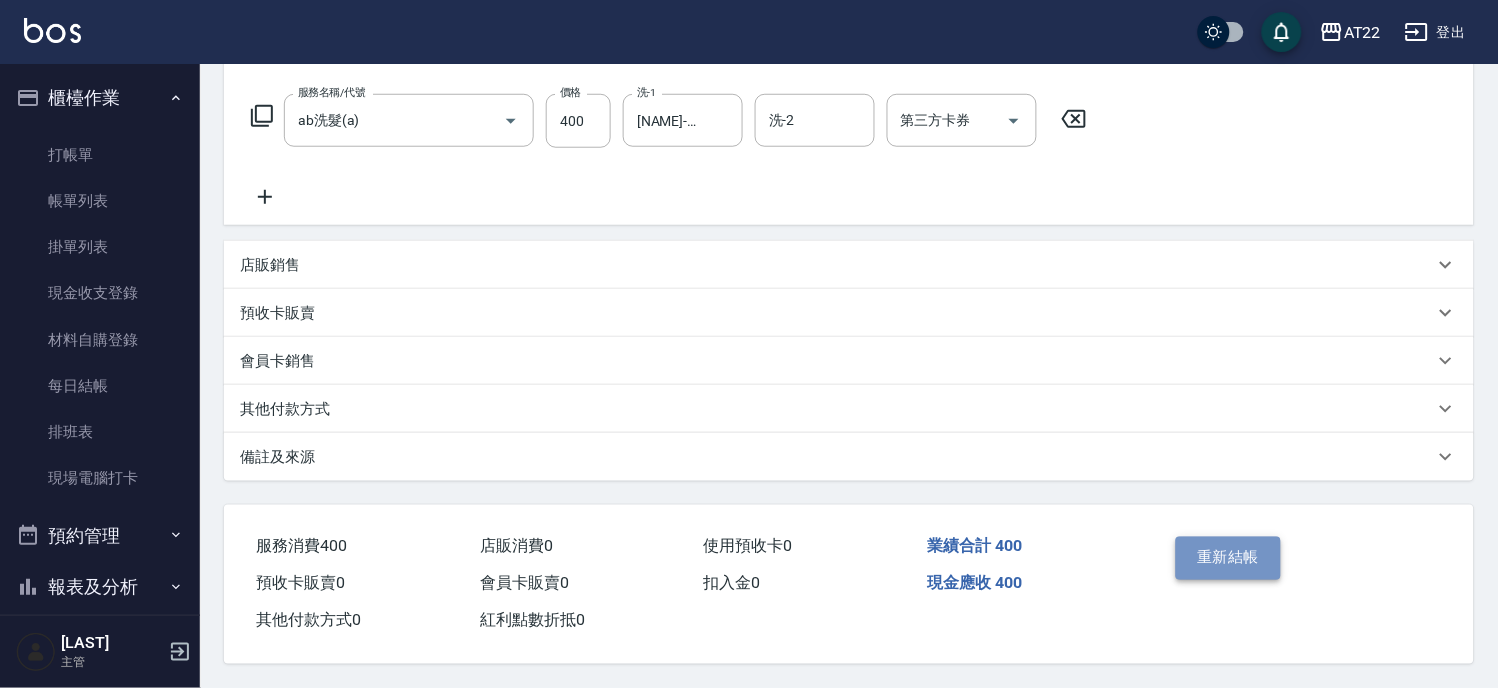 click on "重新結帳" at bounding box center (1229, 558) 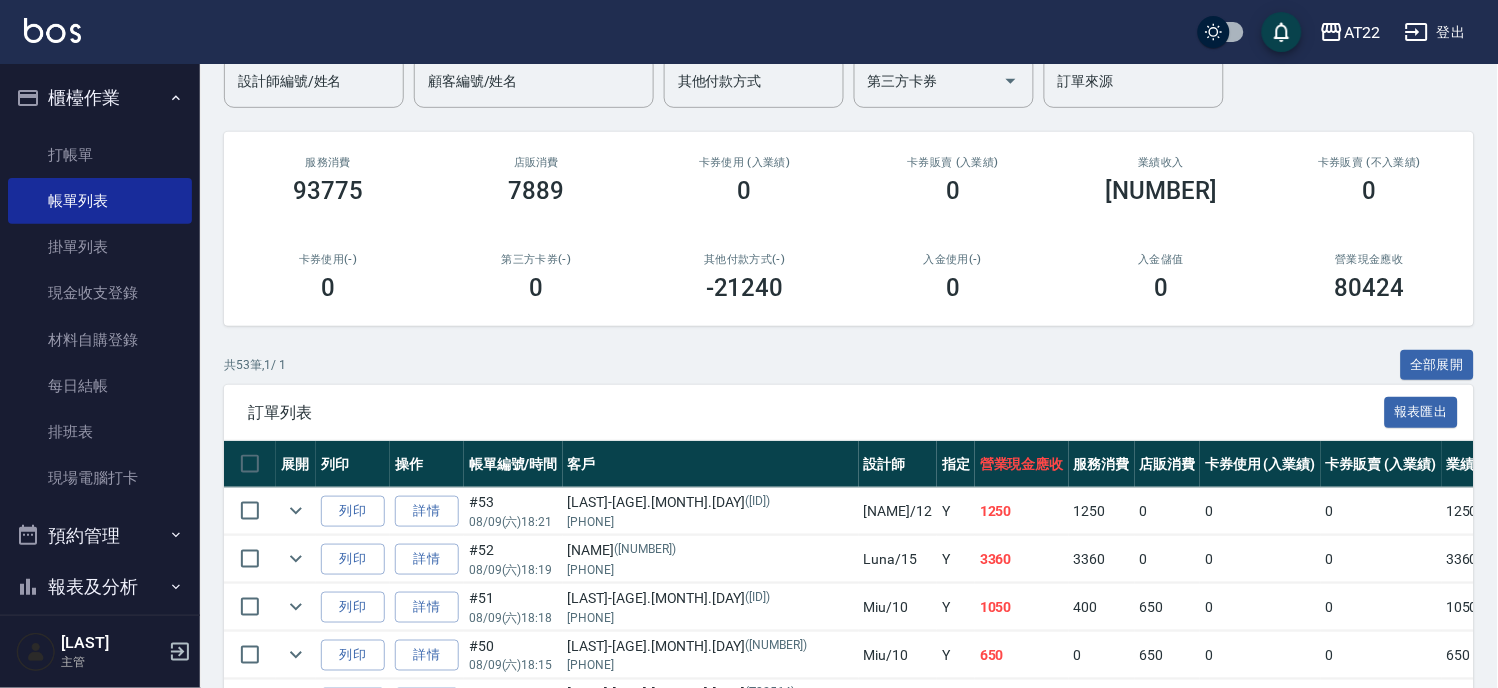 scroll, scrollTop: 70, scrollLeft: 0, axis: vertical 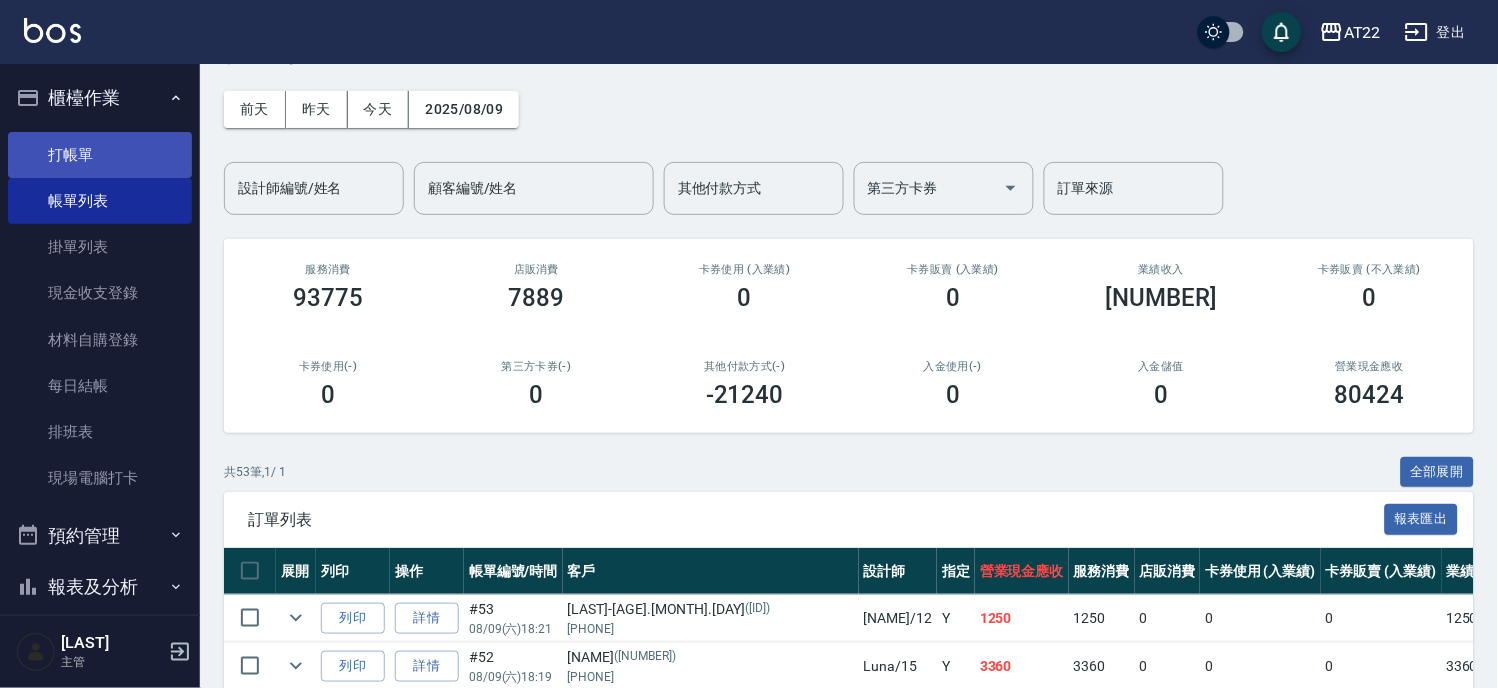 click on "打帳單" at bounding box center (100, 155) 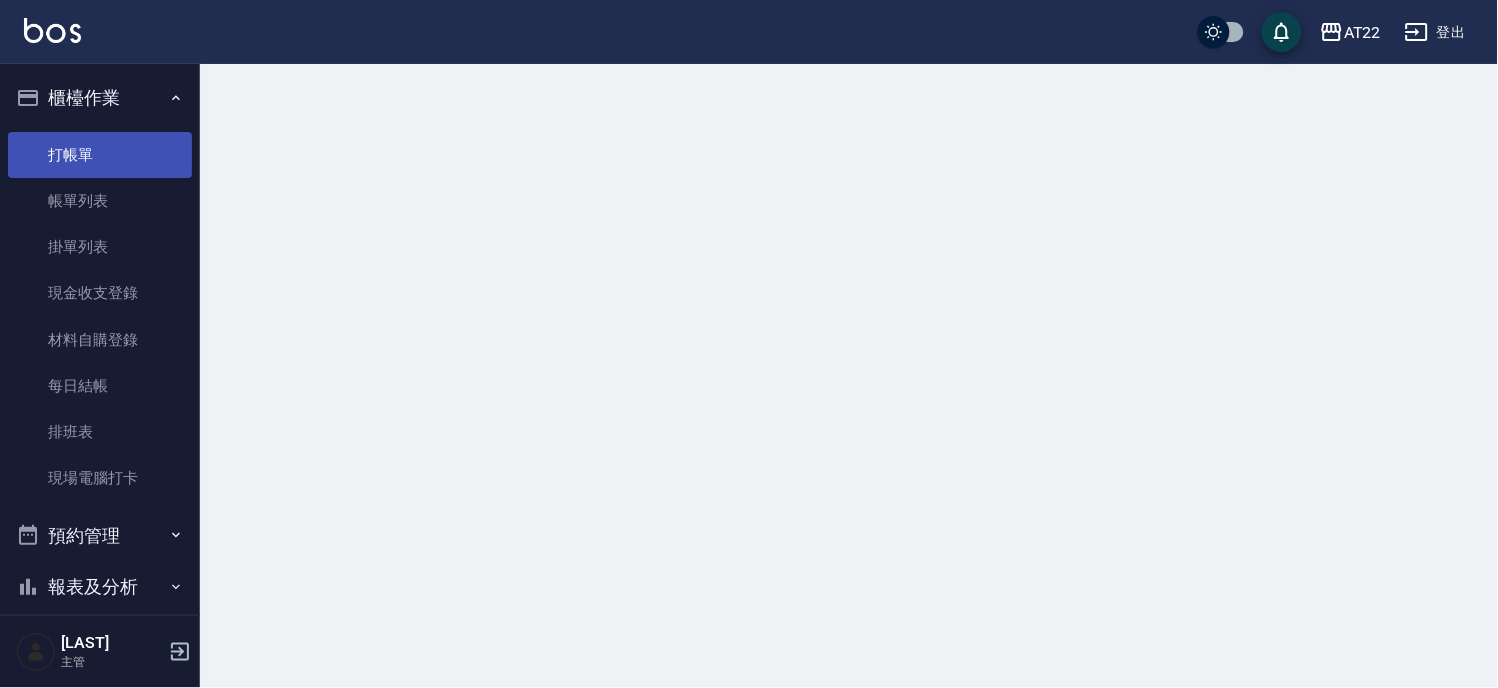 scroll, scrollTop: 0, scrollLeft: 0, axis: both 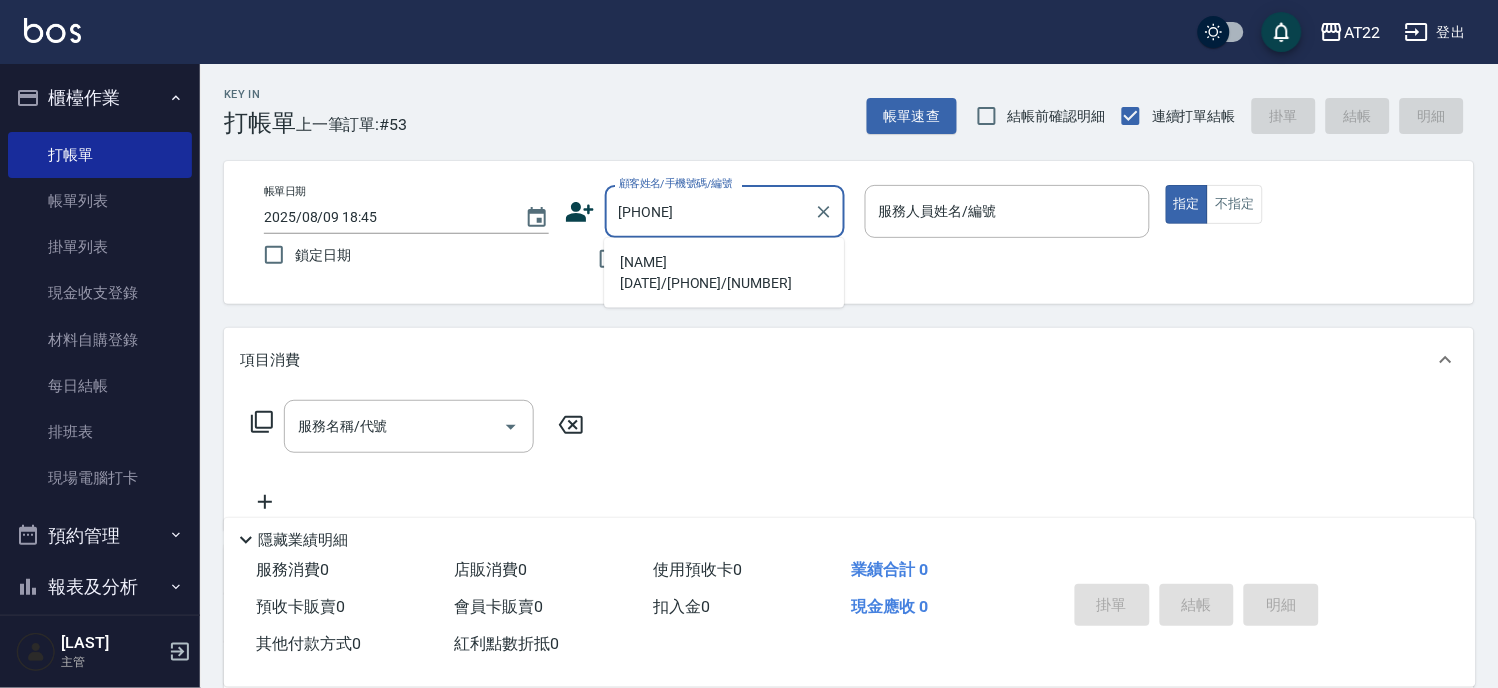 click on "[NAME][DATE]/[PHONE]/[NUMBER]" at bounding box center [724, 273] 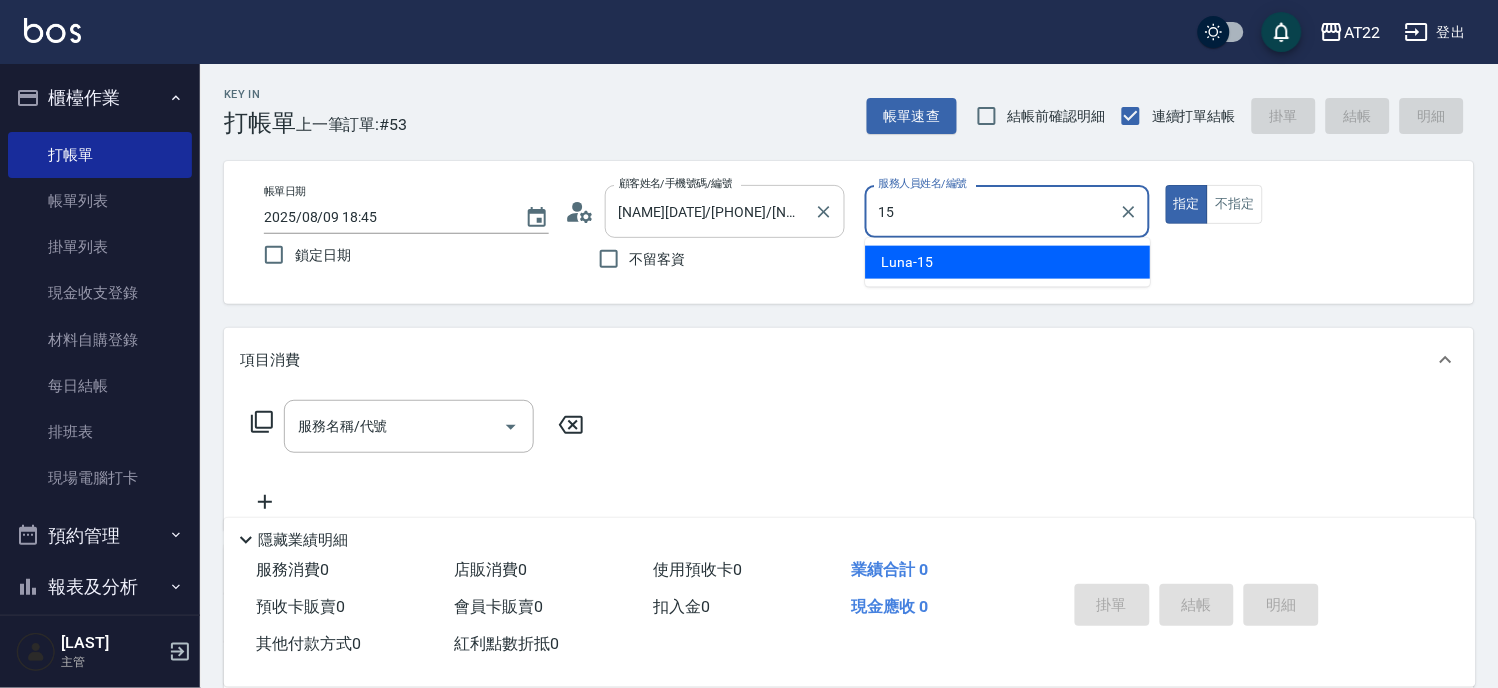 type on "Luna-15" 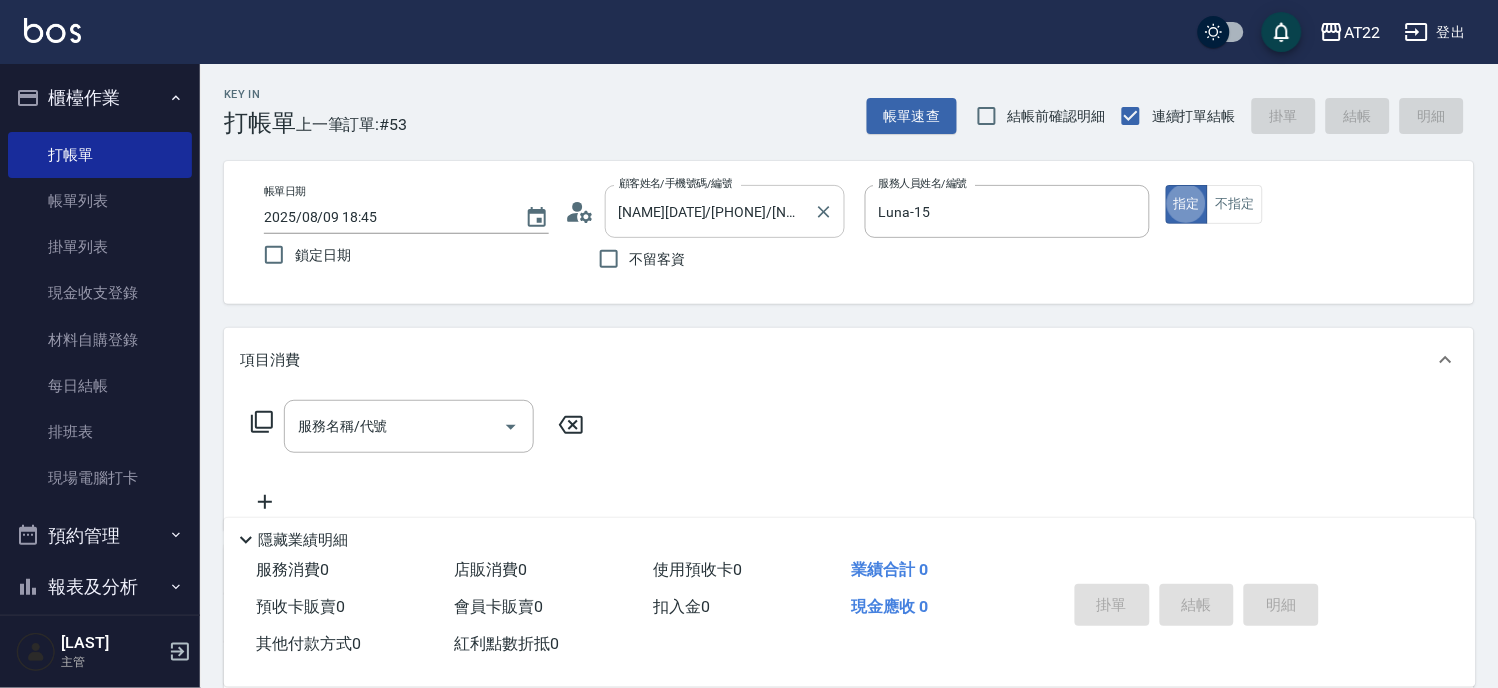 type on "true" 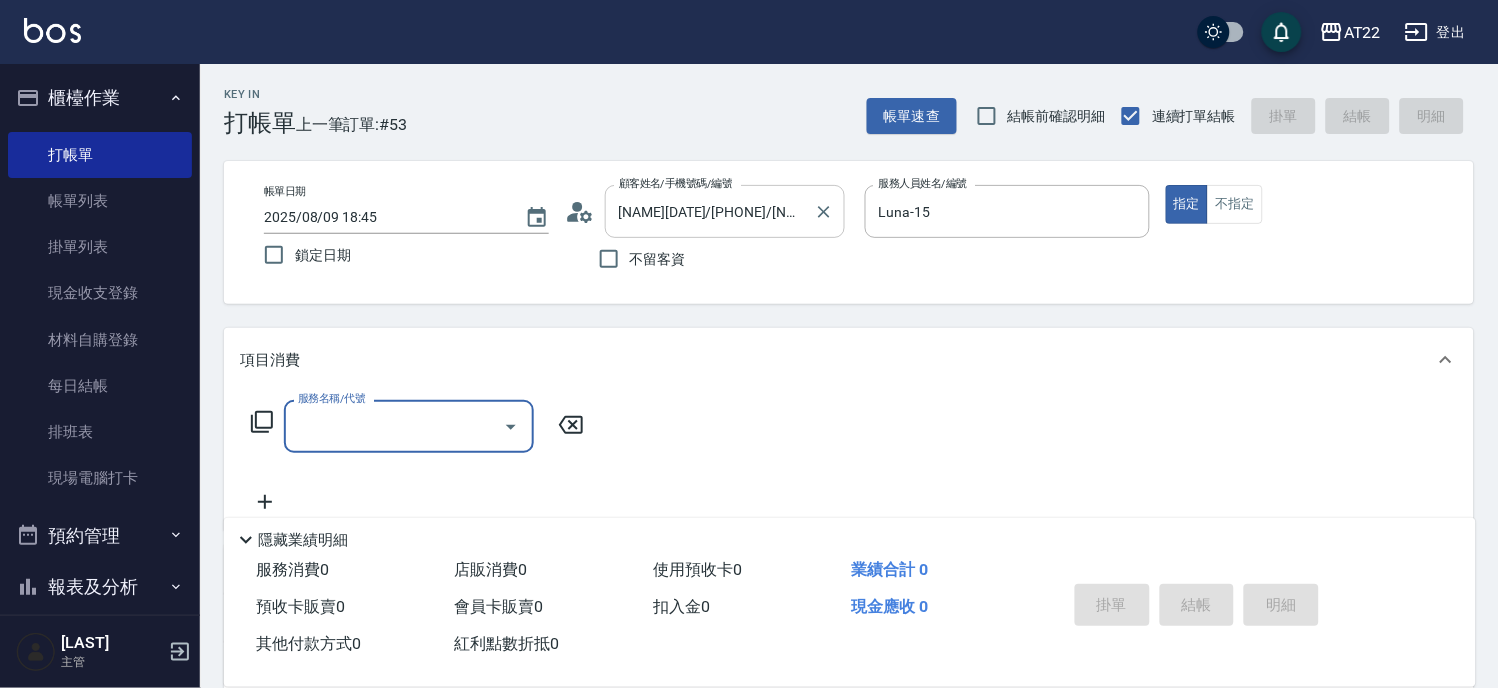 paste on "使用" 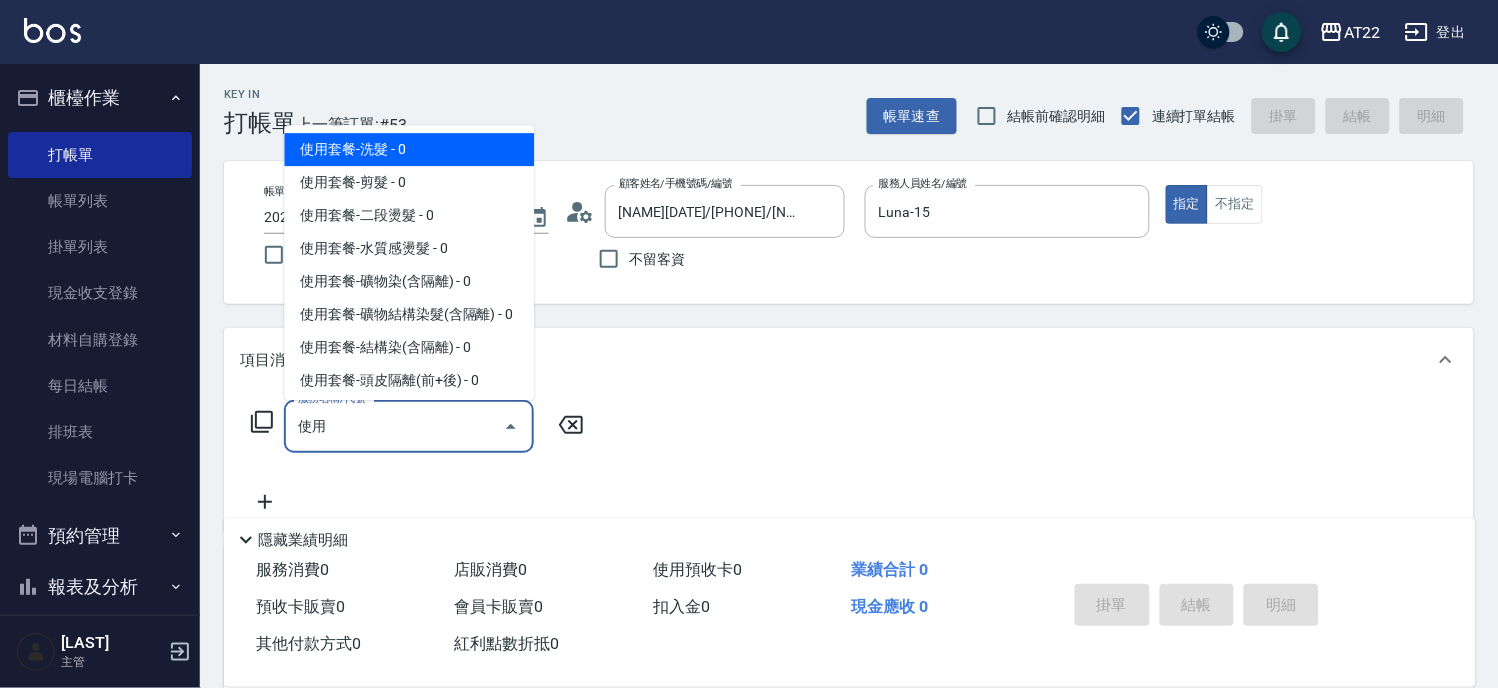 click on "使用套餐-洗髮 - 0" at bounding box center (409, 149) 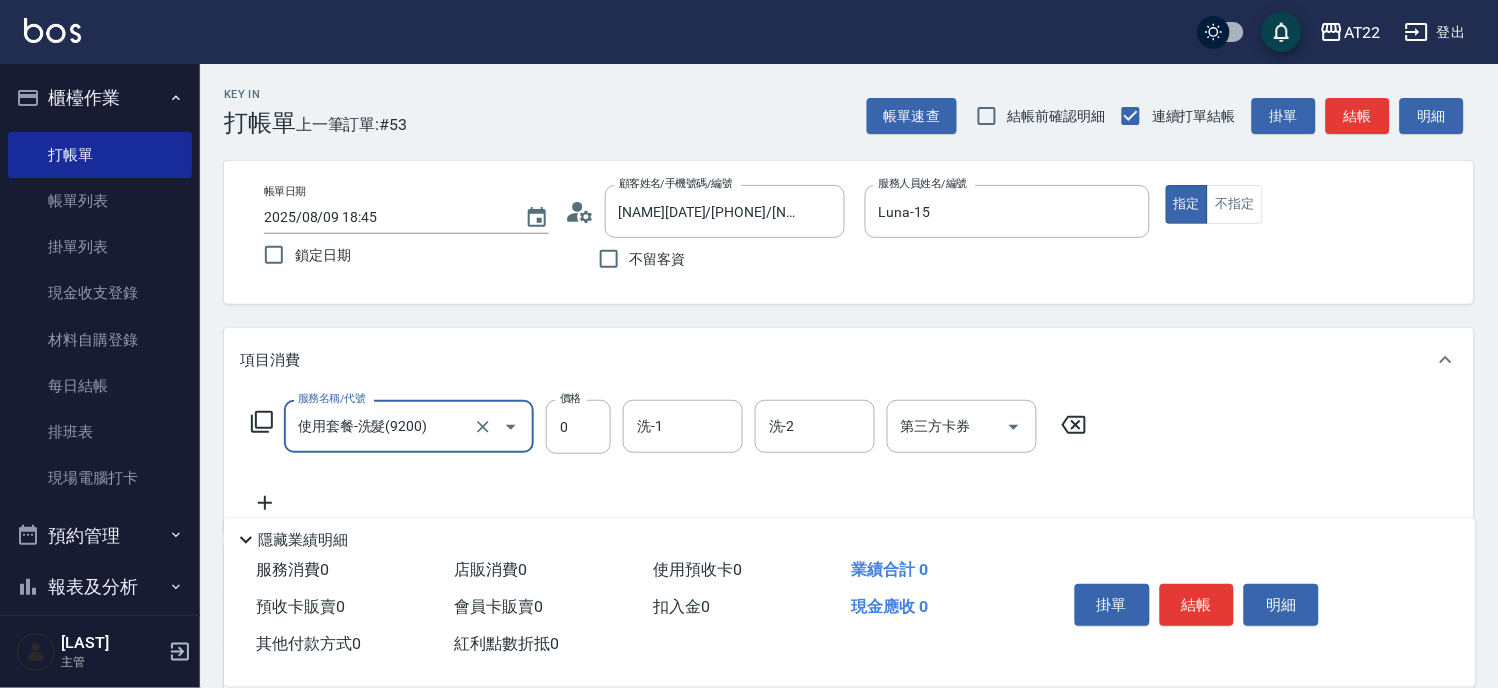 type on "使用套餐-洗髮(9200)" 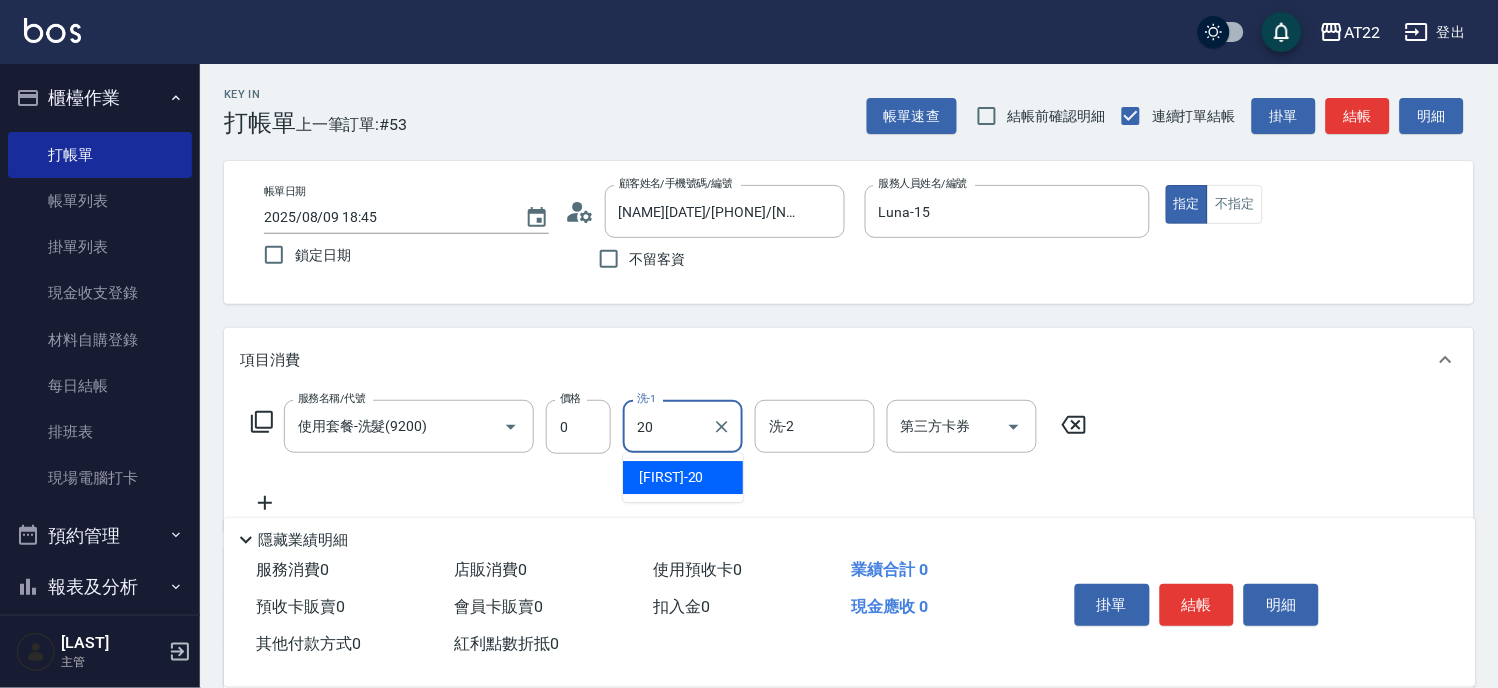 type on "Noah-20" 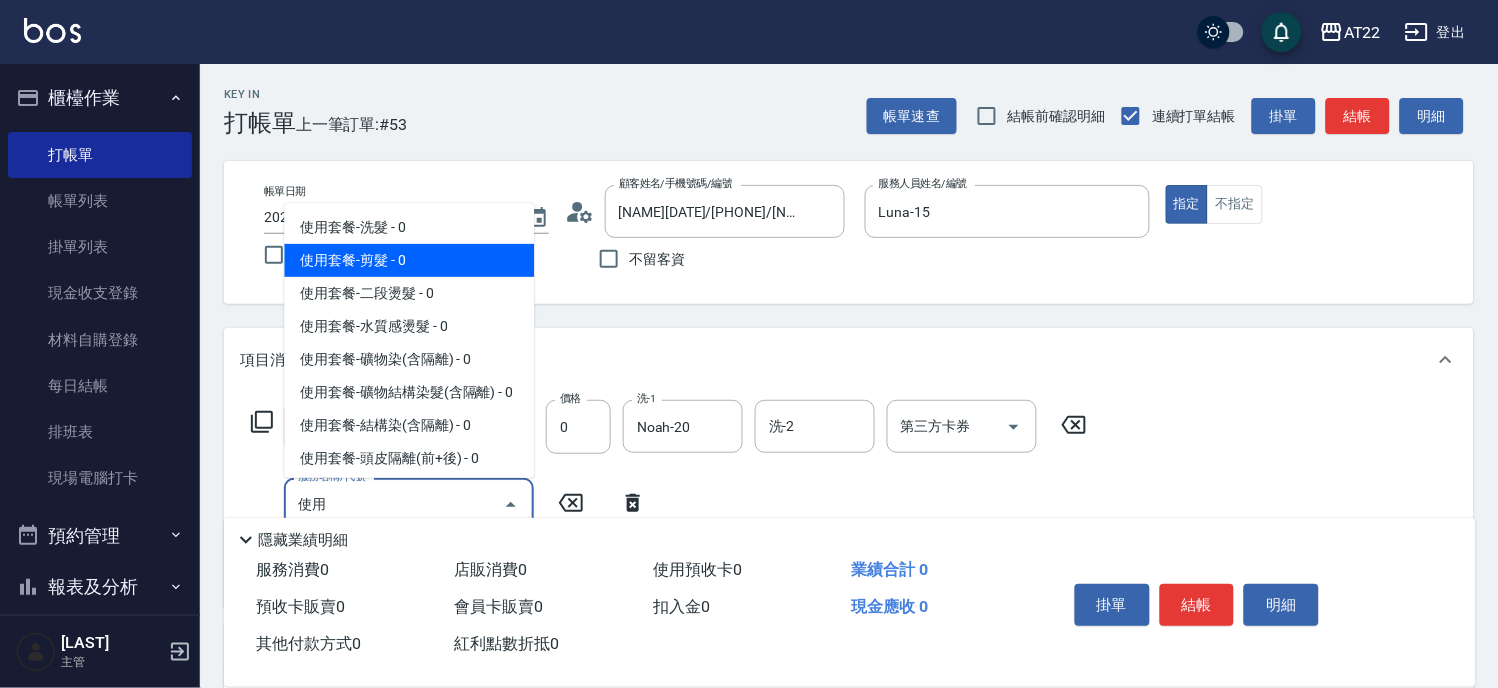 click on "使用套餐-剪髮 - 0" at bounding box center [409, 260] 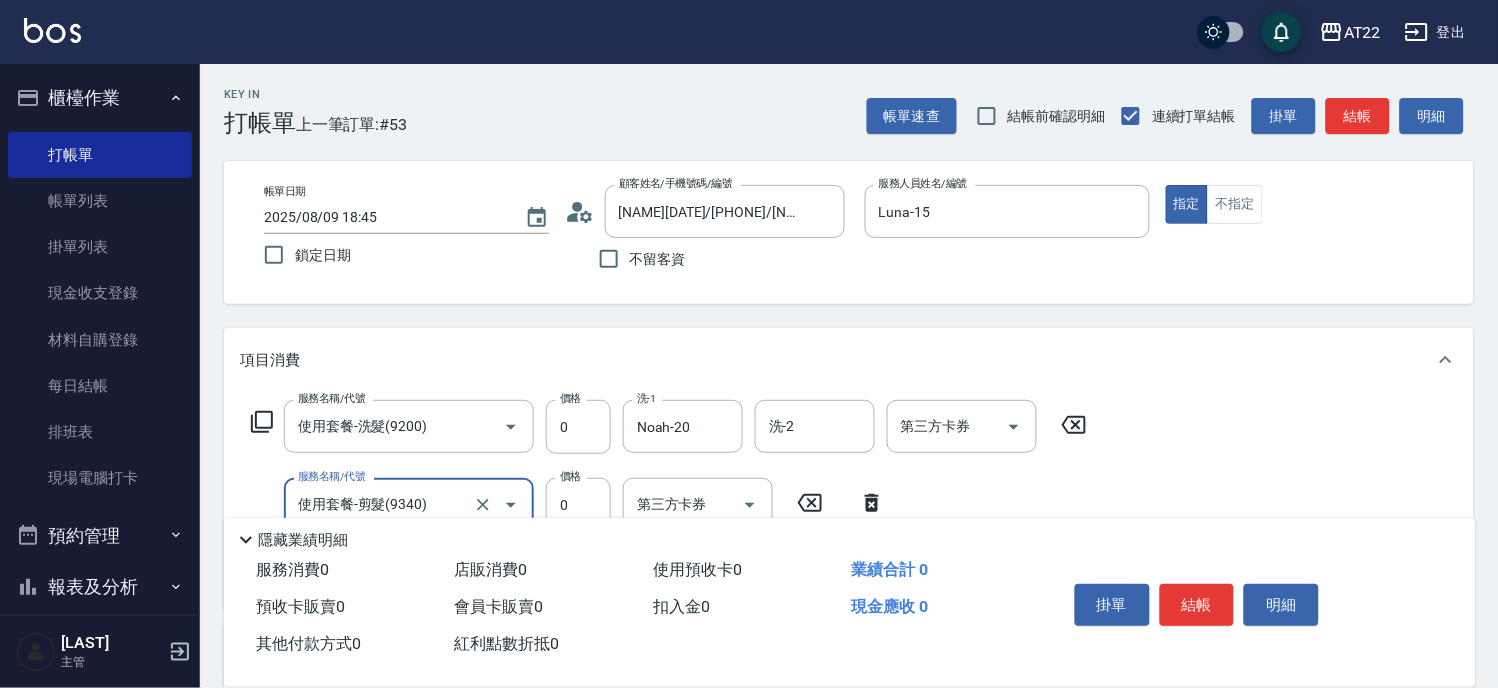 type on "使用套餐-剪髮(9340)" 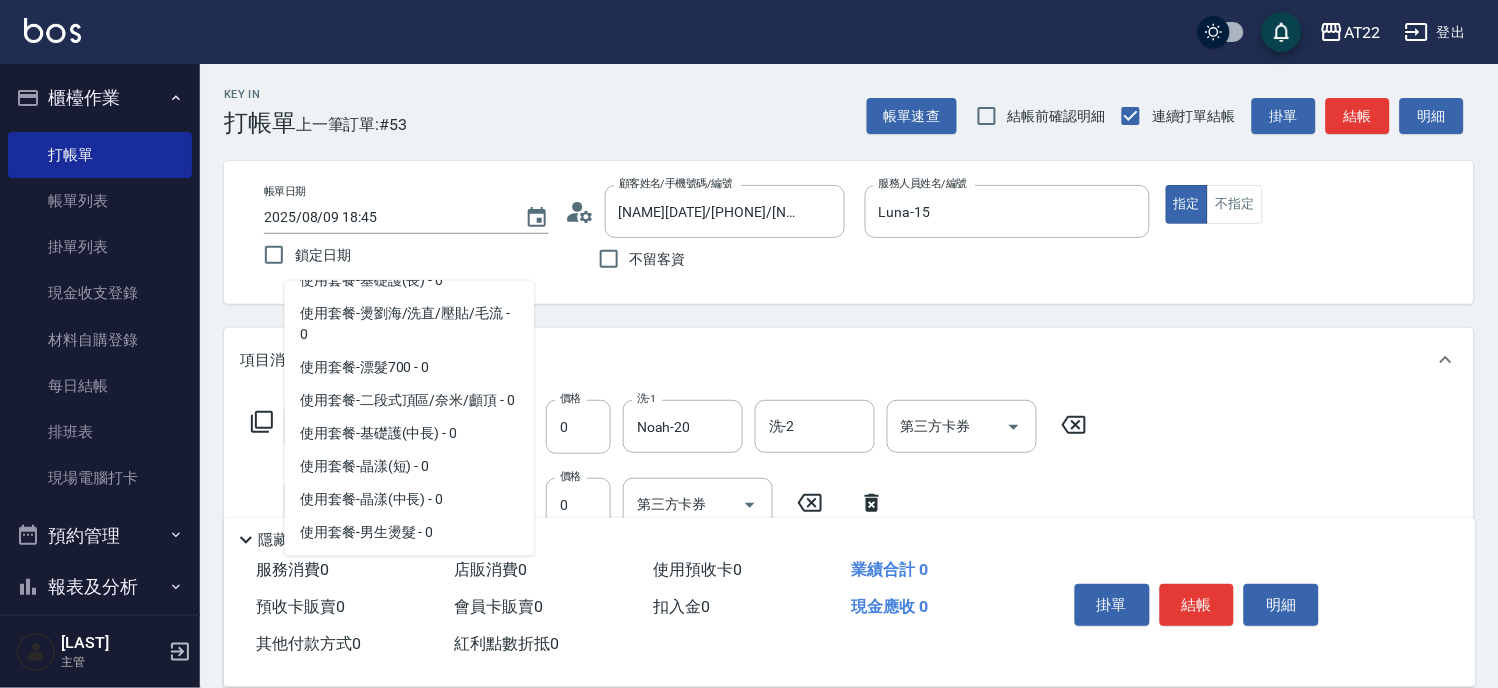 scroll, scrollTop: 555, scrollLeft: 0, axis: vertical 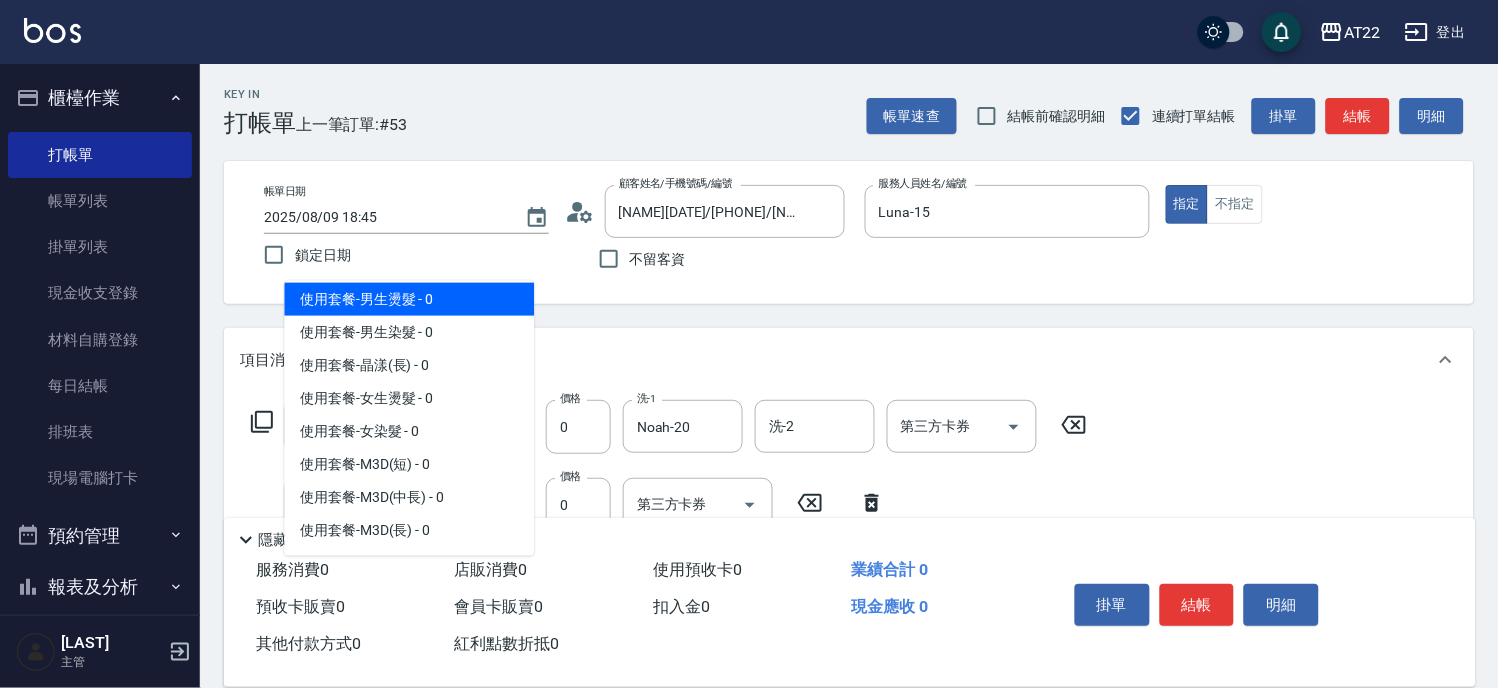 click on "使用套餐-男生燙髮 - 0" at bounding box center [409, 299] 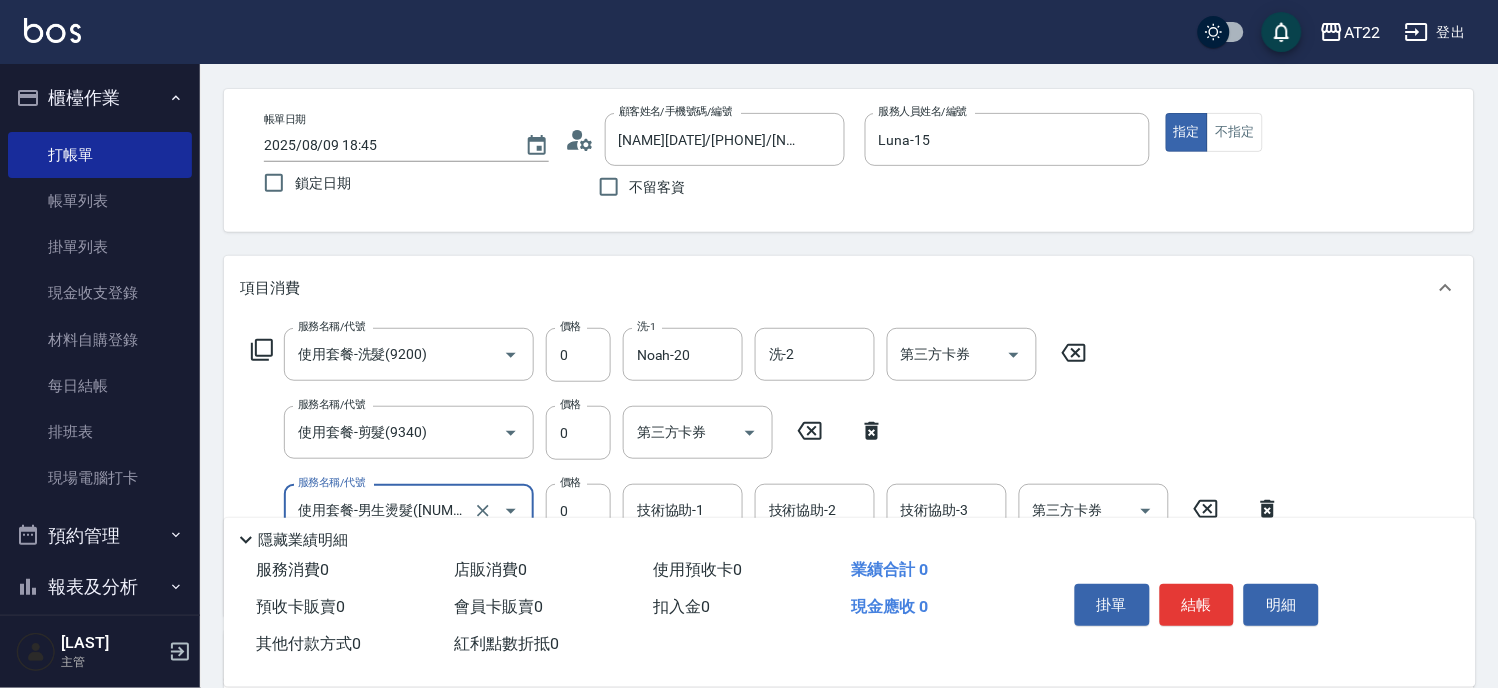 scroll, scrollTop: 111, scrollLeft: 0, axis: vertical 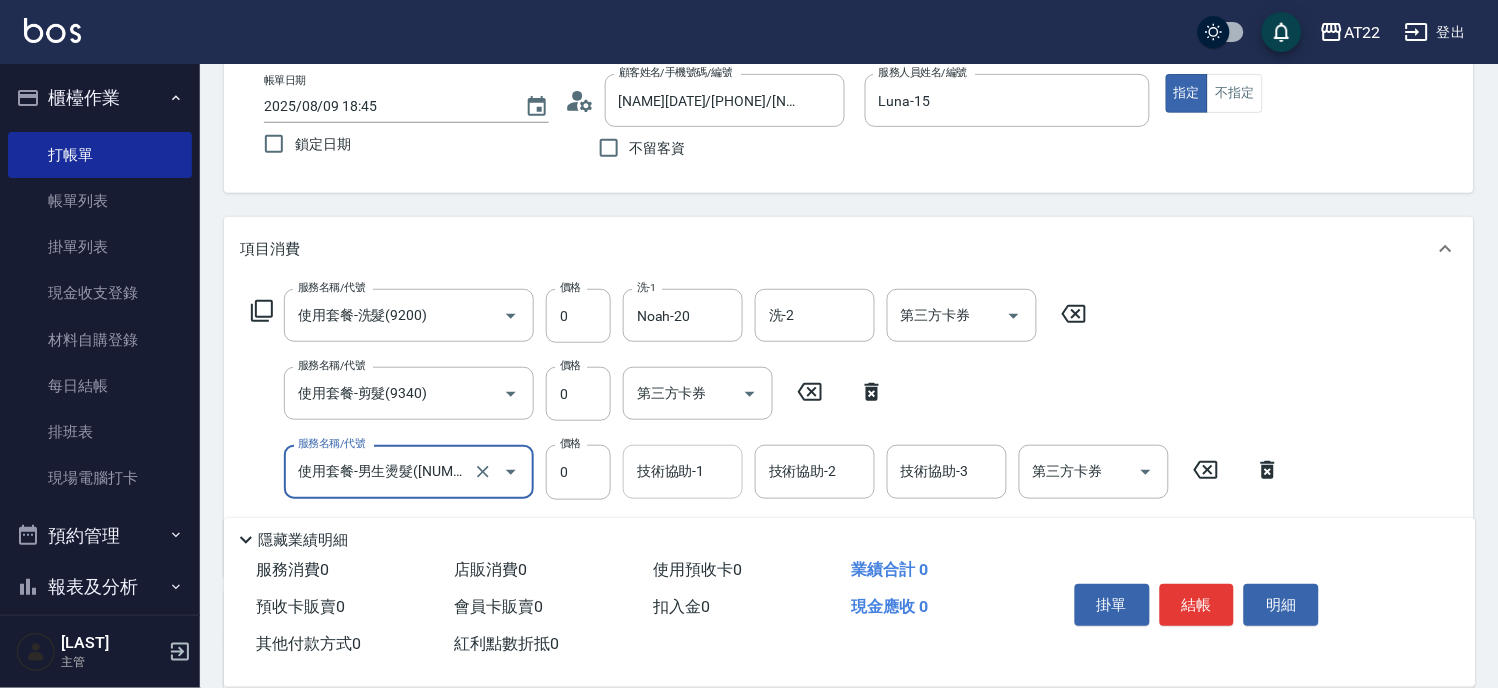 type on "使用套餐-男生燙髮([NUMBER])" 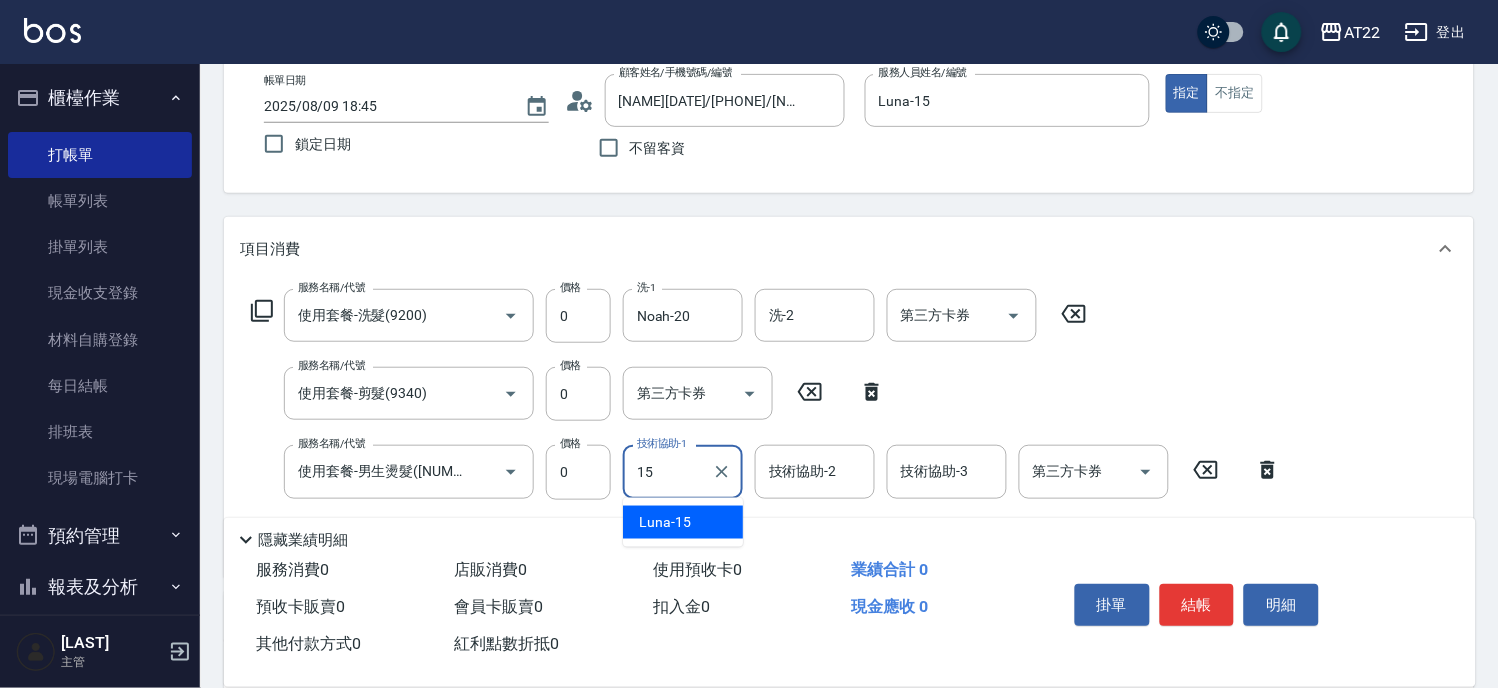 type on "Luna-15" 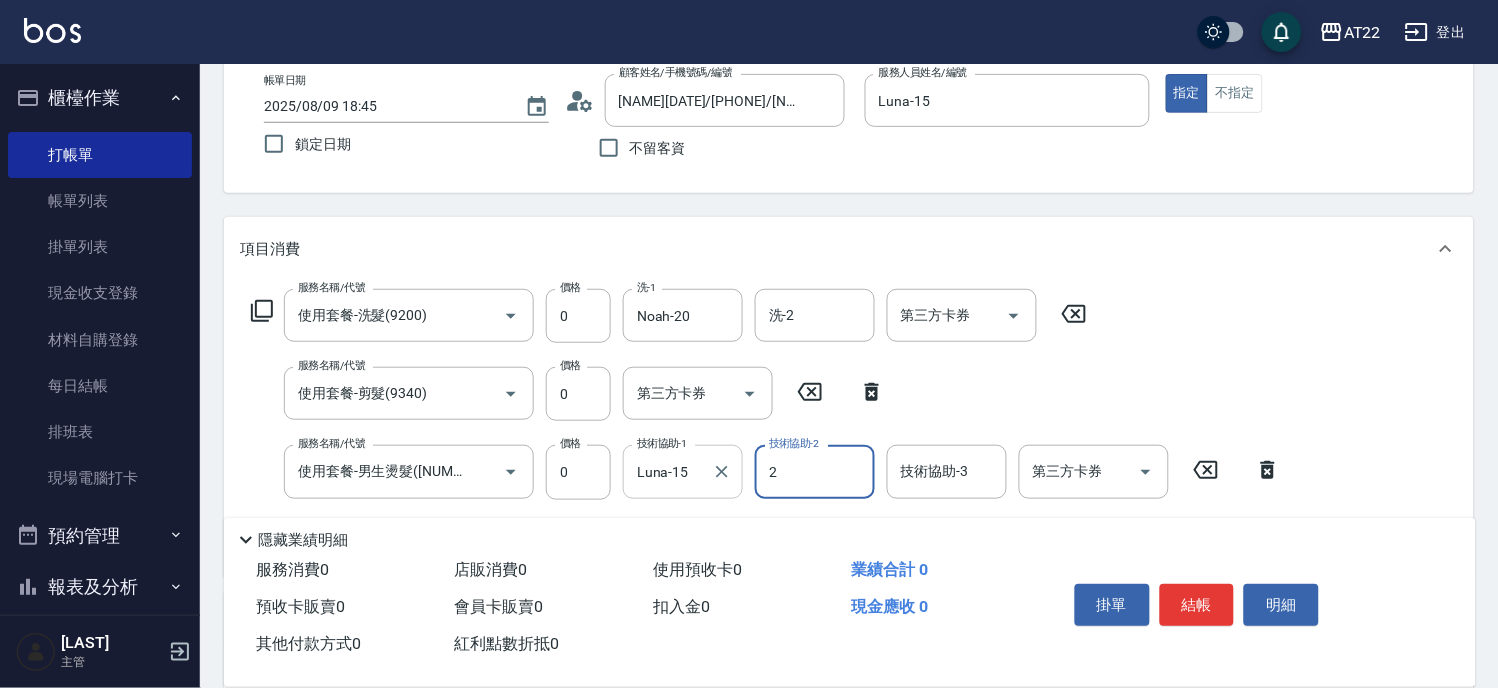 type on "Elie-2" 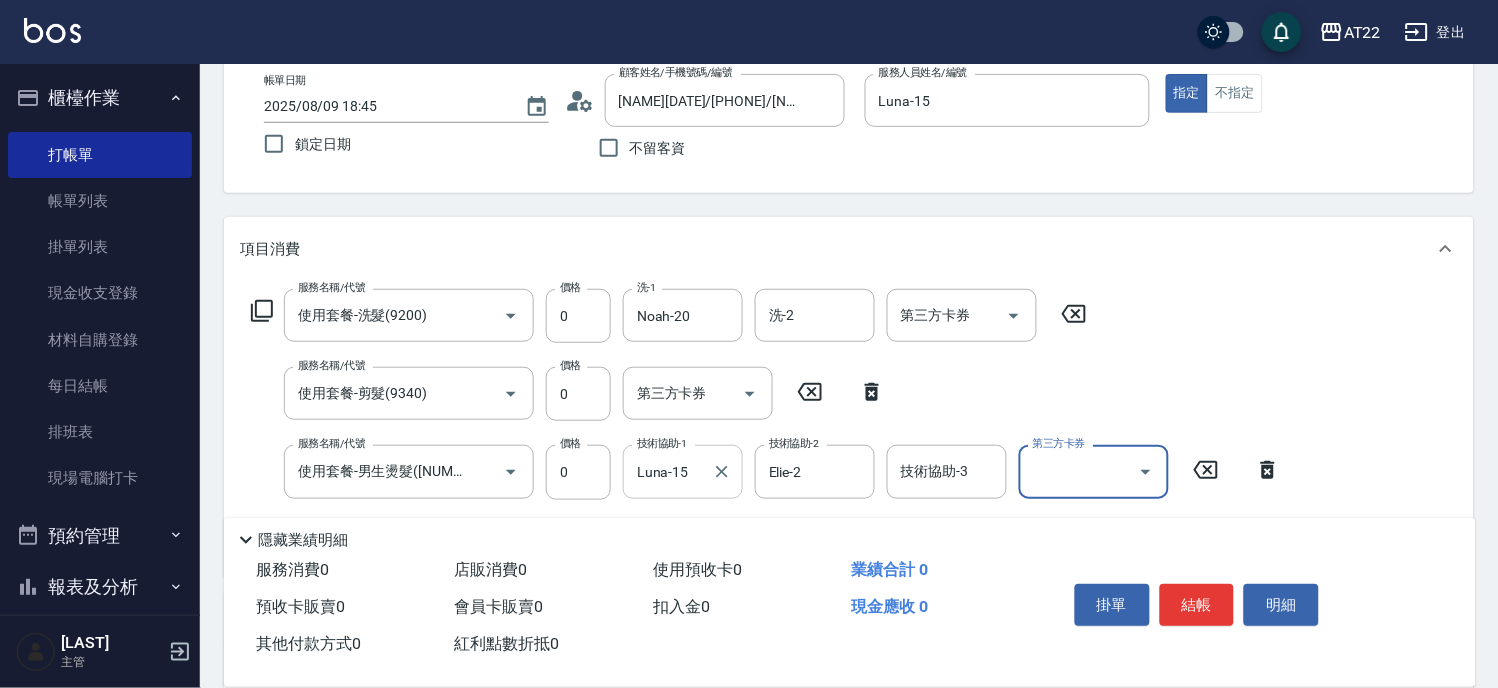 scroll, scrollTop: 0, scrollLeft: 0, axis: both 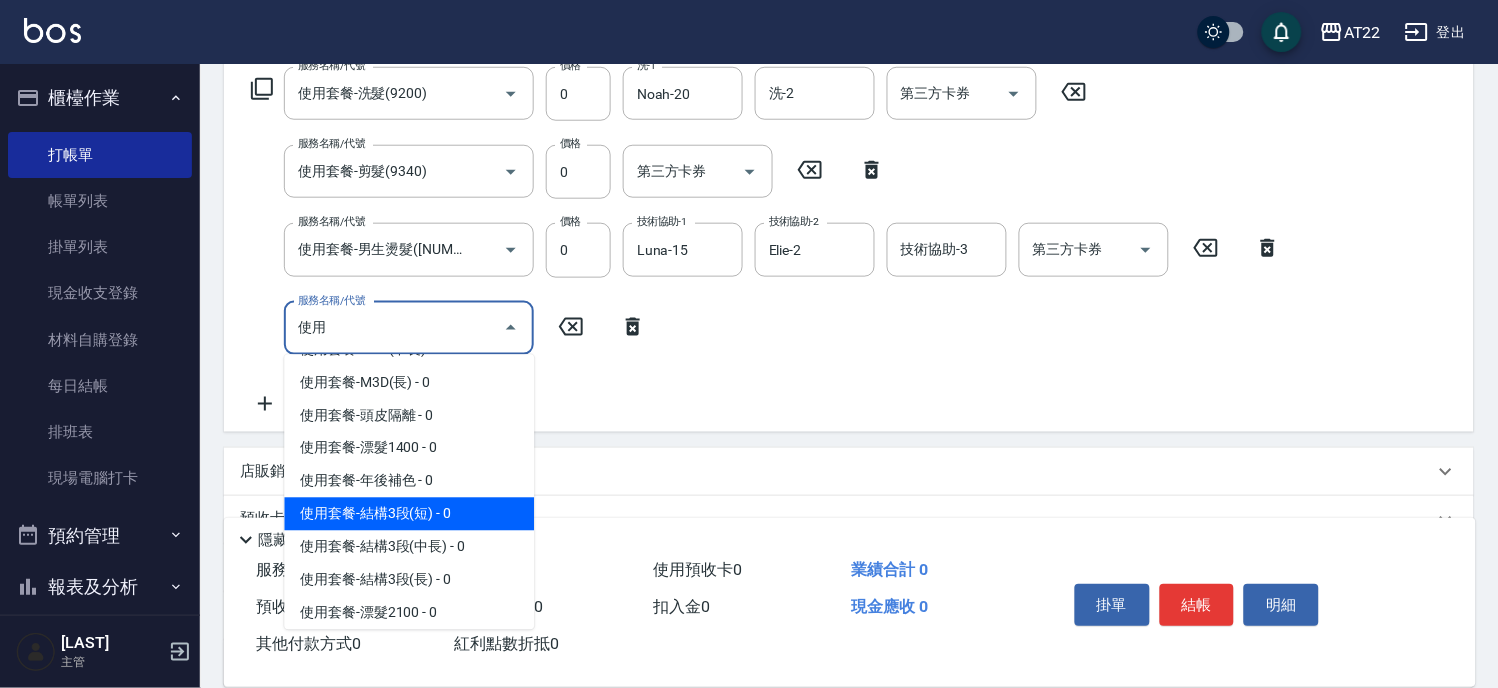 click on "使用套餐-結構3段(短) - 0" at bounding box center (409, 514) 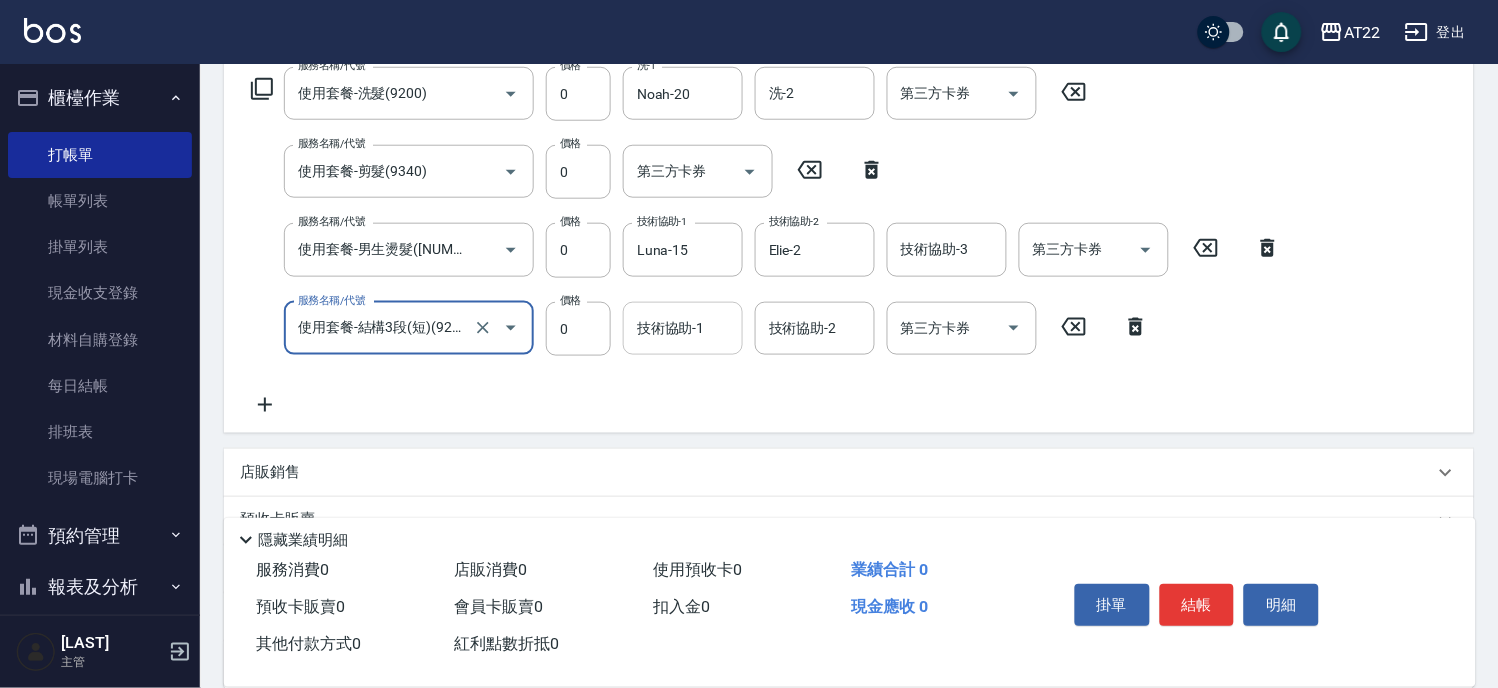 type on "使用套餐-結構3段(短)(9221800)" 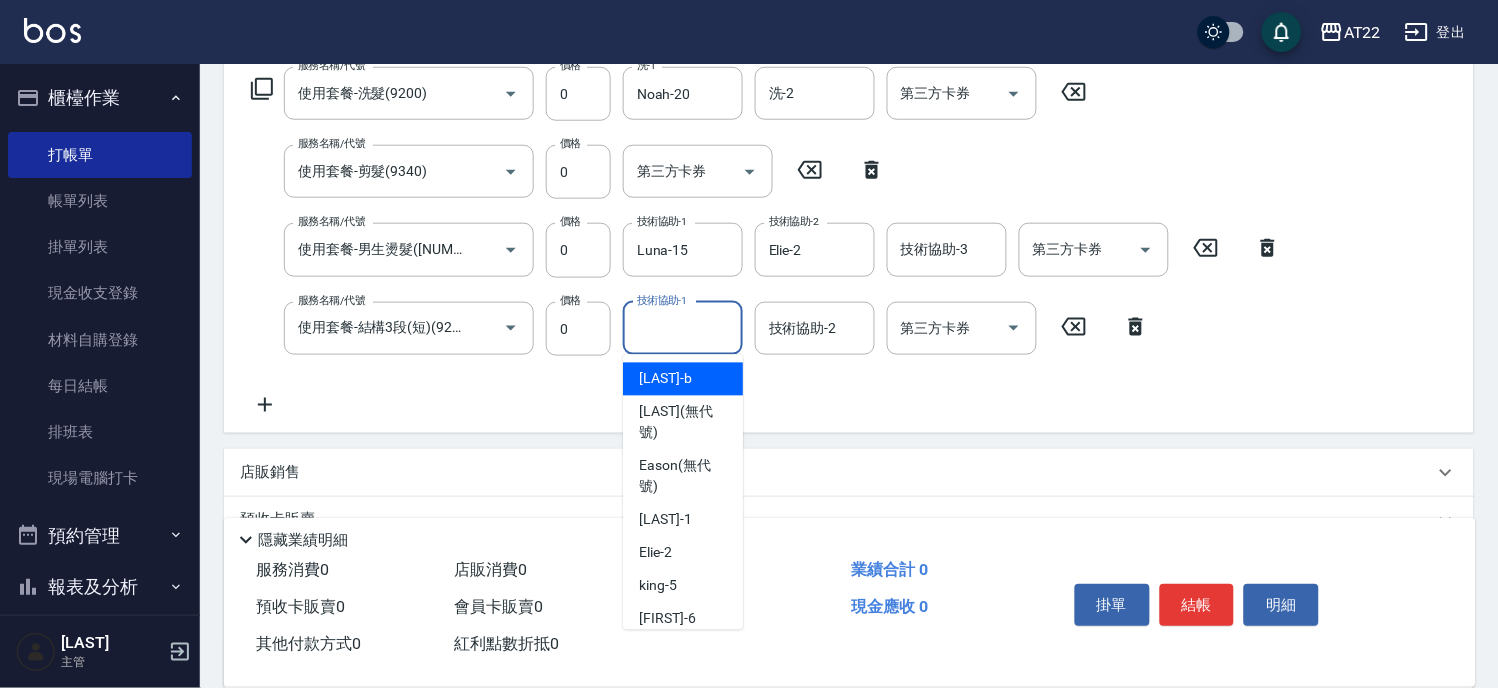 click on "技術協助-1" at bounding box center (683, 328) 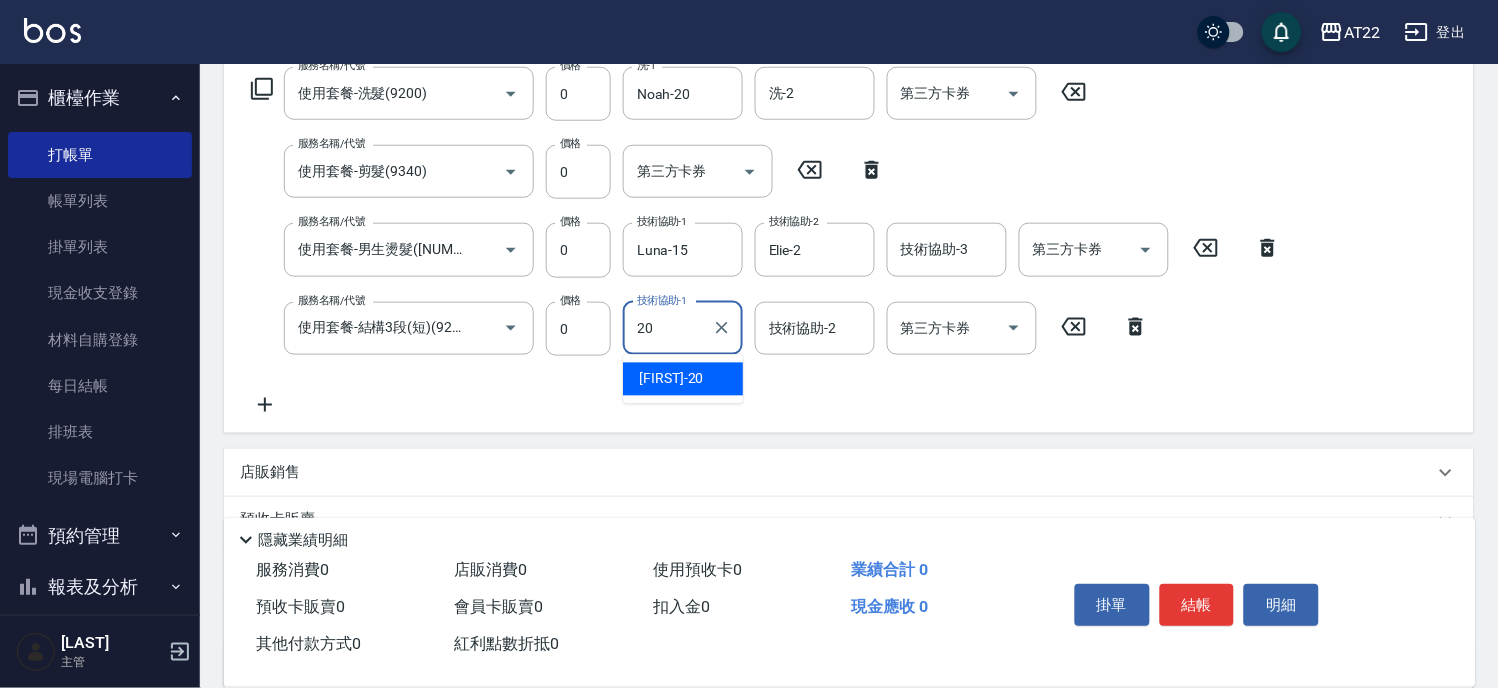 type on "Noah-20" 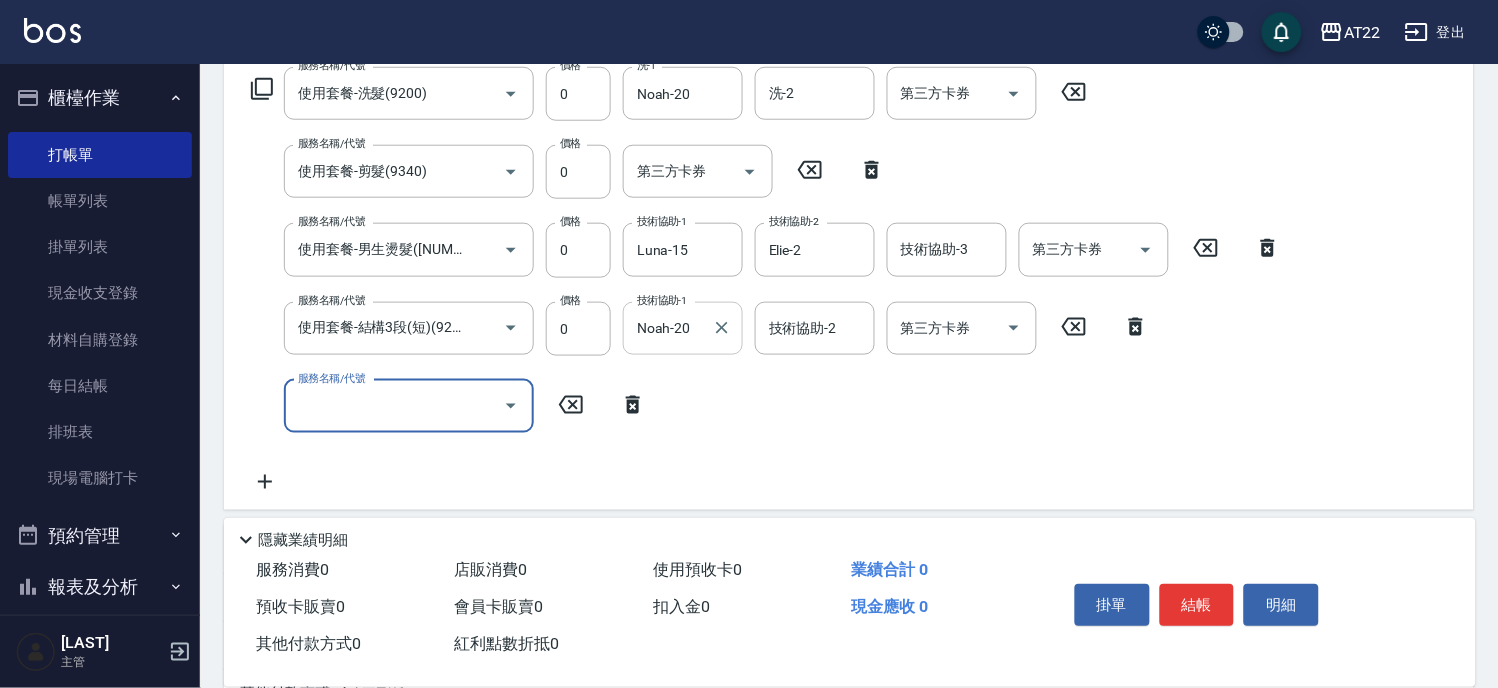 scroll, scrollTop: 0, scrollLeft: 0, axis: both 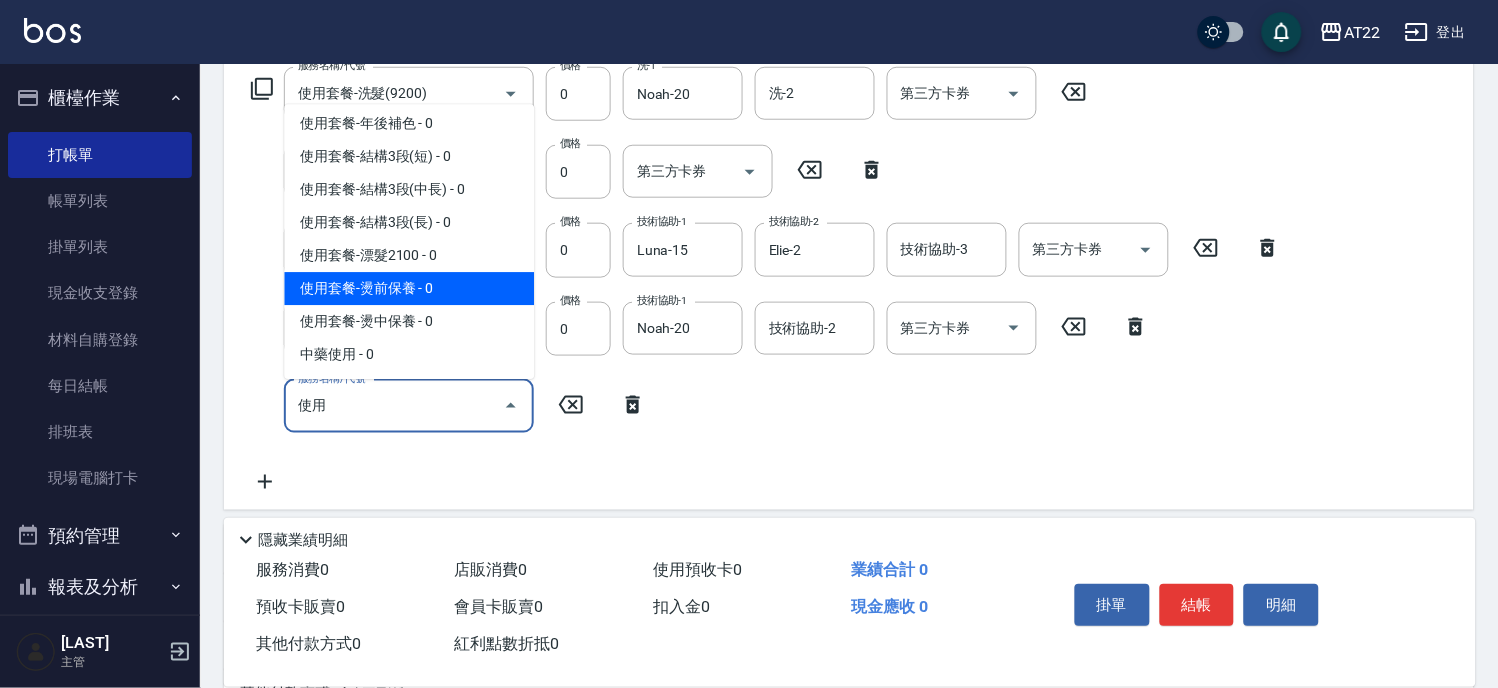 click on "使用套餐-燙前保養 - 0" at bounding box center [409, 288] 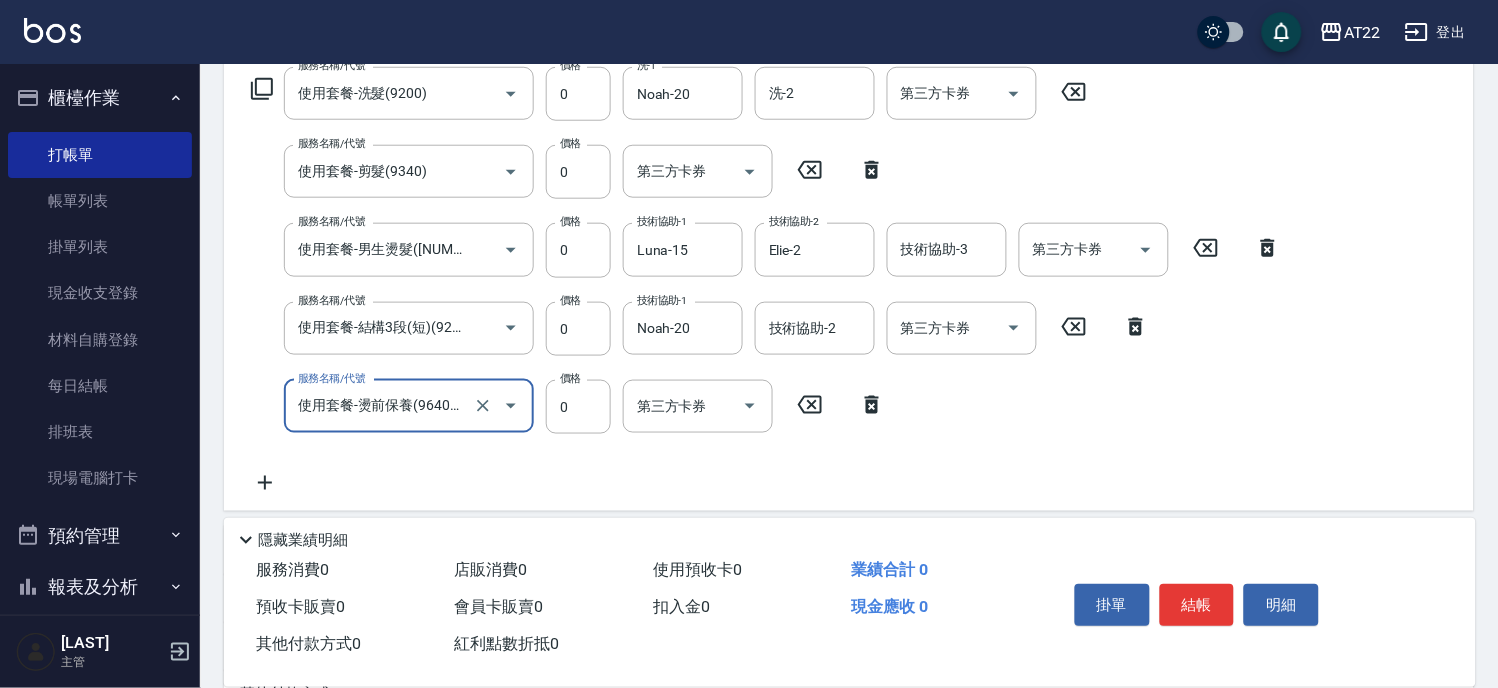 type on "使用套餐-燙前保養(9640001)" 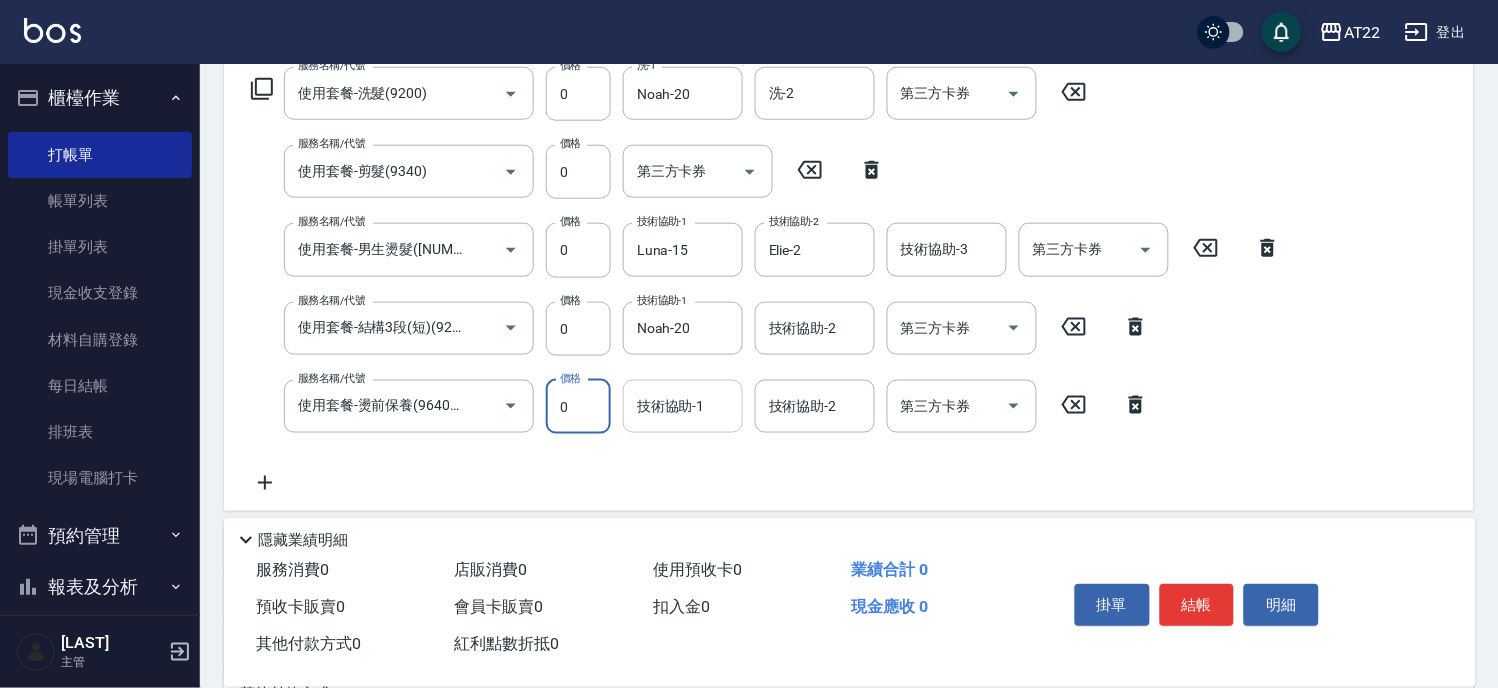 click on "技術協助-1" at bounding box center [683, 406] 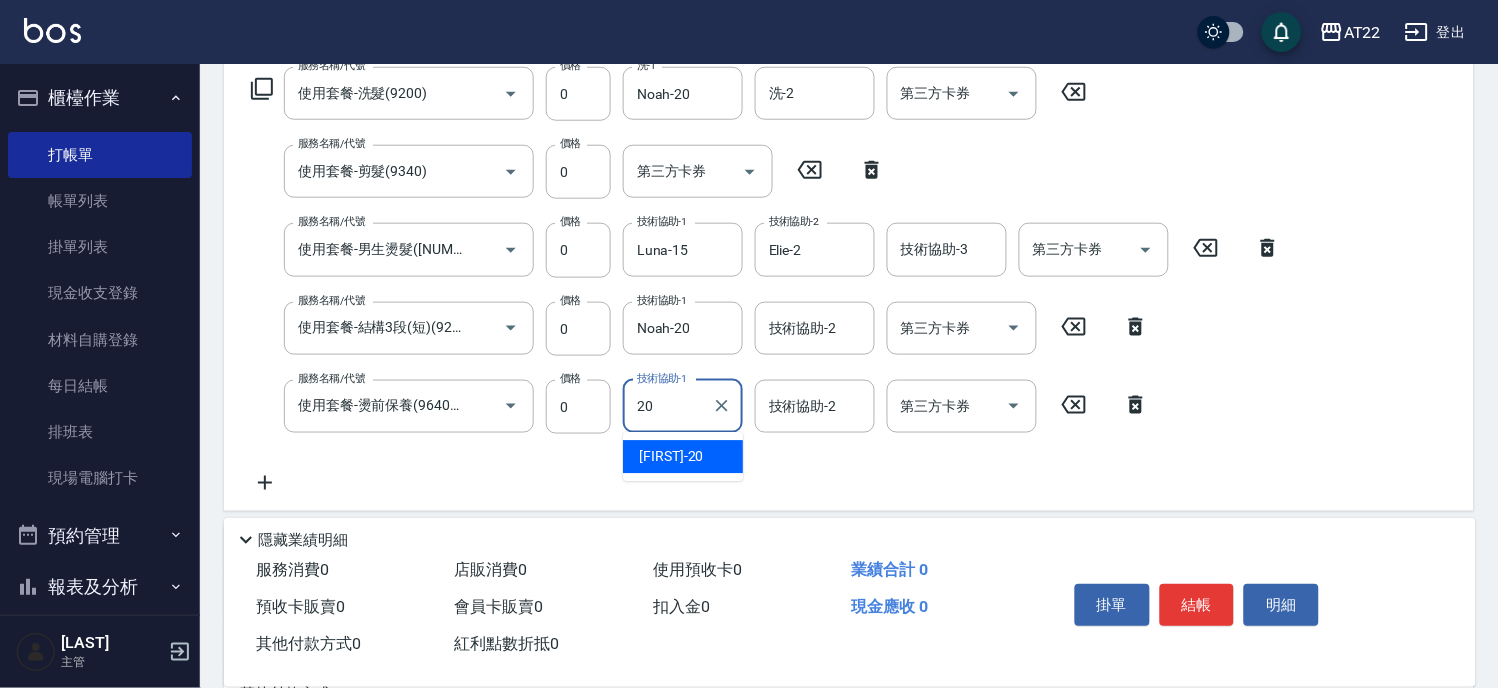 type on "Noah-20" 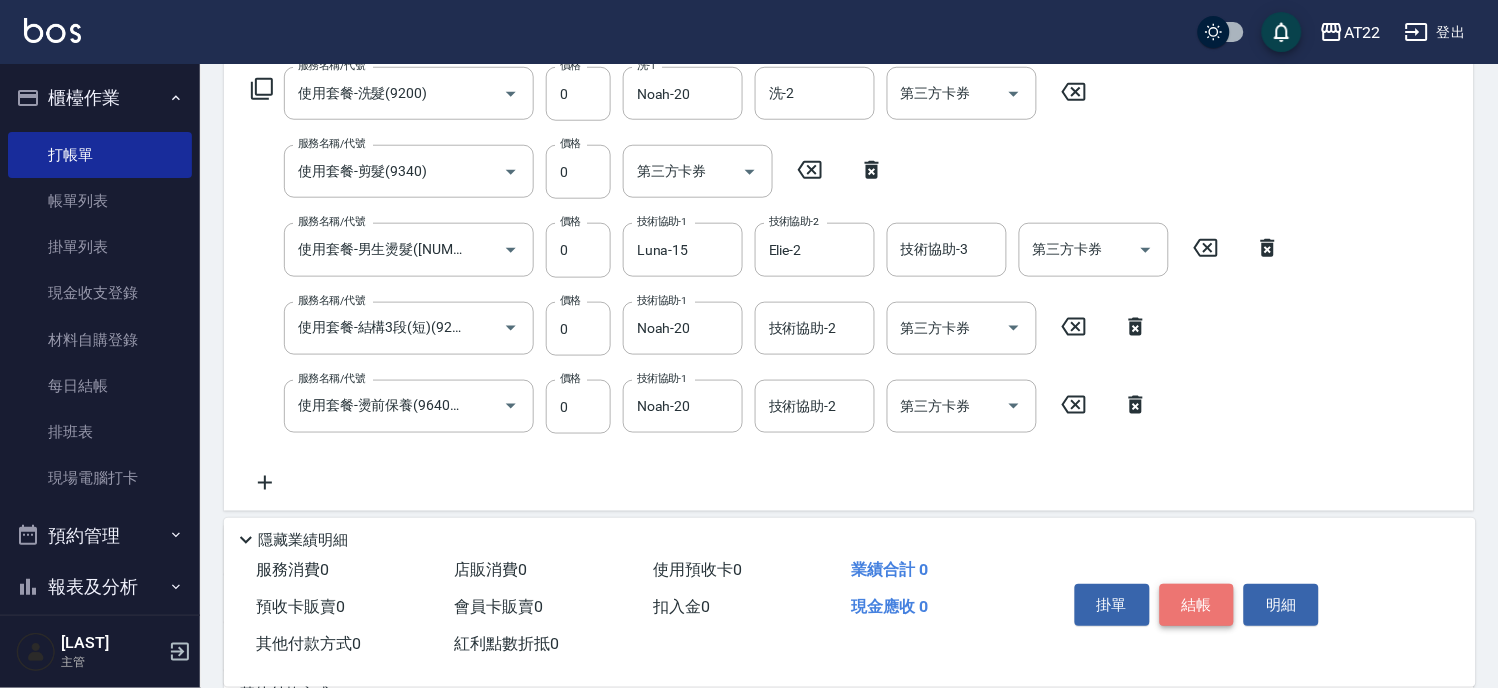 click on "結帳" at bounding box center (1197, 605) 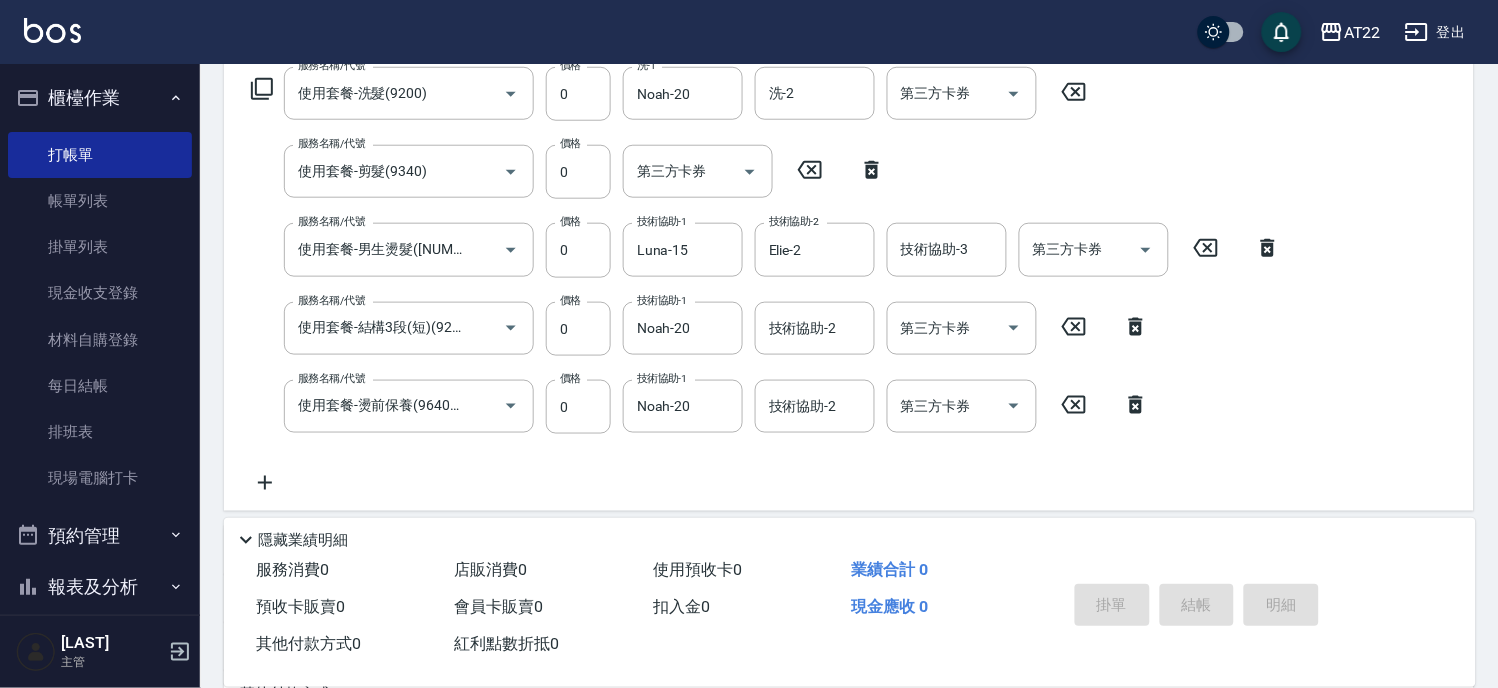 type on "2025/08/09 18:49" 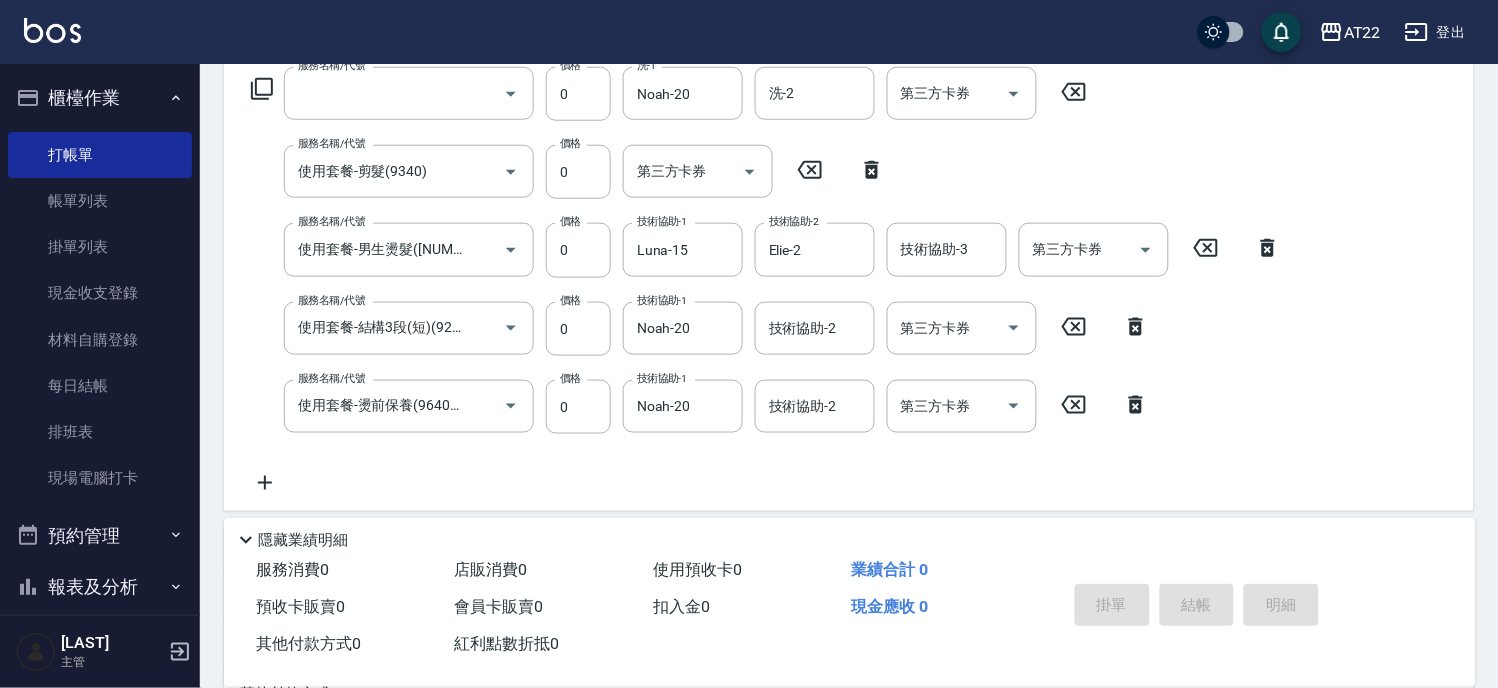 scroll, scrollTop: 0, scrollLeft: 0, axis: both 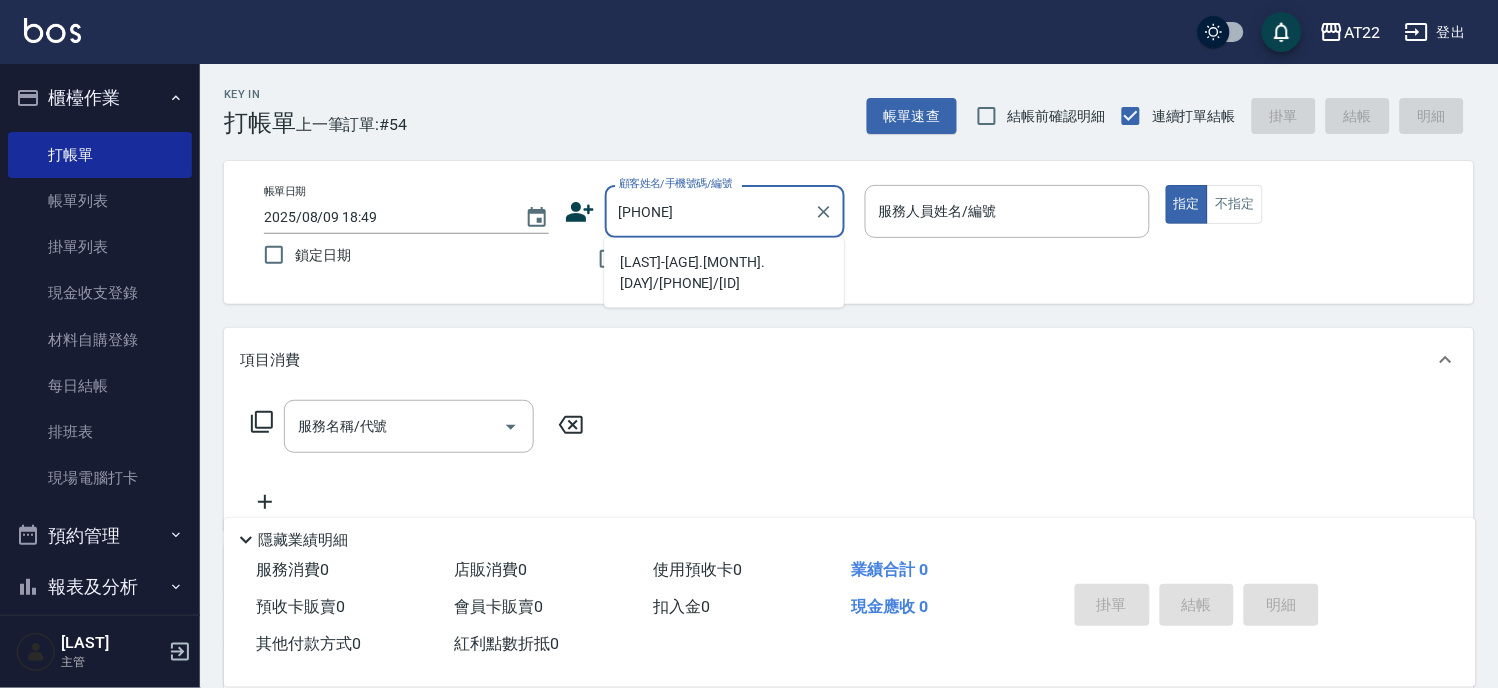 click on "[LAST]-[AGE].[MONTH].[DAY]/[PHONE]/[ID]" at bounding box center [724, 273] 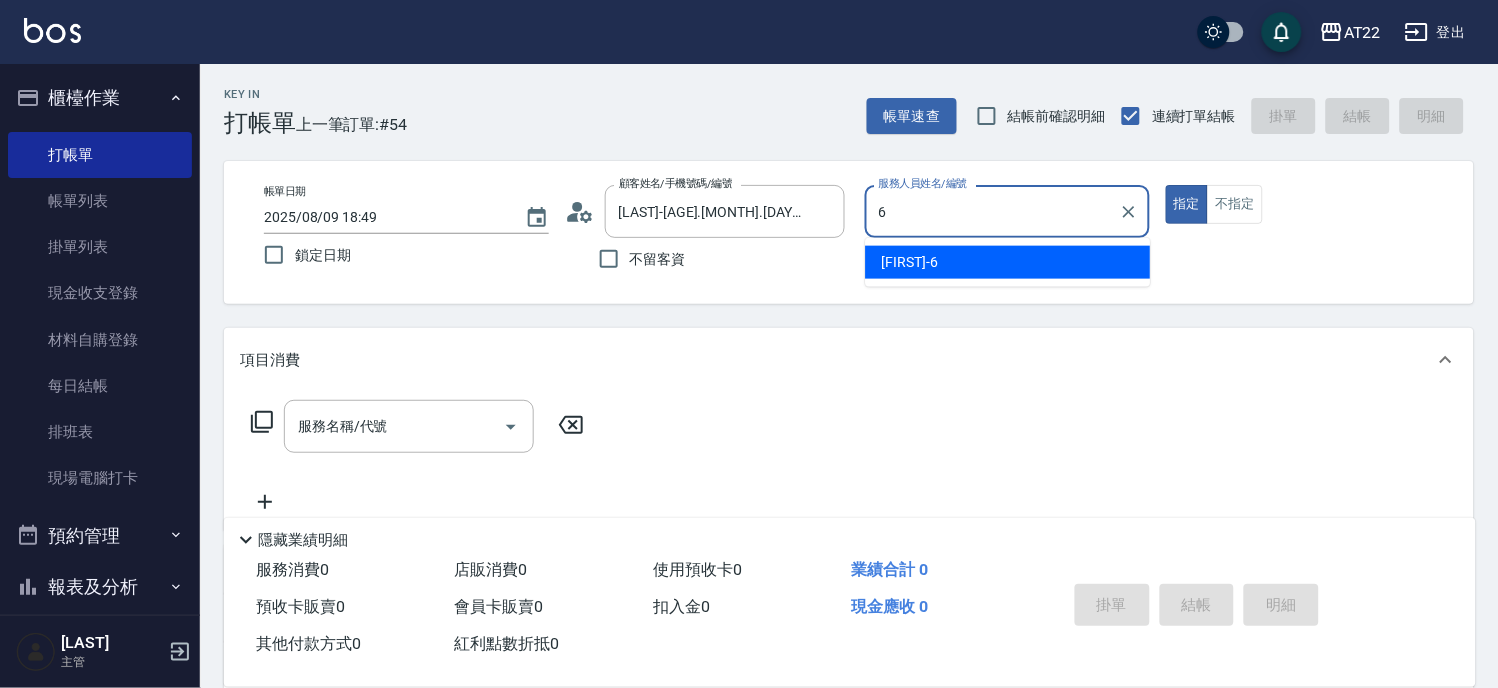 type on "SINDY-6" 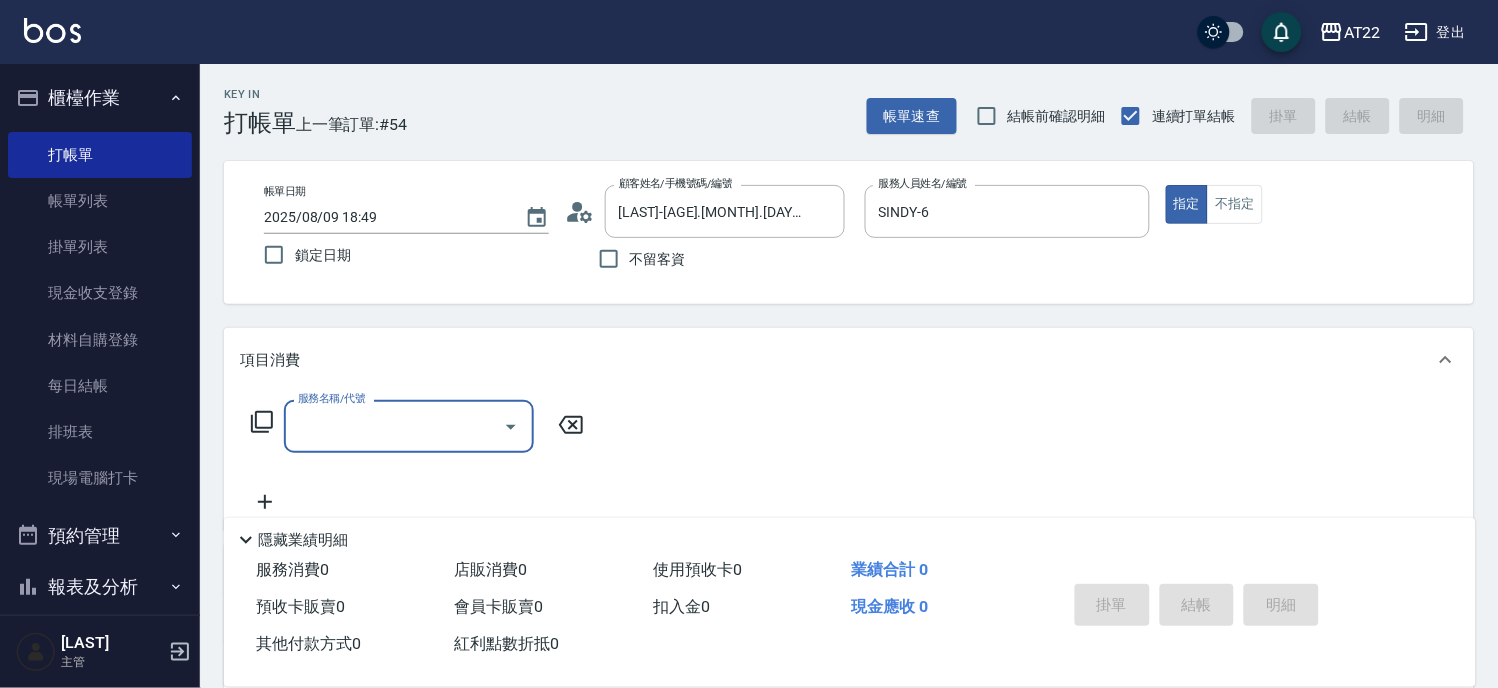 paste on "使用" 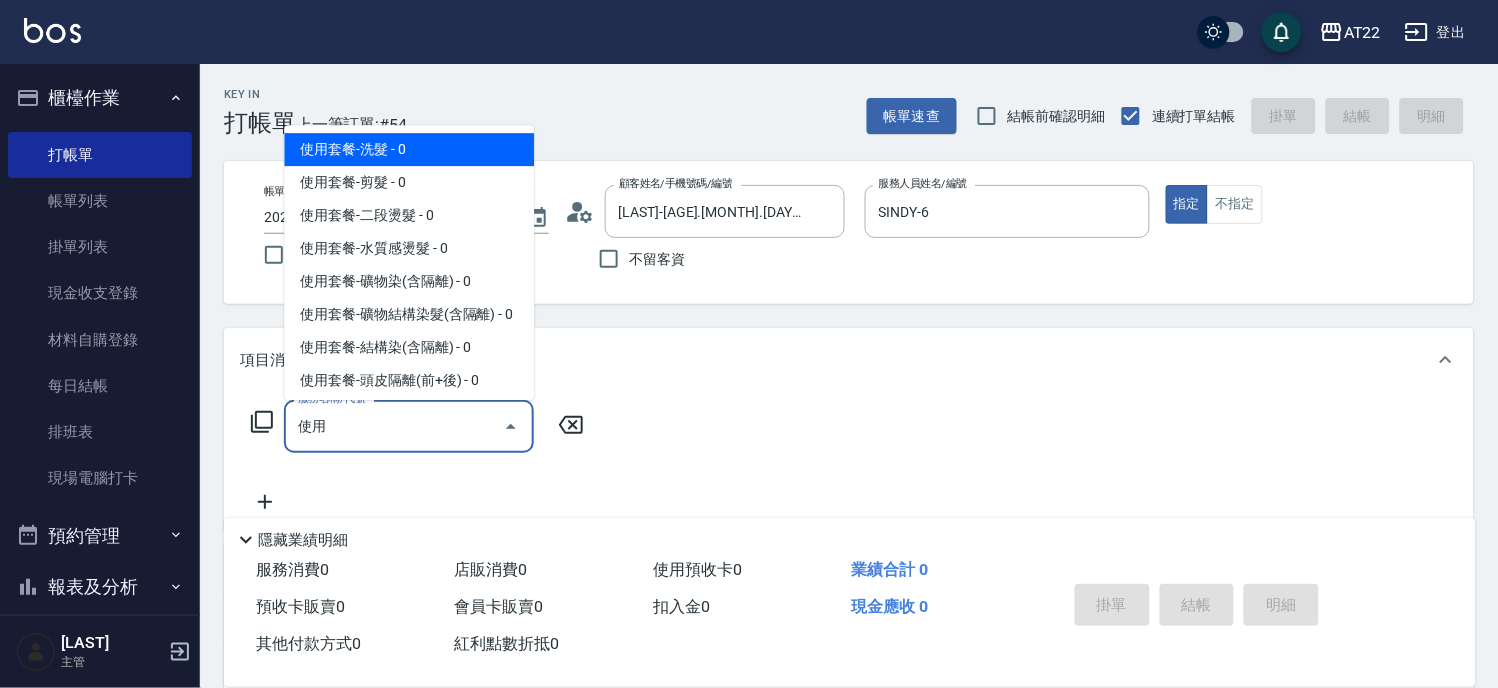 click on "使用套餐-洗髮 - 0" at bounding box center [409, 149] 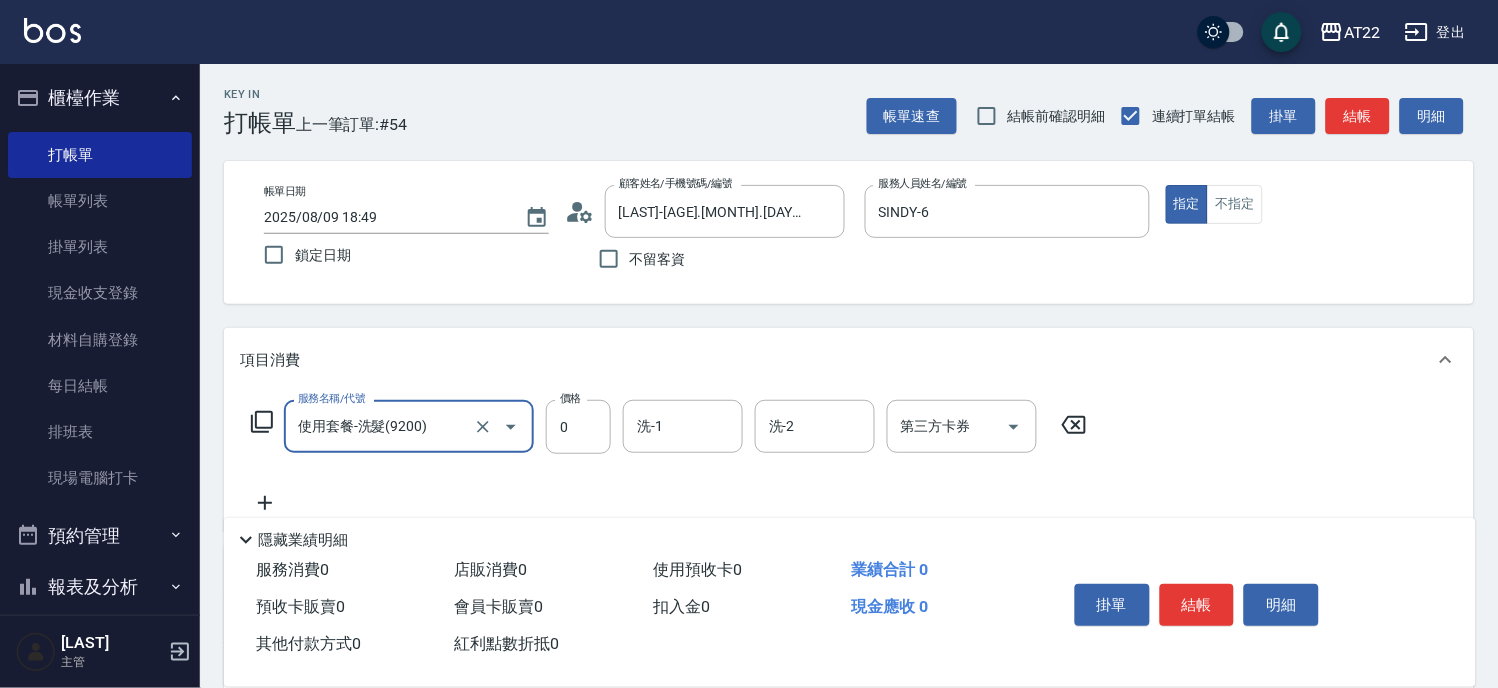 type on "使用套餐-洗髮(9200)" 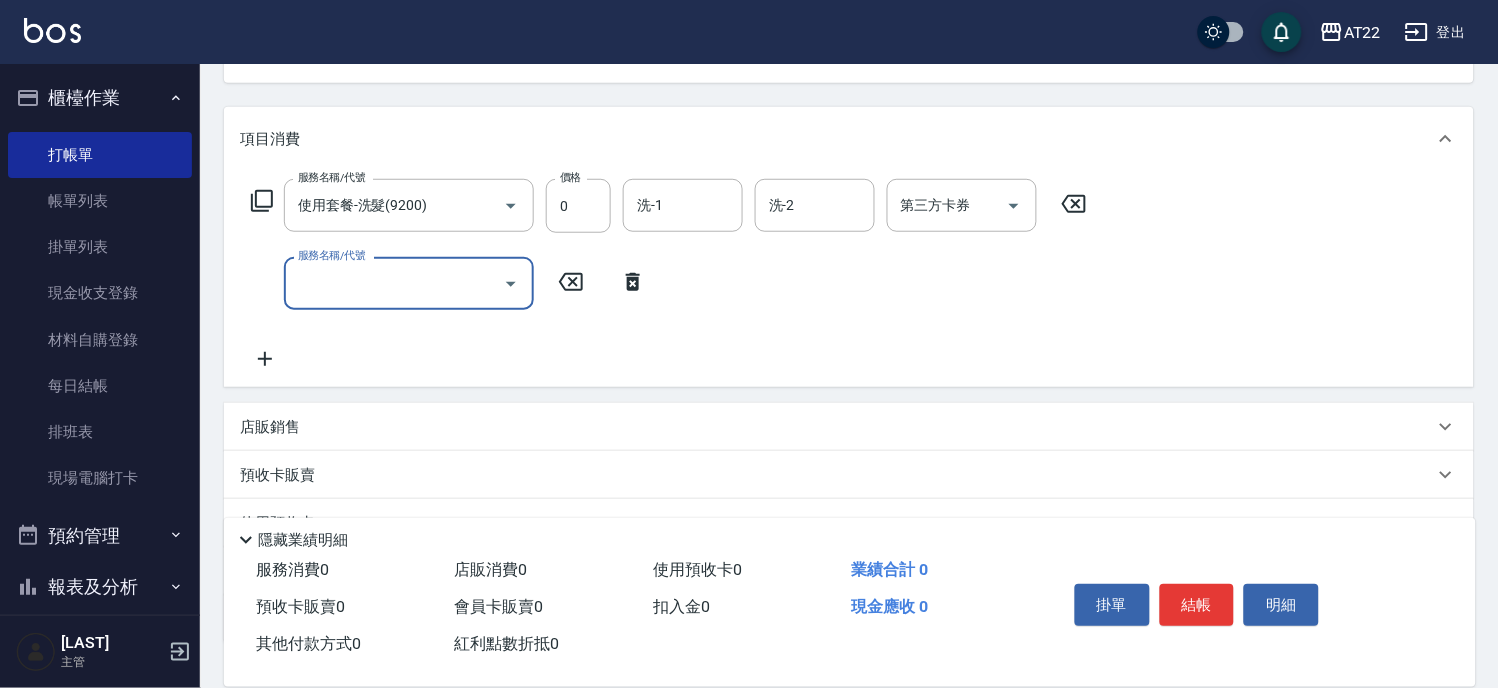 scroll, scrollTop: 222, scrollLeft: 0, axis: vertical 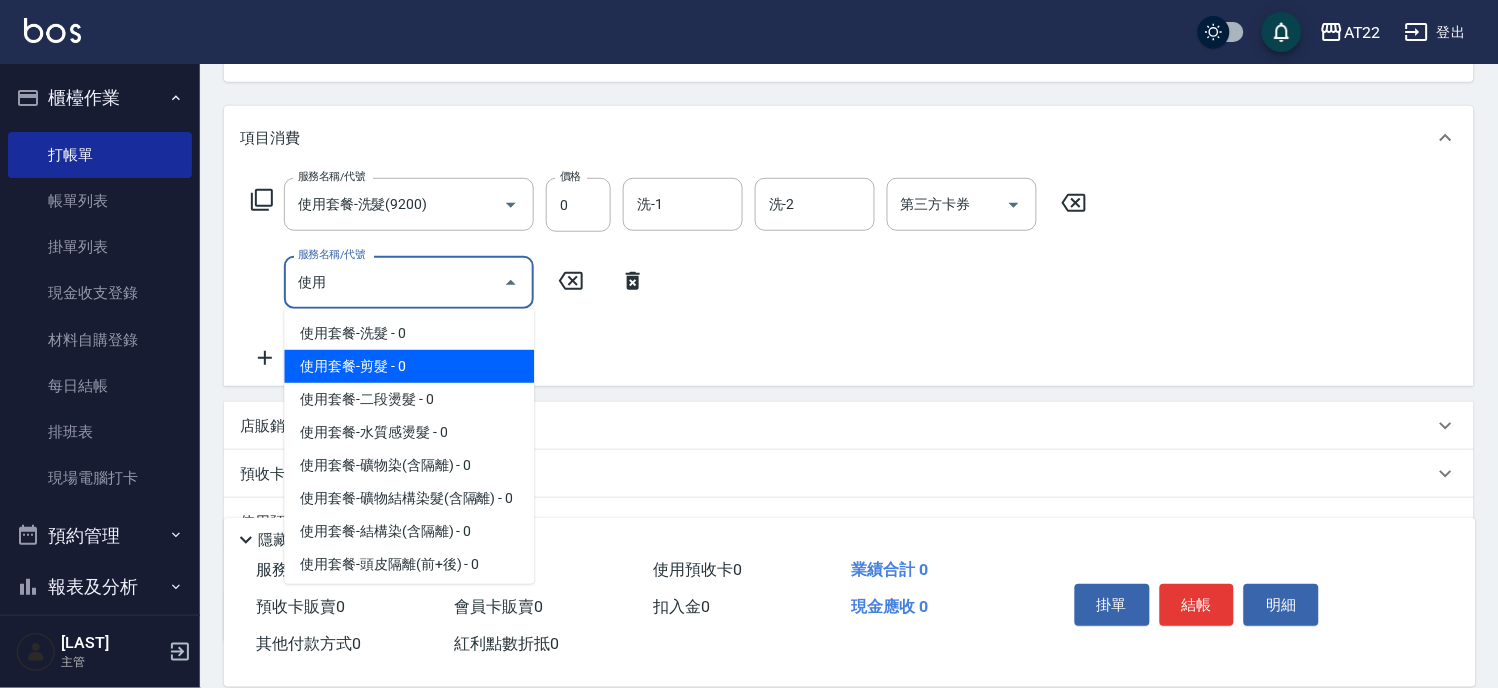 click on "使用套餐-剪髮 - 0" at bounding box center [409, 366] 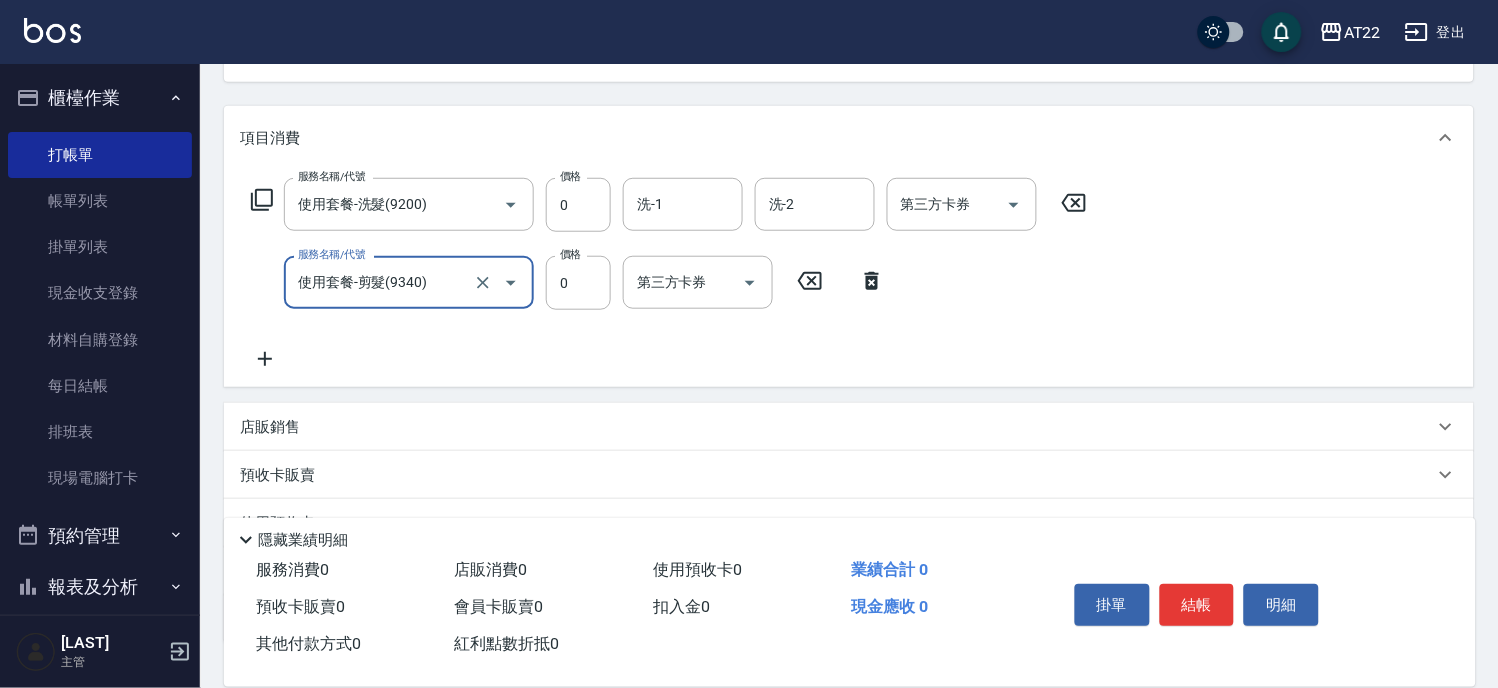 type on "使用套餐-剪髮(9340)" 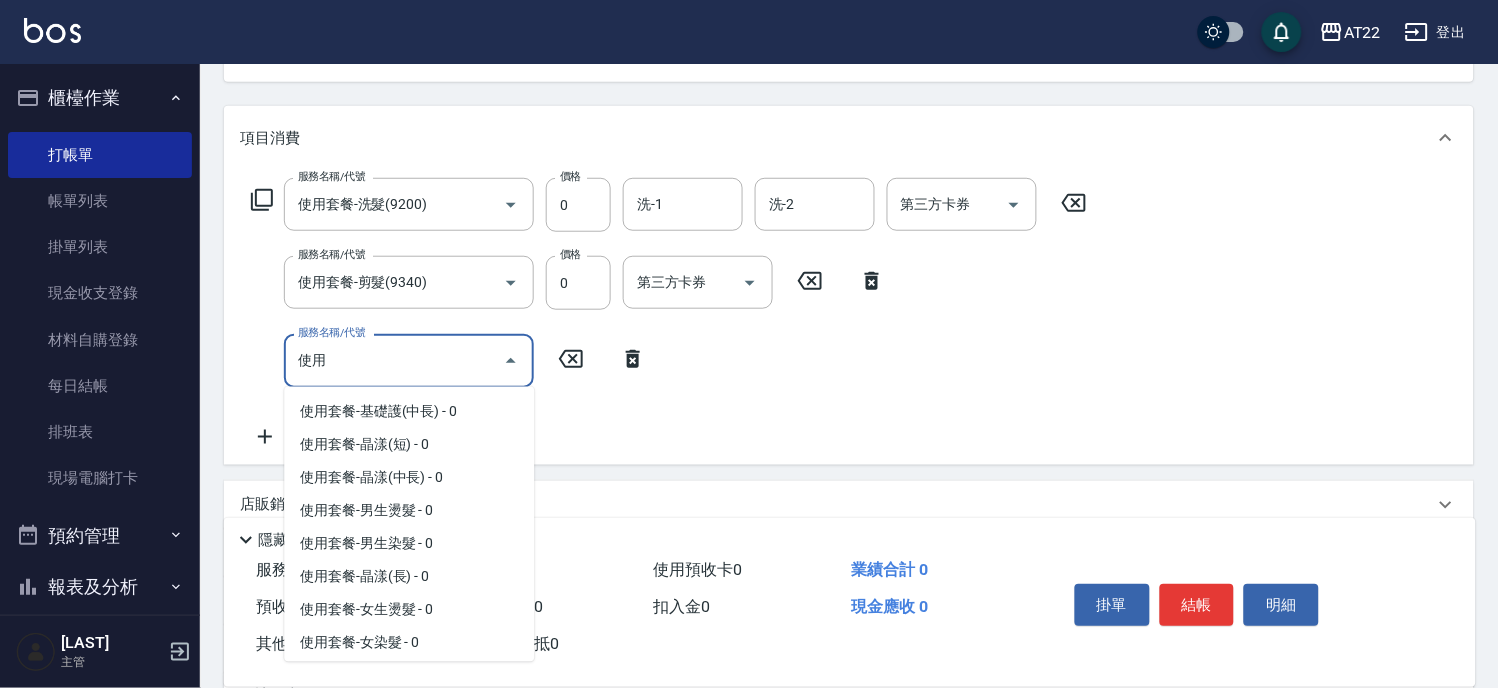 scroll, scrollTop: 555, scrollLeft: 0, axis: vertical 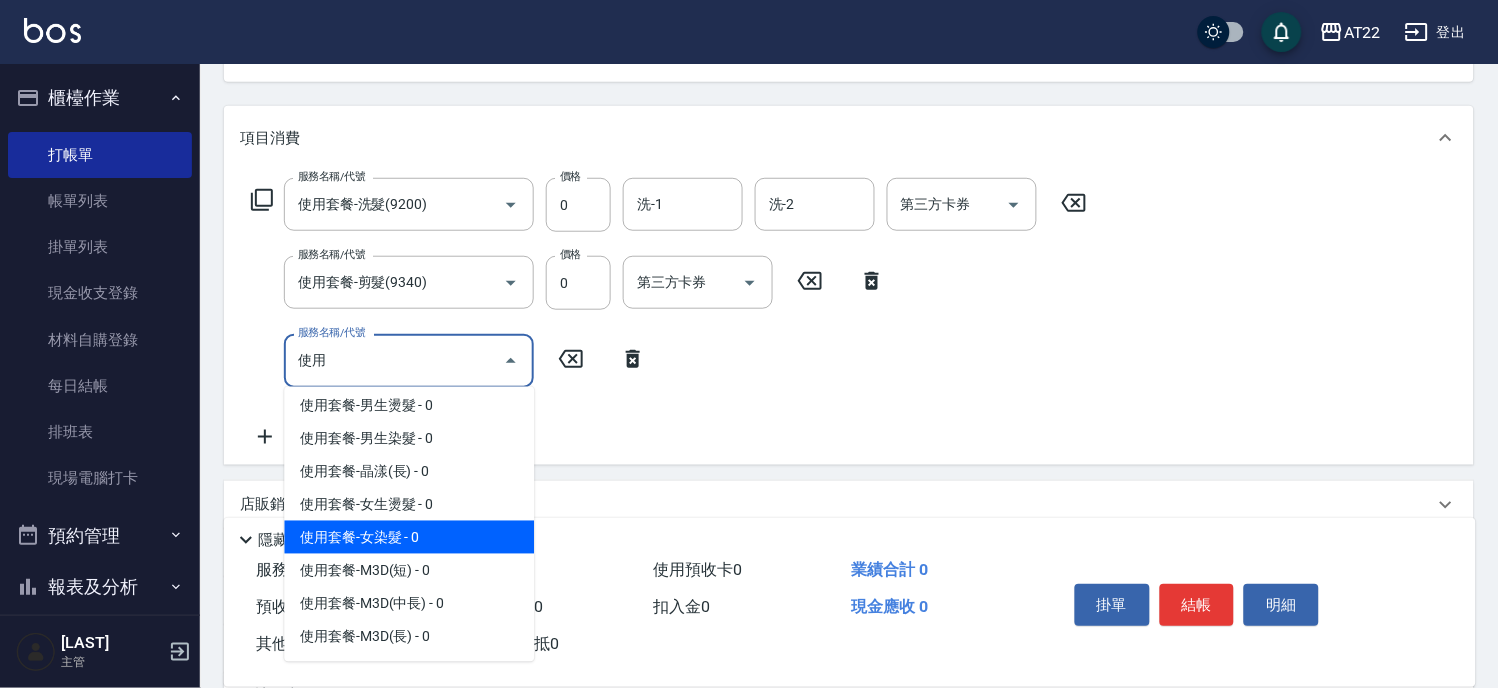 click on "使用套餐-女染髮 - 0" at bounding box center (409, 537) 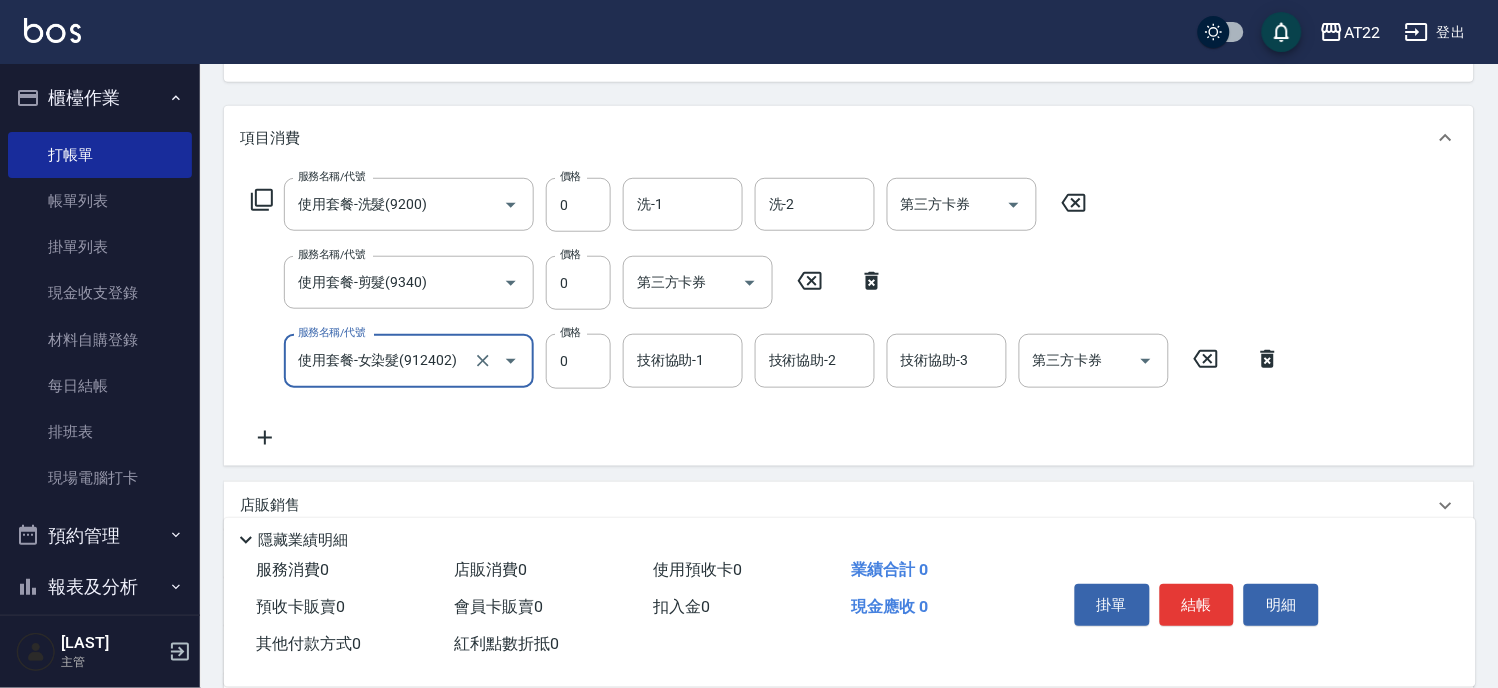 type on "使用套餐-女染髮(912402)" 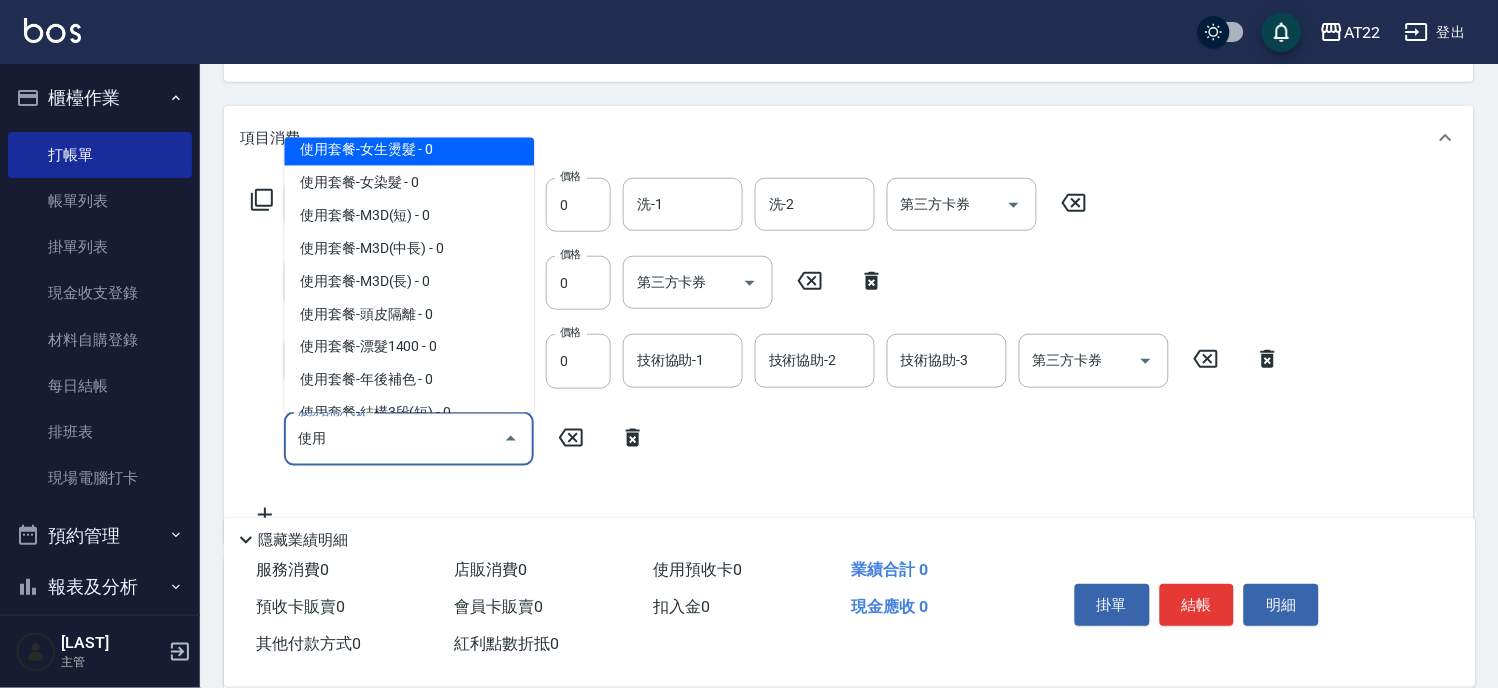 scroll, scrollTop: 777, scrollLeft: 0, axis: vertical 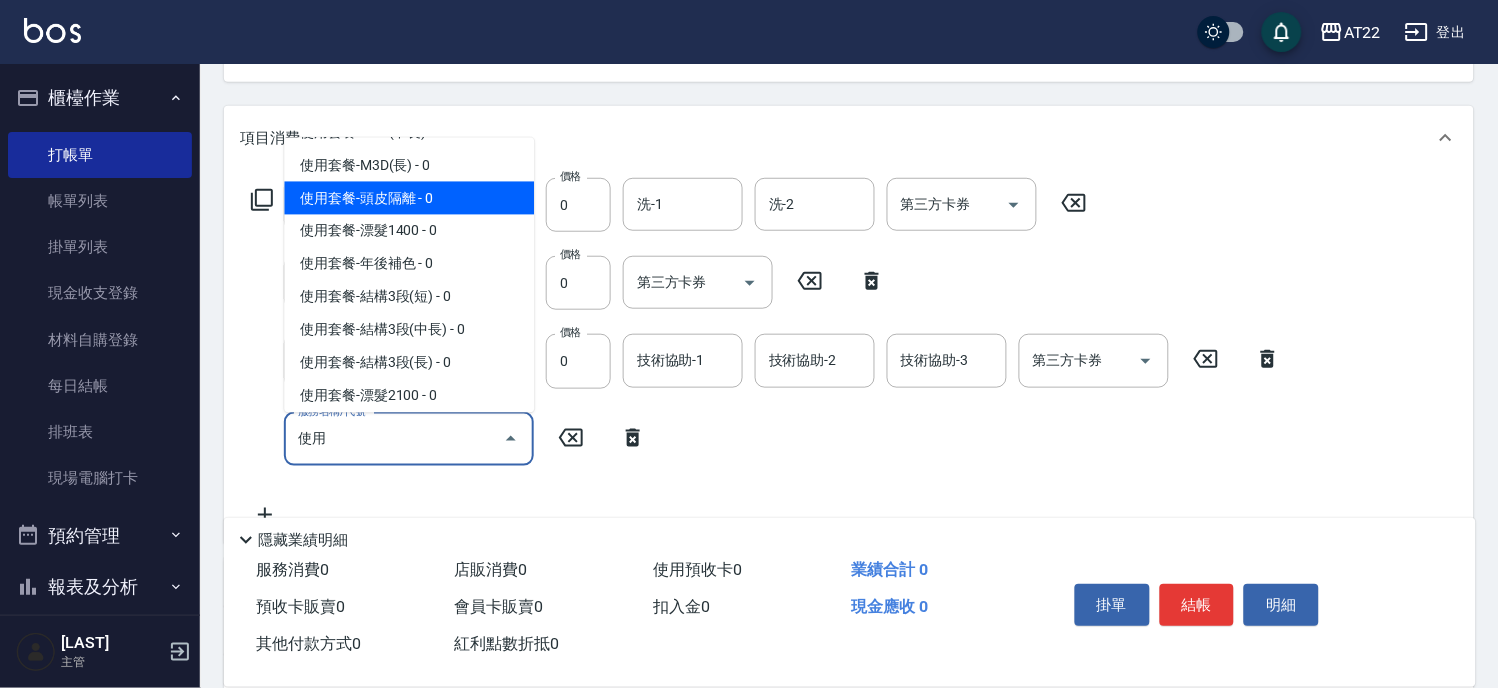 click on "使用套餐-頭皮隔離 - 0" at bounding box center (409, 197) 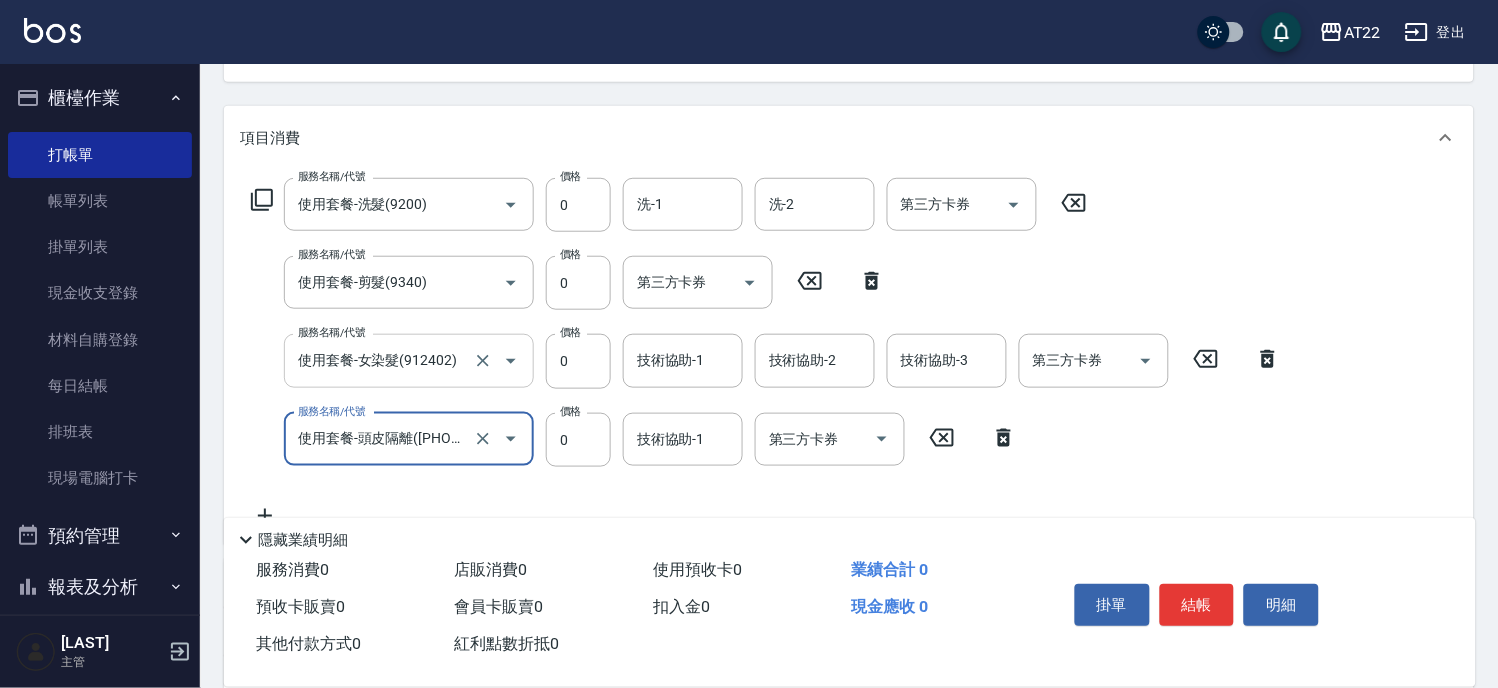 type on "使用套餐-頭皮隔離([PHONE])" 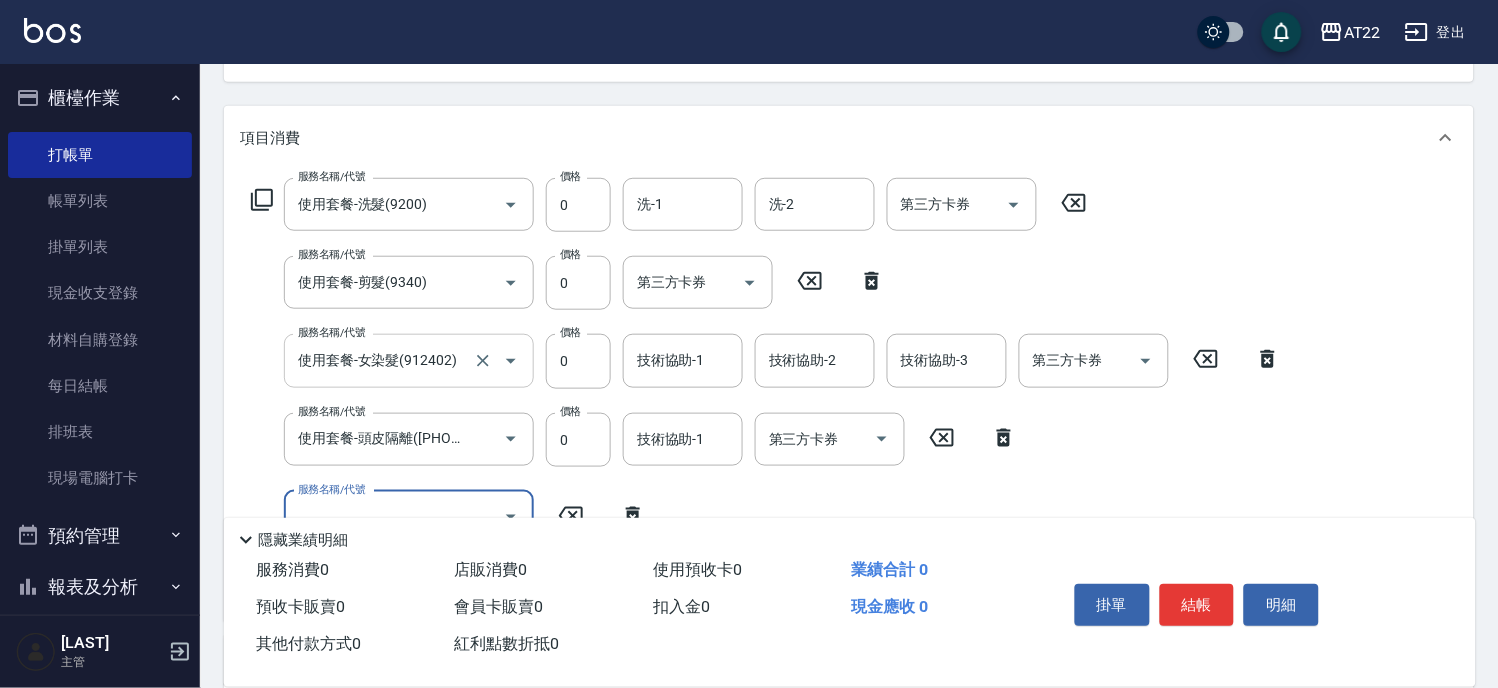 scroll, scrollTop: 0, scrollLeft: 0, axis: both 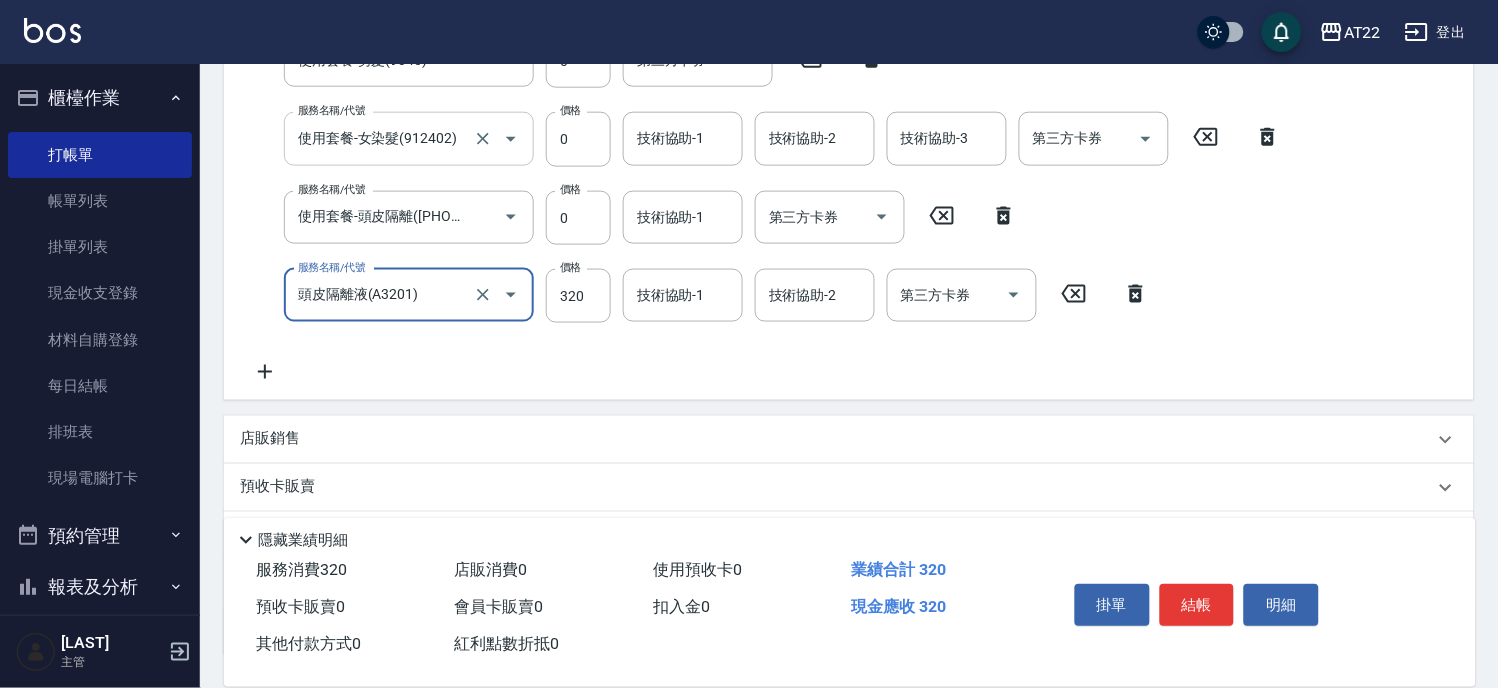 type on "頭皮隔離液(A3201)" 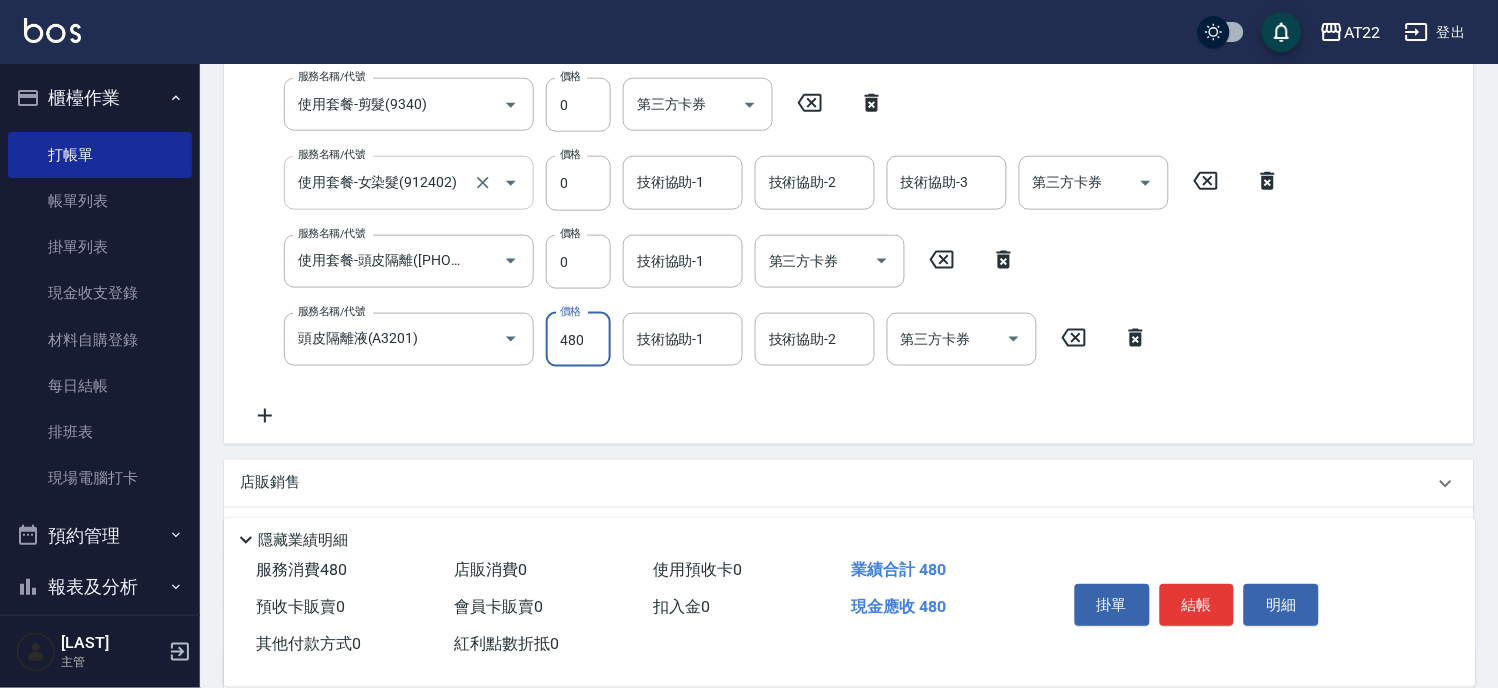 type on "480" 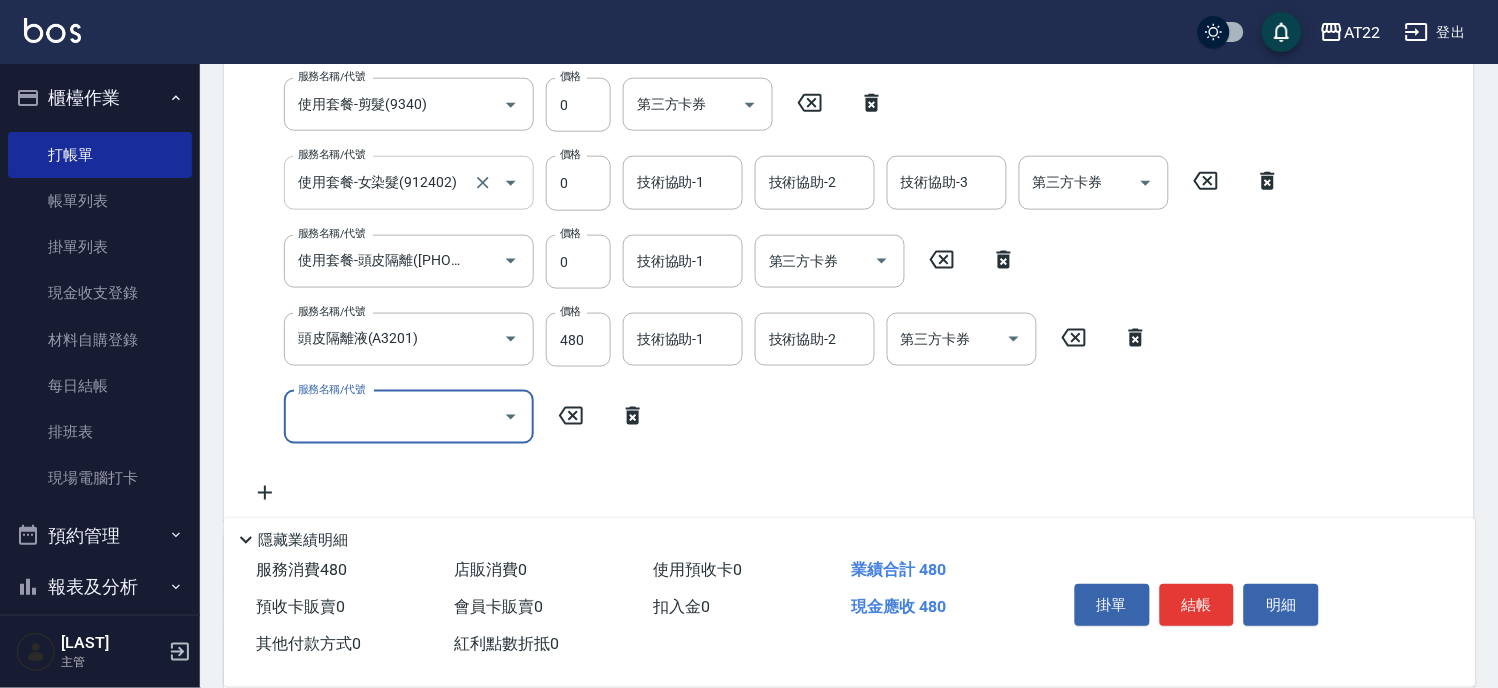 scroll, scrollTop: 0, scrollLeft: 0, axis: both 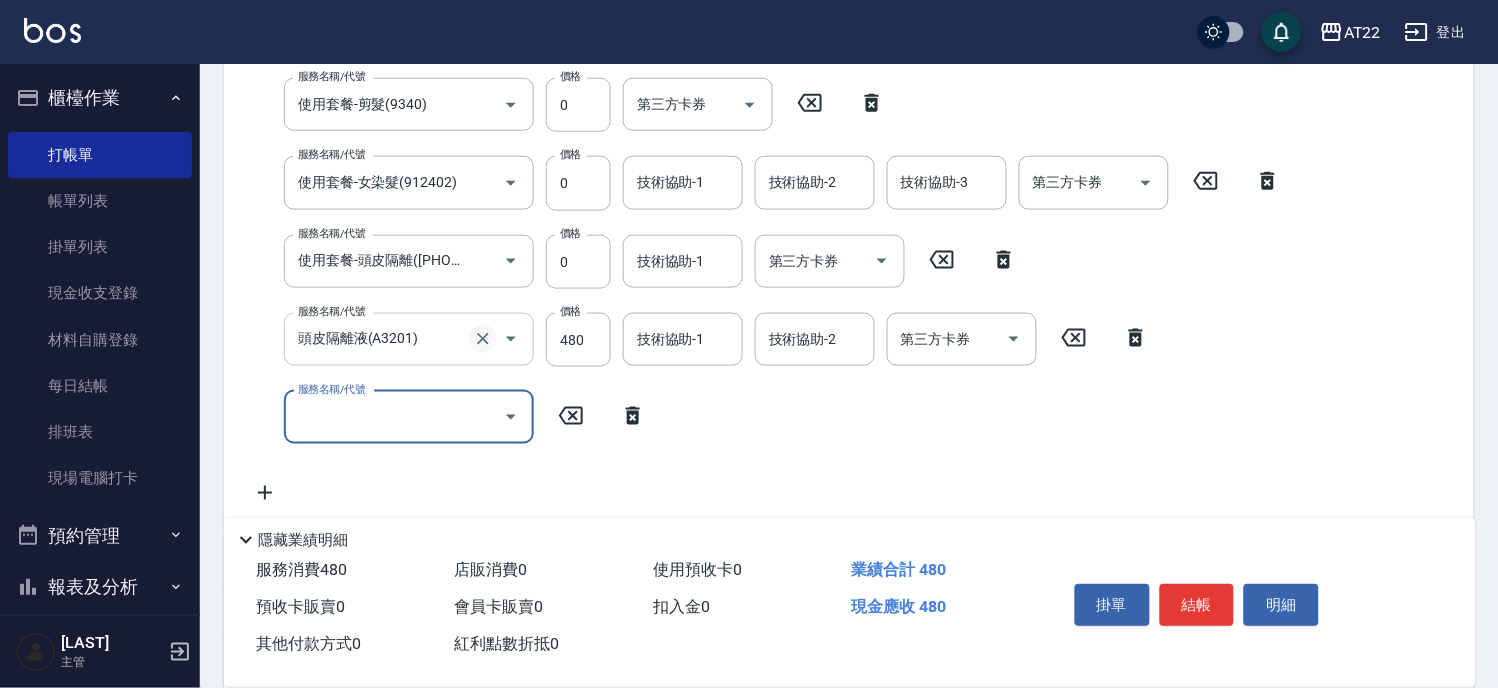 click 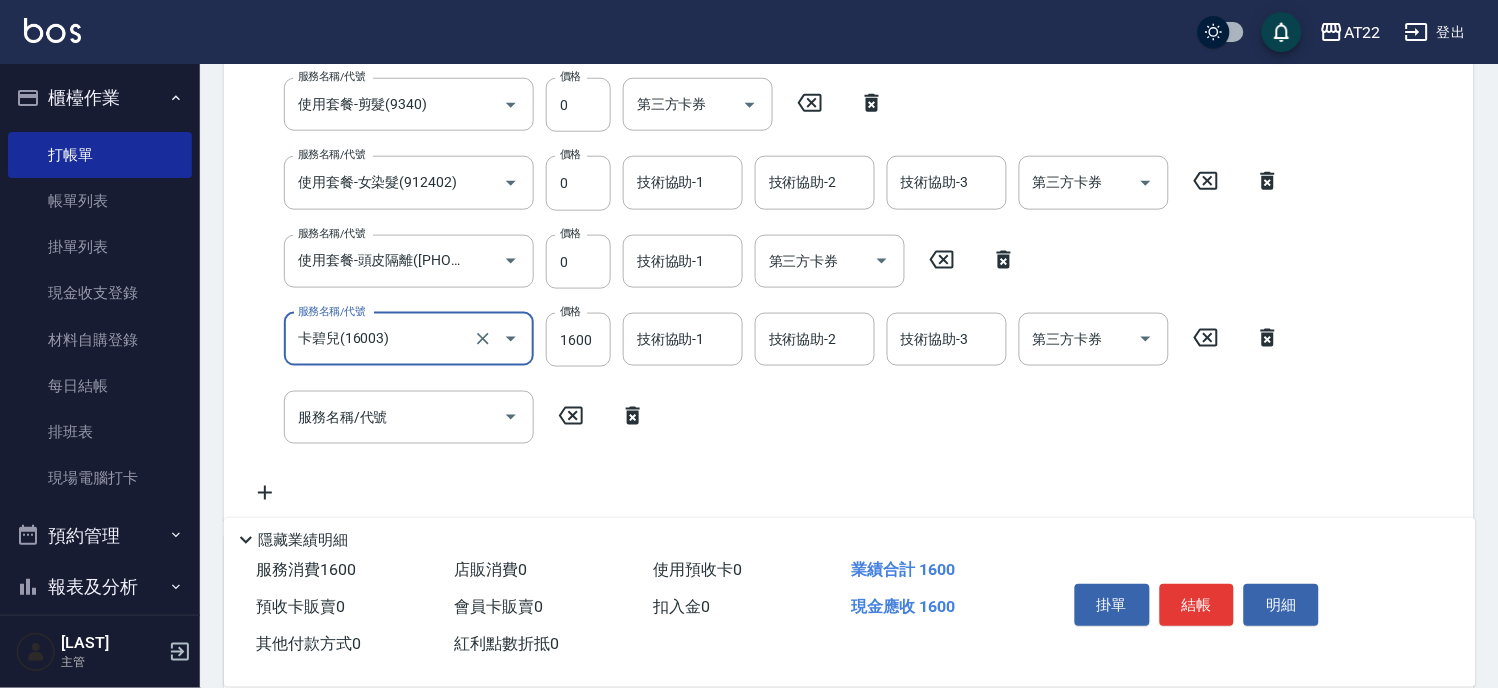 type on "卡碧兒(16003)" 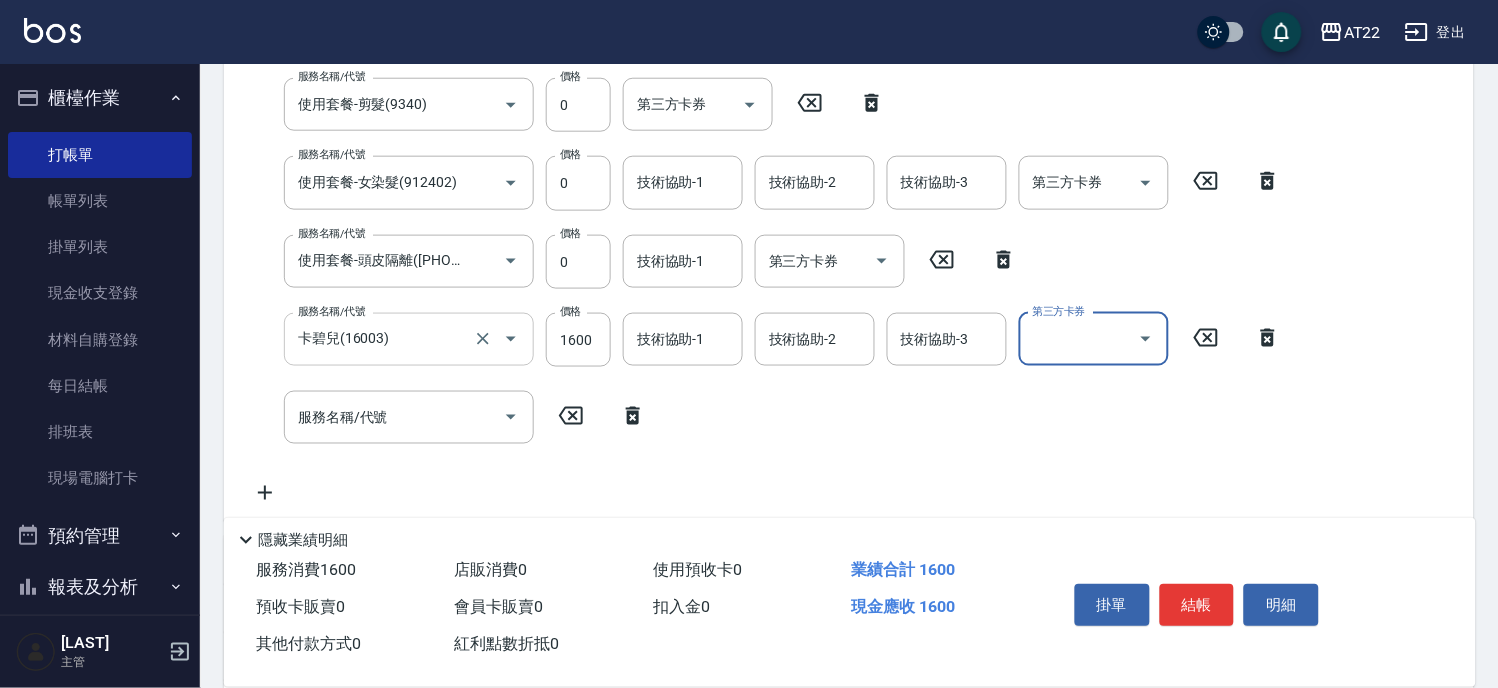 scroll, scrollTop: 0, scrollLeft: 0, axis: both 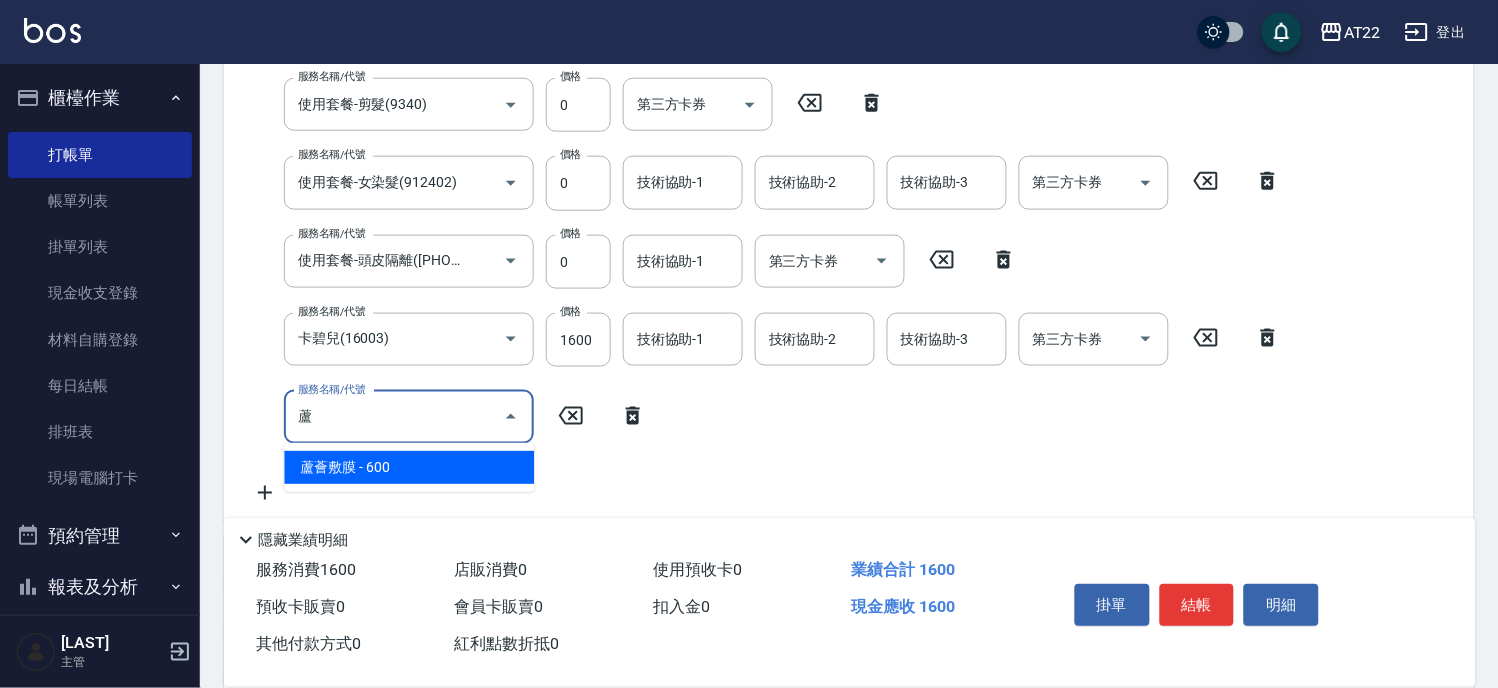 click on "蘆薈敷膜 - 600" at bounding box center (409, 467) 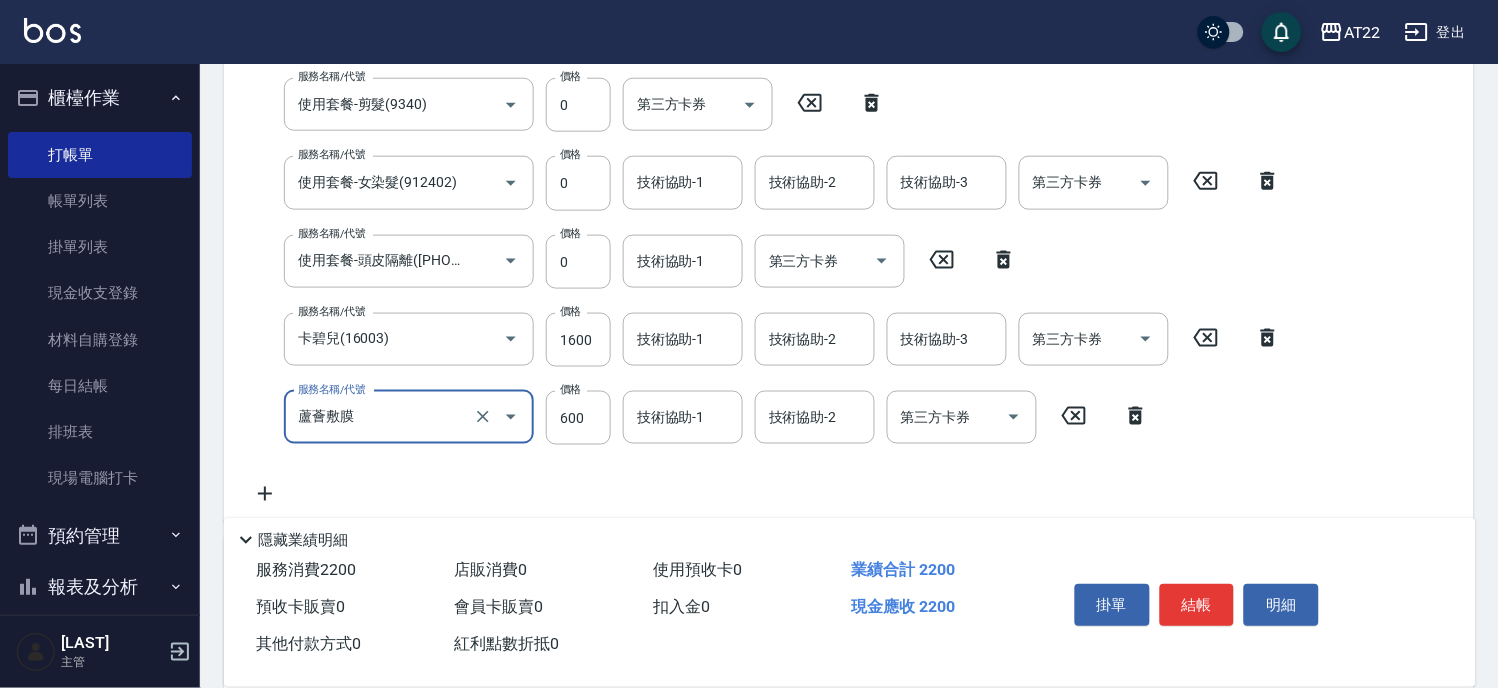 type on "蘆薈敷膜" 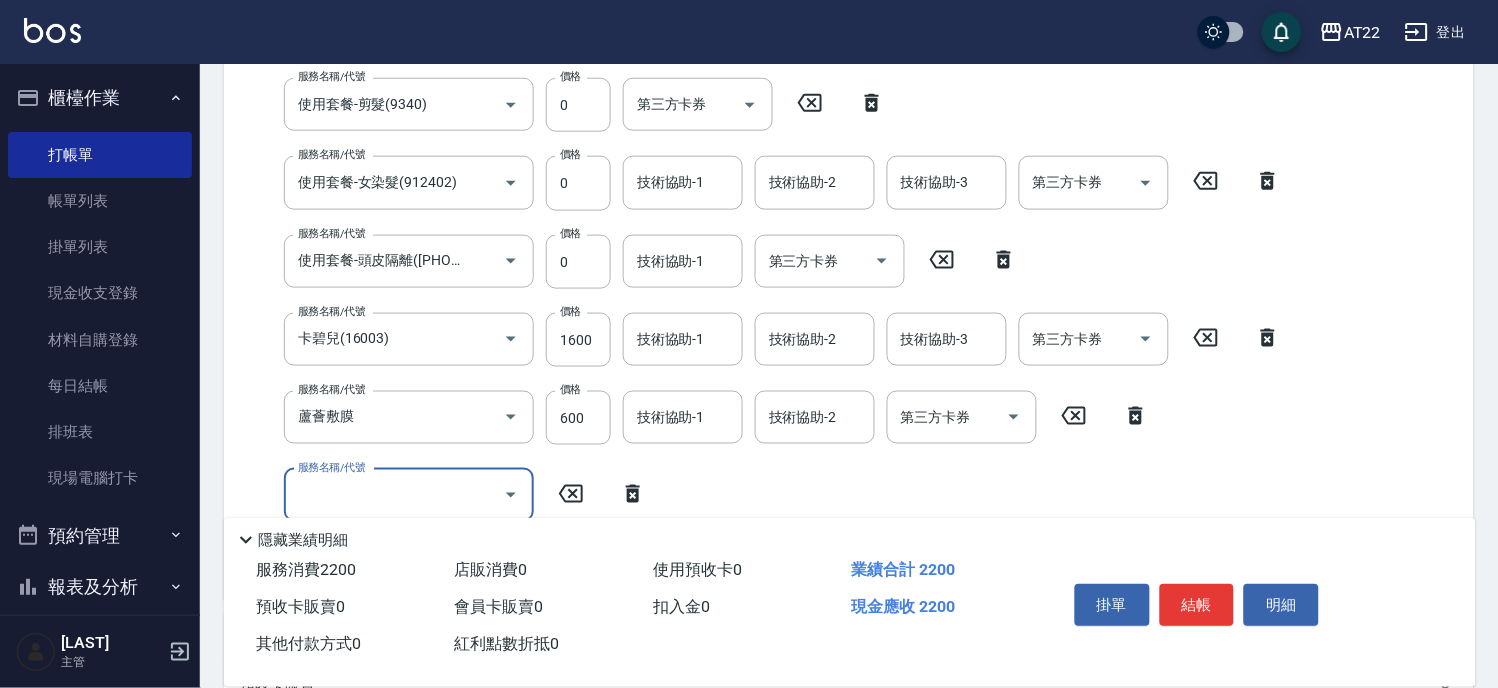 scroll, scrollTop: 0, scrollLeft: 0, axis: both 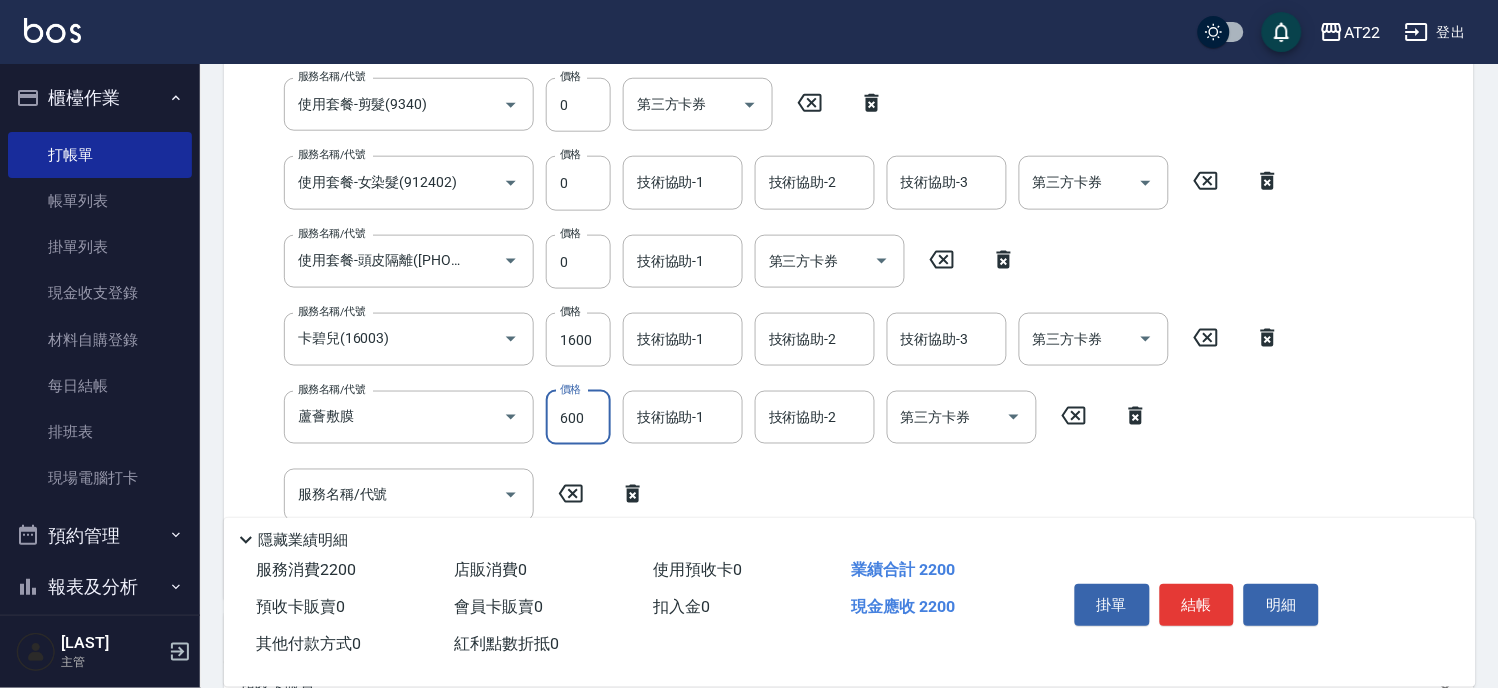 click on "600" at bounding box center (578, 418) 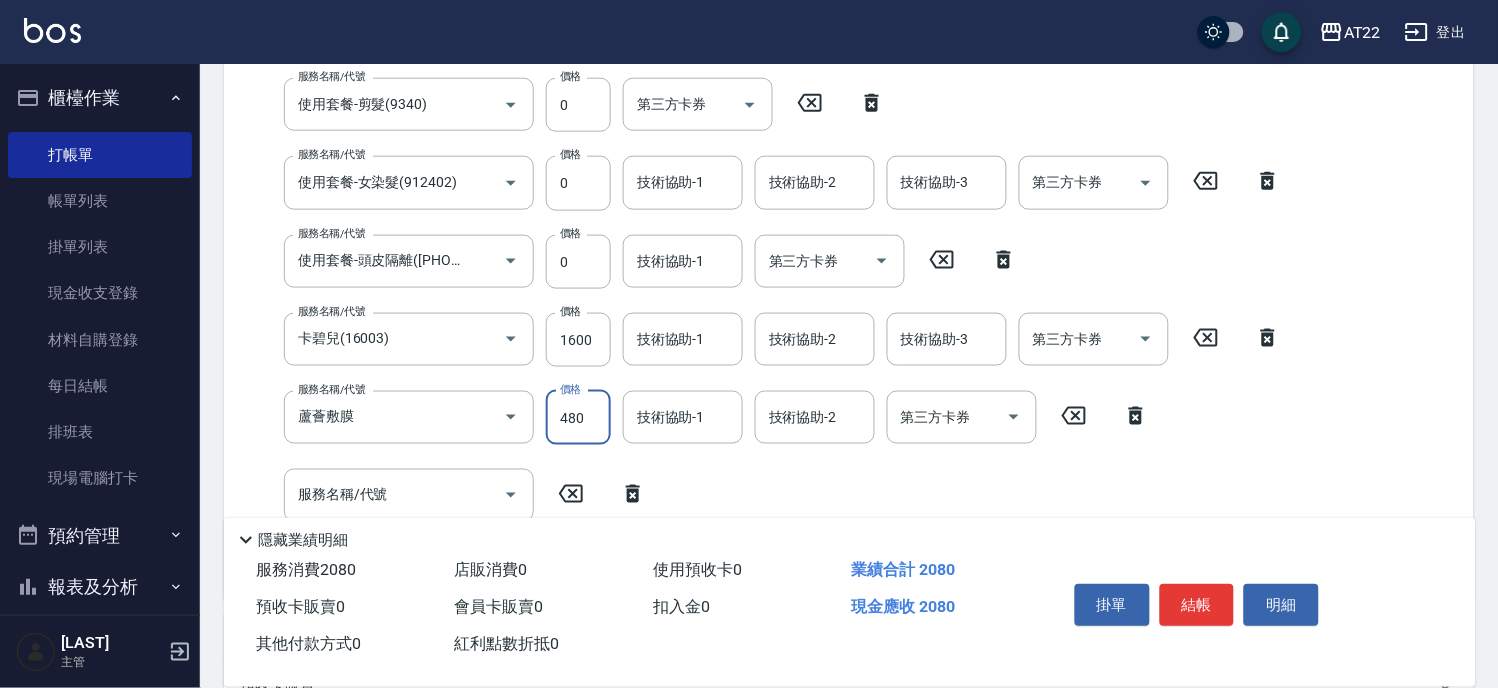 type 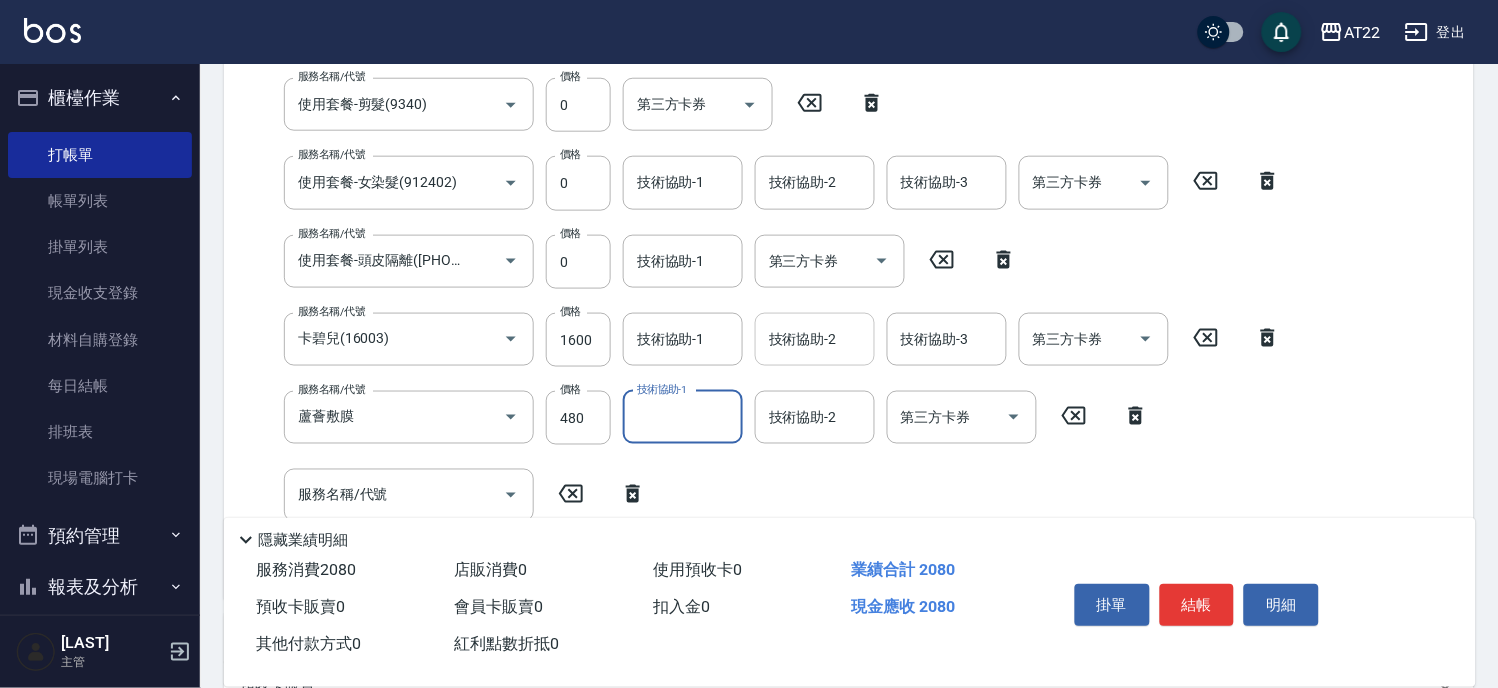 scroll, scrollTop: 66, scrollLeft: 0, axis: vertical 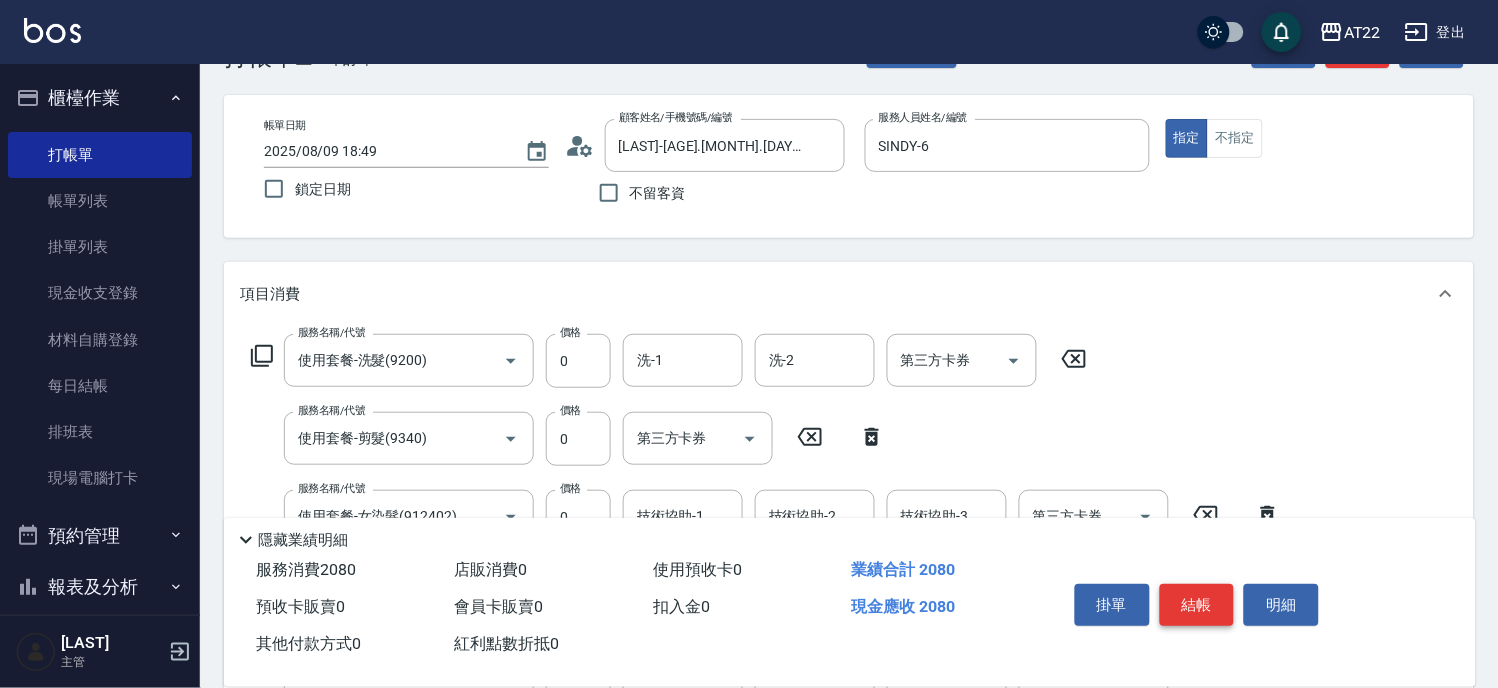 click on "結帳" at bounding box center (1197, 605) 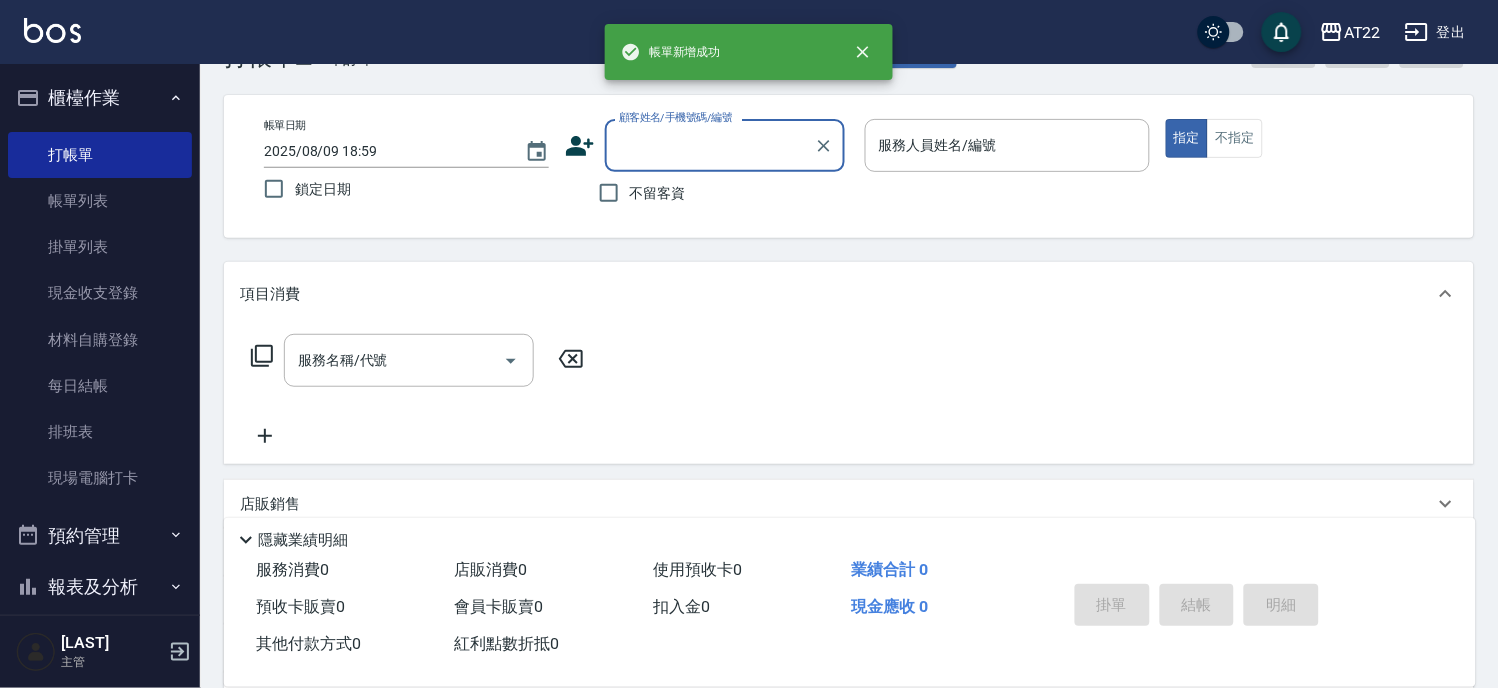 scroll, scrollTop: 0, scrollLeft: 0, axis: both 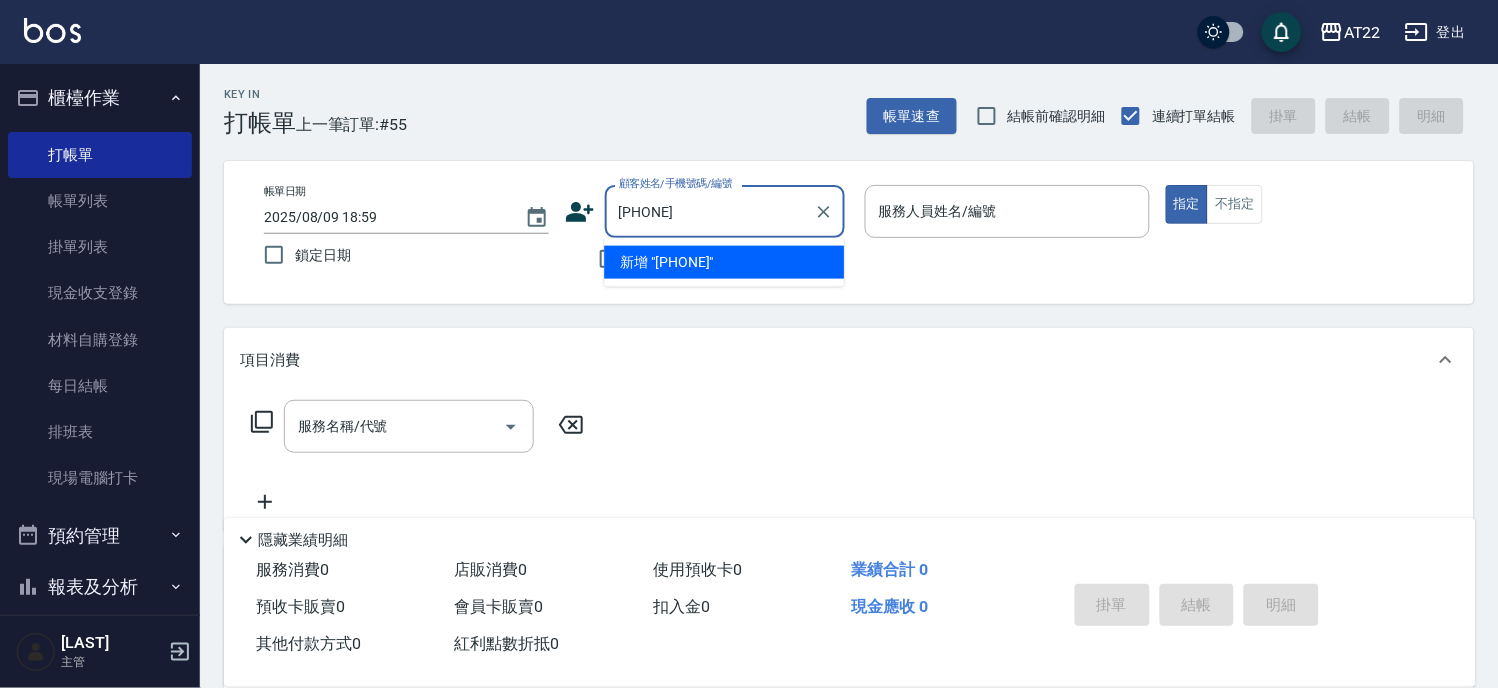 click on "新增 "[PHONE]"" at bounding box center [724, 262] 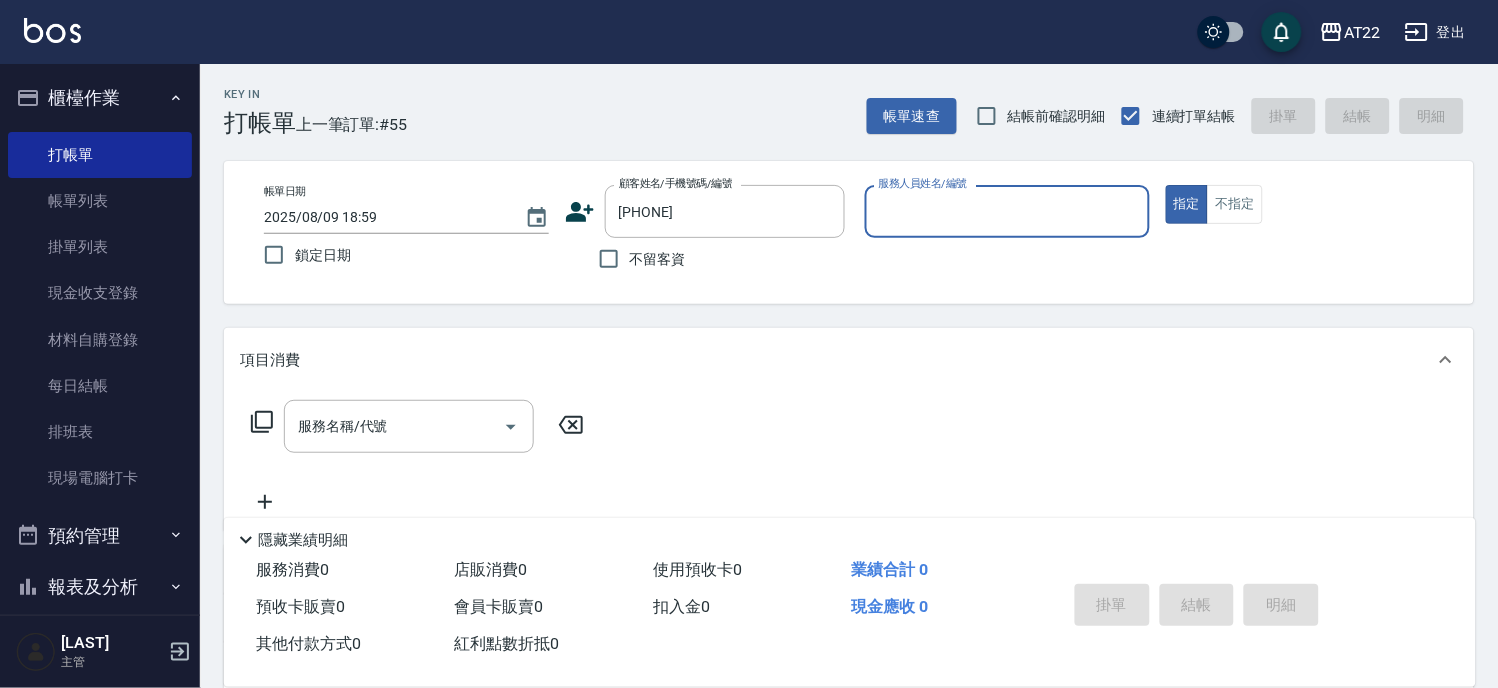 click 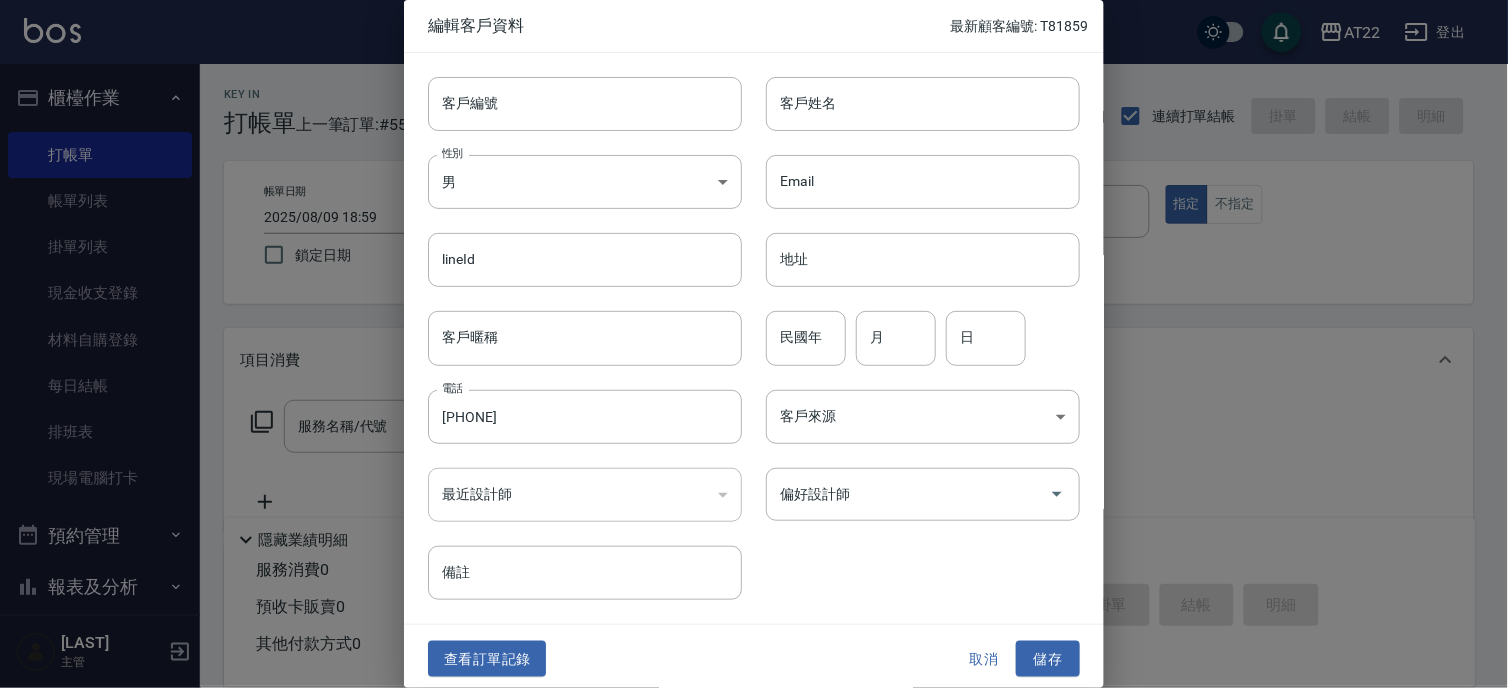 click on "客戶姓名" at bounding box center [923, 104] 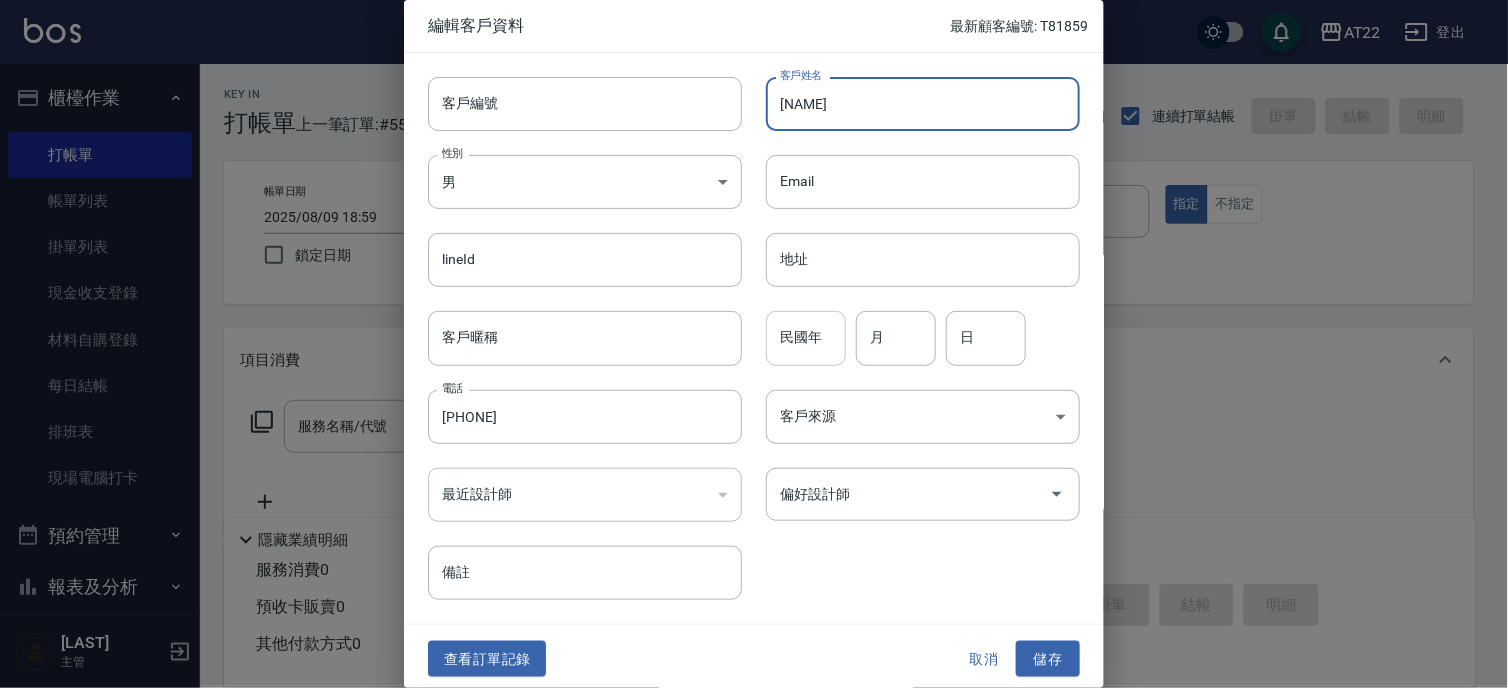 click on "民國年" at bounding box center [806, 338] 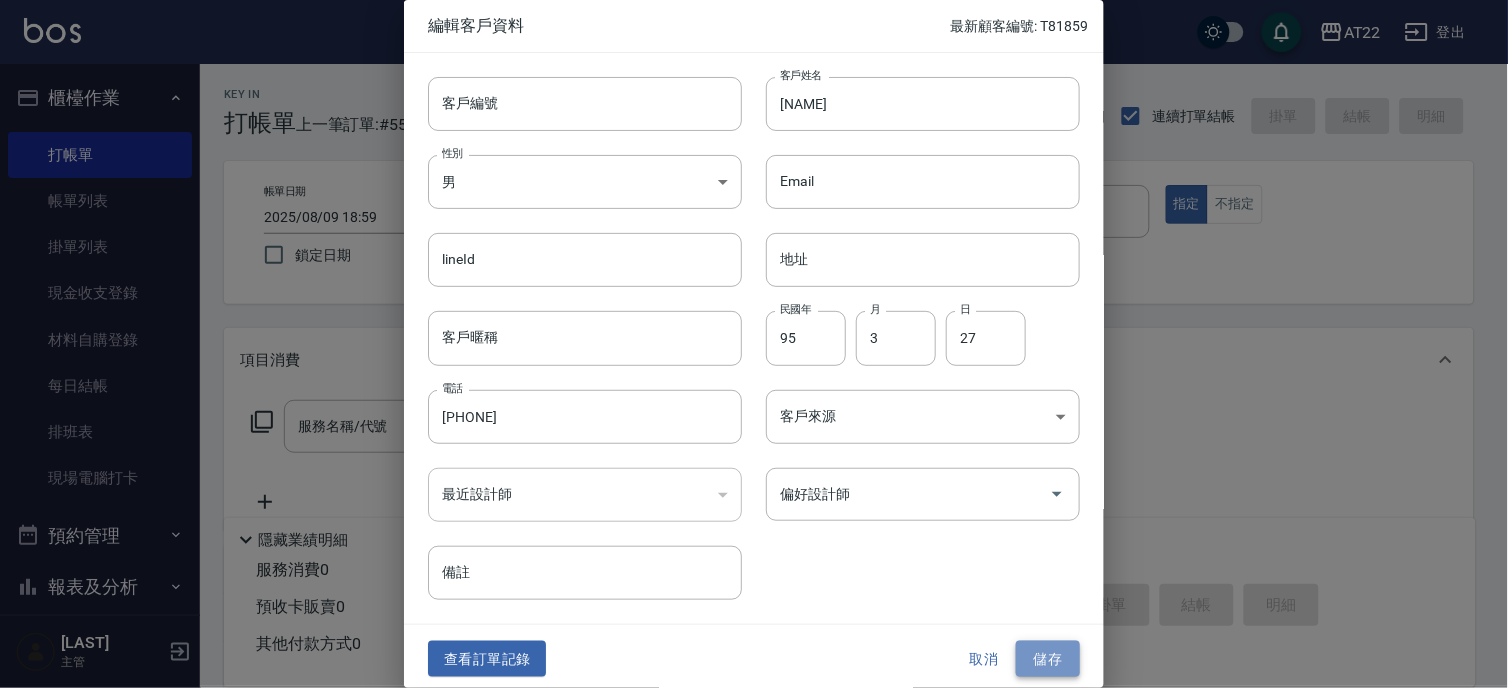 click on "儲存" at bounding box center (1048, 659) 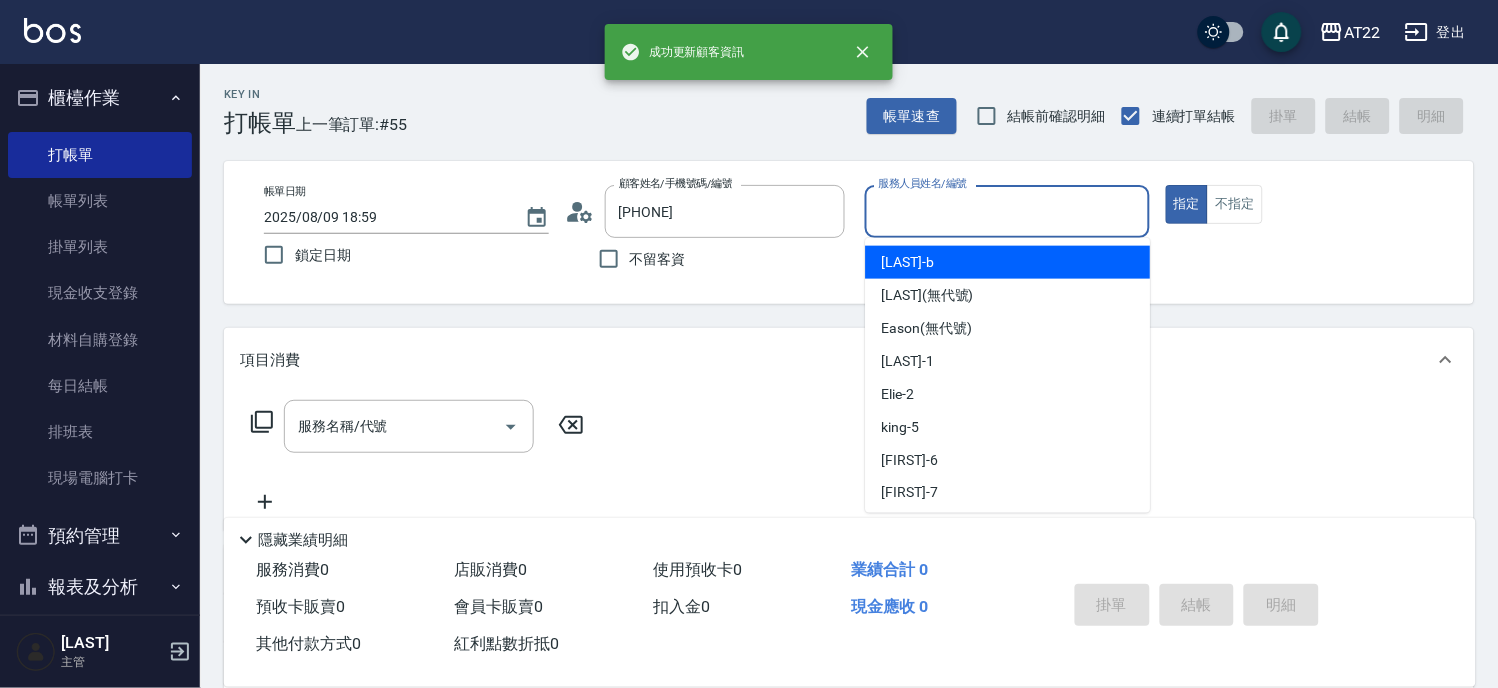 click on "服務人員姓名/編號" at bounding box center [1007, 211] 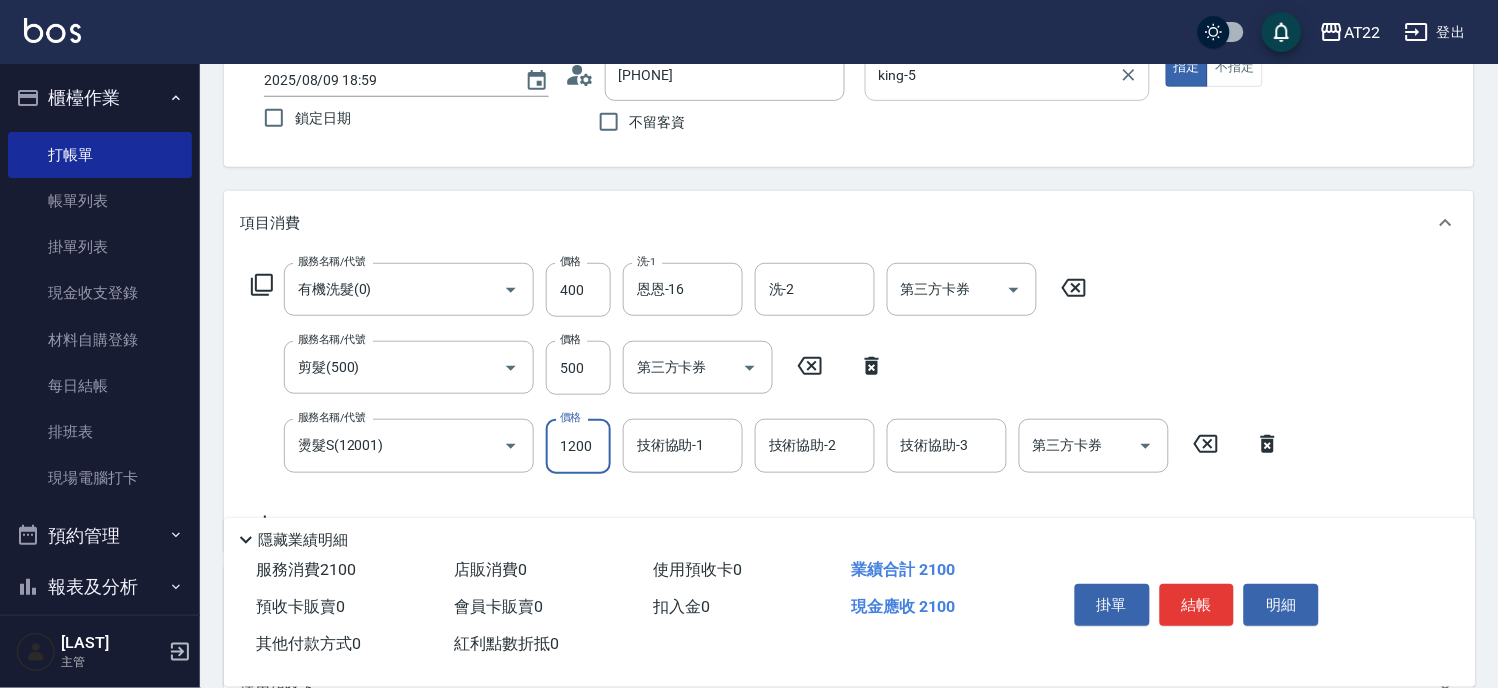 scroll, scrollTop: 333, scrollLeft: 0, axis: vertical 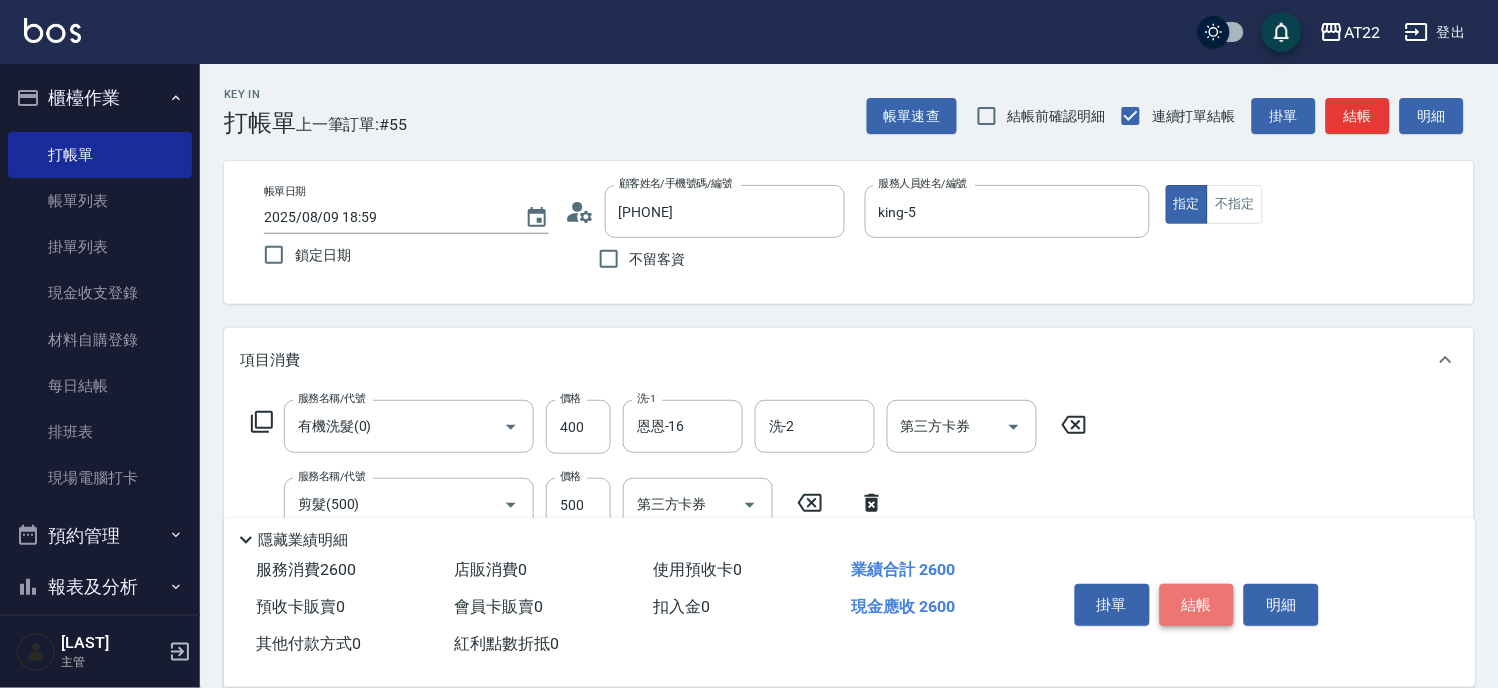 click on "結帳" at bounding box center (1197, 605) 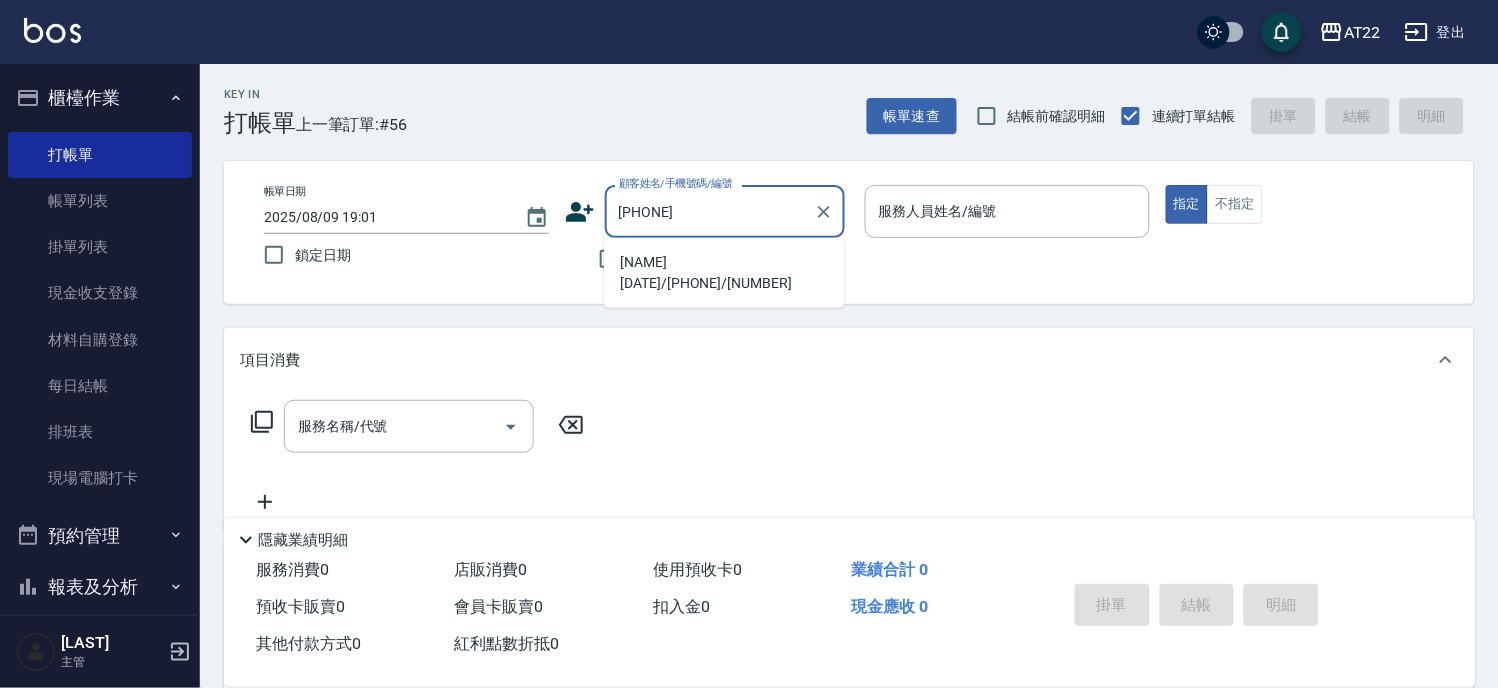 click on "[NAME][DATE]/[PHONE]/[NUMBER]" at bounding box center [724, 273] 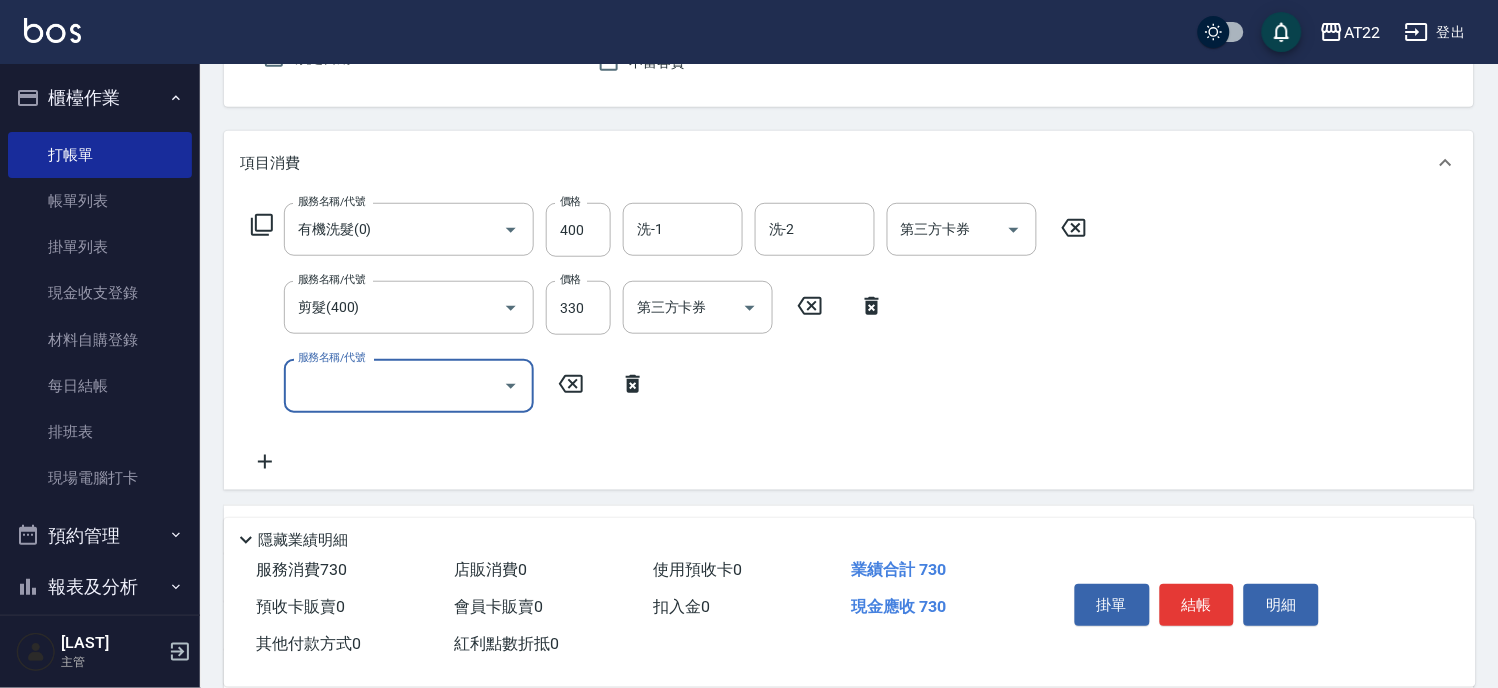 scroll, scrollTop: 333, scrollLeft: 0, axis: vertical 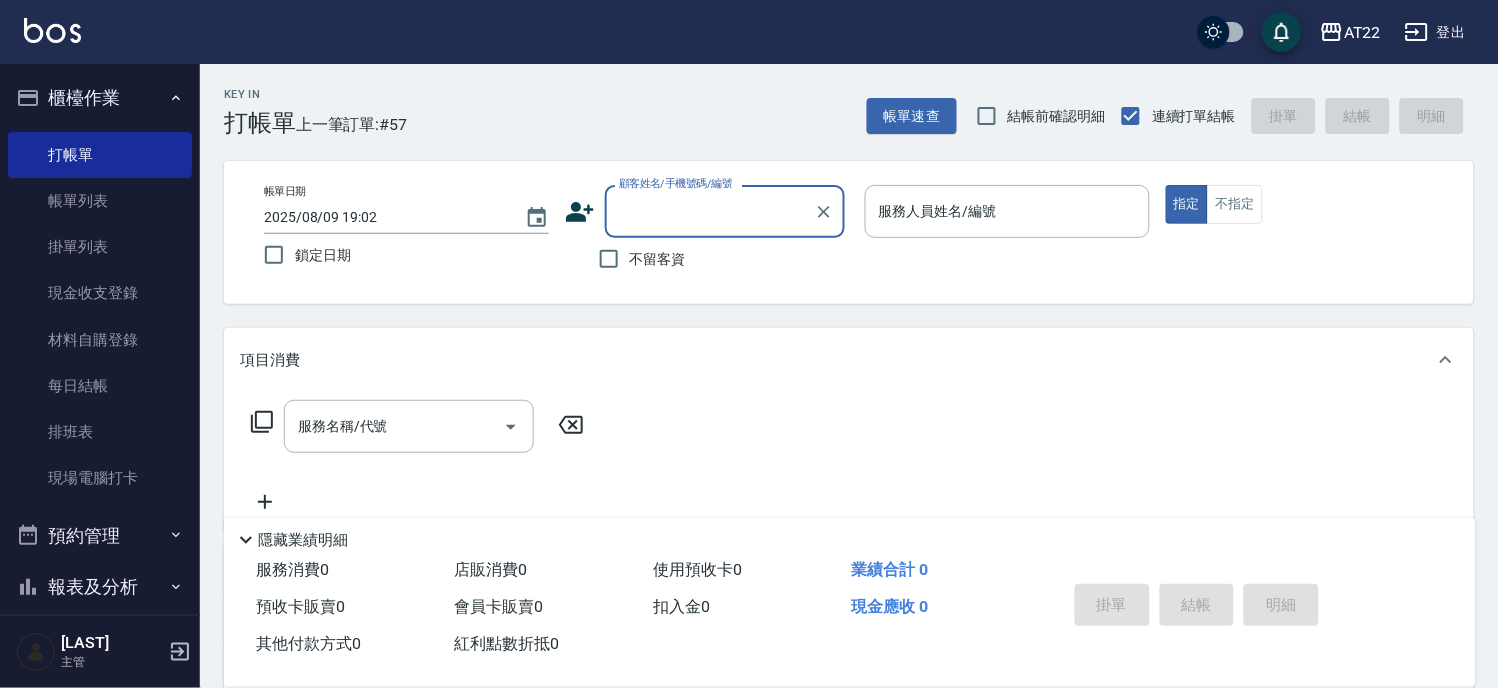 click on "帳單速查 結帳前確認明細 連續打單結帳 掛單 結帳 明細" at bounding box center (1170, 116) 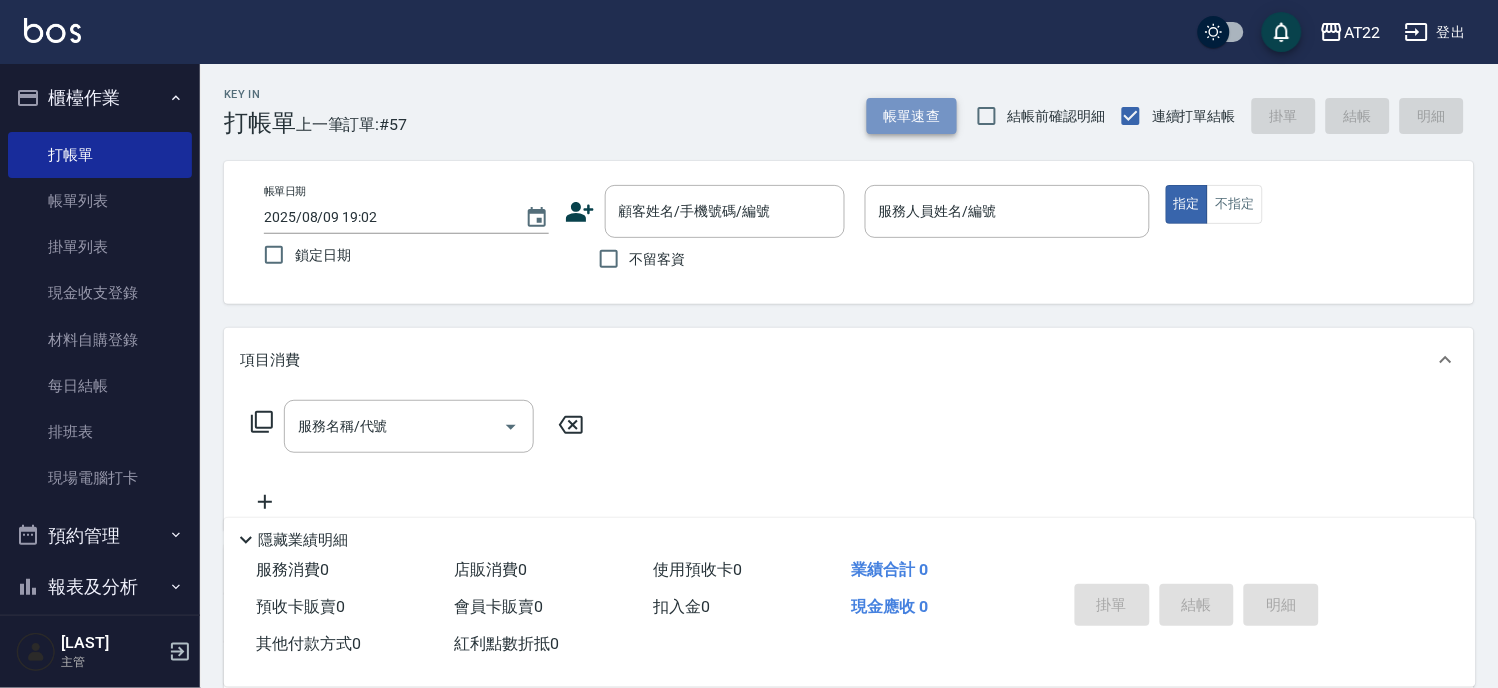 click on "帳單速查" at bounding box center (912, 116) 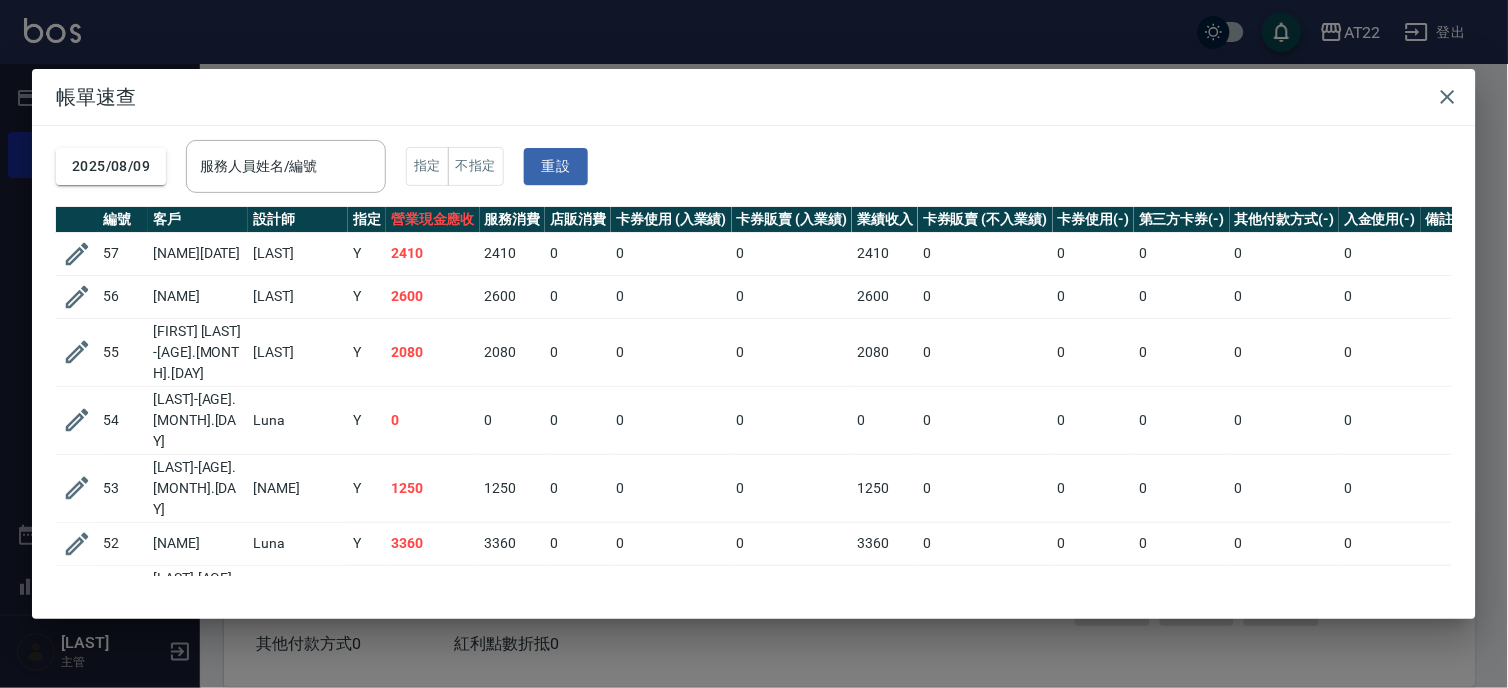 click on "帳單速查 2025/08/09 服務人員姓名/編號 服務人員姓名/編號 指定 不指定 重設 編號 客戶 設計師 指定 營業現金應收 服務消費 店販消費 卡券使用 (入業績) 卡券販賣 (入業績) 業績收入 卡券販賣 (不入業績) 卡券使用(-) 第三方卡券(-) 其他付款方式(-) 入金使用(-) 備註 訂單來源 57 [NAME]26.10.6 [NAME] Y 2410 2410 0 0 0 2410 0 0 0 0 0 56 [NAME] [NAME] Y 2600 2600 0 0 0 2600 0 0 0 0 0 55 [NAME]-27.1.19 [NAME] Y 2080 2080 0 0 0 2080 0 0 0 0 0 54 [NAME]26.12.8 Luna Y 0 0 0 0 0 0 0 0 0 0 0 53[NAME]27.3.14 [NAME] Y 1250 1250 0 0 0 1250 0 0 0 0 0 52 [NAME] Luna Y 3360 3360 0 0 0 3360 0 0 0 0 0 51 [NAME]27.8.9 [NAME] Y 1050 400 650 0 0 1050 0 0 0 0 0 50 [NAME]27.8.9 [NAME] Y 650 0 650 0 0 650 0 0 0 0 0 49 [NAME]25.9.2 [NAME] Y 0 10210 0 0 0 10210 0 0 0 -10210 信用卡 0 48 [NAME] [NAME] Y 1900 1900 0 0 0 1900 0 0 0 0 0 47 [NAME]26.12.28 [NAME] Y 850 850 0 0 0 850 0 0 0 0 0 46" at bounding box center (754, 344) 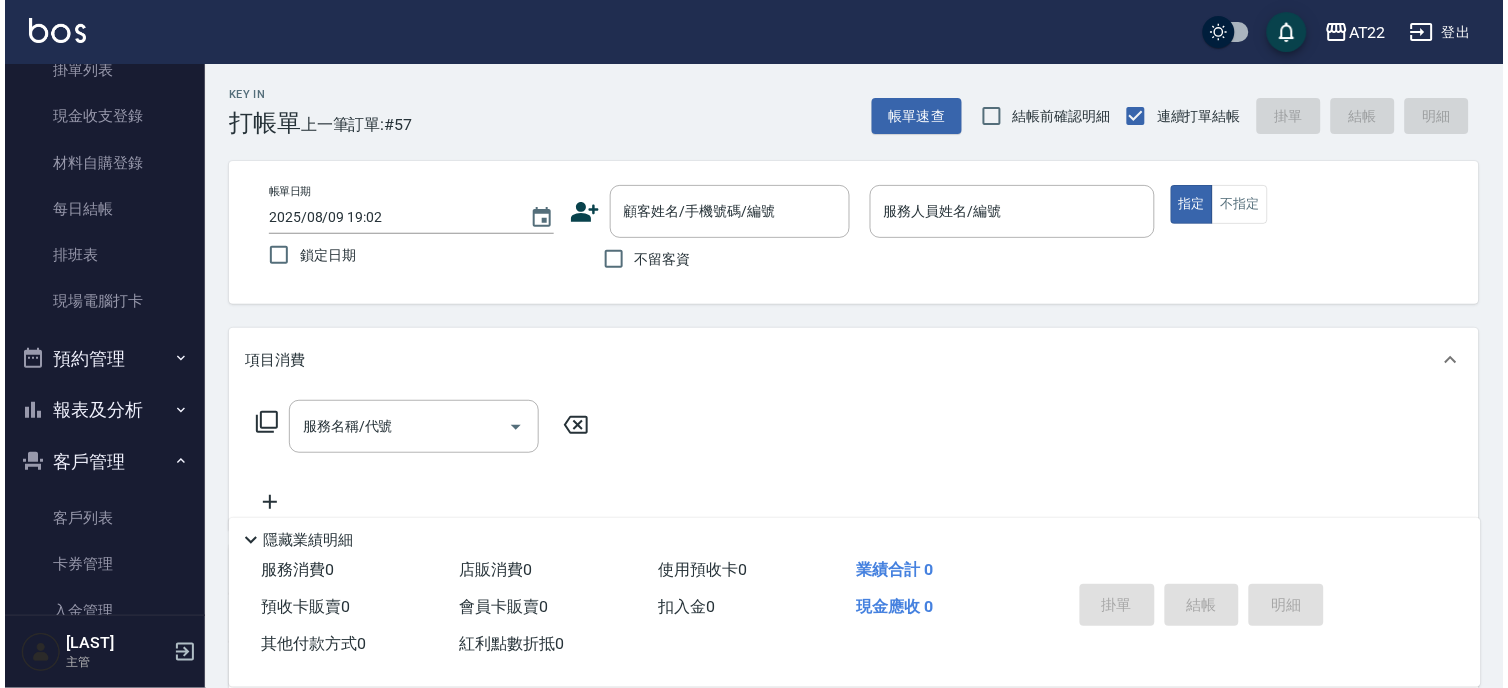 scroll, scrollTop: 222, scrollLeft: 0, axis: vertical 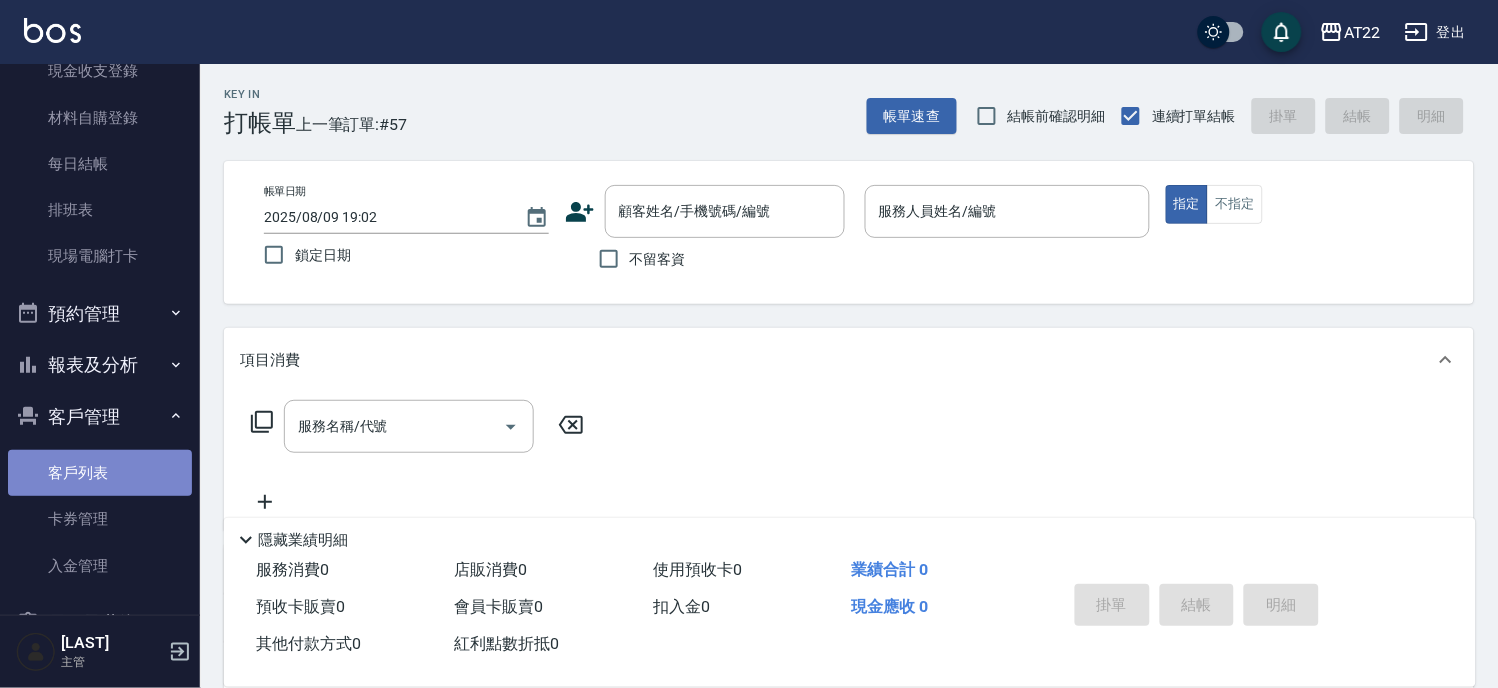 click on "客戶列表" at bounding box center [100, 473] 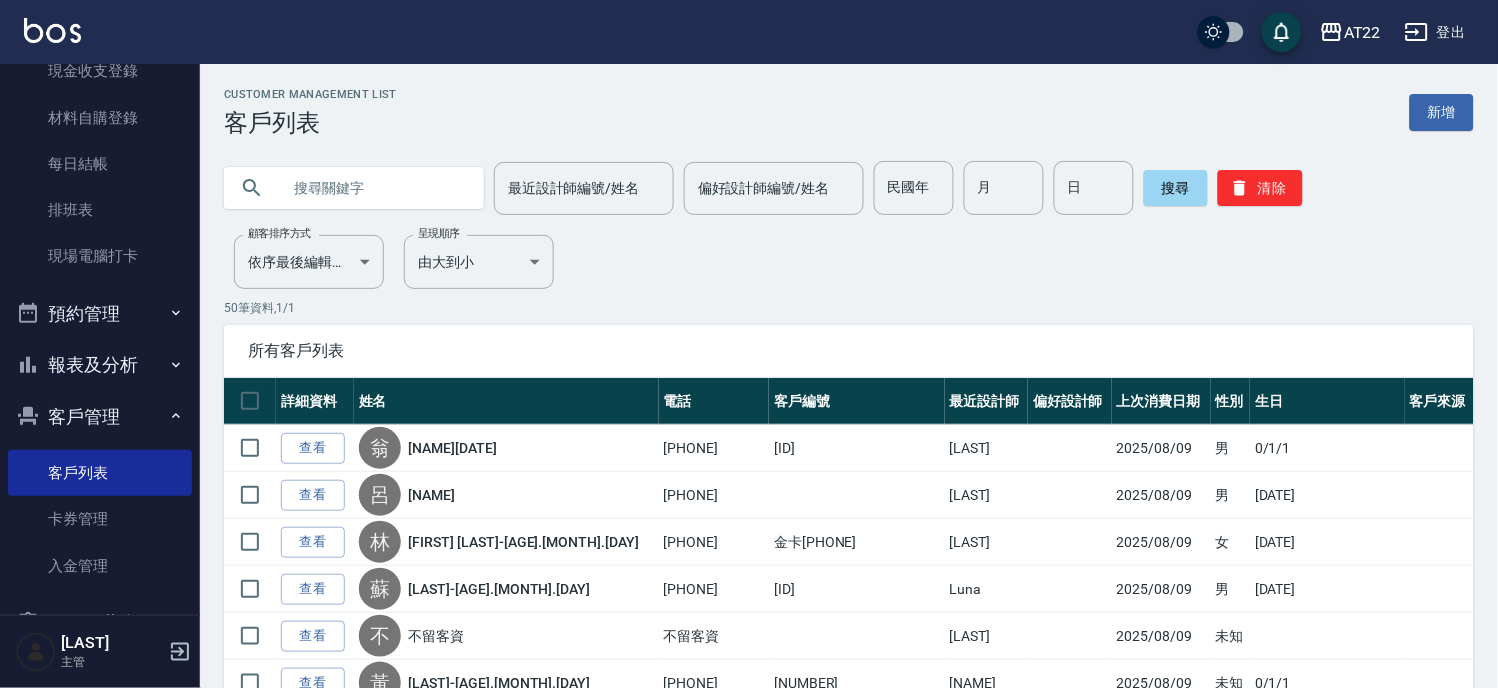 click at bounding box center [374, 188] 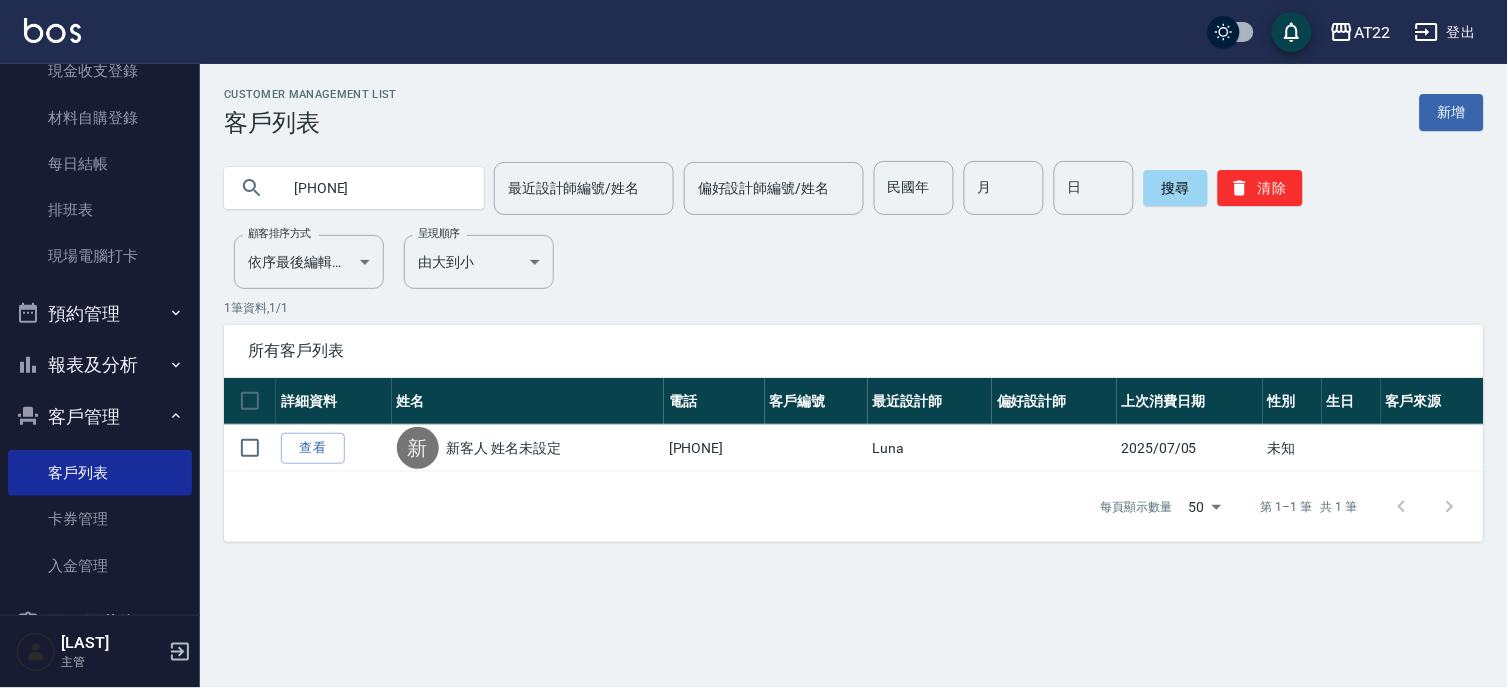 click on "[PHONE]" at bounding box center [374, 188] 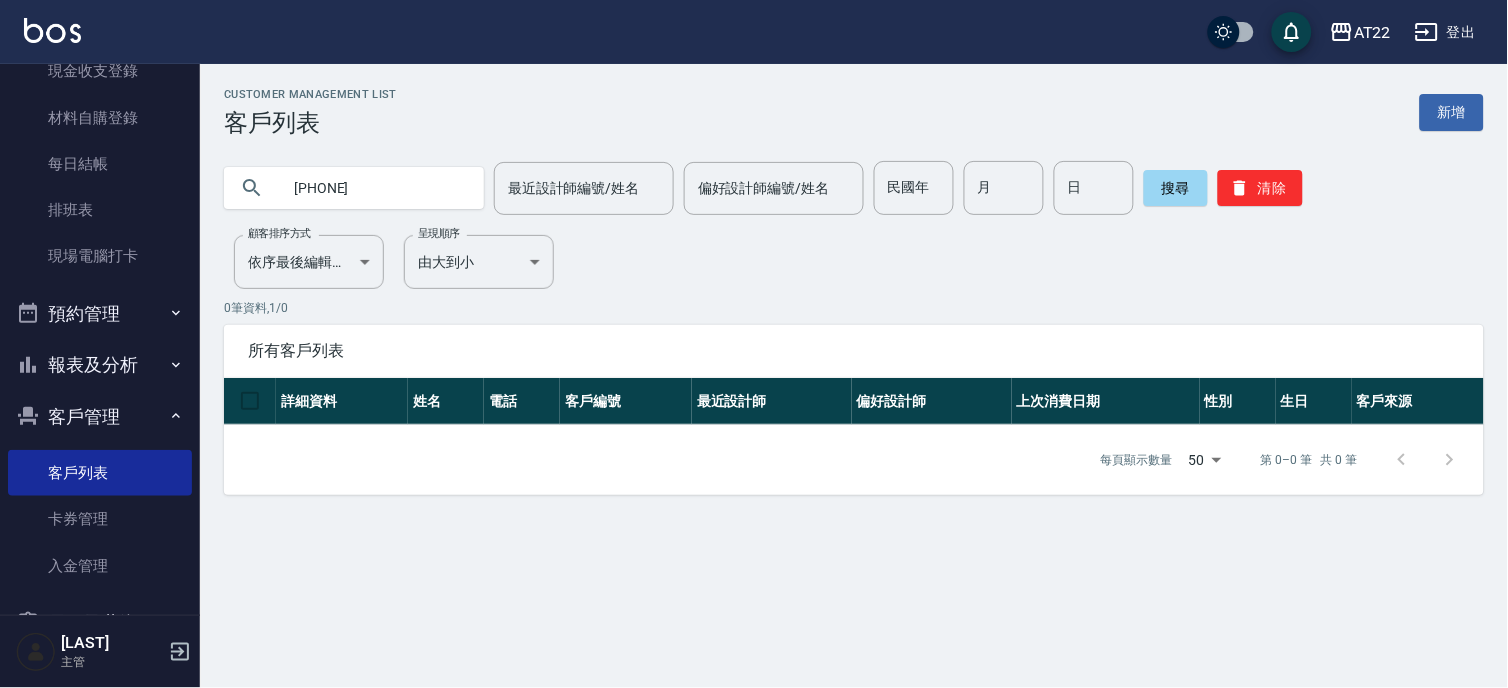 click on "客戶管理" at bounding box center (100, 417) 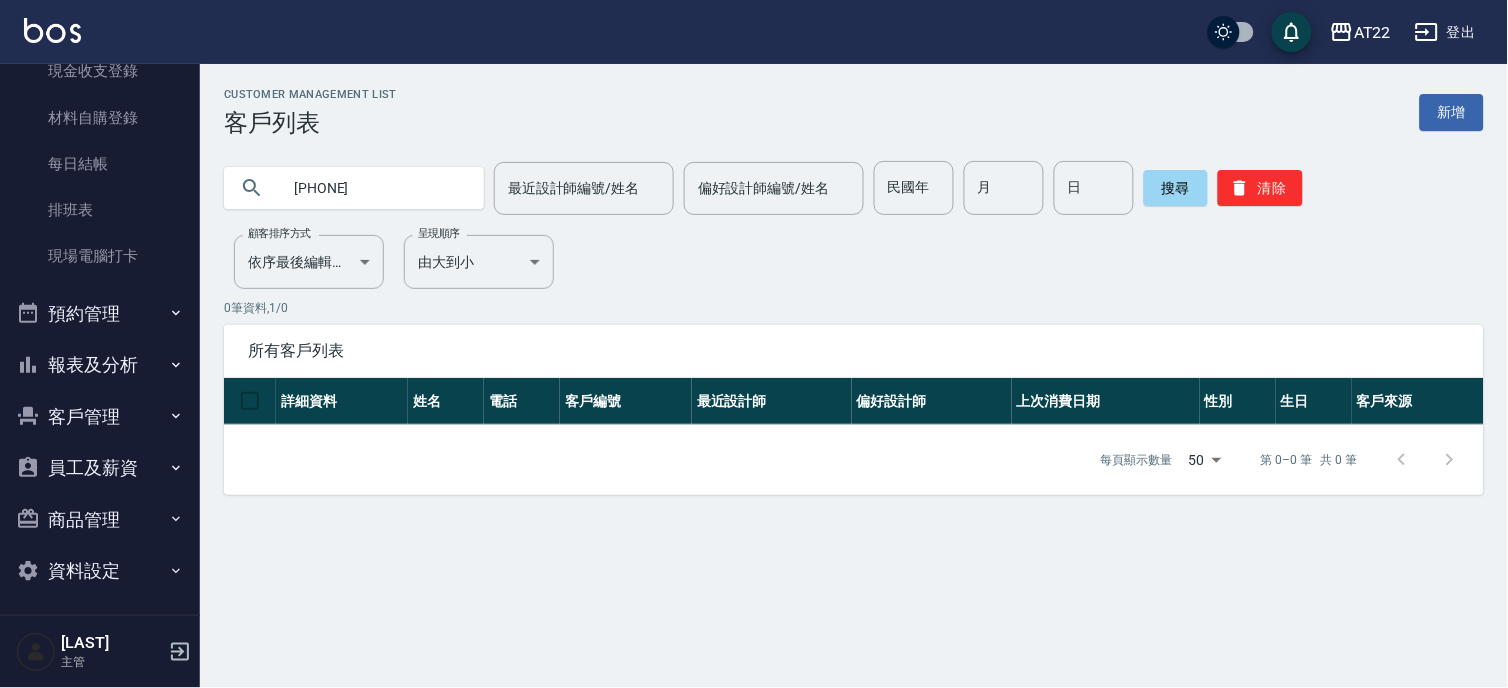 click on "報表及分析" at bounding box center [100, 365] 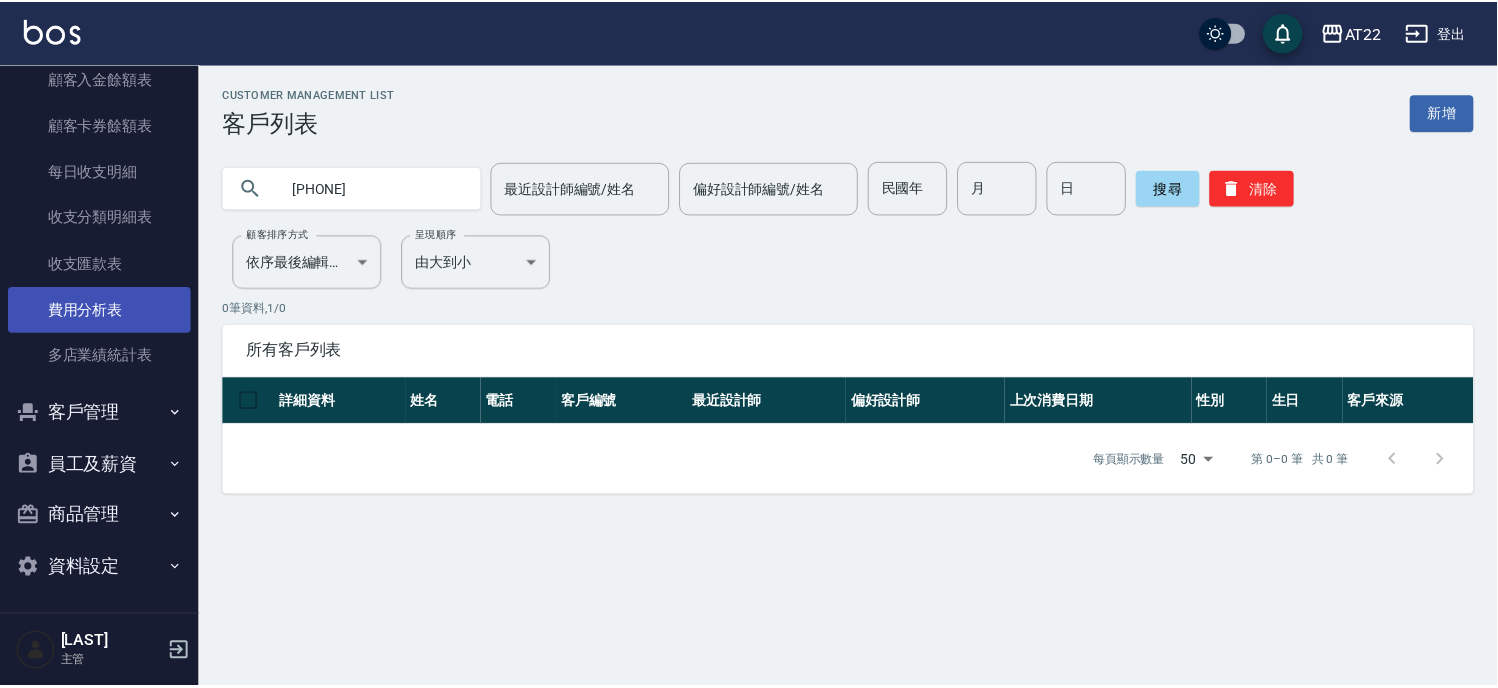 scroll, scrollTop: 972, scrollLeft: 0, axis: vertical 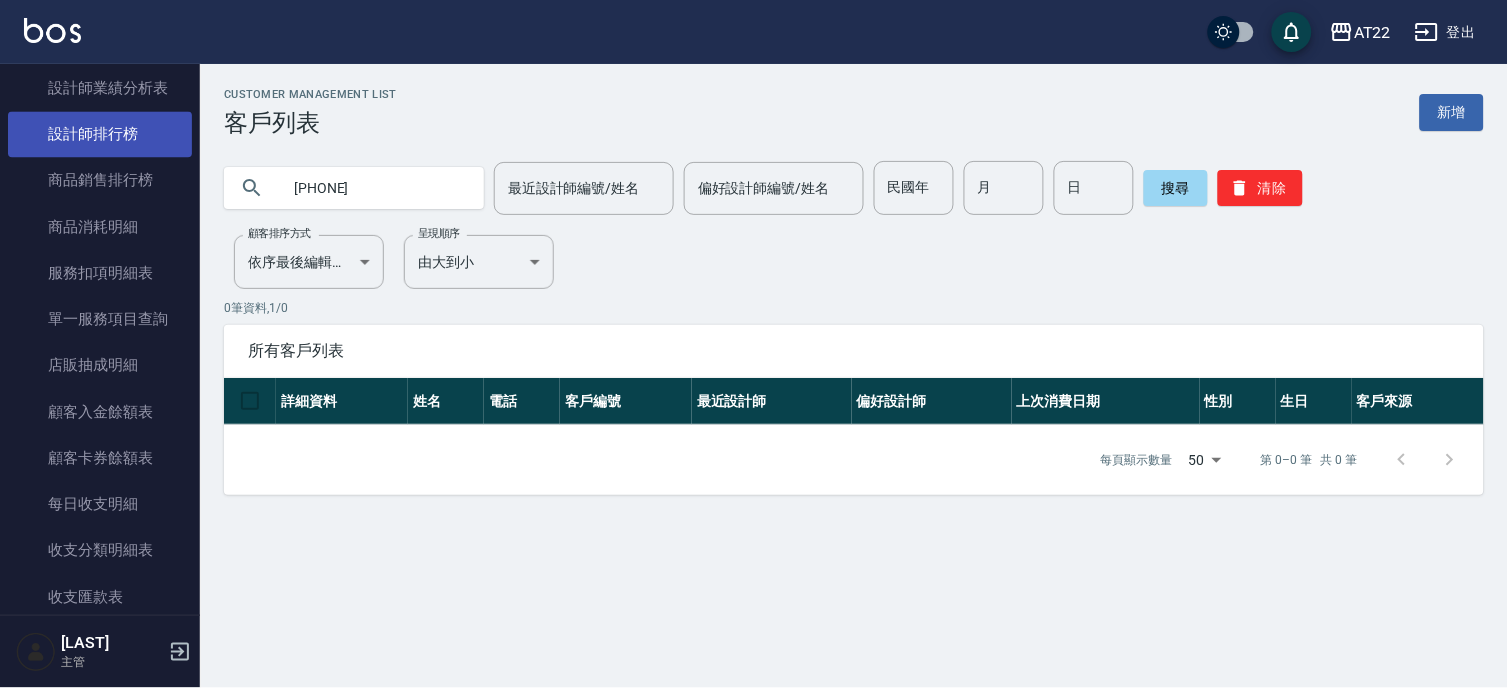 click on "設計師排行榜" at bounding box center (100, 134) 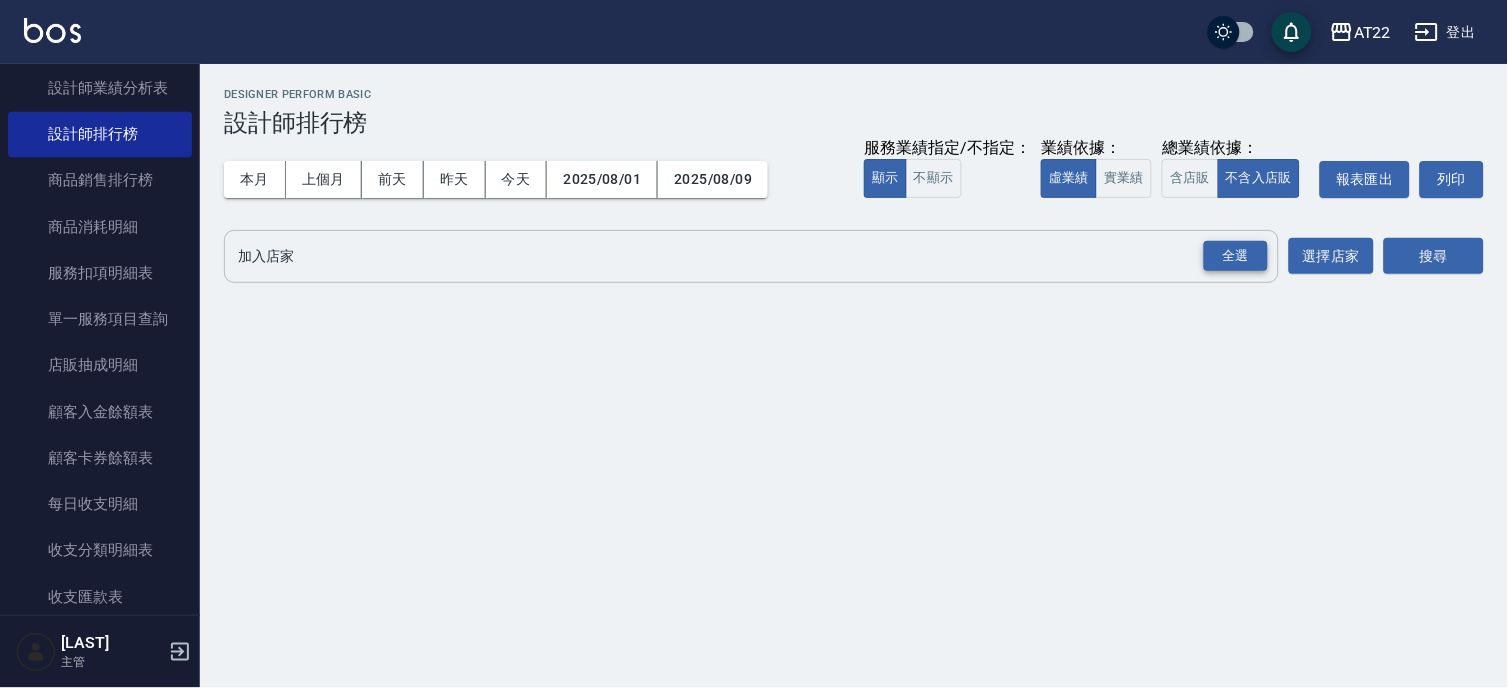 click on "全選" at bounding box center [1236, 256] 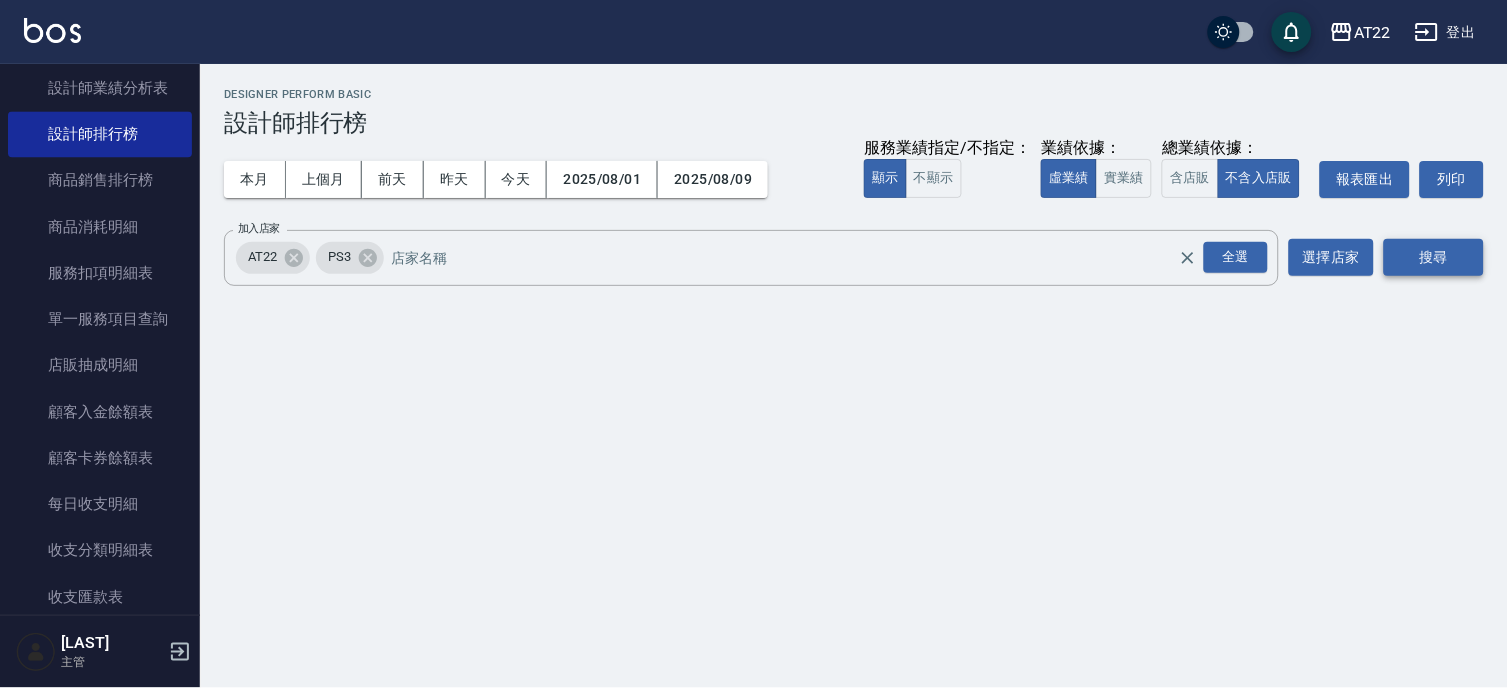 click on "搜尋" at bounding box center [1434, 257] 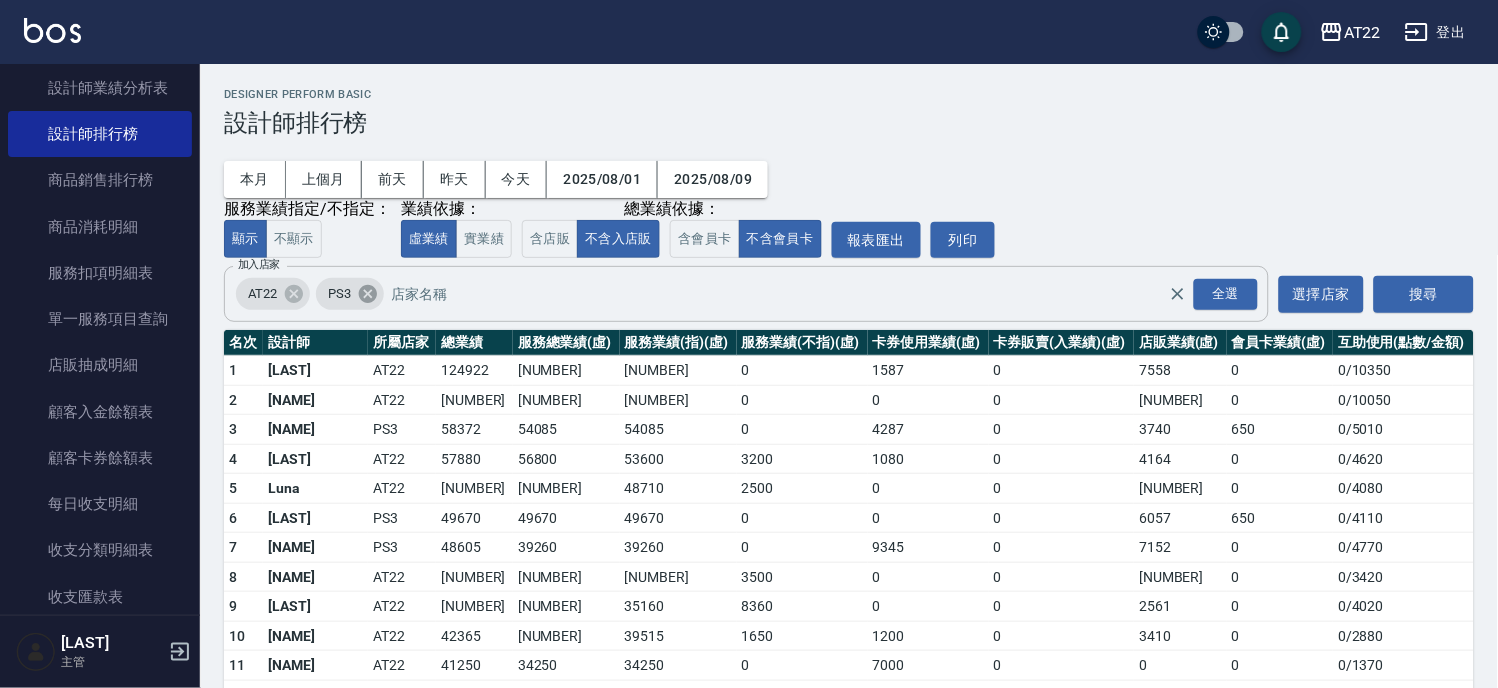 click 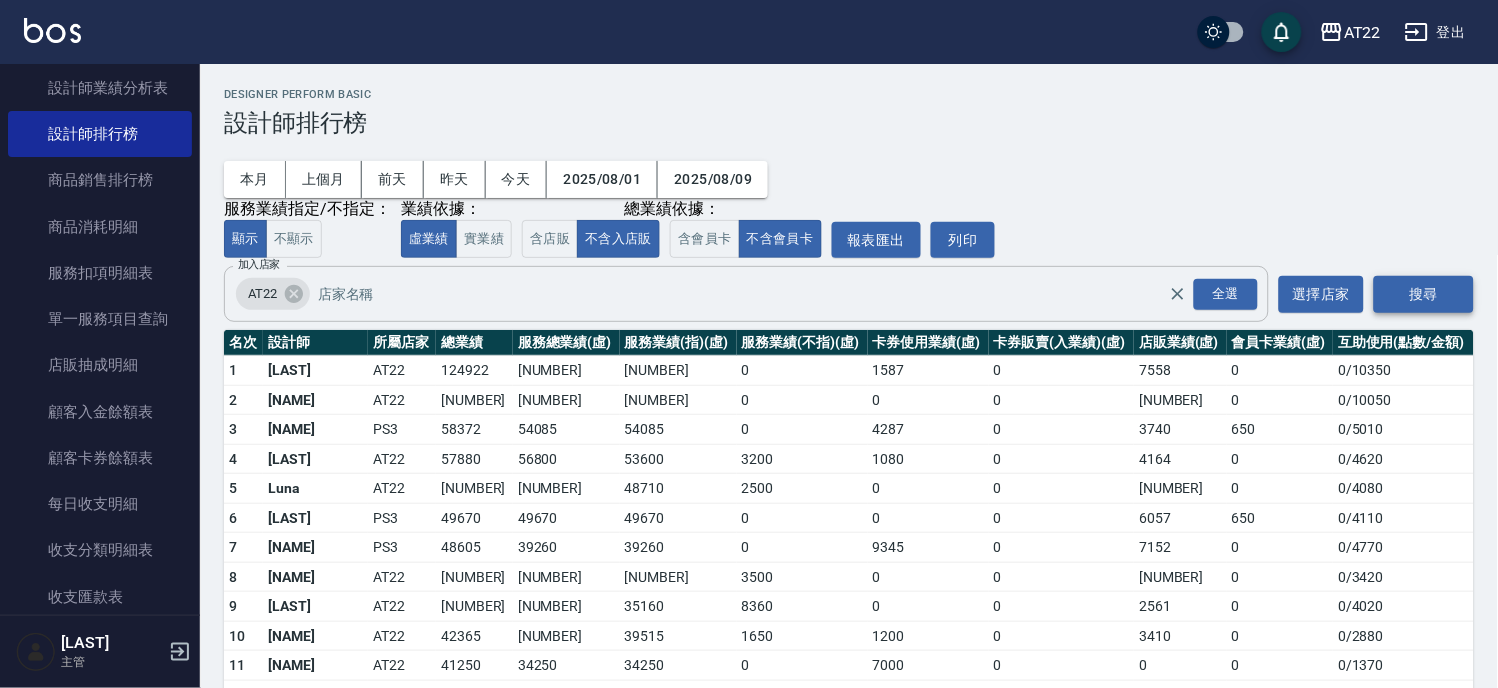 click on "搜尋" at bounding box center (1424, 294) 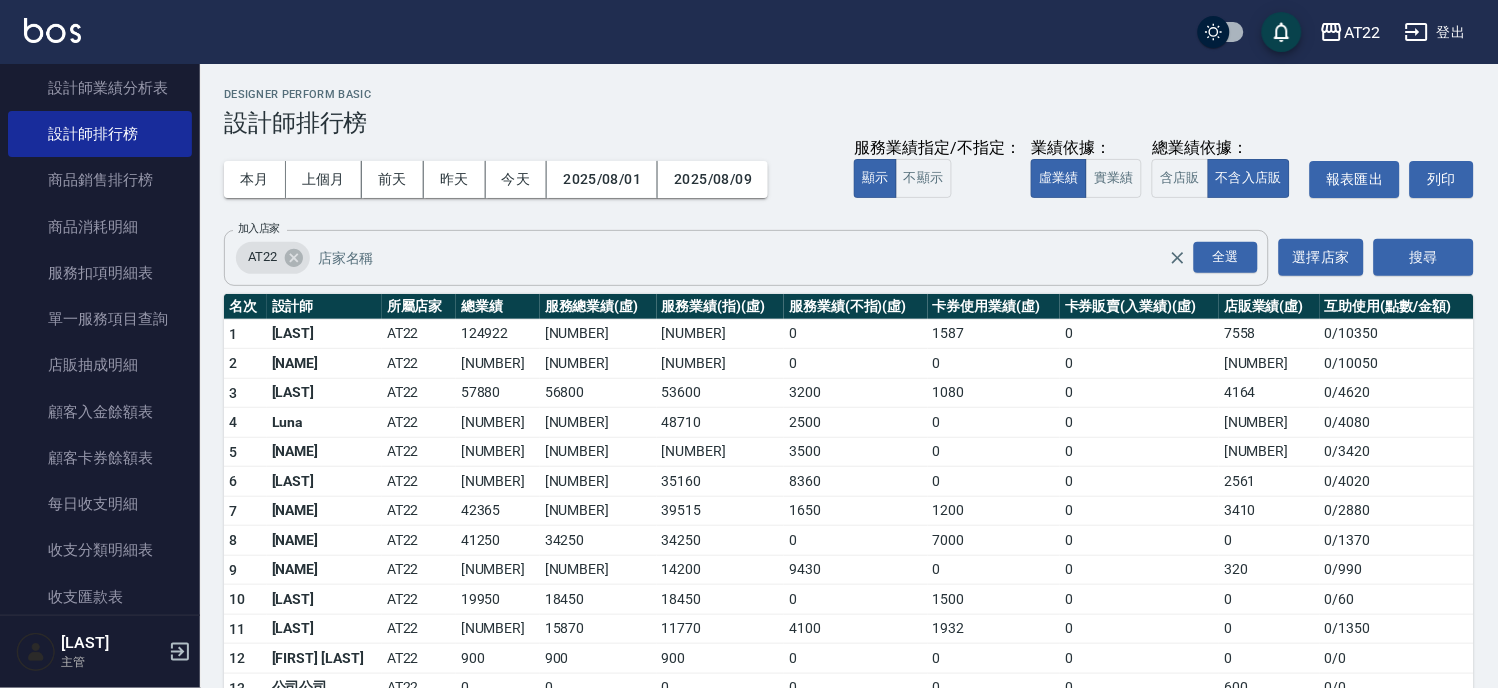 click on "AT22 [DATE] - [DATE] 設計師排行榜 列印時間： [DATE]-[TIME] Designer Perform Basic 設計師排行榜 本月 上個月 前天 昨天 今天 [DATE] [DATE] 服務業績指定/不指定： 顯示 不顯示 業績依據： 虛業績 實業績 總業績依據： 含店販 不含入店販 報表匯出 列印 加入店家 AT22 全選 加入店家 選擇店家 搜尋 名次 設計師 所屬店家 總業績 服務總業績(虛) 服務業績(指)(虛) 服務業績(不指)(虛) 卡券使用業績(虛) 卡券販賣(入業績)(虛) 店販業績(虛) 互助使用(點數/金額) 1 [LAST] AT22 [NUMBER] [NUMBER] [NUMBER] 0 [PRICE] 0 [PRICE] 0 / [PRICE] 2 [LAST] AT22 [NUMBER] [NUMBER] [NUMBER] 0 0 0 [NUMBER] 0 / [PRICE] 3 [LAST] AT22 [NUMBER] [NUMBER] [NUMBER] [PRICE] [PRICE] 0 [PRICE] 0 / [PRICE] 4 Luna AT22 [NUMBER] [NUMBER] [NUMBER] [PRICE] 0 0 [PRICE] 0 / [PRICE] 5 [LAST] AT22 [NUMBER] [NUMBER] [NUMBER] [PRICE] 0 0 [PRICE] 0 / [PRICE] 6 [LAST] AT22 [NUMBER] [NUMBER] [NUMBER] [PRICE] 0 0 [PRICE] 0 / [PRICE] 7 [LAST] AT22 [NUMBER] [NUMBER] [NUMBER] [PRICE] [PRICE] 0 [PRICE] 0 / [PRICE] 8 AT22" at bounding box center (849, 408) 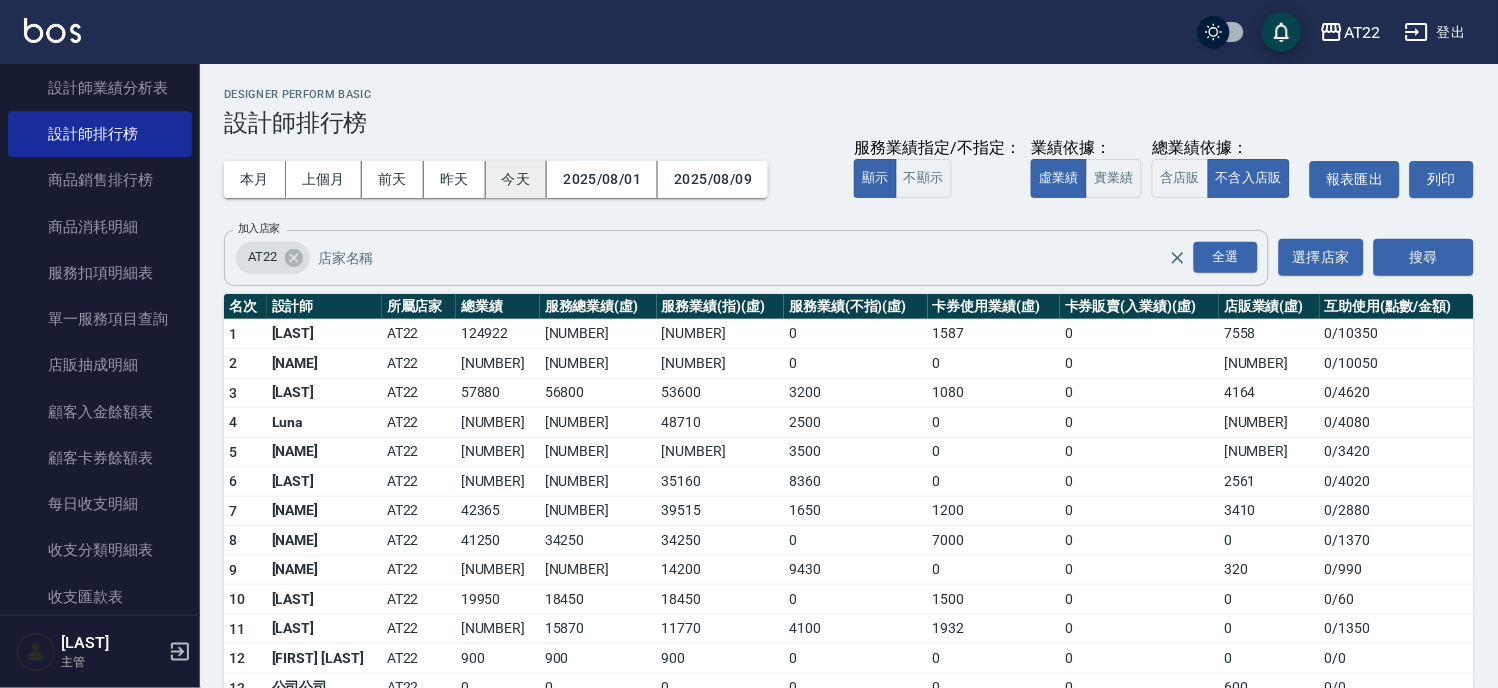click on "今天" at bounding box center (517, 179) 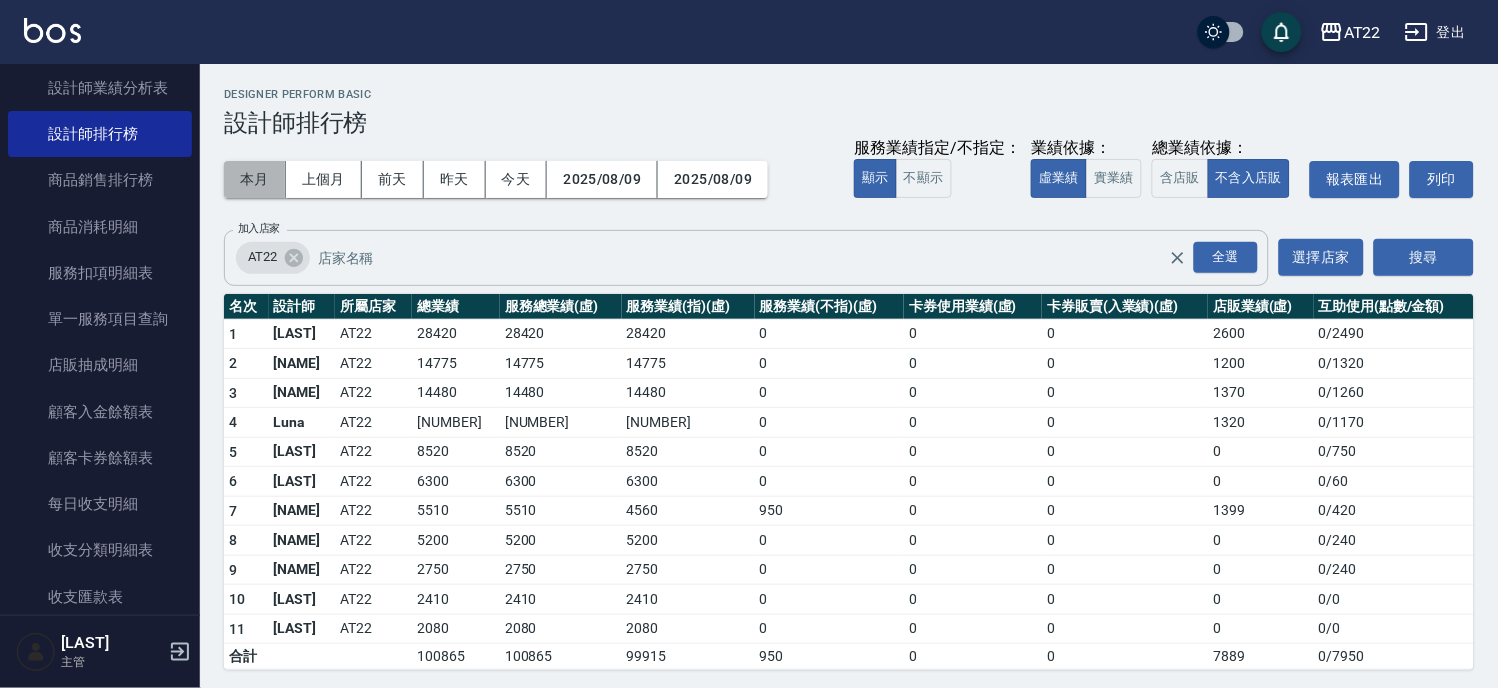 click on "本月" at bounding box center (255, 179) 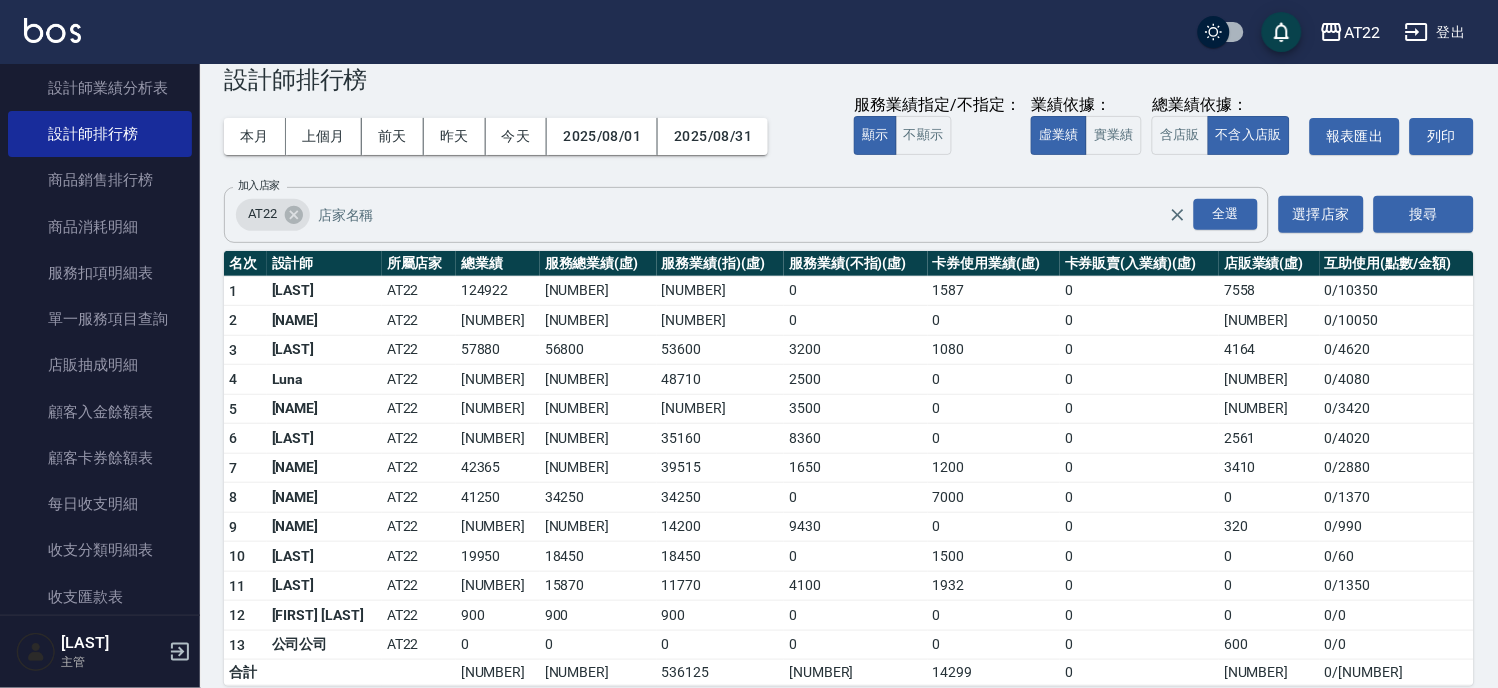 scroll, scrollTop: 65, scrollLeft: 0, axis: vertical 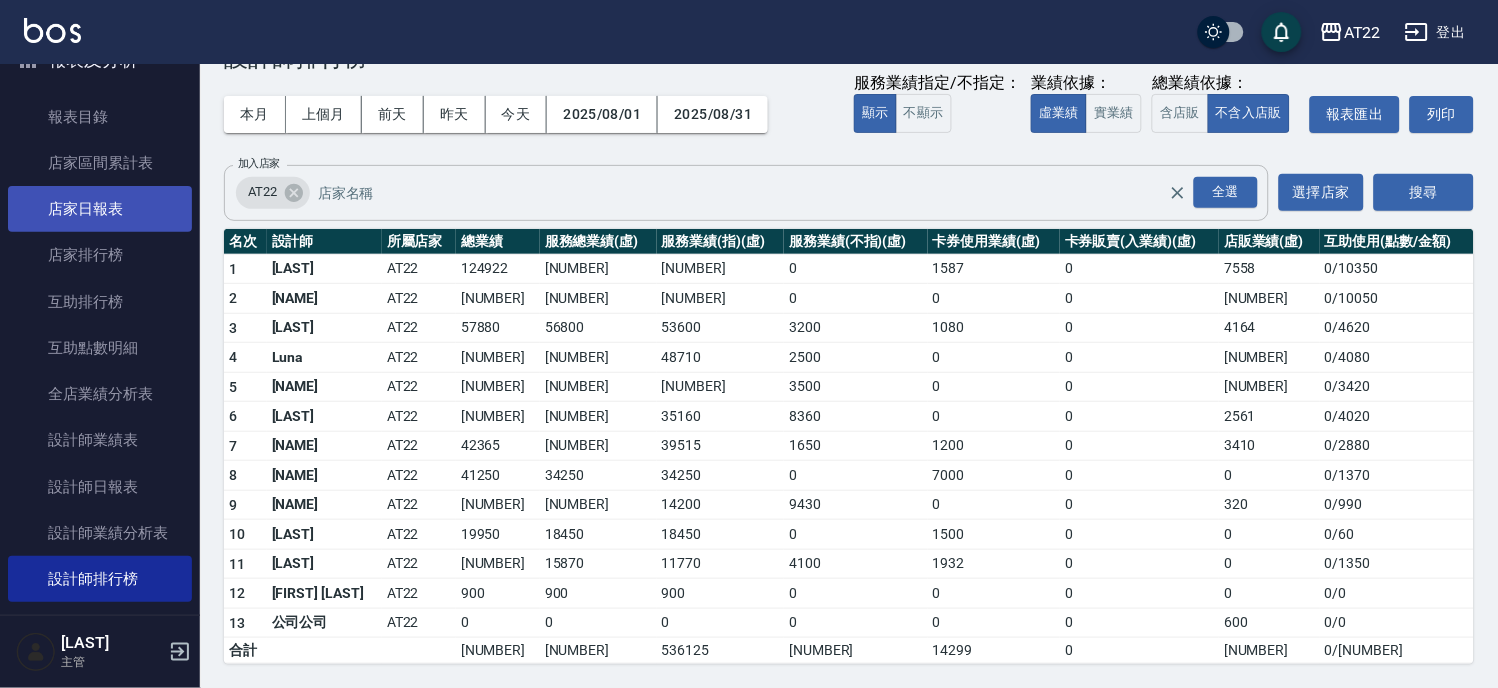 click on "店家日報表" at bounding box center [100, 209] 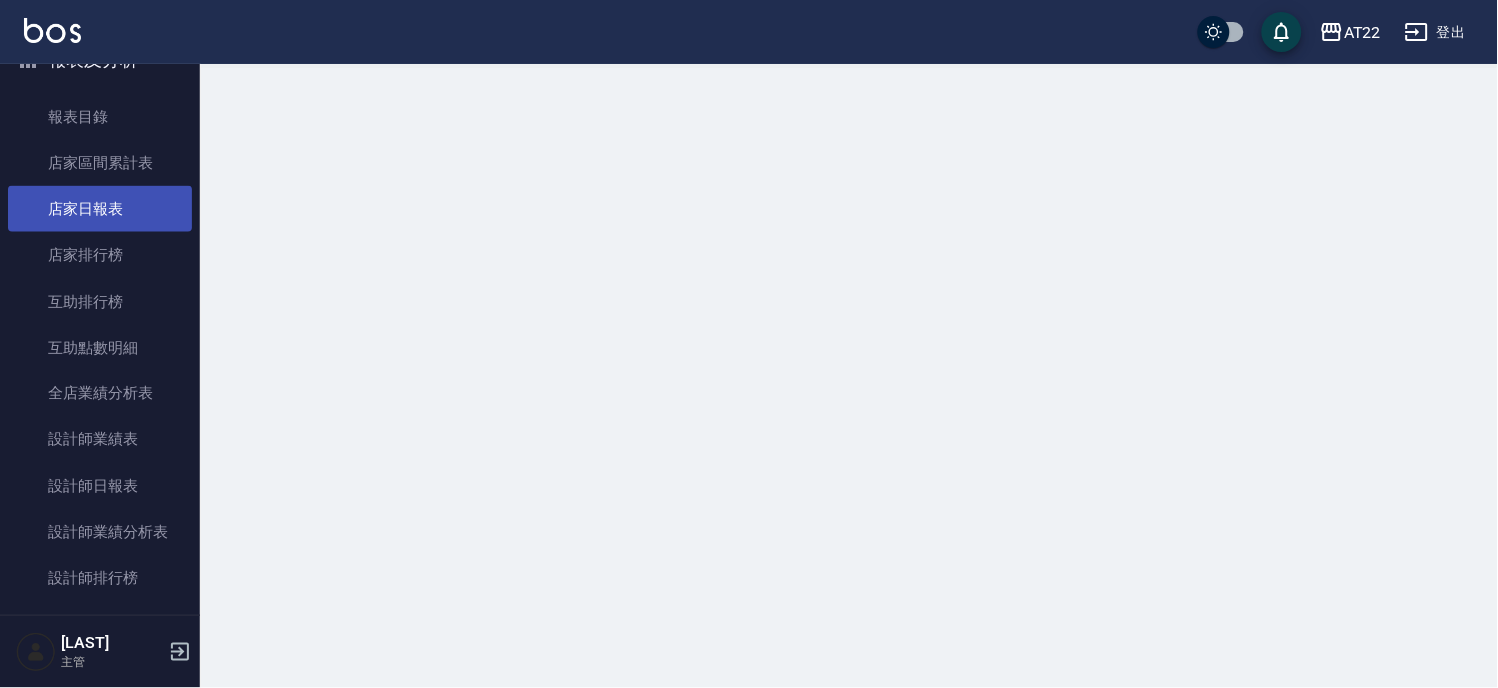 scroll, scrollTop: 0, scrollLeft: 0, axis: both 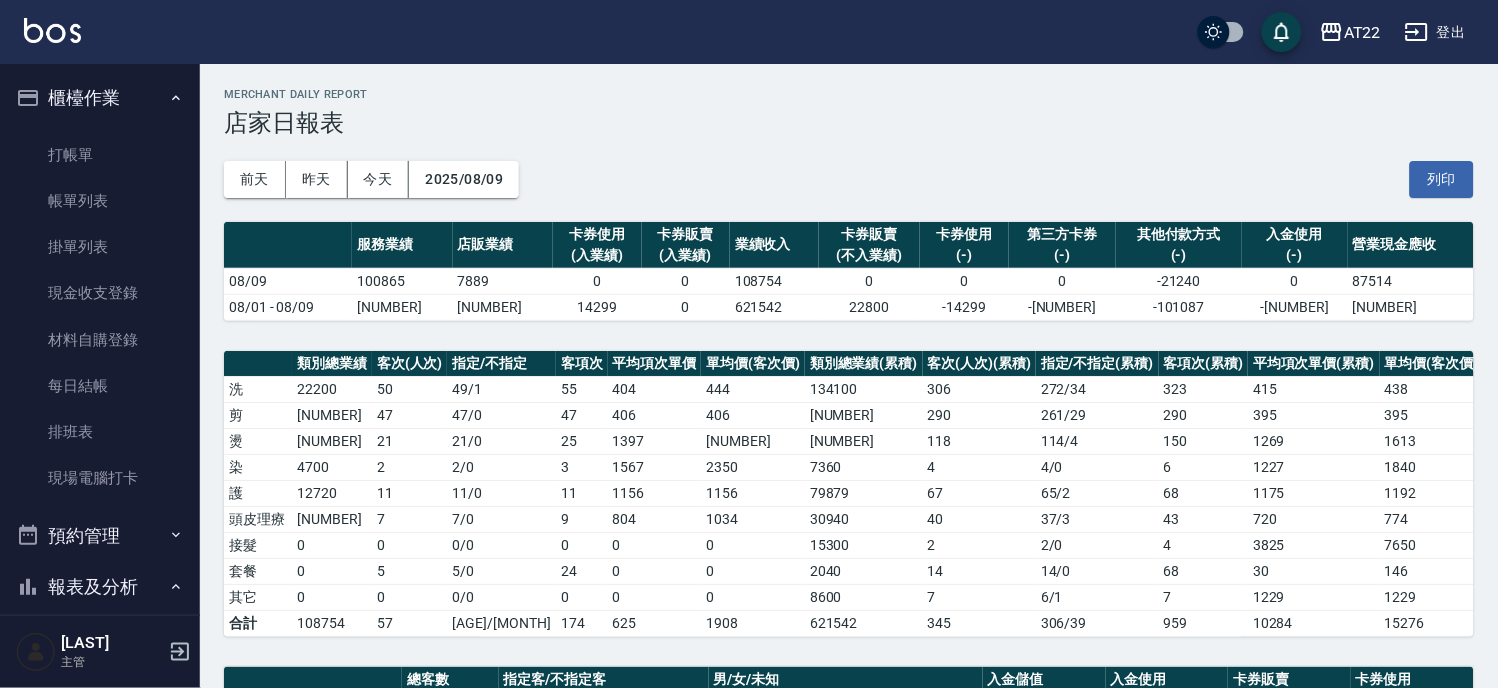 click on "櫃檯作業" at bounding box center (100, 98) 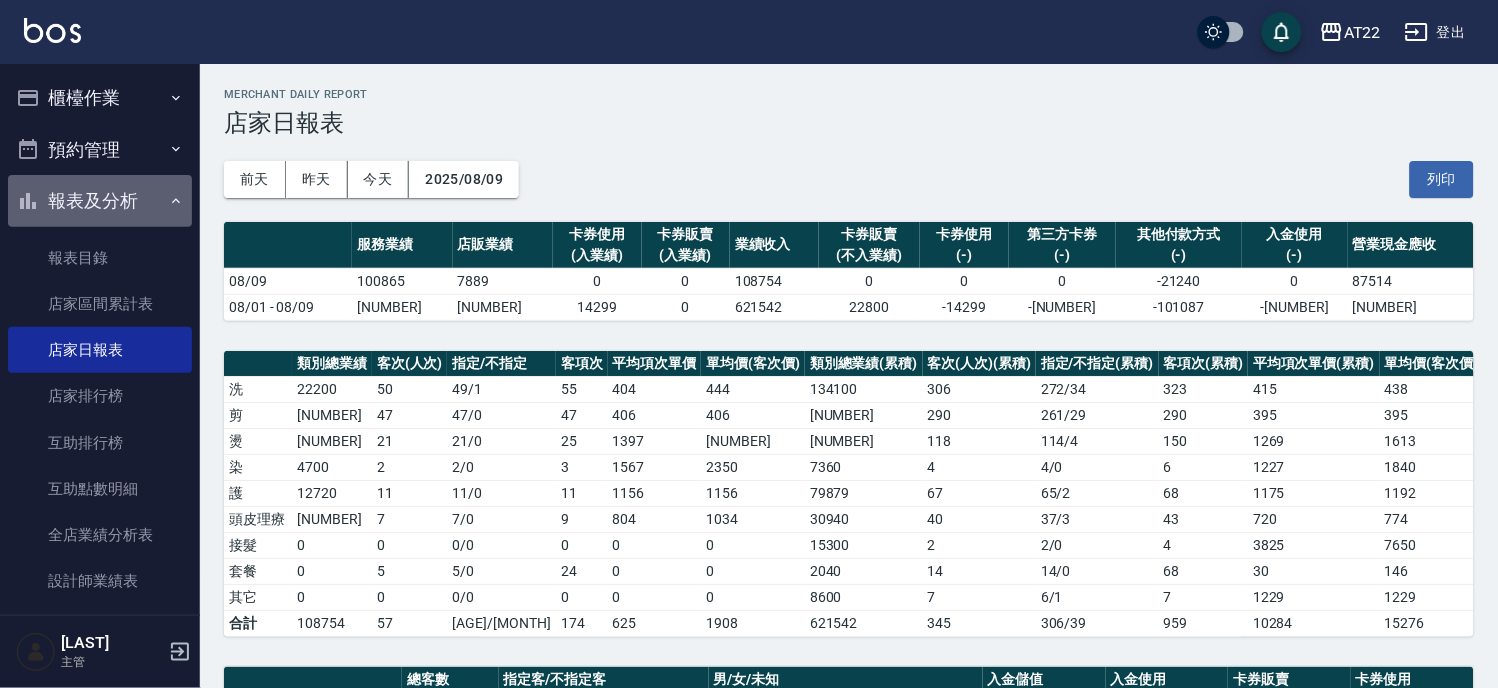 click on "報表及分析" at bounding box center [100, 201] 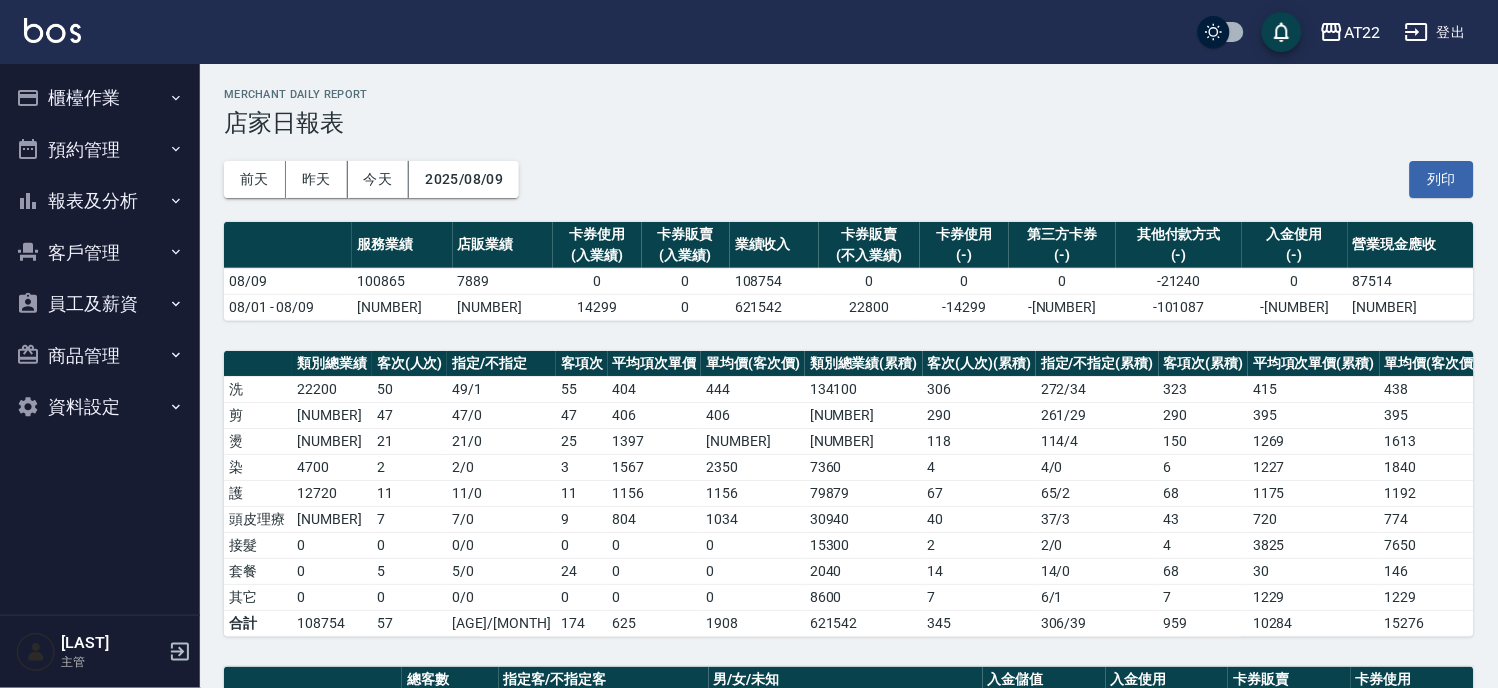 click on "櫃檯作業" at bounding box center (100, 98) 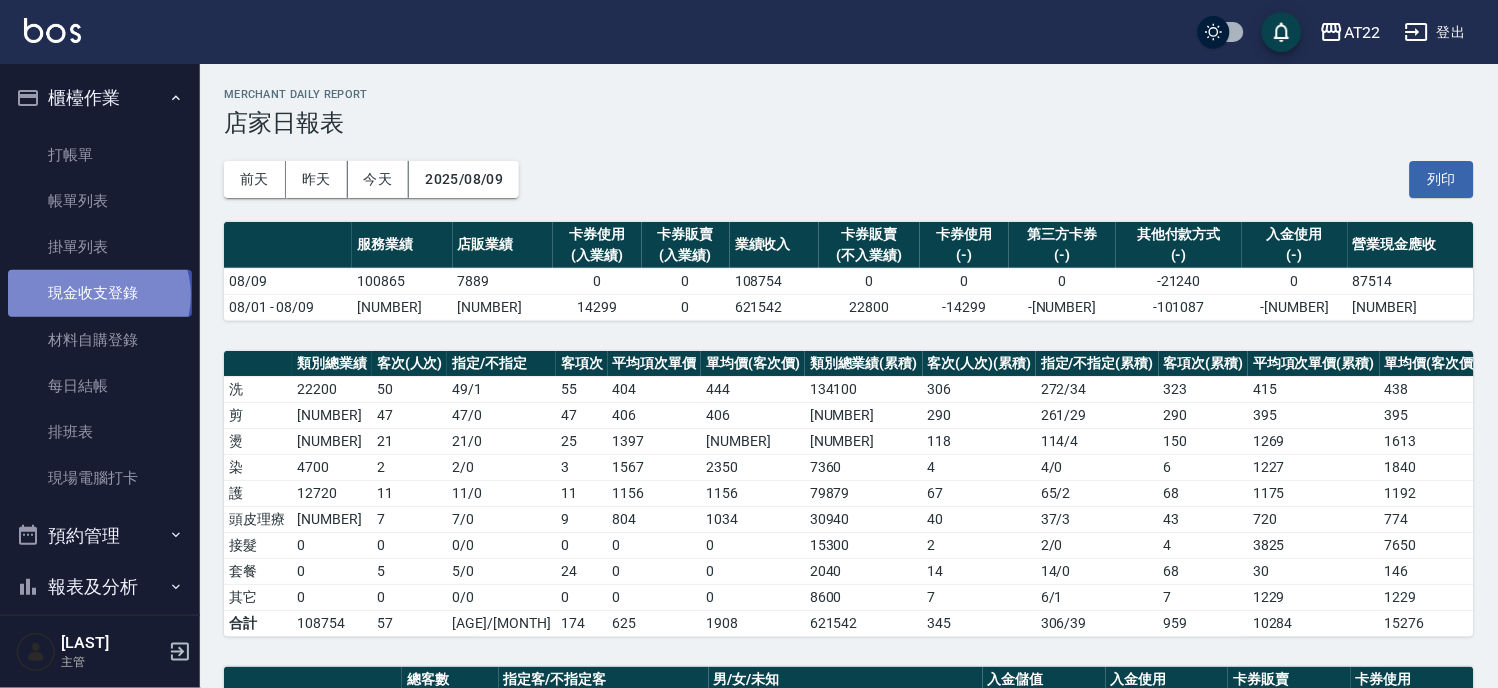 click on "現金收支登錄" at bounding box center [100, 293] 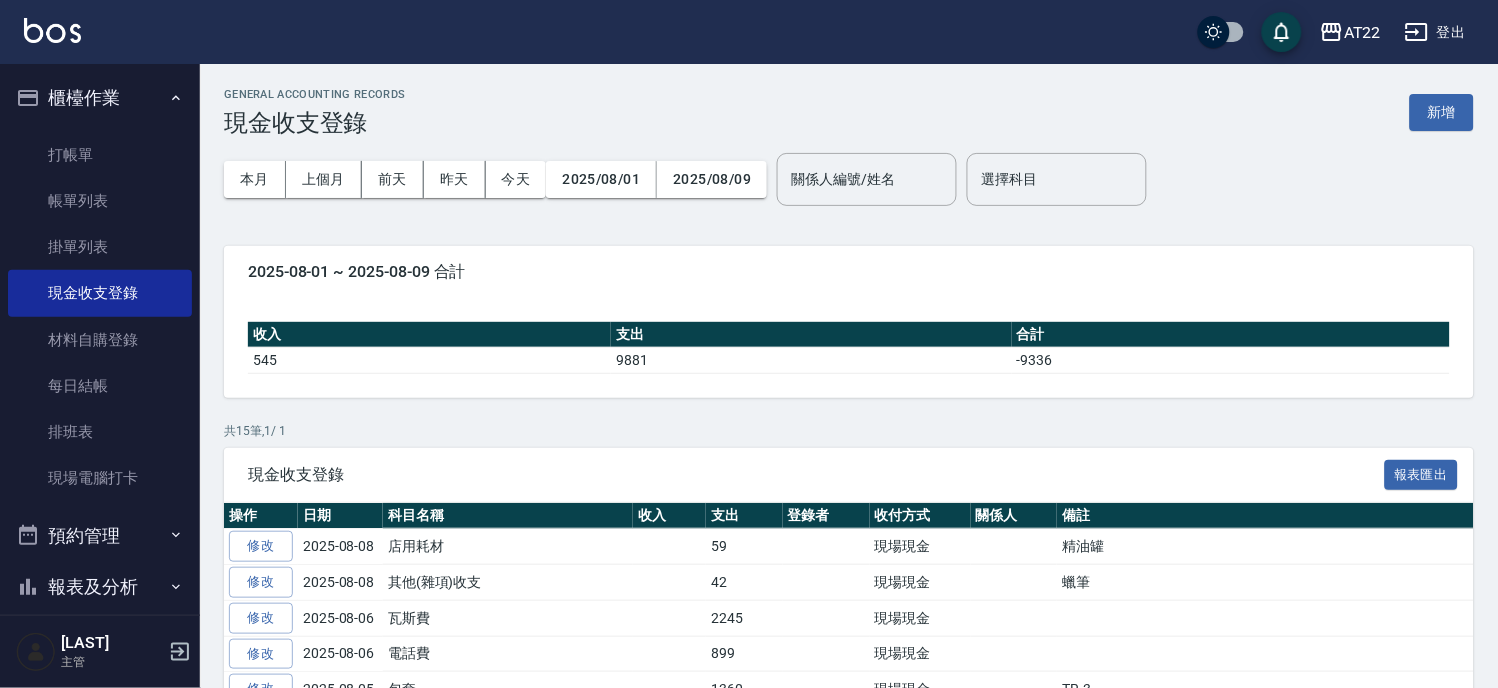 click on "GENERAL ACCOUNTING RECORDS 現金收支登錄 新增" at bounding box center (849, 112) 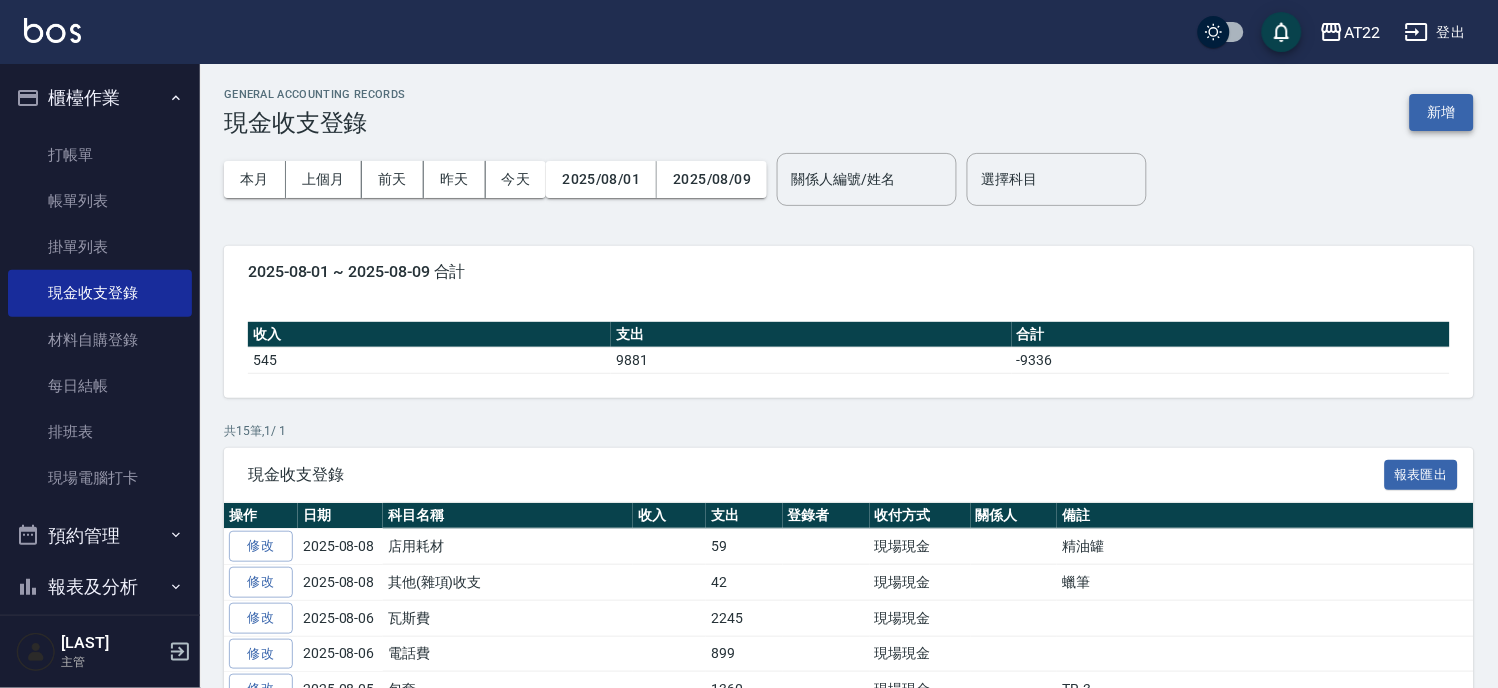 click on "新增" at bounding box center [1442, 112] 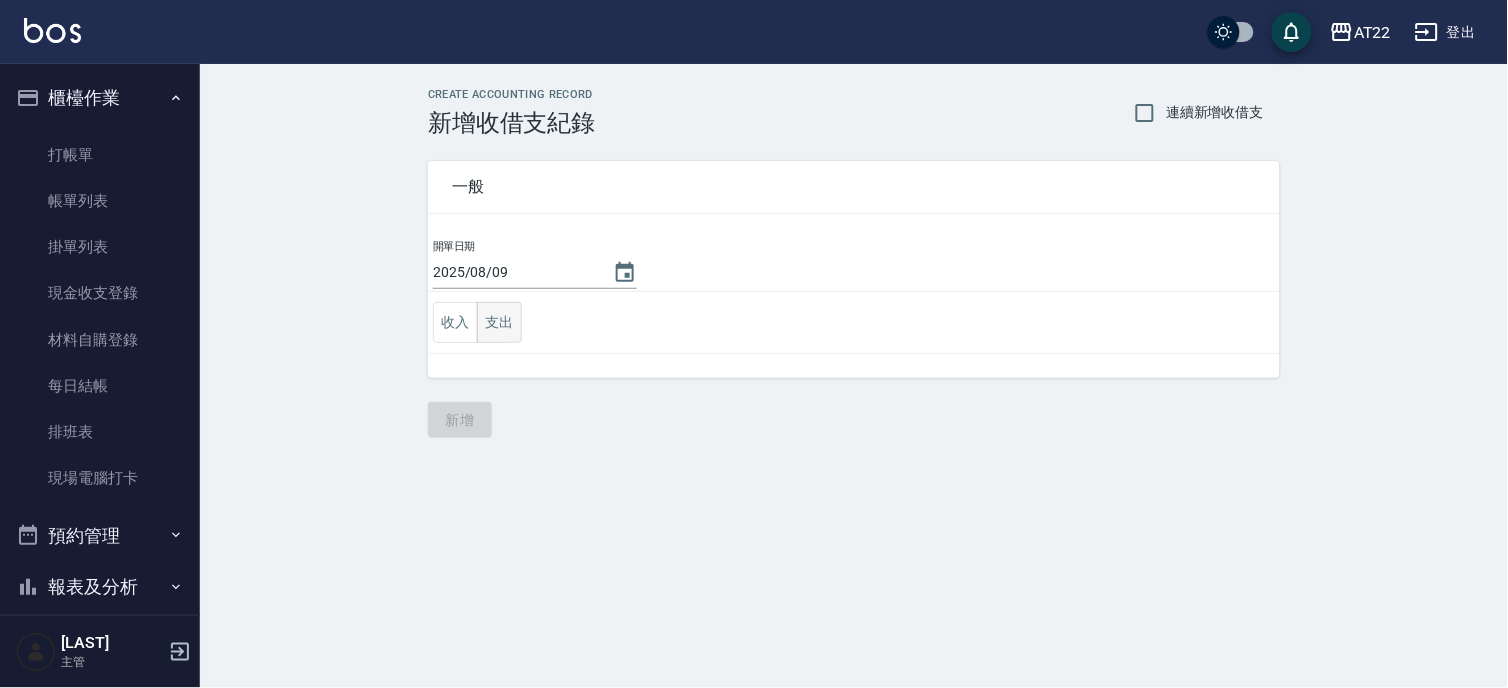 click on "支出" at bounding box center [499, 322] 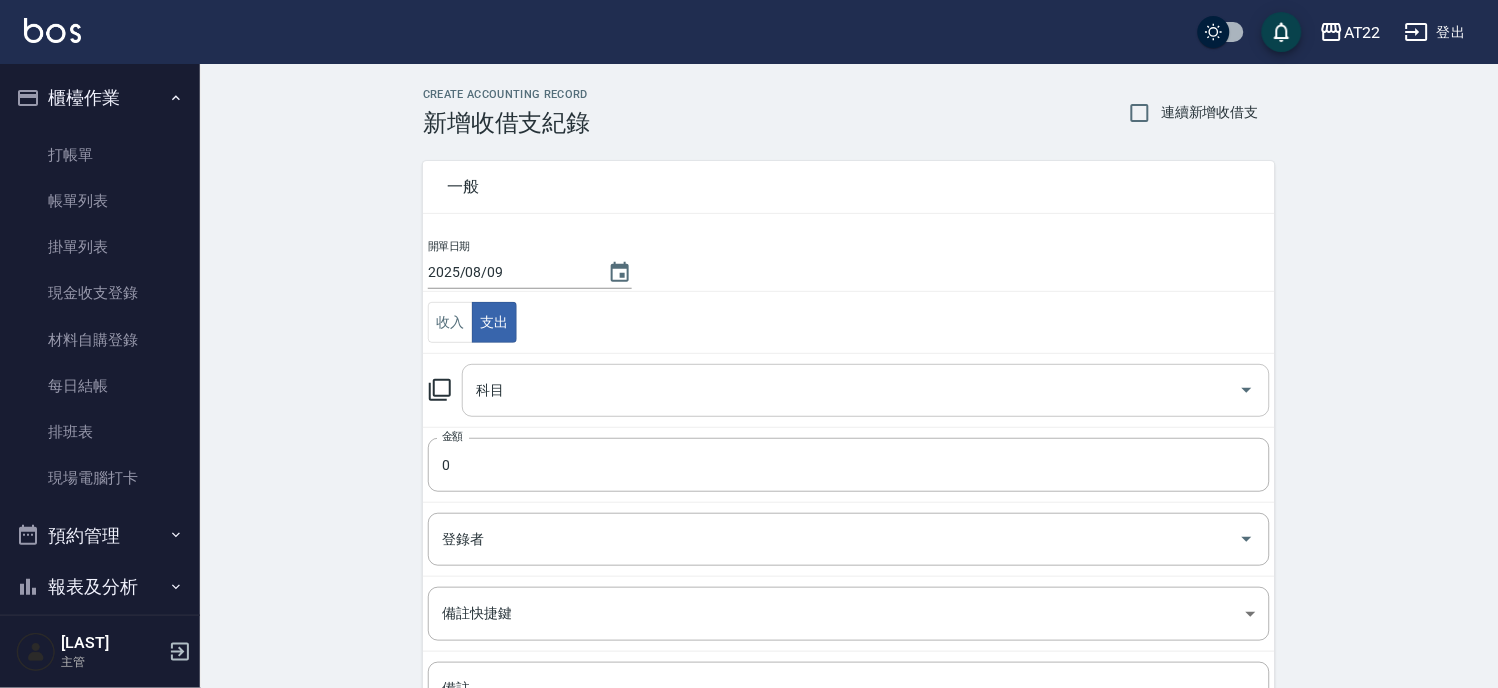 click on "科目" at bounding box center (851, 390) 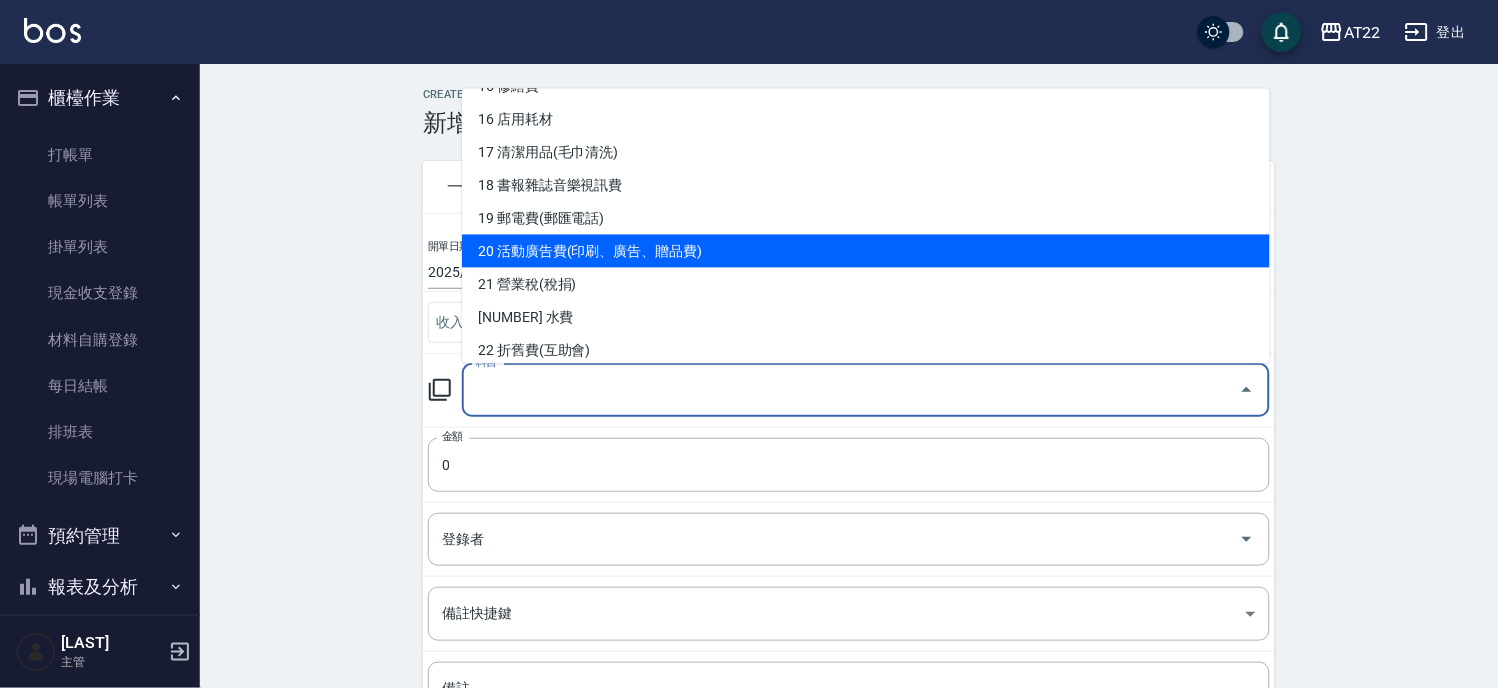scroll, scrollTop: 777, scrollLeft: 0, axis: vertical 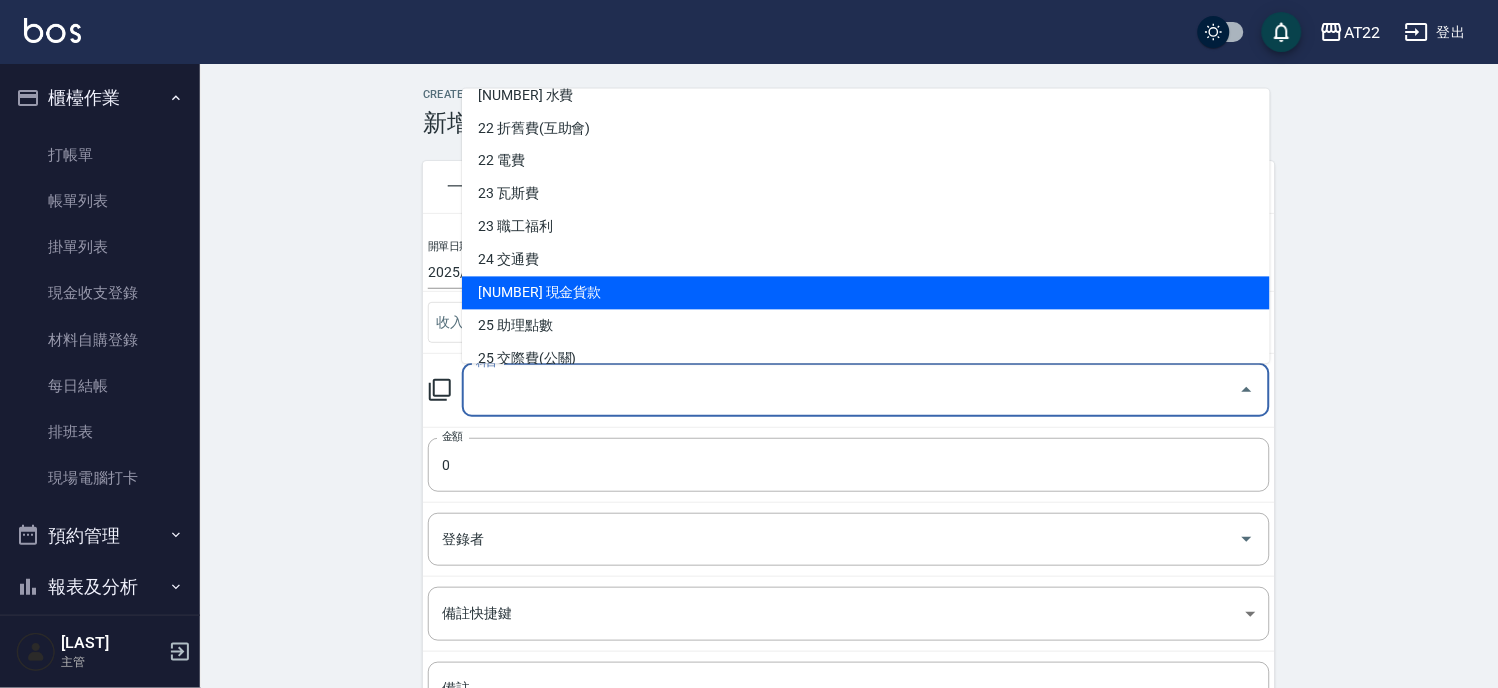 click on "[NUMBER] 現金貨款" at bounding box center [866, 292] 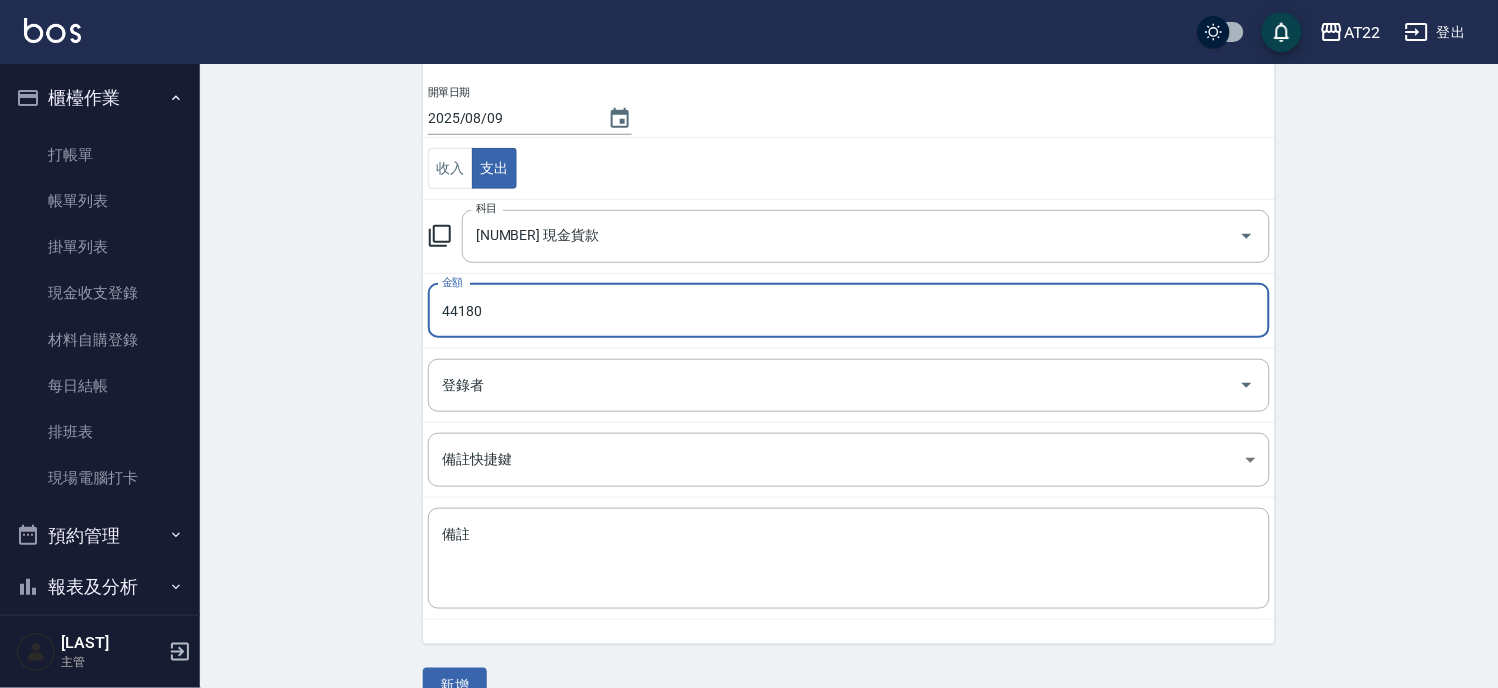scroll, scrollTop: 194, scrollLeft: 0, axis: vertical 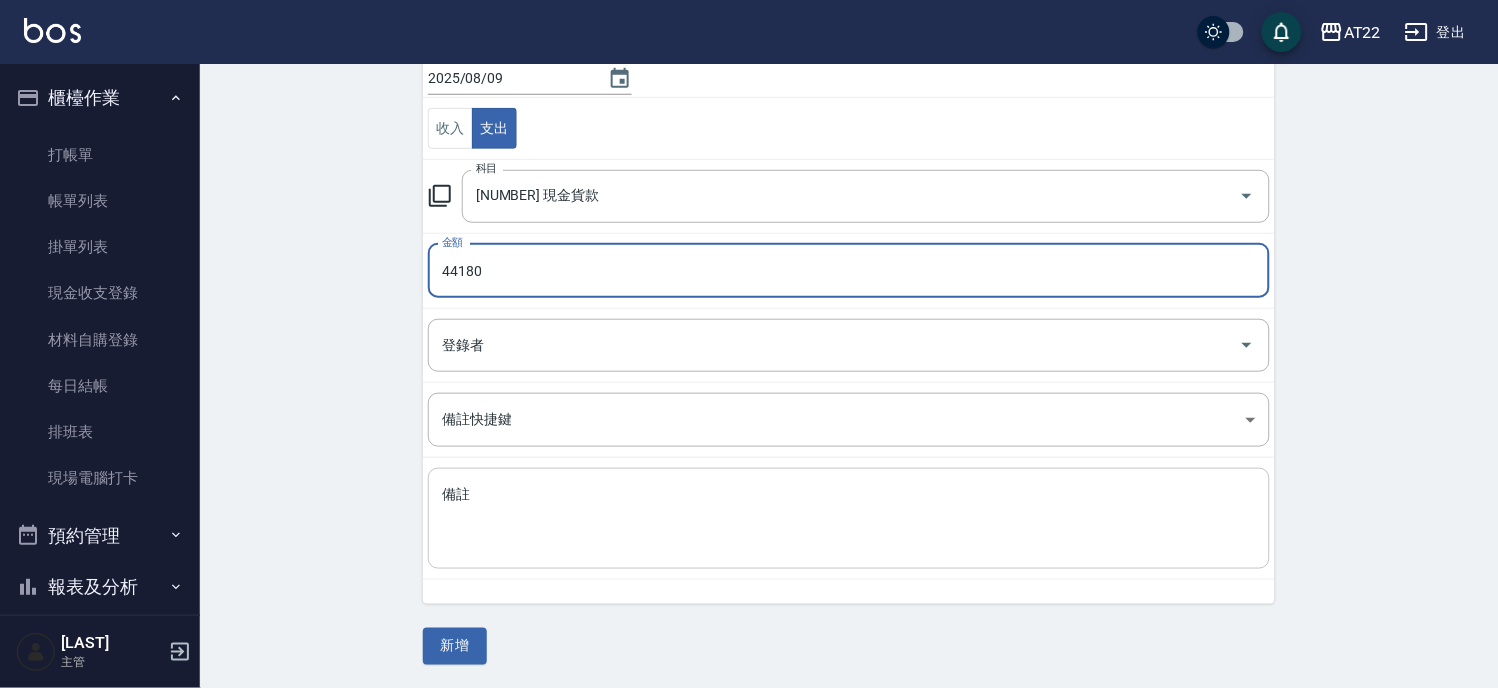 click on "備註" at bounding box center [849, 519] 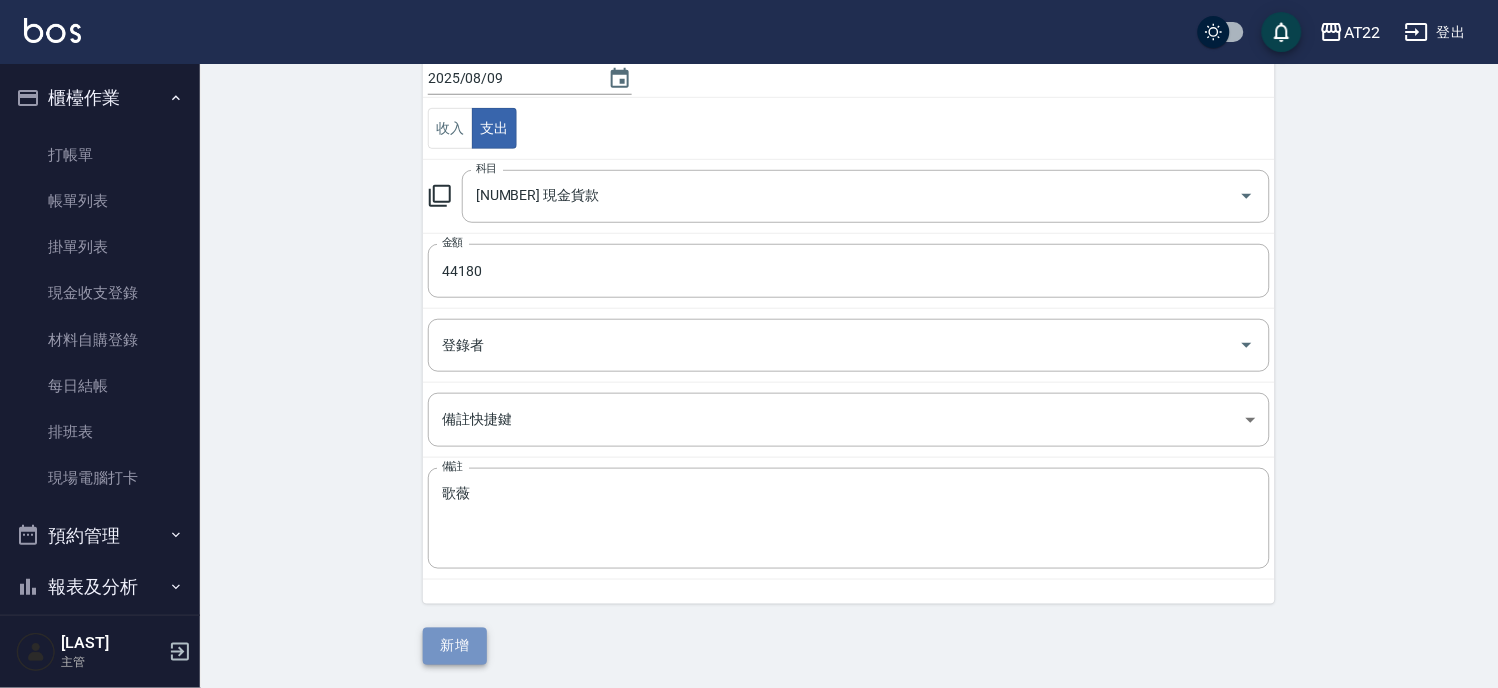 click on "新增" at bounding box center (455, 646) 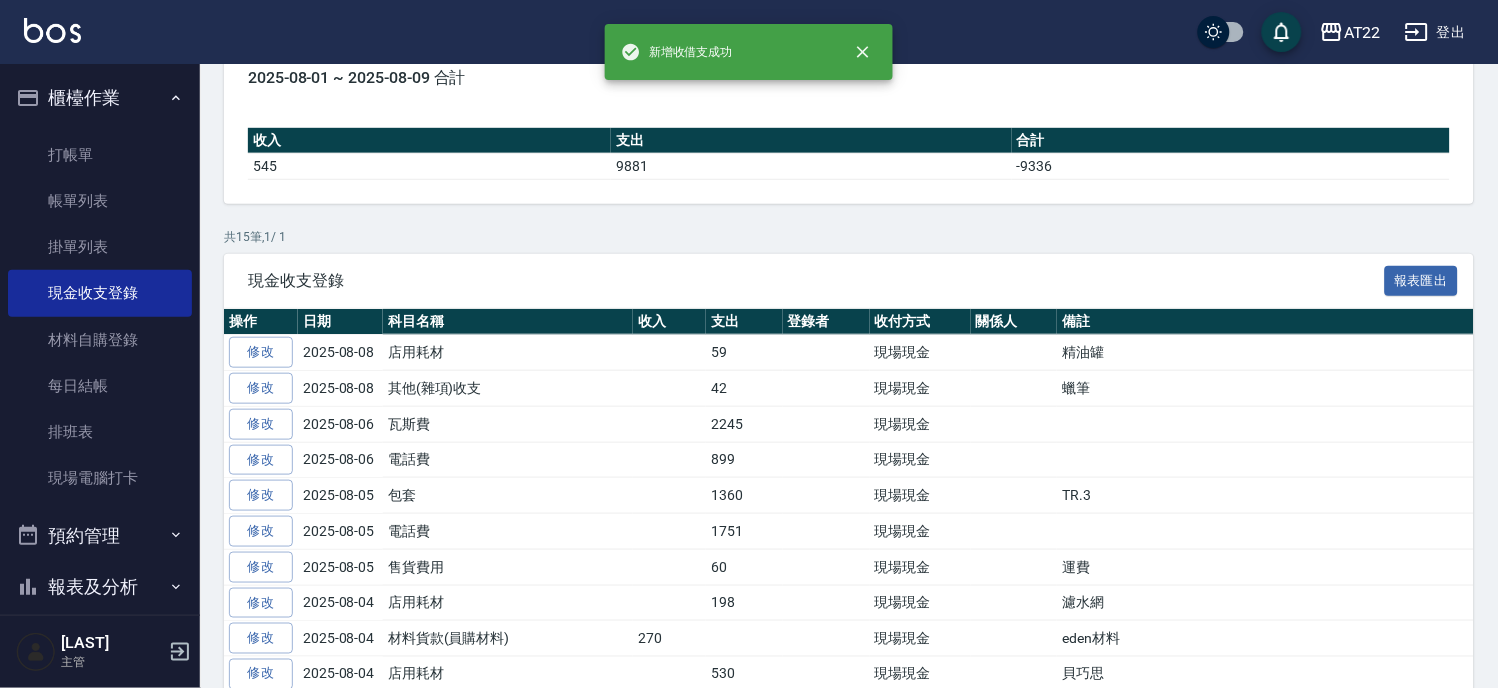 scroll, scrollTop: 0, scrollLeft: 0, axis: both 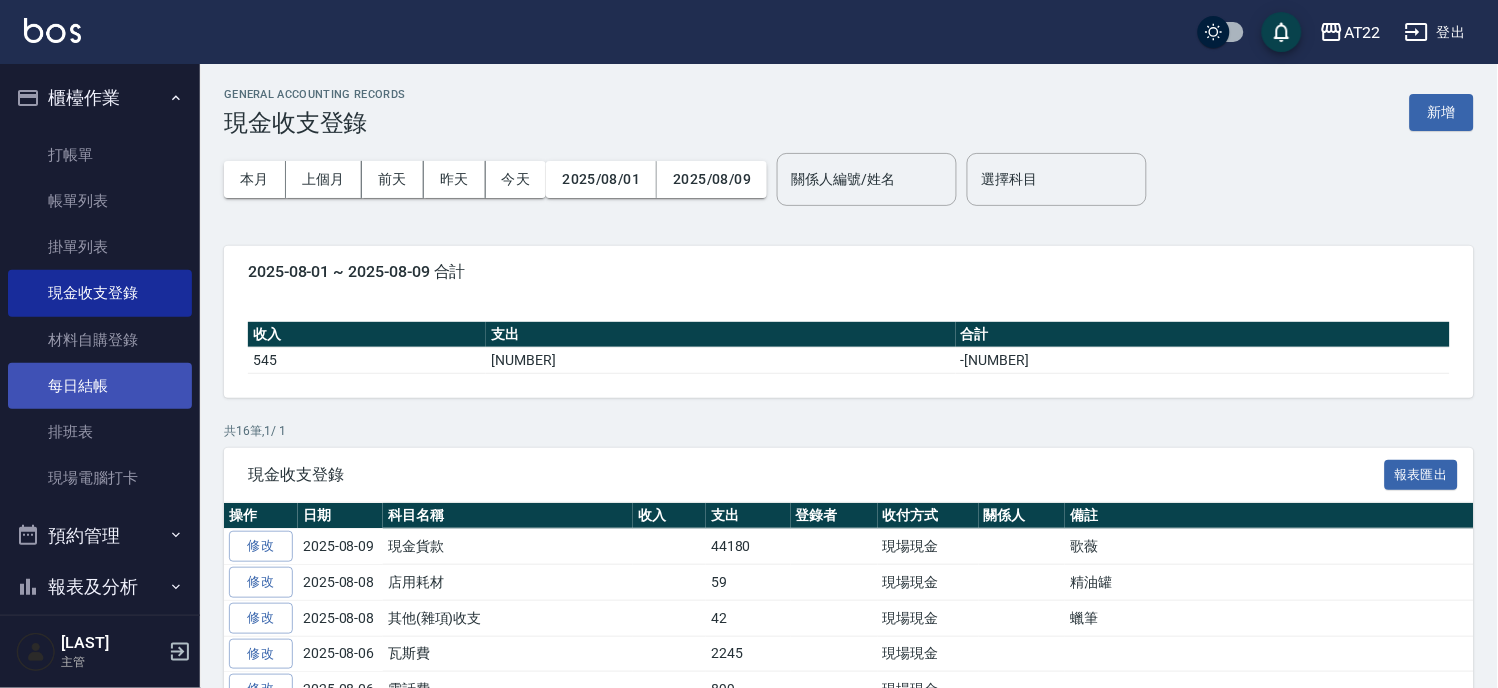click on "每日結帳" at bounding box center (100, 386) 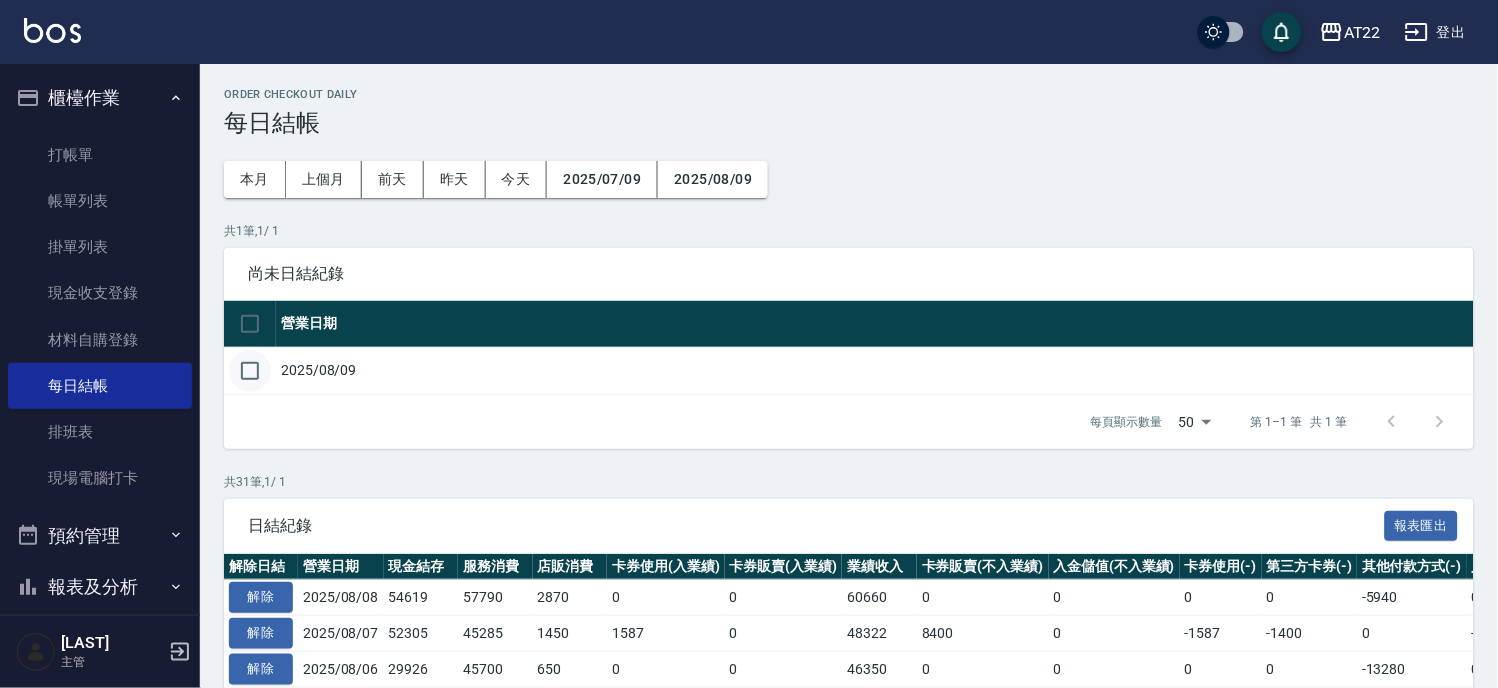 click at bounding box center (250, 371) 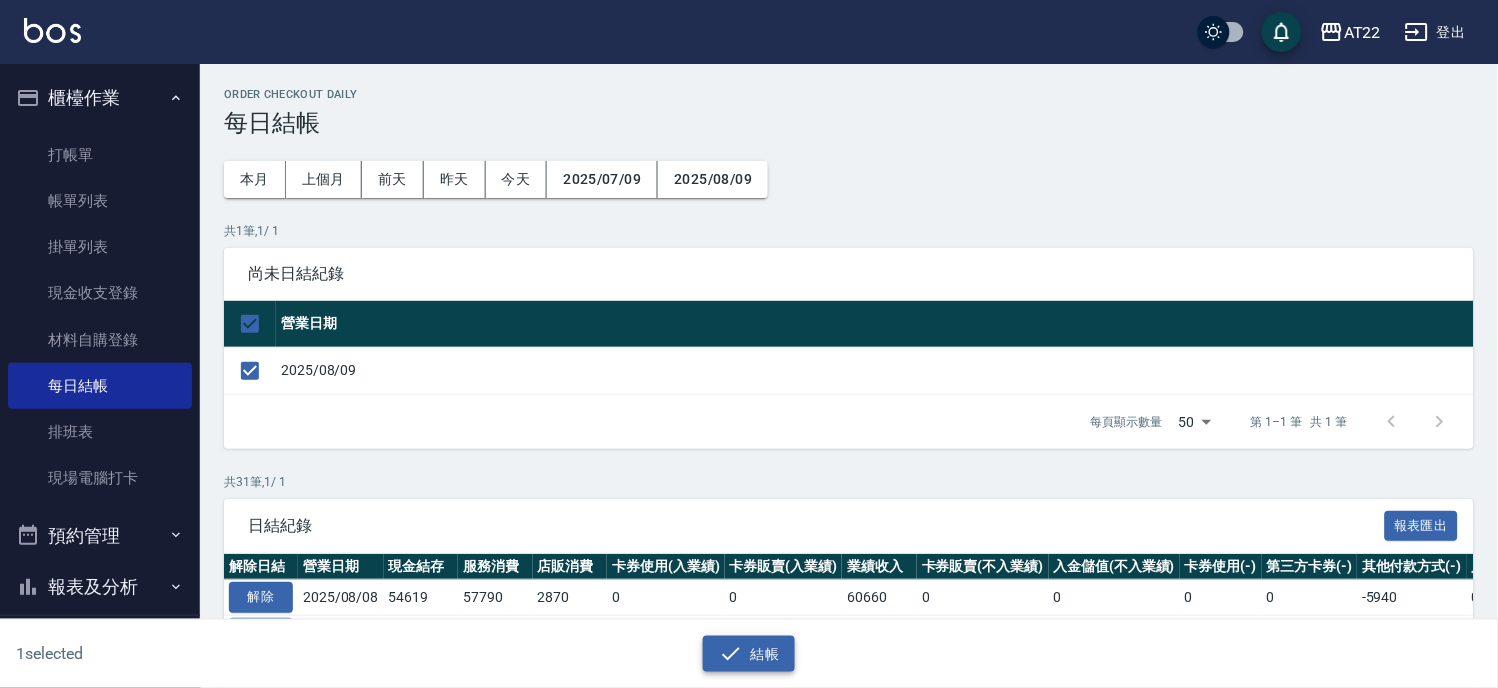 click on "結帳" at bounding box center [749, 654] 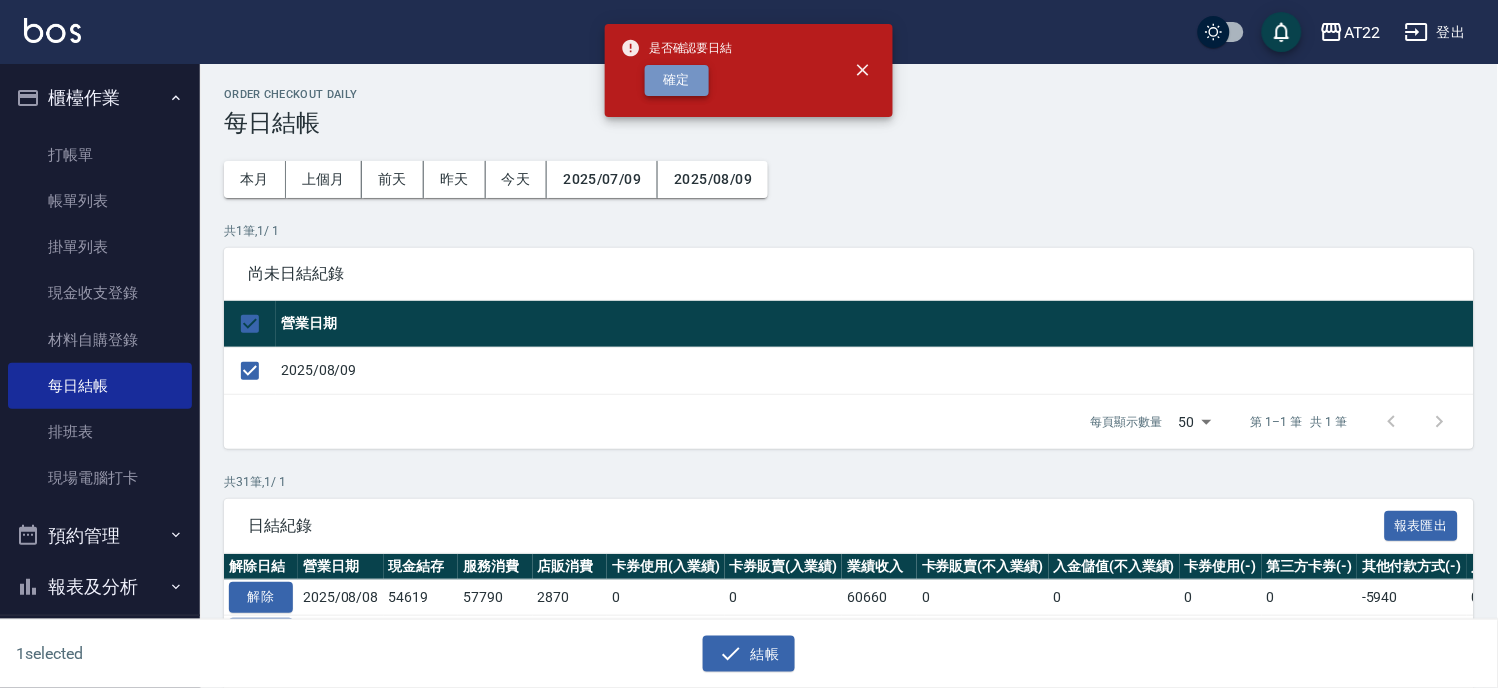 click on "確定" at bounding box center [677, 80] 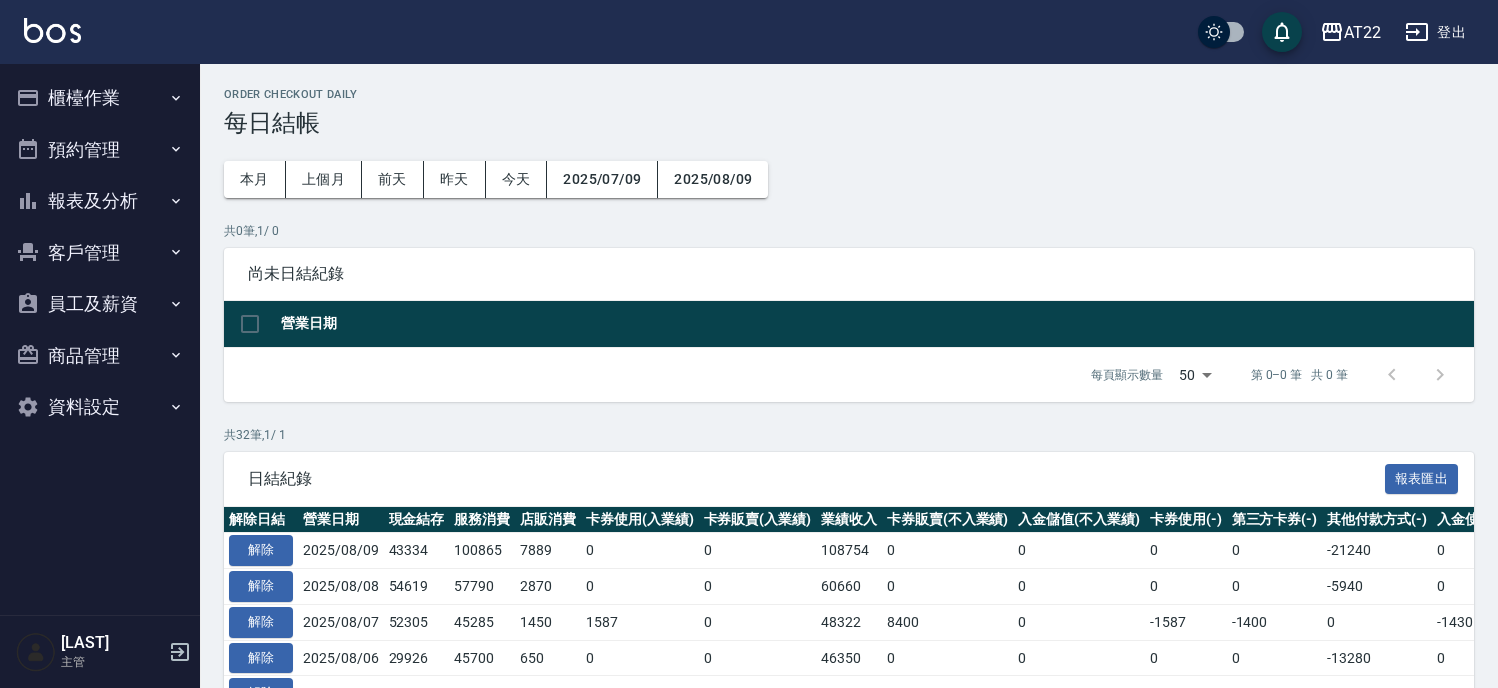 scroll, scrollTop: 0, scrollLeft: 0, axis: both 